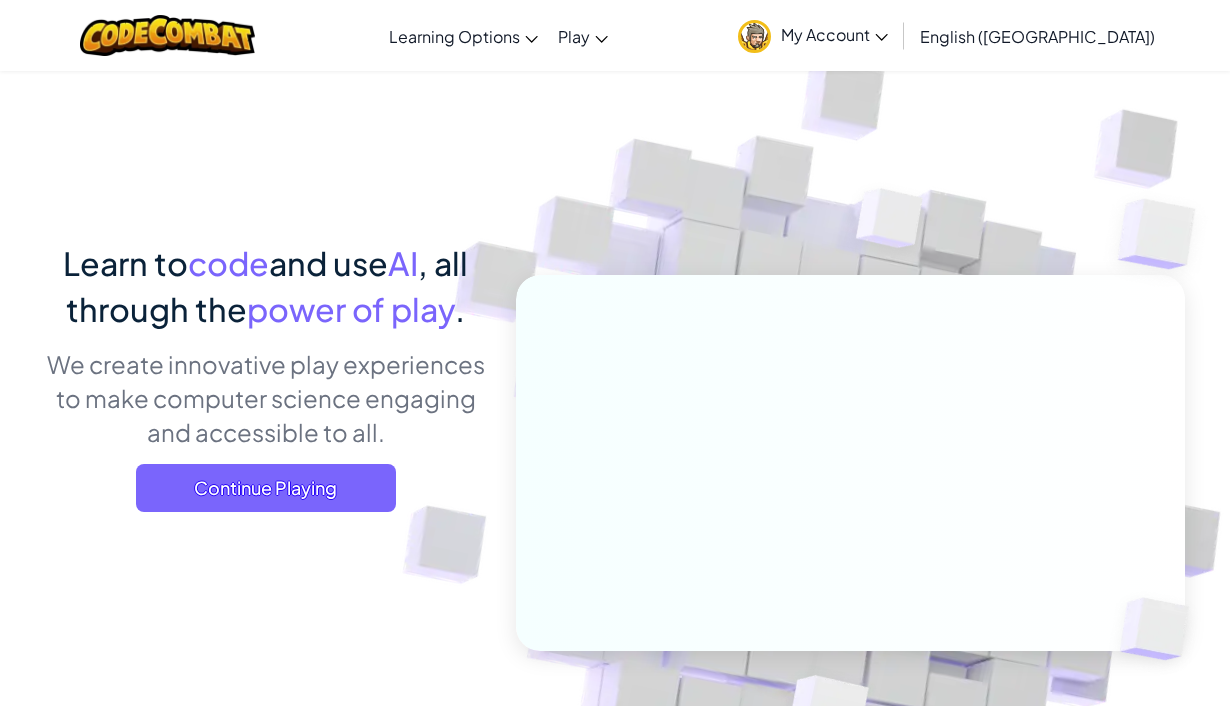 scroll, scrollTop: 0, scrollLeft: 0, axis: both 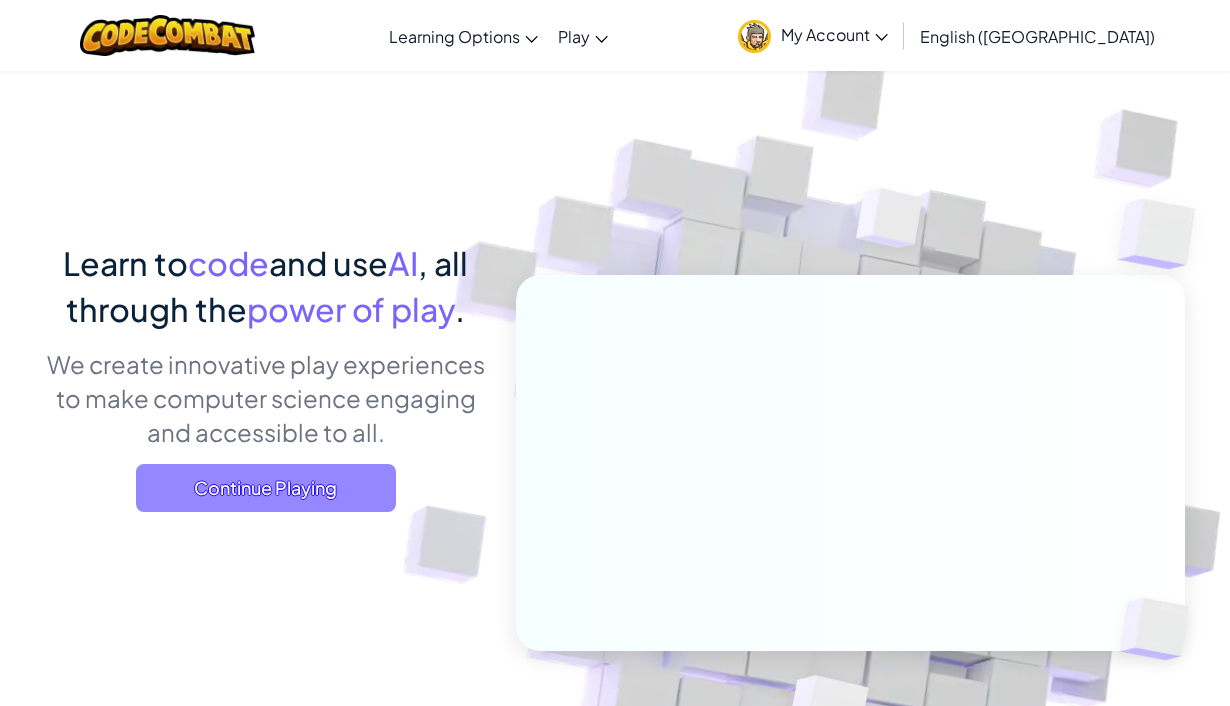click on "Continue Playing" at bounding box center (266, 488) 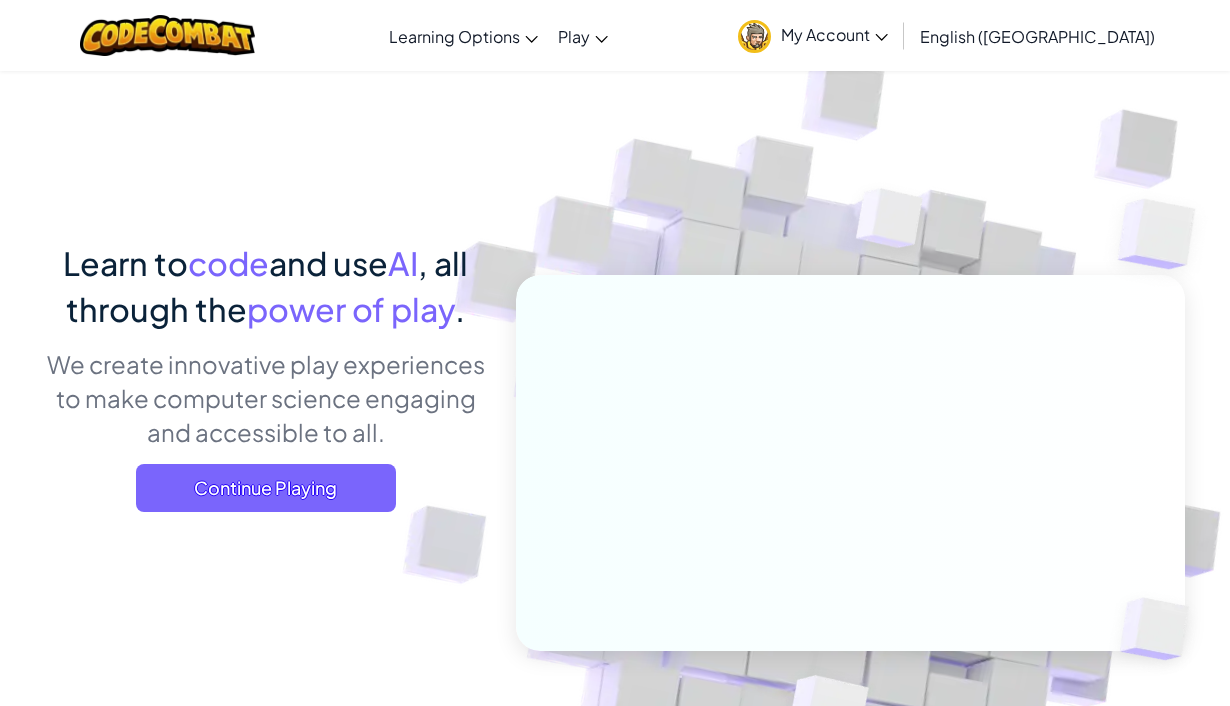 click at bounding box center [1164, 234] 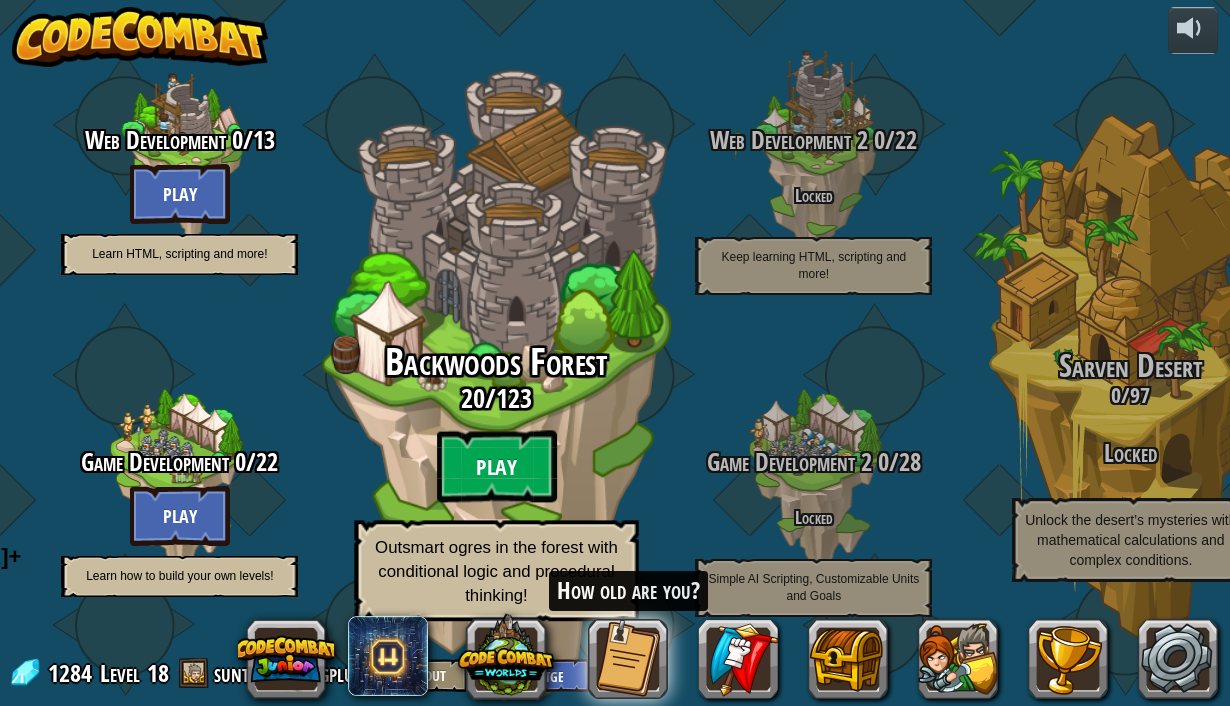click on "Play" at bounding box center [497, 467] 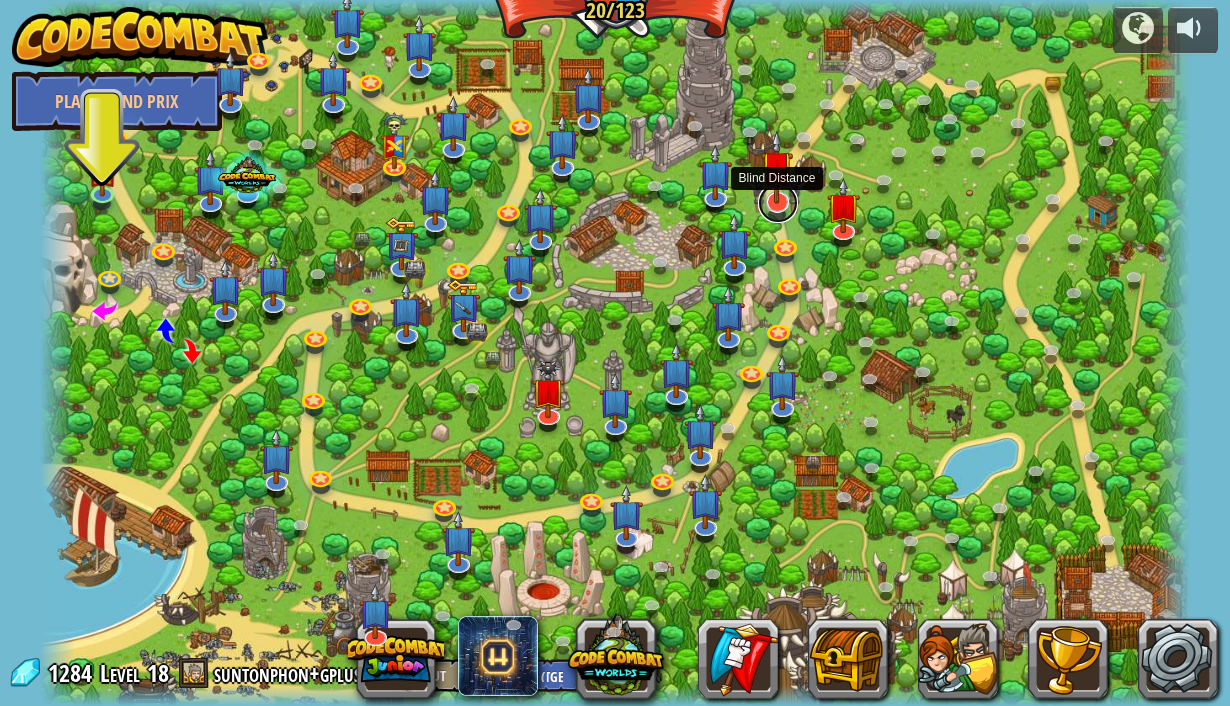 click at bounding box center (778, 203) 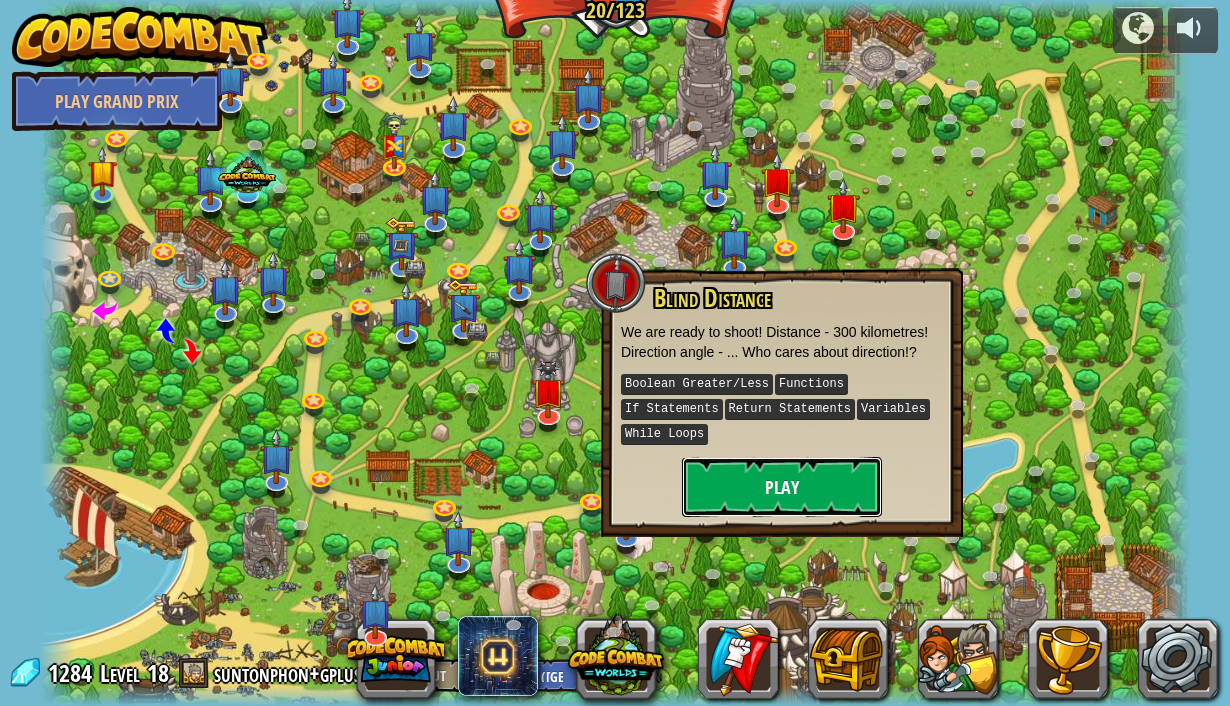 click on "Play" at bounding box center [782, 487] 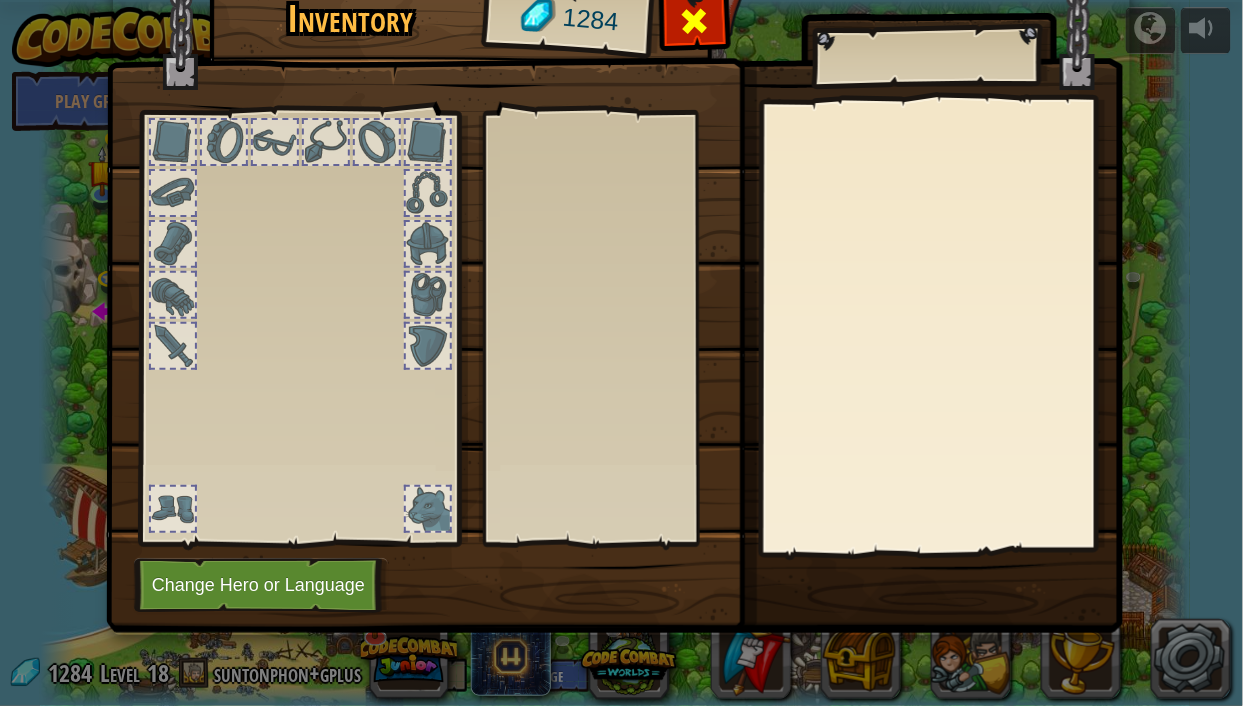 click at bounding box center [694, 26] 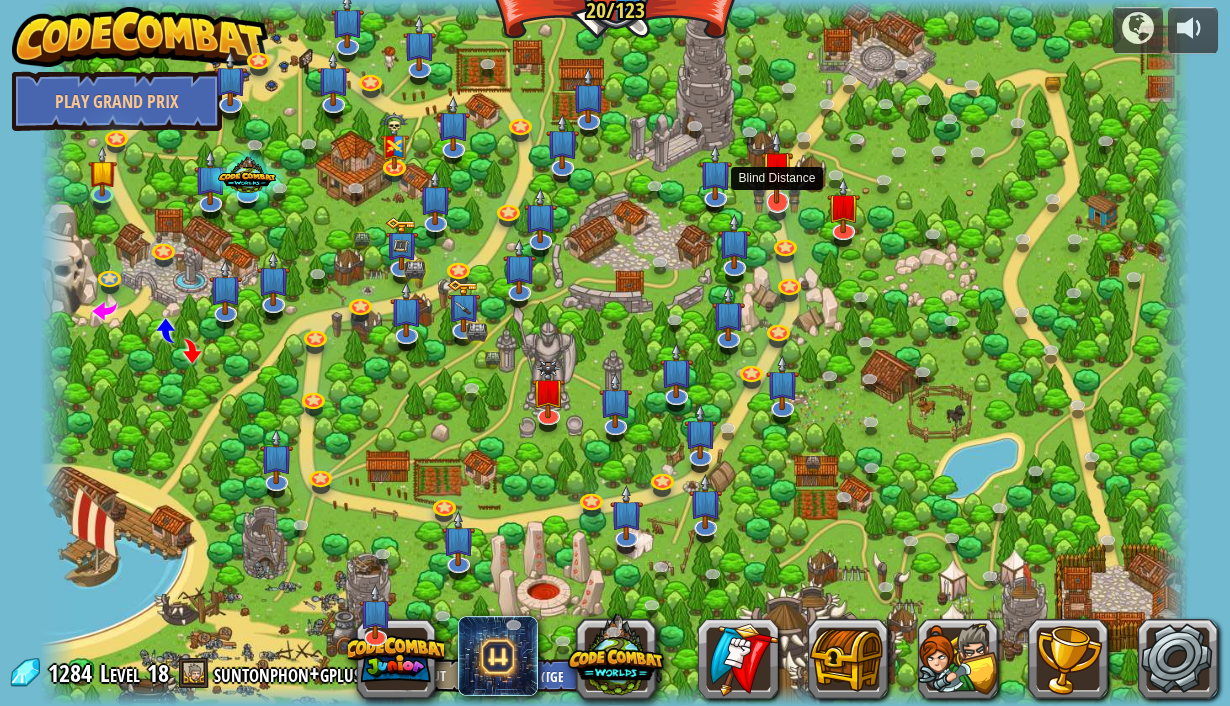 click at bounding box center (777, 167) 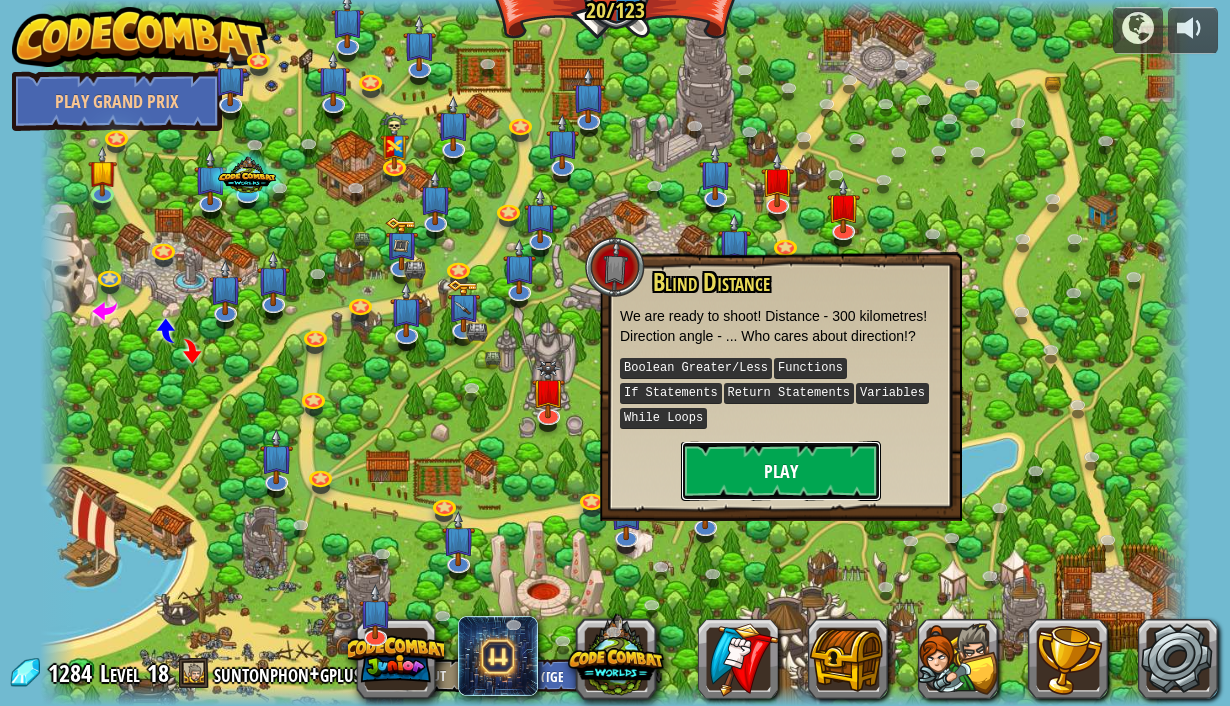 click on "Play" at bounding box center (781, 471) 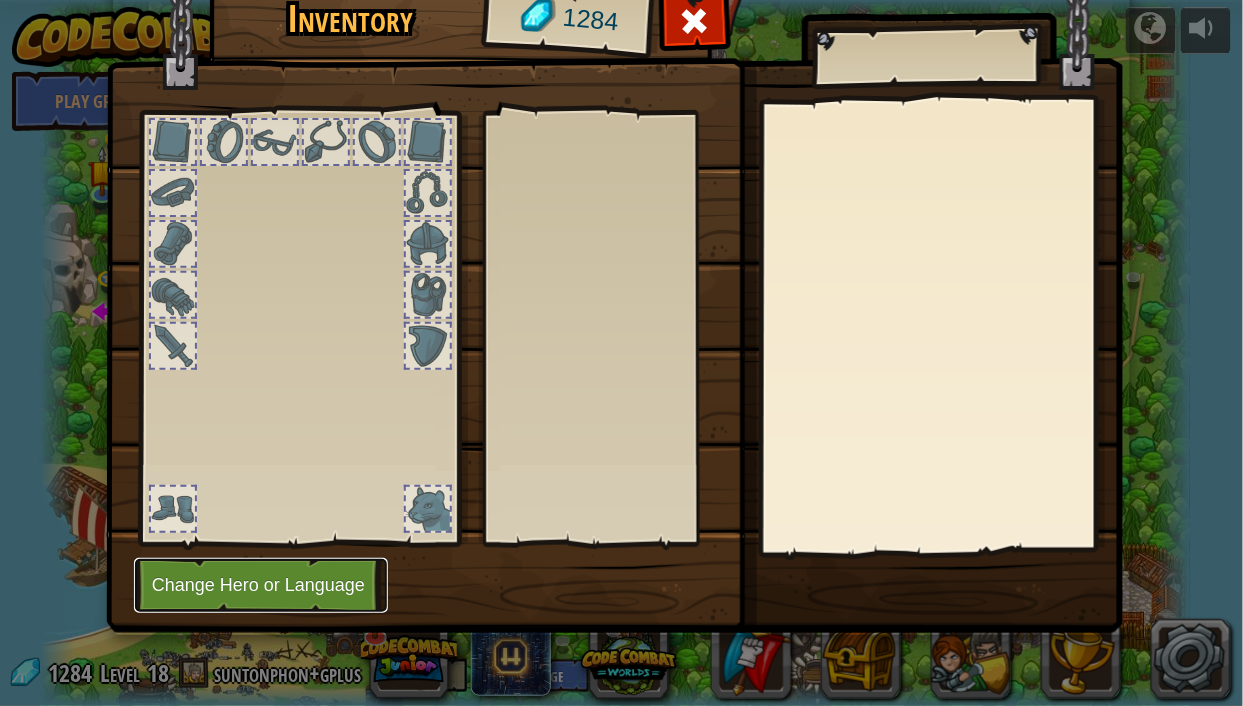 click on "Change Hero or Language" at bounding box center [261, 585] 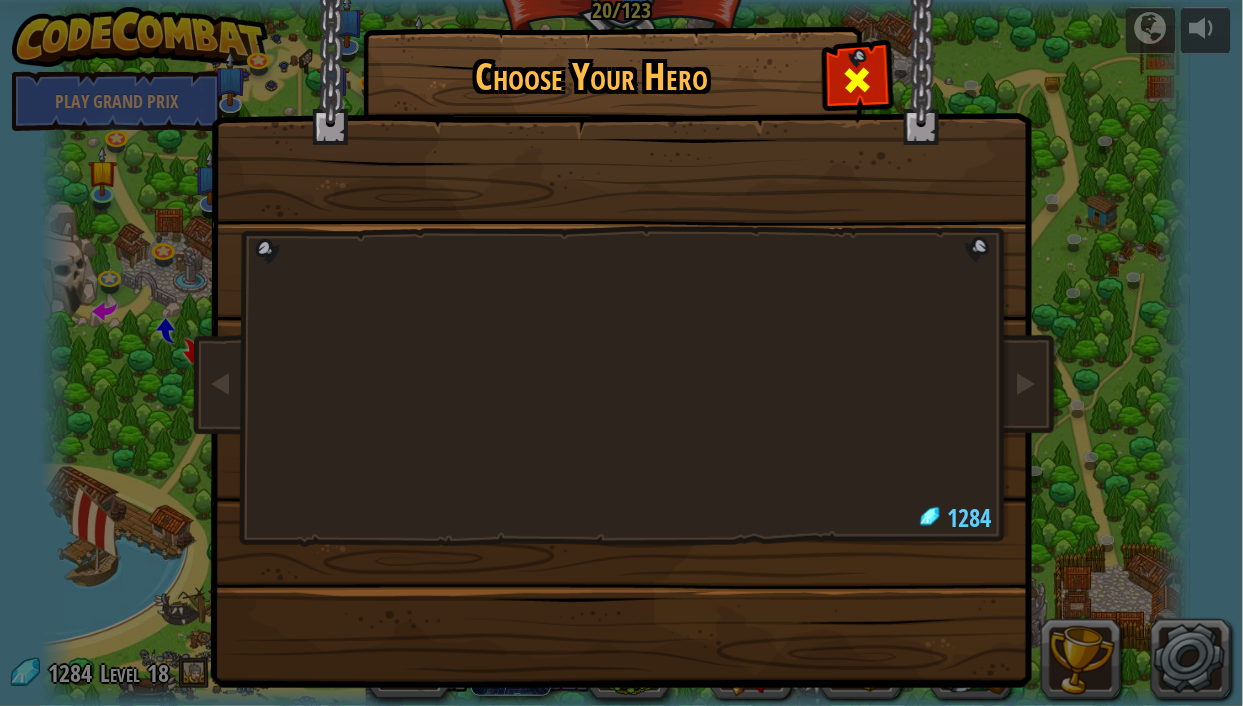 click at bounding box center [857, 77] 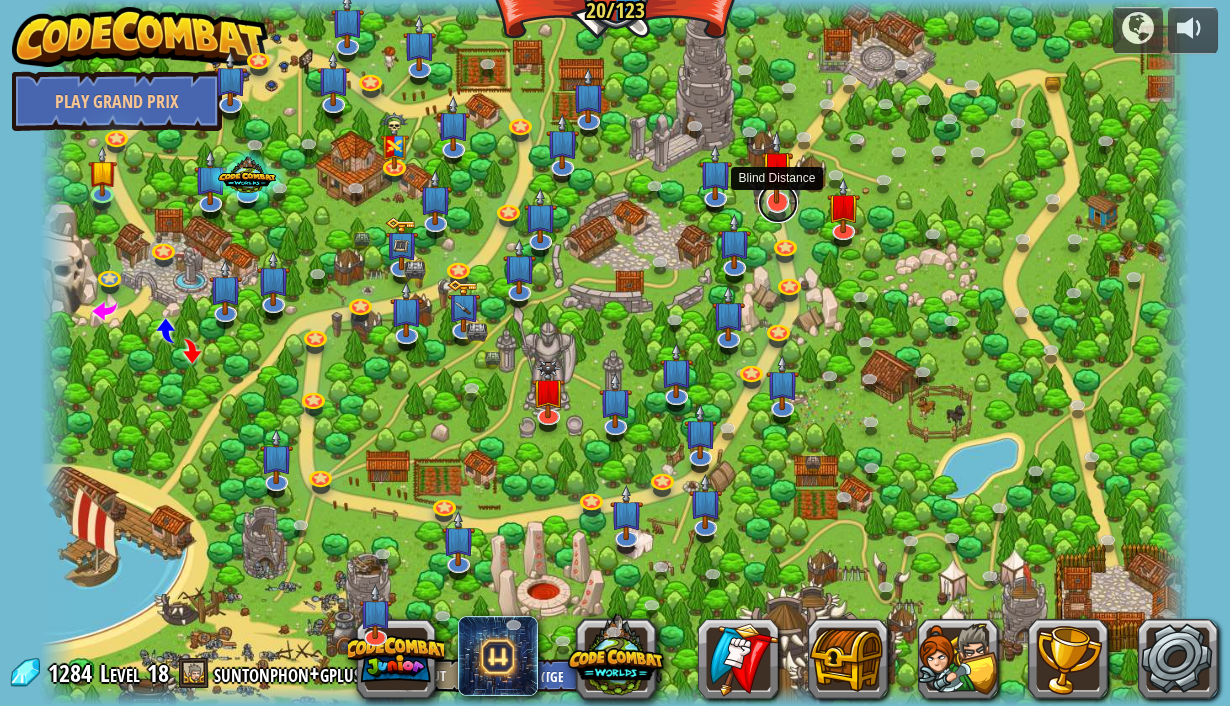 click at bounding box center [778, 203] 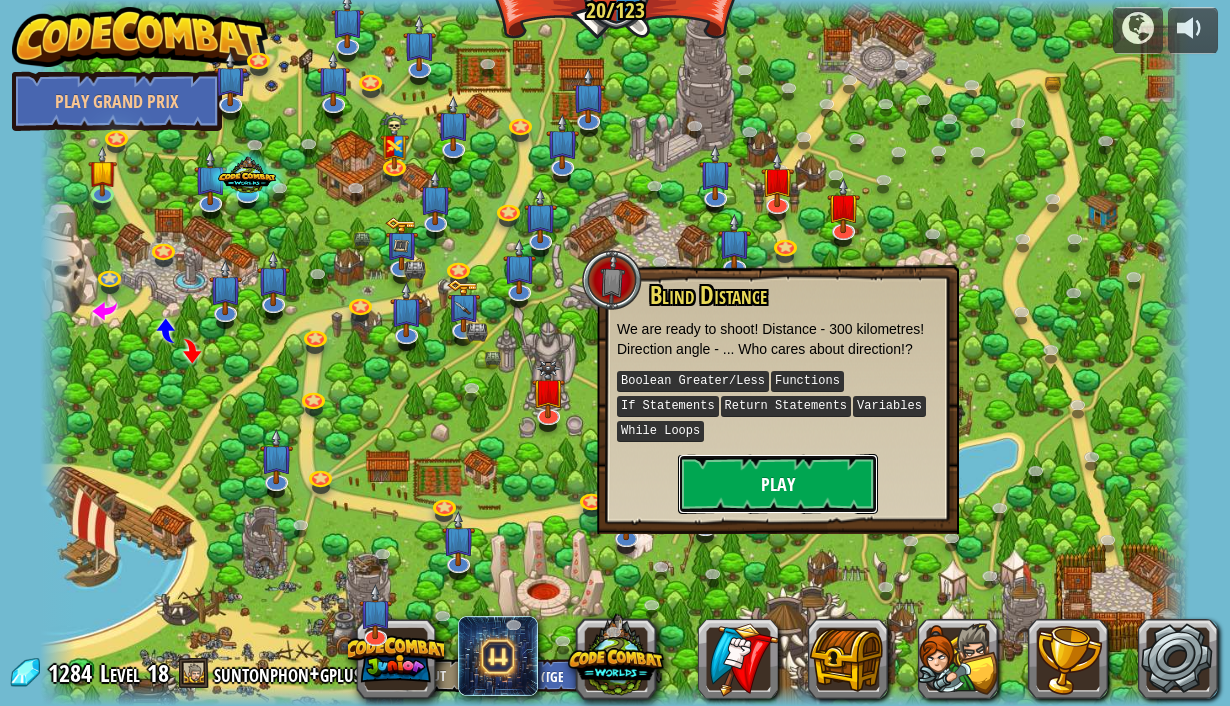 click on "Play" at bounding box center (778, 484) 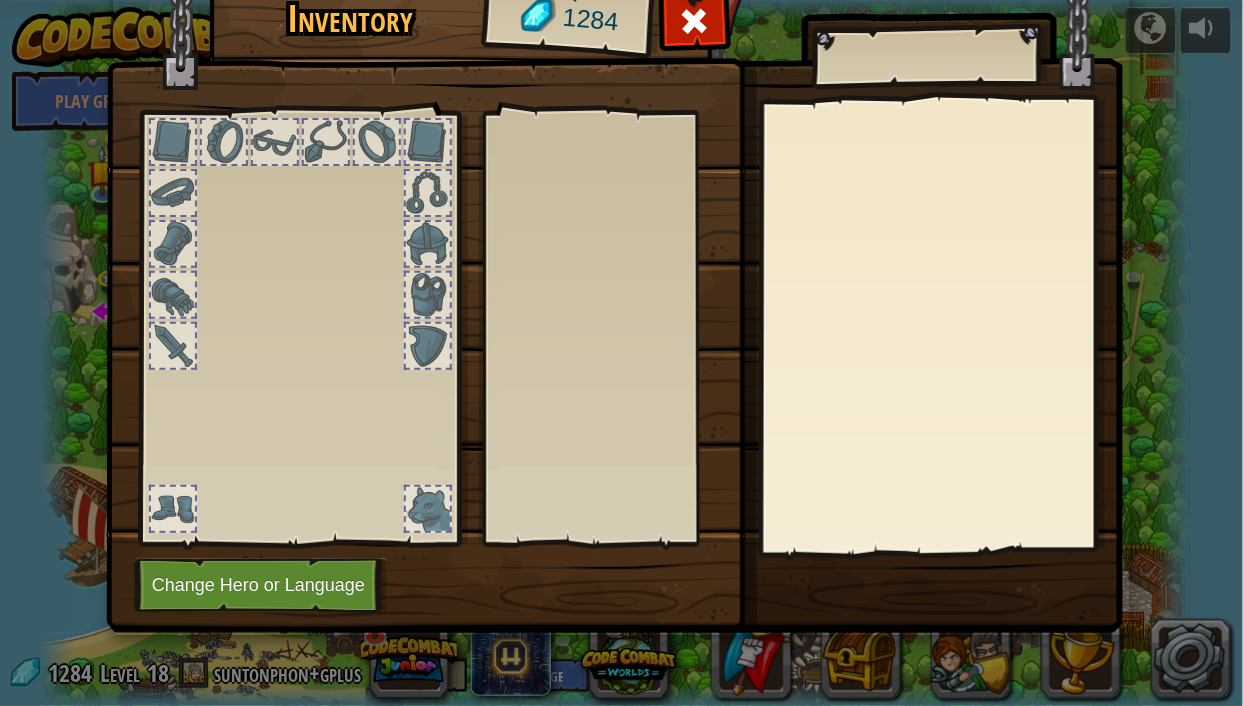click at bounding box center (428, 509) 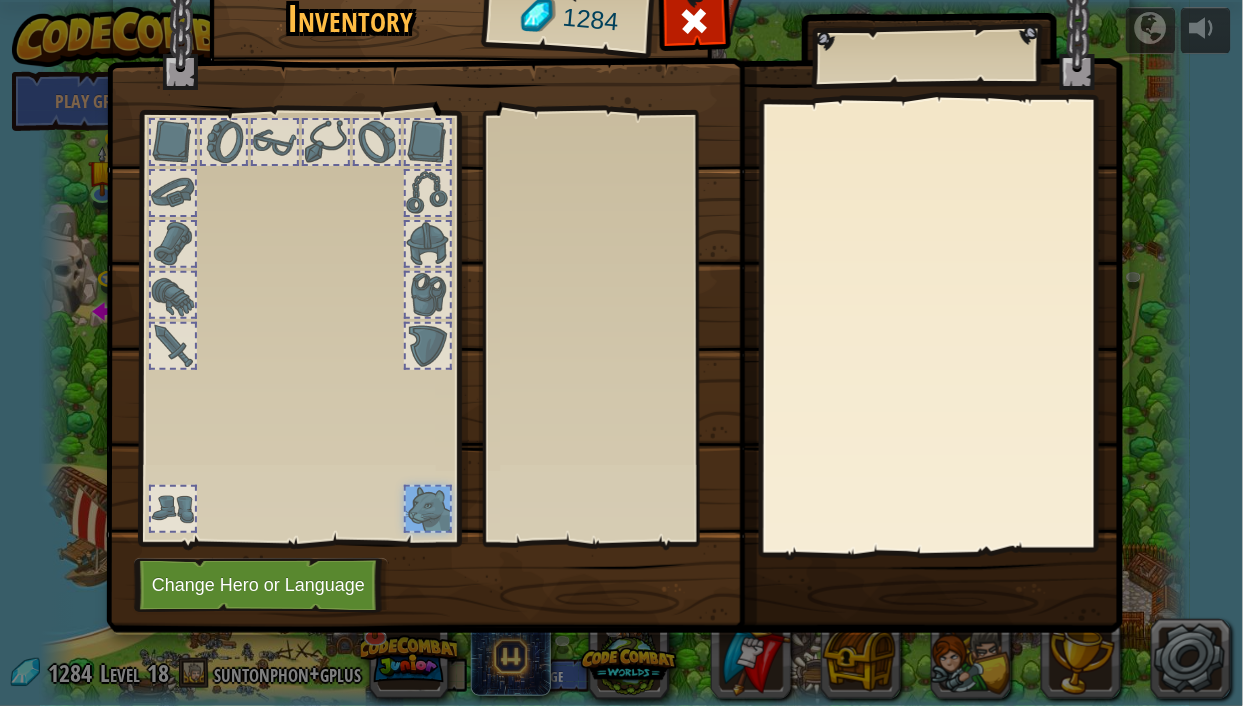 click at bounding box center [428, 509] 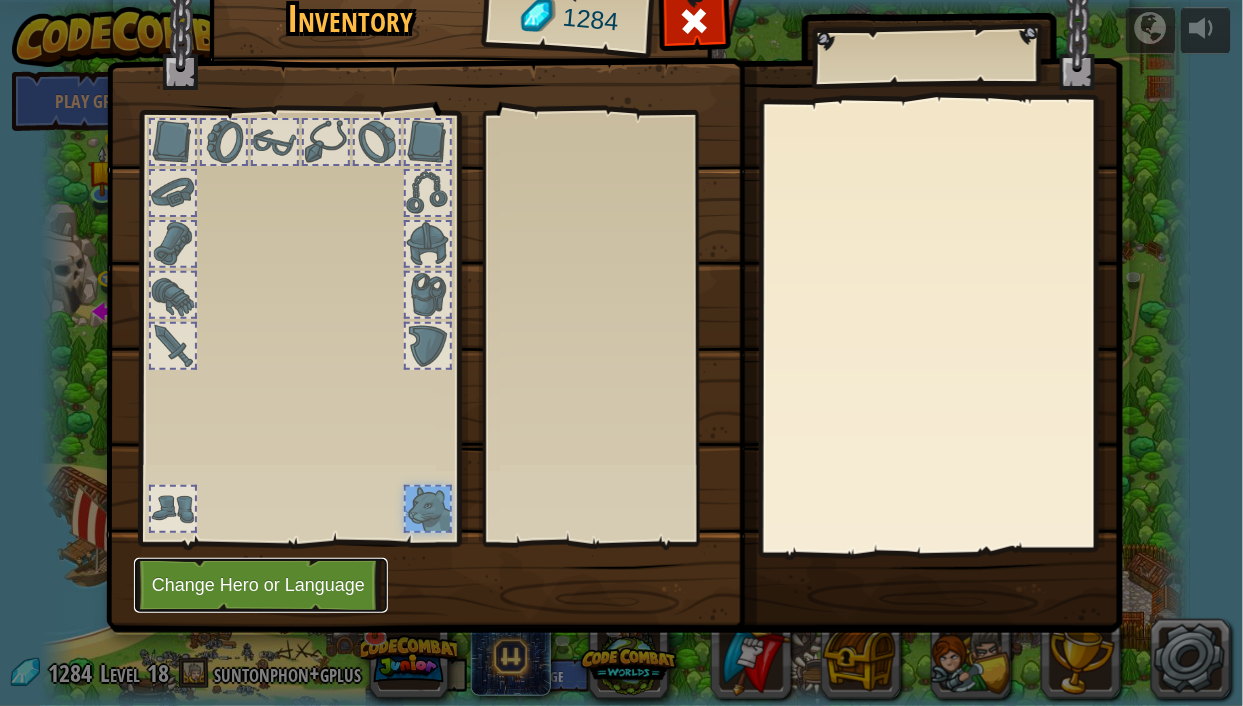 click on "Change Hero or Language" at bounding box center (261, 585) 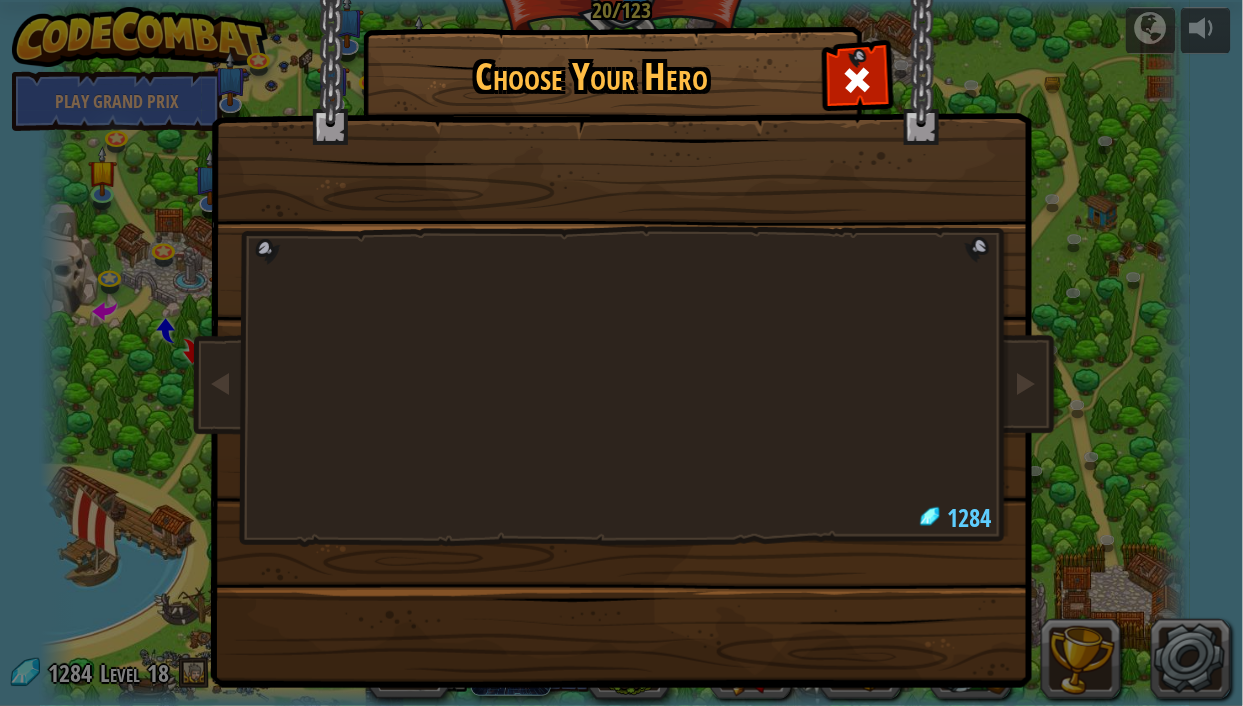 click at bounding box center [622, 316] 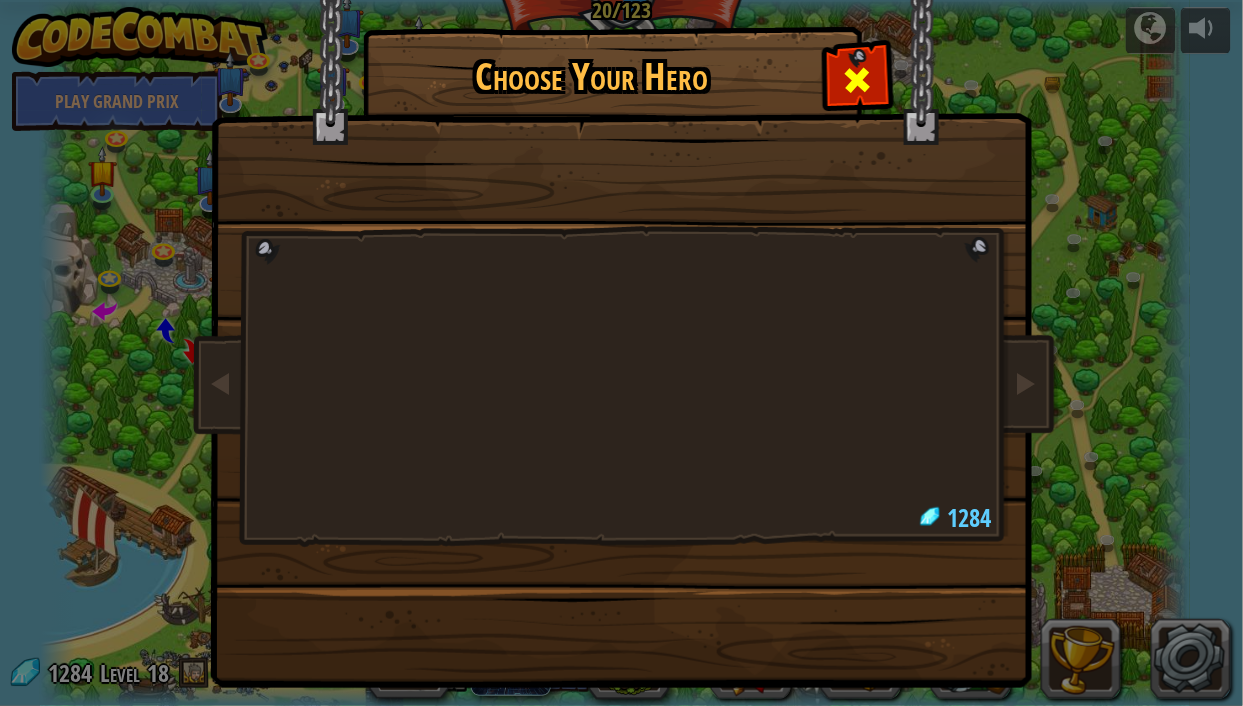 click at bounding box center [858, 80] 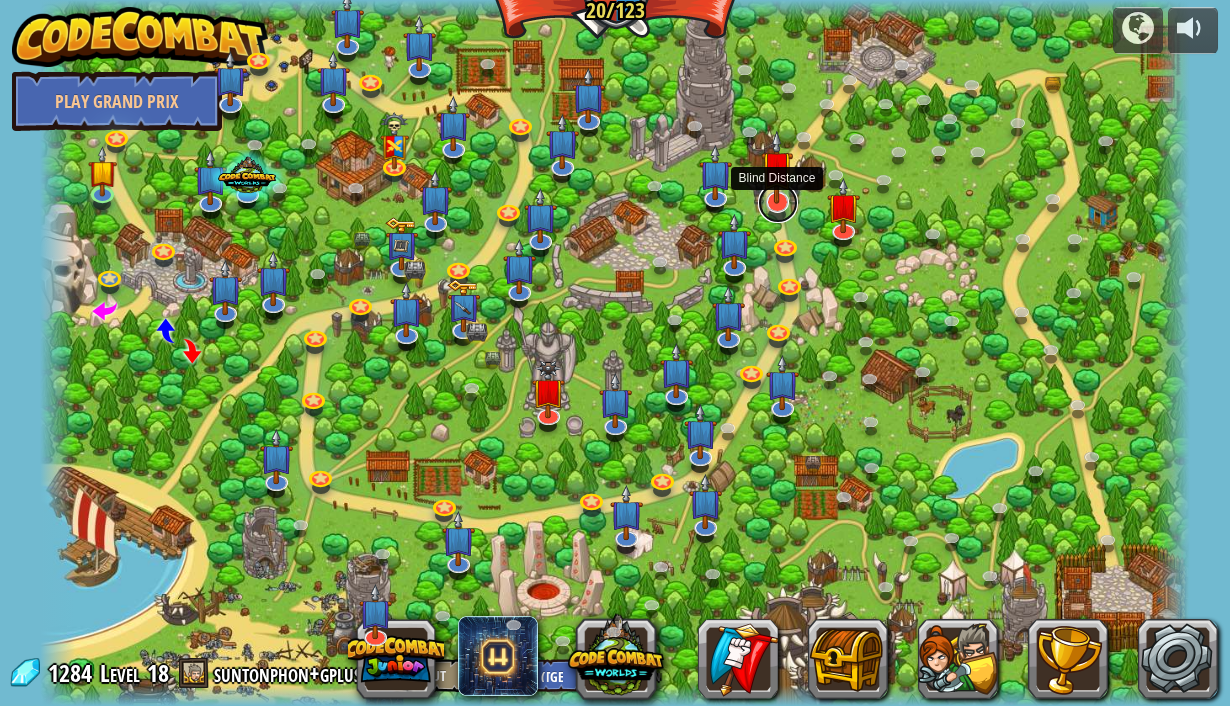 click at bounding box center [778, 203] 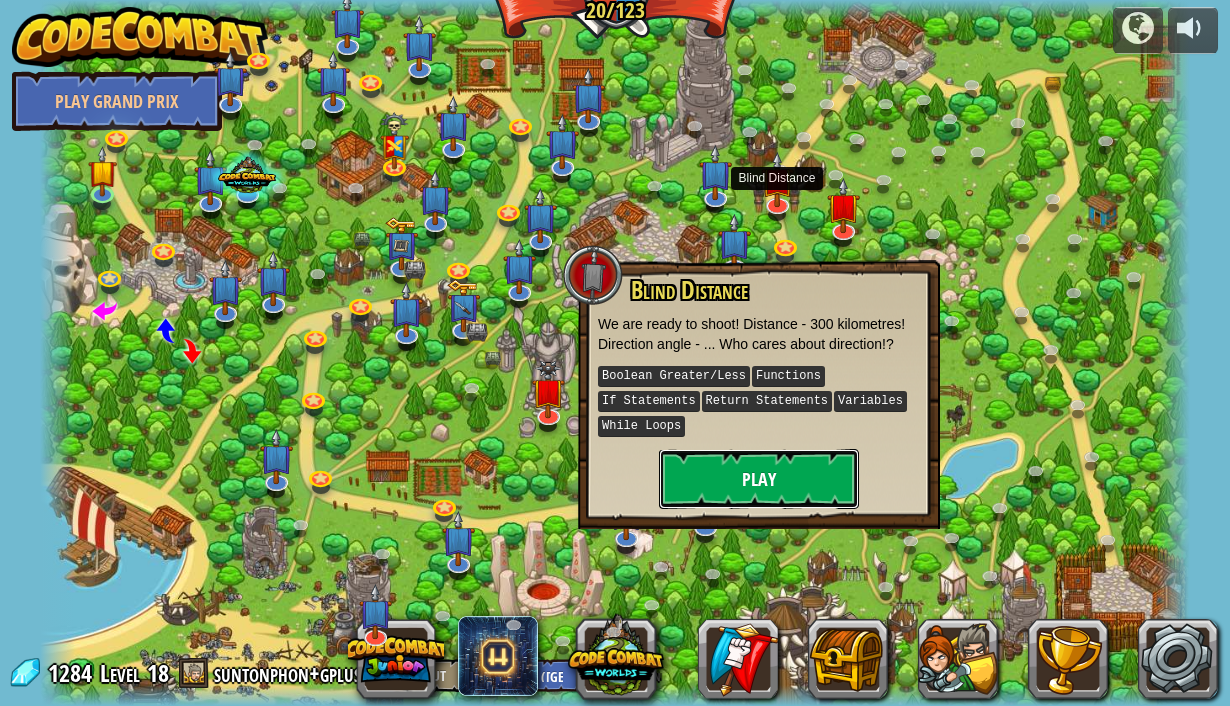 click on "Play" at bounding box center (759, 479) 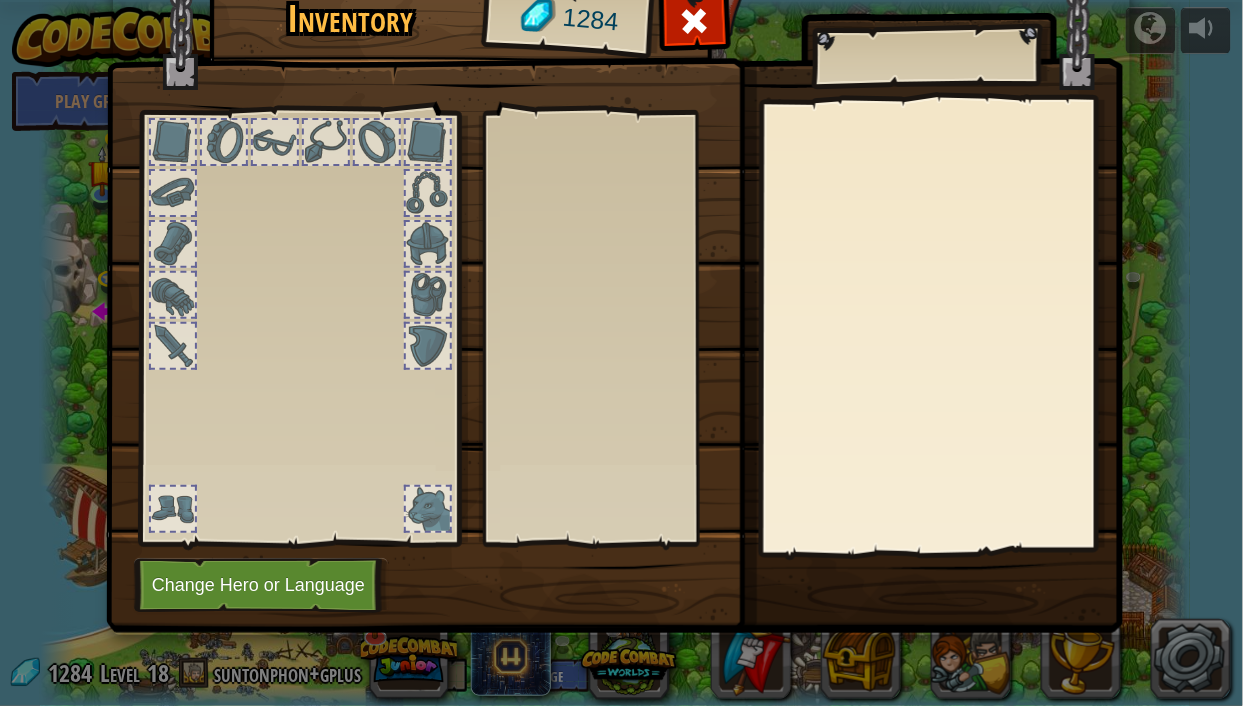 click on "Inventory 1284 Equip Unequip Subscribe to Unlock! (restricted in this level) Change Hero or Language Play" at bounding box center (621, 305) 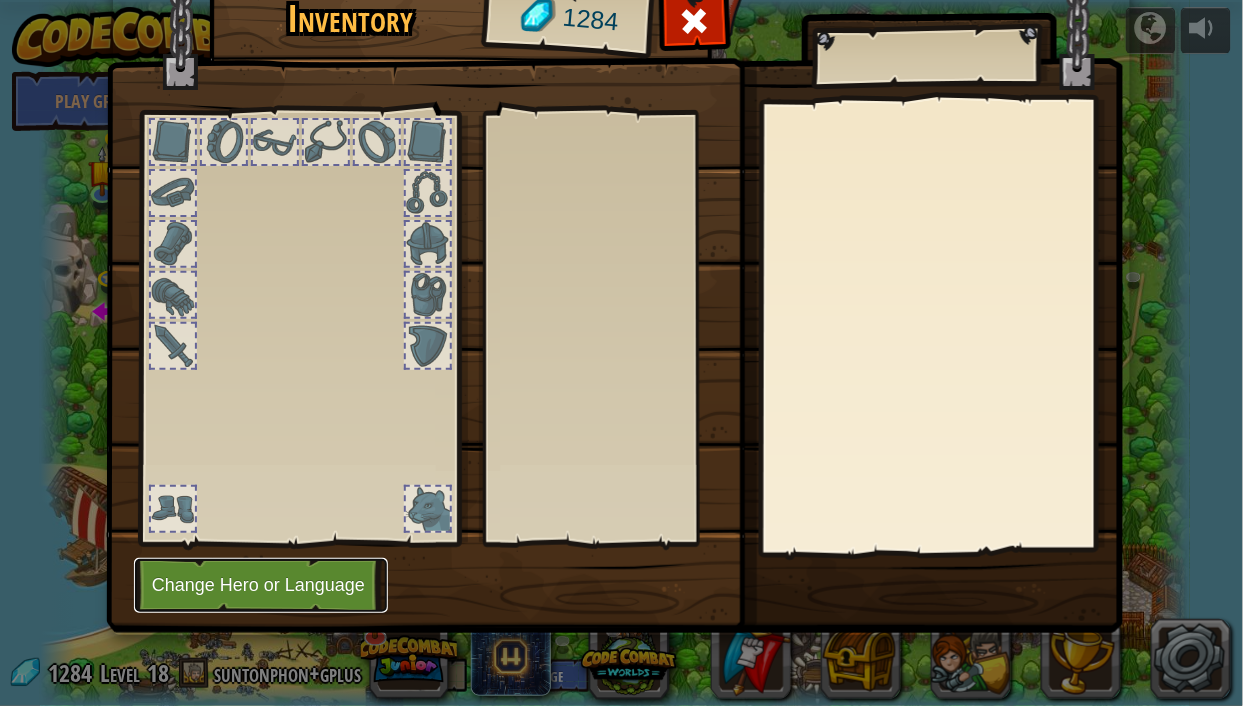click on "Change Hero or Language" at bounding box center (261, 585) 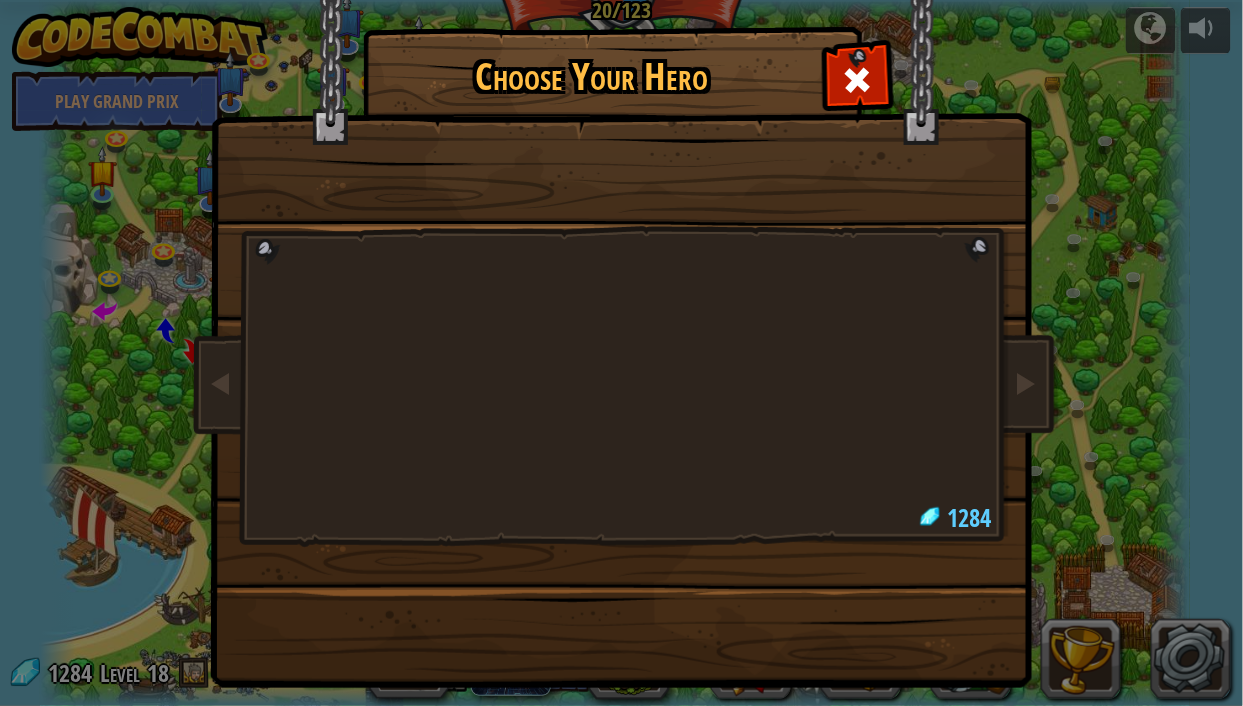 click on "Choose Your Hero 1284" at bounding box center (622, 359) 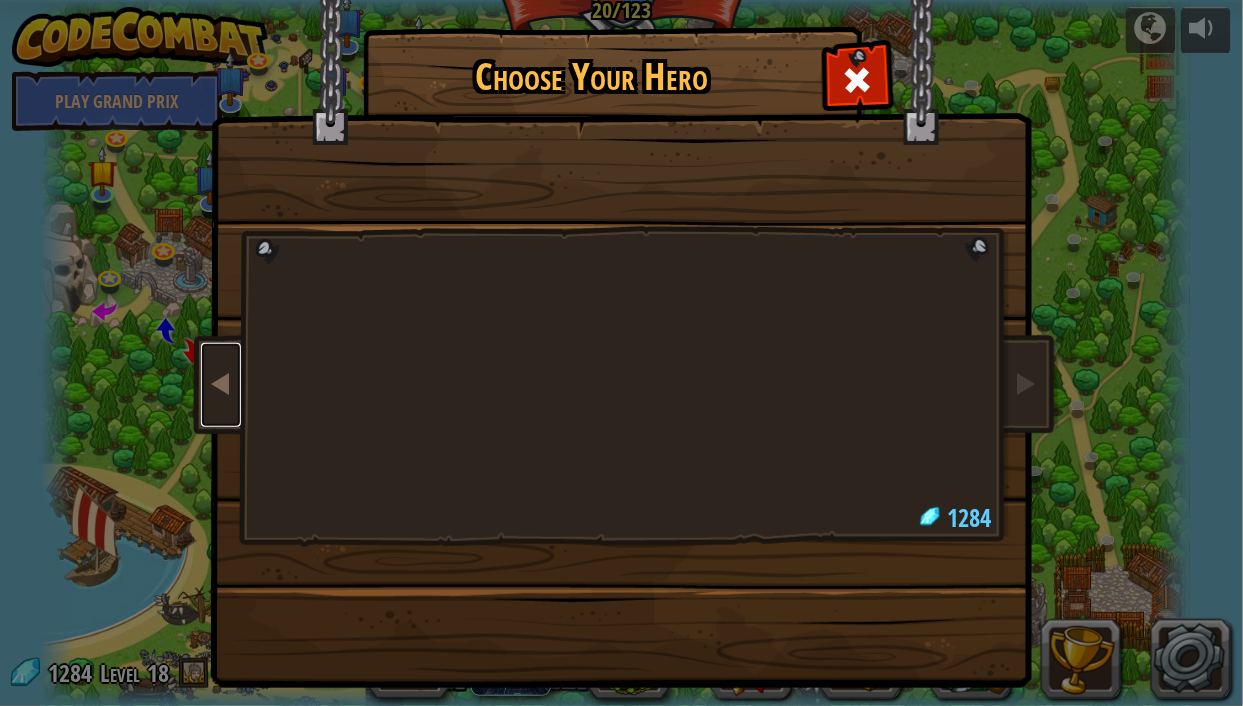 click at bounding box center (221, 383) 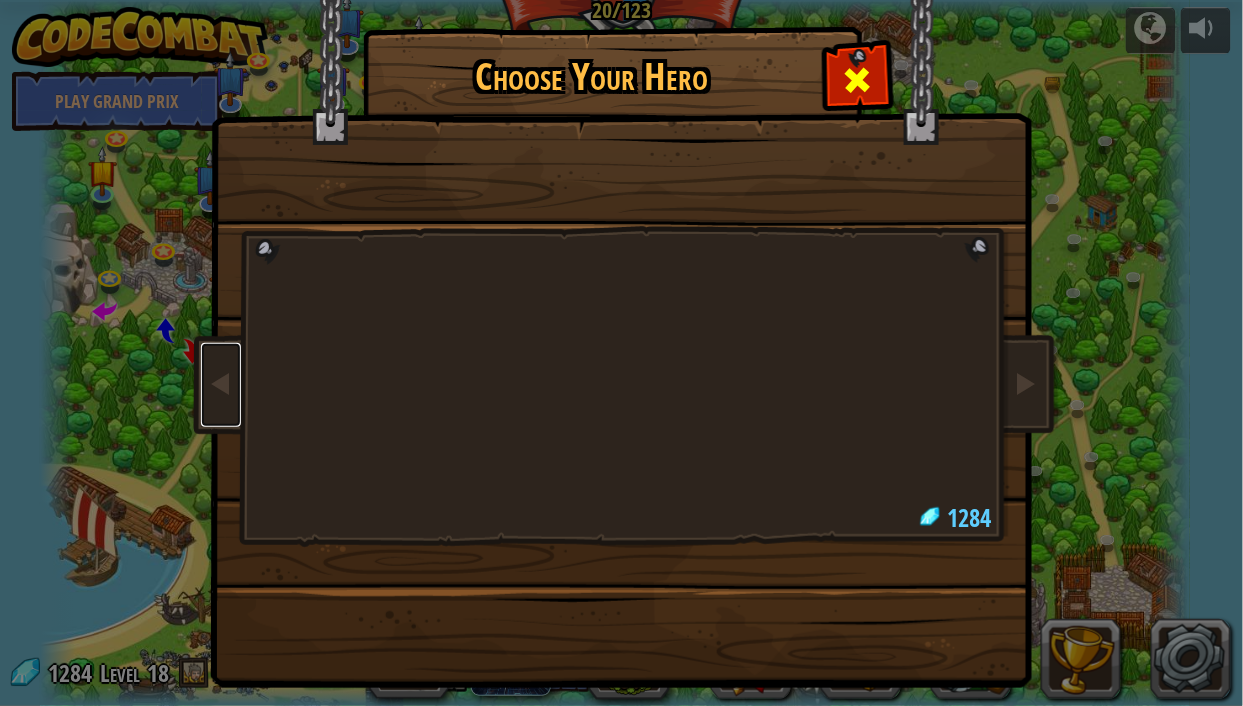 drag, startPoint x: 202, startPoint y: 383, endPoint x: 856, endPoint y: 63, distance: 728.09064 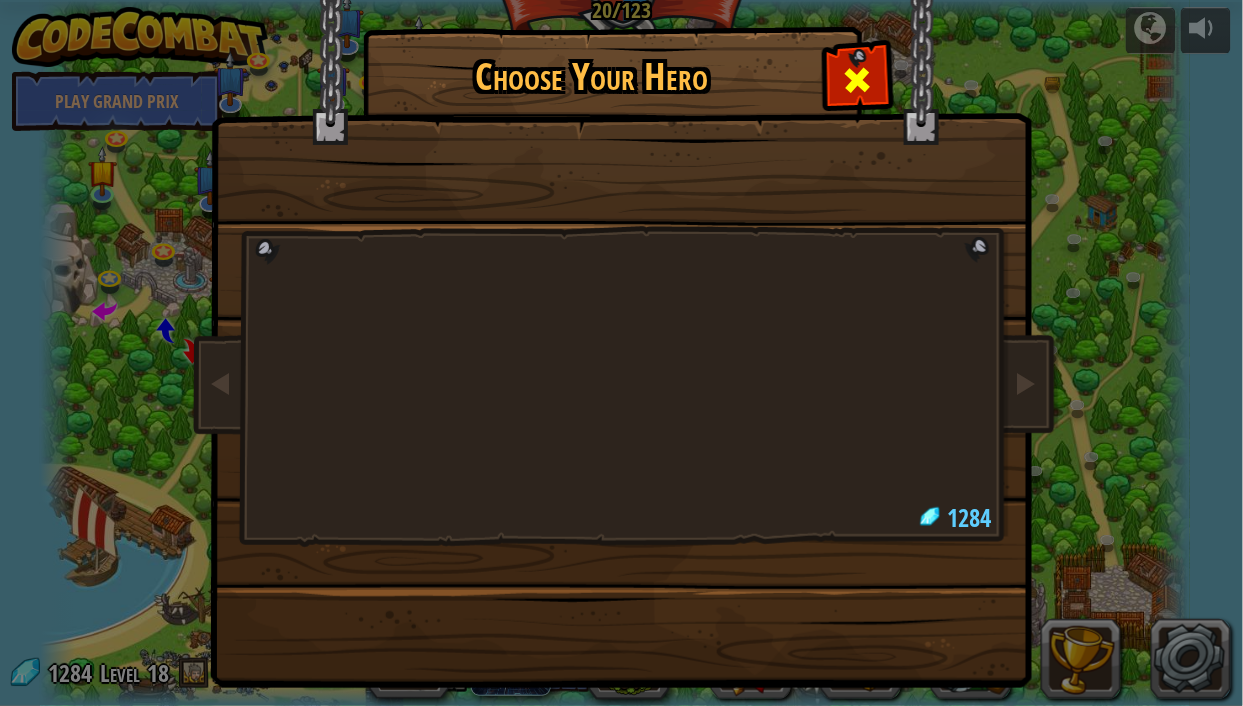 click at bounding box center (858, 80) 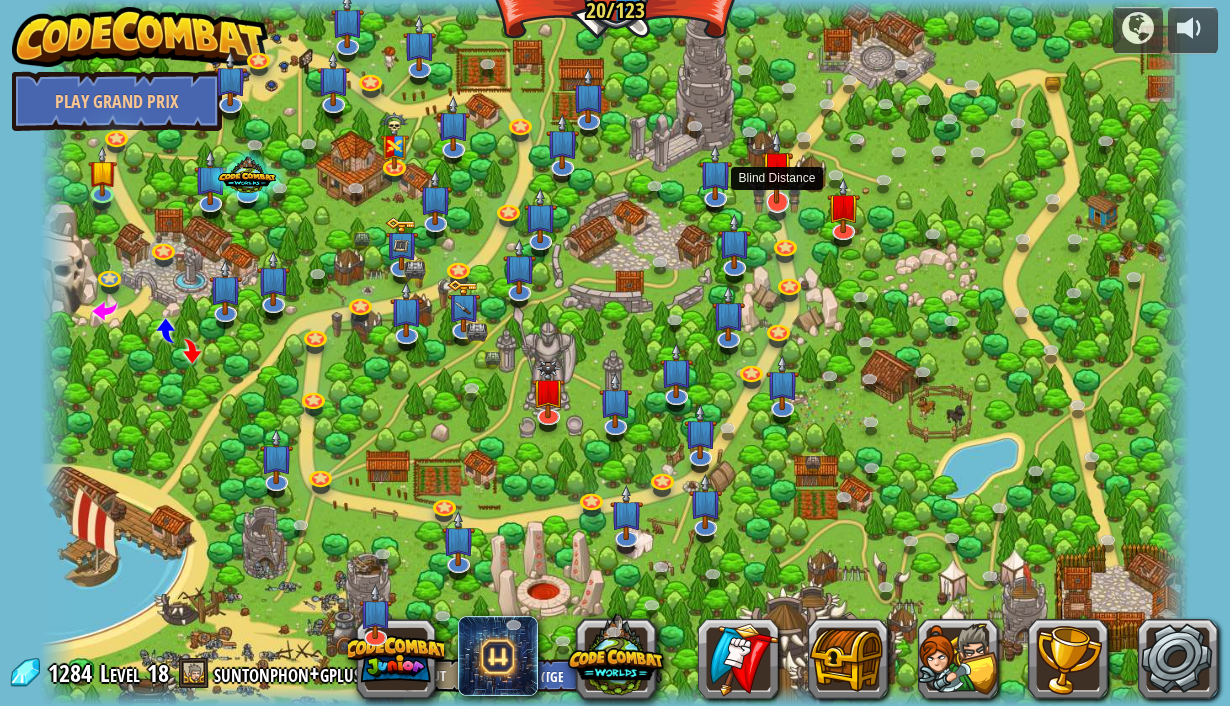 click at bounding box center [777, 167] 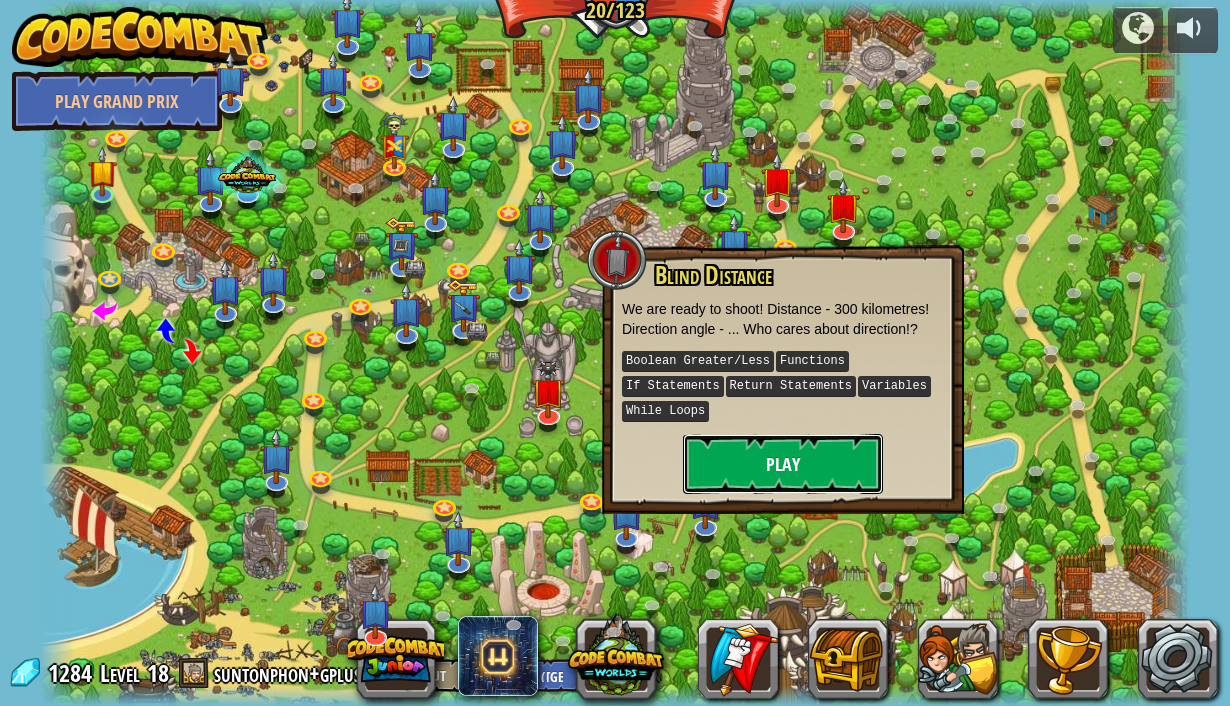 click on "Play" at bounding box center (783, 464) 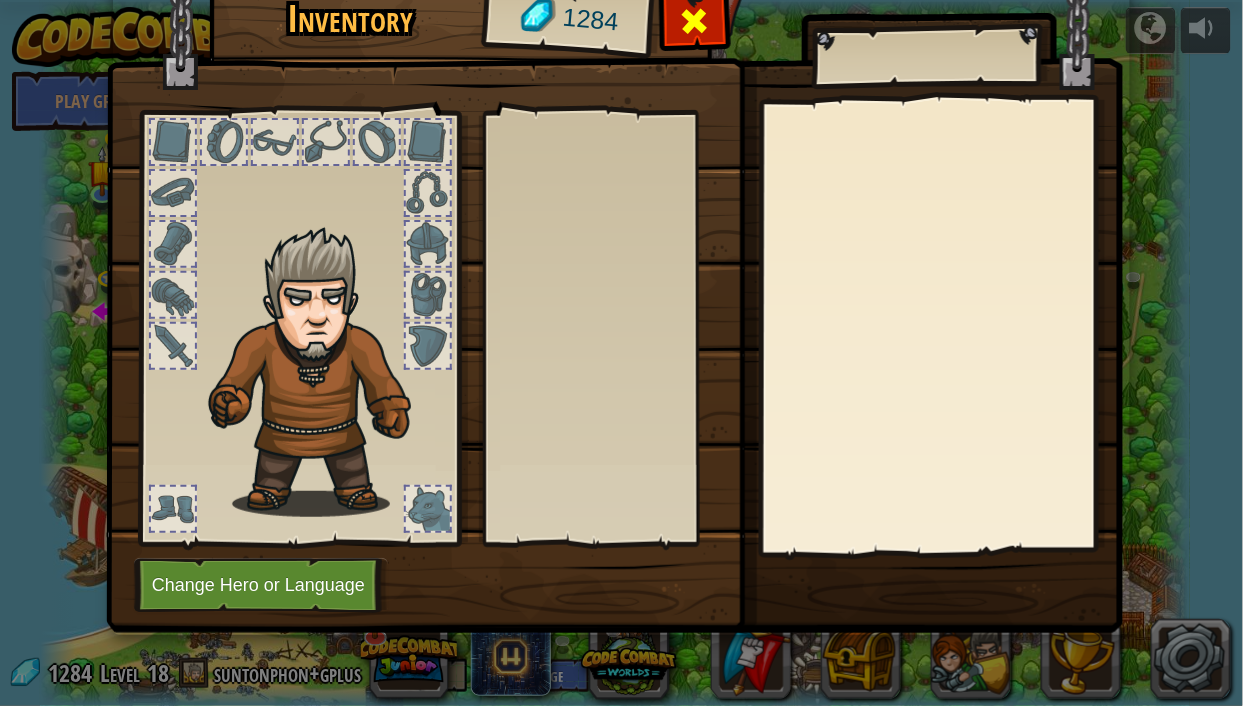 click at bounding box center [695, 21] 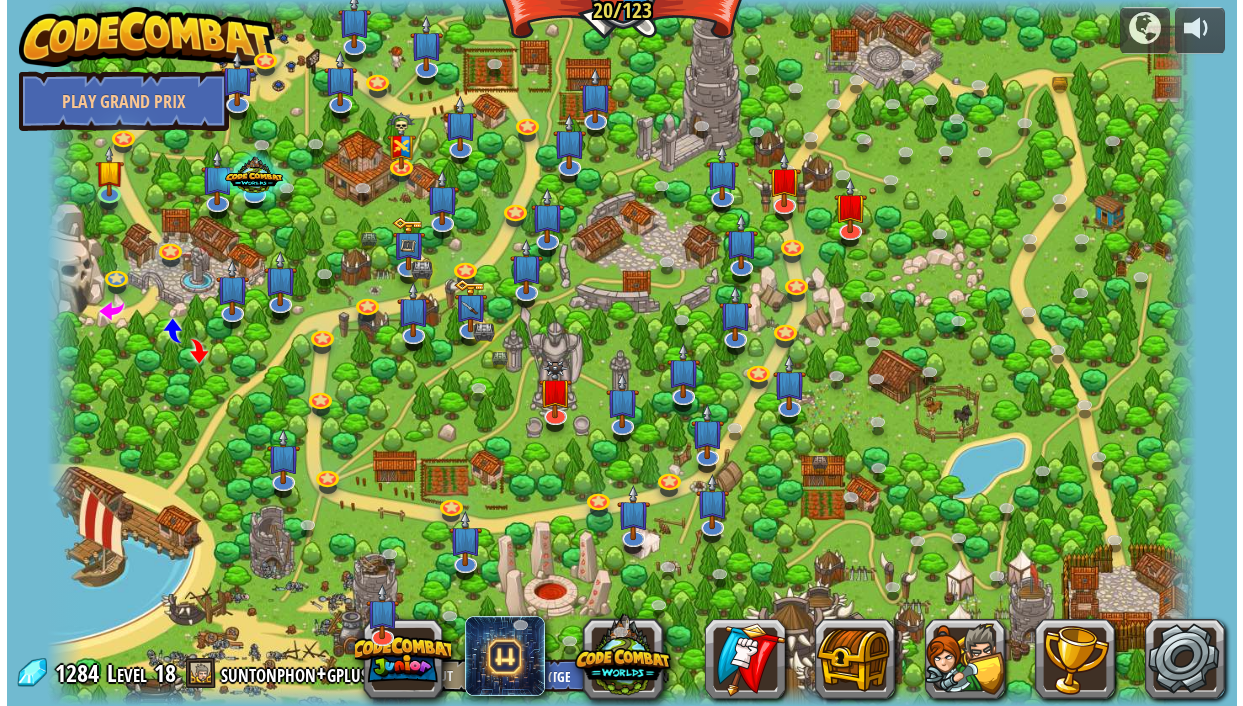 scroll, scrollTop: 0, scrollLeft: 0, axis: both 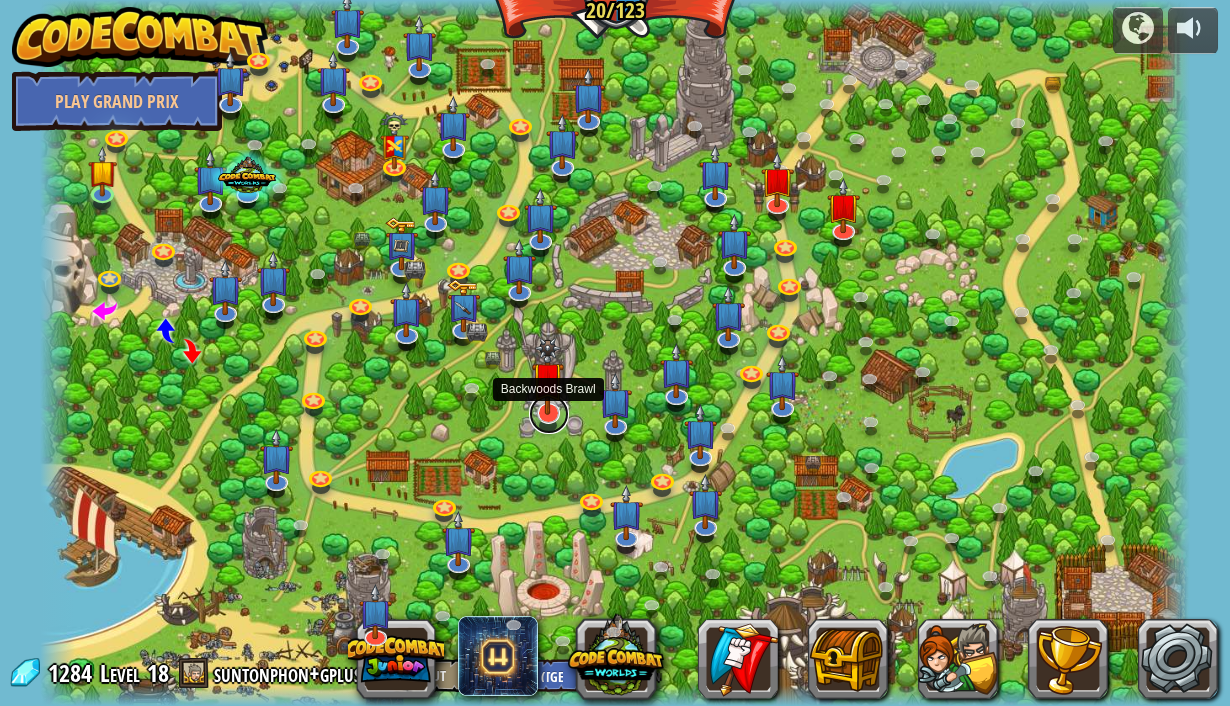 click at bounding box center (549, 414) 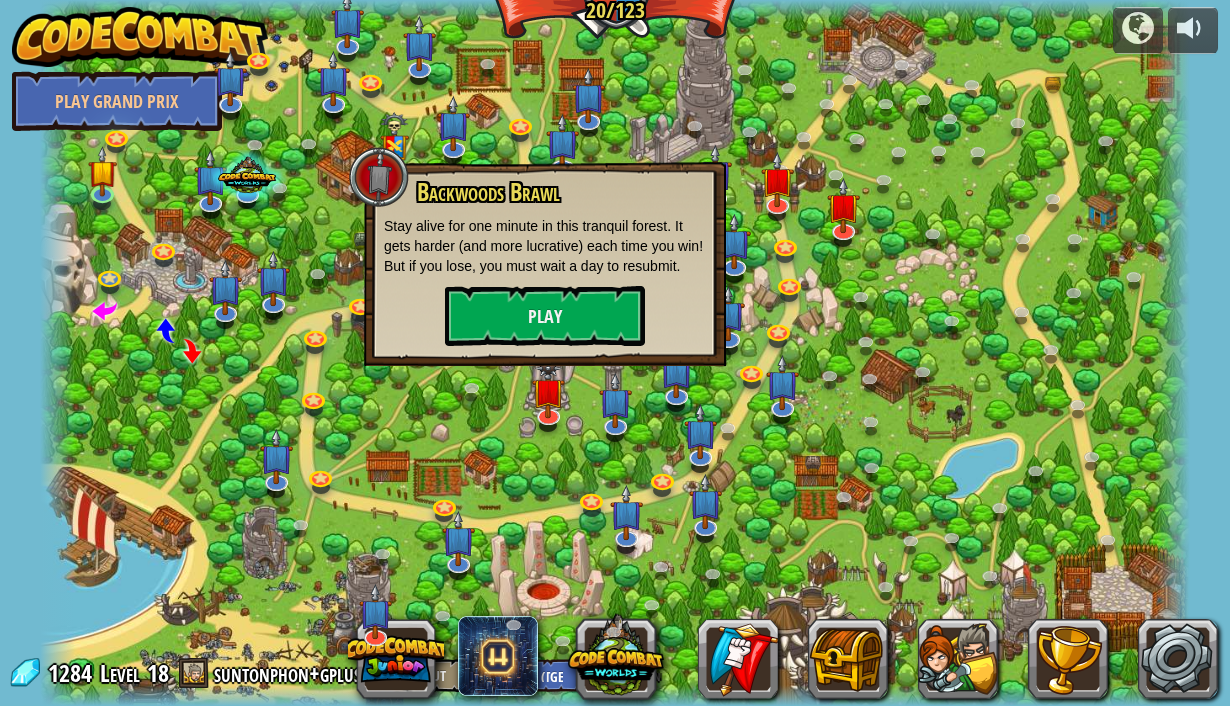 click on "Stay alive for one minute in this tranquil forest. It gets harder (and more lucrative) each time you win! But if you lose, you must wait a day to resubmit." at bounding box center (545, 246) 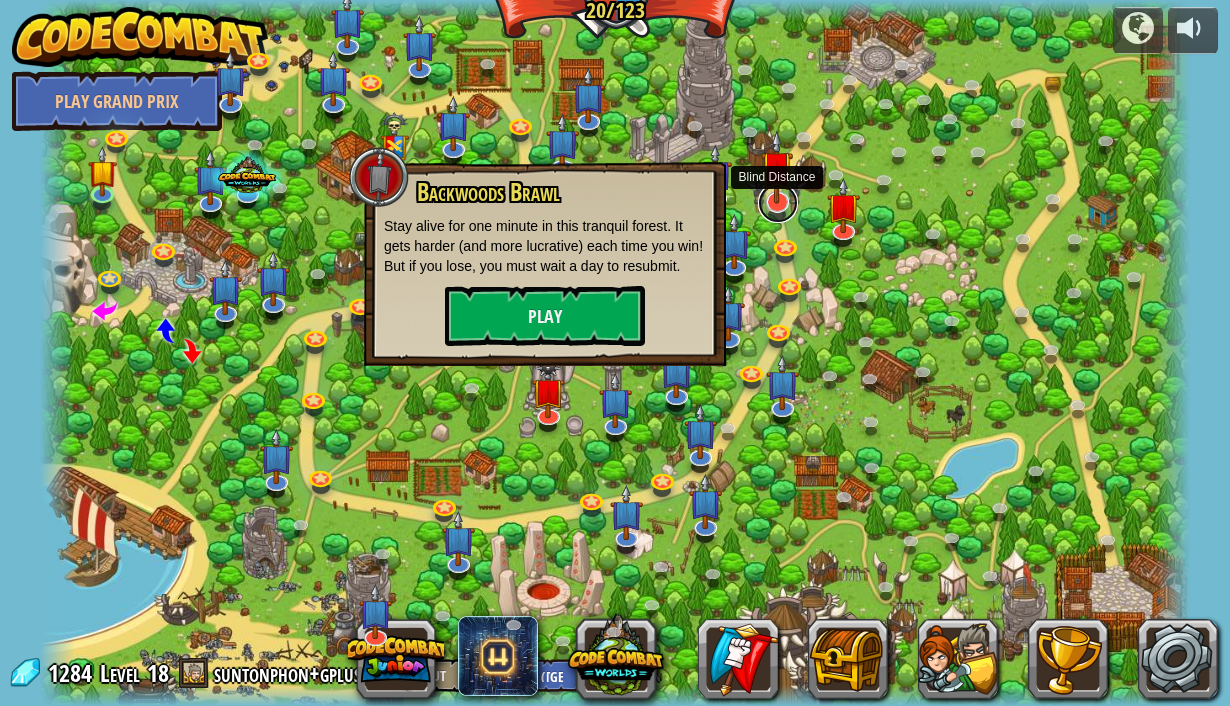 click at bounding box center (778, 203) 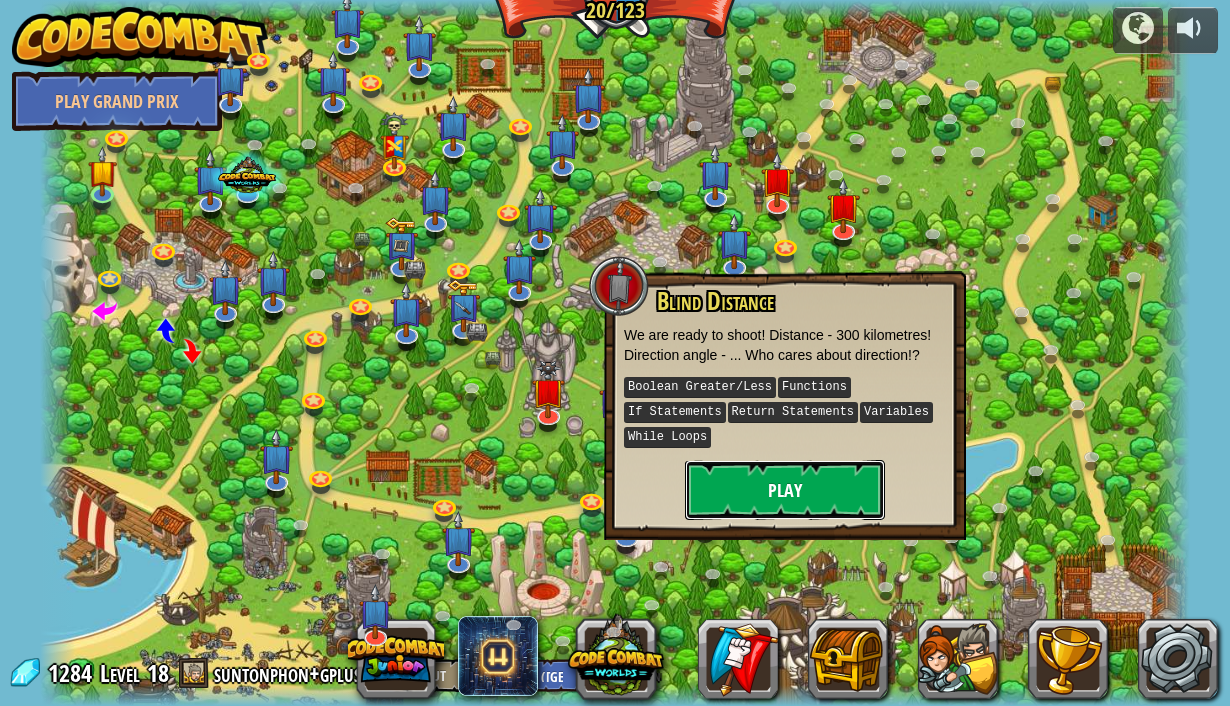 click on "Play" at bounding box center [785, 490] 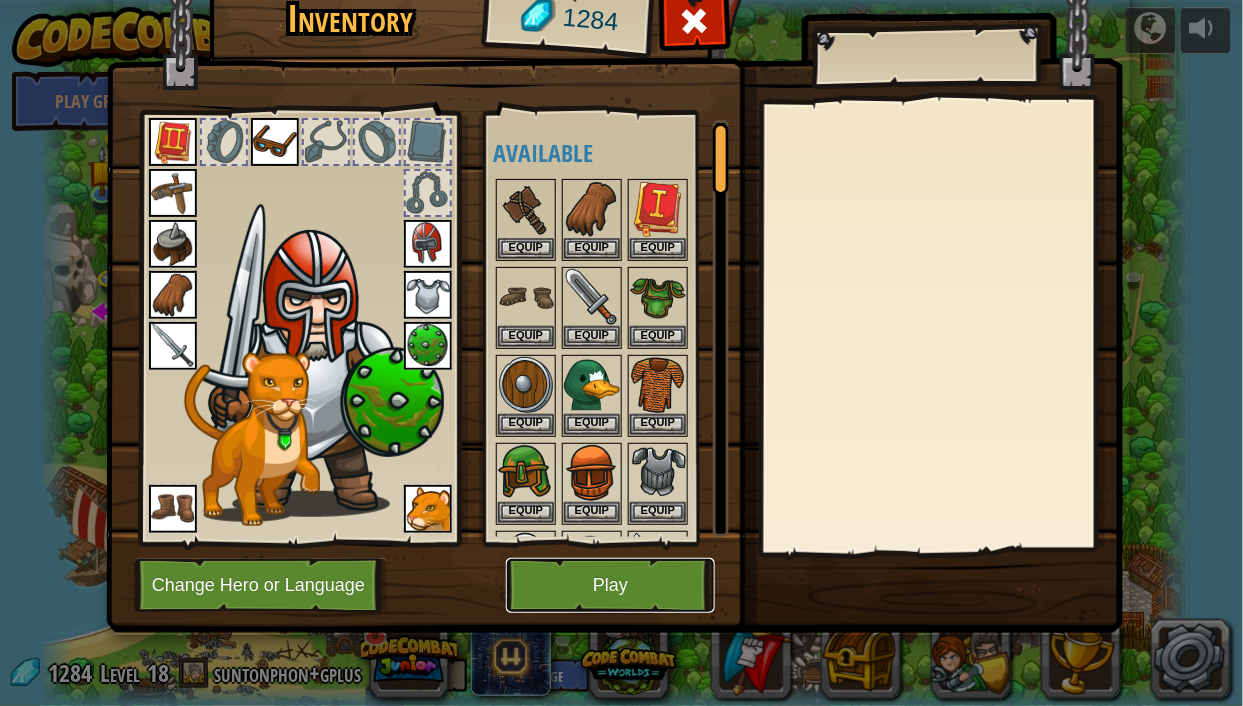 click on "Play" at bounding box center (610, 585) 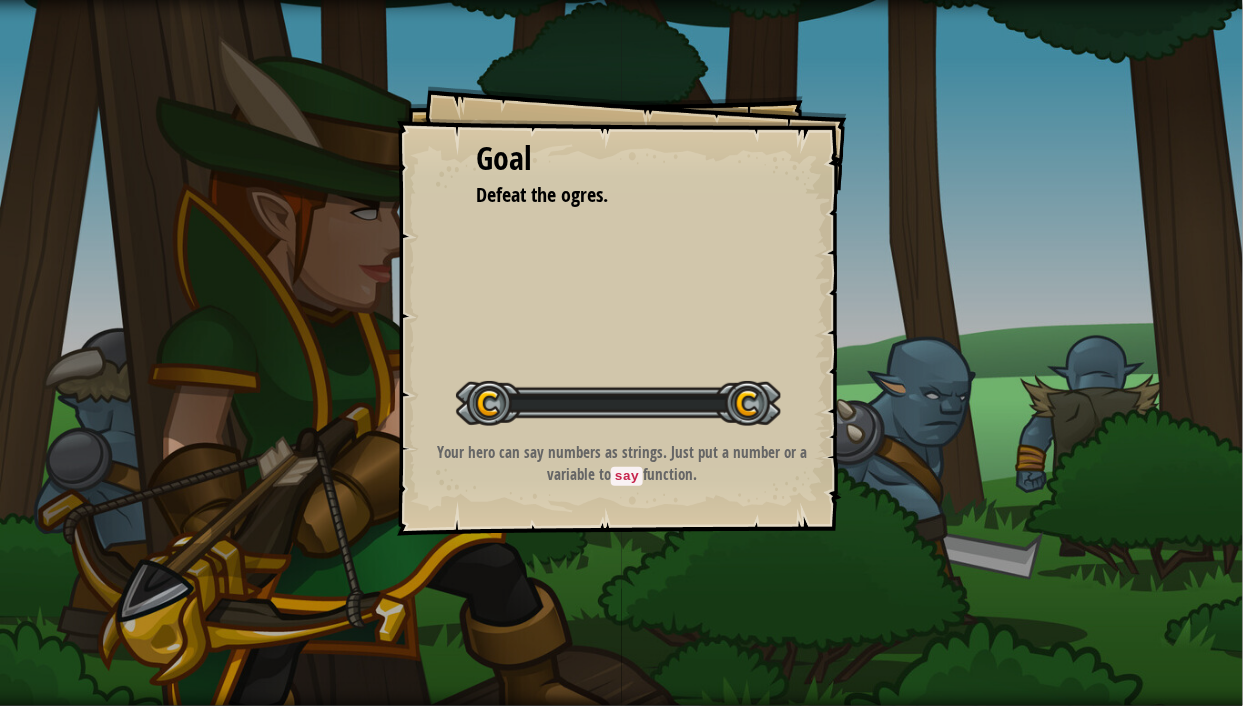 click on "Goal Defeat the ogres. Start Level Error loading from server. Try refreshing the page. You'll need a subscription to play this level. Subscribe You'll need to join a course to play this level. Back to my courses Ask your teacher to assign a license to you so you can continue to play CodeCombat! Back to my courses This level is locked. Back to my courses Your hero can say numbers as strings. Just put a number or a variable to  say  function." at bounding box center (621, 353) 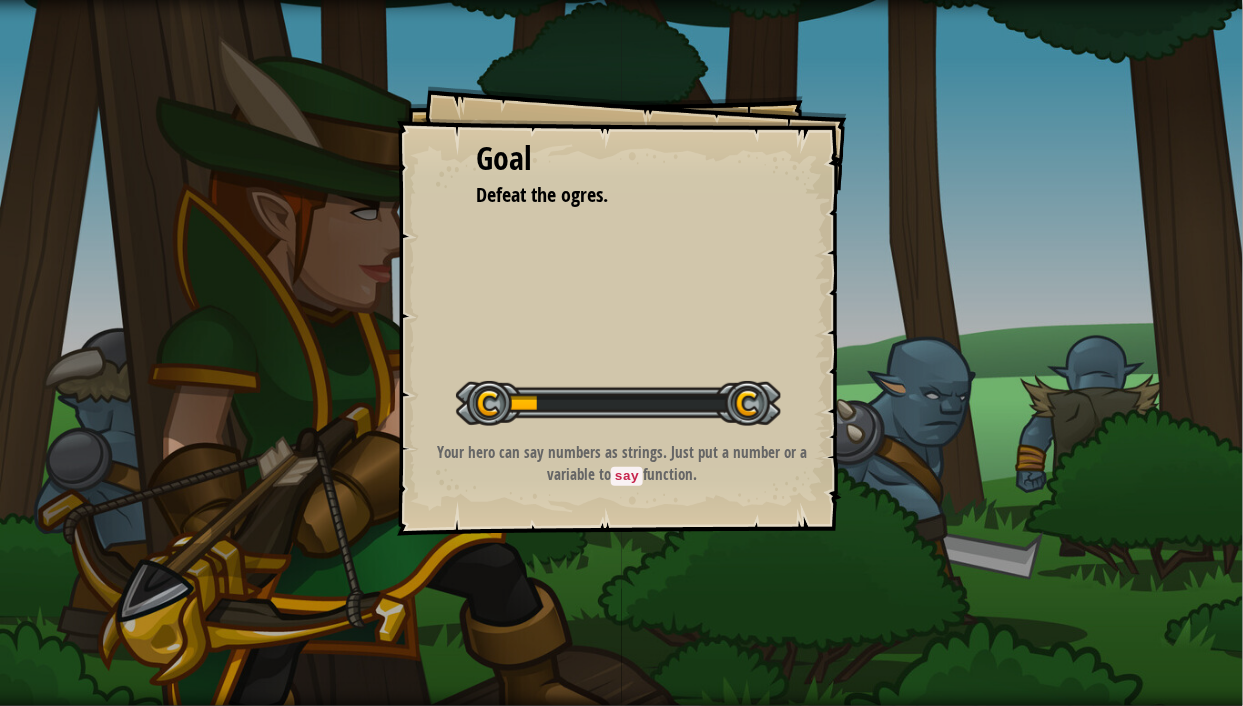 click at bounding box center [618, 403] 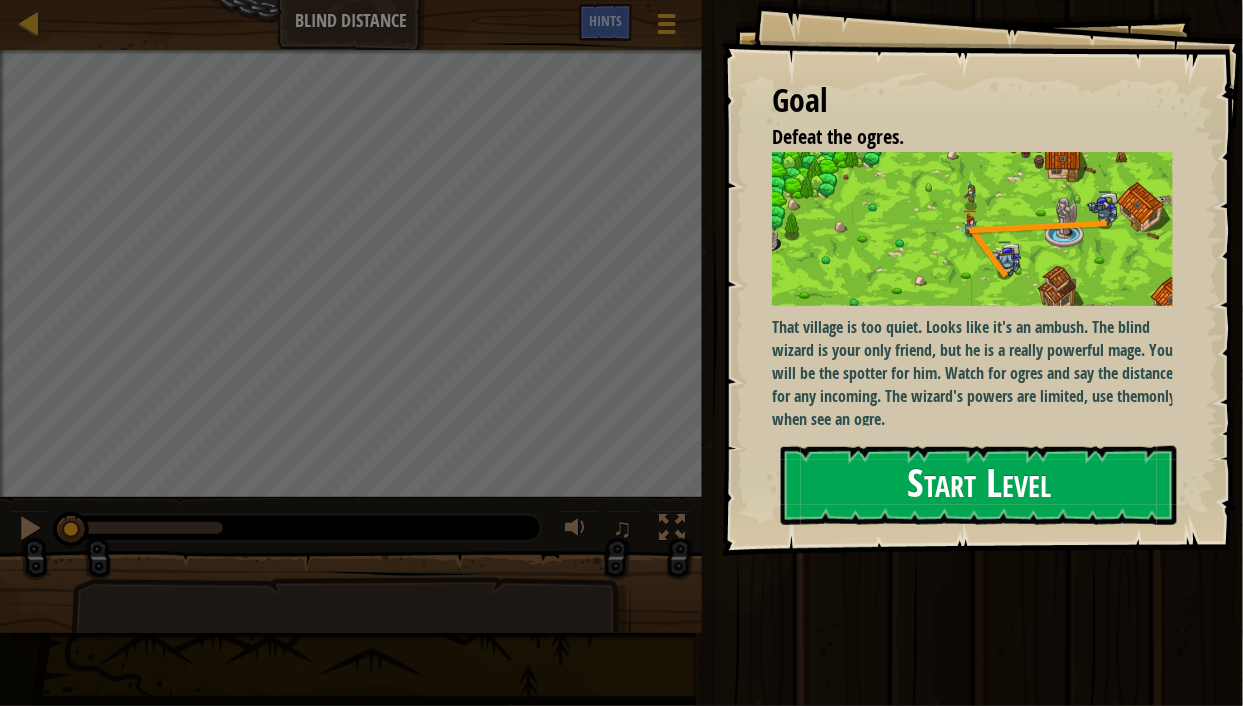 drag, startPoint x: 1058, startPoint y: 681, endPoint x: 971, endPoint y: 484, distance: 215.35551 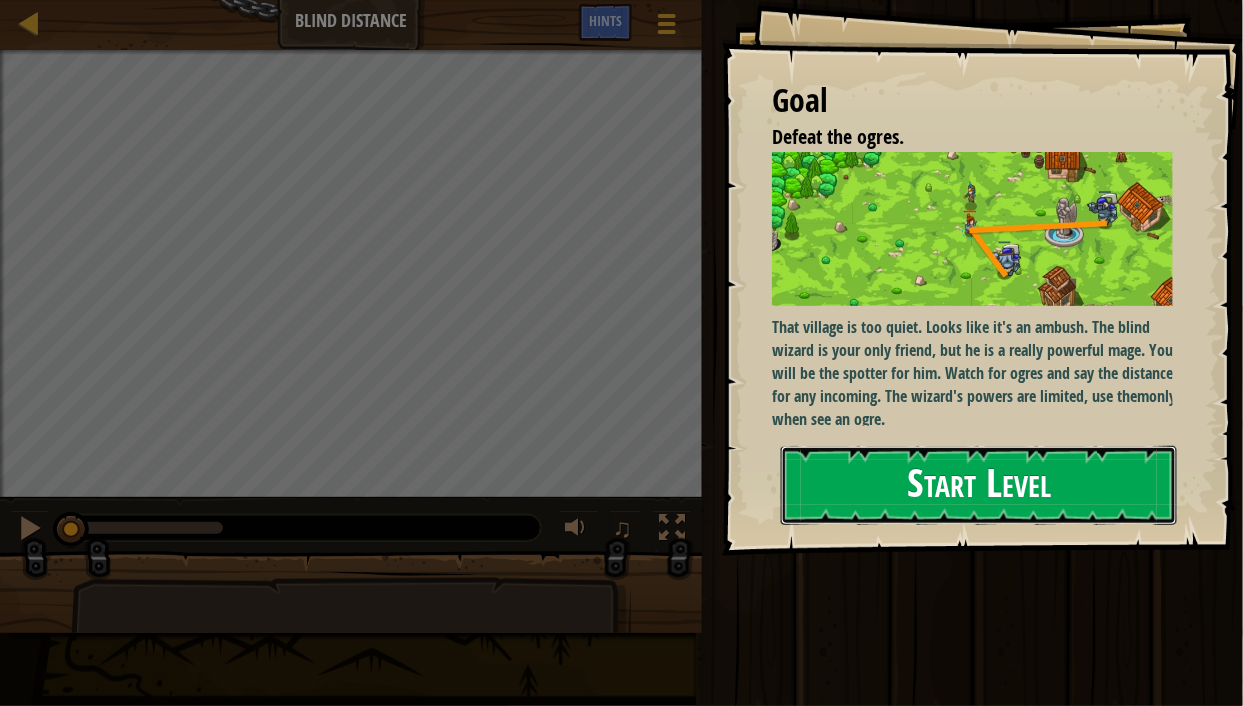 click on "Start Level" at bounding box center (979, 485) 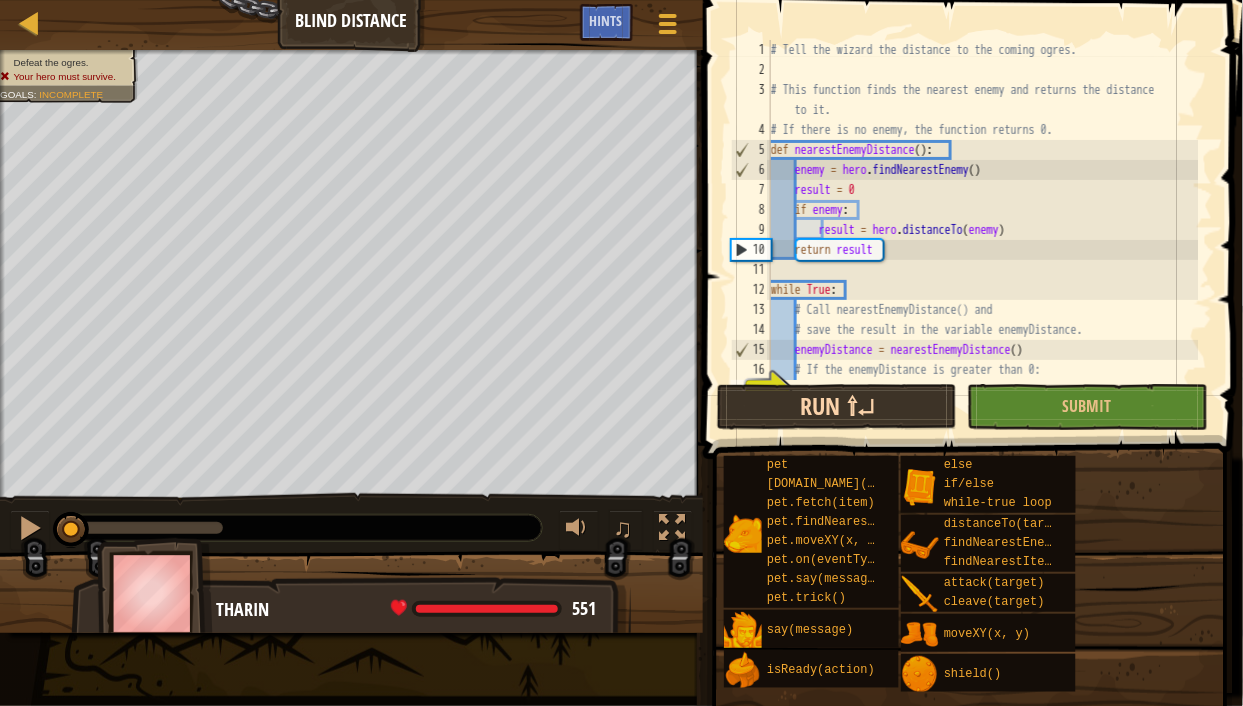 scroll, scrollTop: 80, scrollLeft: 0, axis: vertical 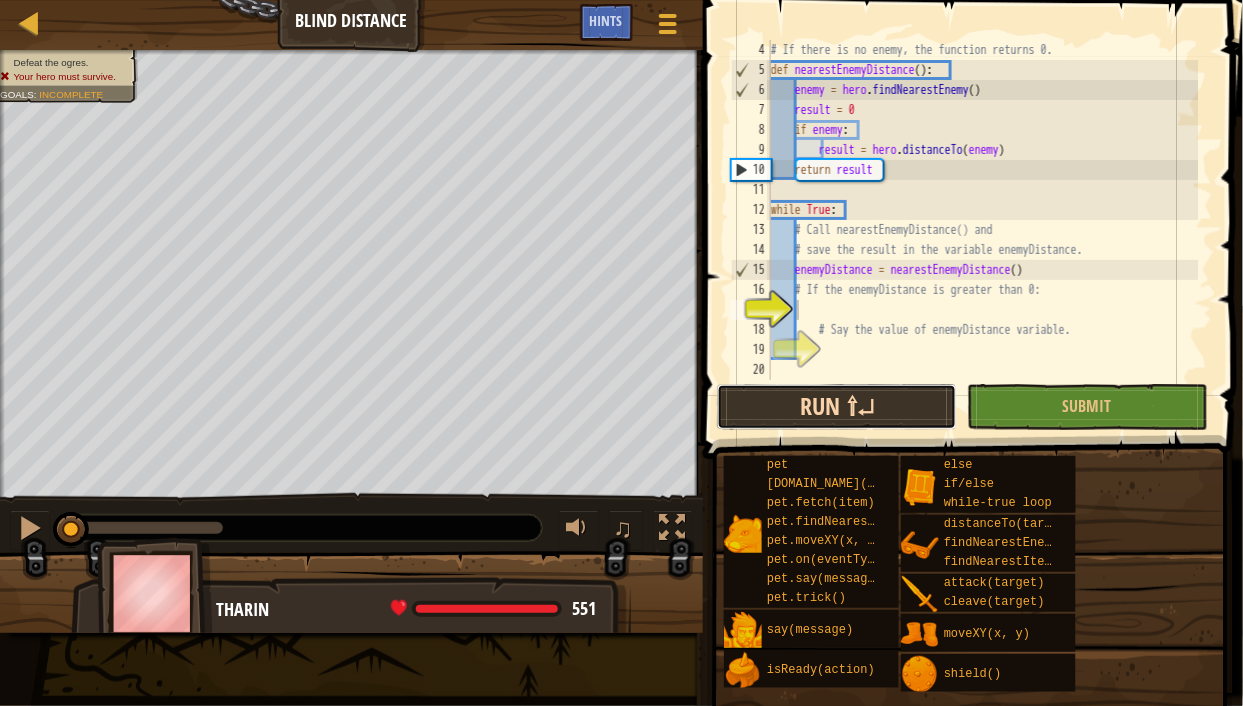 click on "Run ⇧↵" at bounding box center [837, 407] 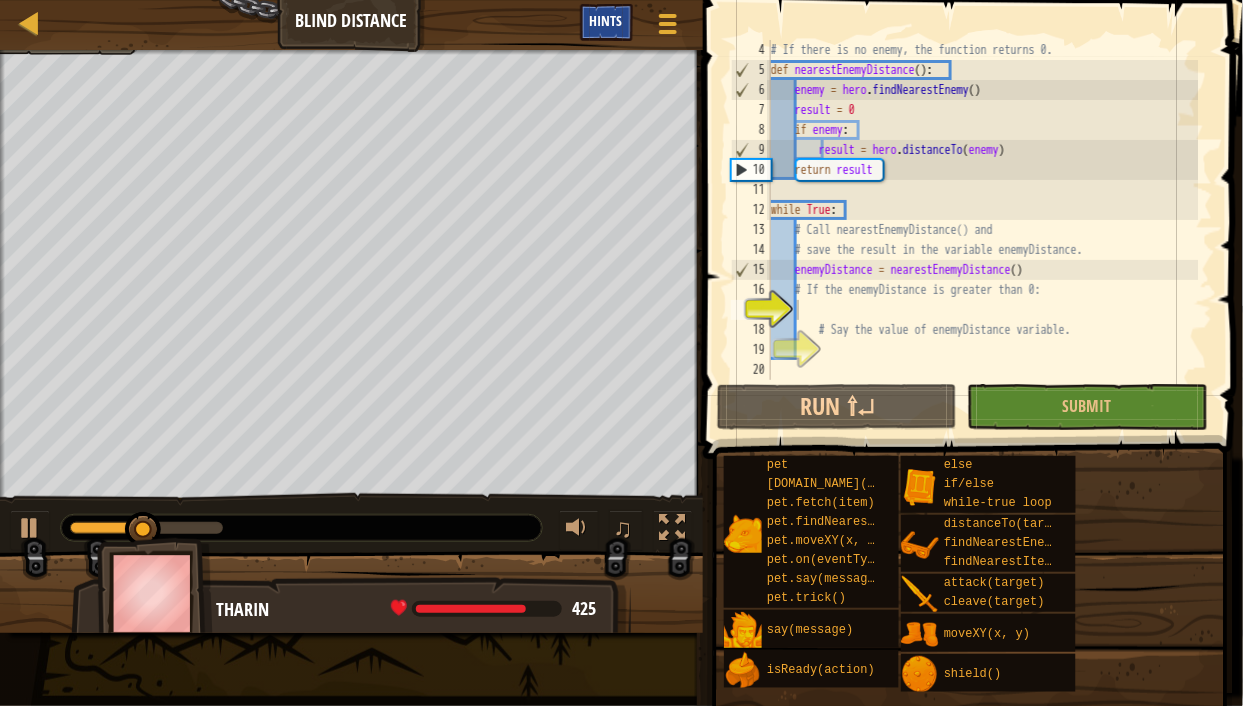 click on "Hints" at bounding box center [606, 22] 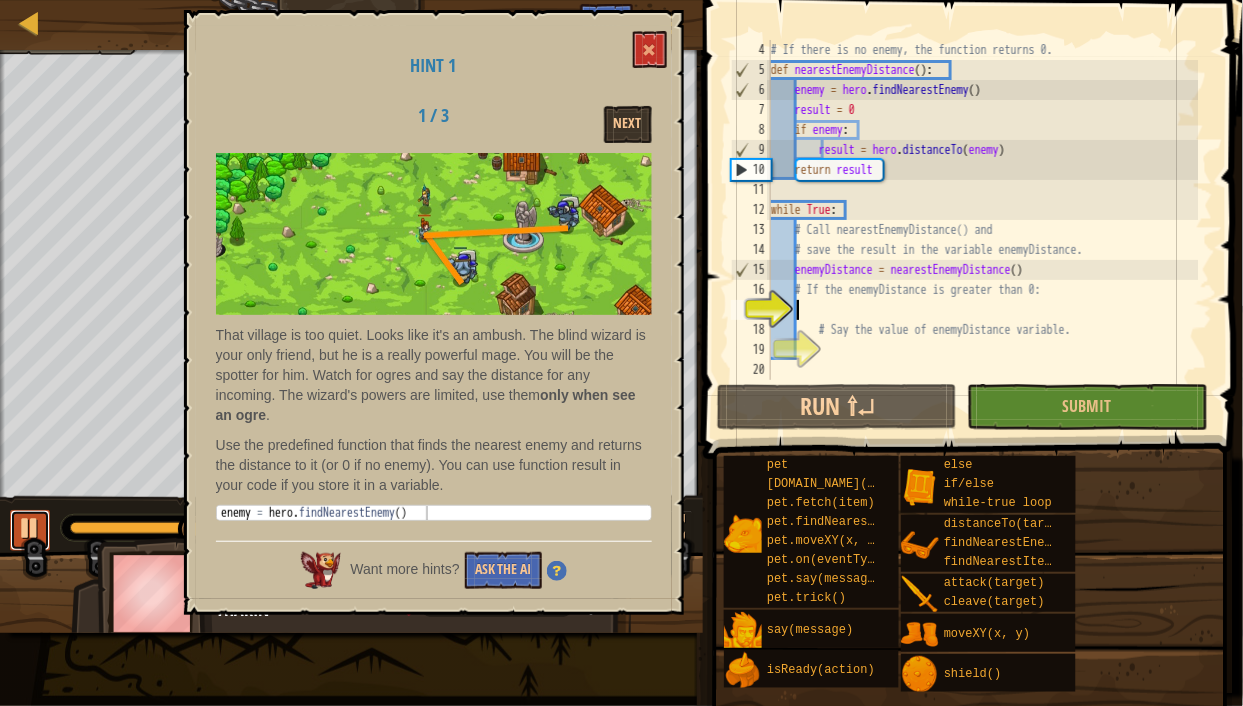 click at bounding box center [30, 528] 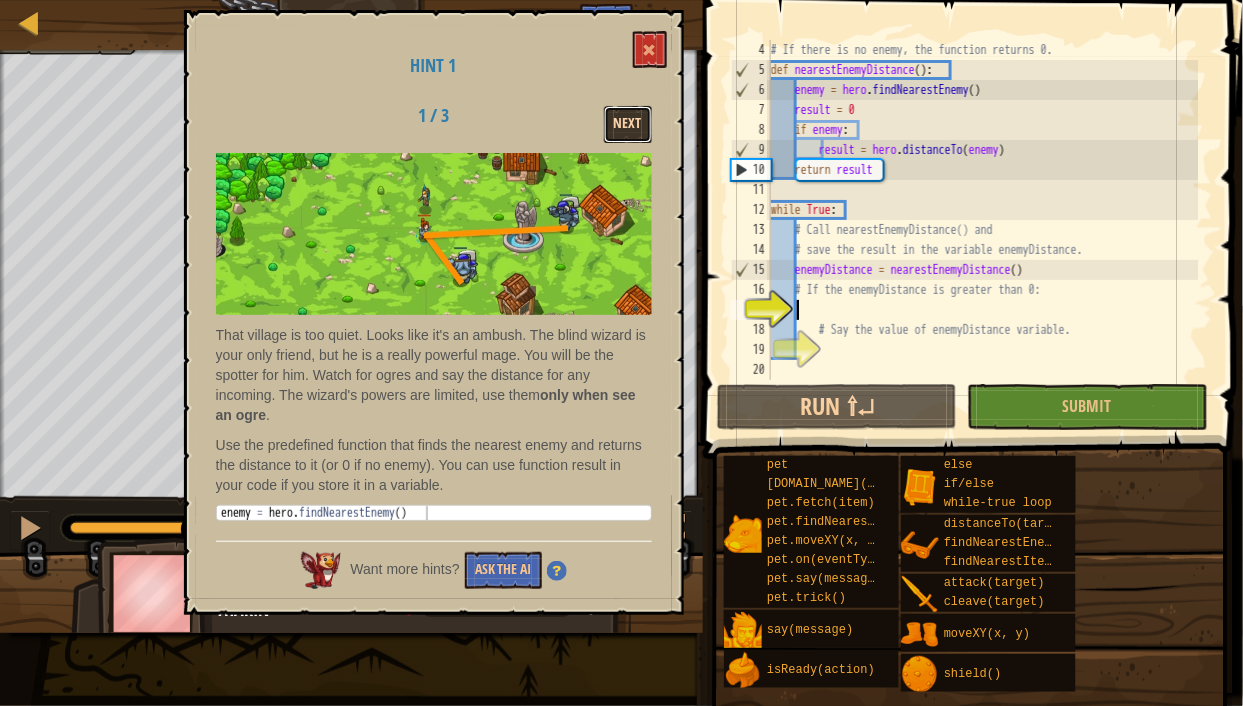 click on "Next" at bounding box center [628, 124] 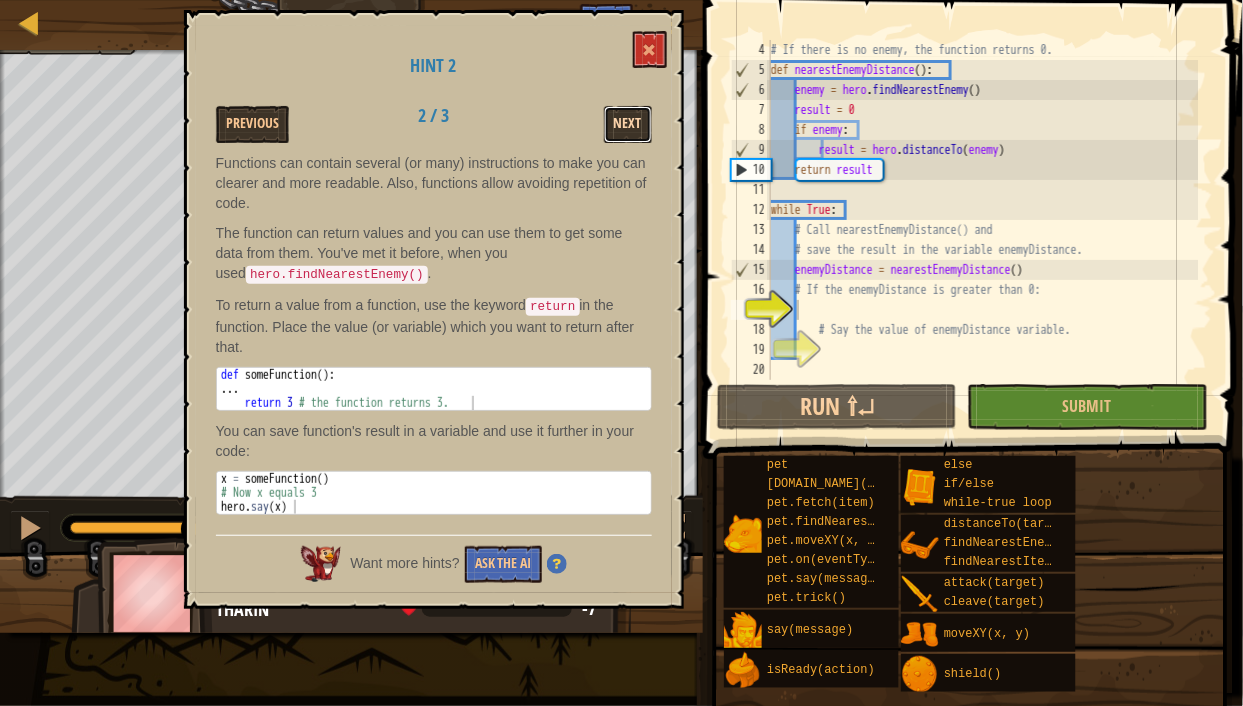 click on "Next" at bounding box center (628, 124) 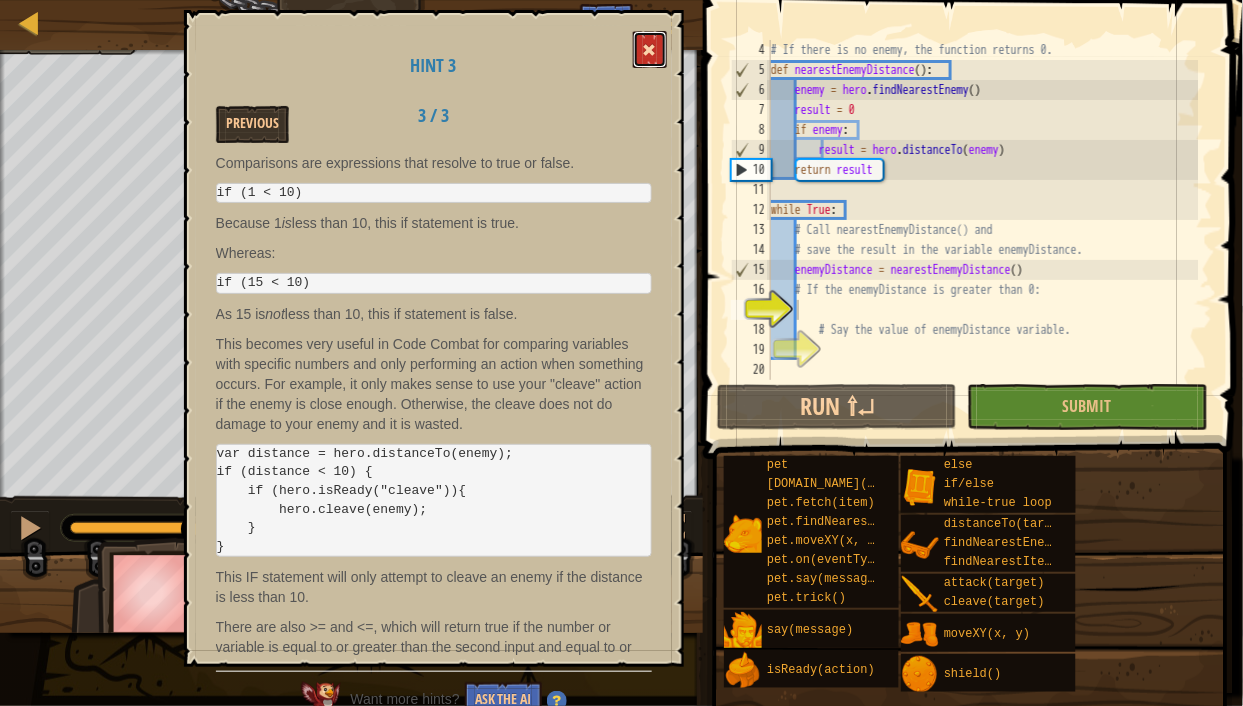 click at bounding box center (650, 50) 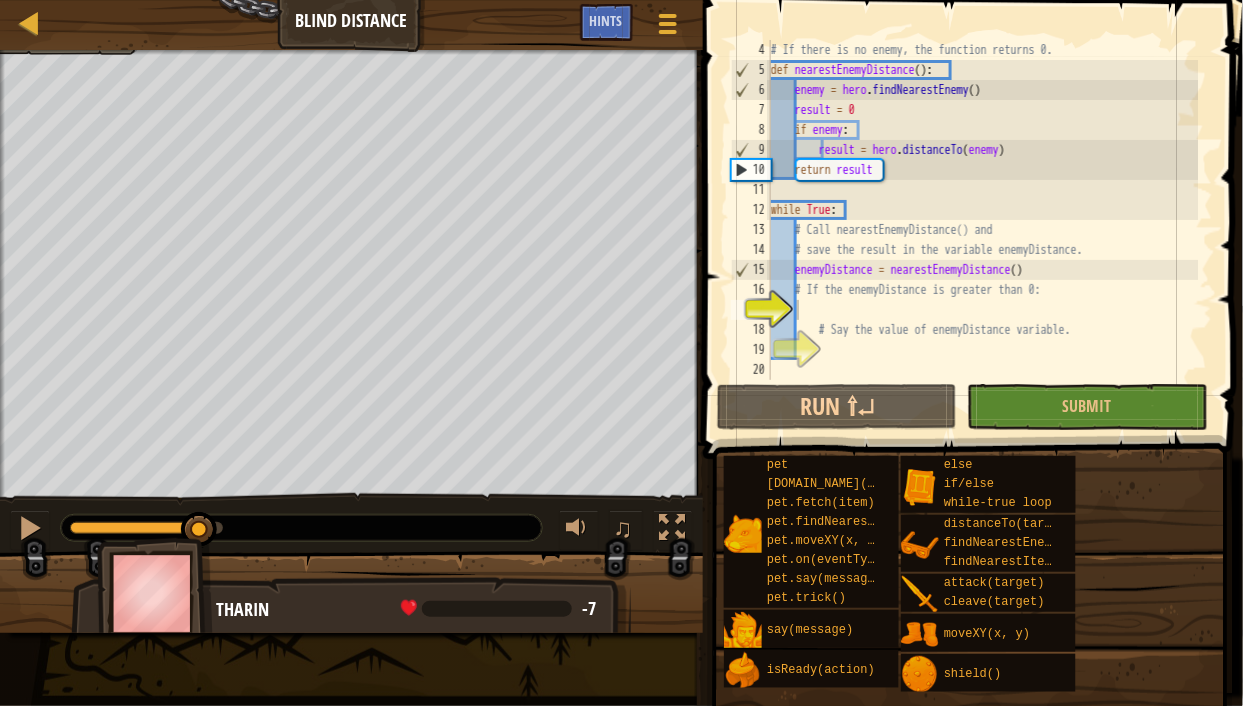 click on "Map Blind Distance Game Menu Done Hints" at bounding box center [351, 25] 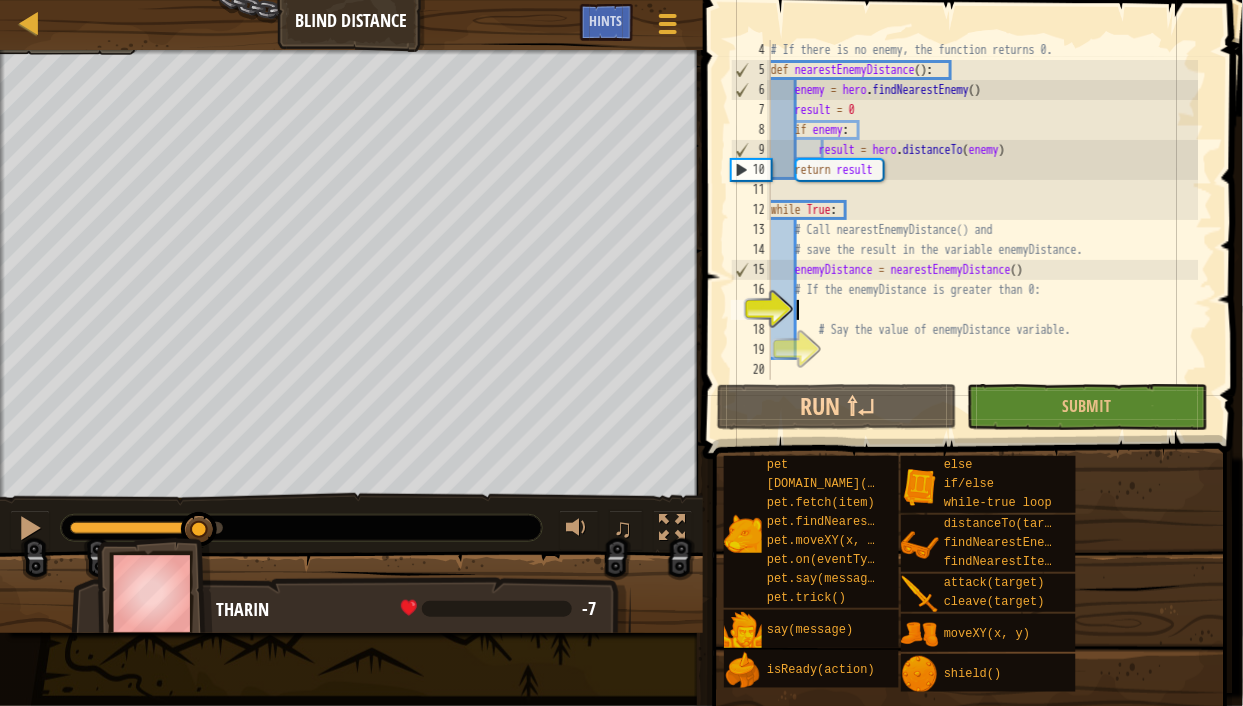 click at bounding box center [351, 52] 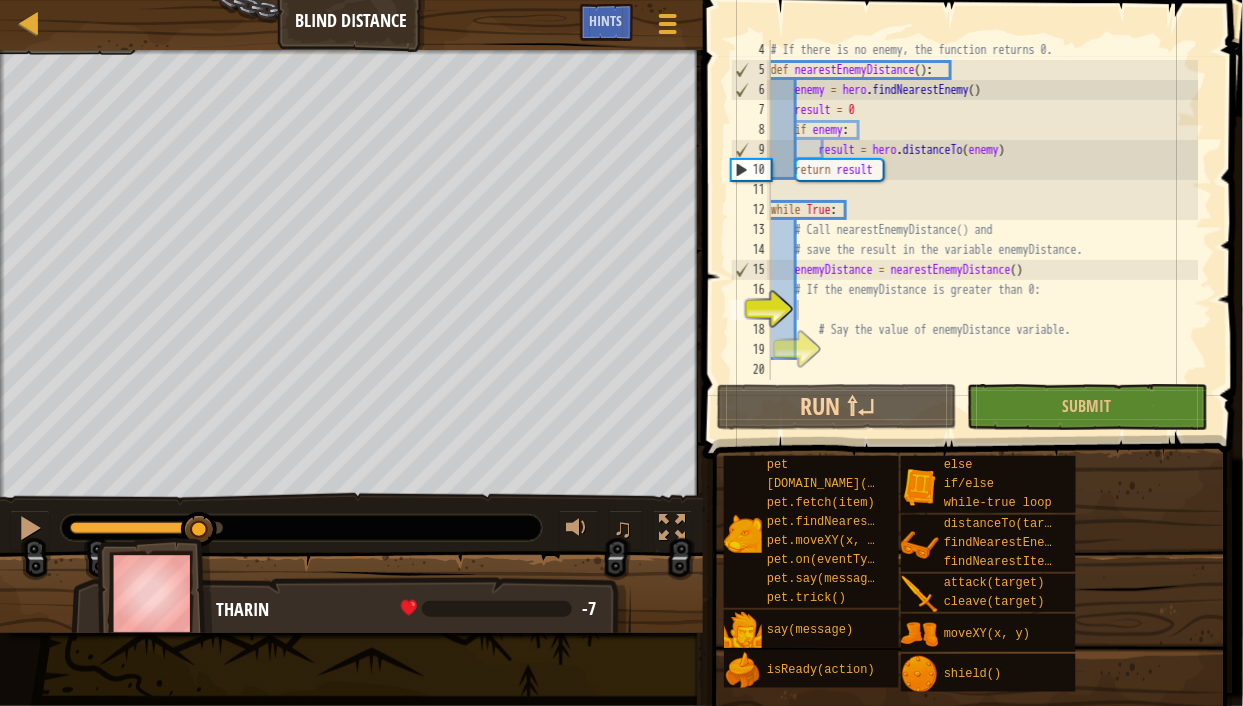 click on "# If there is no enemy, the function returns 0. def   nearestEnemyDistance ( ) :      enemy   =   hero . findNearestEnemy ( )      result   =   0      if   enemy :          result   =   hero . distanceTo ( enemy )      return   result while   True :      # Call nearestEnemyDistance() and      # save the result in the variable enemyDistance.      enemyDistance   =   nearestEnemyDistance ( )      # If the enemyDistance is greater than 0:                # Say the value of enemyDistance variable." at bounding box center [983, 230] 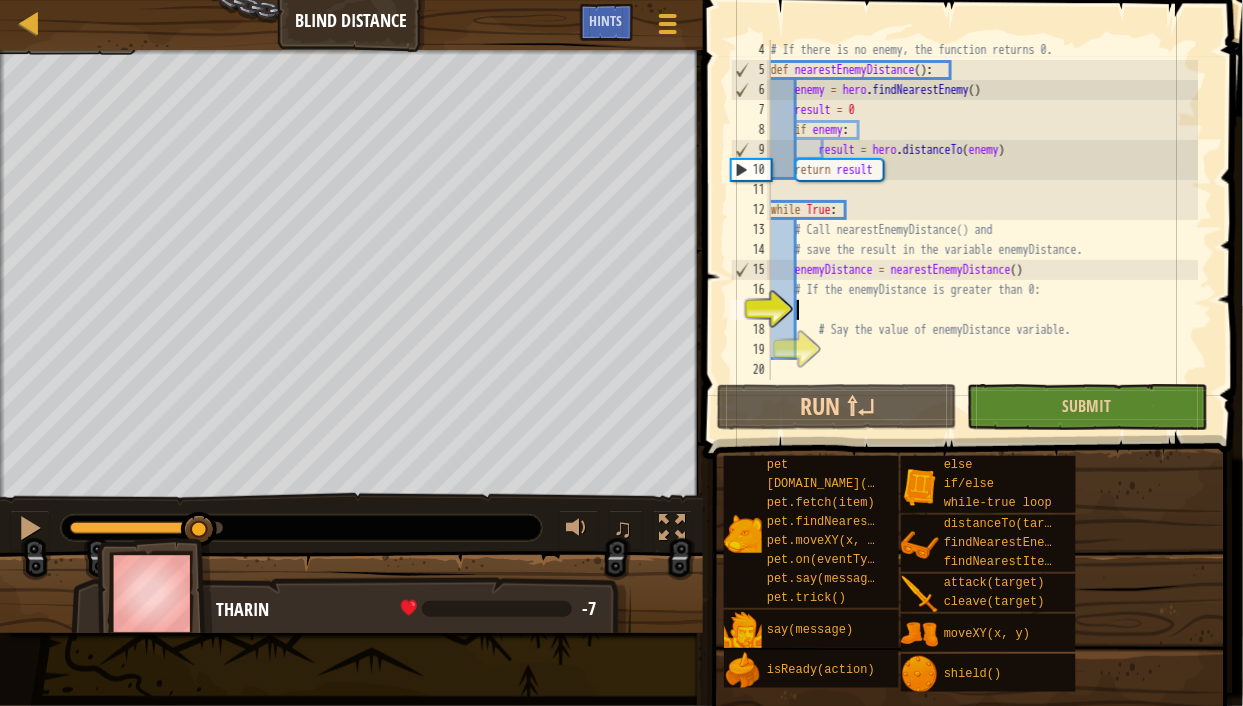 scroll, scrollTop: 9, scrollLeft: 1, axis: both 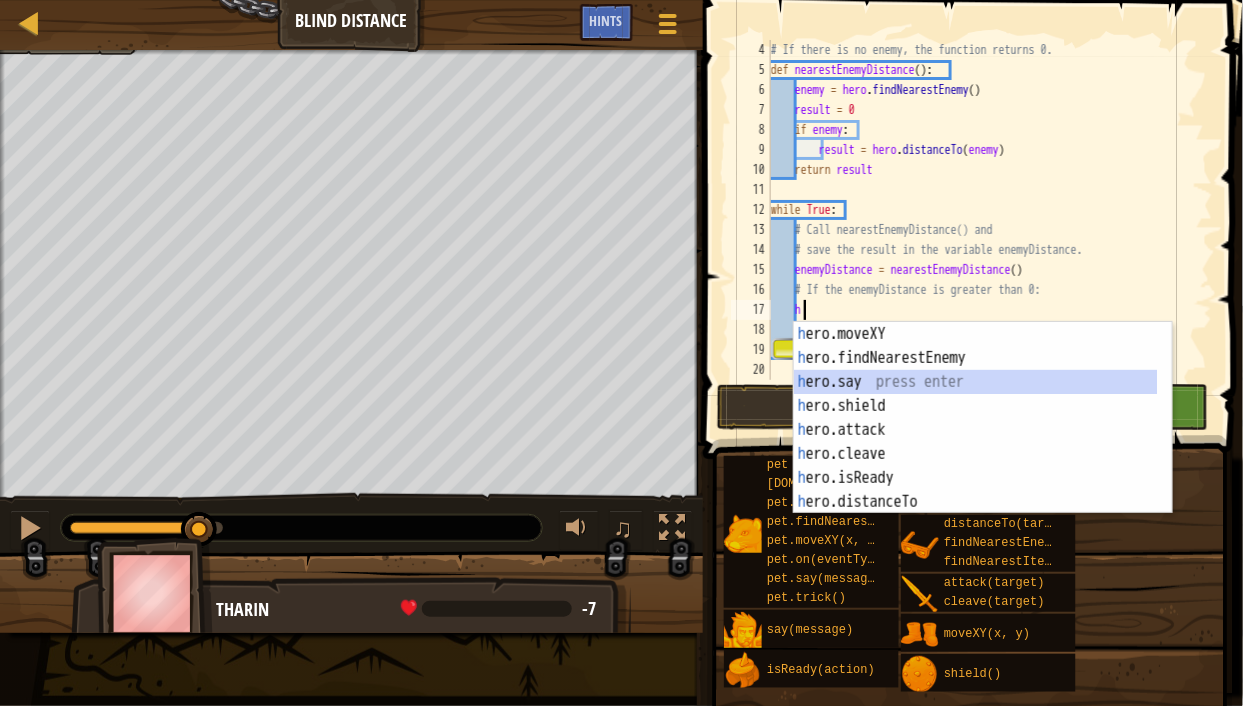 click on "h ero.moveXY press enter h ero.findNearestEnemy press enter h ero.say press enter h ero.shield press enter h ero.attack press enter h ero.cleave press enter h ero.isReady press enter h ero.distanceTo press enter h ero.findNearestItem press enter" at bounding box center (976, 442) 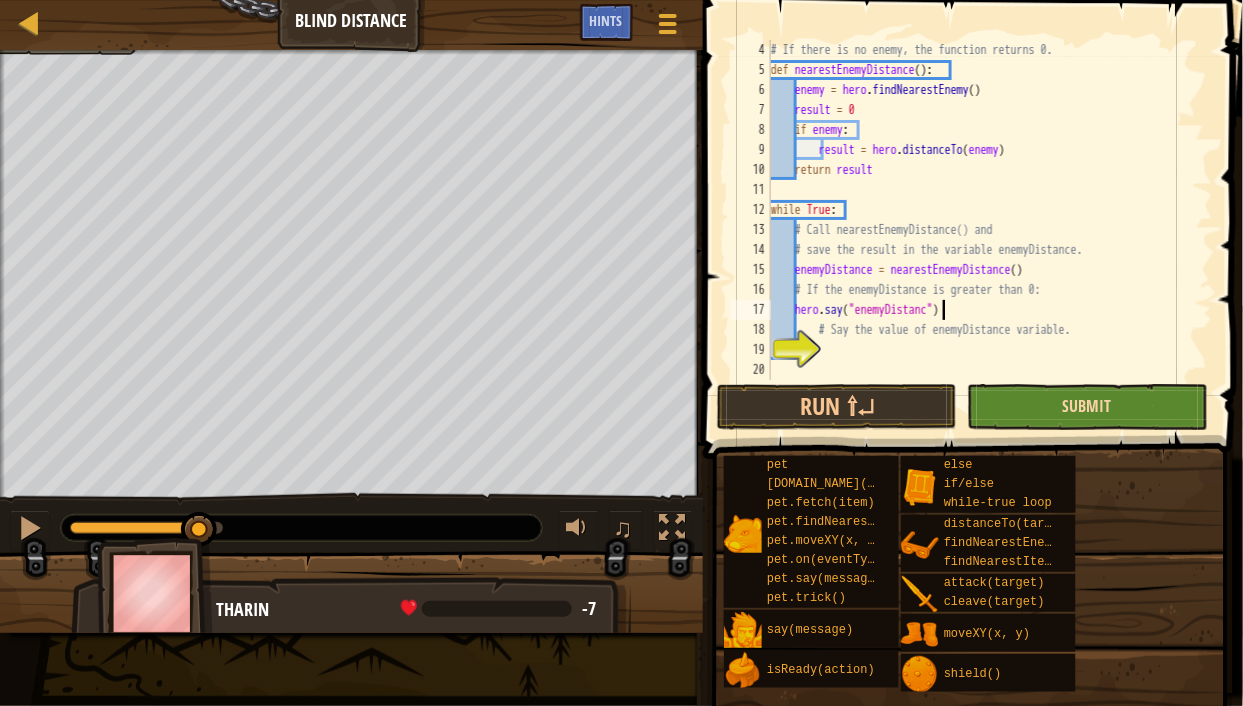 scroll, scrollTop: 9, scrollLeft: 14, axis: both 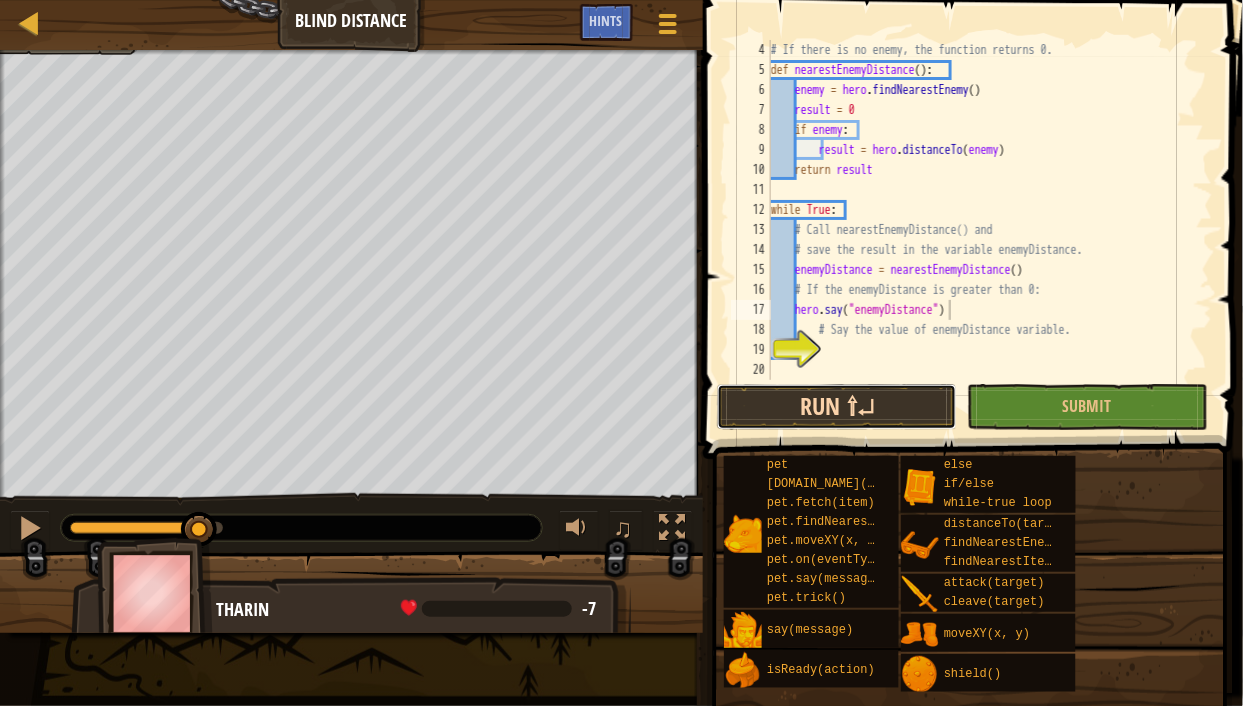 click on "Run ⇧↵" at bounding box center (837, 407) 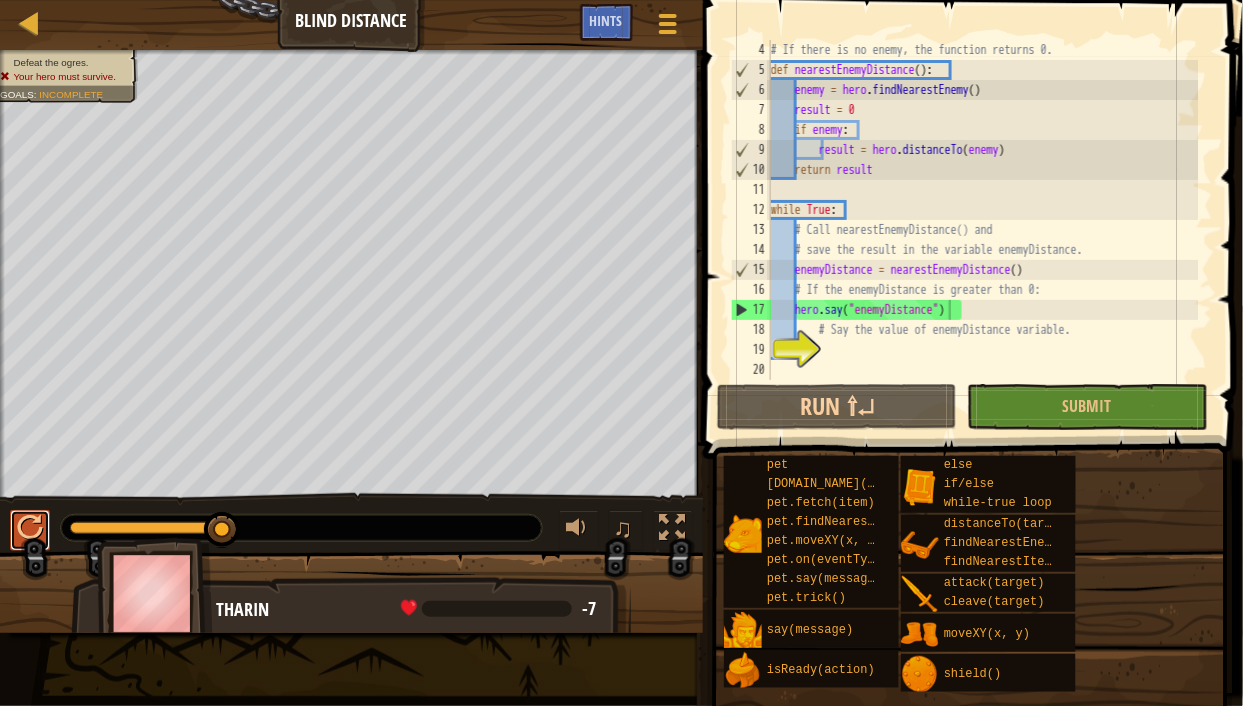 click at bounding box center (30, 528) 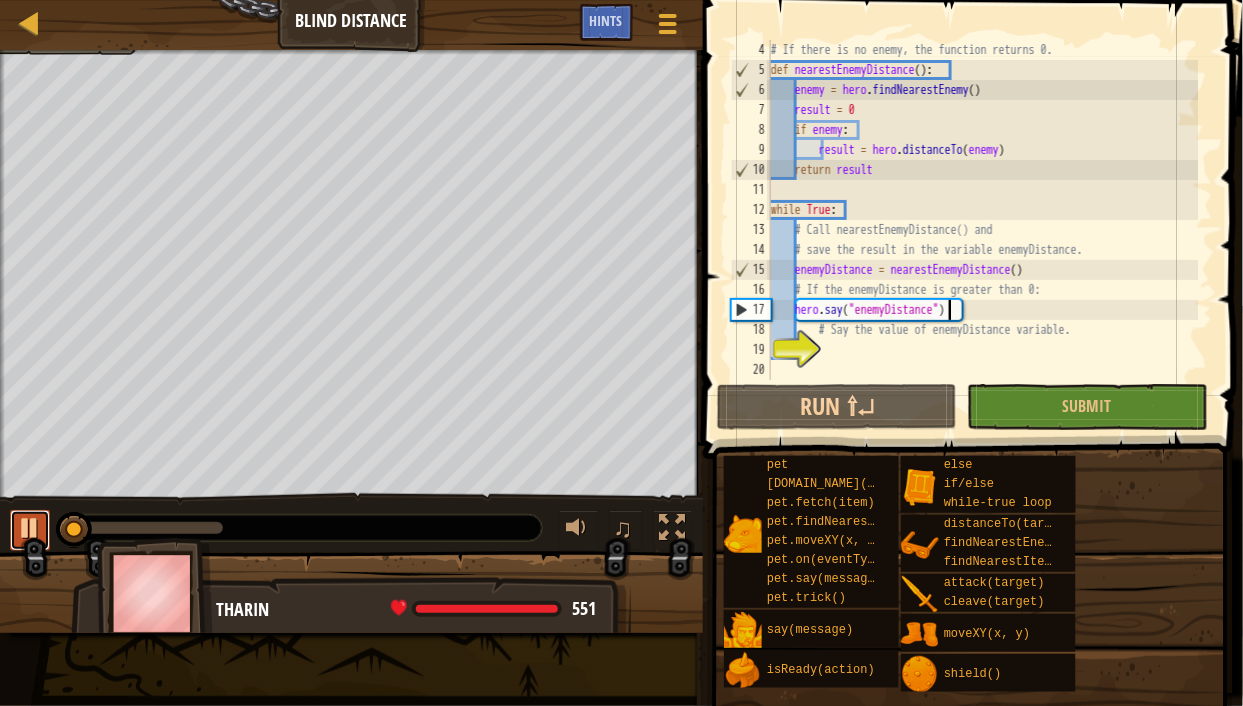 click at bounding box center [30, 528] 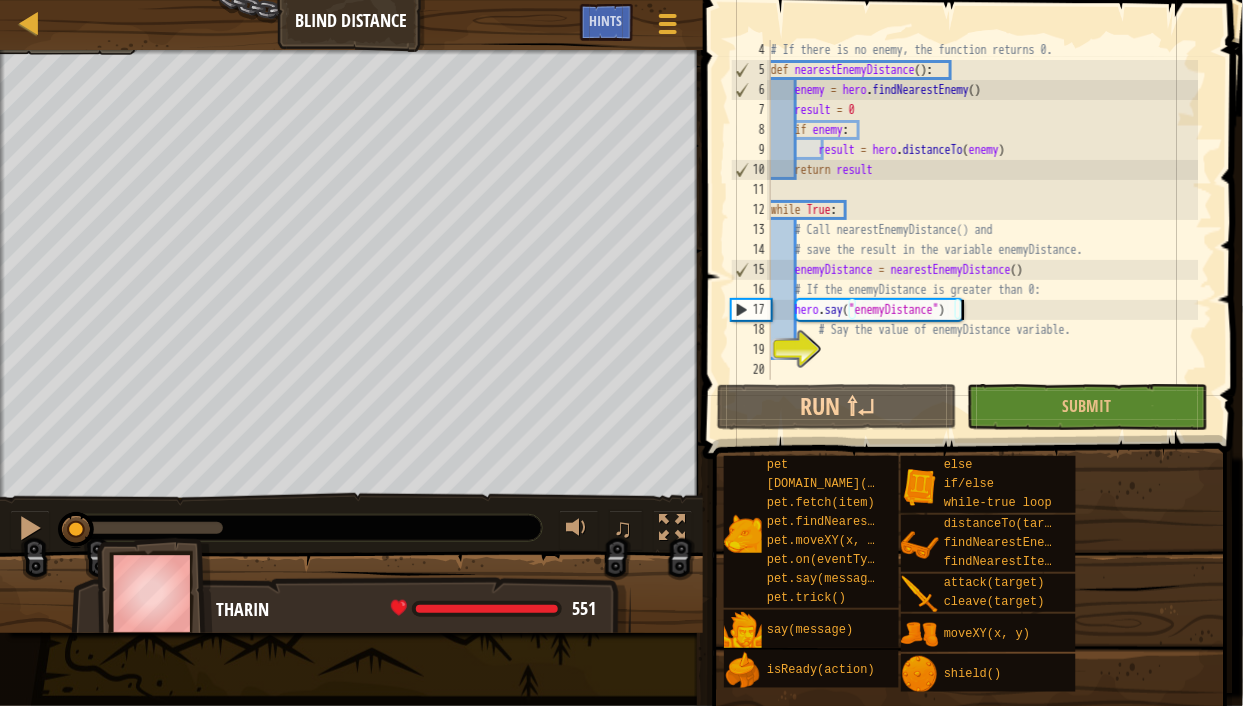 click on "# If there is no enemy, the function returns 0. def   nearestEnemyDistance ( ) :      enemy   =   hero . findNearestEnemy ( )      result   =   0      if   enemy :          result   =   hero . distanceTo ( enemy )      return   result while   True :      # Call nearestEnemyDistance() and      # save the result in the variable enemyDistance.      enemyDistance   =   nearestEnemyDistance ( )      # If the enemyDistance is greater than 0:       hero . say ( "enemyDistance" )          # Say the value of enemyDistance variable." at bounding box center [983, 230] 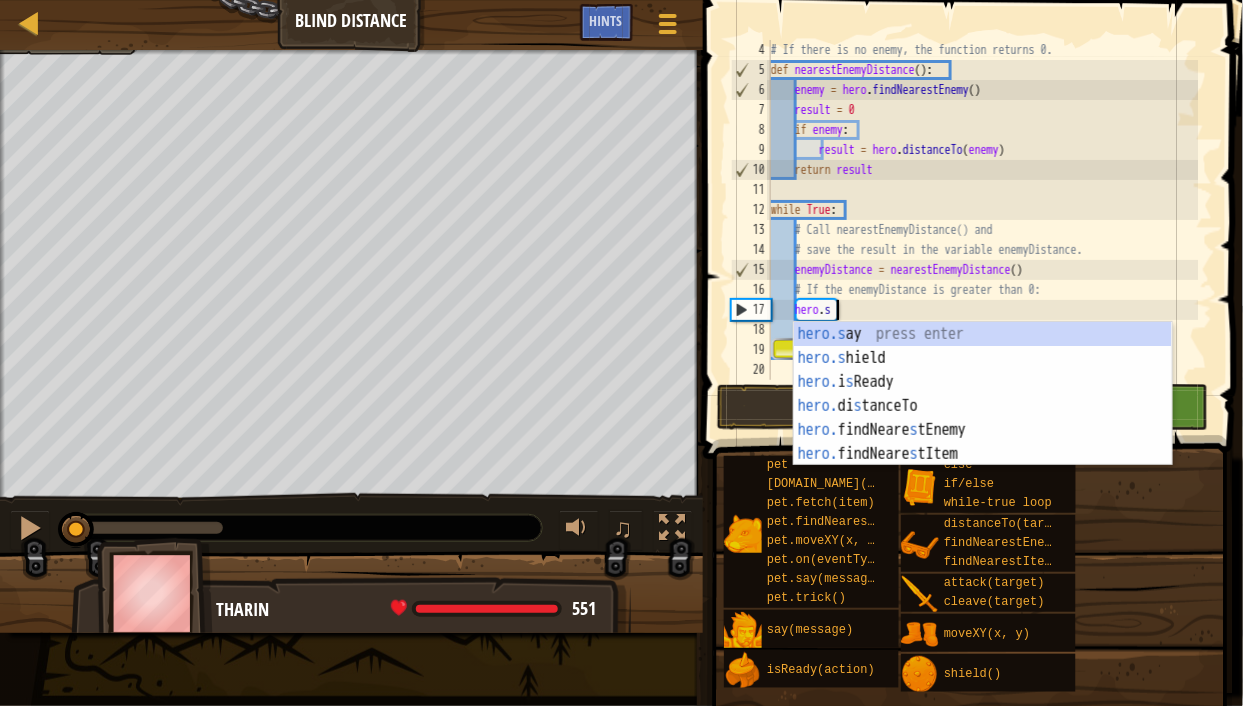 scroll, scrollTop: 9, scrollLeft: 1, axis: both 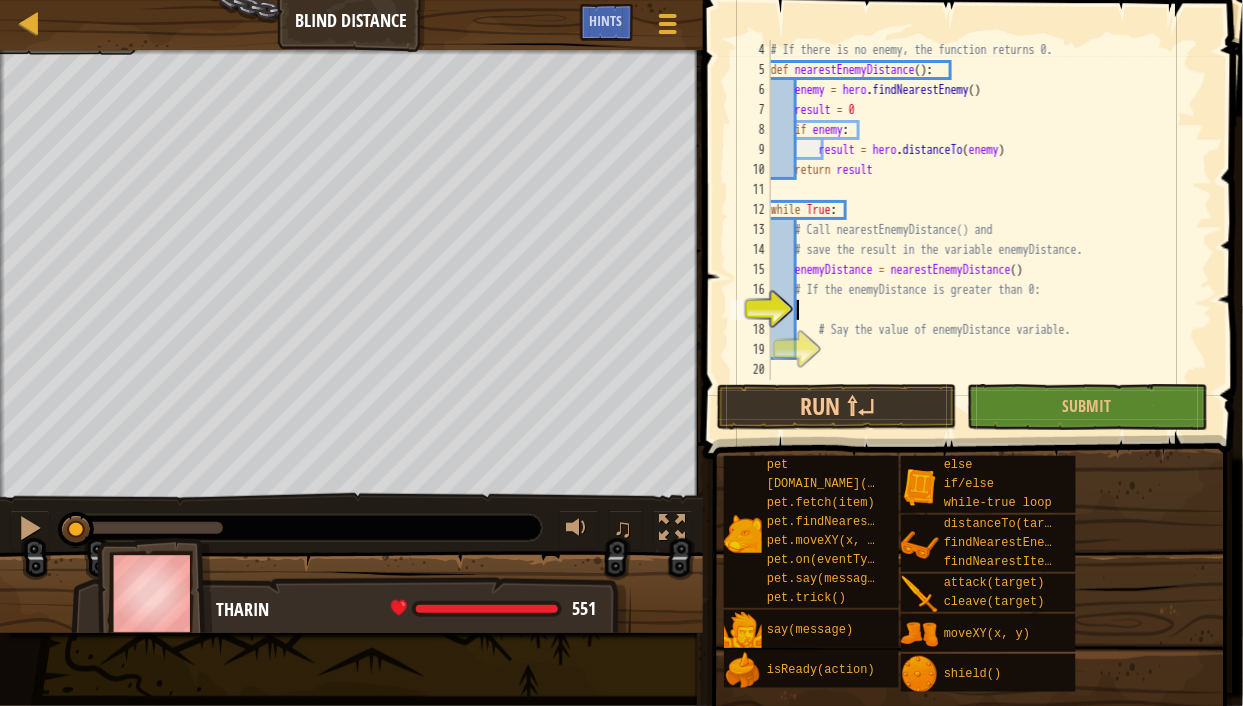click on "# If there is no enemy, the function returns 0. def   nearestEnemyDistance ( ) :      enemy   =   hero . findNearestEnemy ( )      result   =   0      if   enemy :          result   =   hero . distanceTo ( enemy )      return   result while   True :      # Call nearestEnemyDistance() and      # save the result in the variable enemyDistance.      enemyDistance   =   nearestEnemyDistance ( )      # If the enemyDistance is greater than 0:                # Say the value of enemyDistance variable." at bounding box center (983, 230) 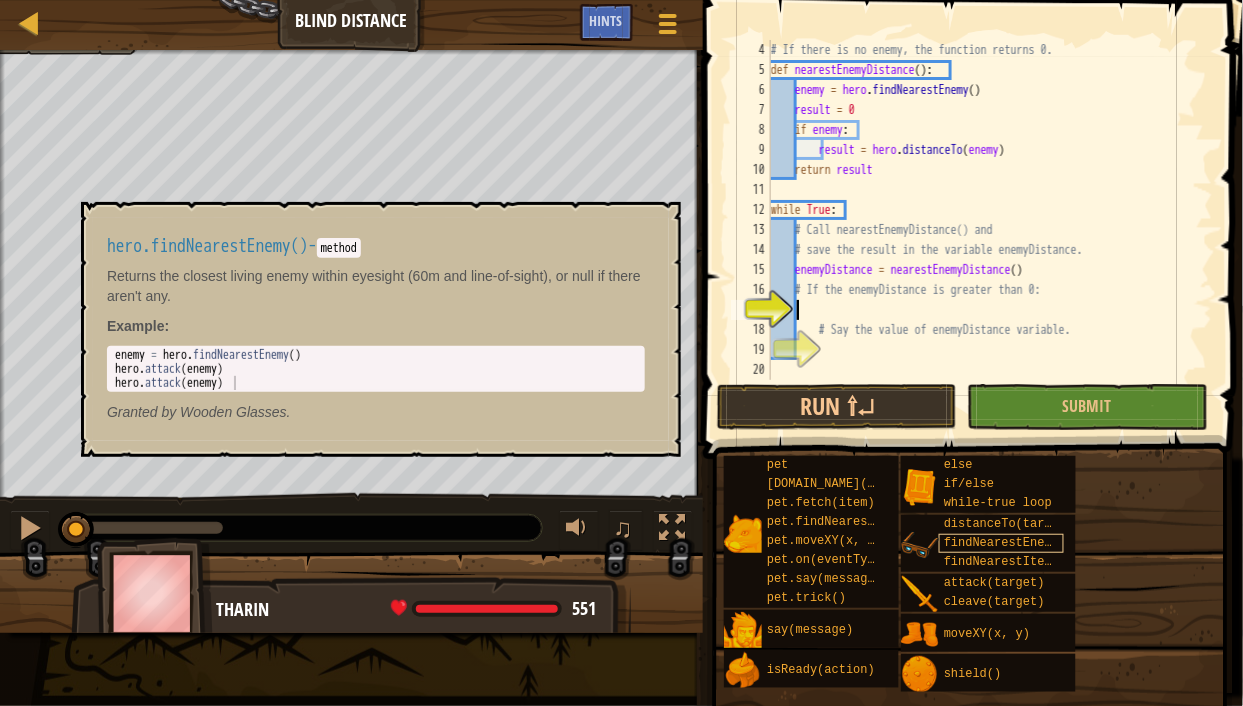scroll, scrollTop: 9, scrollLeft: 1, axis: both 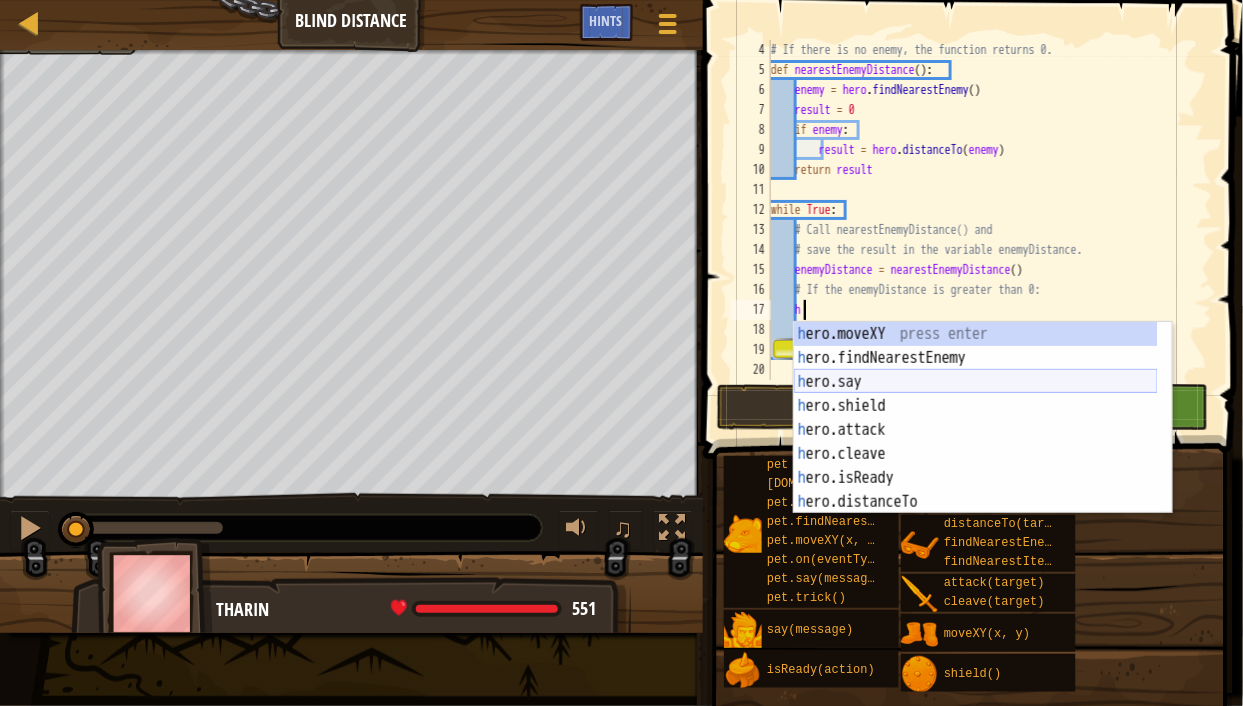 click on "h ero.moveXY press enter h ero.findNearestEnemy press enter h ero.say press enter h ero.shield press enter h ero.attack press enter h ero.cleave press enter h ero.isReady press enter h ero.distanceTo press enter h ero.findNearestItem press enter" at bounding box center (976, 442) 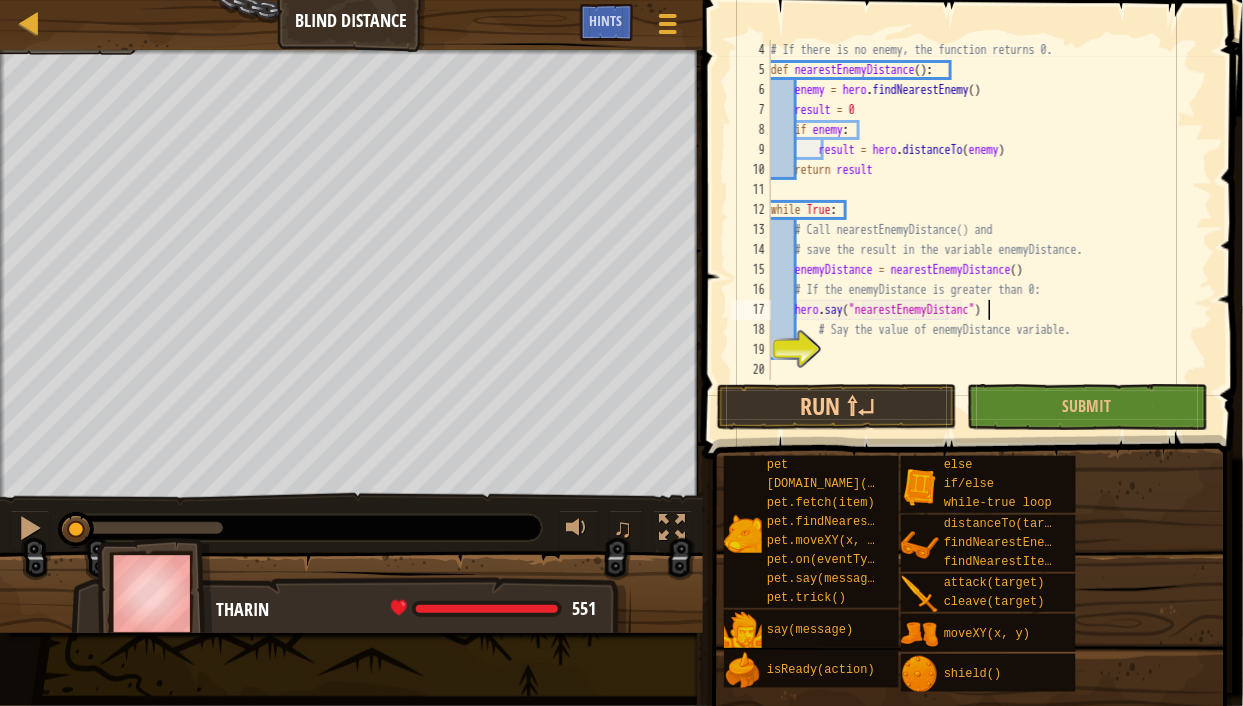 scroll, scrollTop: 9, scrollLeft: 18, axis: both 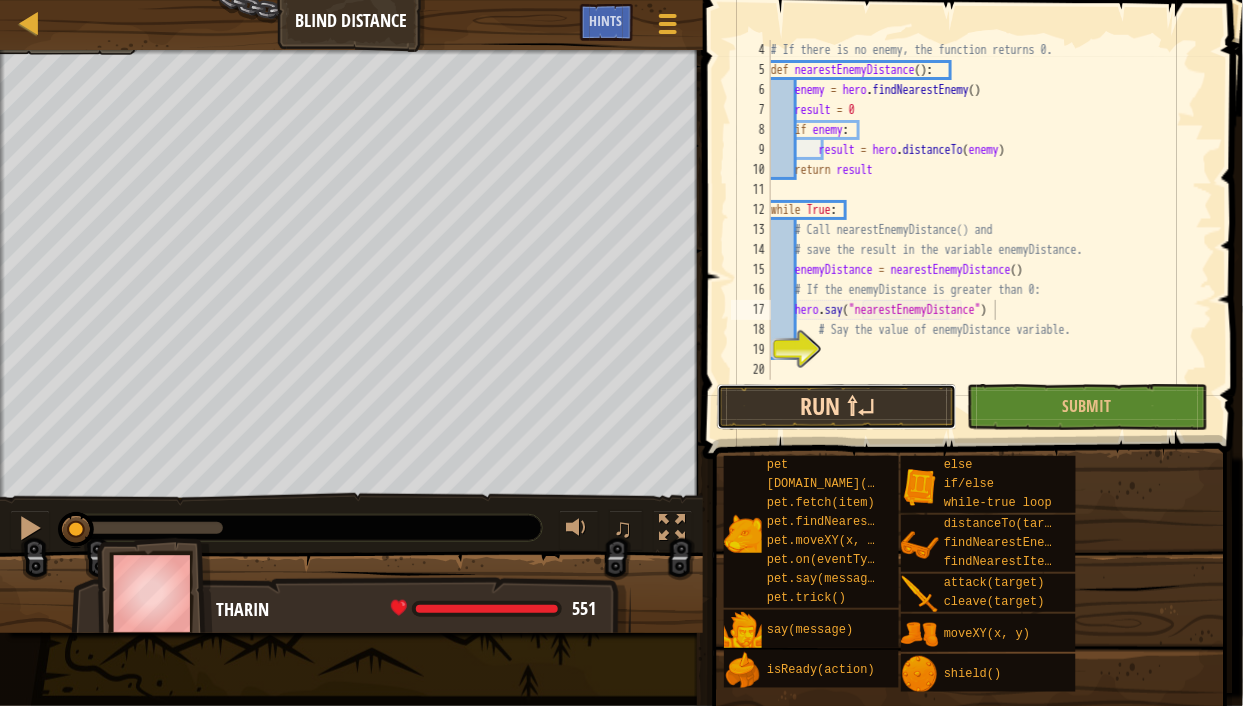 click on "Run ⇧↵" at bounding box center (837, 407) 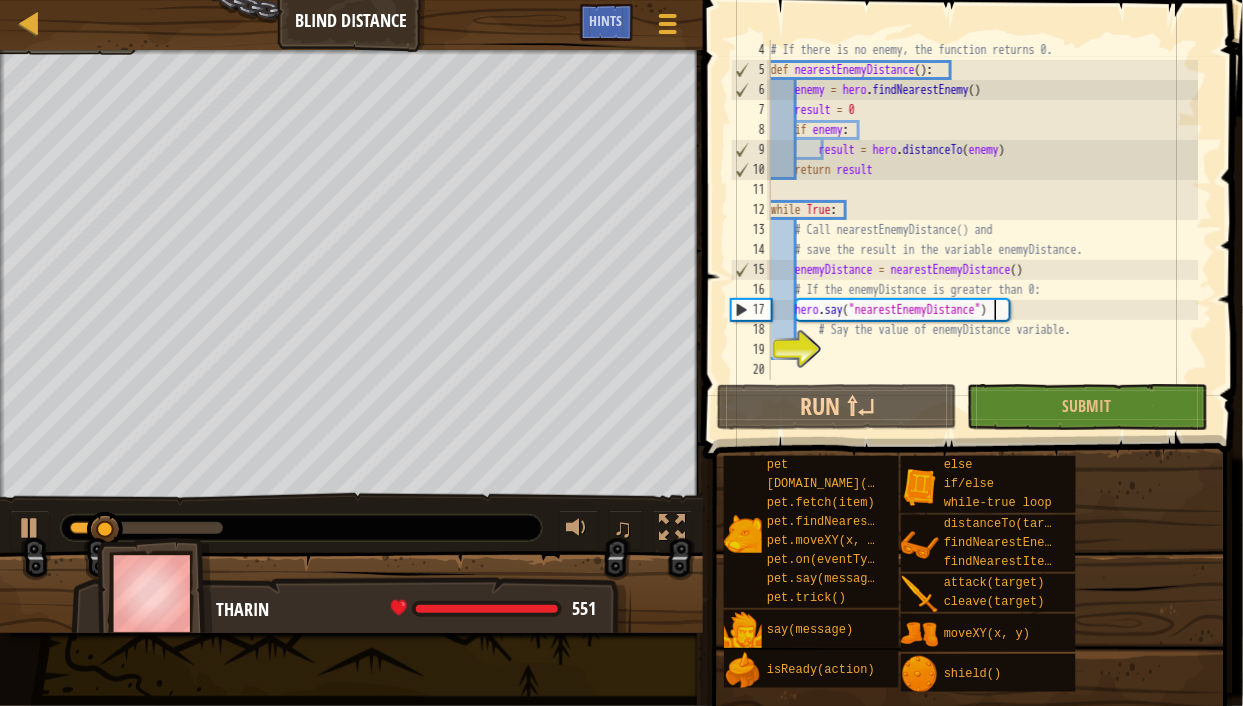 click on "# If there is no enemy, the function returns 0. def   nearestEnemyDistance ( ) :      enemy   =   hero . findNearestEnemy ( )      result   =   0      if   enemy :          result   =   hero . distanceTo ( enemy )      return   result while   True :      # Call nearestEnemyDistance() and      # save the result in the variable enemyDistance.      enemyDistance   =   nearestEnemyDistance ( )      # If the enemyDistance is greater than 0:       hero . say ( "nearestEnemyDistance" )          # Say the value of enemyDistance variable." at bounding box center (983, 230) 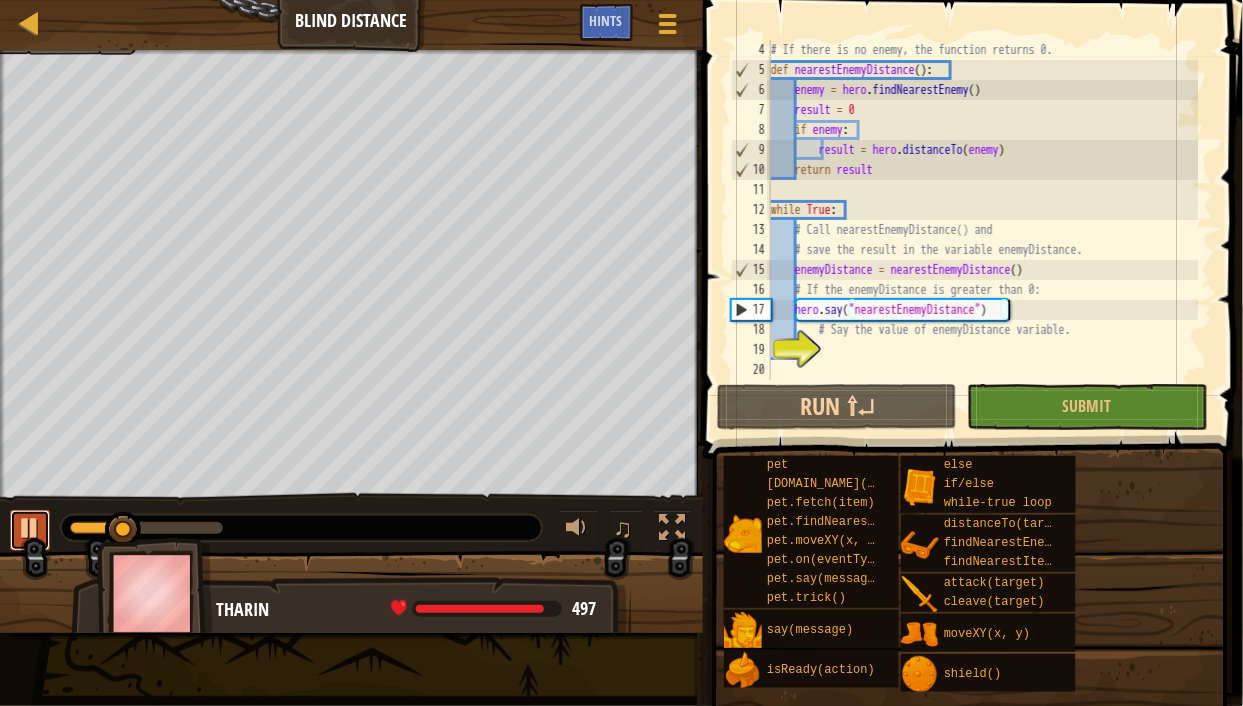 click at bounding box center (30, 528) 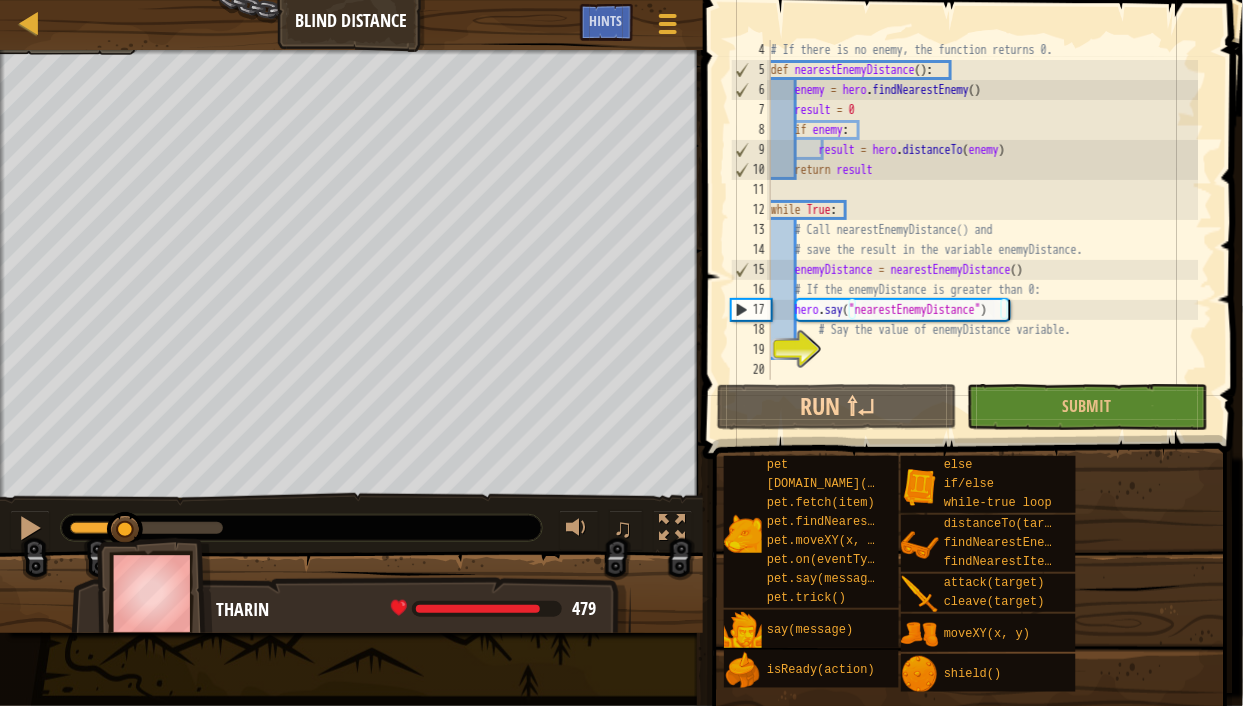click on "# If there is no enemy, the function returns 0. def   nearestEnemyDistance ( ) :      enemy   =   hero . findNearestEnemy ( )      result   =   0      if   enemy :          result   =   hero . distanceTo ( enemy )      return   result while   True :      # Call nearestEnemyDistance() and      # save the result in the variable enemyDistance.      enemyDistance   =   nearestEnemyDistance ( )      # If the enemyDistance is greater than 0:       hero . say ( "nearestEnemyDistance" )          # Say the value of enemyDistance variable." at bounding box center (983, 230) 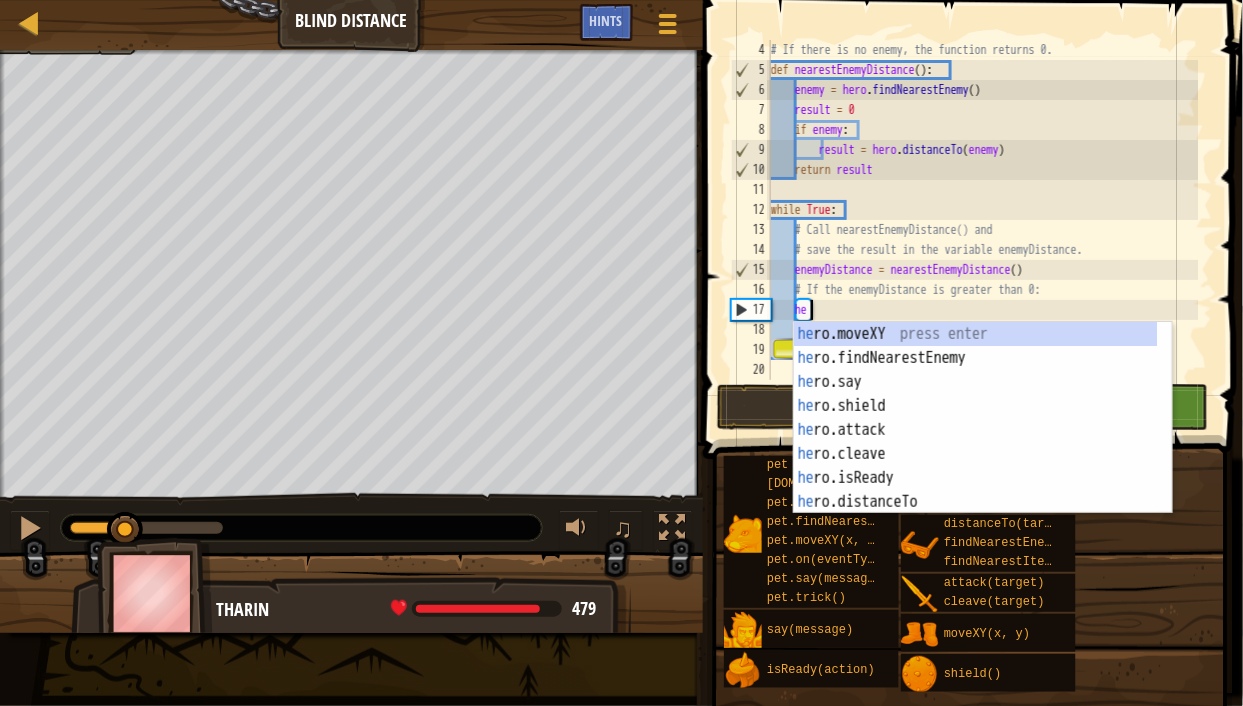 type on "h" 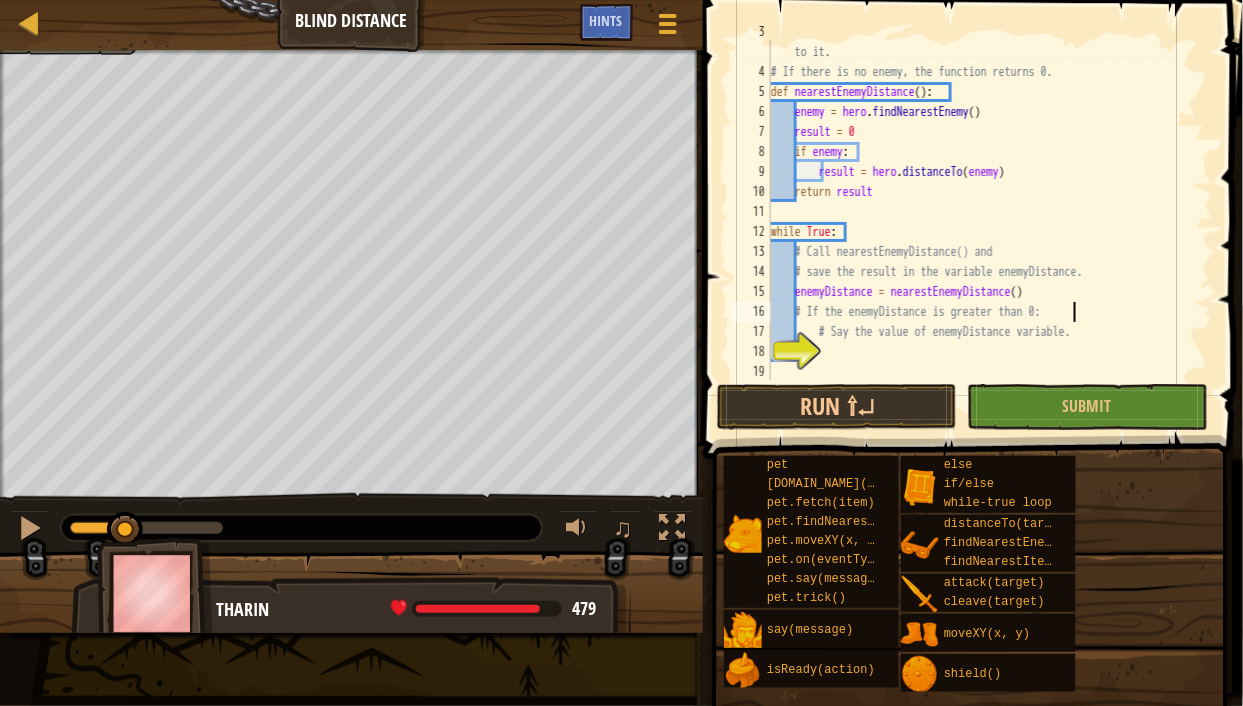 scroll, scrollTop: 60, scrollLeft: 0, axis: vertical 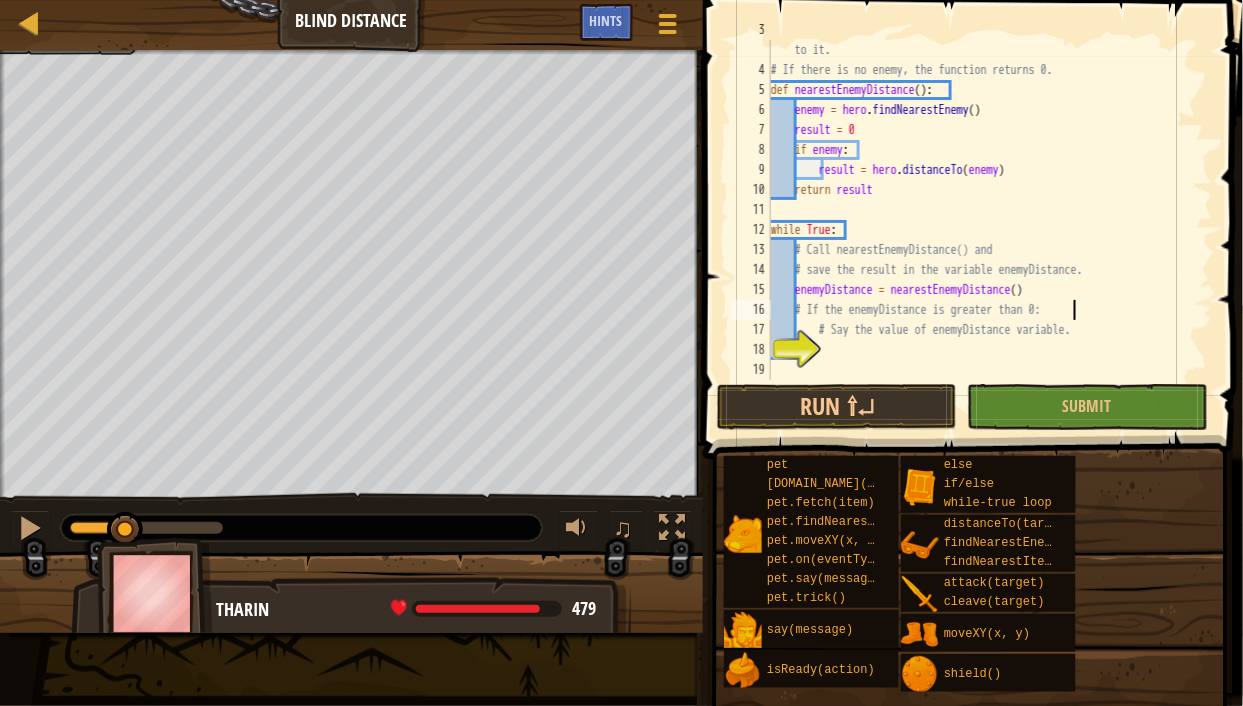 click on "# This function finds the nearest enemy and returns the distance       to it. # If there is no enemy, the function returns 0. def   nearestEnemyDistance ( ) :      enemy   =   hero . findNearestEnemy ( )      result   =   0      if   enemy :          result   =   hero . distanceTo ( enemy )      return   result while   True :      # Call nearestEnemyDistance() and      # save the result in the variable enemyDistance.      enemyDistance   =   nearestEnemyDistance ( )      # If the enemyDistance is greater than 0:           # Say the value of enemyDistance variable." at bounding box center (983, 220) 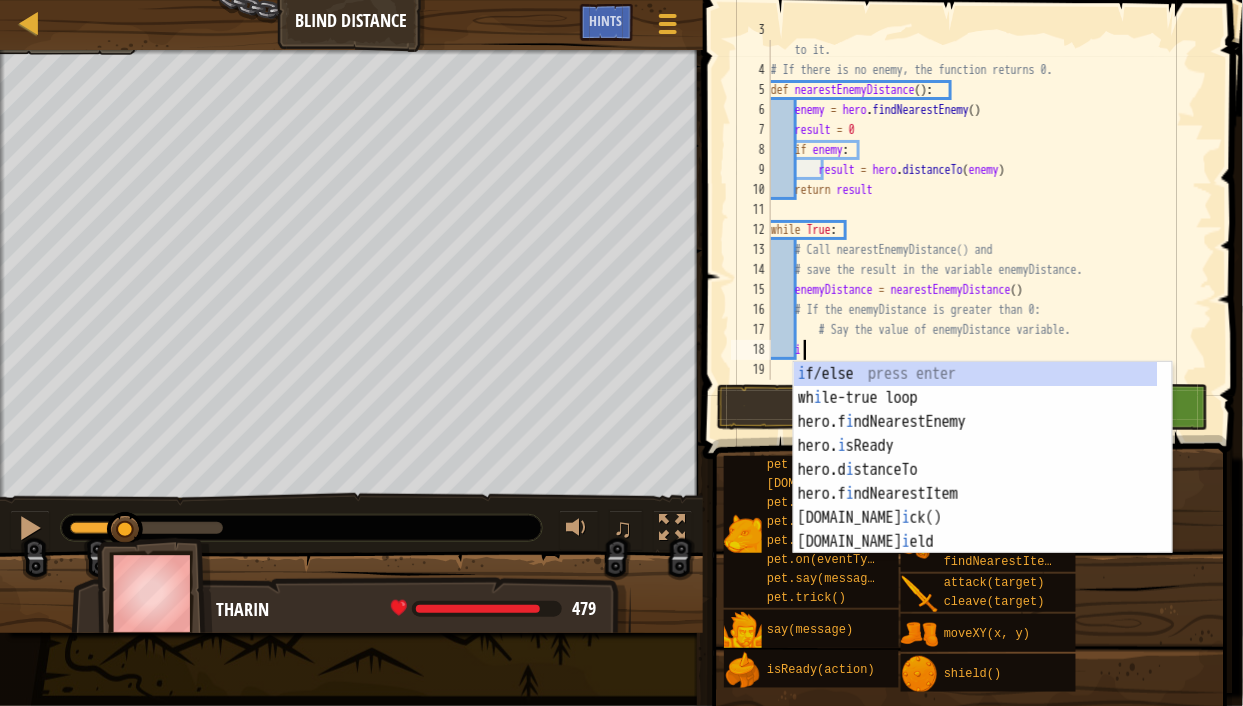 scroll, scrollTop: 9, scrollLeft: 2, axis: both 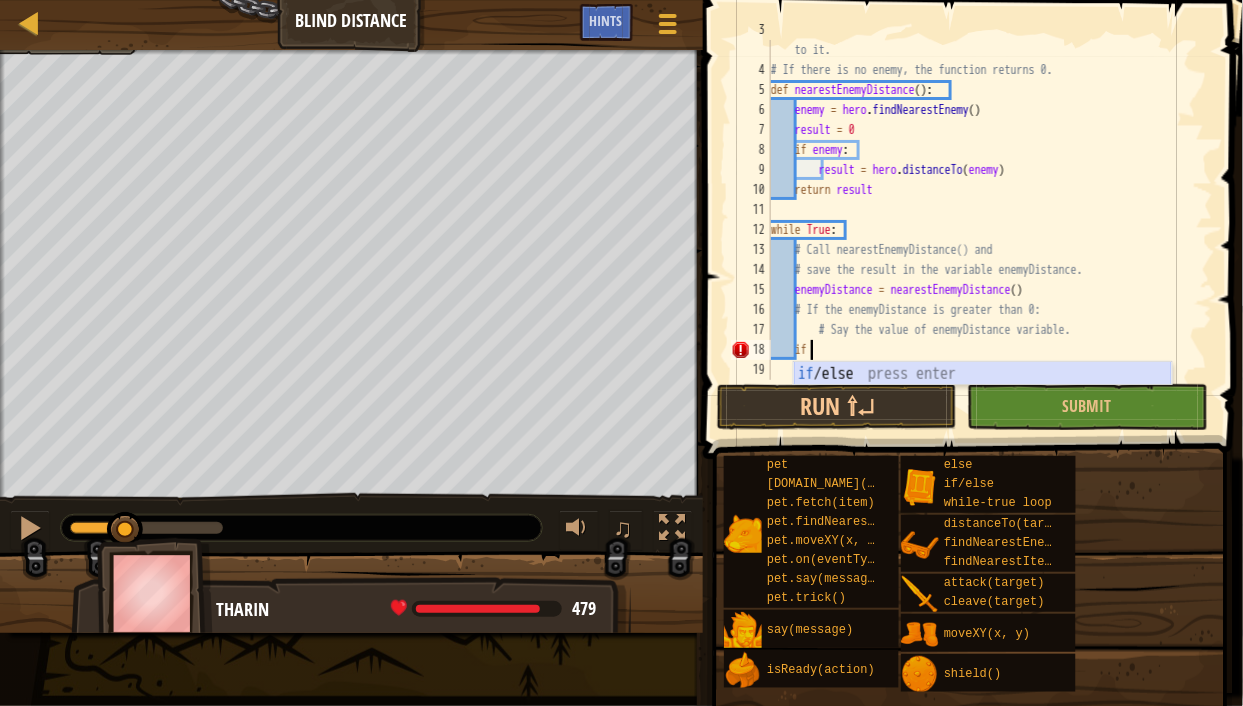 click on "if /else press enter" at bounding box center [983, 398] 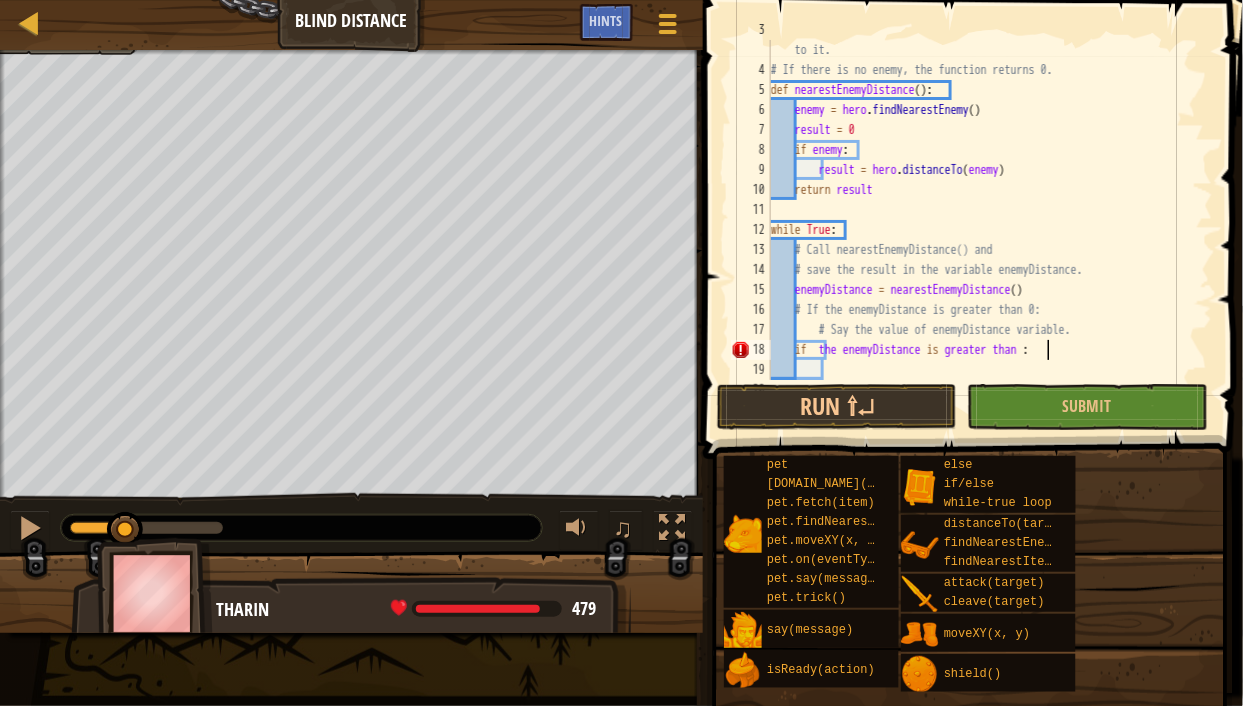 scroll, scrollTop: 9, scrollLeft: 23, axis: both 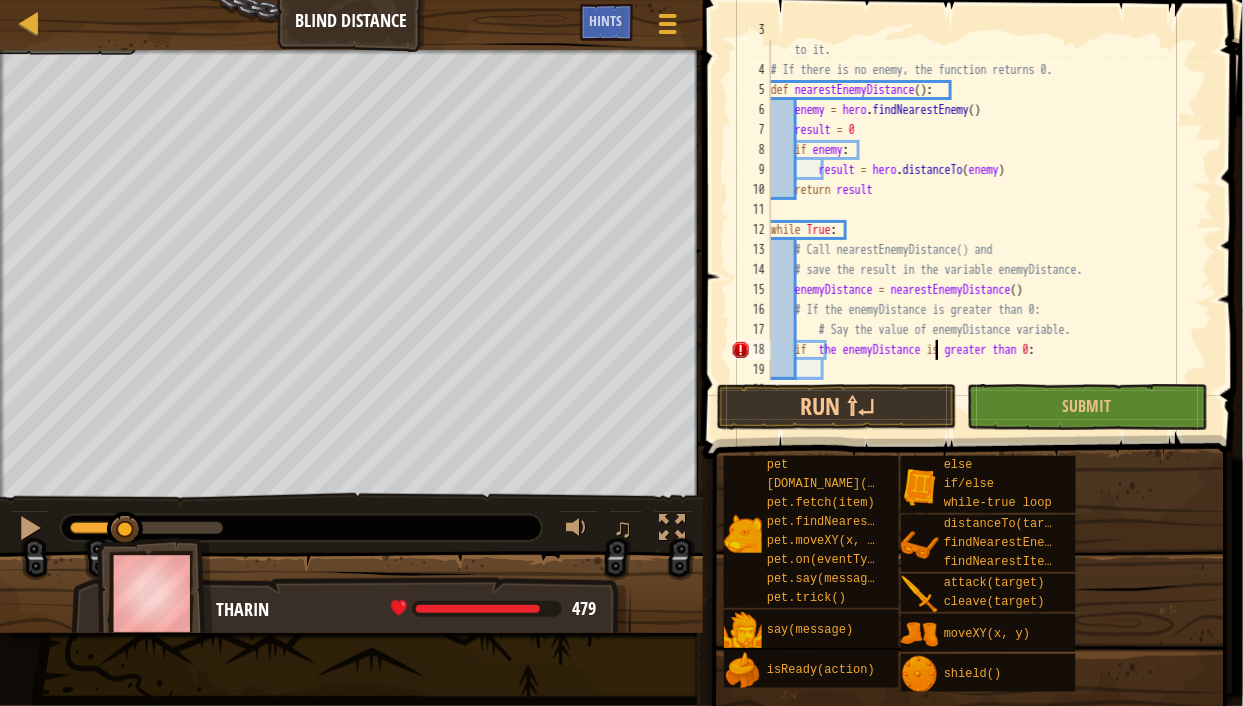 click on "# This function finds the nearest enemy and returns the distance       to it. # If there is no enemy, the function returns 0. def   nearestEnemyDistance ( ) :      enemy   =   hero . findNearestEnemy ( )      result   =   0      if   enemy :          result   =   hero . distanceTo ( enemy )      return   result while   True :      # Call nearestEnemyDistance() and      # save the result in the variable enemyDistance.      enemyDistance   =   nearestEnemyDistance ( )      # If the enemyDistance is greater than 0:           # Say the value of enemyDistance variable.      if    the   enemyDistance   is   greater   than   0 :" at bounding box center (983, 220) 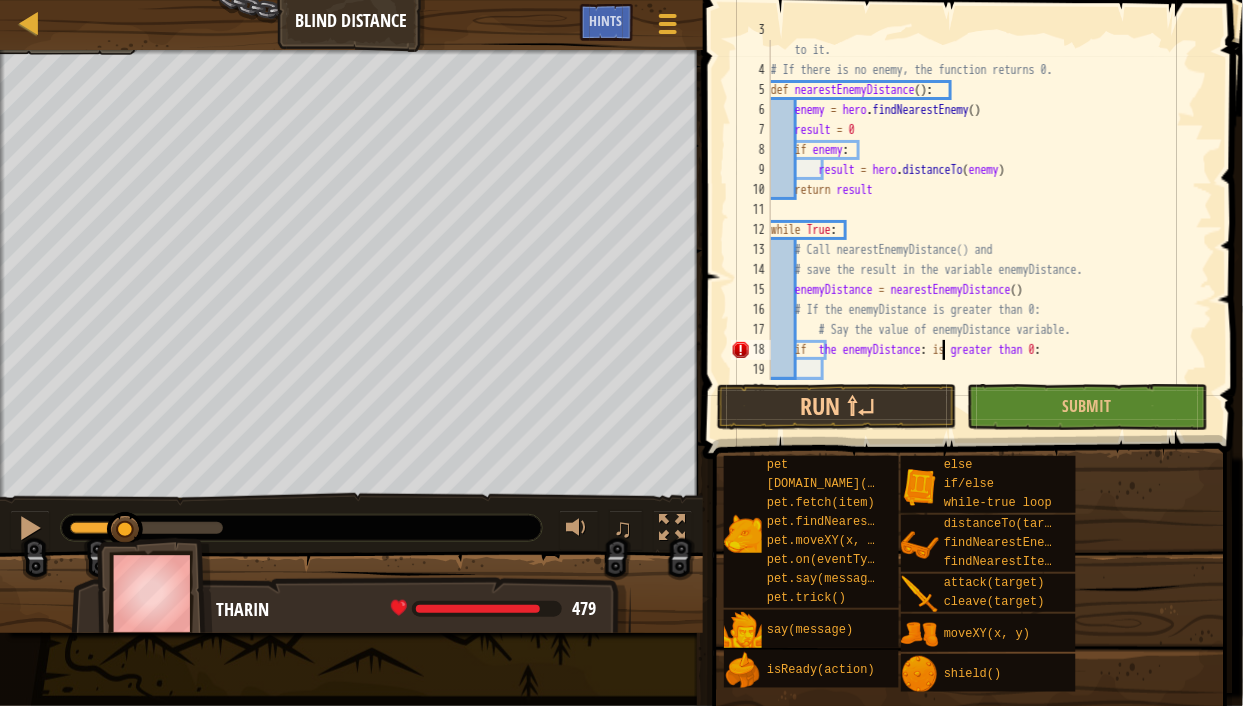 scroll, scrollTop: 9, scrollLeft: 14, axis: both 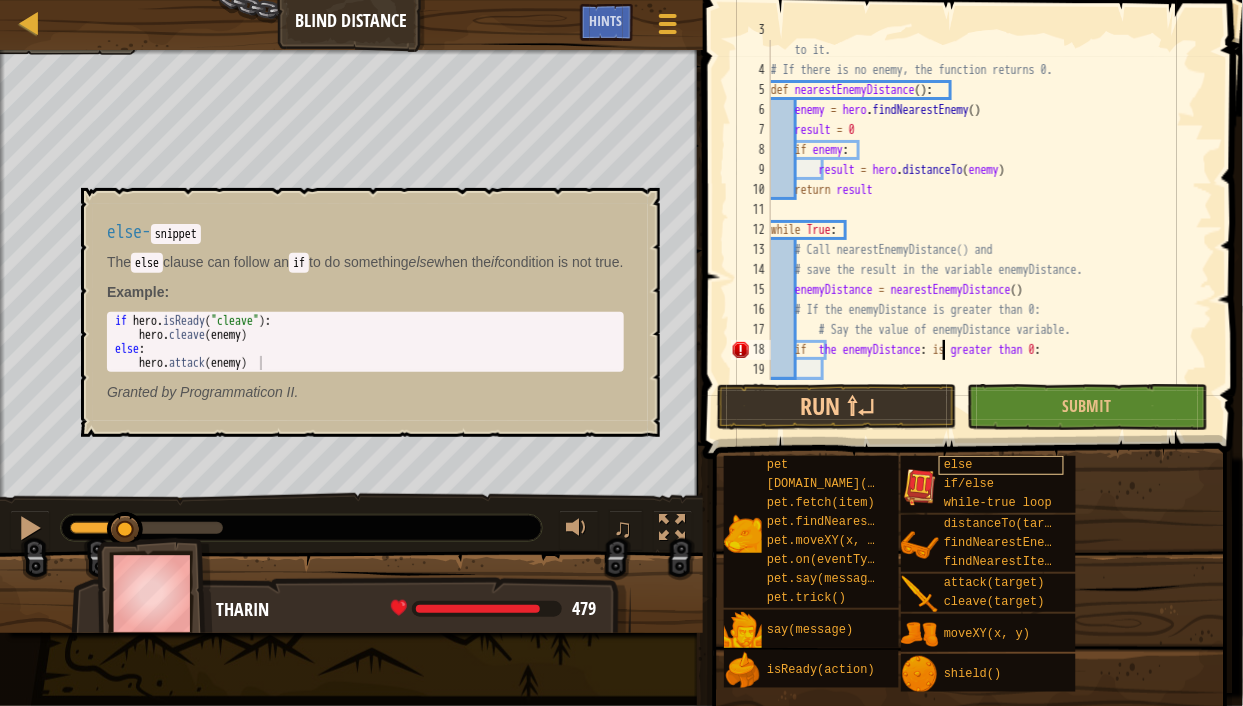 type on "if  the enemyDistance is greater than 0:" 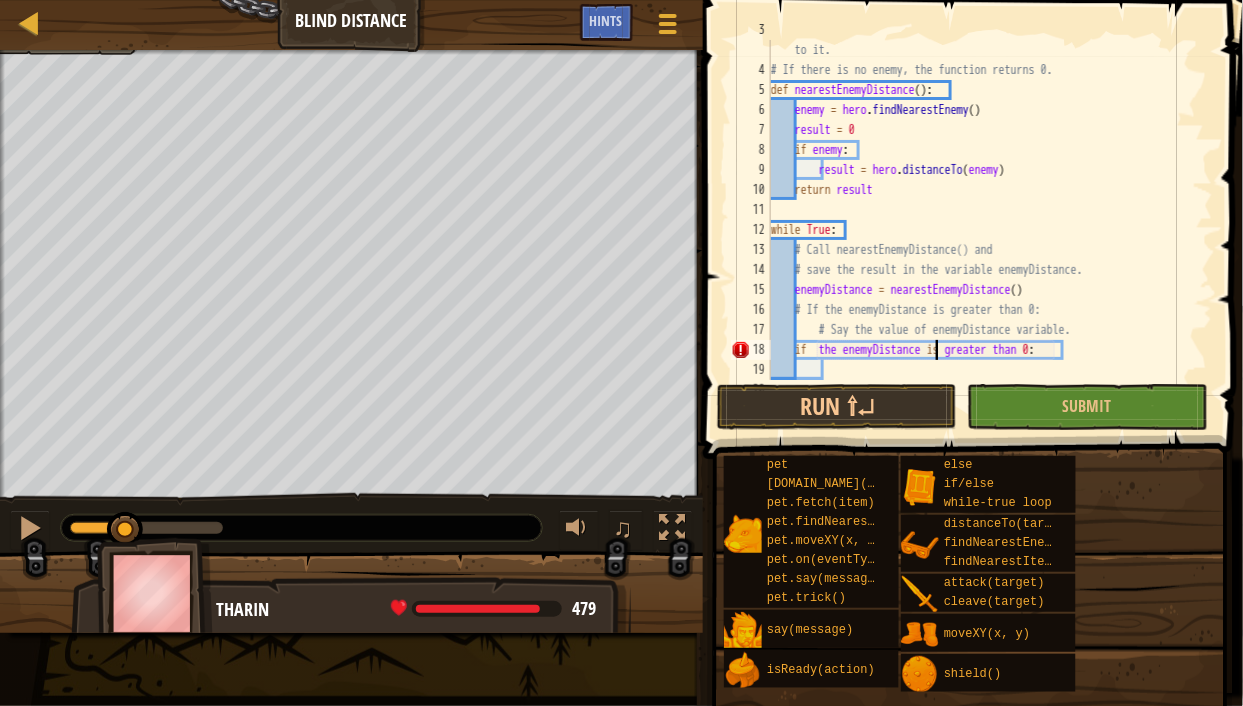 click on "# This function finds the nearest enemy and returns the distance       to it. # If there is no enemy, the function returns 0. def   nearestEnemyDistance ( ) :      enemy   =   hero . findNearestEnemy ( )      result   =   0      if   enemy :          result   =   hero . distanceTo ( enemy )      return   result while   True :      # Call nearestEnemyDistance() and      # save the result in the variable enemyDistance.      enemyDistance   =   nearestEnemyDistance ( )      # If the enemyDistance is greater than 0:           # Say the value of enemyDistance variable.      if    the   enemyDistance   is   greater   than   0 :" at bounding box center (983, 220) 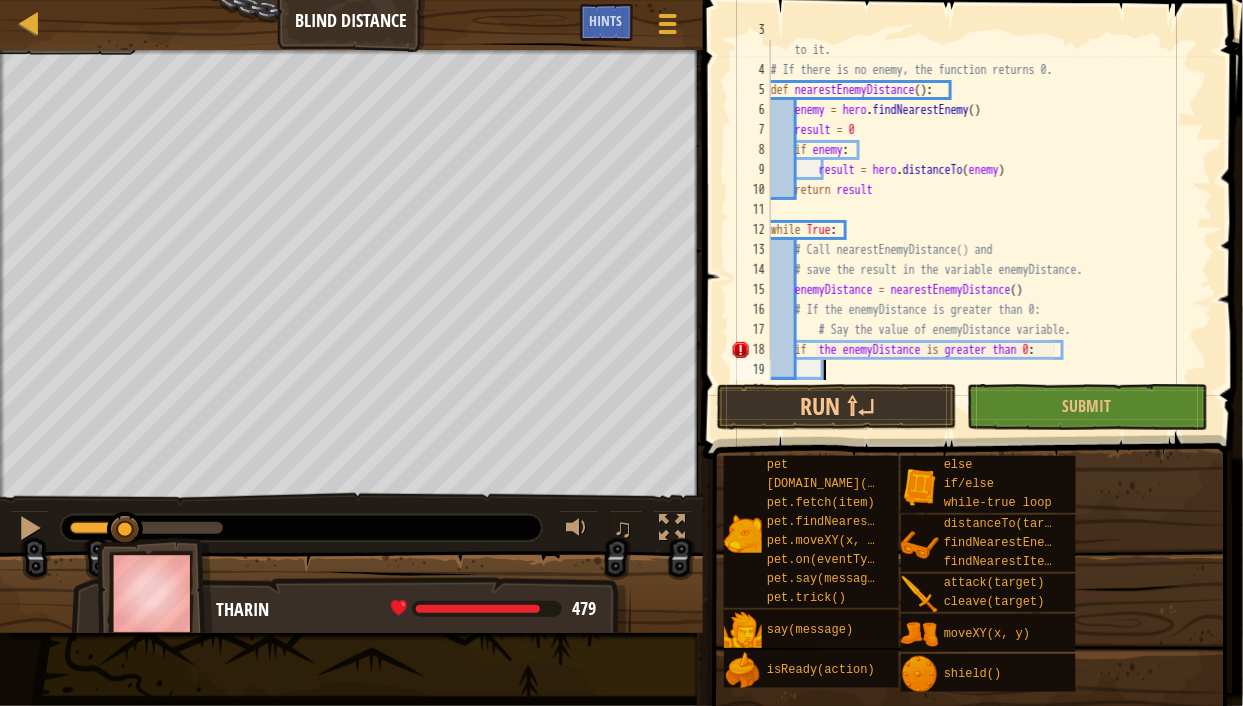click on "# This function finds the nearest enemy and returns the distance       to it. # If there is no enemy, the function returns 0. def   nearestEnemyDistance ( ) :      enemy   =   hero . findNearestEnemy ( )      result   =   0      if   enemy :          result   =   hero . distanceTo ( enemy )      return   result while   True :      # Call nearestEnemyDistance() and      # save the result in the variable enemyDistance.      enemyDistance   =   nearestEnemyDistance ( )      # If the enemyDistance is greater than 0:           # Say the value of enemyDistance variable.      if    the   enemyDistance   is   greater   than   0 :" at bounding box center (983, 220) 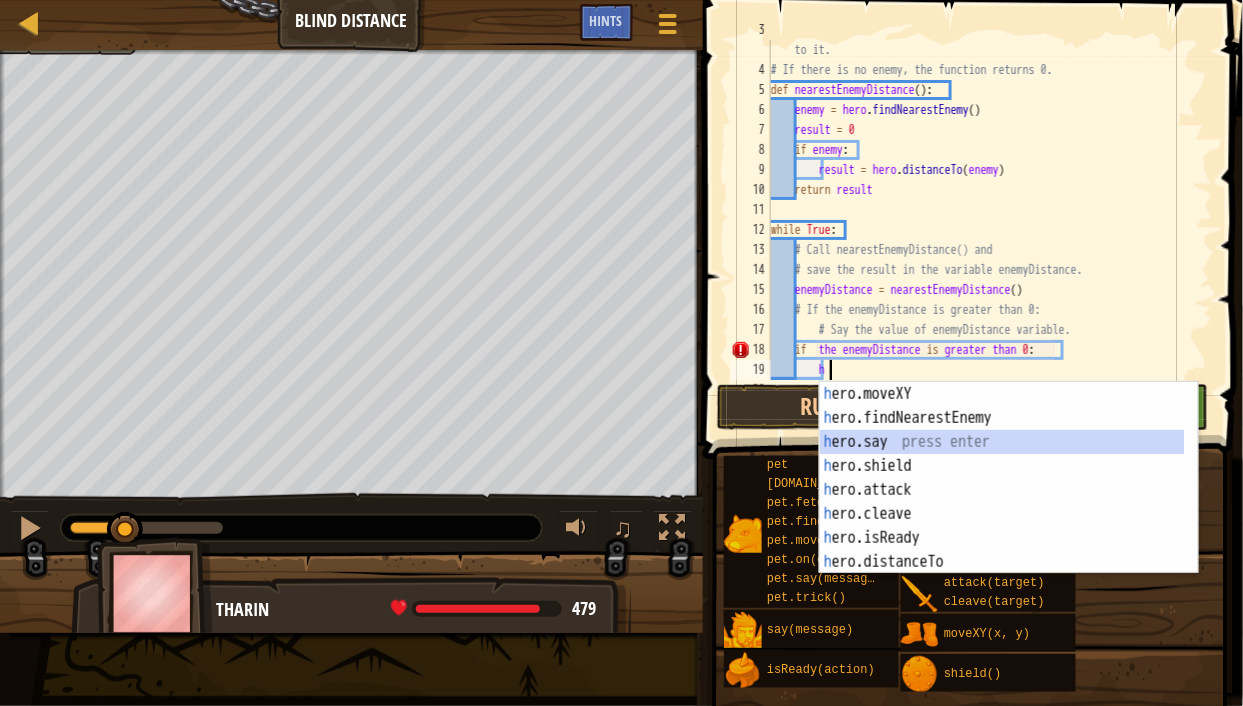 click on "h ero.moveXY press enter h ero.findNearestEnemy press enter h ero.say press enter h ero.shield press enter h ero.attack press enter h ero.cleave press enter h ero.isReady press enter h ero.distanceTo press enter h ero.findNearestItem press enter" at bounding box center (1009, 502) 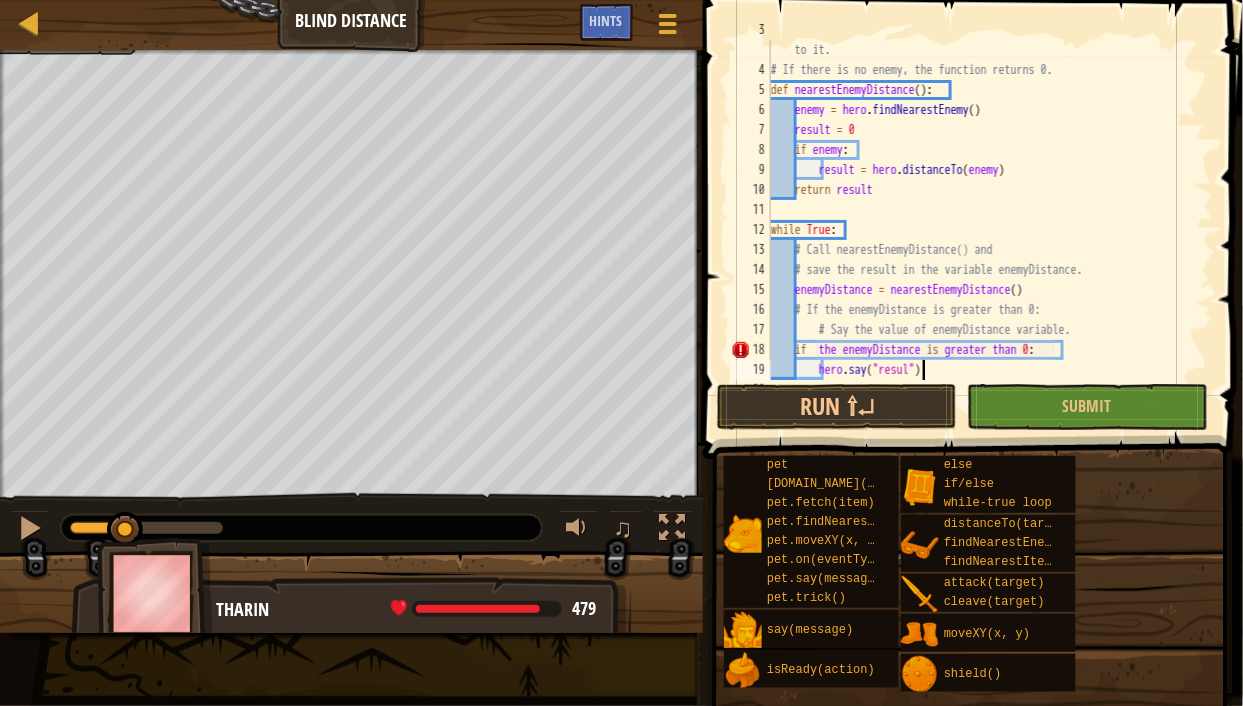 scroll, scrollTop: 9, scrollLeft: 12, axis: both 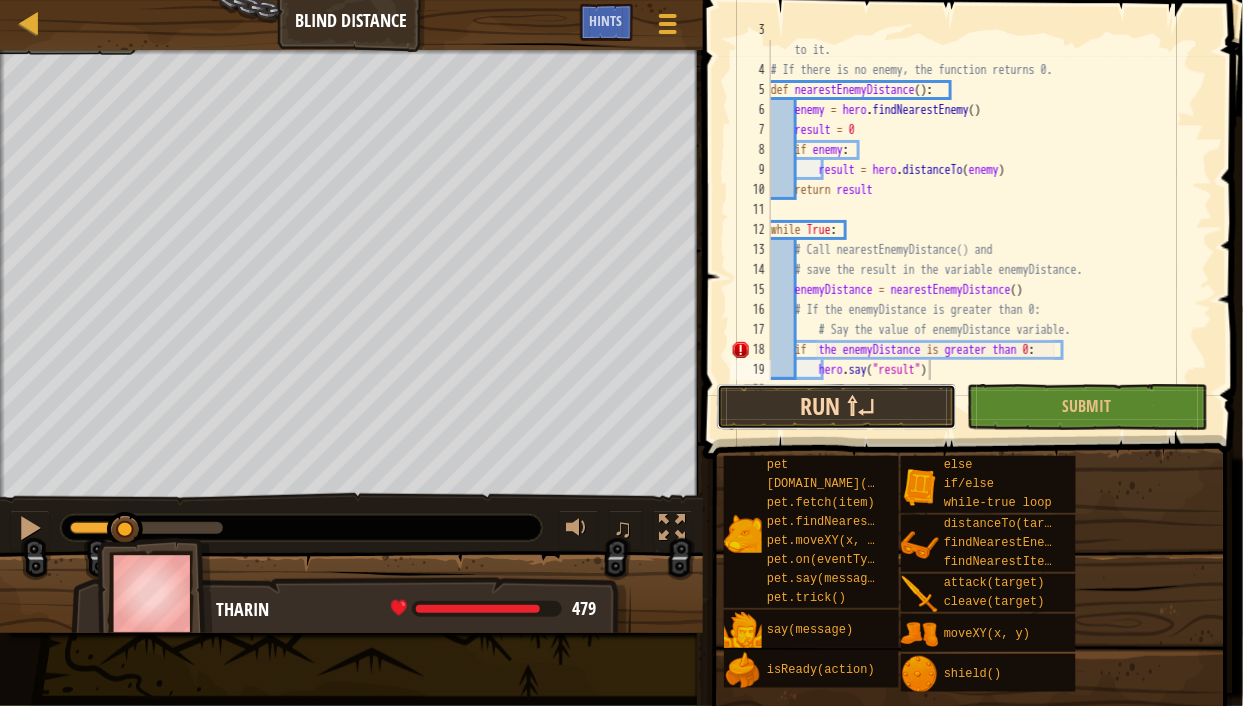 click on "Run ⇧↵" at bounding box center (837, 407) 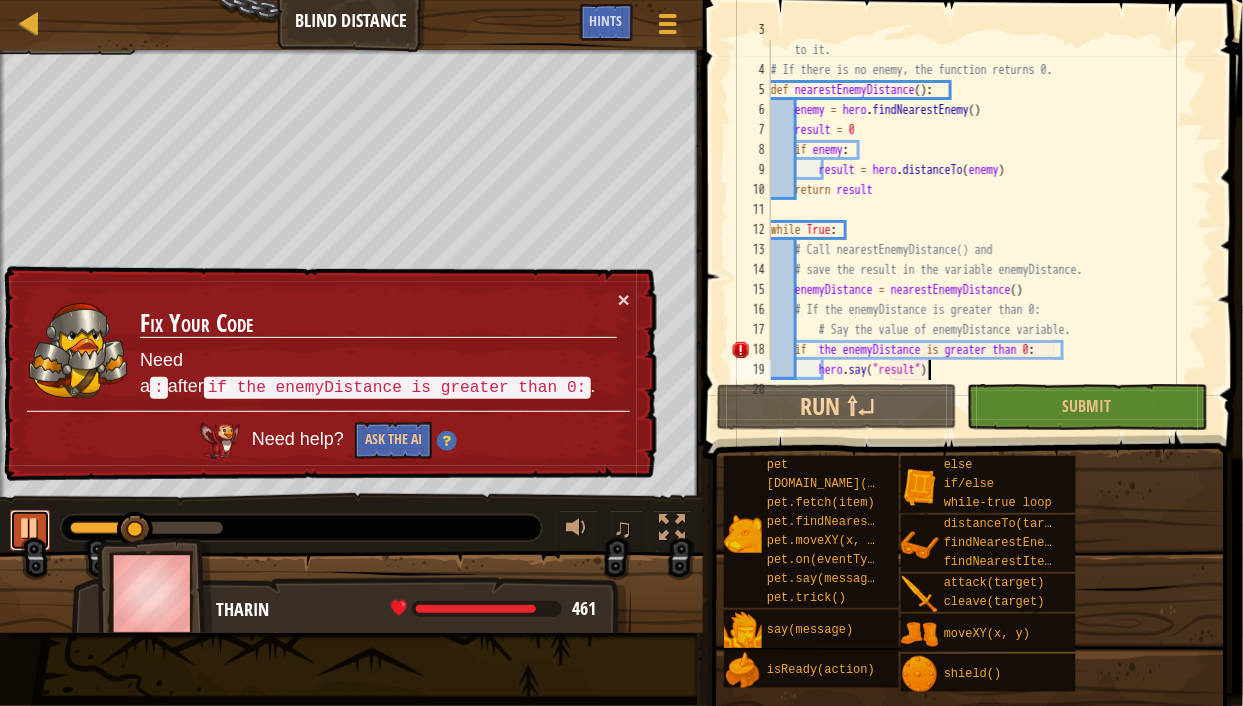 click at bounding box center (30, 528) 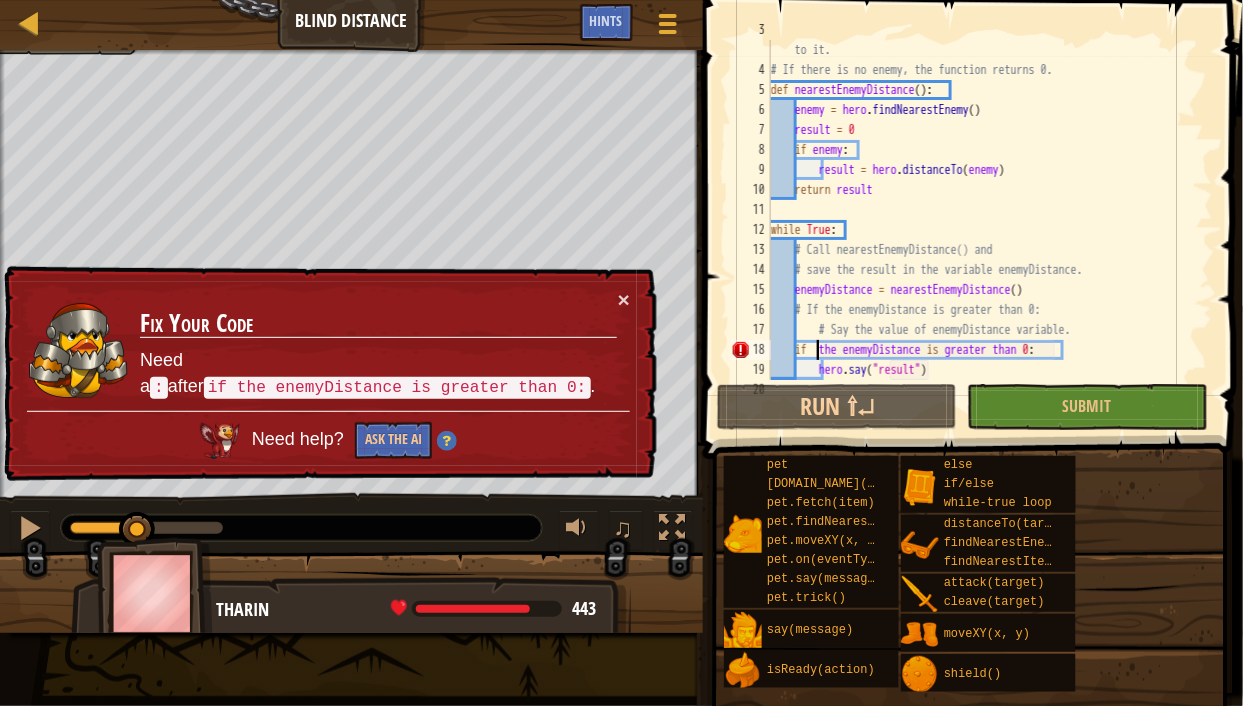 click on "# This function finds the nearest enemy and returns the distance       to it. # If there is no enemy, the function returns 0. def   nearestEnemyDistance ( ) :      enemy   =   hero . findNearestEnemy ( )      result   =   0      if   enemy :          result   =   hero . distanceTo ( enemy )      return   result while   True :      # Call nearestEnemyDistance() and      # save the result in the variable enemyDistance.      enemyDistance   =   nearestEnemyDistance ( )      # If the enemyDistance is greater than 0:           # Say the value of enemyDistance variable.      if    the   enemyDistance   is   greater   than   0 :          hero . say ( "result" )" at bounding box center [983, 220] 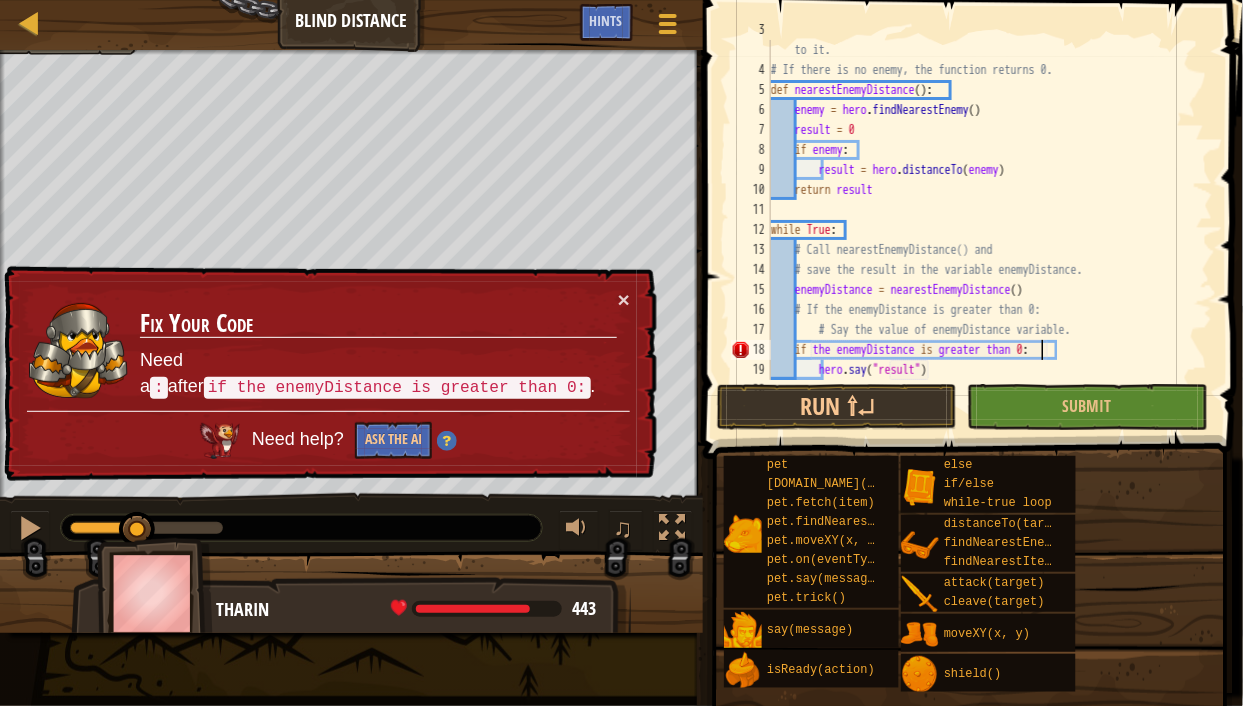 click on "# This function finds the nearest enemy and returns the distance       to it. # If there is no enemy, the function returns 0. def   nearestEnemyDistance ( ) :      enemy   =   hero . findNearestEnemy ( )      result   =   0      if   enemy :          result   =   hero . distanceTo ( enemy )      return   result while   True :      # Call nearestEnemyDistance() and      # save the result in the variable enemyDistance.      enemyDistance   =   nearestEnemyDistance ( )      # If the enemyDistance is greater than 0:           # Say the value of enemyDistance variable.      if   the   enemyDistance   is   greater   than   0 :          hero . say ( "result" )" at bounding box center (983, 220) 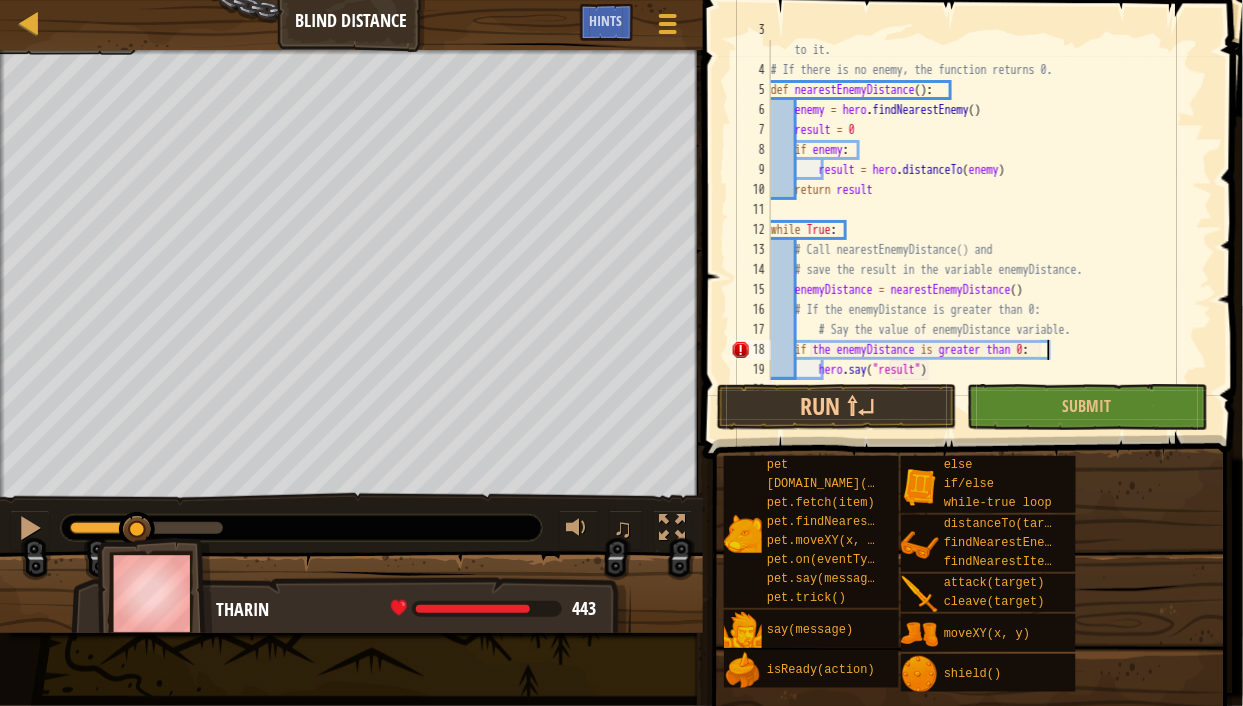 click on "# This function finds the nearest enemy and returns the distance       to it. # If there is no enemy, the function returns 0. def   nearestEnemyDistance ( ) :      enemy   =   hero . findNearestEnemy ( )      result   =   0      if   enemy :          result   =   hero . distanceTo ( enemy )      return   result while   True :      # Call nearestEnemyDistance() and      # save the result in the variable enemyDistance.      enemyDistance   =   nearestEnemyDistance ( )      # If the enemyDistance is greater than 0:           # Say the value of enemyDistance variable.      if   the   enemyDistance   is   greater   than   0 :          hero . say ( "result" )" at bounding box center [983, 220] 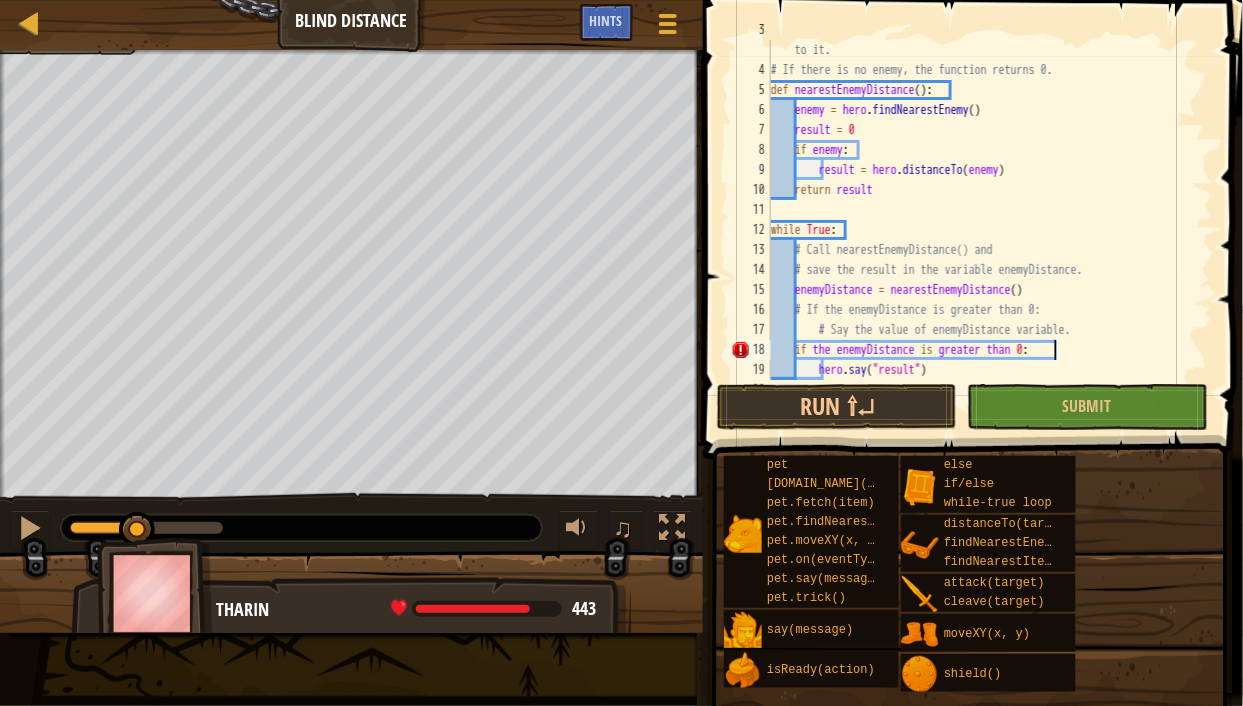 click on "# This function finds the nearest enemy and returns the distance       to it. # If there is no enemy, the function returns 0. def   nearestEnemyDistance ( ) :      enemy   =   hero . findNearestEnemy ( )      result   =   0      if   enemy :          result   =   hero . distanceTo ( enemy )      return   result while   True :      # Call nearestEnemyDistance() and      # save the result in the variable enemyDistance.      enemyDistance   =   nearestEnemyDistance ( )      # If the enemyDistance is greater than 0:           # Say the value of enemyDistance variable.      if   the   enemyDistance   is   greater   than   0 :          hero . say ( "result" )" at bounding box center (983, 220) 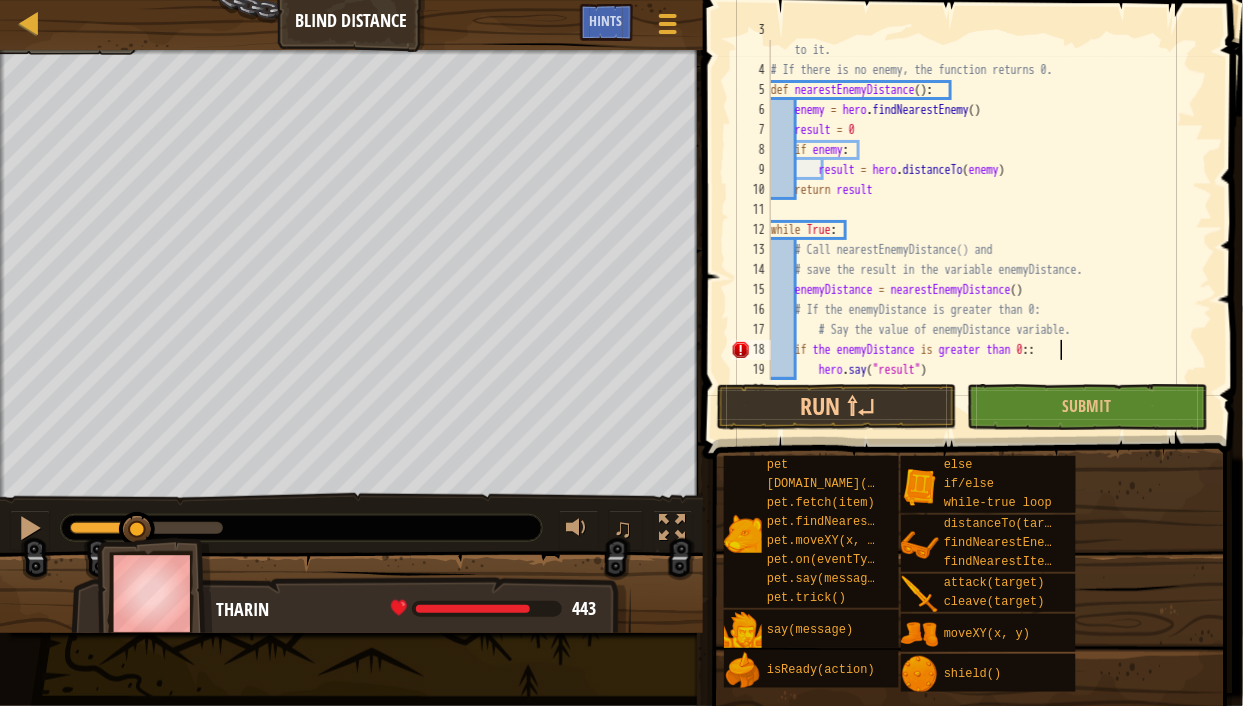 scroll, scrollTop: 9, scrollLeft: 22, axis: both 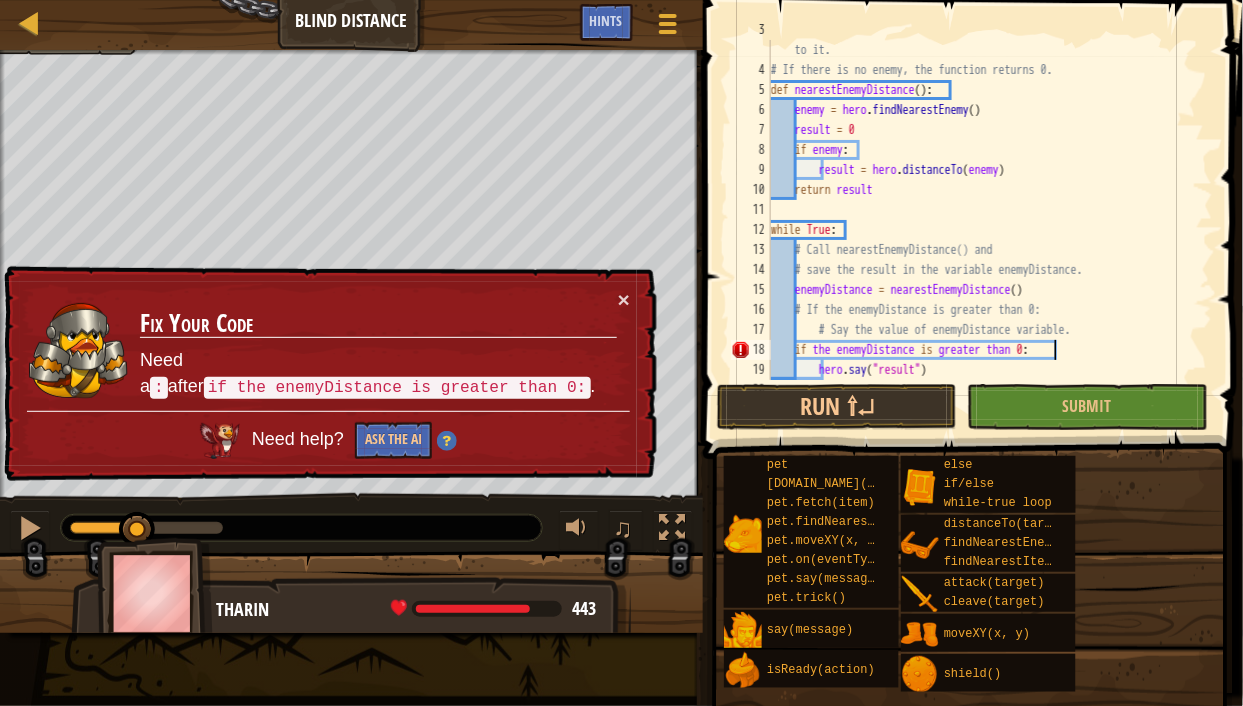 click on "# This function finds the nearest enemy and returns the distance       to it. # If there is no enemy, the function returns 0. def   nearestEnemyDistance ( ) :      enemy   =   hero . findNearestEnemy ( )      result   =   0      if   enemy :          result   =   hero . distanceTo ( enemy )      return   result while   True :      # Call nearestEnemyDistance() and      # save the result in the variable enemyDistance.      enemyDistance   =   nearestEnemyDistance ( )      # If the enemyDistance is greater than 0:           # Say the value of enemyDistance variable.      if   the   enemyDistance   is   greater   than   0 :          hero . say ( "result" )" at bounding box center [983, 220] 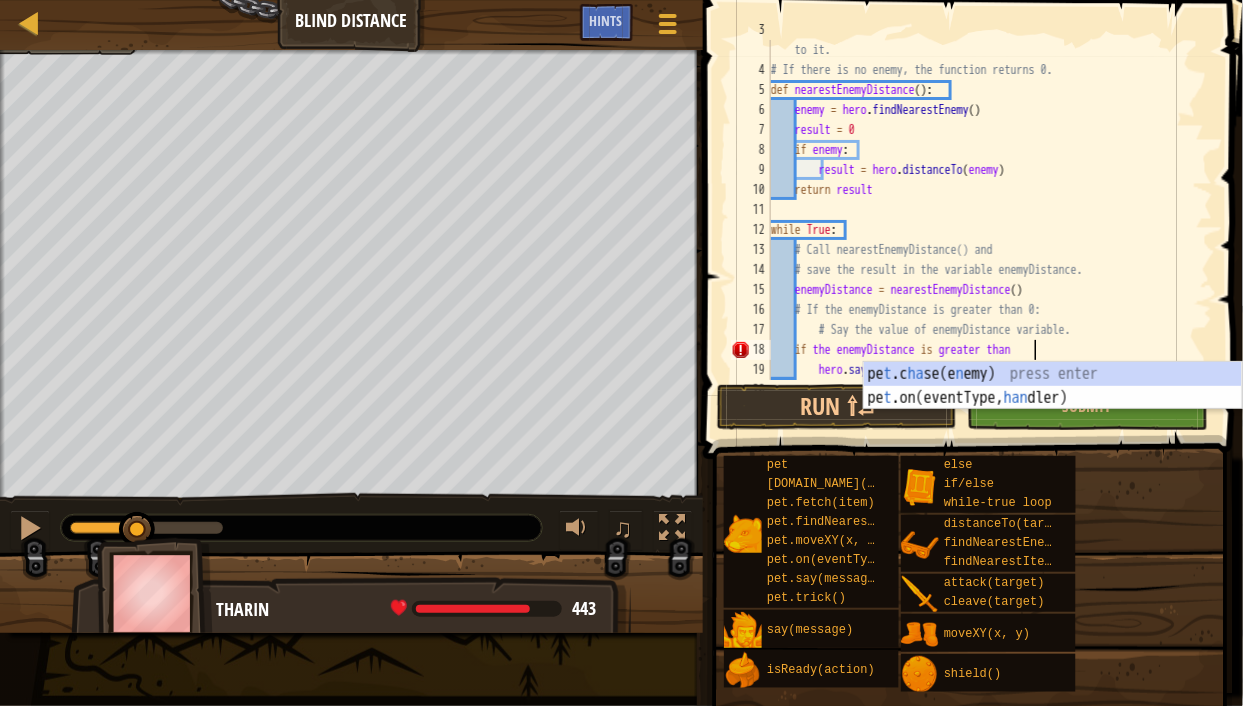 scroll, scrollTop: 9, scrollLeft: 21, axis: both 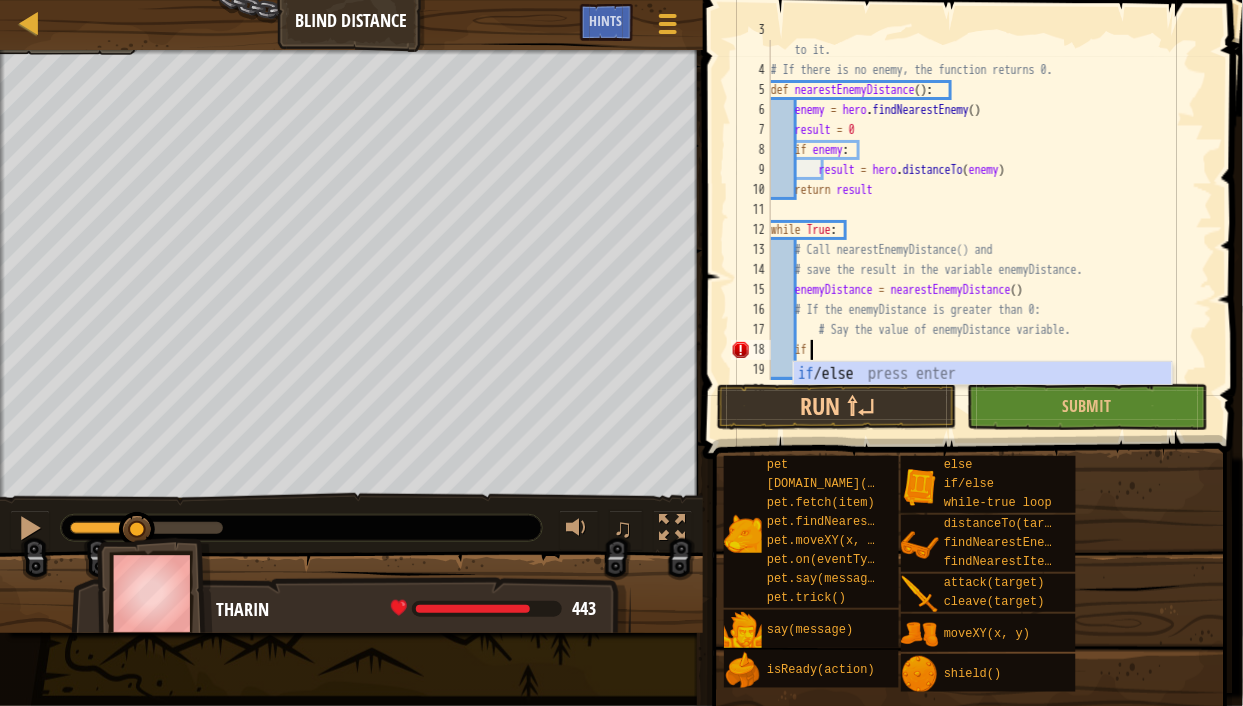 type on "i" 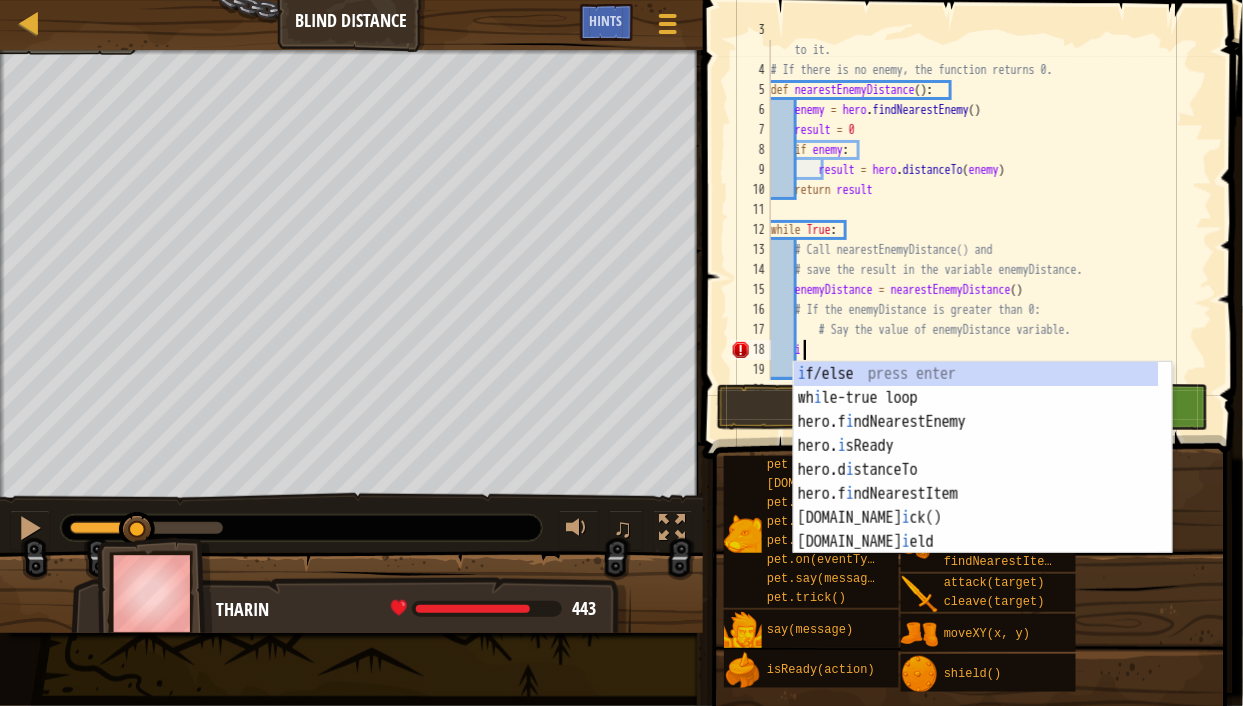 scroll, scrollTop: 9, scrollLeft: 1, axis: both 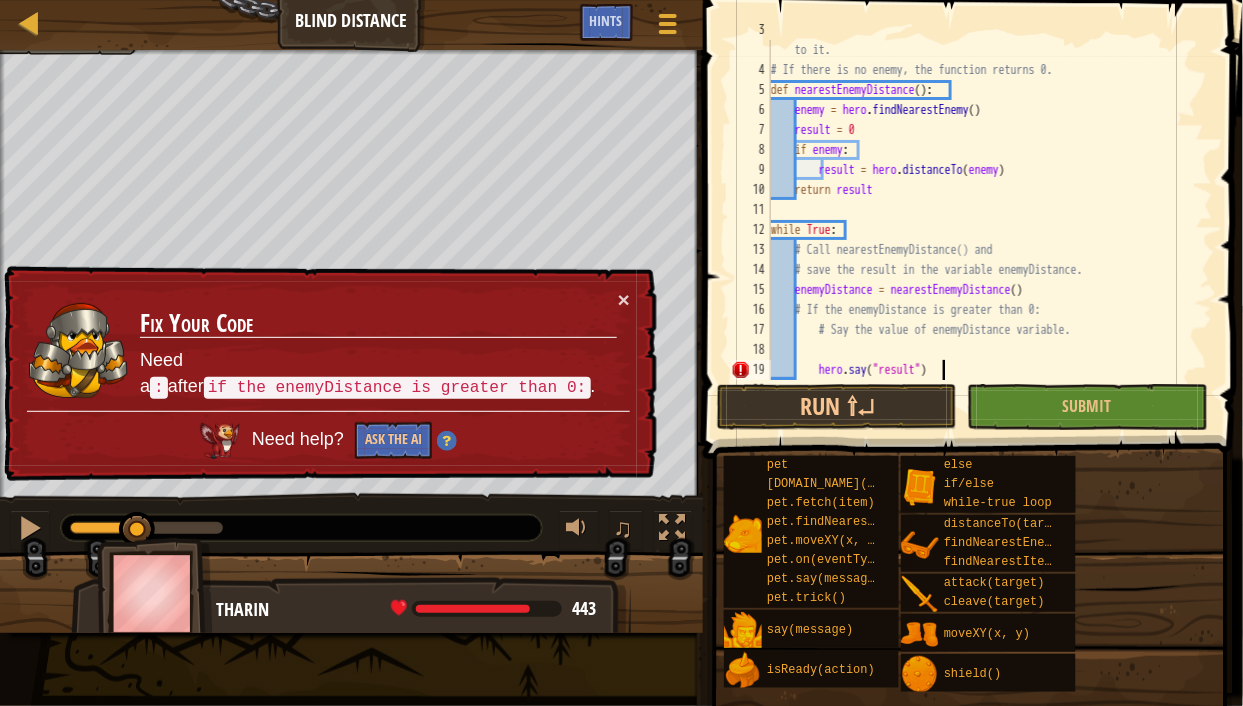 click on "# This function finds the nearest enemy and returns the distance       to it. # If there is no enemy, the function returns 0. def   nearestEnemyDistance ( ) :      enemy   =   hero . findNearestEnemy ( )      result   =   0      if   enemy :          result   =   hero . distanceTo ( enemy )      return   result while   True :      # Call nearestEnemyDistance() and      # save the result in the variable enemyDistance.      enemyDistance   =   nearestEnemyDistance ( )      # If the enemyDistance is greater than 0:           # Say the value of enemyDistance variable.               hero . say ( "result" )" at bounding box center [983, 220] 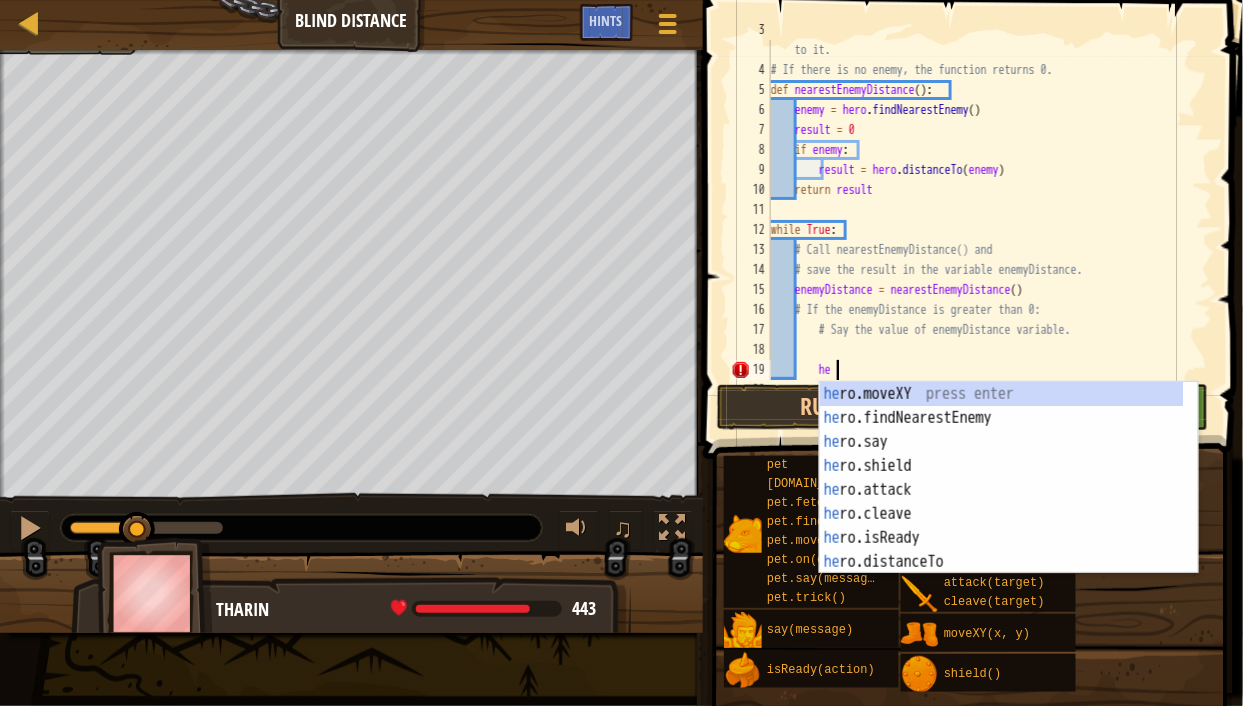 type on "h" 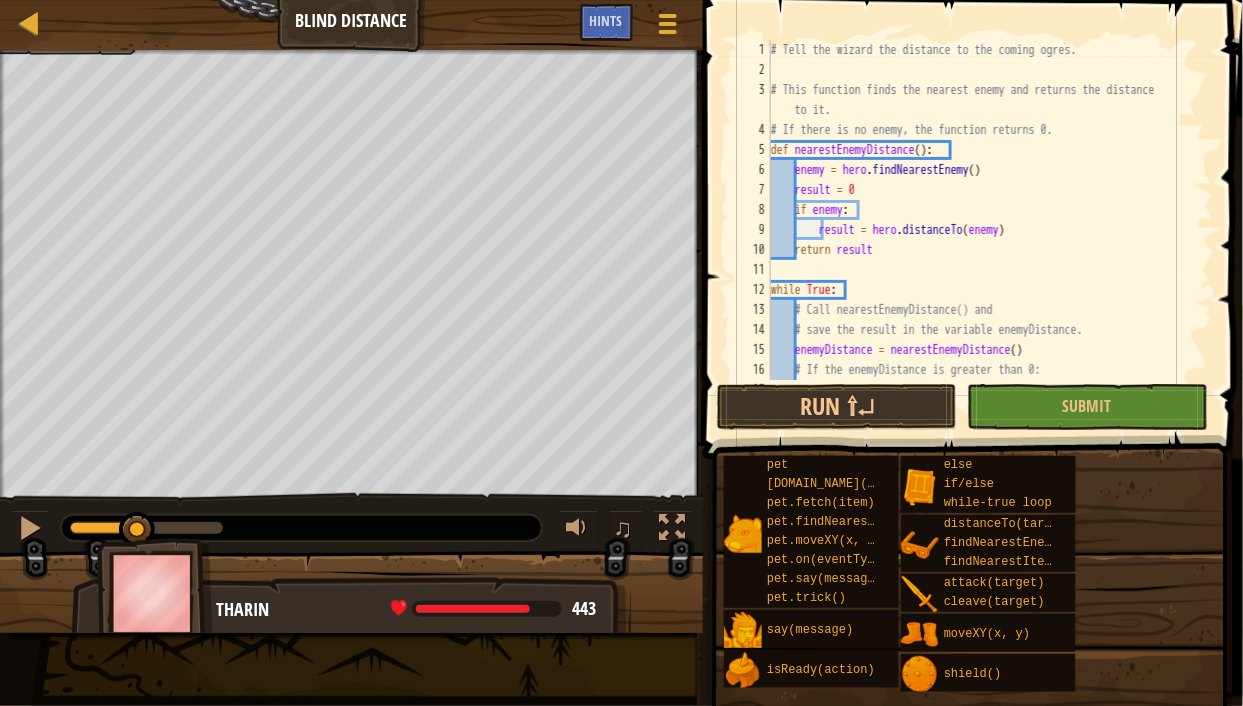 scroll, scrollTop: 80, scrollLeft: 0, axis: vertical 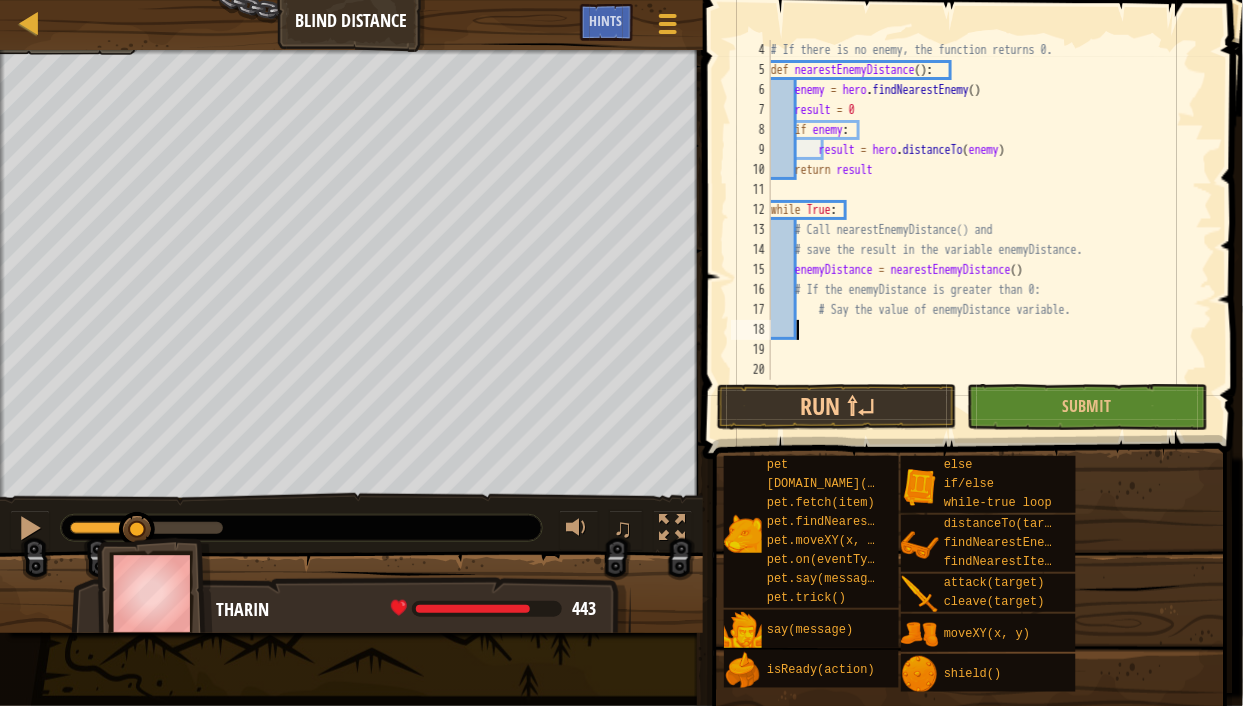 click on "# If there is no enemy, the function returns 0. def   nearestEnemyDistance ( ) :      enemy   =   hero . findNearestEnemy ( )      result   =   0      if   enemy :          result   =   hero . distanceTo ( enemy )      return   result while   True :      # Call nearestEnemyDistance() and      # save the result in the variable enemyDistance.      enemyDistance   =   nearestEnemyDistance ( )      # If the enemyDistance is greater than 0:           # Say the value of enemyDistance variable." at bounding box center [983, 230] 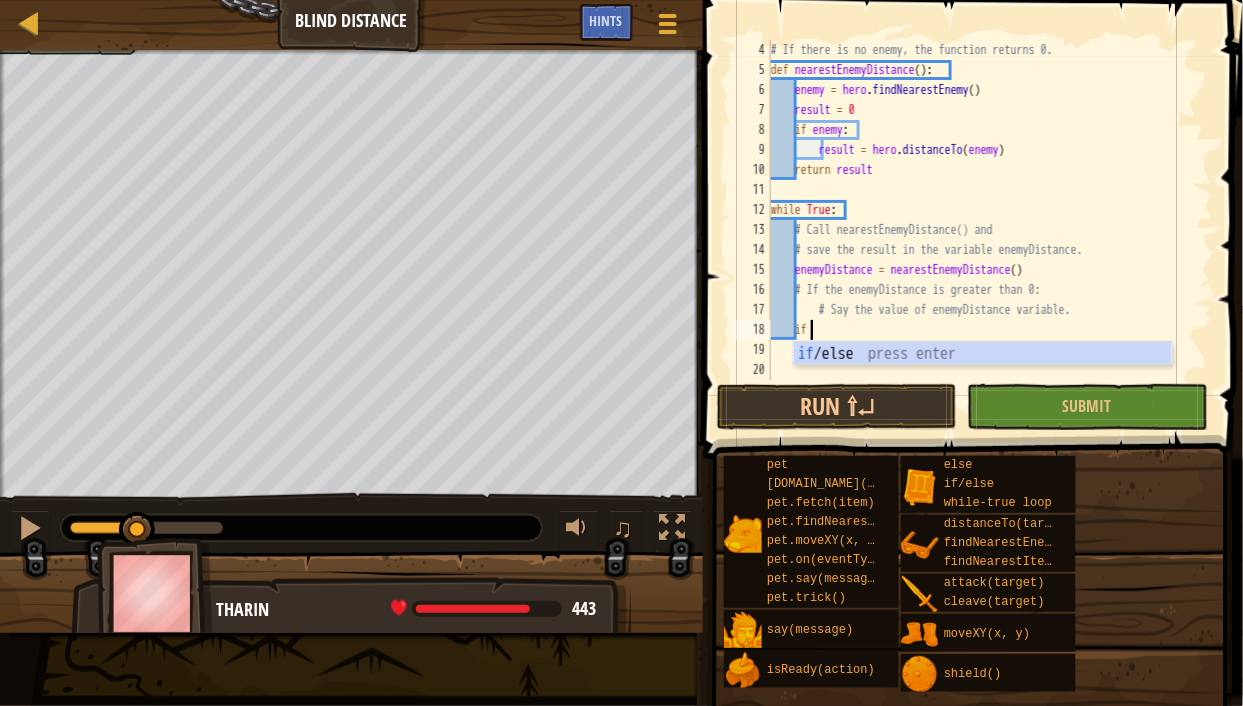 scroll, scrollTop: 9, scrollLeft: 2, axis: both 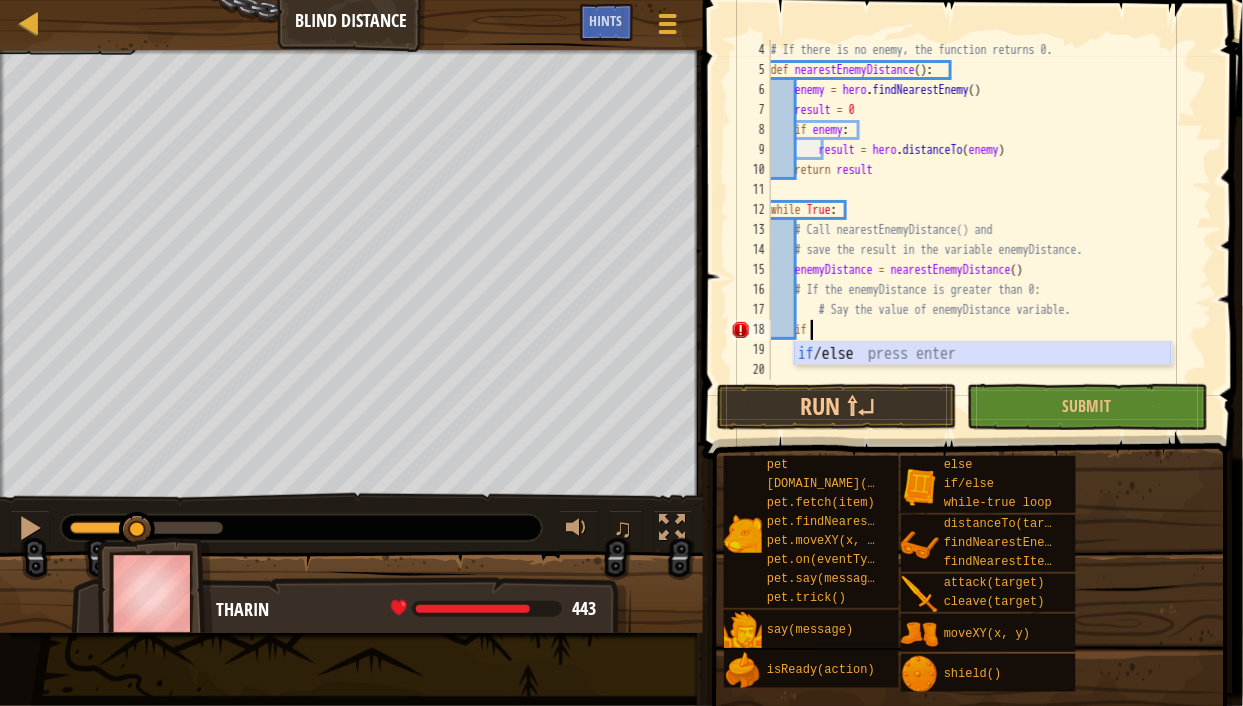 click on "if /else press enter" at bounding box center (983, 378) 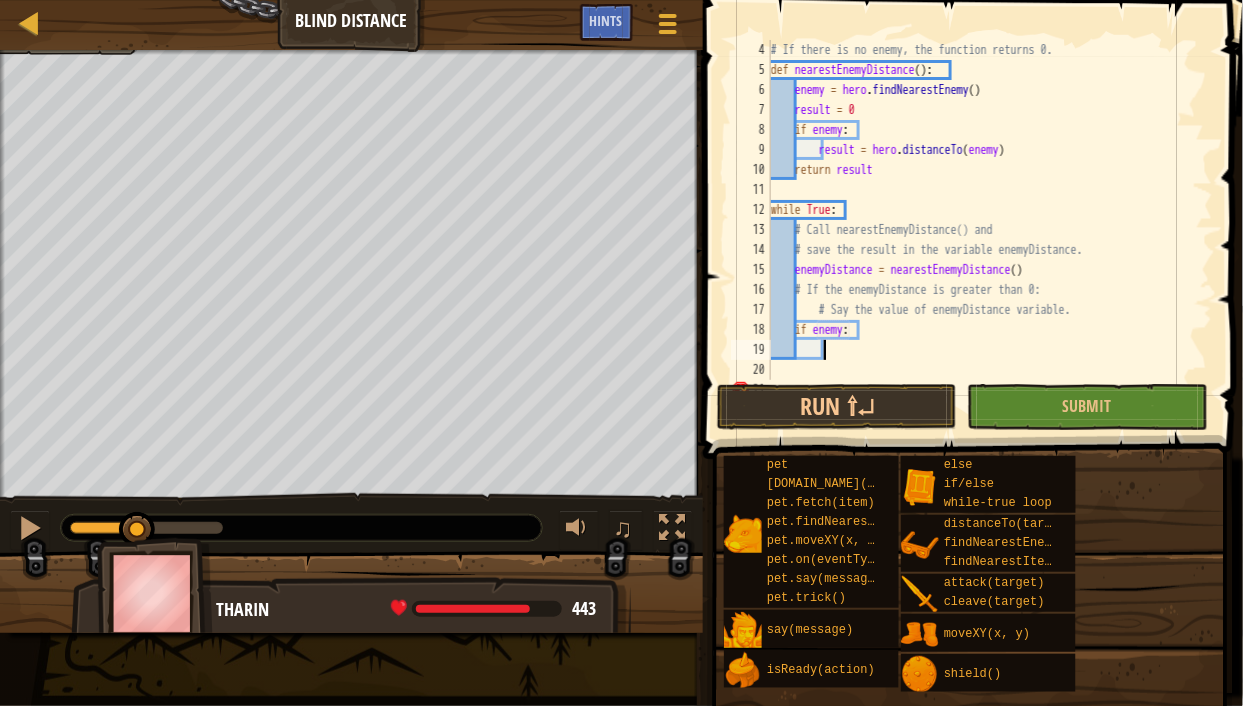 click on "# If there is no enemy, the function returns 0. def   nearestEnemyDistance ( ) :      enemy   =   hero . findNearestEnemy ( )      result   =   0      if   enemy :          result   =   hero . distanceTo ( enemy )      return   result while   True :      # Call nearestEnemyDistance() and      # save the result in the variable enemyDistance.      enemyDistance   =   nearestEnemyDistance ( )      # If the enemyDistance is greater than 0:           # Say the value of enemyDistance variable.      if   enemy :" at bounding box center [983, 230] 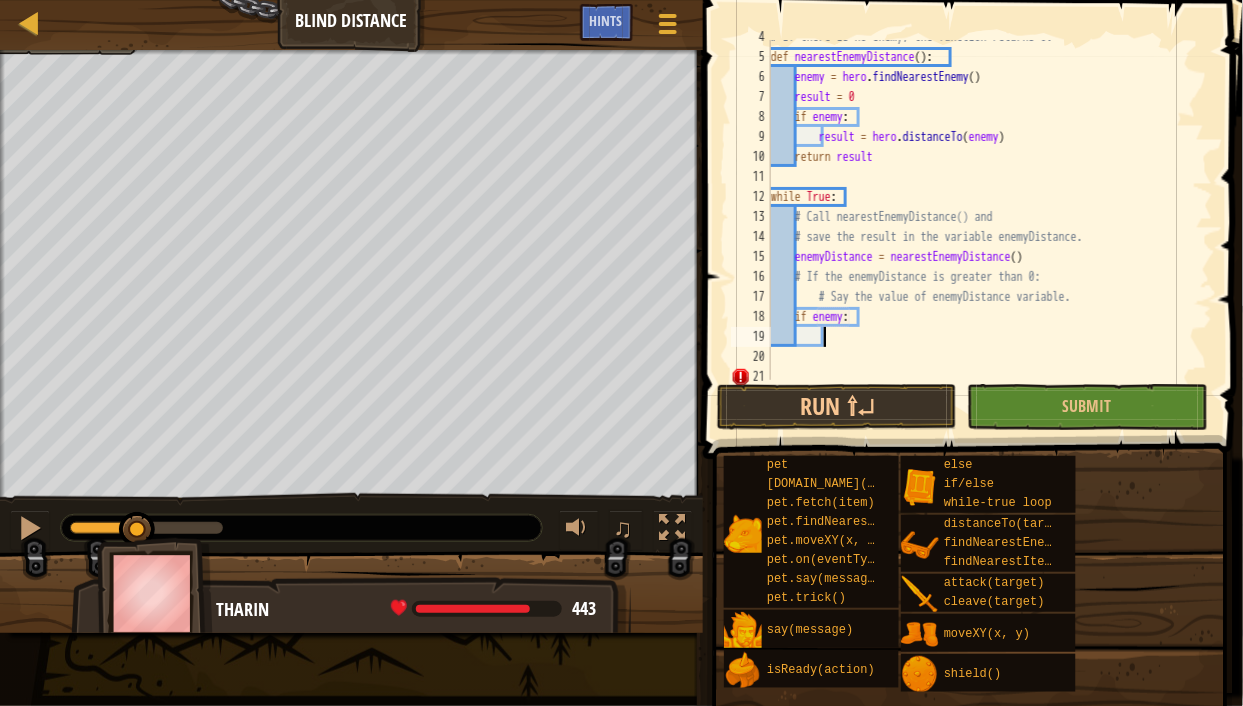 scroll, scrollTop: 98, scrollLeft: 0, axis: vertical 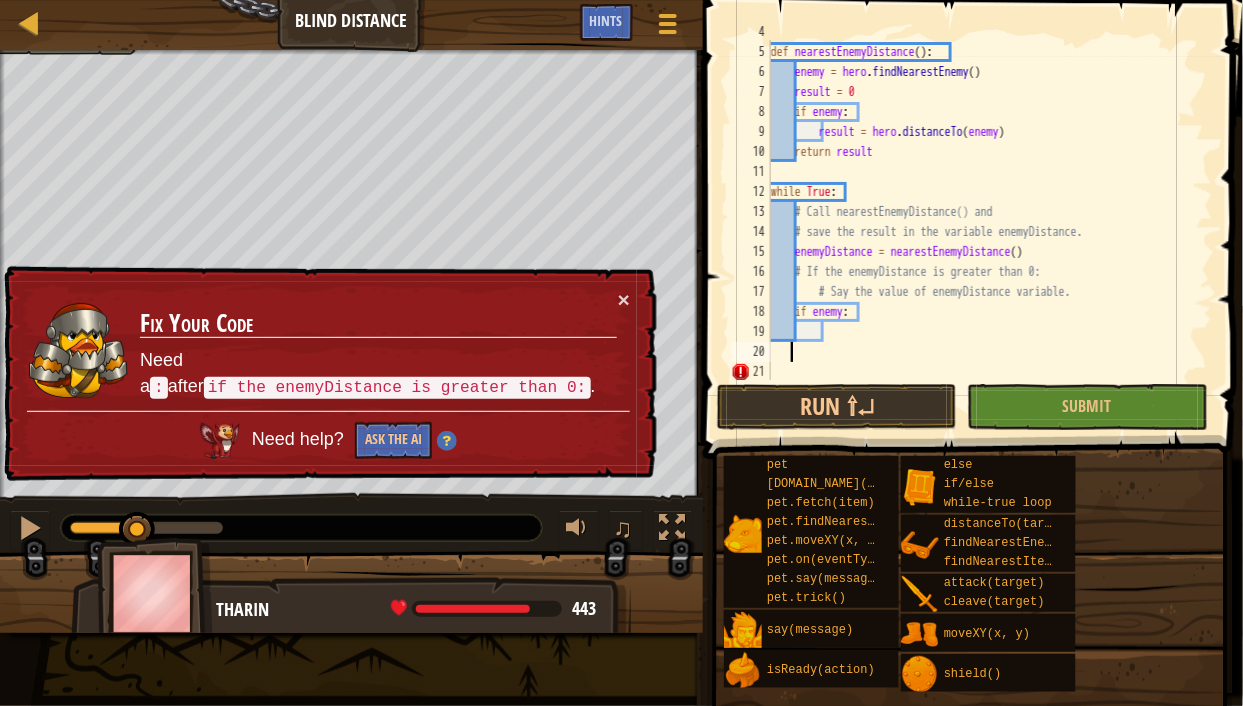 click on "# If there is no enemy, the function returns 0. def   nearestEnemyDistance ( ) :      enemy   =   hero . findNearestEnemy ( )      result   =   0      if   enemy :          result   =   hero . distanceTo ( enemy )      return   result while   True :      # Call nearestEnemyDistance() and      # save the result in the variable enemyDistance.      enemyDistance   =   nearestEnemyDistance ( )      # If the enemyDistance is greater than 0:           # Say the value of enemyDistance variable.      if   enemy :" at bounding box center (983, 212) 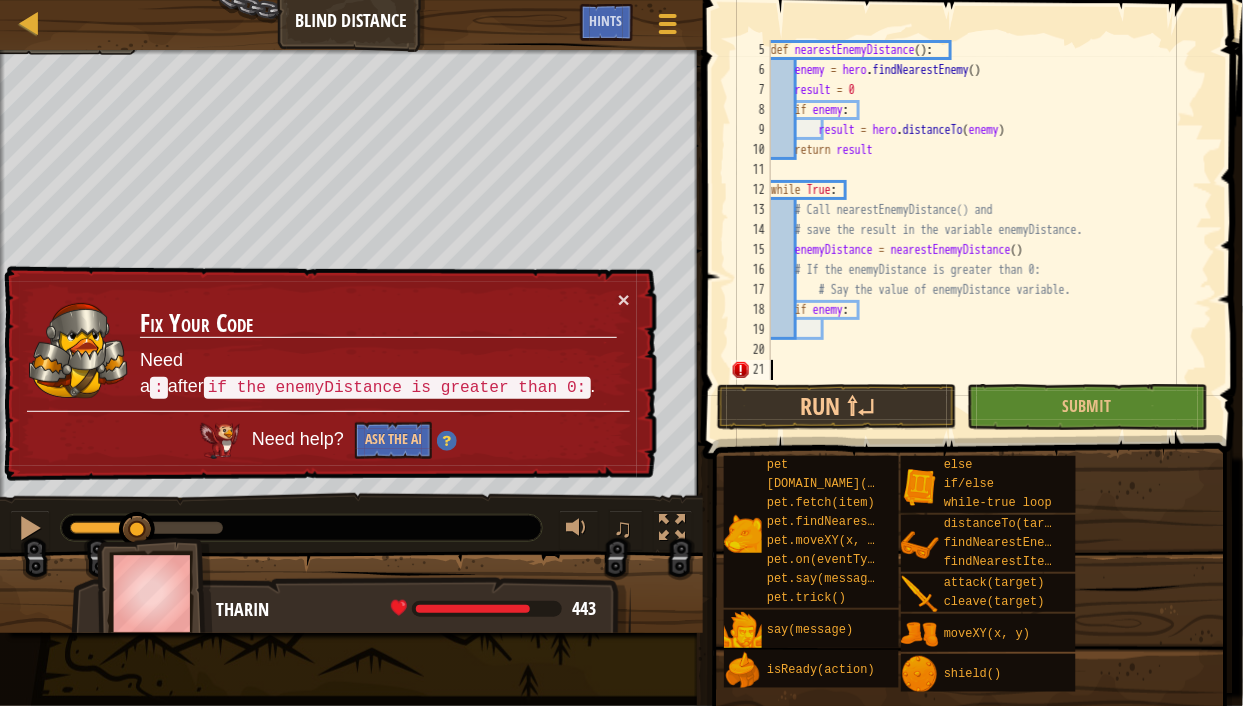 scroll, scrollTop: 9, scrollLeft: 0, axis: vertical 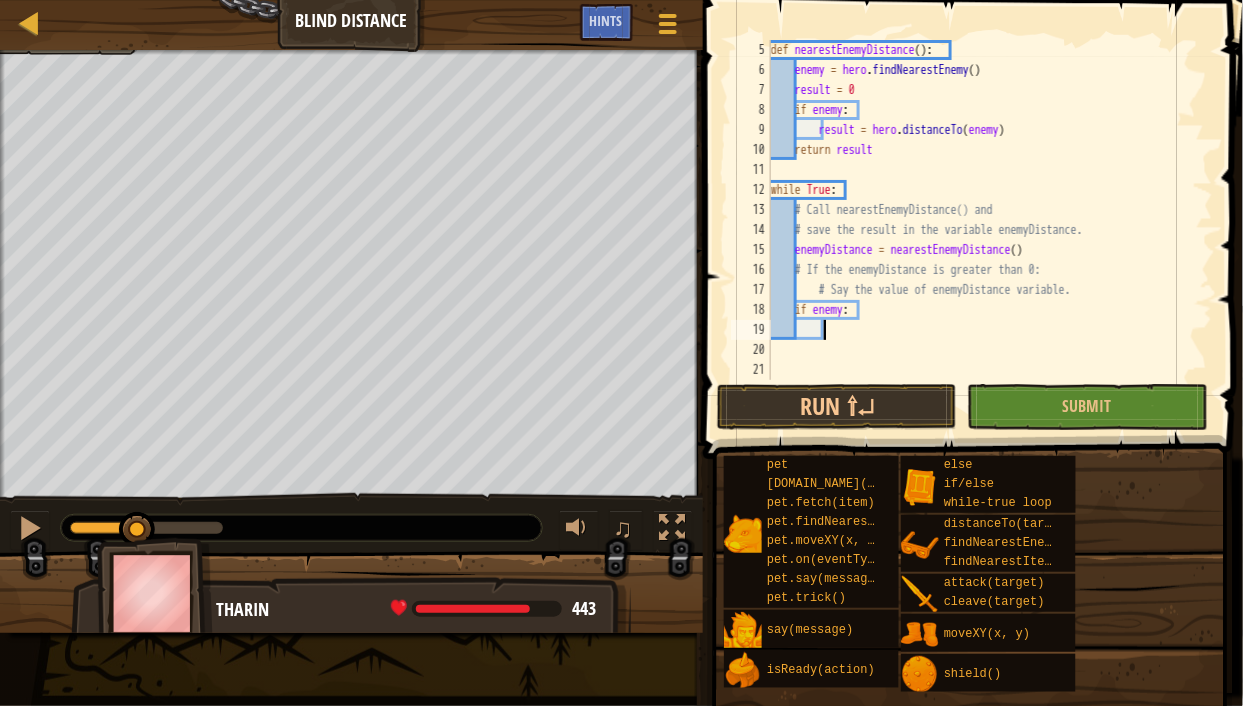 click on "def   nearestEnemyDistance ( ) :      enemy   =   hero . findNearestEnemy ( )      result   =   0      if   enemy :          result   =   hero . distanceTo ( enemy )      return   result while   True :      # Call nearestEnemyDistance() and      # save the result in the variable enemyDistance.      enemyDistance   =   nearestEnemyDistance ( )      # If the enemyDistance is greater than 0:           # Say the value of enemyDistance variable.      if   enemy :" at bounding box center (983, 230) 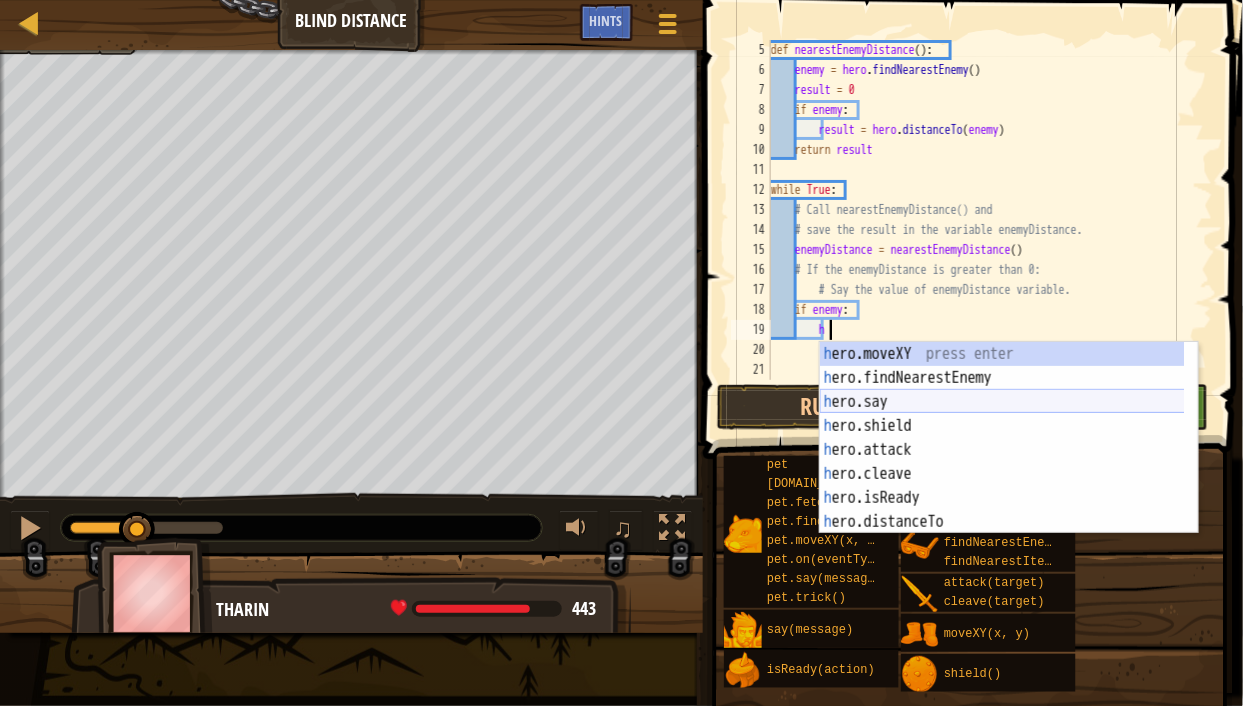 click on "h ero.moveXY press enter h ero.findNearestEnemy press enter h ero.say press enter h ero.shield press enter h ero.attack press enter h ero.cleave press enter h ero.isReady press enter h ero.distanceTo press enter h ero.findNearestItem press enter" at bounding box center (1009, 462) 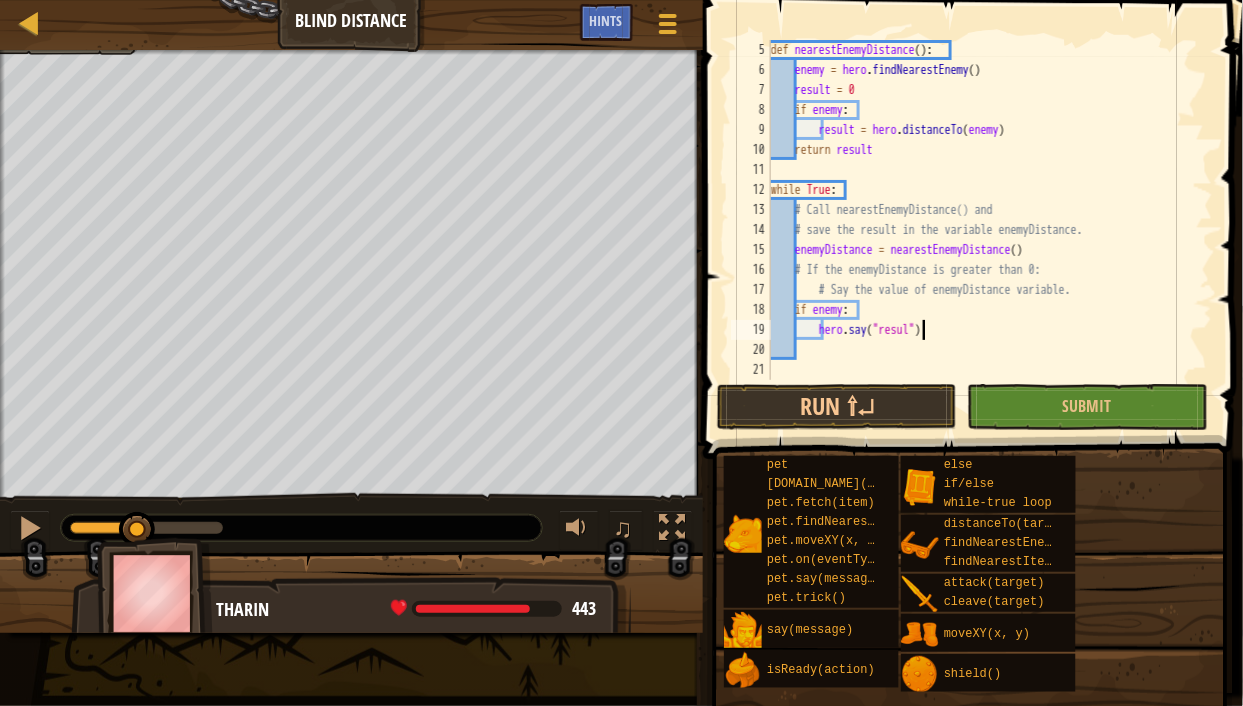 scroll, scrollTop: 9, scrollLeft: 12, axis: both 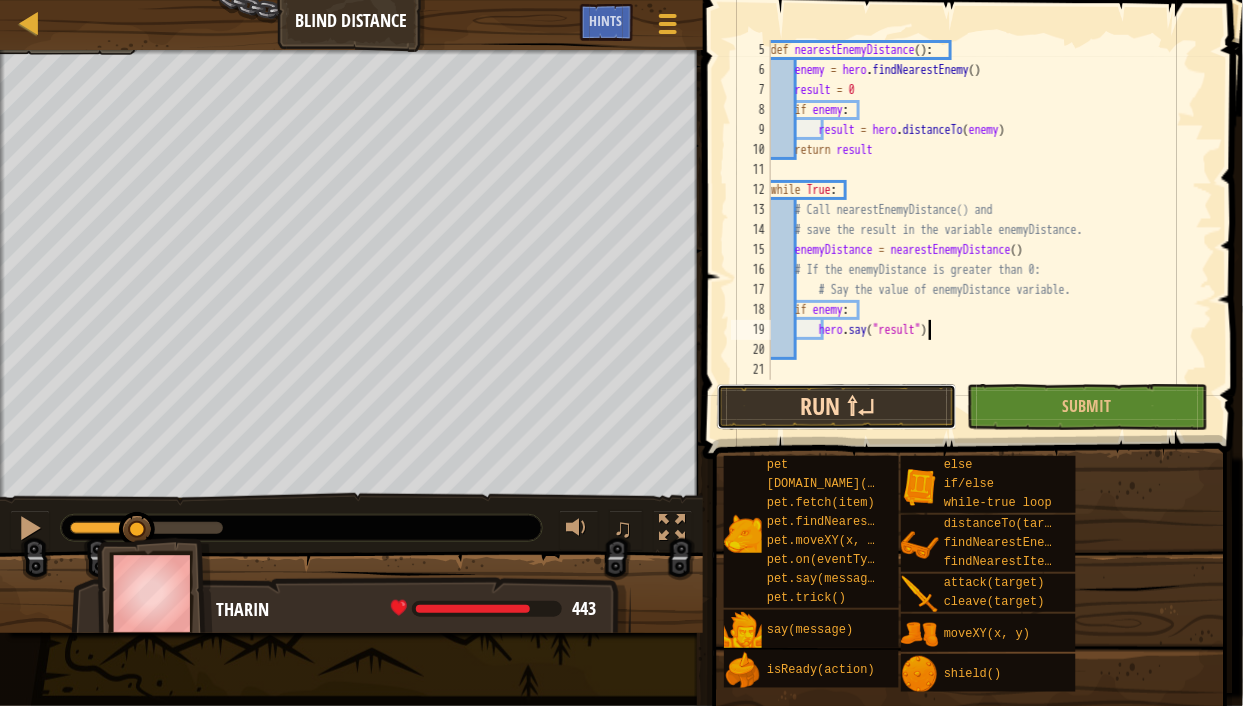 click on "Run ⇧↵" at bounding box center (837, 407) 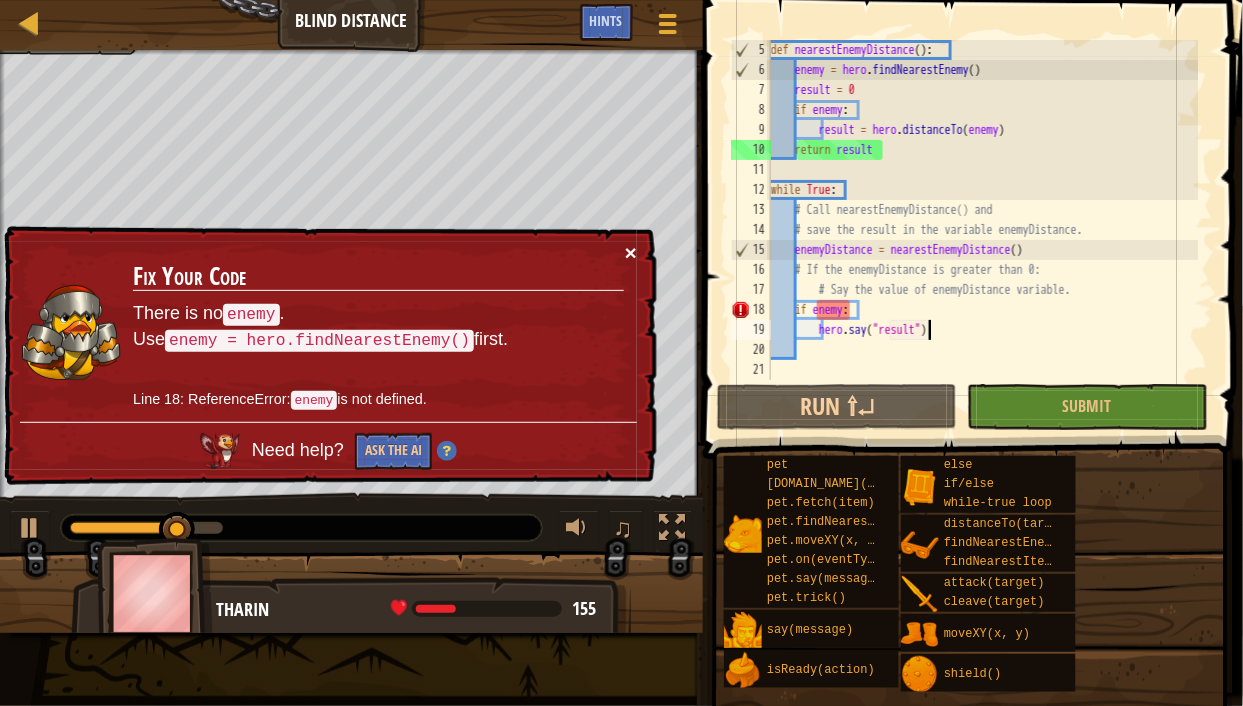 click on "×" at bounding box center (631, 252) 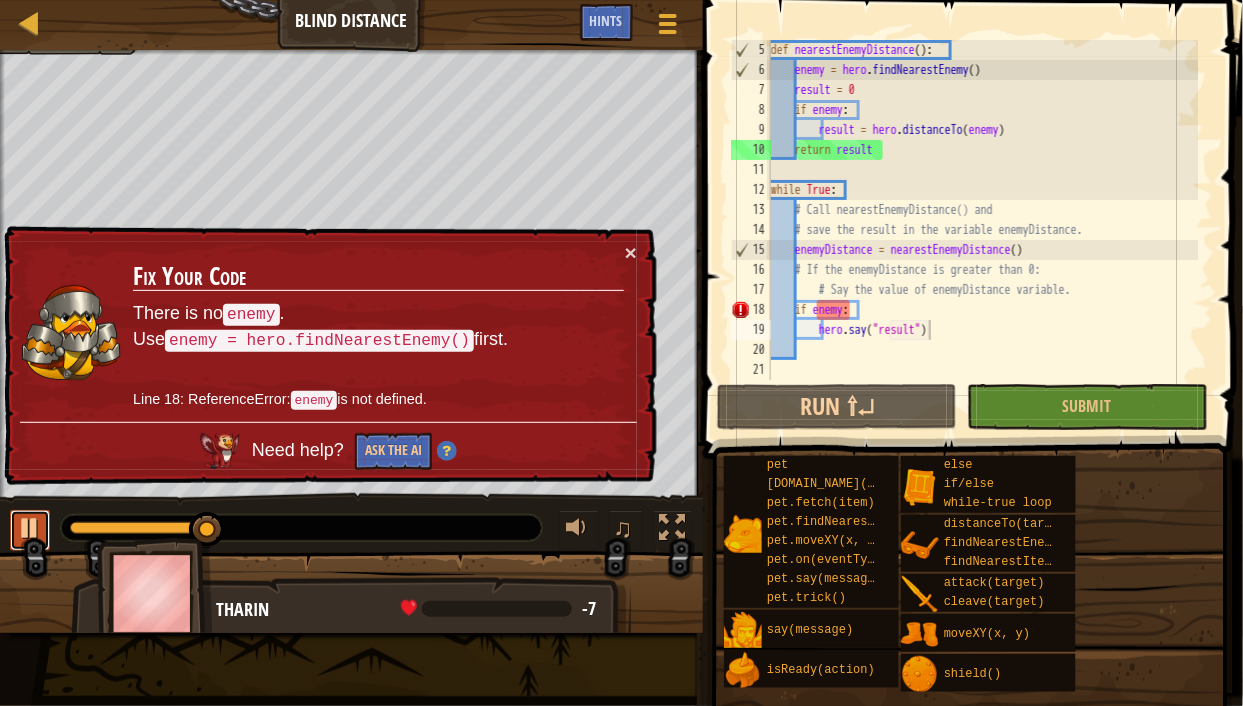 click at bounding box center (30, 528) 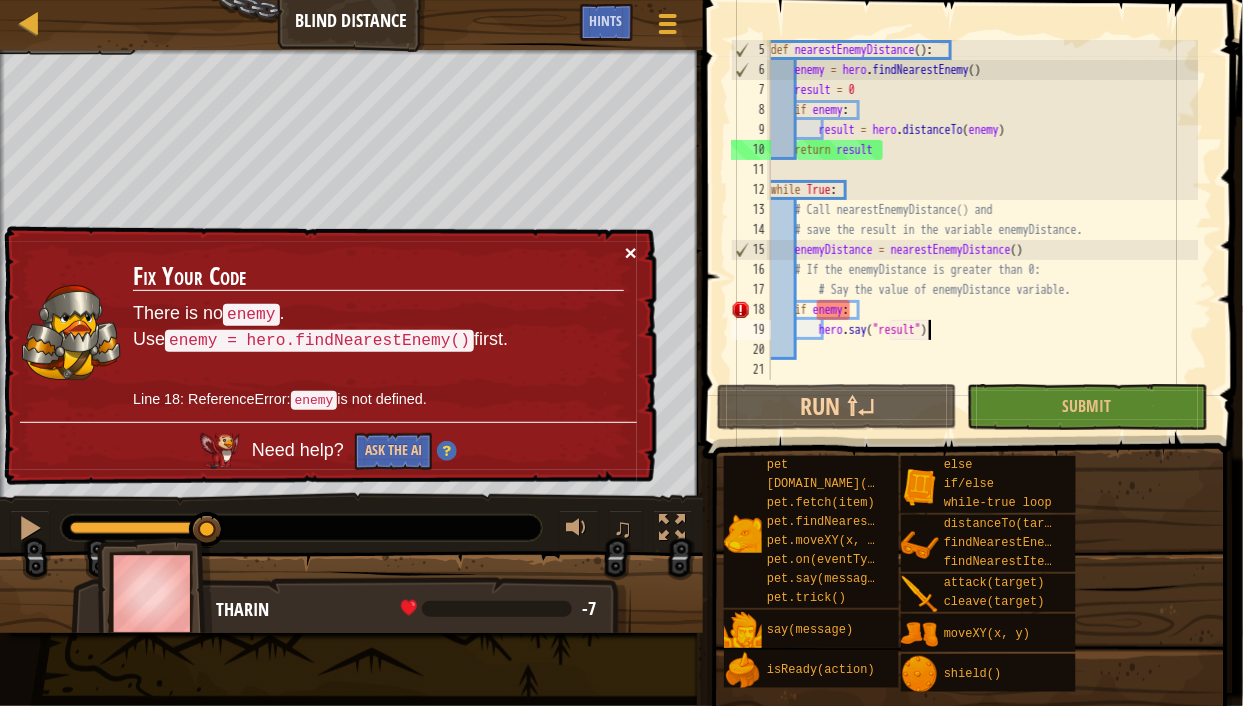 click on "×" at bounding box center [631, 252] 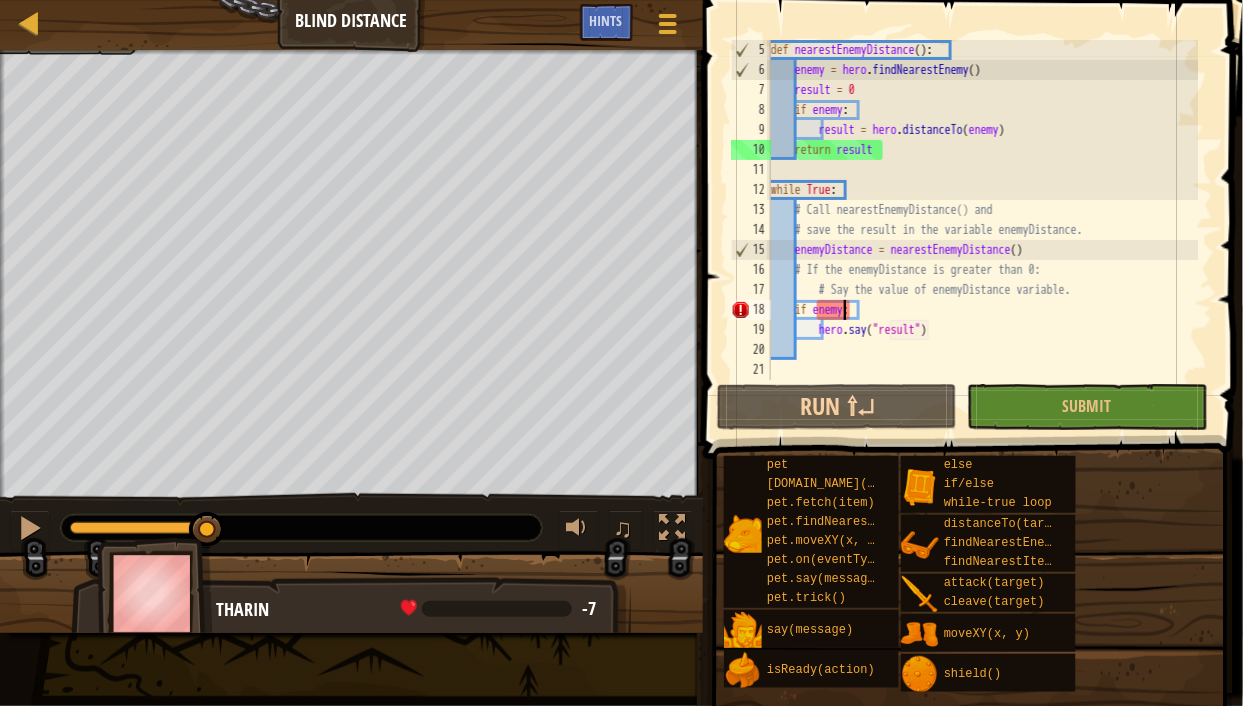 click on "def   nearestEnemyDistance ( ) :      enemy   =   hero . findNearestEnemy ( )      result   =   0      if   enemy :          result   =   hero . distanceTo ( enemy )      return   result while   True :      # Call nearestEnemyDistance() and      # save the result in the variable enemyDistance.      enemyDistance   =   nearestEnemyDistance ( )      # If the enemyDistance is greater than 0:           # Say the value of enemyDistance variable.      if   enemy :          hero . say ( "result" )" at bounding box center (983, 230) 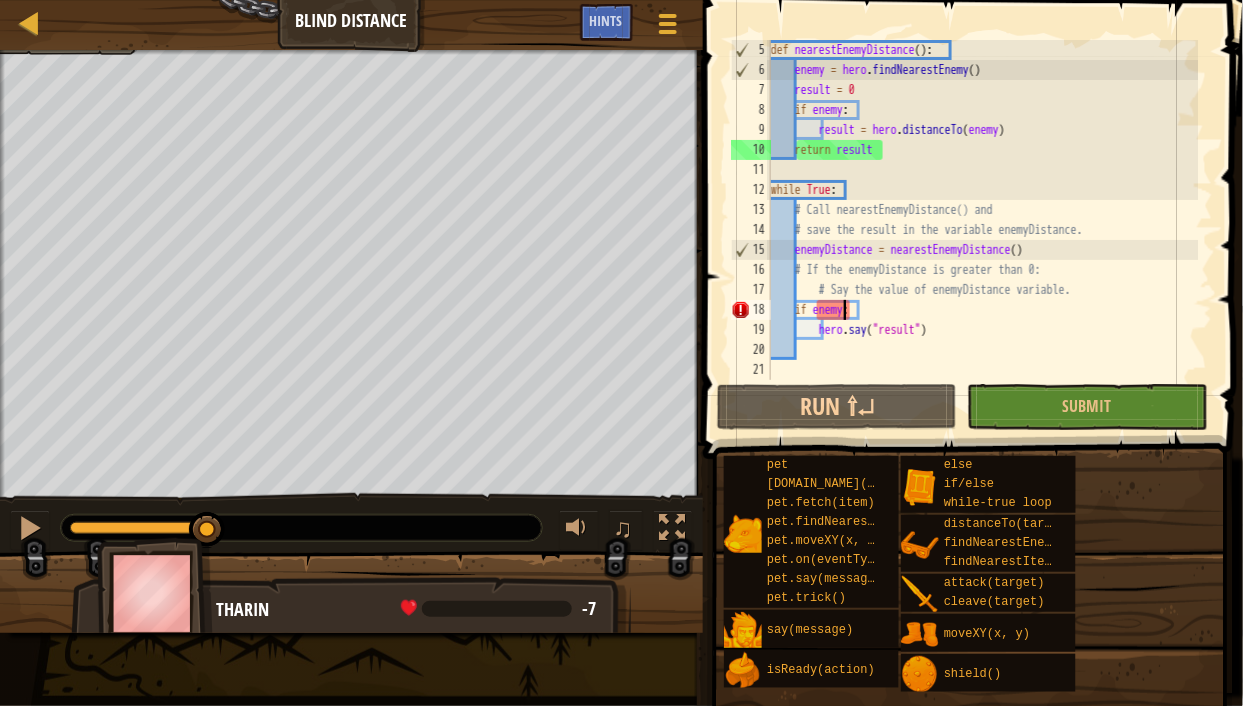 scroll, scrollTop: 9, scrollLeft: 6, axis: both 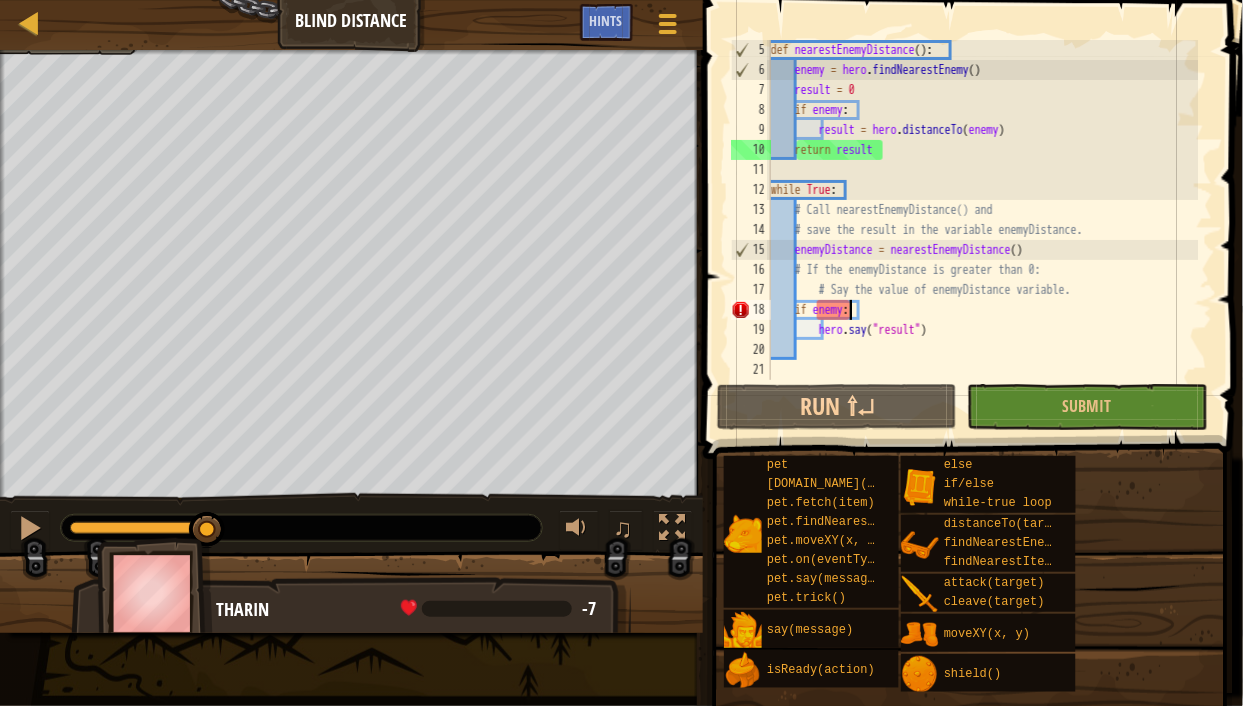 click on "def   nearestEnemyDistance ( ) :      enemy   =   hero . findNearestEnemy ( )      result   =   0      if   enemy :          result   =   hero . distanceTo ( enemy )      return   result while   True :      # Call nearestEnemyDistance() and      # save the result in the variable enemyDistance.      enemyDistance   =   nearestEnemyDistance ( )      # If the enemyDistance is greater than 0:           # Say the value of enemyDistance variable.      if   enemy :          hero . say ( "result" )" at bounding box center [983, 230] 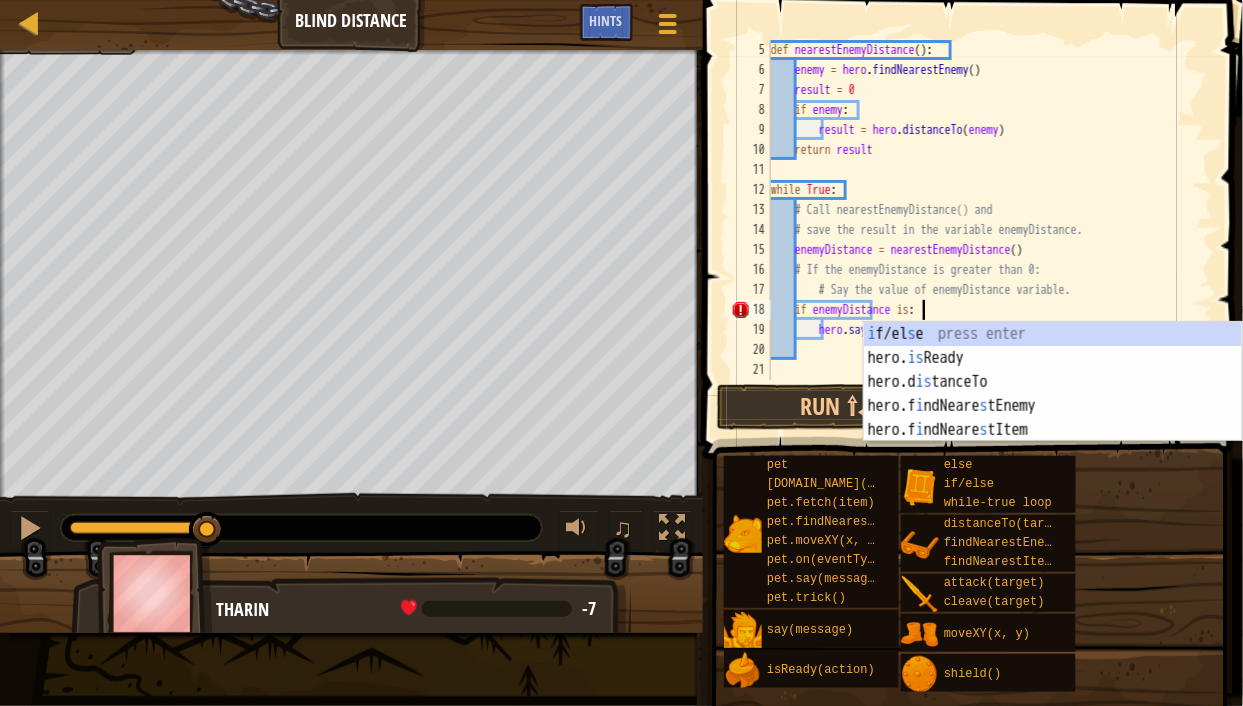 scroll, scrollTop: 9, scrollLeft: 12, axis: both 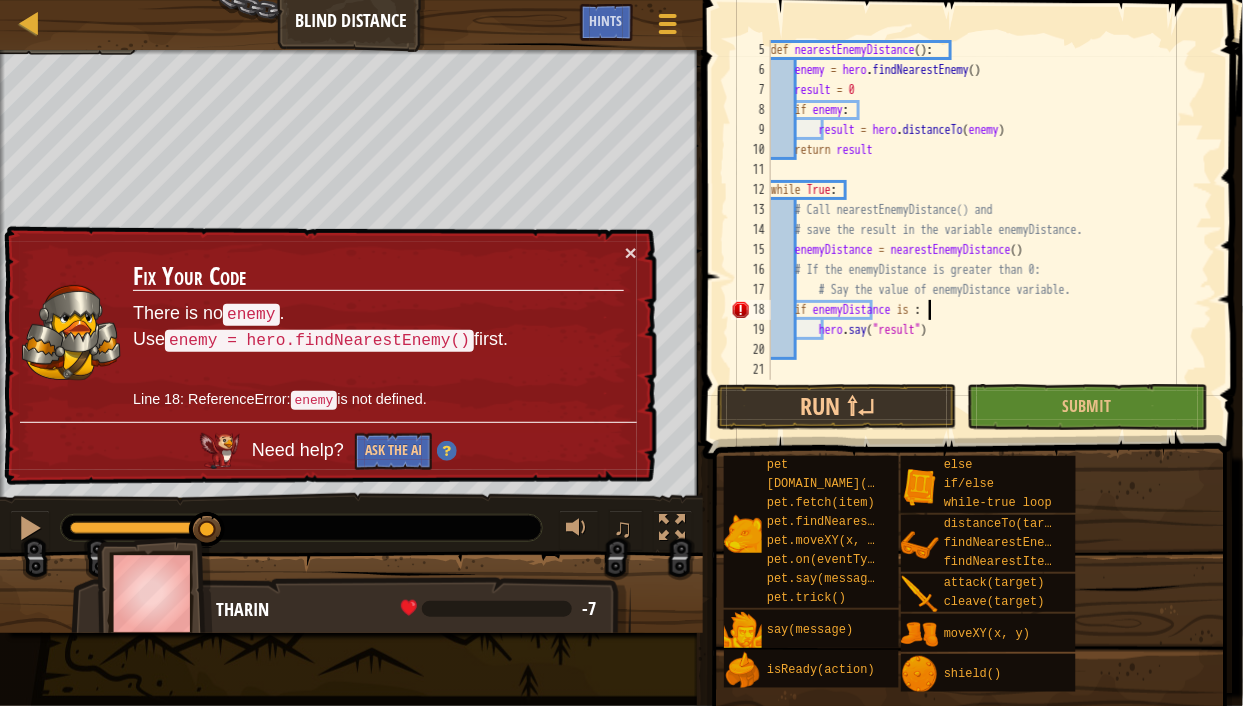 click on "def   nearestEnemyDistance ( ) :      enemy   =   hero . findNearestEnemy ( )      result   =   0      if   enemy :          result   =   hero . distanceTo ( enemy )      return   result while   True :      # Call nearestEnemyDistance() and      # save the result in the variable enemyDistance.      enemyDistance   =   nearestEnemyDistance ( )      # If the enemyDistance is greater than 0:           # Say the value of enemyDistance variable.      if   enemyDistance   is   :          hero . say ( "result" )" at bounding box center [983, 230] 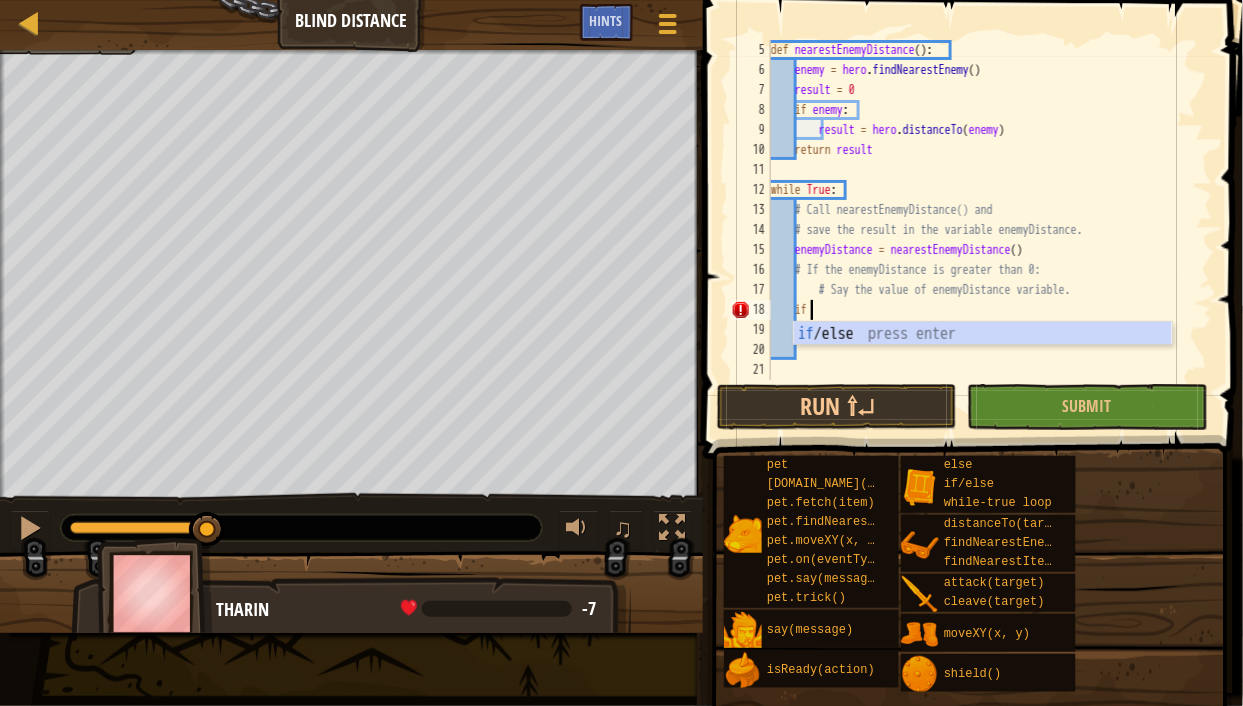 type on "i" 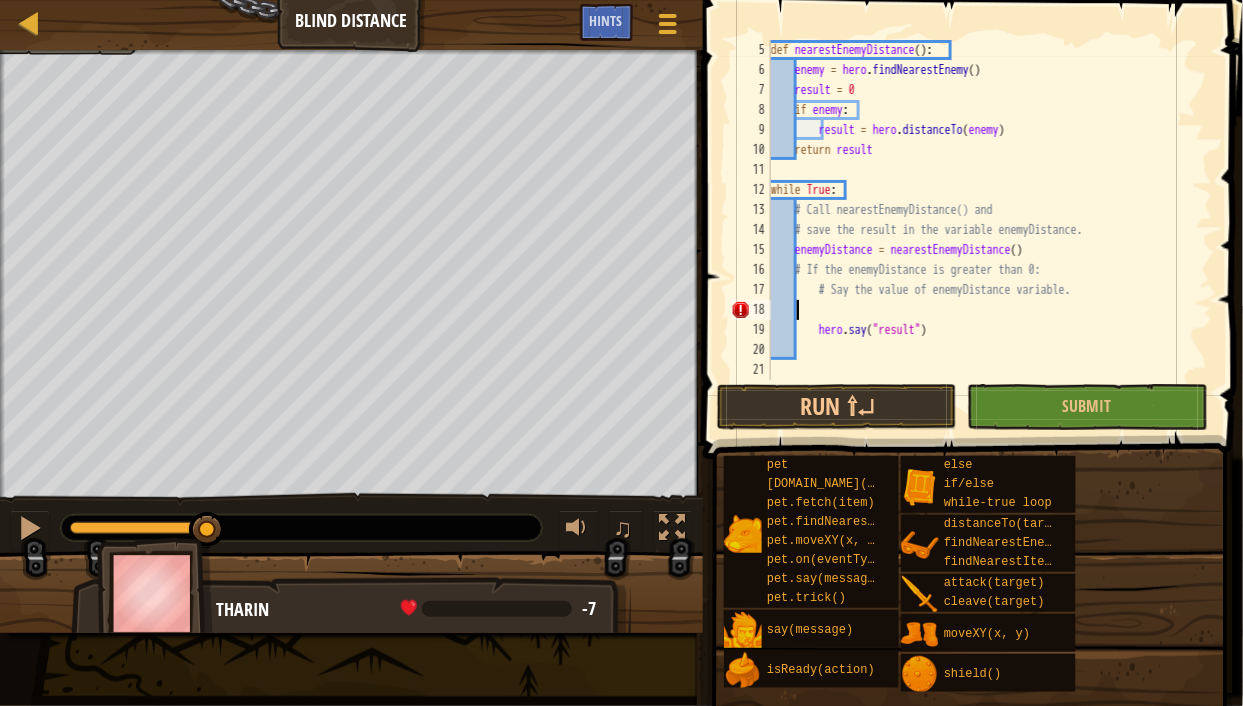 scroll, scrollTop: 9, scrollLeft: 1, axis: both 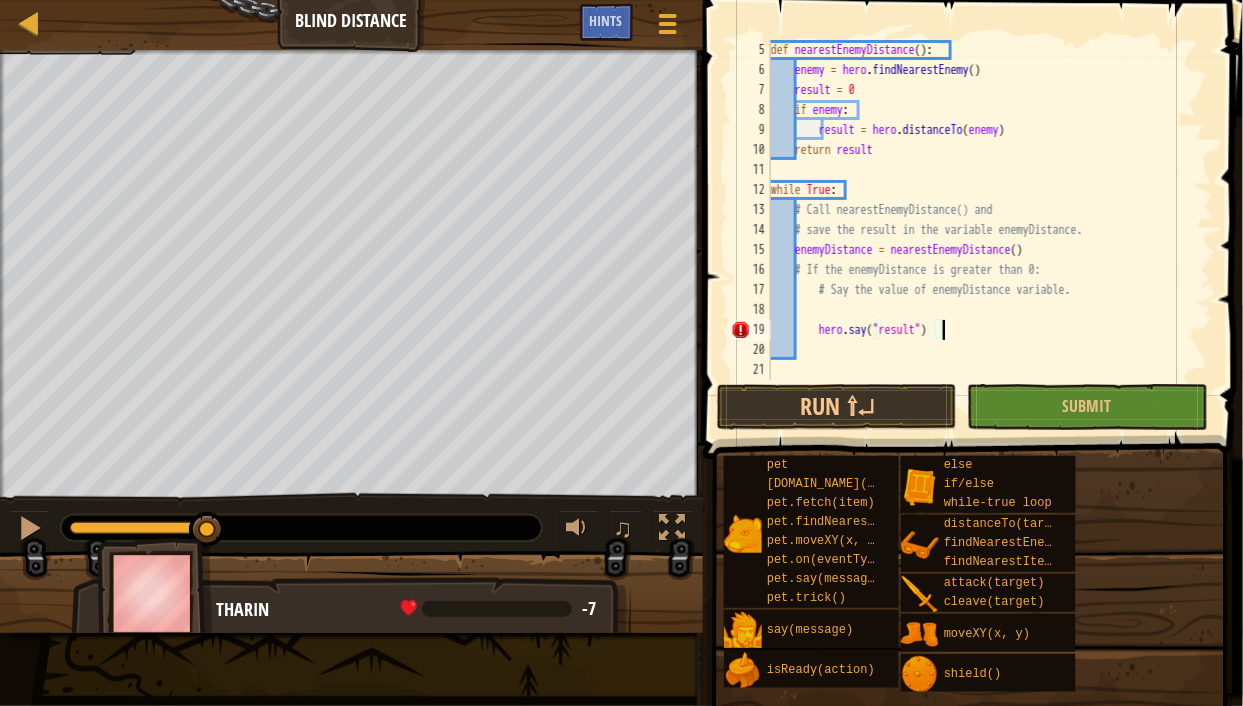 click on "def   nearestEnemyDistance ( ) :      enemy   =   hero . findNearestEnemy ( )      result   =   0      if   enemy :          result   =   hero . distanceTo ( enemy )      return   result while   True :      # Call nearestEnemyDistance() and      # save the result in the variable enemyDistance.      enemyDistance   =   nearestEnemyDistance ( )      # If the enemyDistance is greater than 0:           # Say the value of enemyDistance variable.               hero . say ( "result" )" at bounding box center [983, 230] 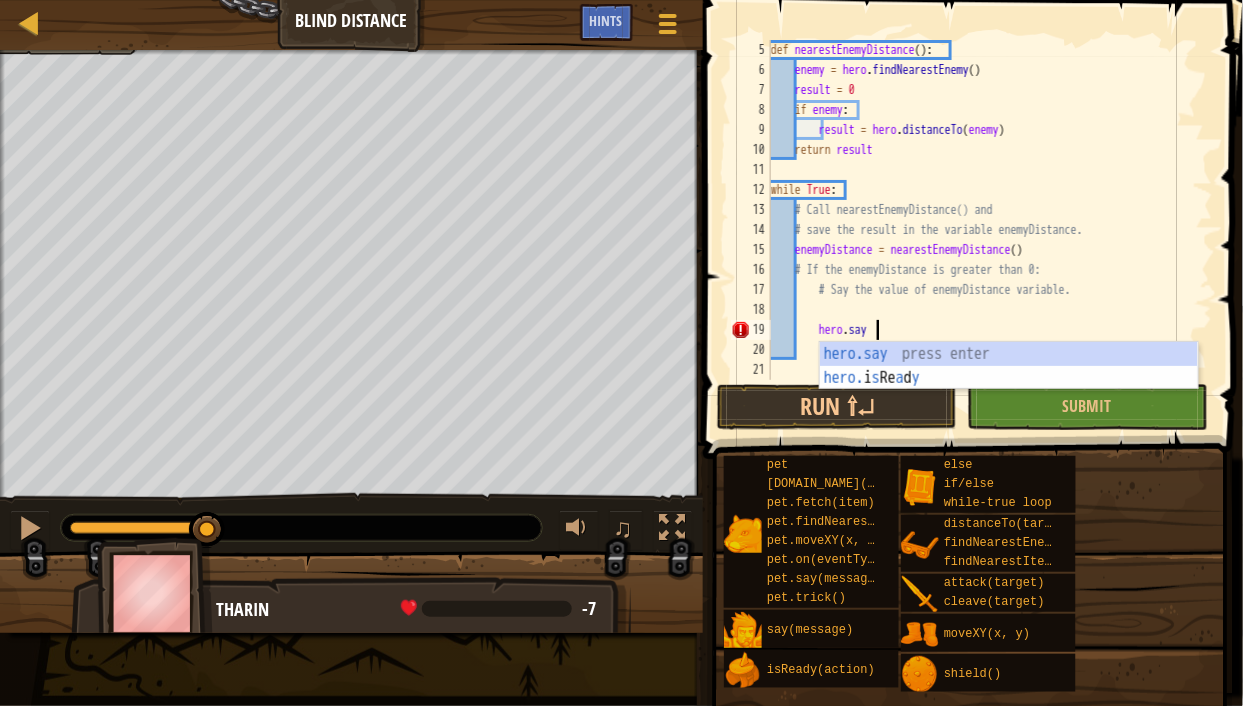 type on "h" 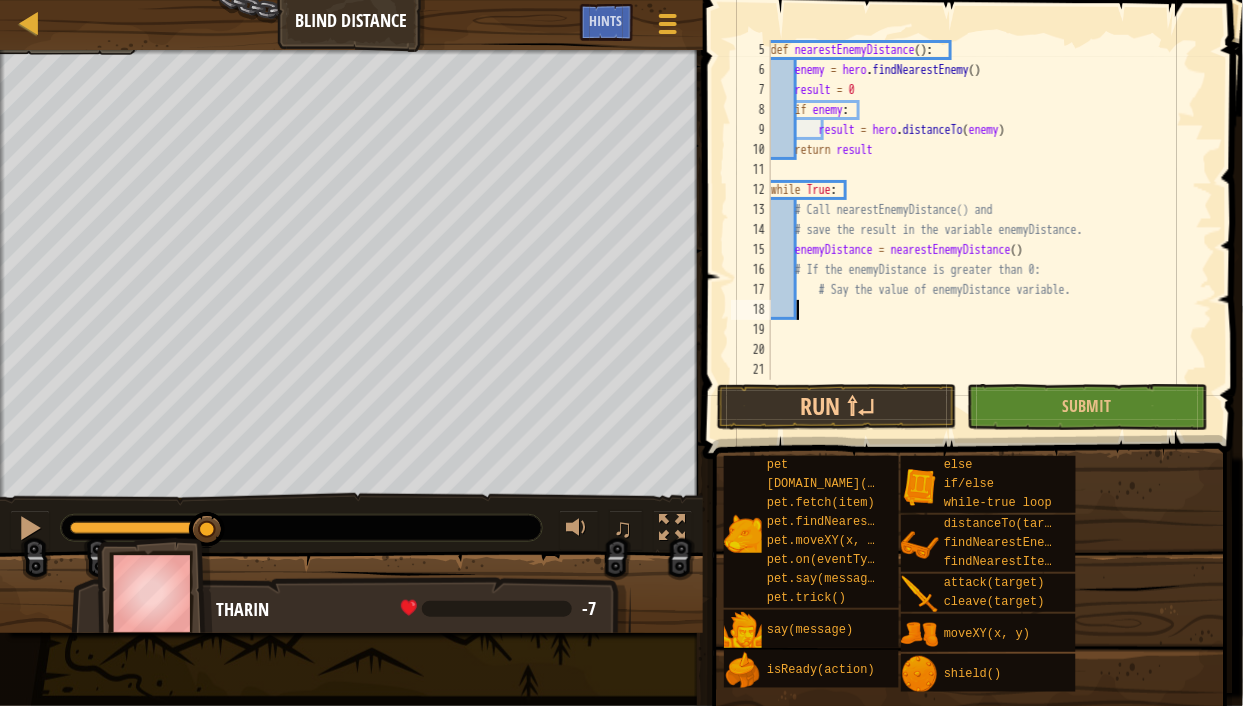 click on "def   nearestEnemyDistance ( ) :      enemy   =   hero . findNearestEnemy ( )      result   =   0      if   enemy :          result   =   hero . distanceTo ( enemy )      return   result while   True :      # Call nearestEnemyDistance() and      # save the result in the variable enemyDistance.      enemyDistance   =   nearestEnemyDistance ( )      # If the enemyDistance is greater than 0:           # Say the value of enemyDistance variable." at bounding box center (983, 230) 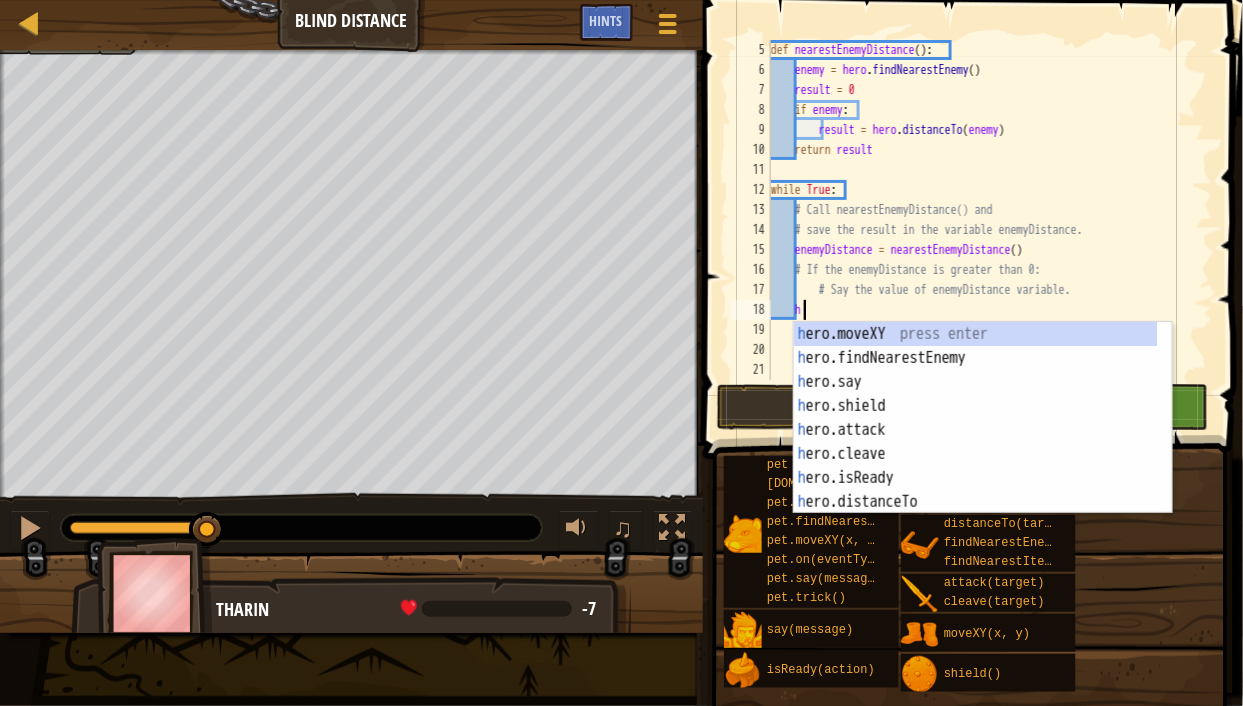 scroll, scrollTop: 9, scrollLeft: 1, axis: both 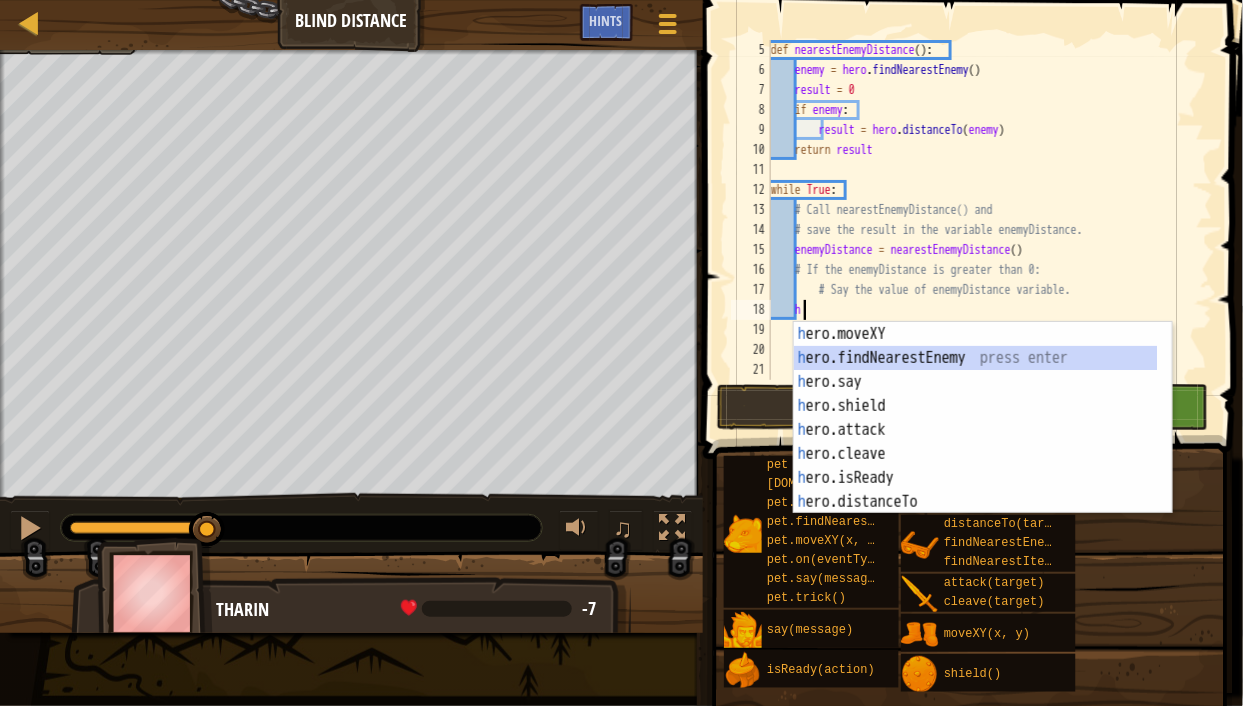 click on "h ero.moveXY press enter h ero.findNearestEnemy press enter h ero.say press enter h ero.shield press enter h ero.attack press enter h ero.cleave press enter h ero.isReady press enter h ero.distanceTo press enter h ero.findNearestItem press enter" at bounding box center (976, 442) 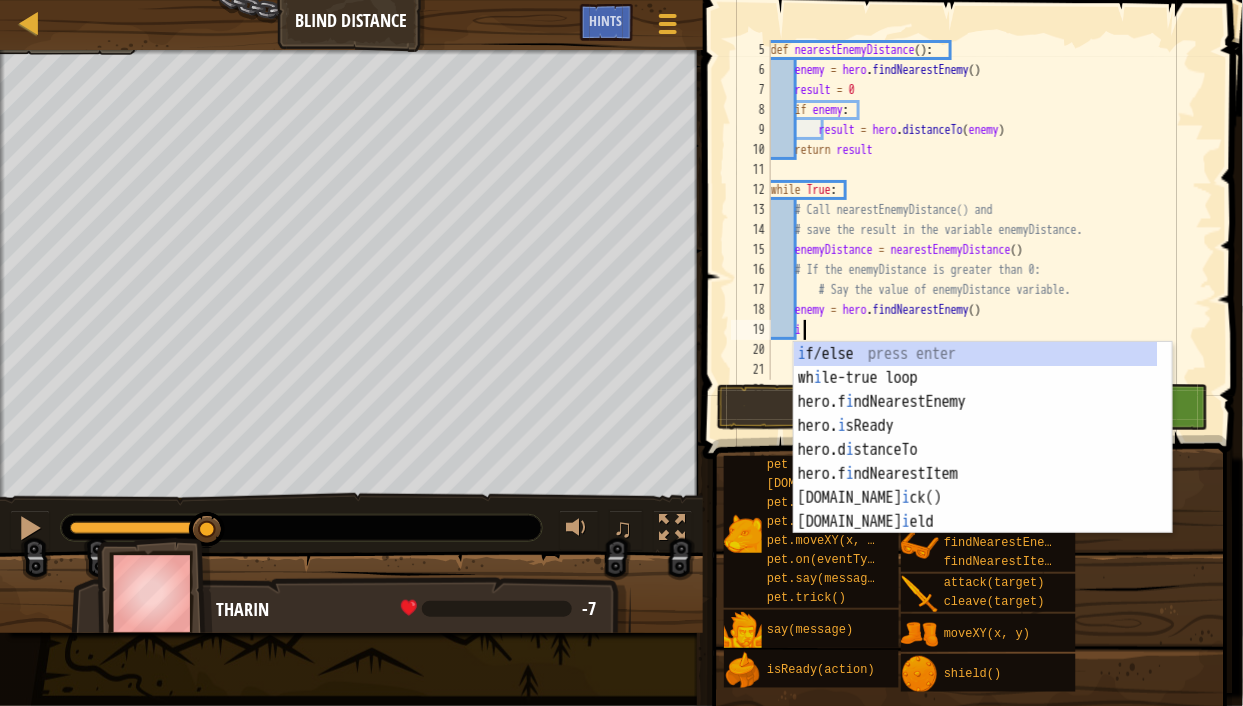 scroll, scrollTop: 9, scrollLeft: 2, axis: both 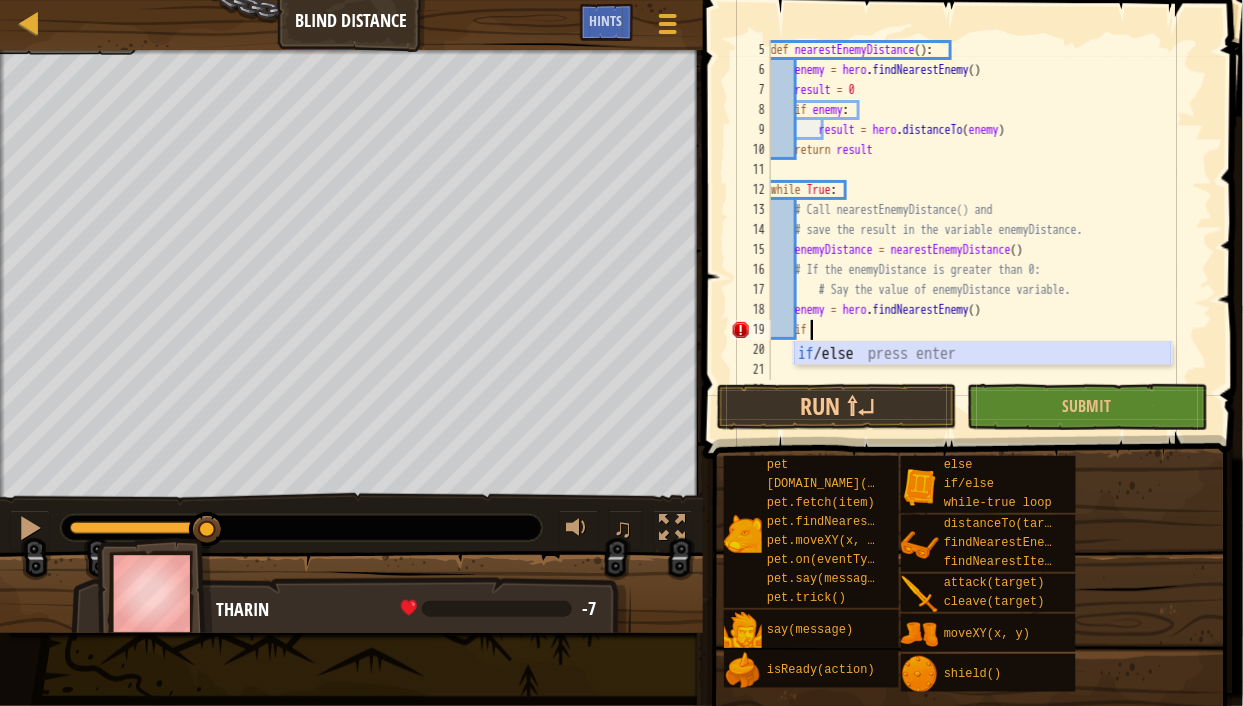 click on "if /else press enter" at bounding box center [983, 378] 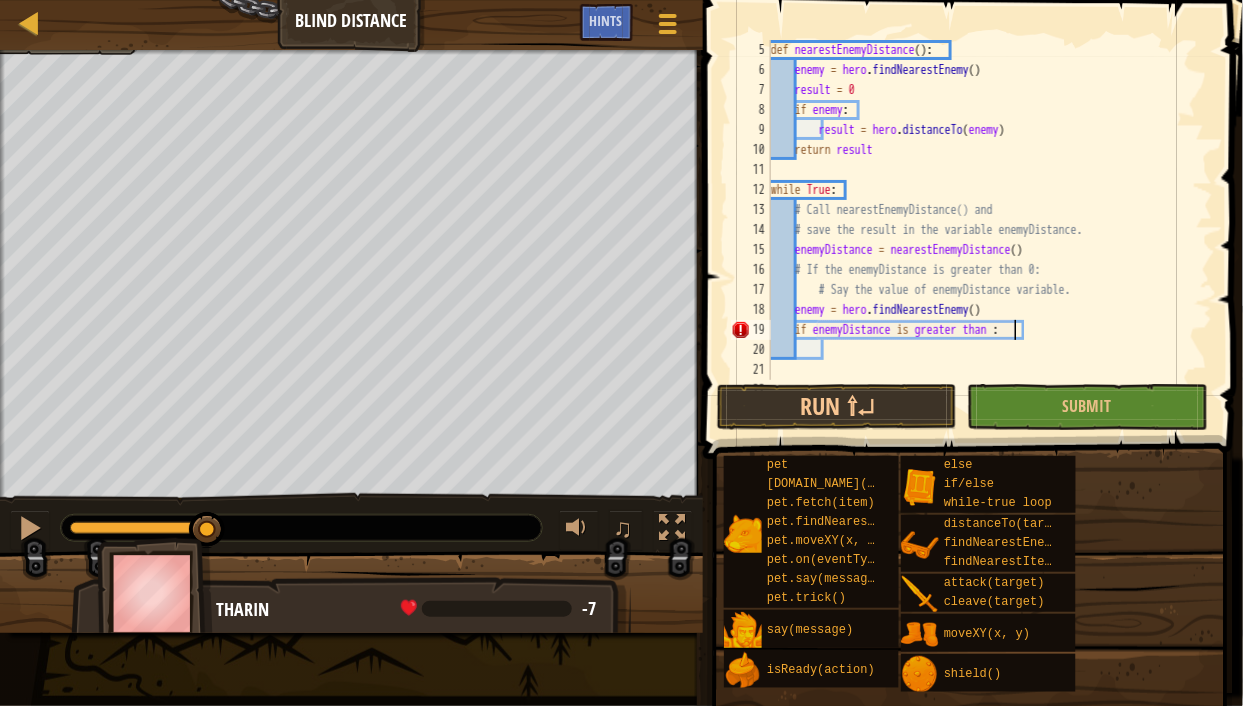 scroll, scrollTop: 9, scrollLeft: 20, axis: both 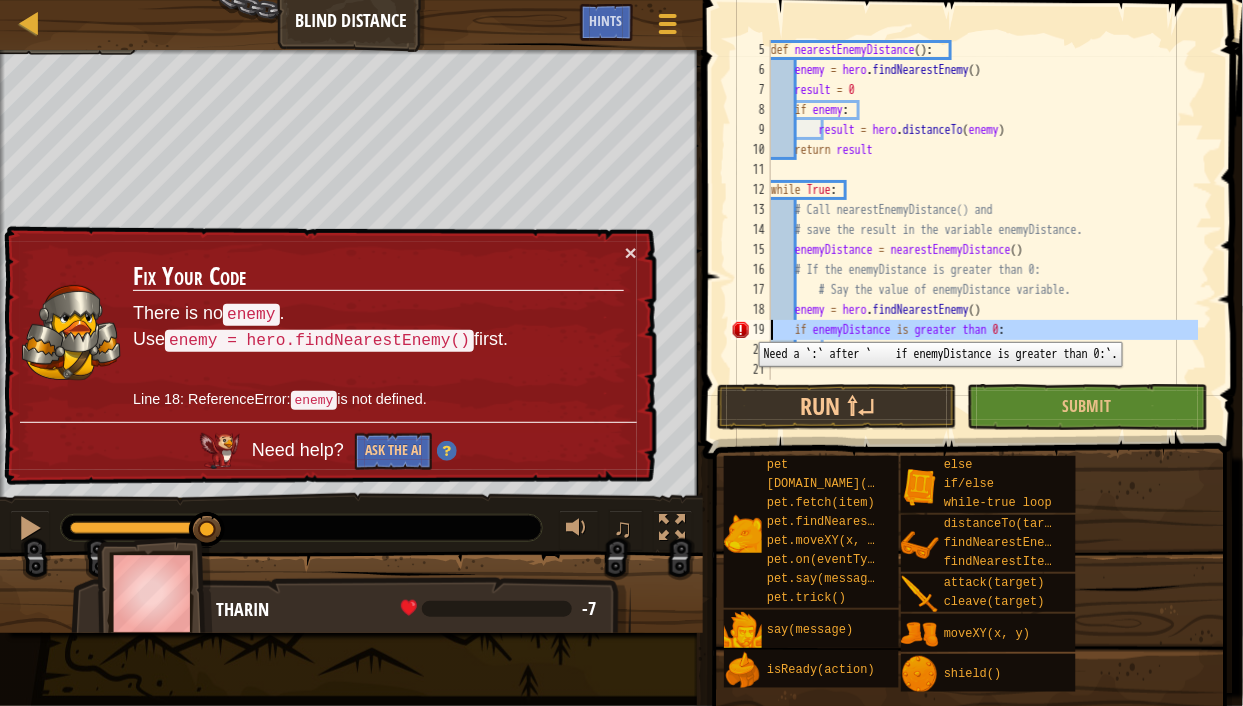 click on "19" at bounding box center [751, 330] 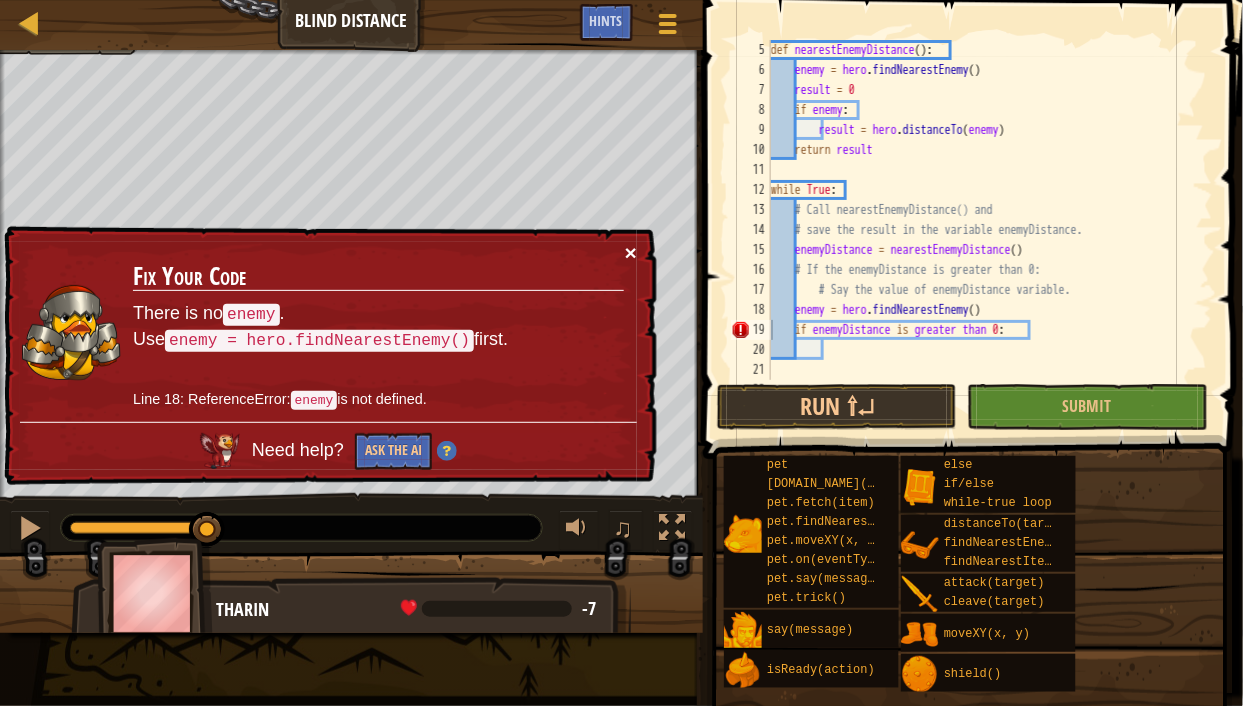 click on "×" at bounding box center [631, 252] 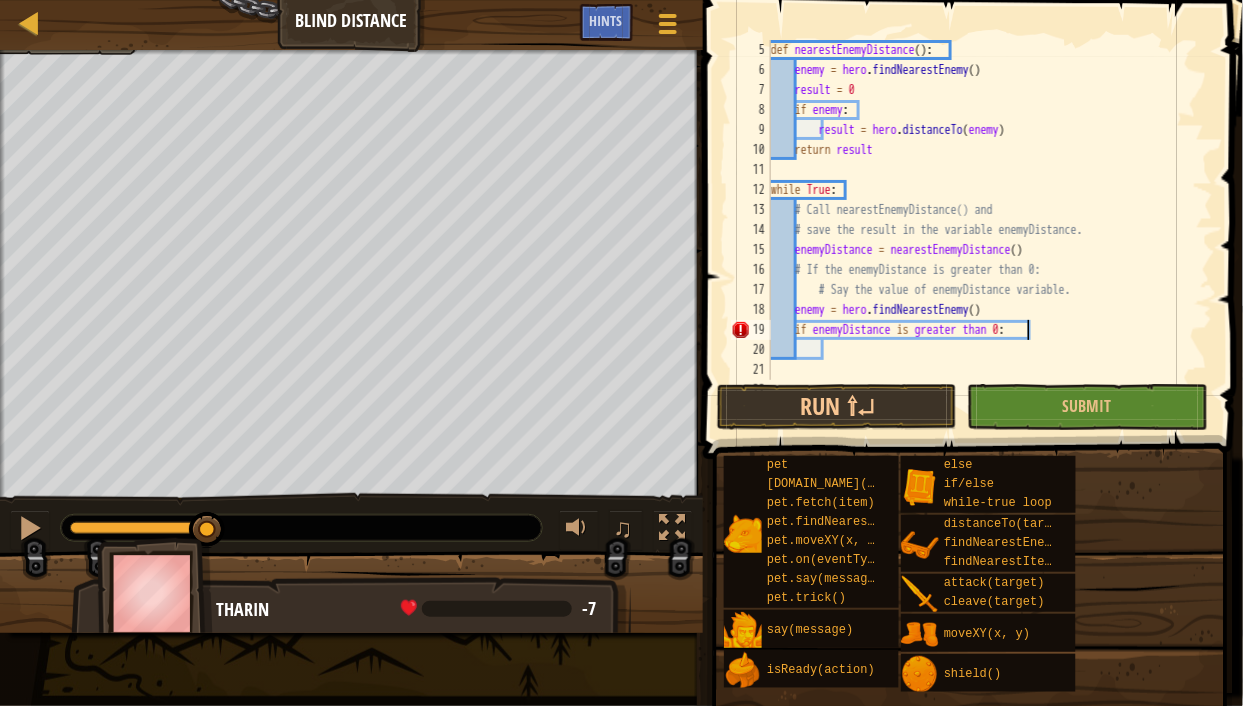 click on "def   nearestEnemyDistance ( ) :      enemy   =   hero . findNearestEnemy ( )      result   =   0      if   enemy :          result   =   hero . distanceTo ( enemy )      return   result while   True :      # Call nearestEnemyDistance() and      # save the result in the variable enemyDistance.      enemyDistance   =   nearestEnemyDistance ( )      # If the enemyDistance is greater than 0:           # Say the value of enemyDistance variable.      enemy   =   hero . findNearestEnemy ( )      if   enemyDistance   is   greater   than   0 :" at bounding box center [983, 230] 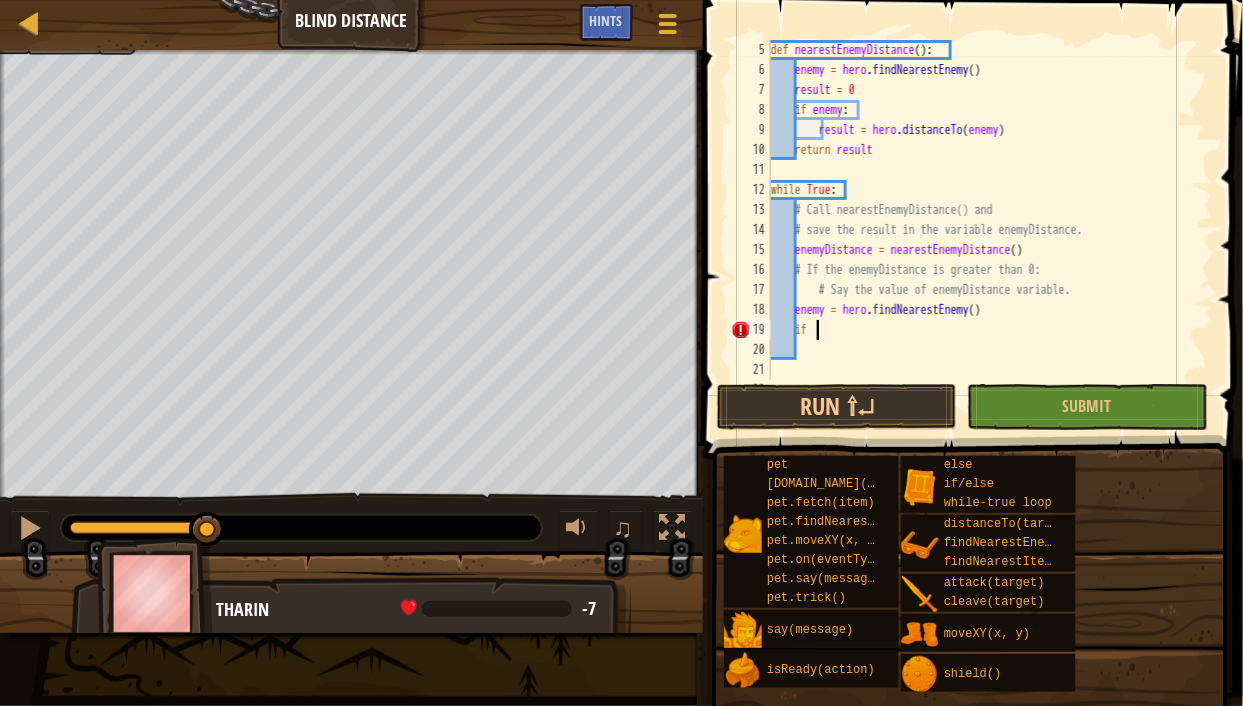 scroll, scrollTop: 9, scrollLeft: 3, axis: both 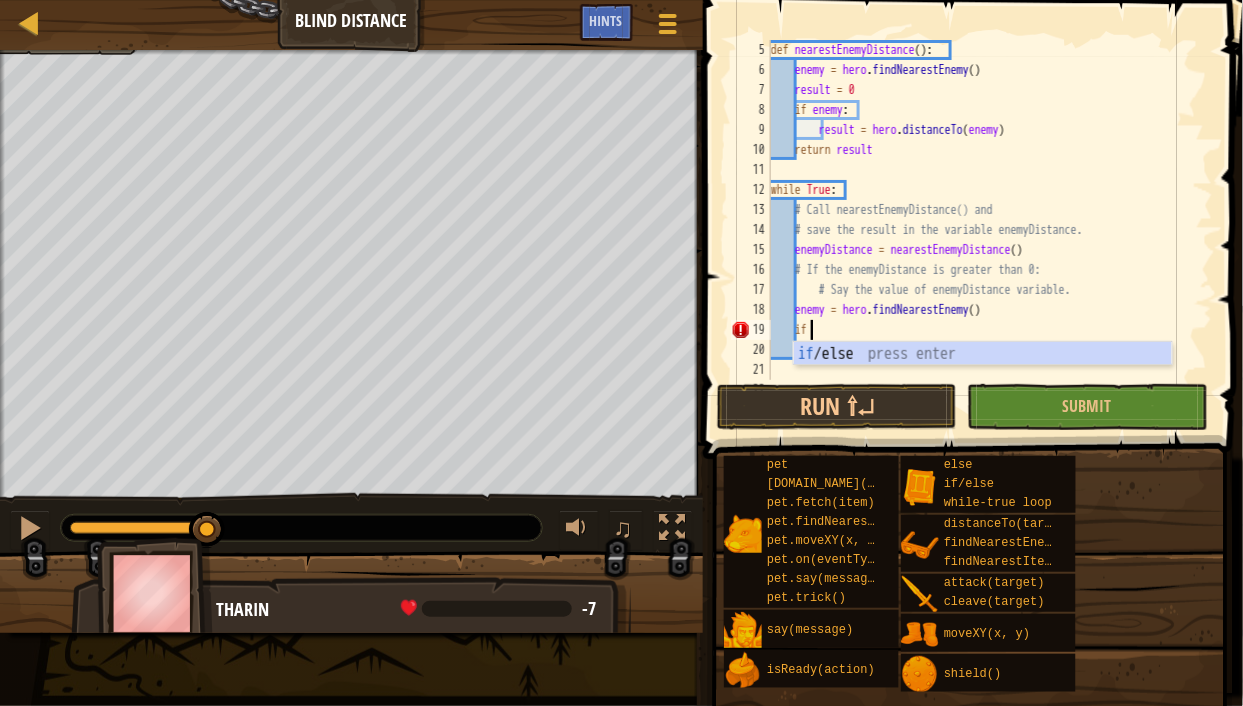 type on "i" 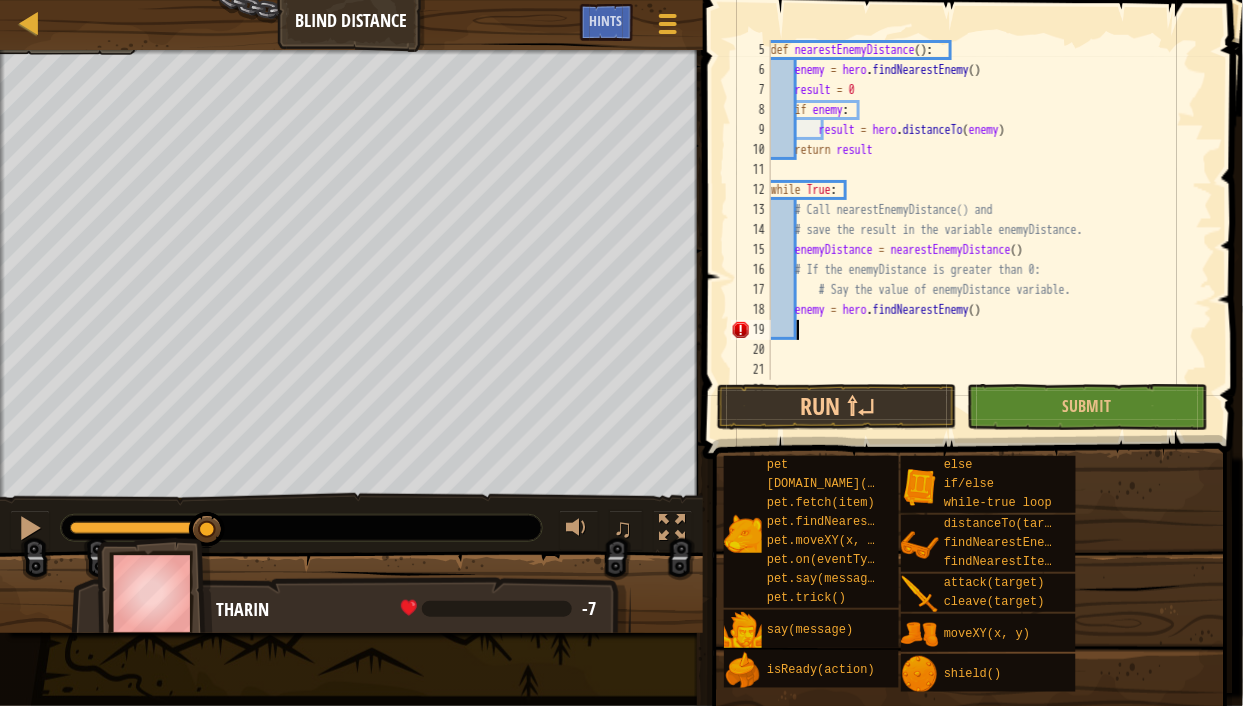 scroll, scrollTop: 9, scrollLeft: 1, axis: both 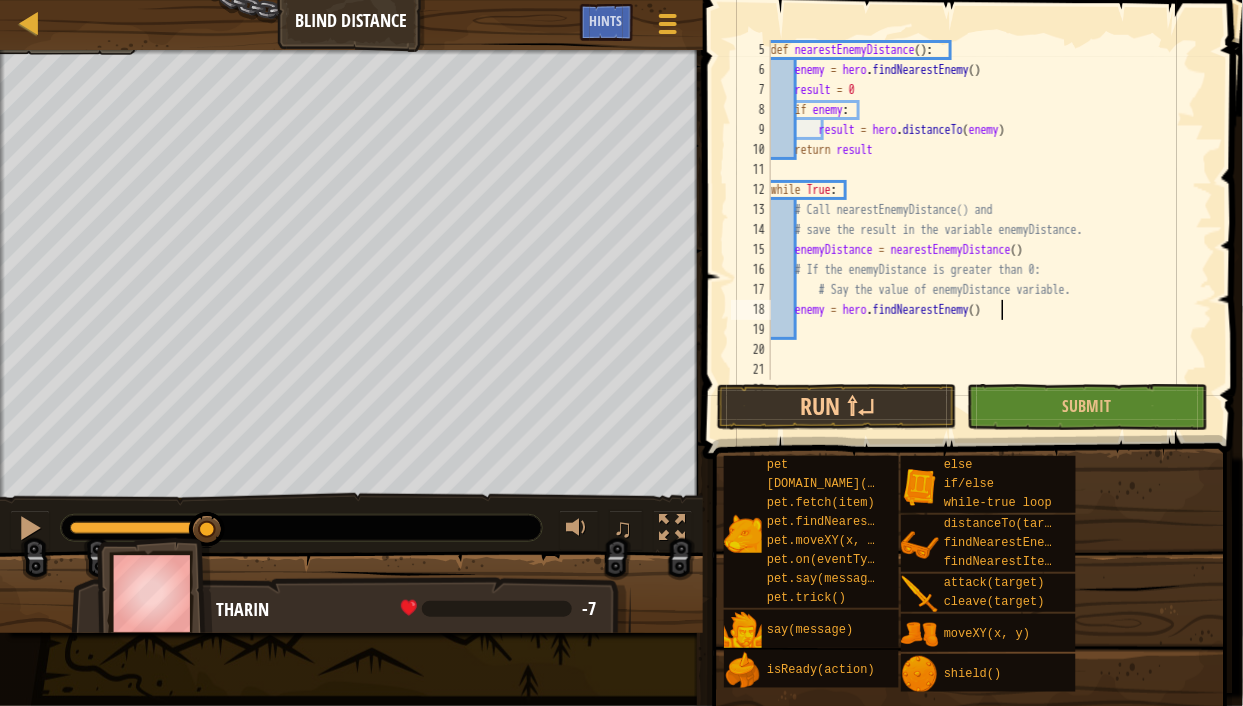 click on "def   nearestEnemyDistance ( ) :      enemy   =   hero . findNearestEnemy ( )      result   =   0      if   enemy :          result   =   hero . distanceTo ( enemy )      return   result while   True :      # Call nearestEnemyDistance() and      # save the result in the variable enemyDistance.      enemyDistance   =   nearestEnemyDistance ( )      # If the enemyDistance is greater than 0:           # Say the value of enemyDistance variable.      enemy   =   hero . findNearestEnemy ( )" at bounding box center (983, 230) 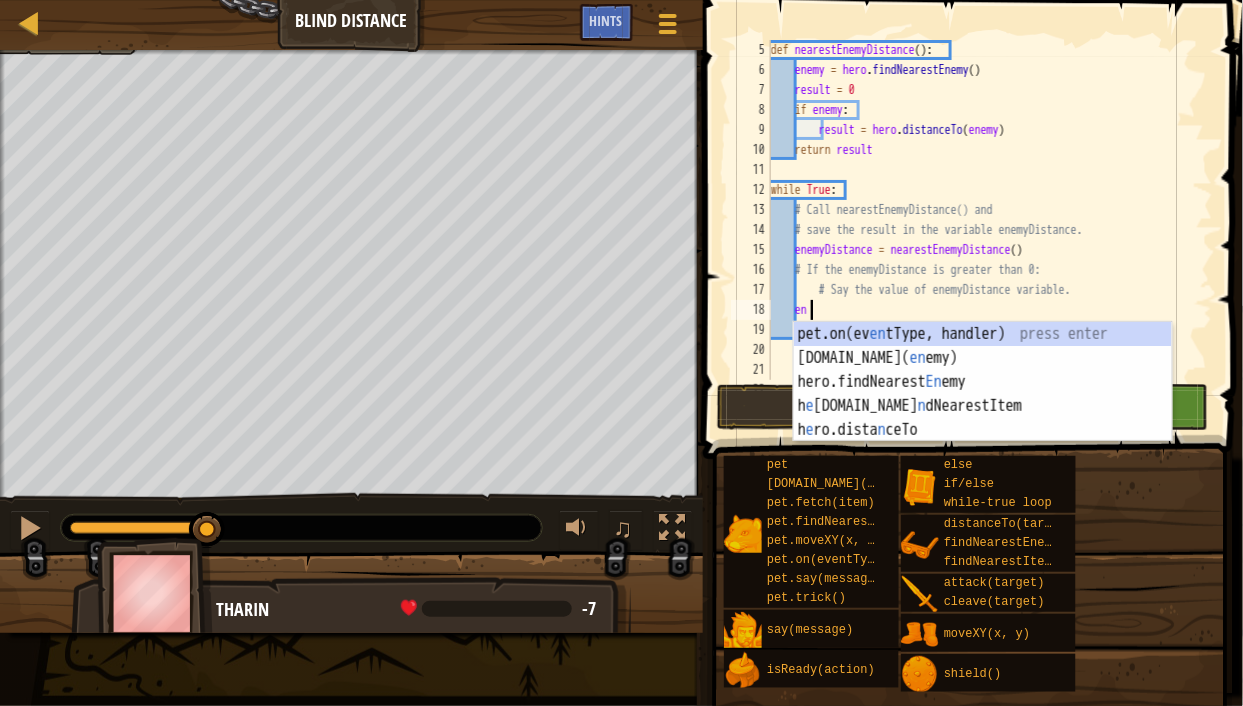 type on "e" 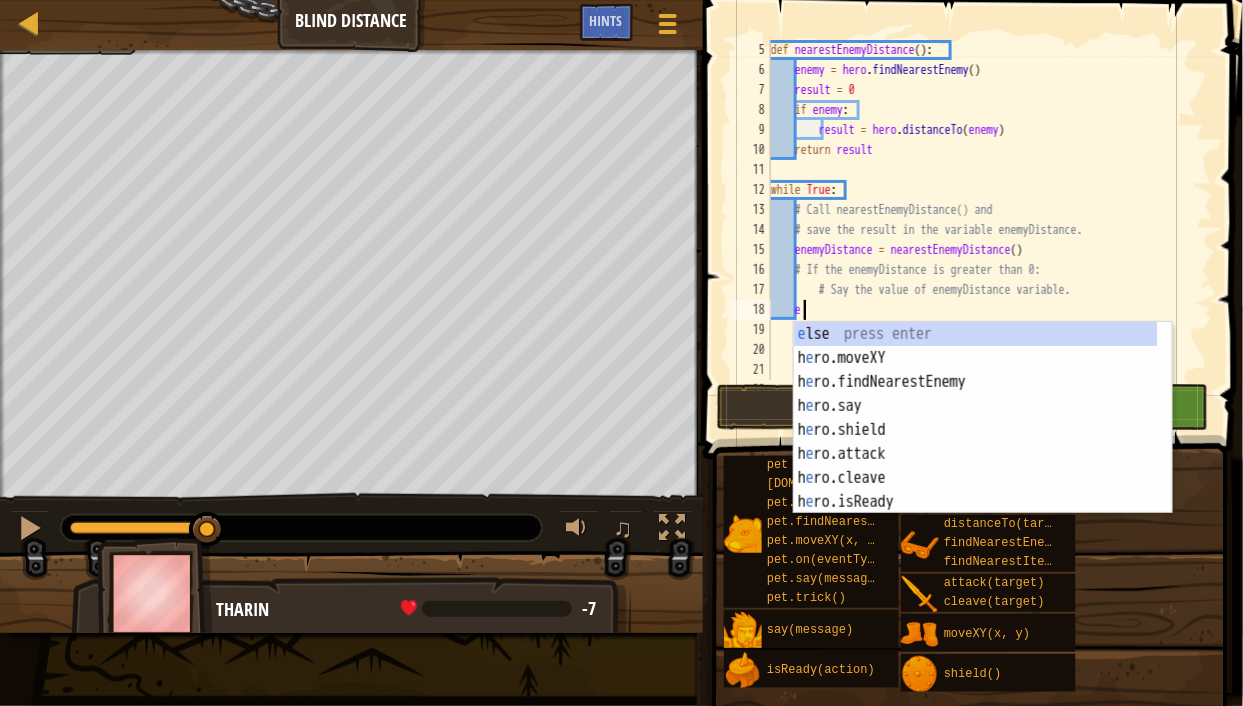 type on "en" 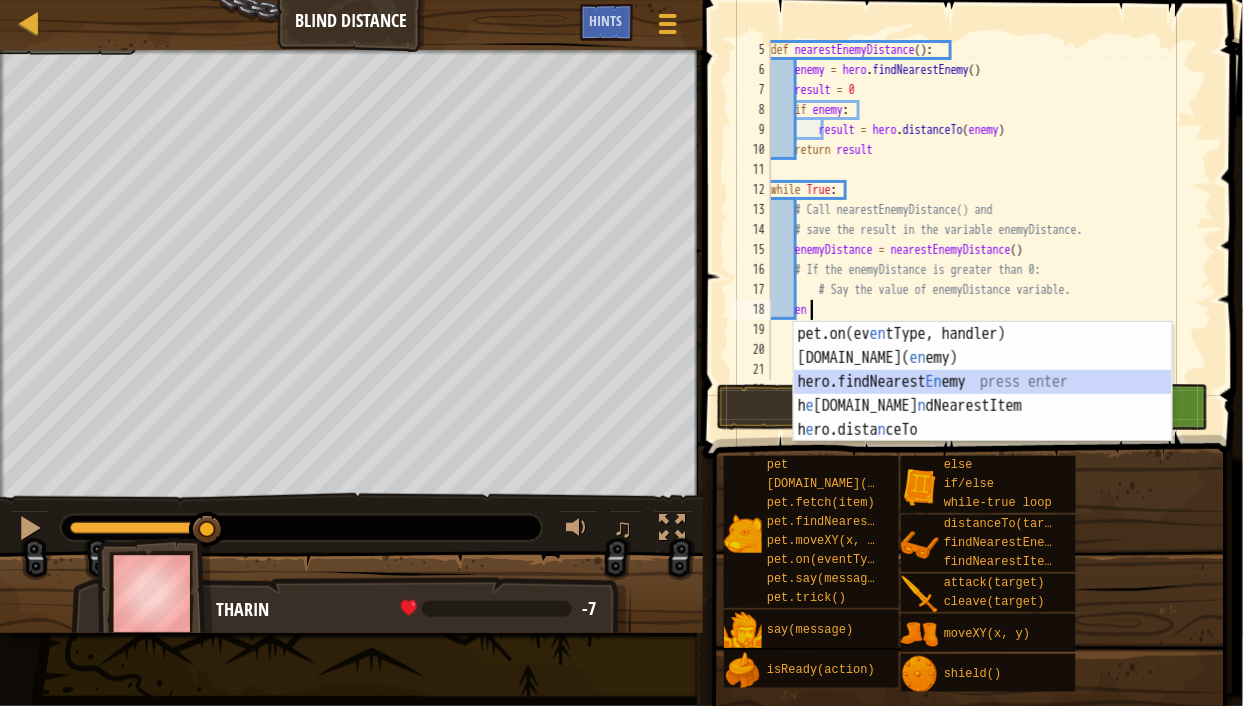 click on "pet.on(ev en tType, handler) press enter [DOMAIN_NAME][PERSON_NAME]( en [PERSON_NAME]) press enter hero.findNearest En emy press enter h e [DOMAIN_NAME] n dNearestItem press enter h e ro.dista n ceTo press enter" at bounding box center (983, 406) 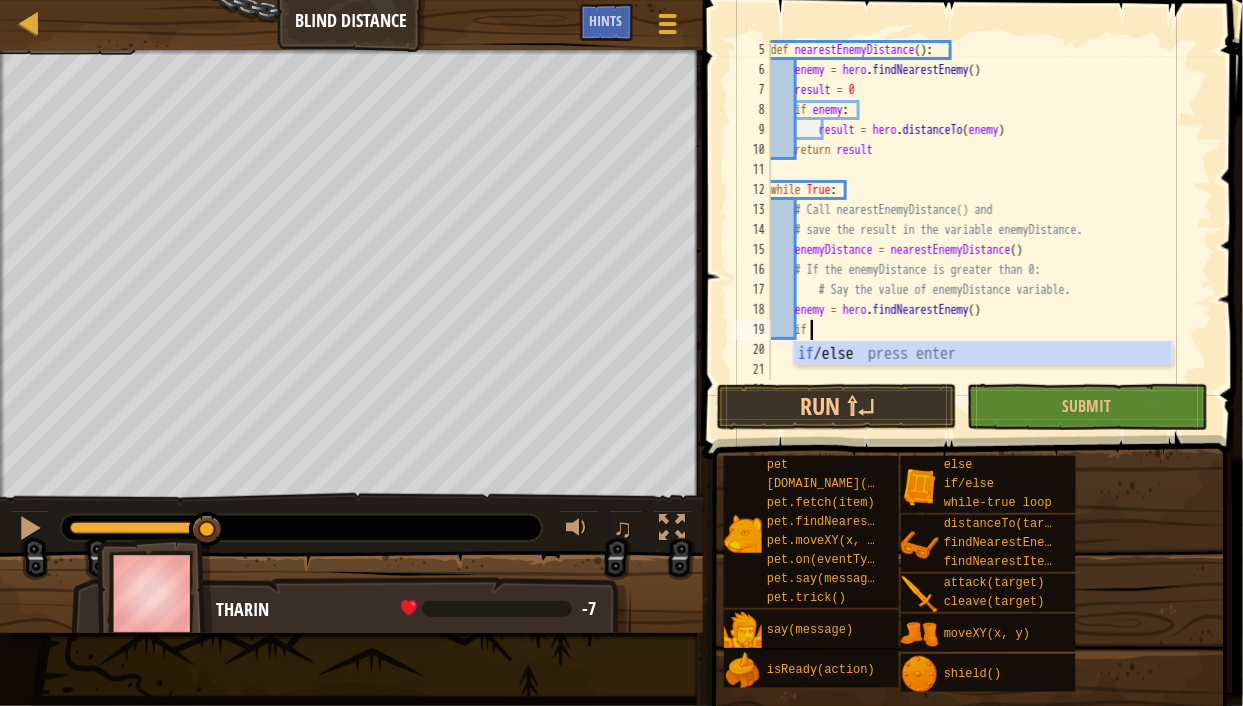 scroll, scrollTop: 9, scrollLeft: 2, axis: both 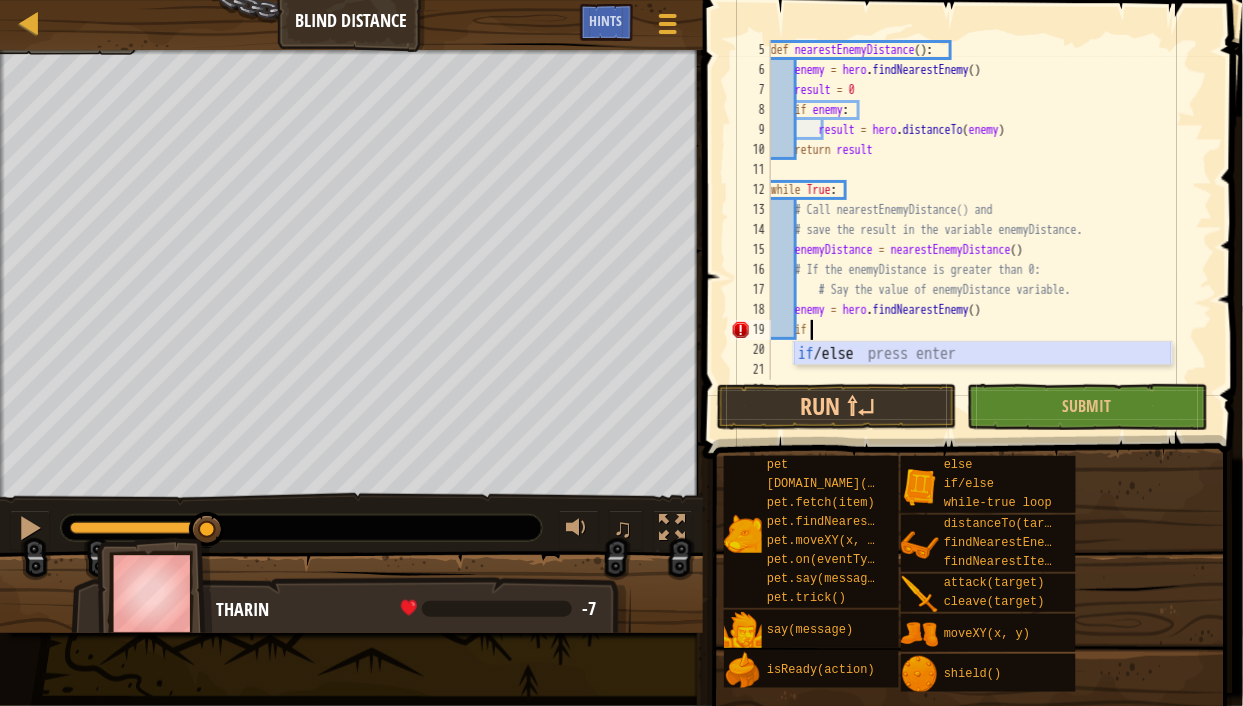 click on "if /else press enter" at bounding box center (983, 378) 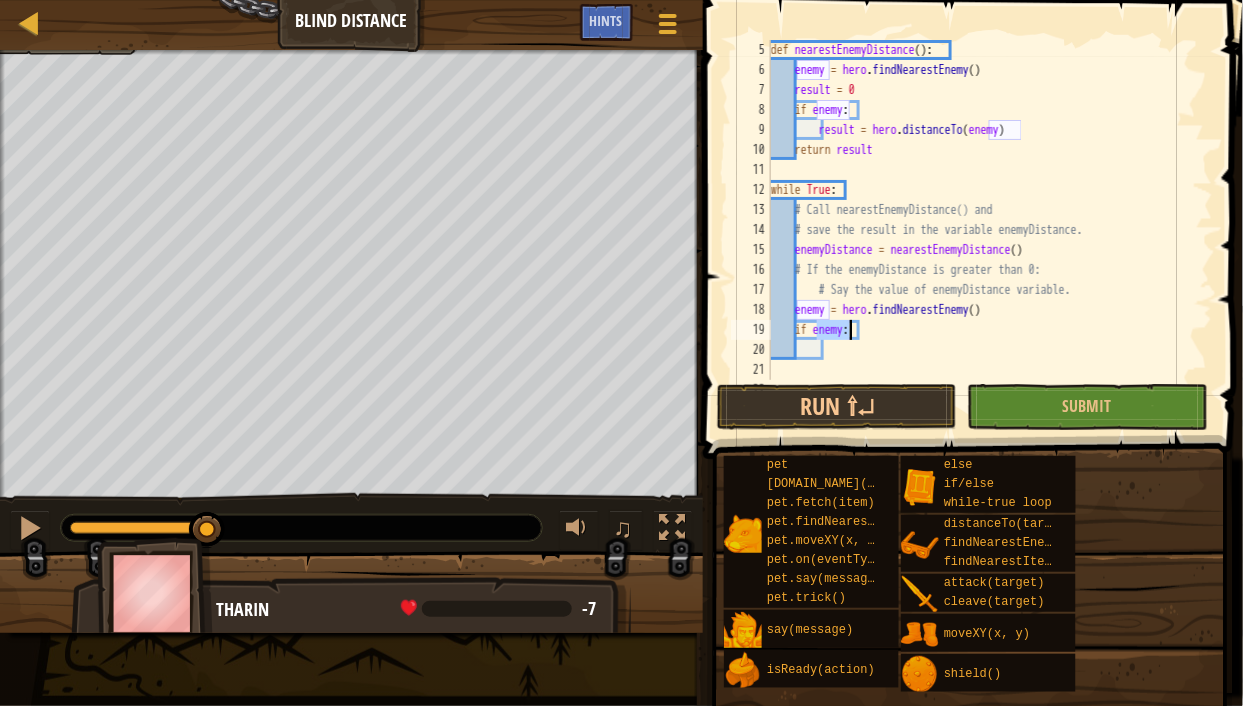 click on "def   nearestEnemyDistance ( ) :      enemy   =   hero . findNearestEnemy ( )      result   =   0      if   enemy :          result   =   hero . distanceTo ( enemy )      return   result while   True :      # Call nearestEnemyDistance() and      # save the result in the variable enemyDistance.      enemyDistance   =   nearestEnemyDistance ( )      # If the enemyDistance is greater than 0:           # Say the value of enemyDistance variable.      enemy   =   hero . findNearestEnemy ( )      if   enemy :" at bounding box center (983, 230) 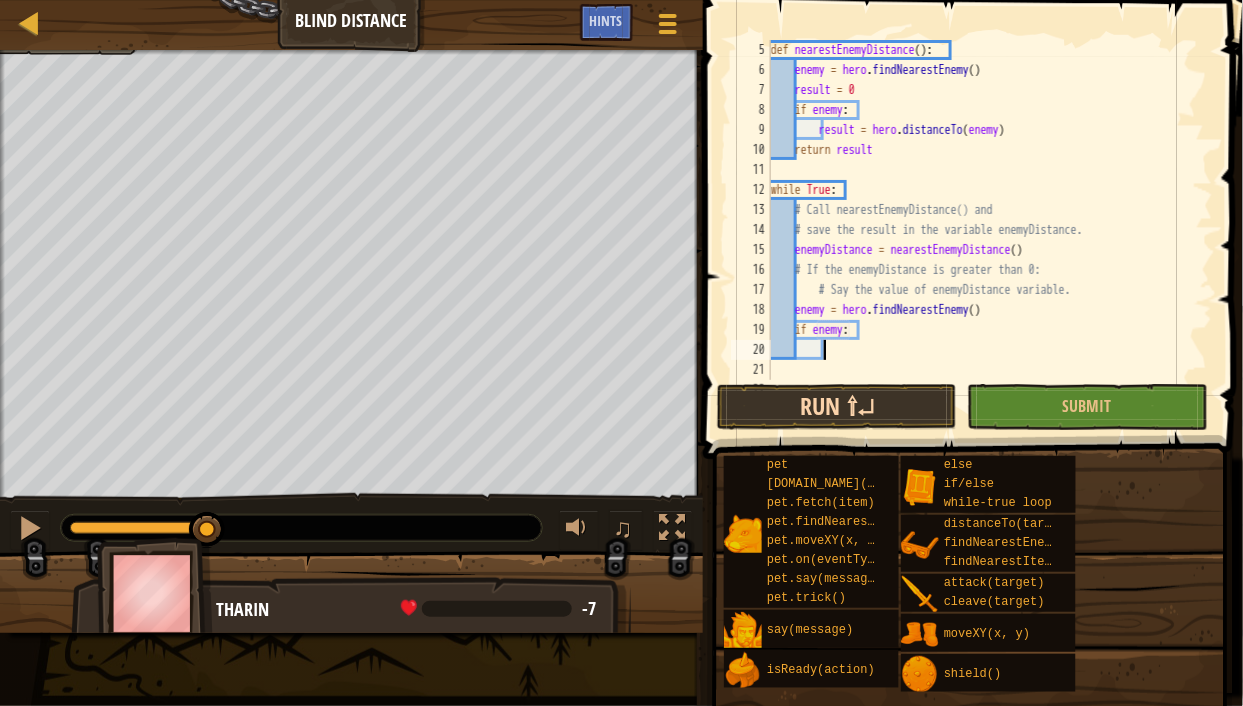 scroll, scrollTop: 9, scrollLeft: 3, axis: both 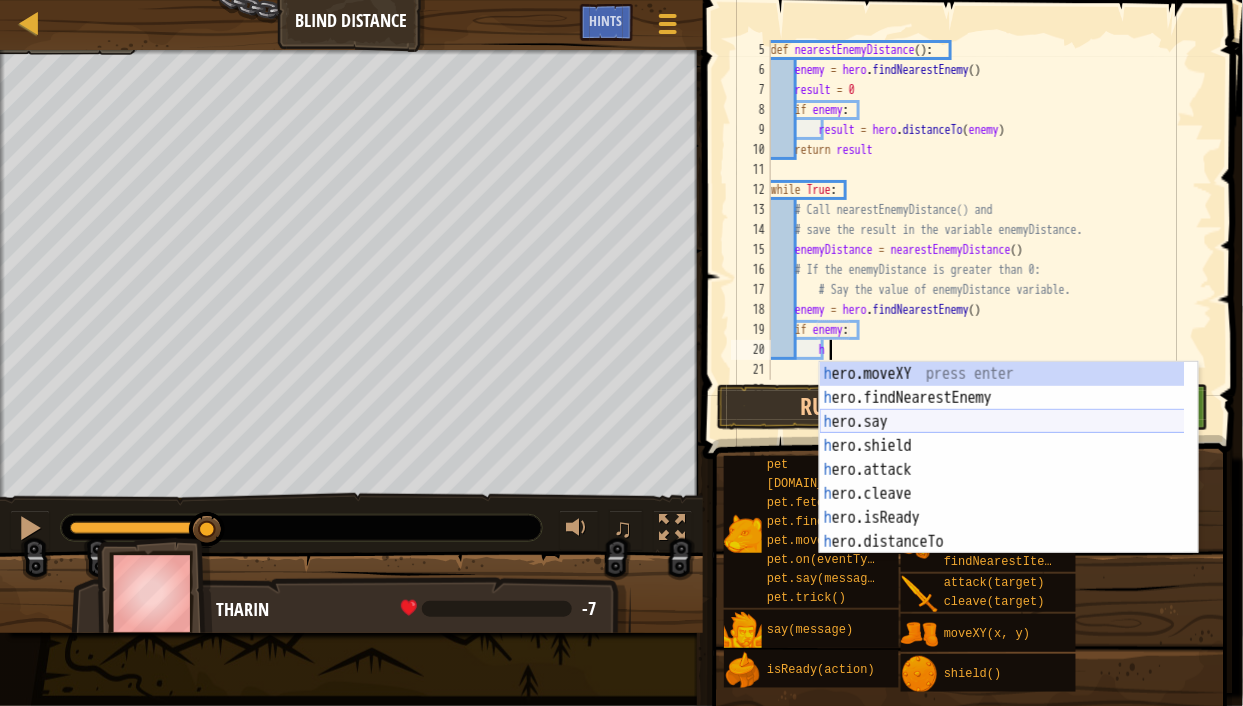 click on "h ero.moveXY press enter h ero.findNearestEnemy press enter h ero.say press enter h ero.shield press enter h ero.attack press enter h ero.cleave press enter h ero.isReady press enter h ero.distanceTo press enter h ero.findNearestItem press enter" at bounding box center [1009, 482] 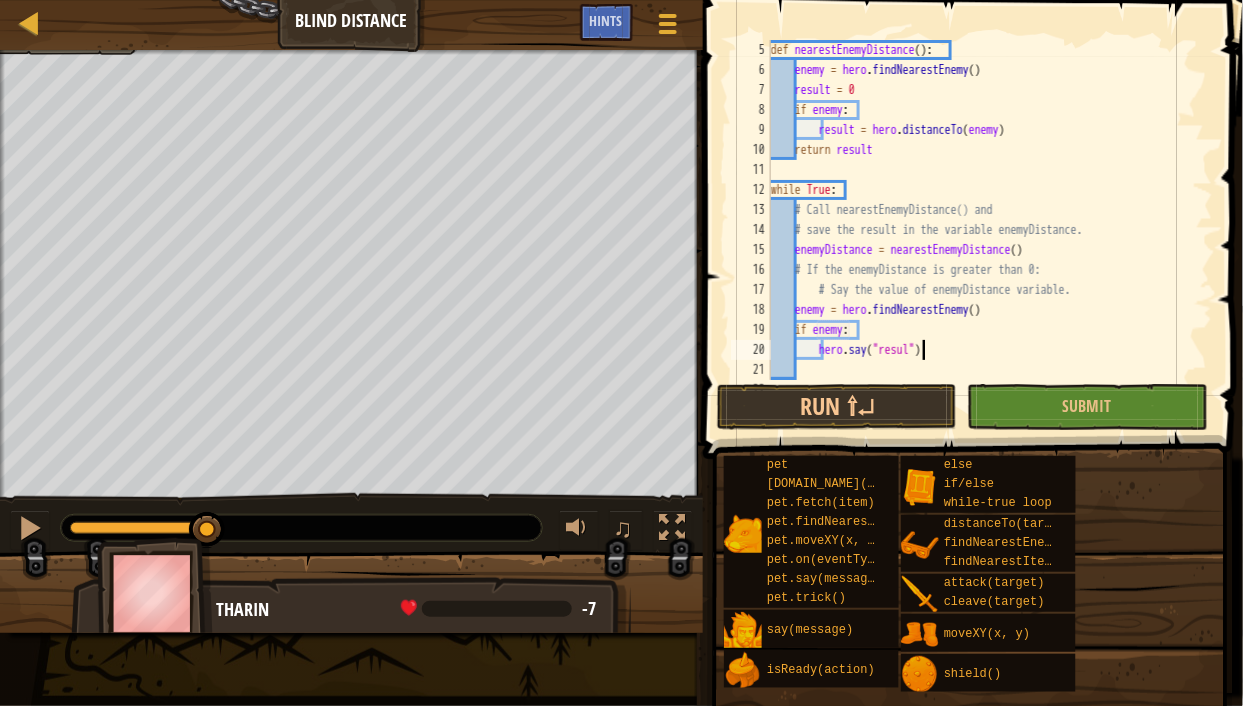 scroll, scrollTop: 9, scrollLeft: 12, axis: both 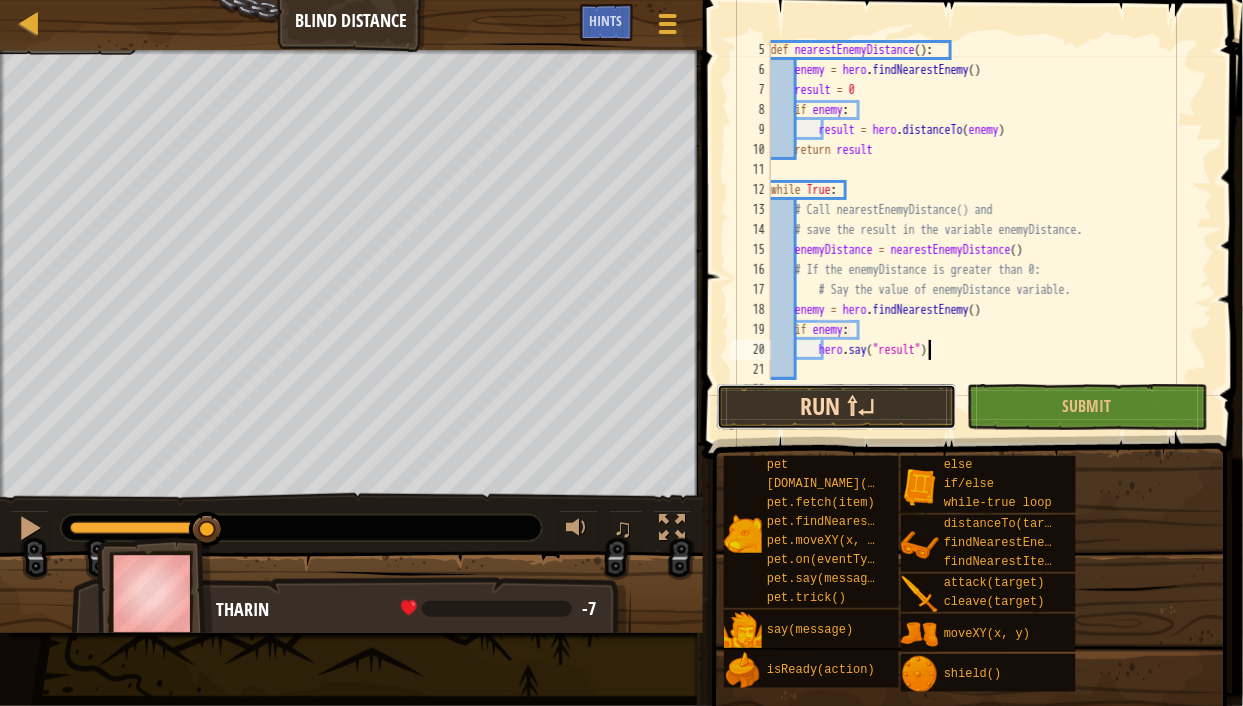 click on "Run ⇧↵" at bounding box center (837, 407) 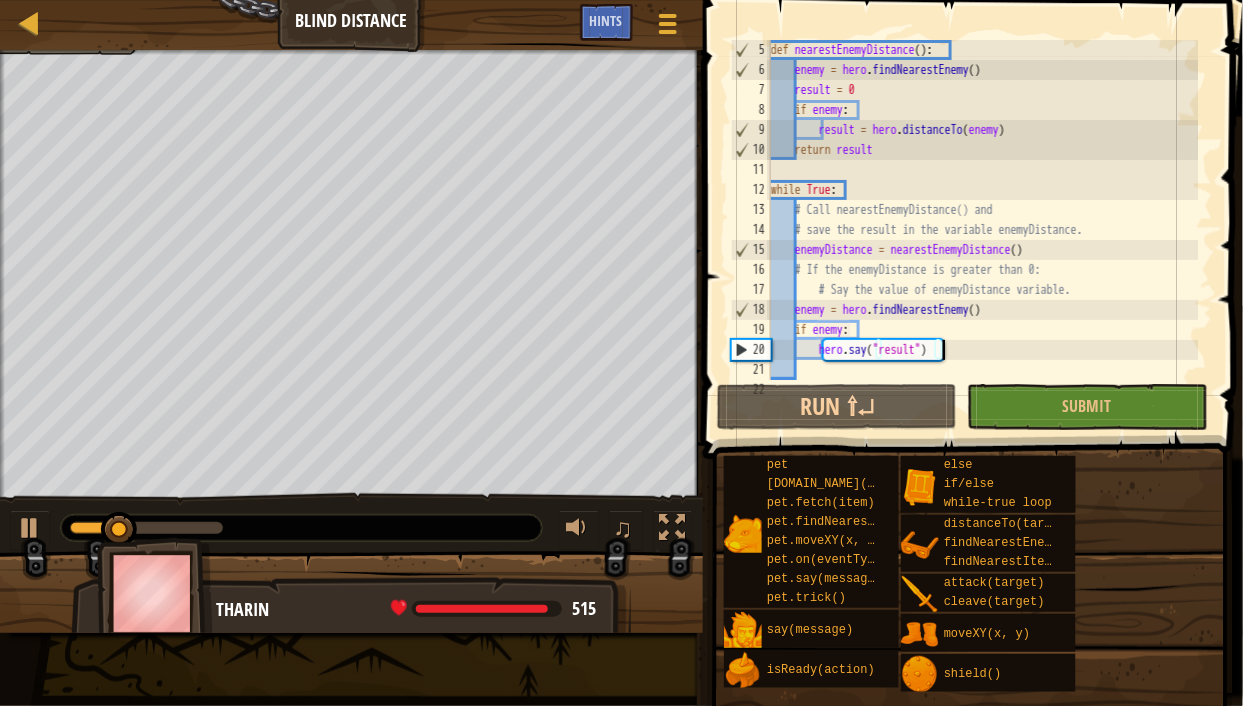 click on "def   nearestEnemyDistance ( ) :      enemy   =   hero . findNearestEnemy ( )      result   =   0      if   enemy :          result   =   hero . distanceTo ( enemy )      return   result while   True :      # Call nearestEnemyDistance() and      # save the result in the variable enemyDistance.      enemyDistance   =   nearestEnemyDistance ( )      # If the enemyDistance is greater than 0:           # Say the value of enemyDistance variable.      enemy   =   hero . findNearestEnemy ( )      if   enemy :          hero . say ( "result" )" at bounding box center [983, 230] 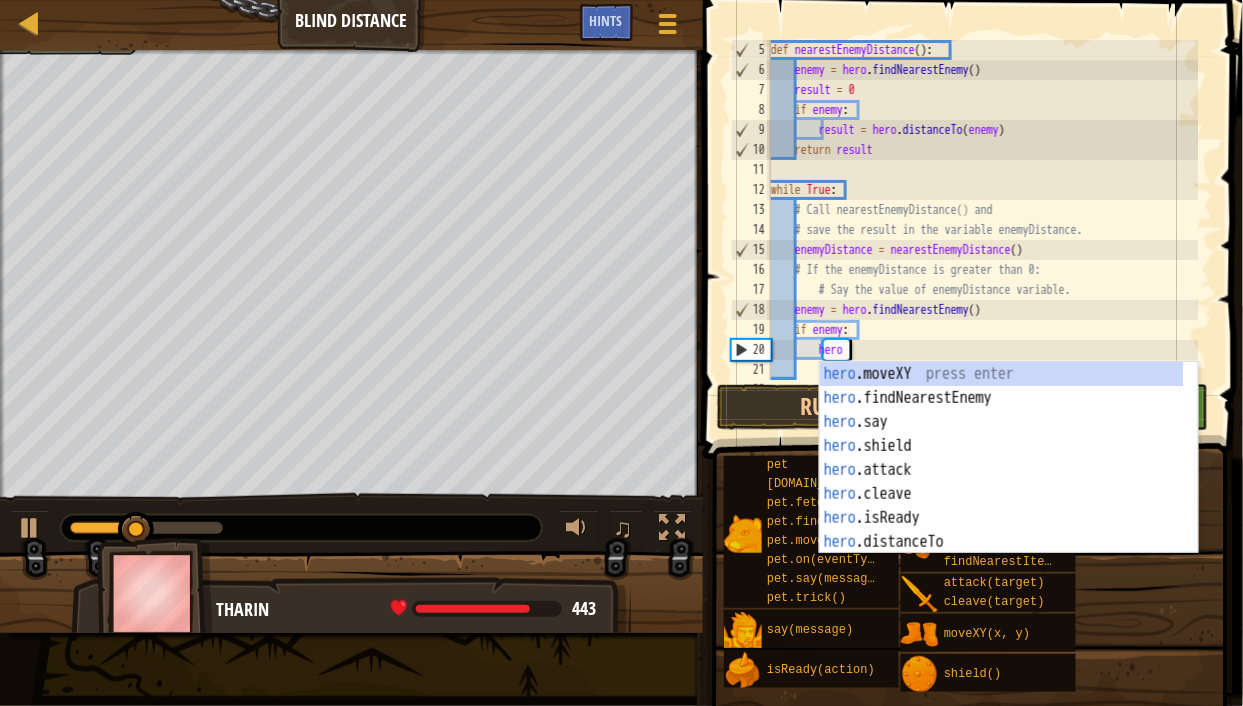 scroll, scrollTop: 9, scrollLeft: 4, axis: both 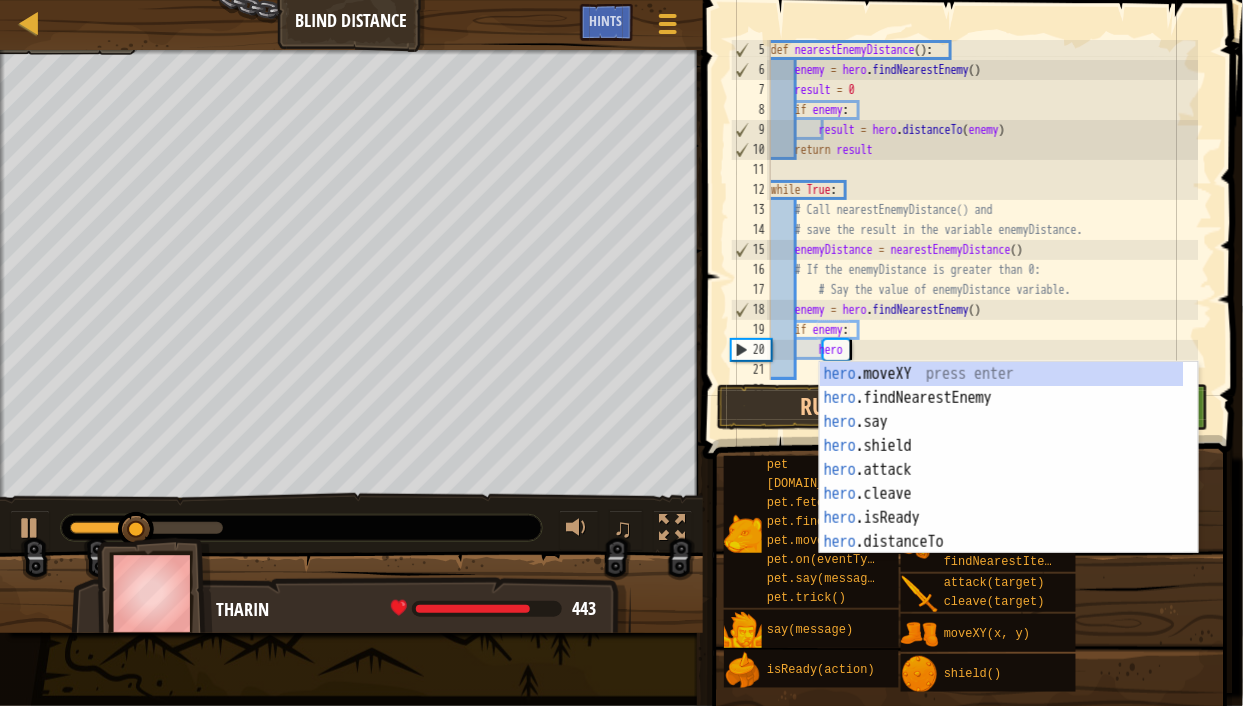 type on "h" 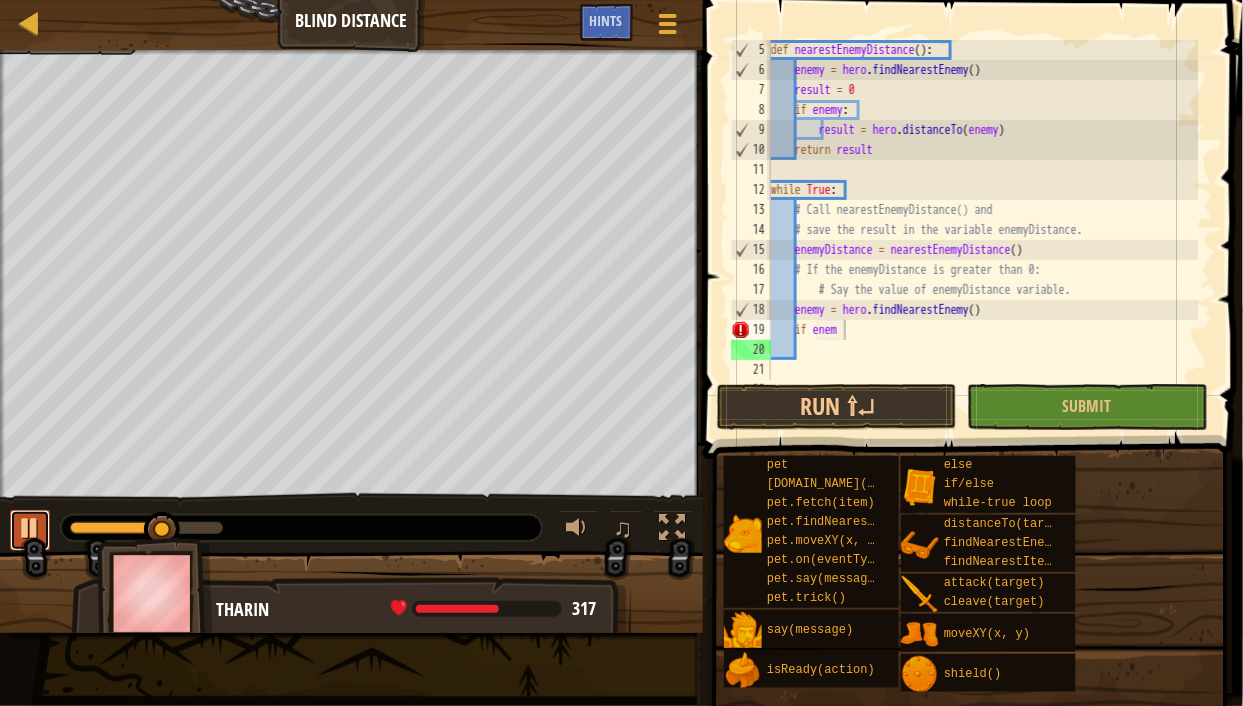 click at bounding box center [30, 528] 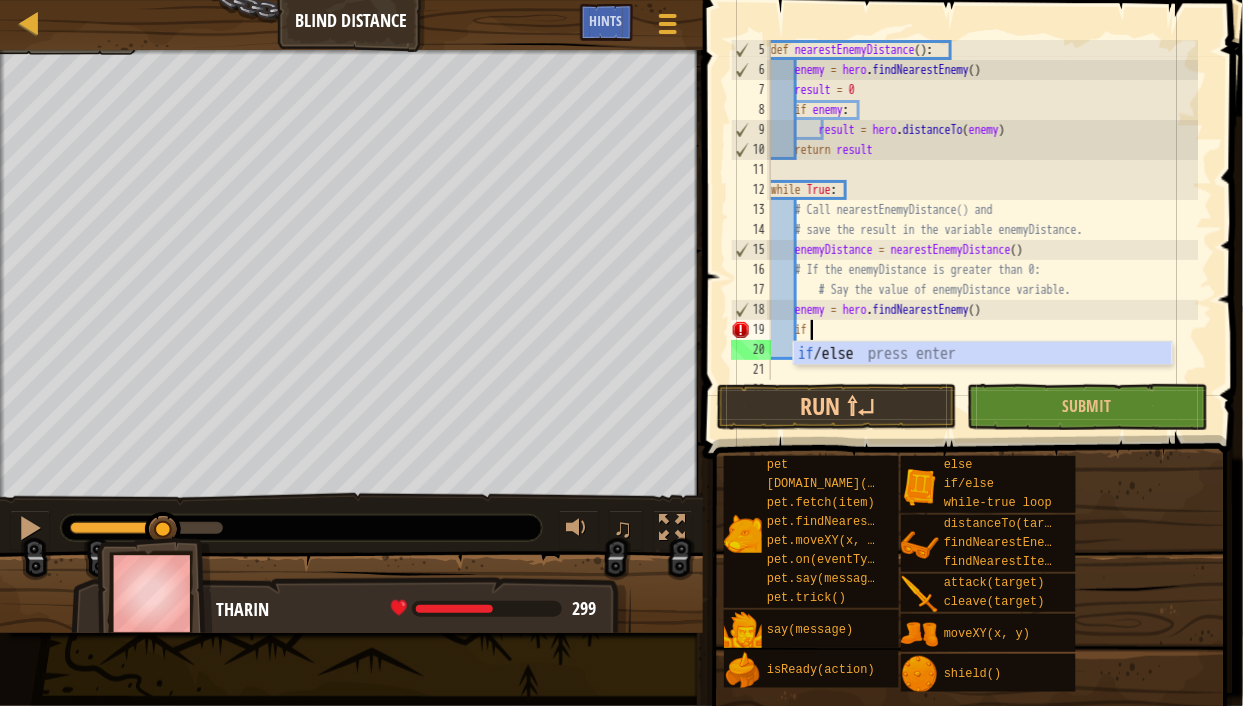 type on "i" 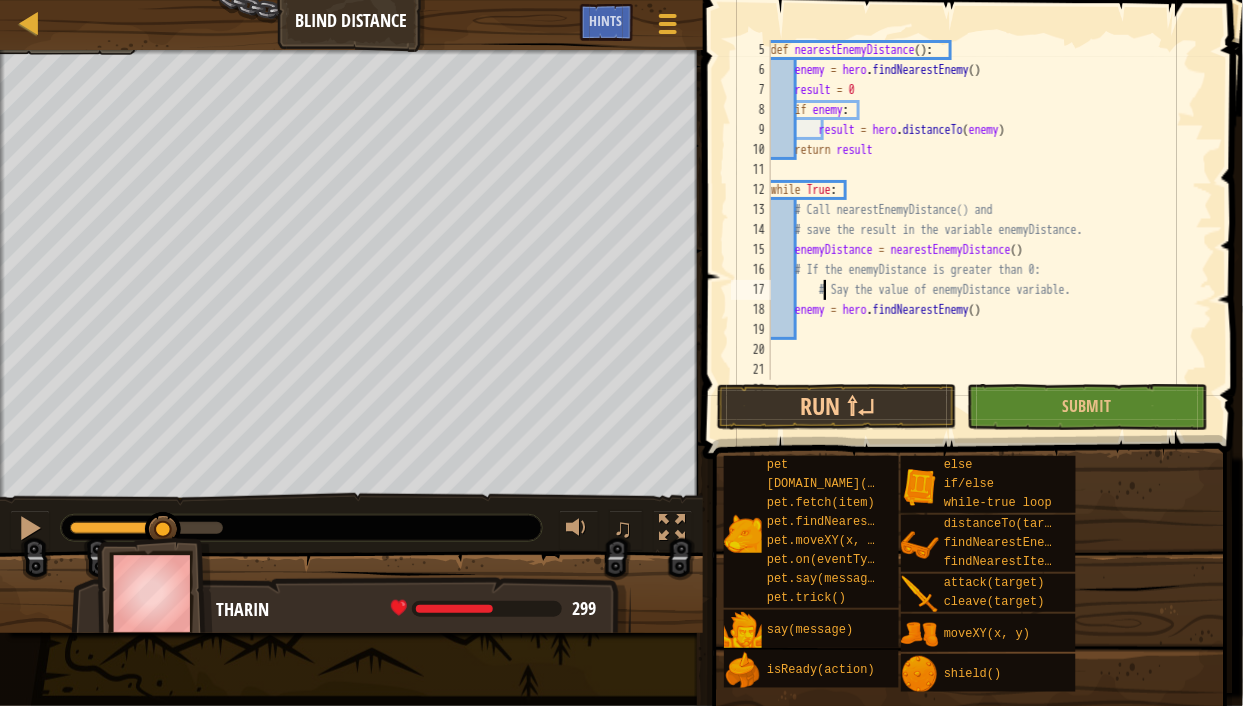 click on "def   nearestEnemyDistance ( ) :      enemy   =   hero . findNearestEnemy ( )      result   =   0      if   enemy :          result   =   hero . distanceTo ( enemy )      return   result while   True :      # Call nearestEnemyDistance() and      # save the result in the variable enemyDistance.      enemyDistance   =   nearestEnemyDistance ( )      # If the enemyDistance is greater than 0:           # Say the value of enemyDistance variable.      enemy   =   hero . findNearestEnemy ( )" at bounding box center (983, 230) 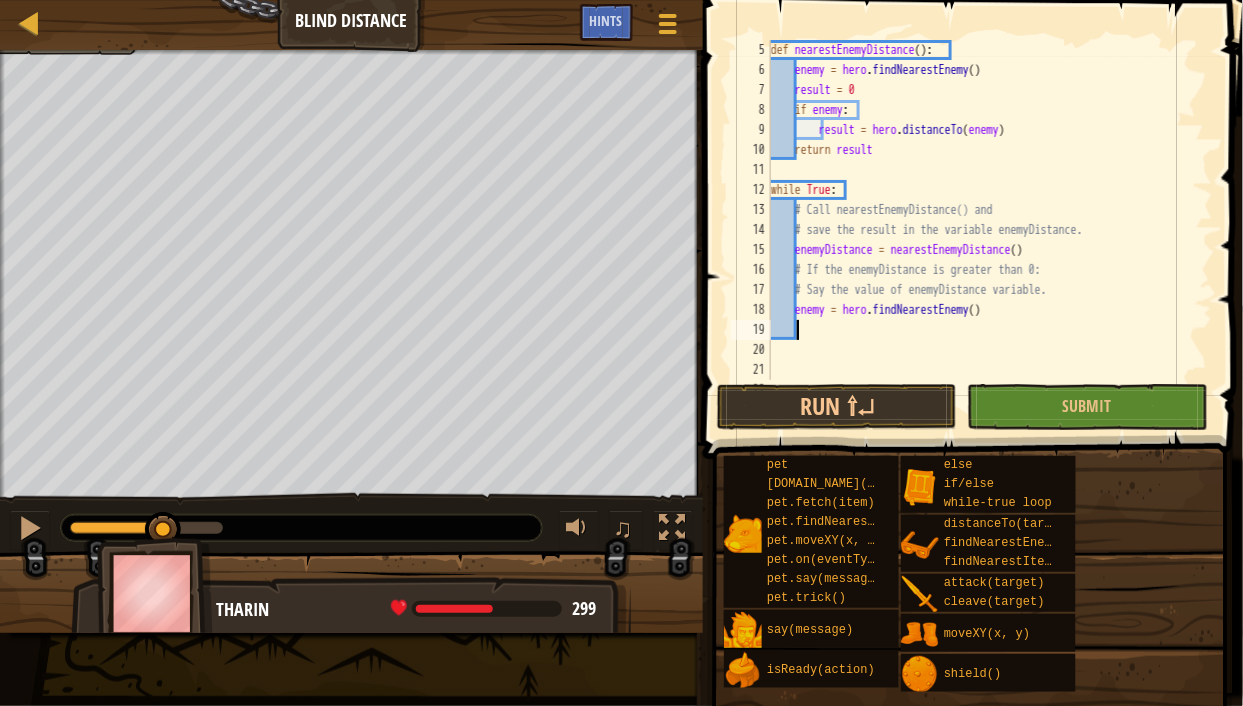 click on "def   nearestEnemyDistance ( ) :      enemy   =   hero . findNearestEnemy ( )      result   =   0      if   enemy :          result   =   hero . distanceTo ( enemy )      return   result while   True :      # Call nearestEnemyDistance() and      # save the result in the variable enemyDistance.      enemyDistance   =   nearestEnemyDistance ( )      # If the enemyDistance is greater than 0:       # Say the value of enemyDistance variable.      enemy   =   hero . findNearestEnemy ( )" at bounding box center [983, 230] 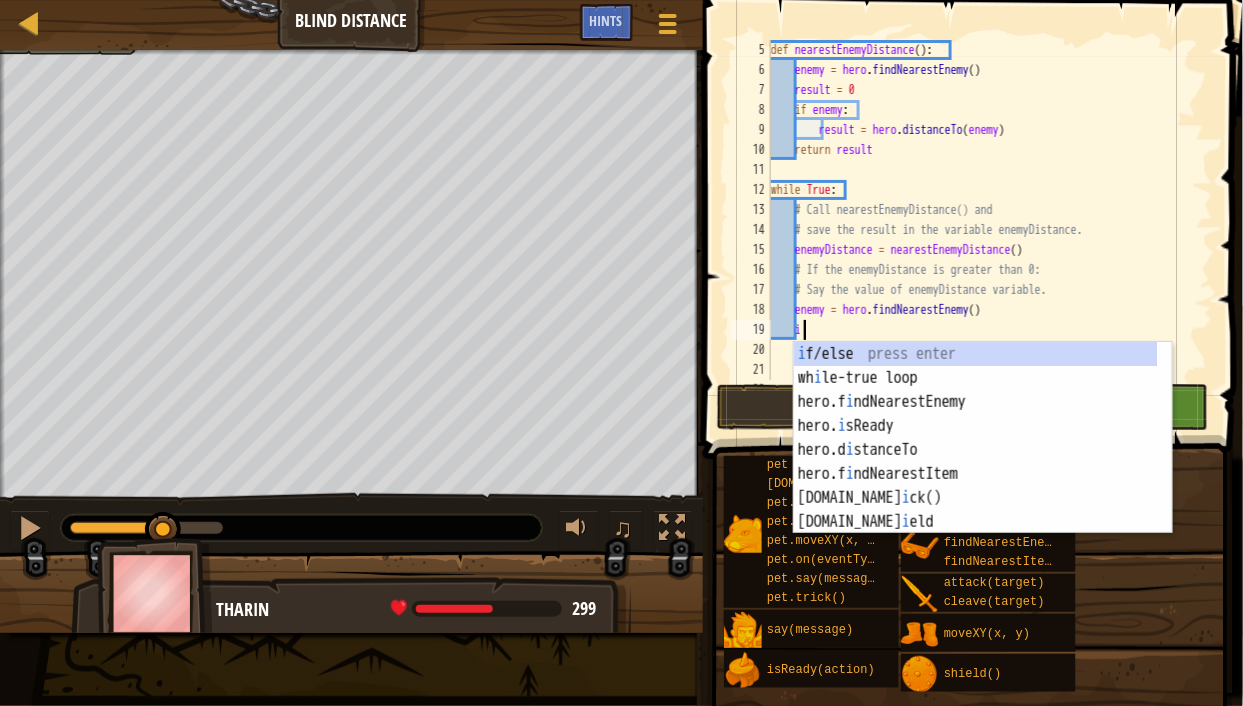 type on "if" 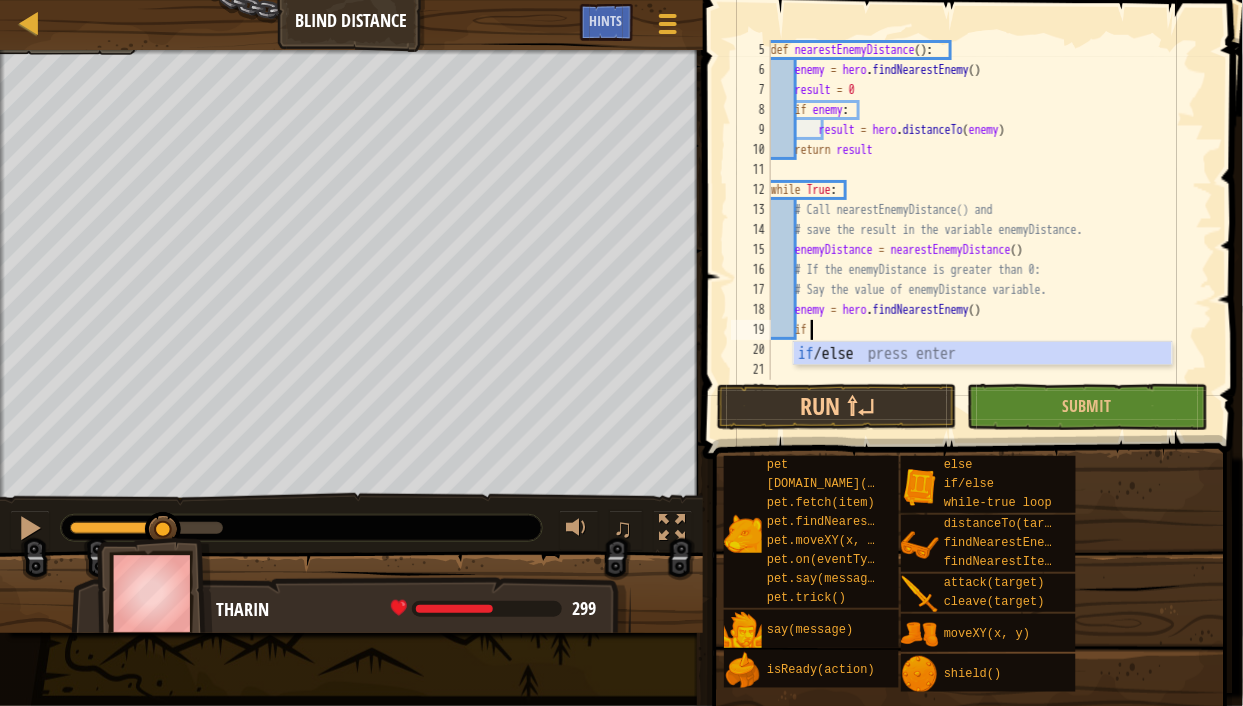 scroll, scrollTop: 9, scrollLeft: 2, axis: both 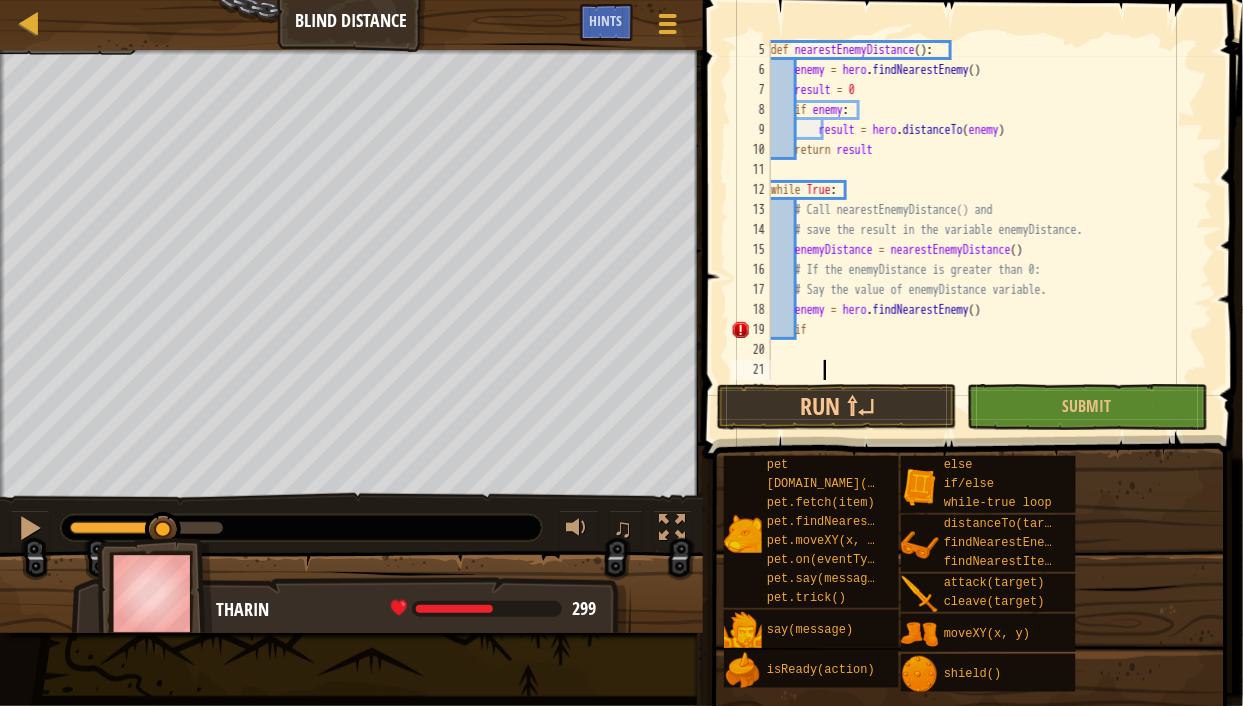 click on "def   nearestEnemyDistance ( ) :      enemy   =   hero . findNearestEnemy ( )      result   =   0      if   enemy :          result   =   hero . distanceTo ( enemy )      return   result while   True :      # Call nearestEnemyDistance() and      # save the result in the variable enemyDistance.      enemyDistance   =   nearestEnemyDistance ( )      # If the enemyDistance is greater than 0:       # Say the value of enemyDistance variable.      enemy   =   hero . findNearestEnemy ( )      if" at bounding box center [983, 230] 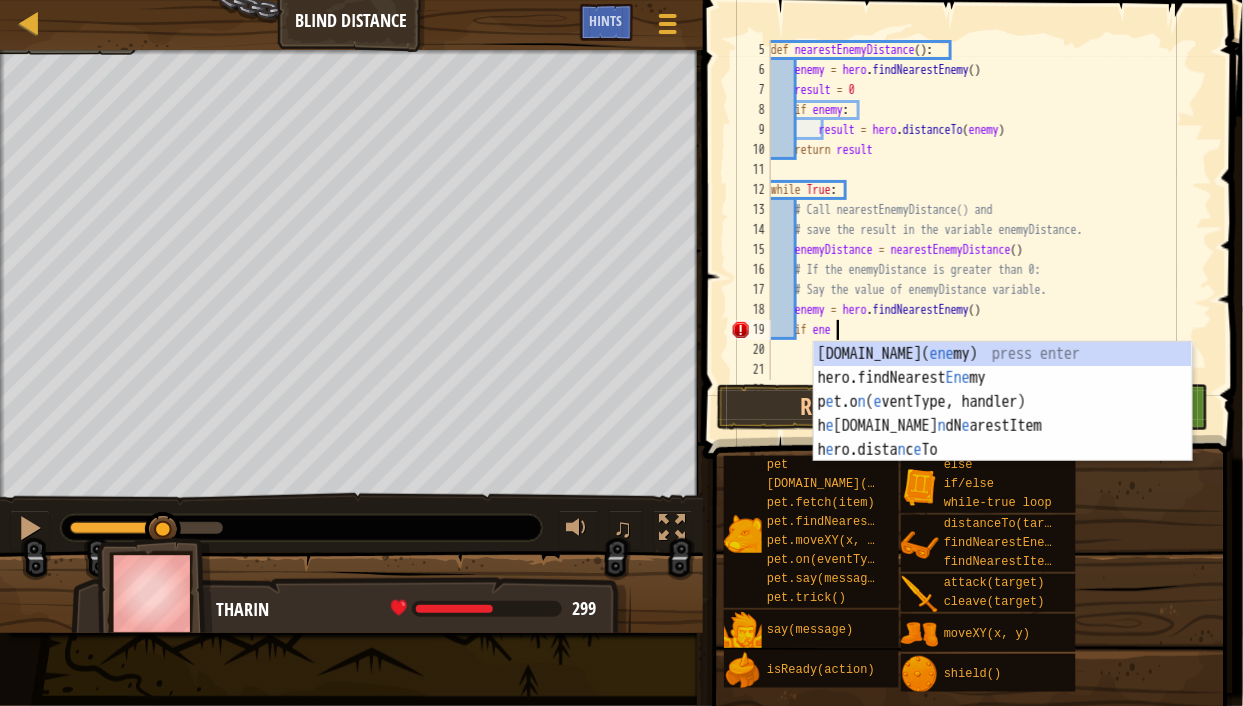 scroll, scrollTop: 9, scrollLeft: 5, axis: both 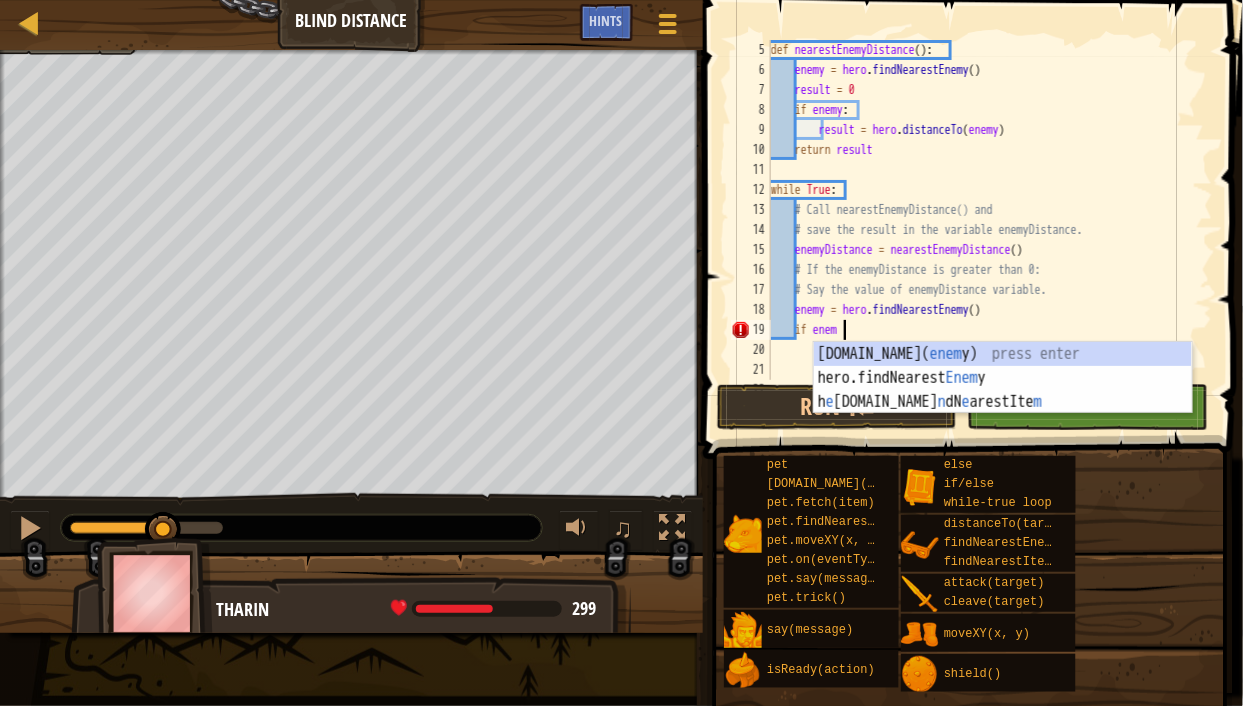 type on "if enemy" 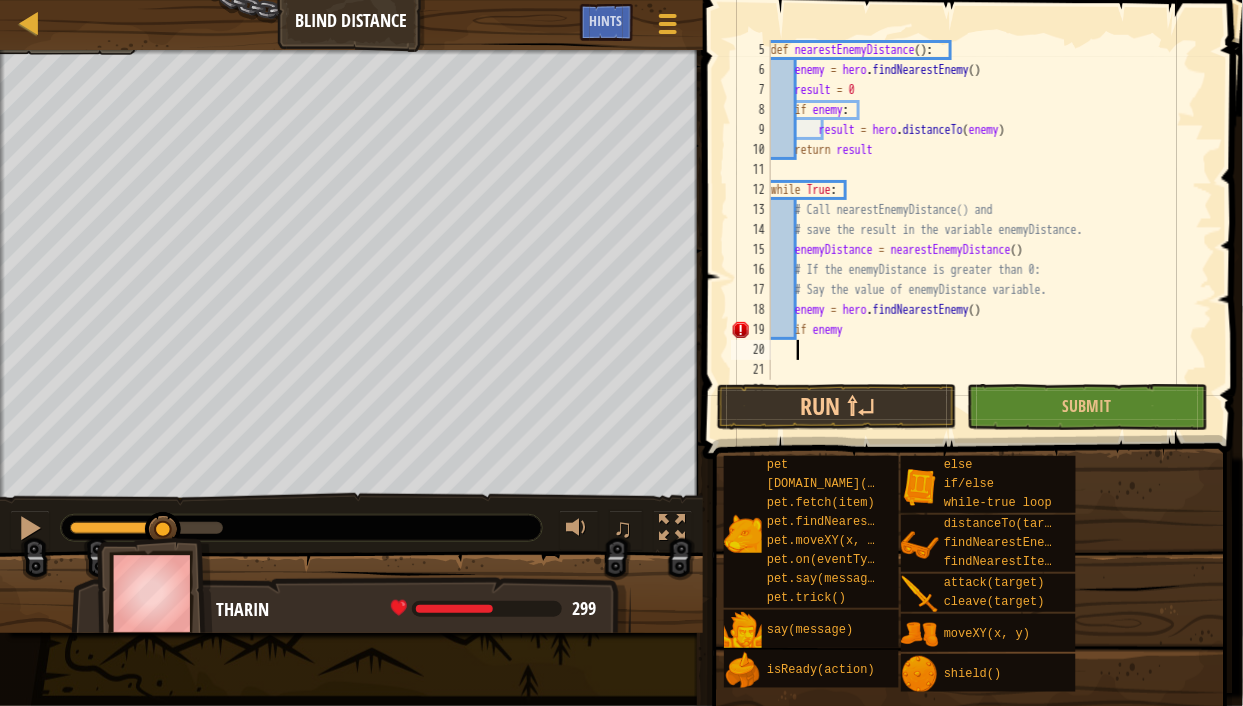 click on "def   nearestEnemyDistance ( ) :      enemy   =   hero . findNearestEnemy ( )      result   =   0      if   enemy :          result   =   hero . distanceTo ( enemy )      return   result while   True :      # Call nearestEnemyDistance() and      # save the result in the variable enemyDistance.      enemyDistance   =   nearestEnemyDistance ( )      # If the enemyDistance is greater than 0:       # Say the value of enemyDistance variable.      enemy   =   hero . findNearestEnemy ( )      if   enemy" at bounding box center (983, 230) 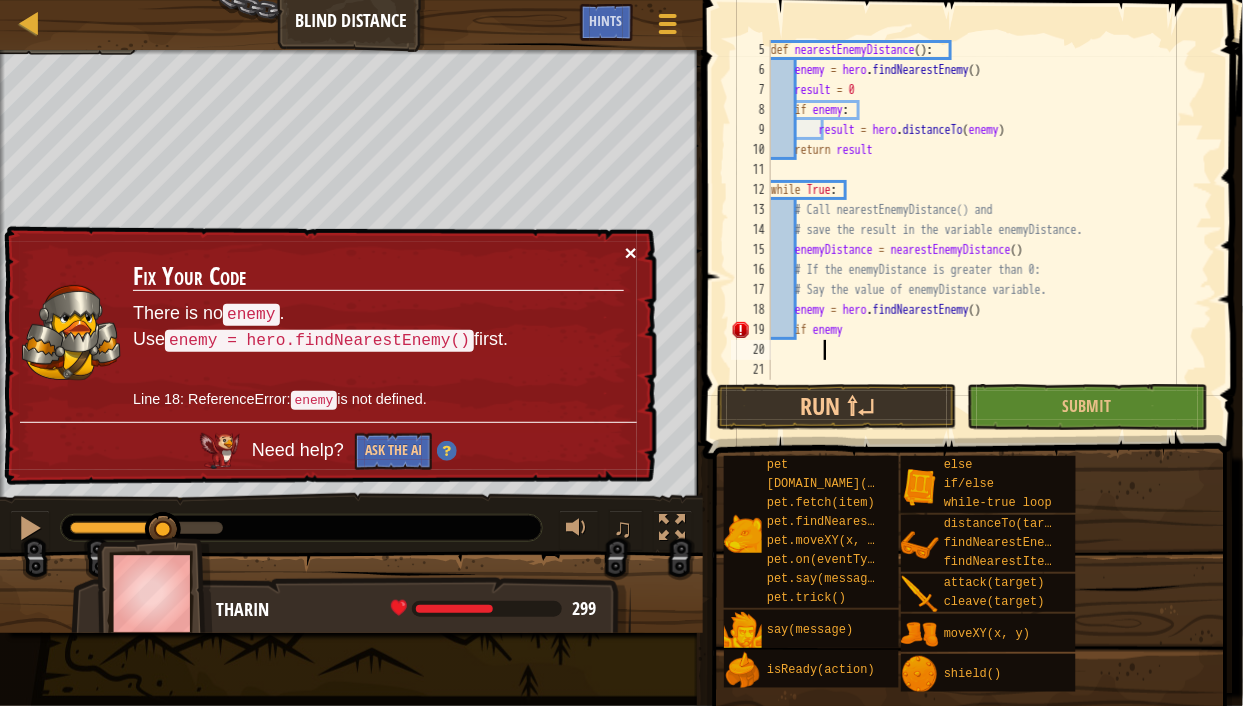 click on "×" at bounding box center [631, 252] 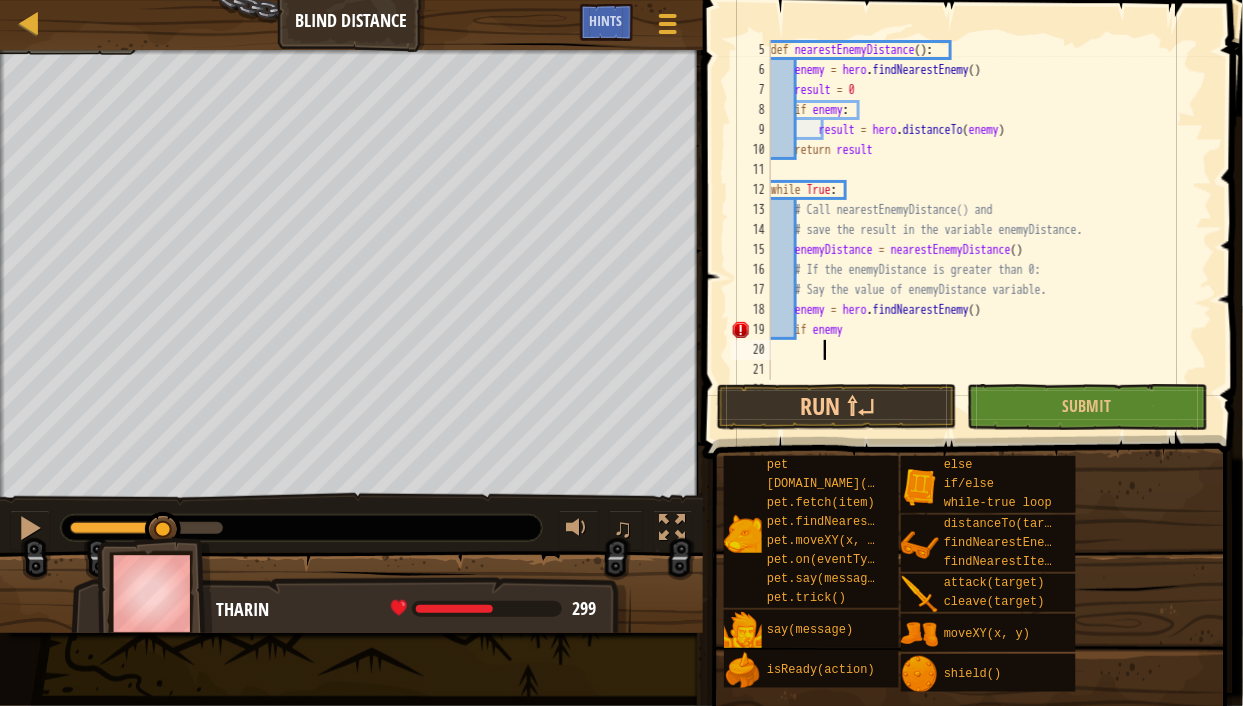 click on "def   nearestEnemyDistance ( ) :      enemy   =   hero . findNearestEnemy ( )      result   =   0      if   enemy :          result   =   hero . distanceTo ( enemy )      return   result while   True :      # Call nearestEnemyDistance() and      # save the result in the variable enemyDistance.      enemyDistance   =   nearestEnemyDistance ( )      # If the enemyDistance is greater than 0:       # Say the value of enemyDistance variable.      enemy   =   hero . findNearestEnemy ( )      if   enemy" at bounding box center [983, 230] 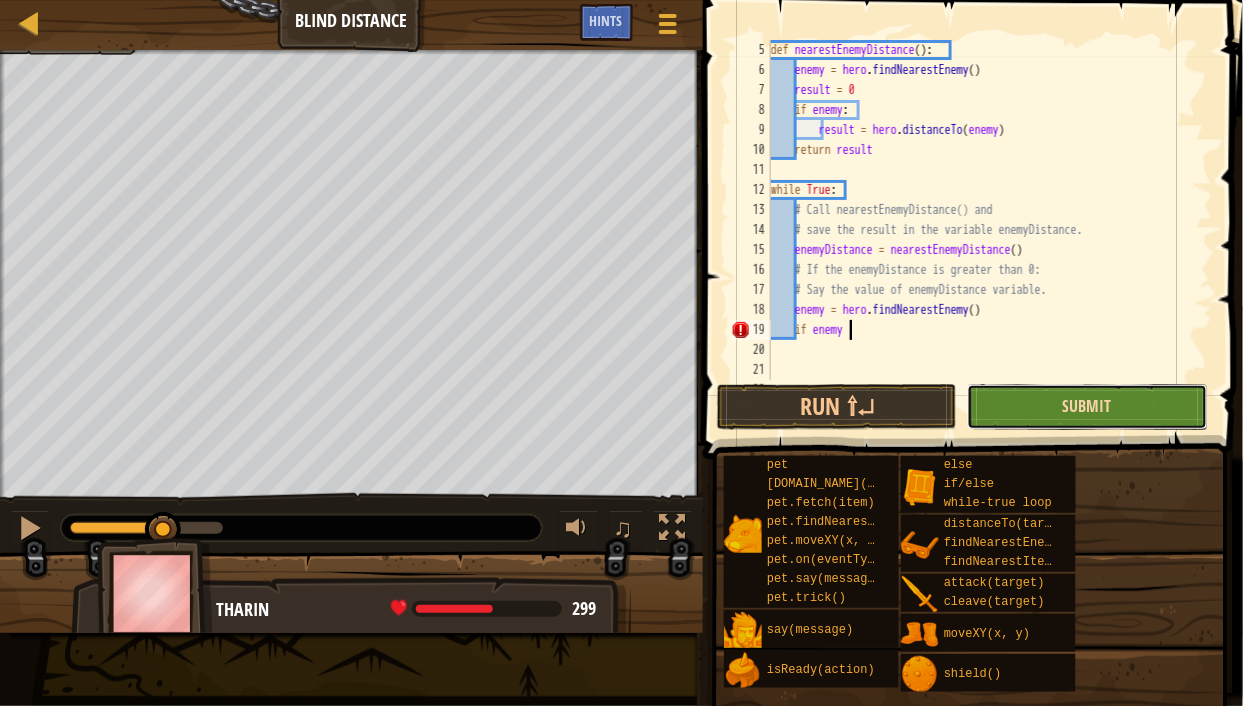 click on "Submit" at bounding box center (1087, 406) 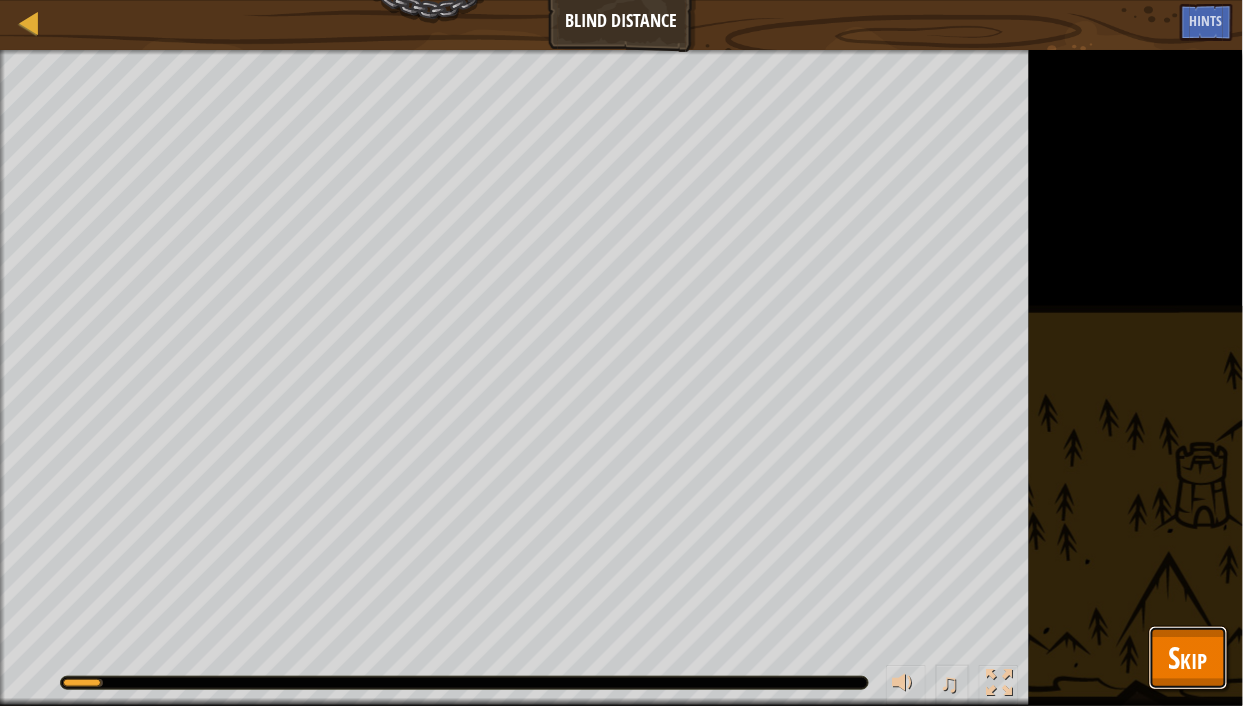 click on "Skip" at bounding box center (1188, 657) 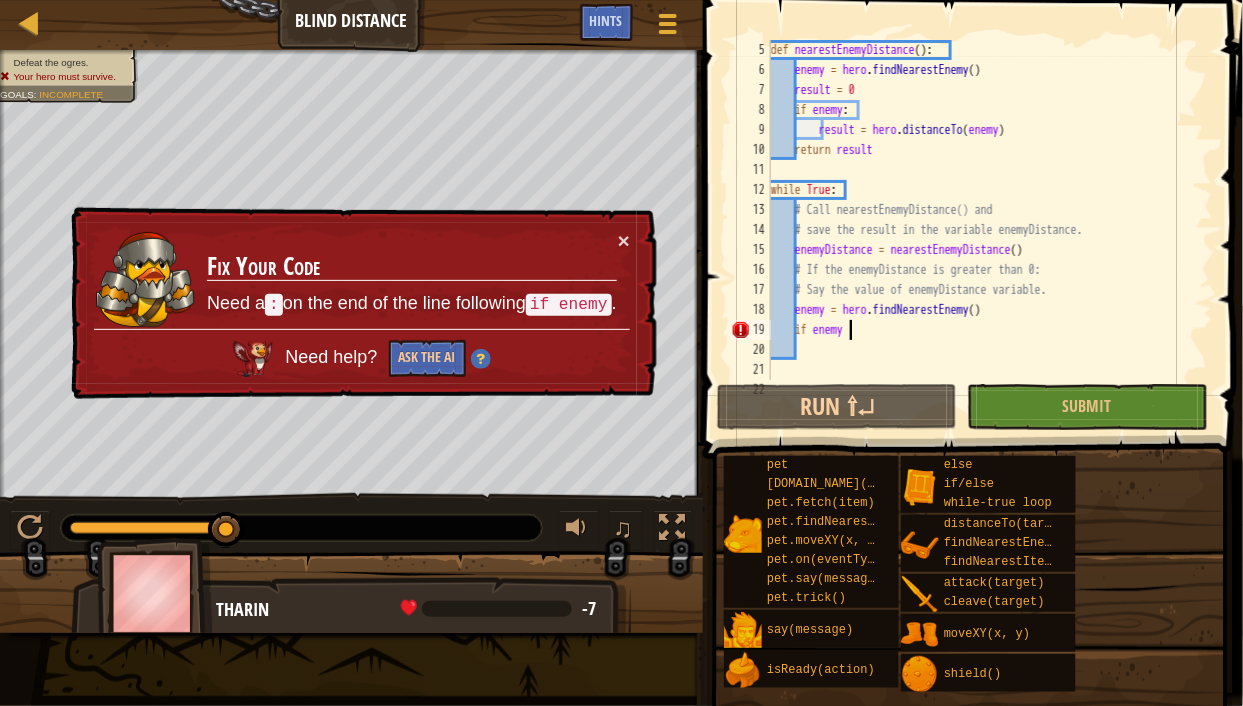 click on "def   nearestEnemyDistance ( ) :      enemy   =   hero . findNearestEnemy ( )      result   =   0      if   enemy :          result   =   hero . distanceTo ( enemy )      return   result while   True :      # Call nearestEnemyDistance() and      # save the result in the variable enemyDistance.      enemyDistance   =   nearestEnemyDistance ( )      # If the enemyDistance is greater than 0:       # Say the value of enemyDistance variable.      enemy   =   hero . findNearestEnemy ( )      if   enemy" at bounding box center [983, 230] 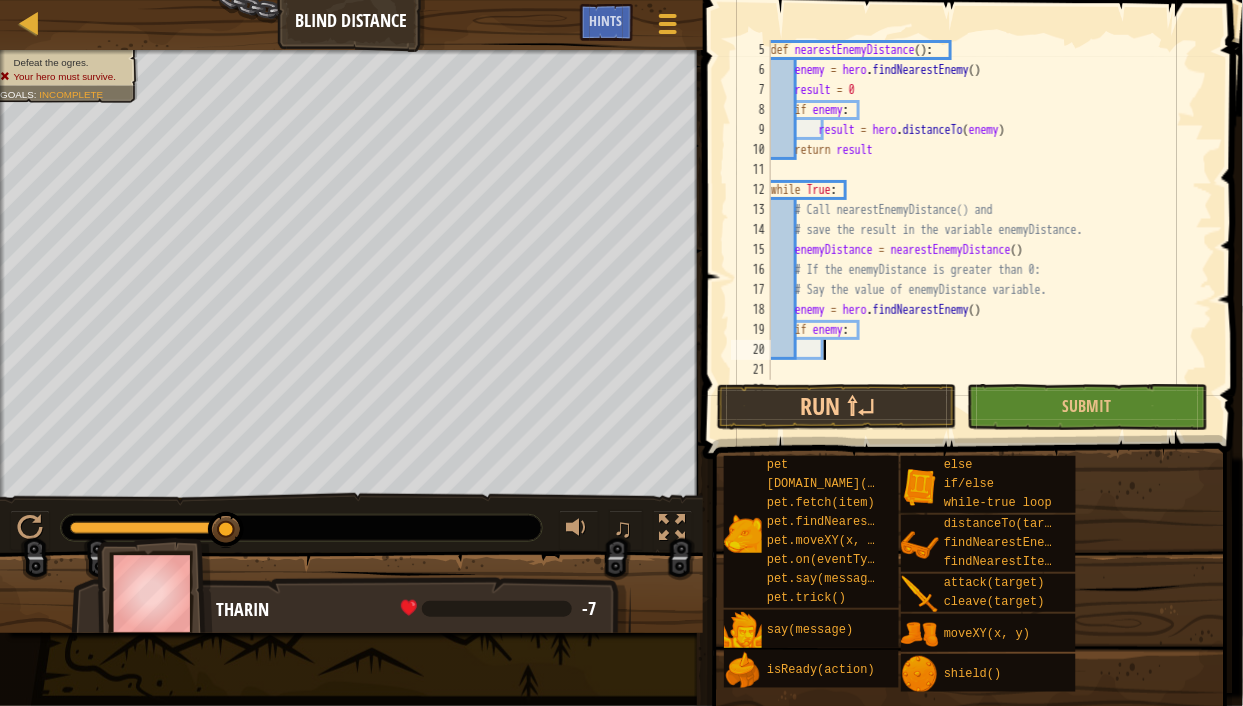 click on "def   nearestEnemyDistance ( ) :      enemy   =   hero . findNearestEnemy ( )      result   =   0      if   enemy :          result   =   hero . distanceTo ( enemy )      return   result while   True :      # Call nearestEnemyDistance() and      # save the result in the variable enemyDistance.      enemyDistance   =   nearestEnemyDistance ( )      # If the enemyDistance is greater than 0:       # Say the value of enemyDistance variable.      enemy   =   hero . findNearestEnemy ( )      if   enemy :" at bounding box center [983, 230] 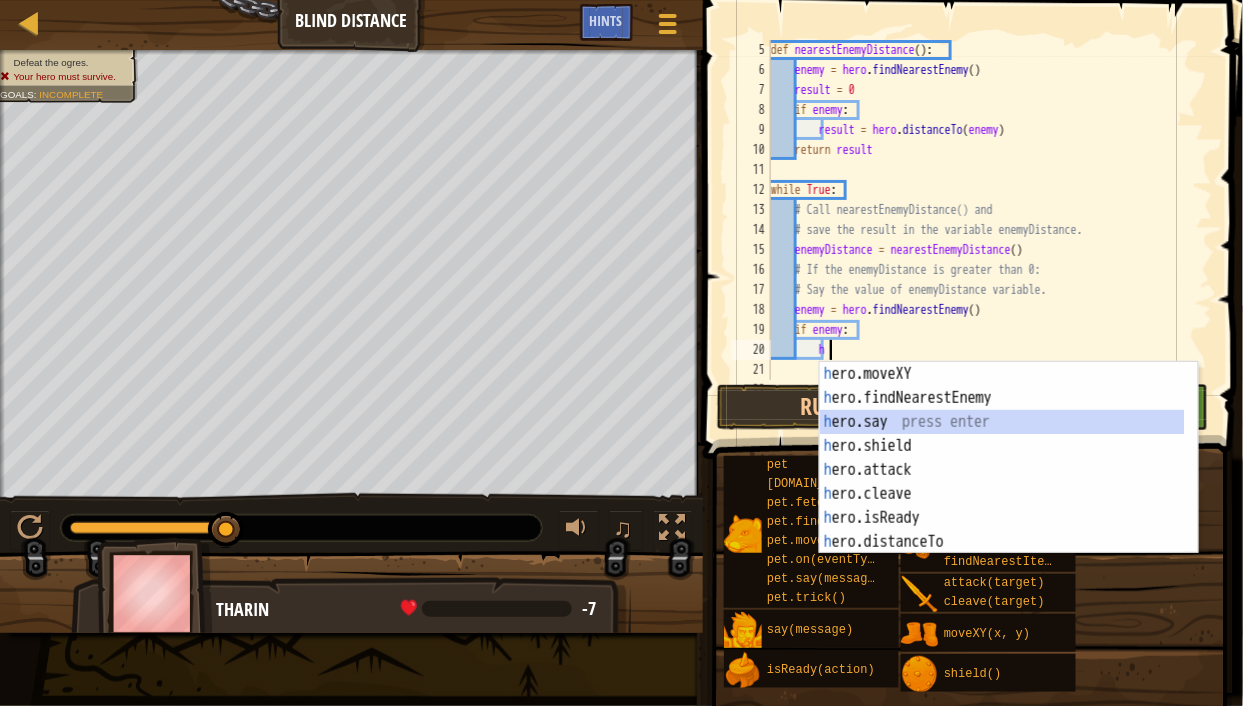 click on "h ero.moveXY press enter h ero.findNearestEnemy press enter h ero.say press enter h ero.shield press enter h ero.attack press enter h ero.cleave press enter h ero.isReady press enter h ero.distanceTo press enter h ero.findNearestItem press enter" at bounding box center (1009, 482) 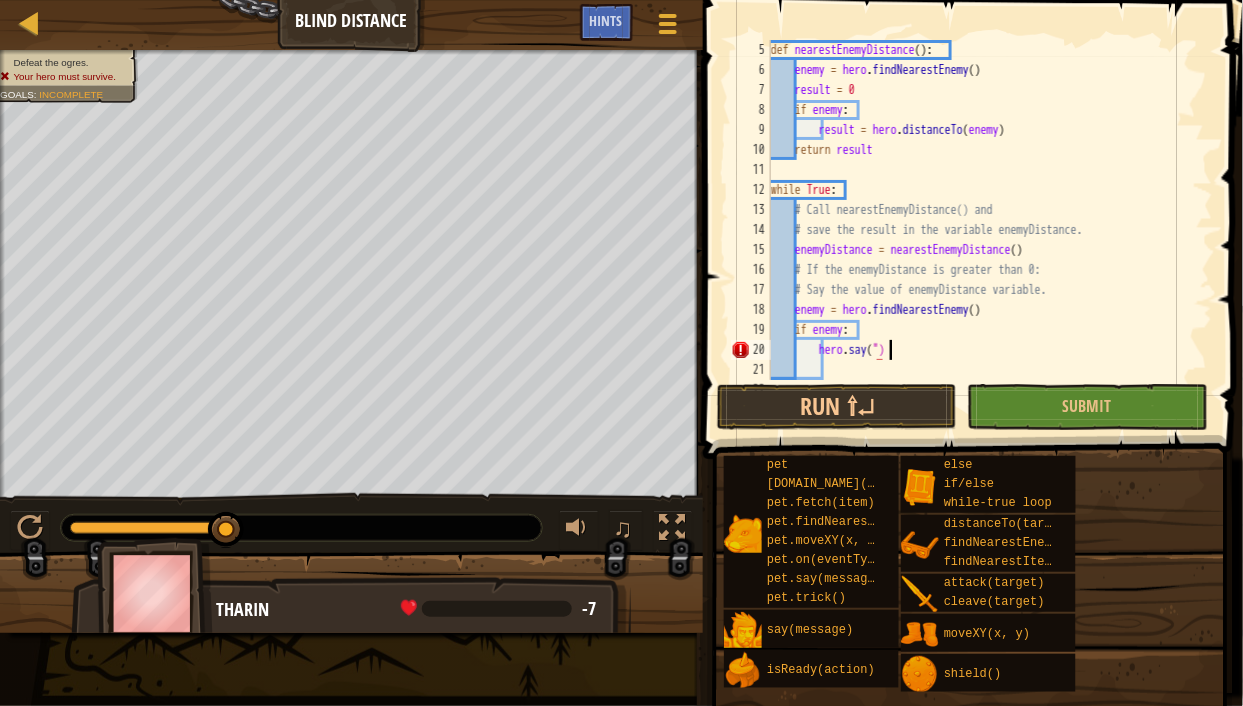click on "def   nearestEnemyDistance ( ) :      enemy   =   hero . findNearestEnemy ( )      result   =   0      if   enemy :          result   =   hero . distanceTo ( enemy )      return   result while   True :      # Call nearestEnemyDistance() and      # save the result in the variable enemyDistance.      enemyDistance   =   nearestEnemyDistance ( )      # If the enemyDistance is greater than 0:       # Say the value of enemyDistance variable.      enemy   =   hero . findNearestEnemy ( )      if   enemy :          hero . say ( ")" at bounding box center [983, 230] 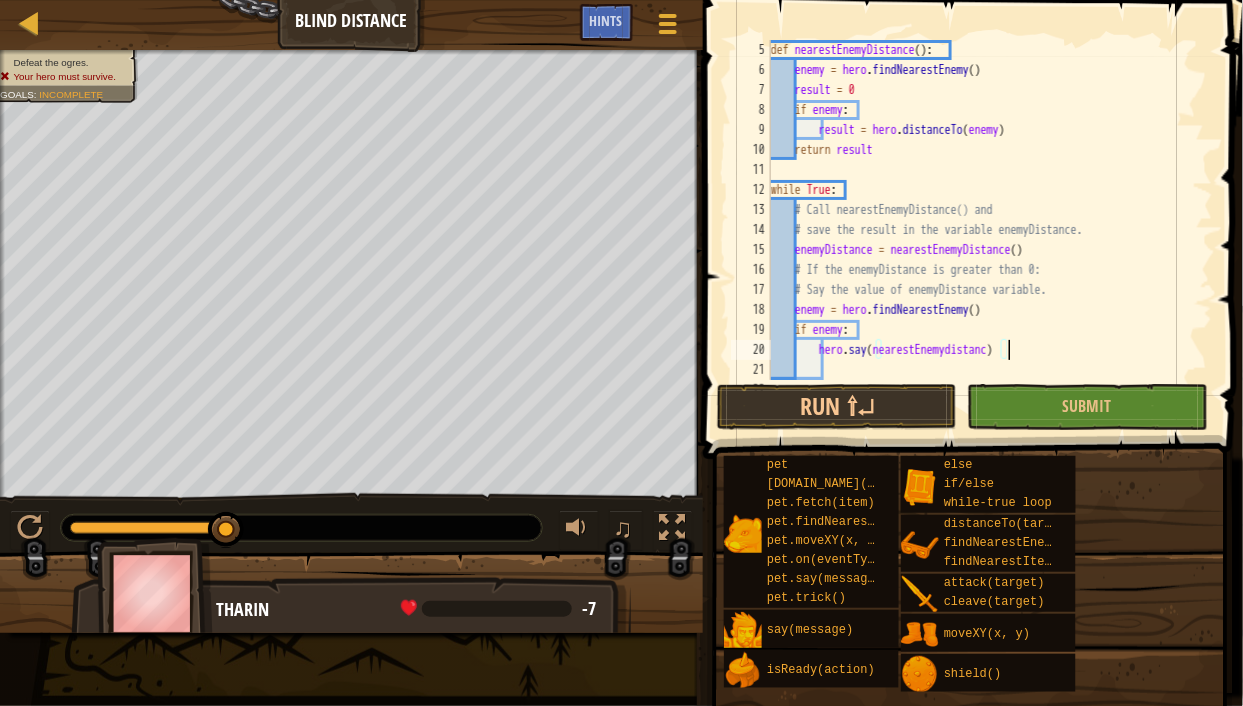 scroll, scrollTop: 9, scrollLeft: 19, axis: both 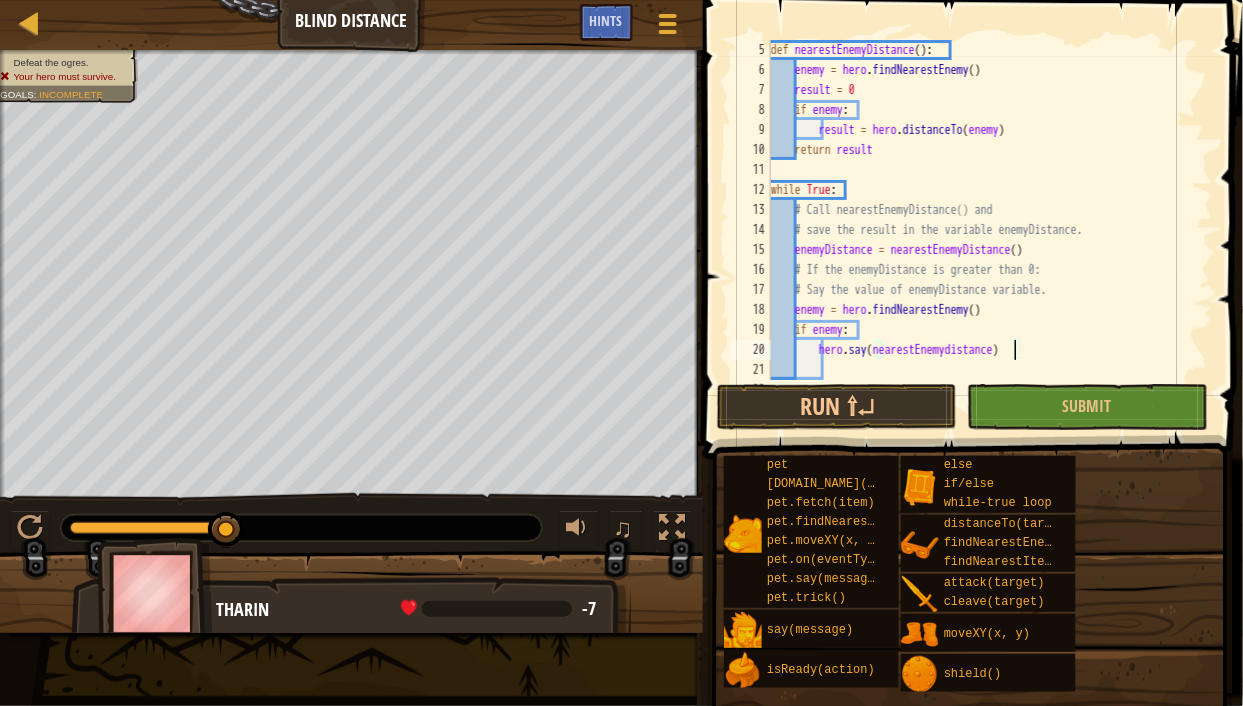click on "def   nearestEnemyDistance ( ) :      enemy   =   hero . findNearestEnemy ( )      result   =   0      if   enemy :          result   =   hero . distanceTo ( enemy )      return   result while   True :      # Call nearestEnemyDistance() and      # save the result in the variable enemyDistance.      enemyDistance   =   nearestEnemyDistance ( )      # If the enemyDistance is greater than 0:       # Say the value of enemyDistance variable.      enemy   =   hero . findNearestEnemy ( )      if   enemy :          hero . say ( nearestEnemydistance )" at bounding box center [983, 230] 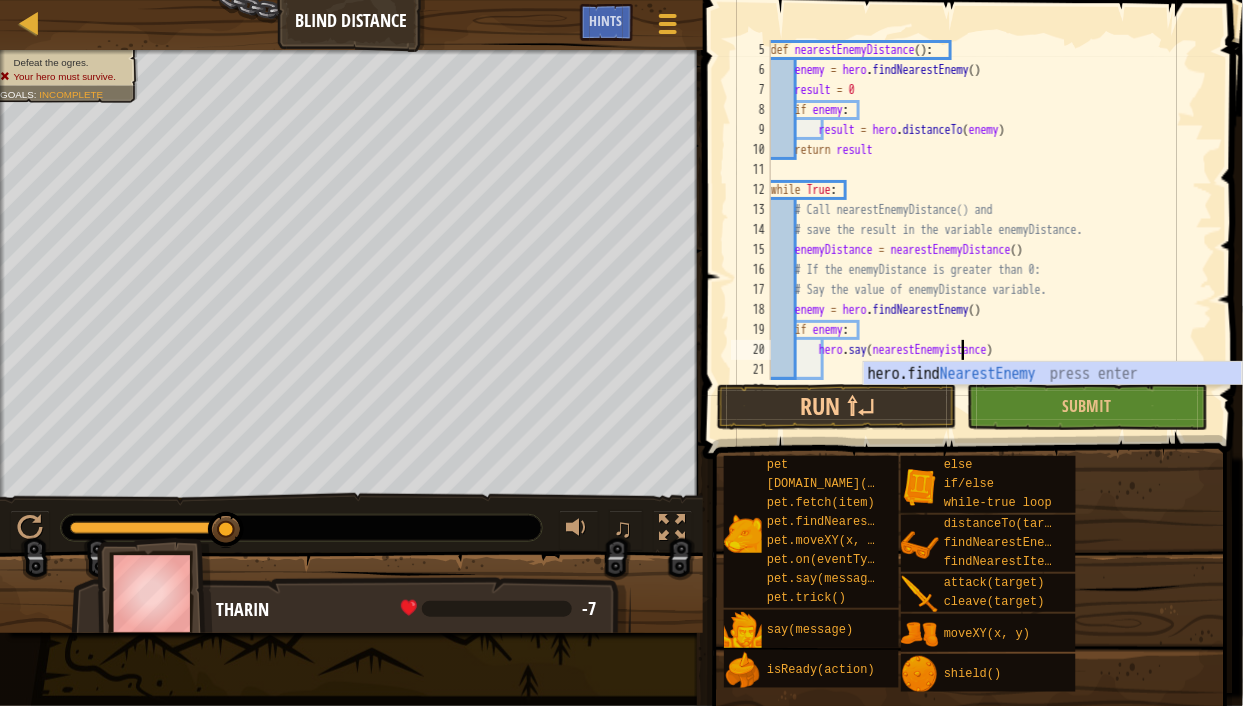 scroll, scrollTop: 9, scrollLeft: 16, axis: both 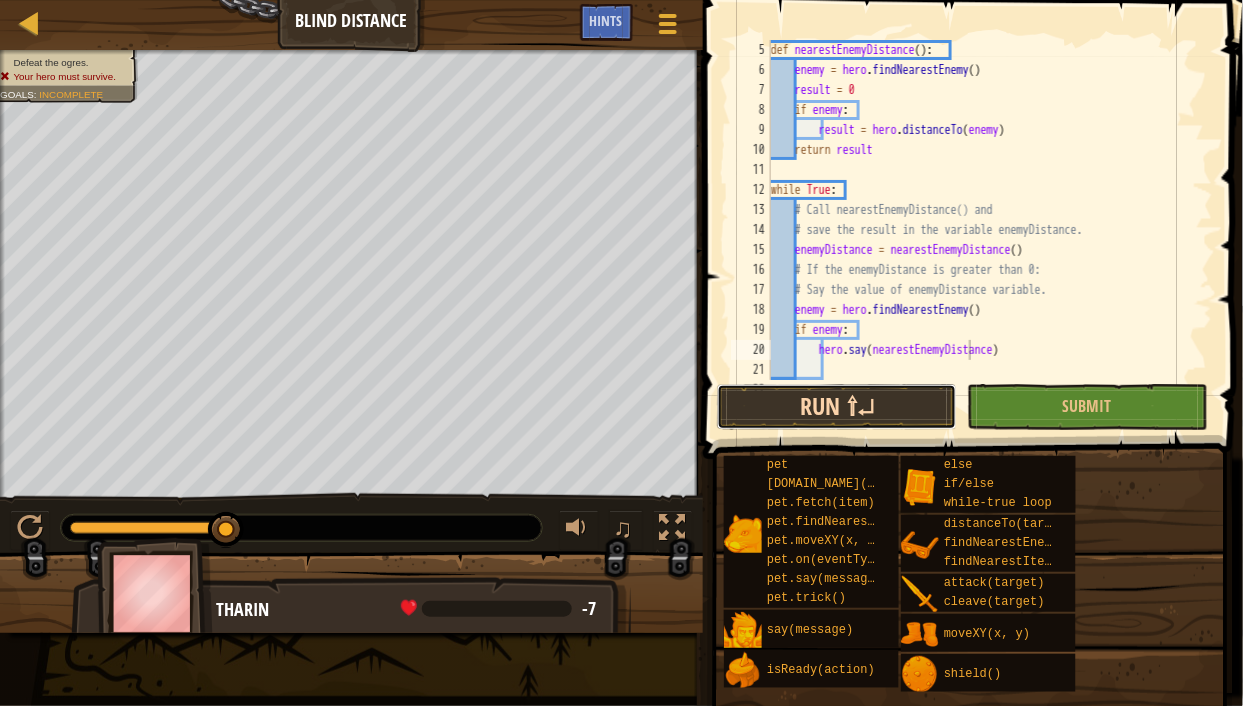 click on "Run ⇧↵" at bounding box center [837, 407] 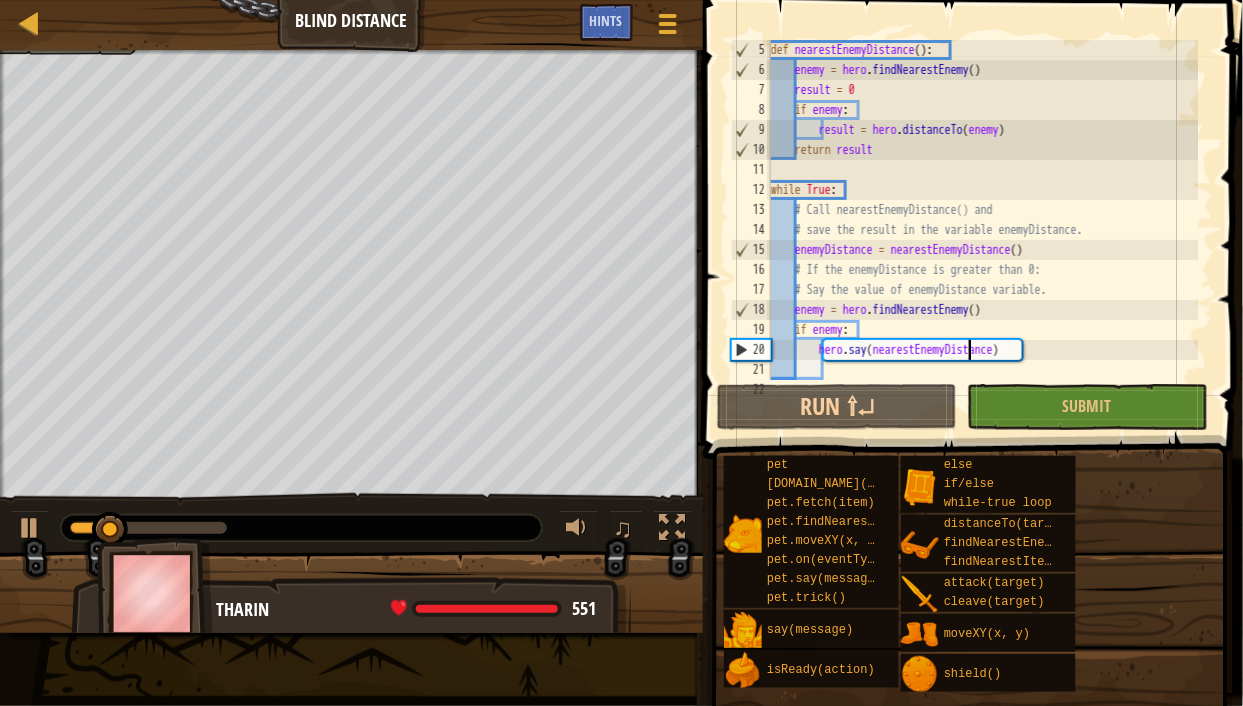 click on "def   nearestEnemyDistance ( ) :      enemy   =   hero . findNearestEnemy ( )      result   =   0      if   enemy :          result   =   hero . distanceTo ( enemy )      return   result while   True :      # Call nearestEnemyDistance() and      # save the result in the variable enemyDistance.      enemyDistance   =   nearestEnemyDistance ( )      # If the enemyDistance is greater than 0:       # Say the value of enemyDistance variable.      enemy   =   hero . findNearestEnemy ( )      if   enemy :          hero . say ( nearestEnemyDistance )" at bounding box center [983, 230] 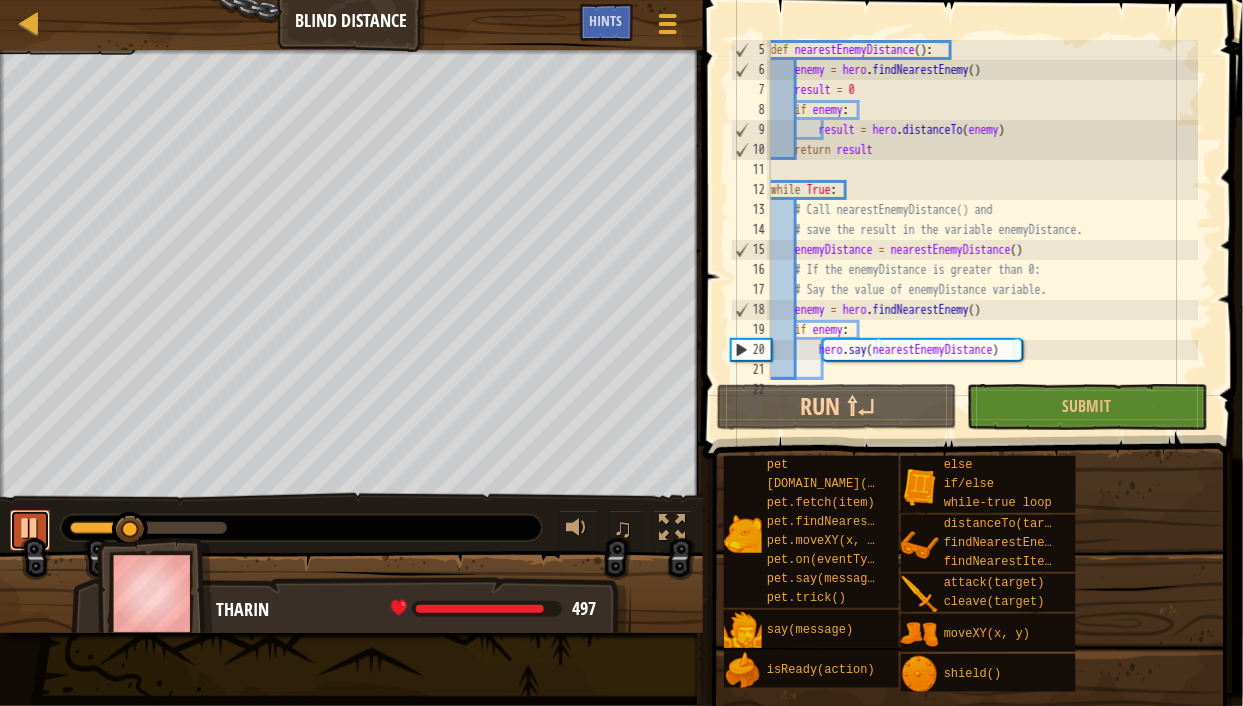click at bounding box center (30, 528) 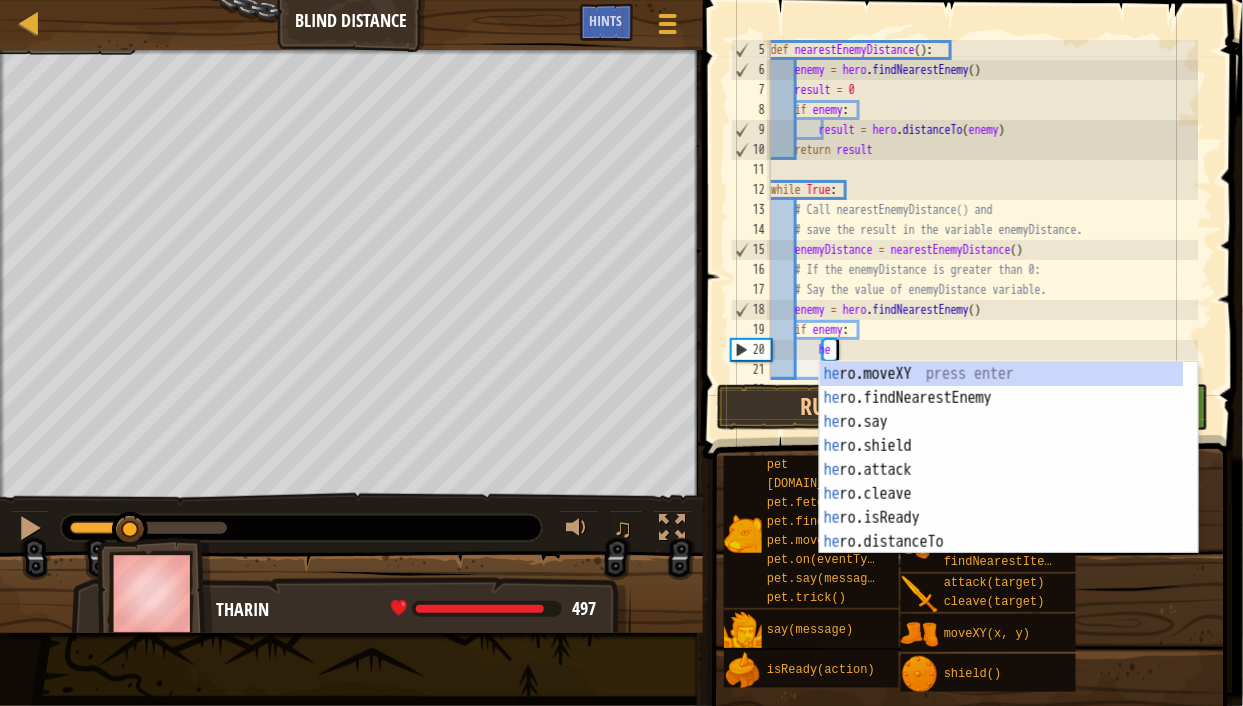 type on "h" 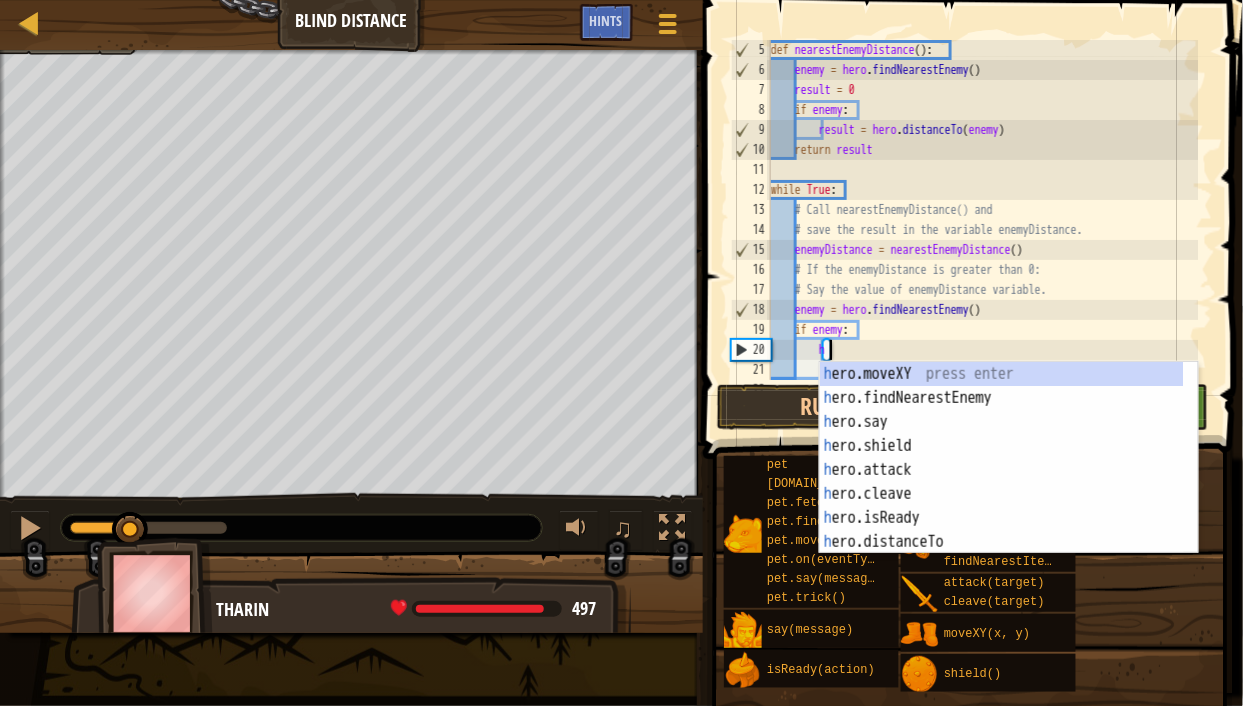 scroll, scrollTop: 9, scrollLeft: 3, axis: both 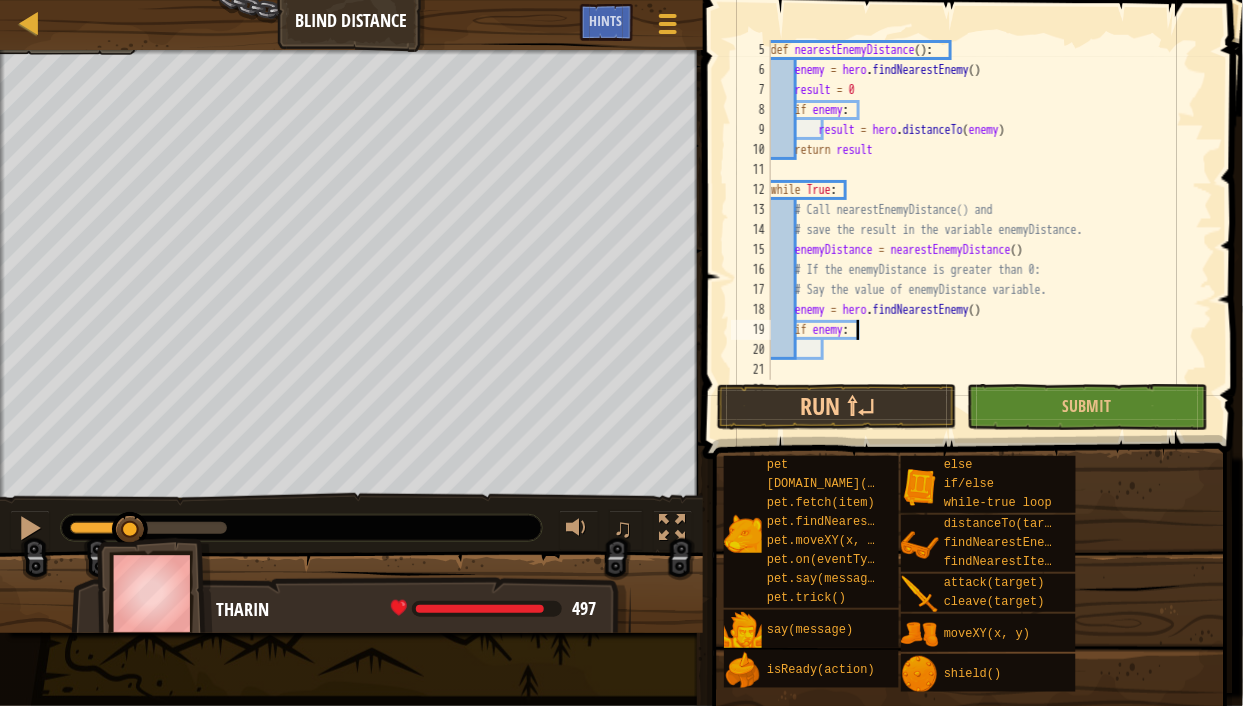 click on "def   nearestEnemyDistance ( ) :      enemy   =   hero . findNearestEnemy ( )      result   =   0      if   enemy :          result   =   hero . distanceTo ( enemy )      return   result while   True :      # Call nearestEnemyDistance() and      # save the result in the variable enemyDistance.      enemyDistance   =   nearestEnemyDistance ( )      # If the enemyDistance is greater than 0:       # Say the value of enemyDistance variable.      enemy   =   hero . findNearestEnemy ( )      if   enemy :" at bounding box center (983, 230) 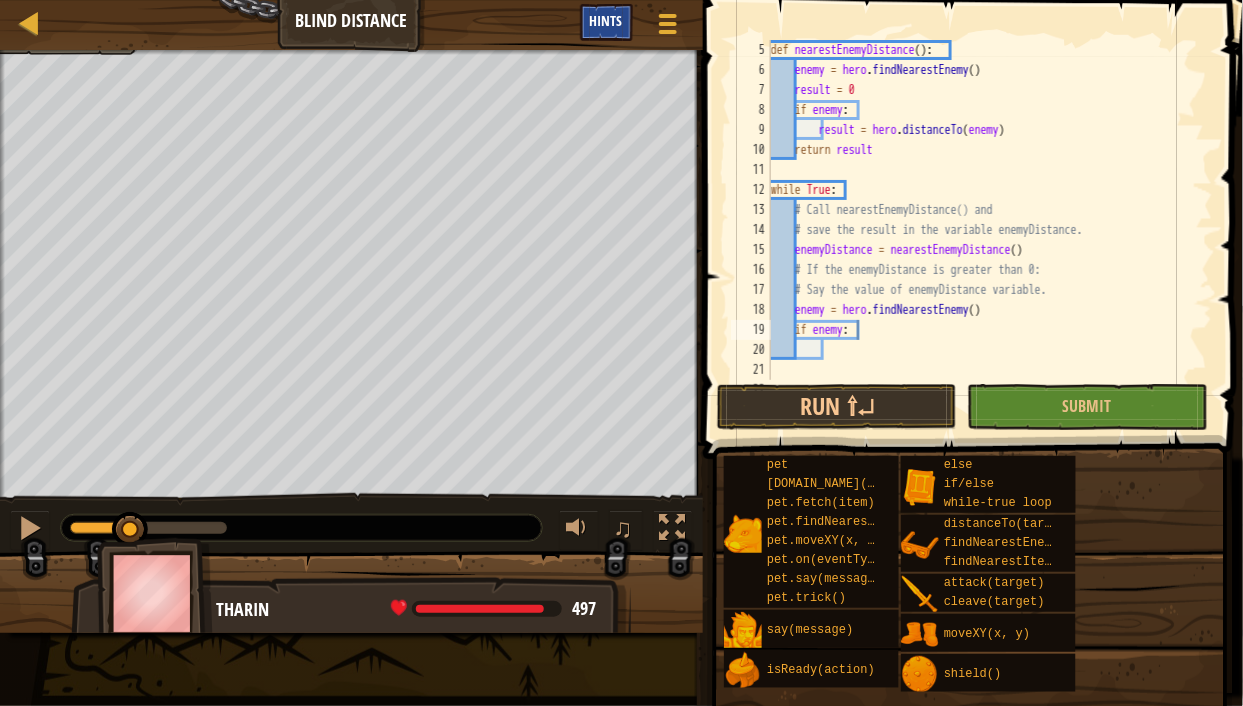 click on "Hints" at bounding box center (606, 20) 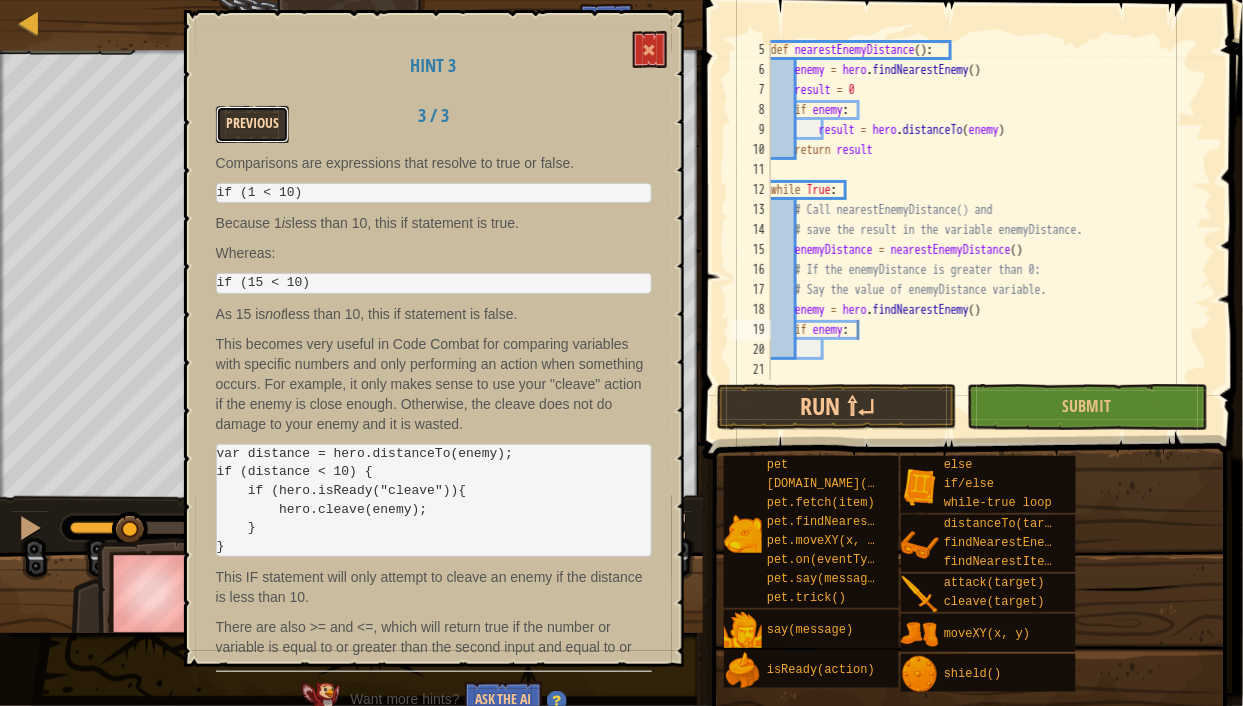 click on "Previous" at bounding box center (252, 124) 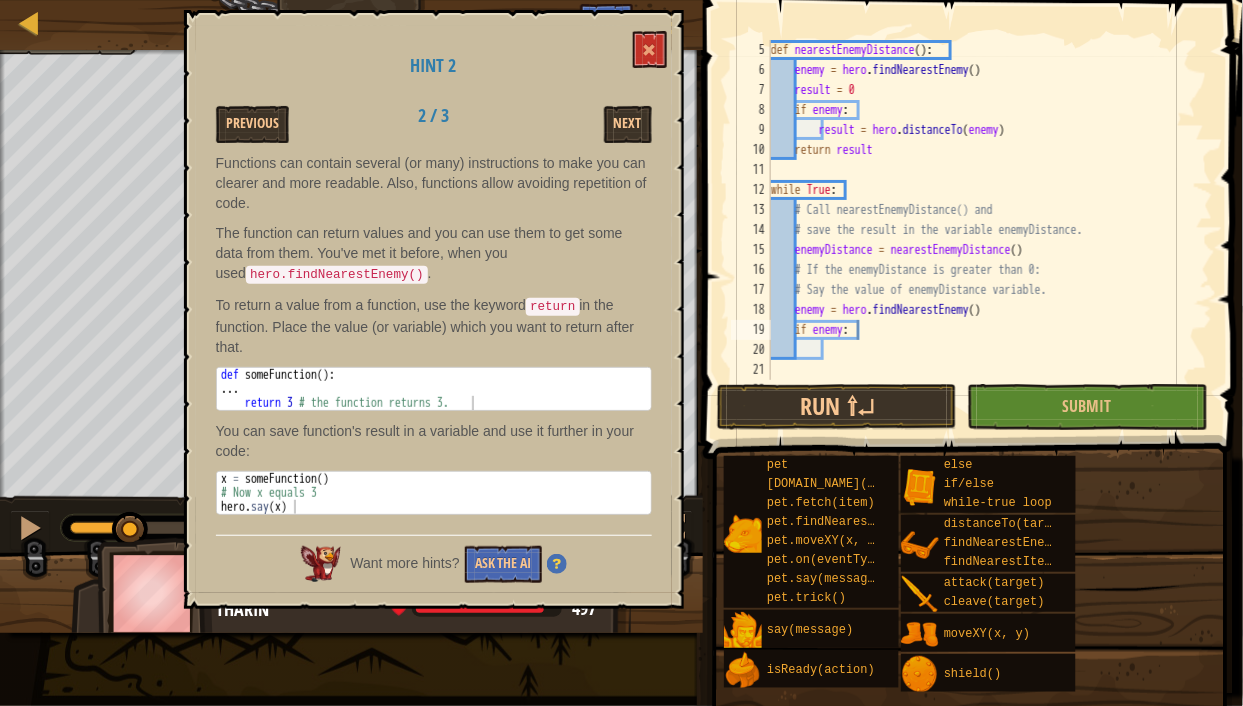 click on "Previous" at bounding box center [252, 124] 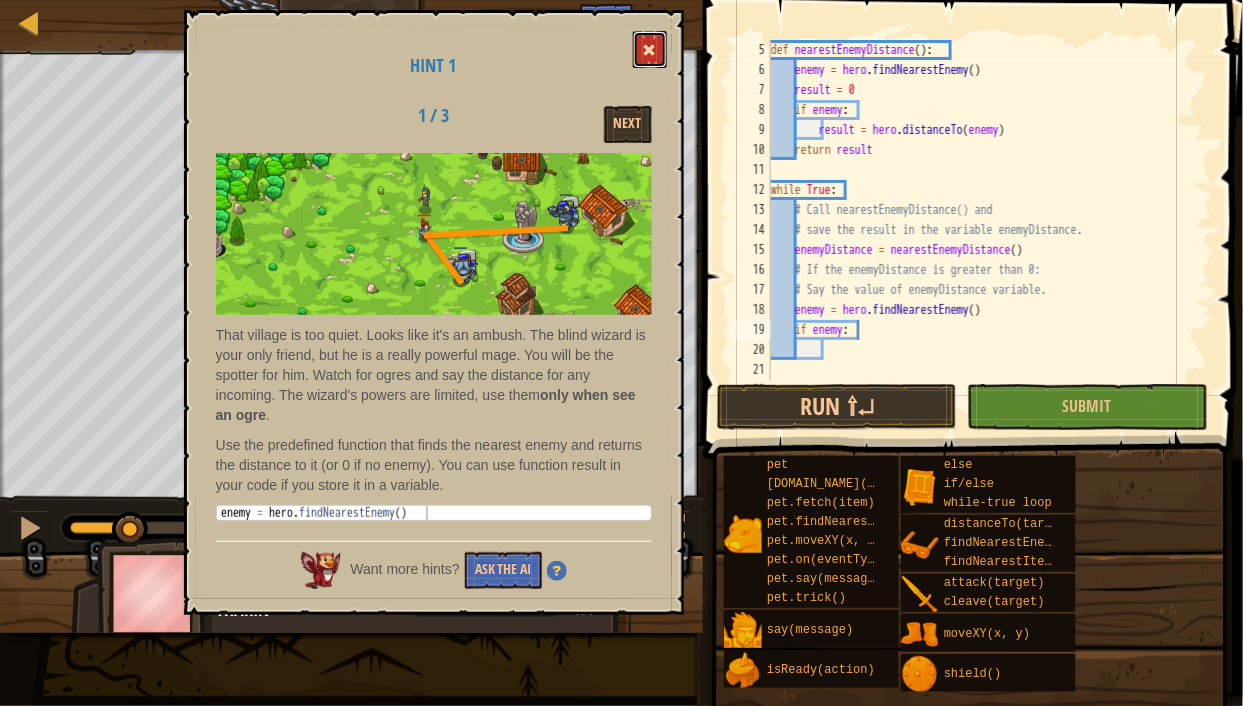 click at bounding box center [650, 50] 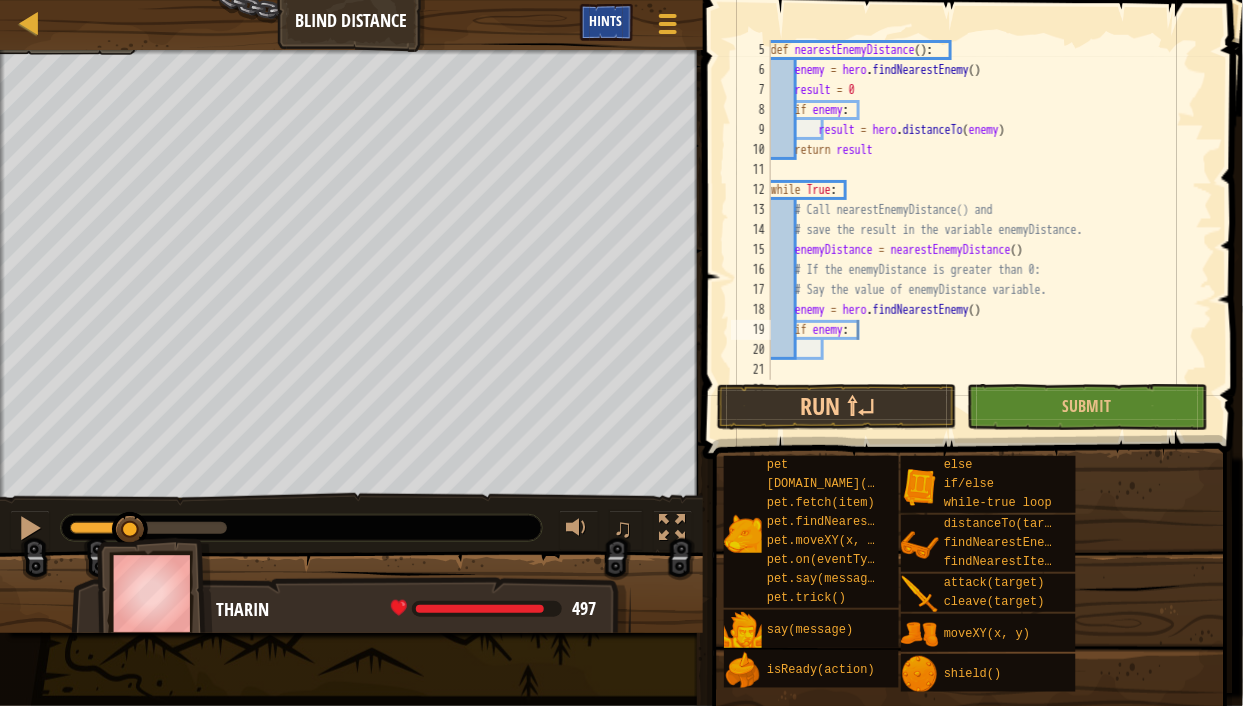 click on "Hints" at bounding box center [606, 22] 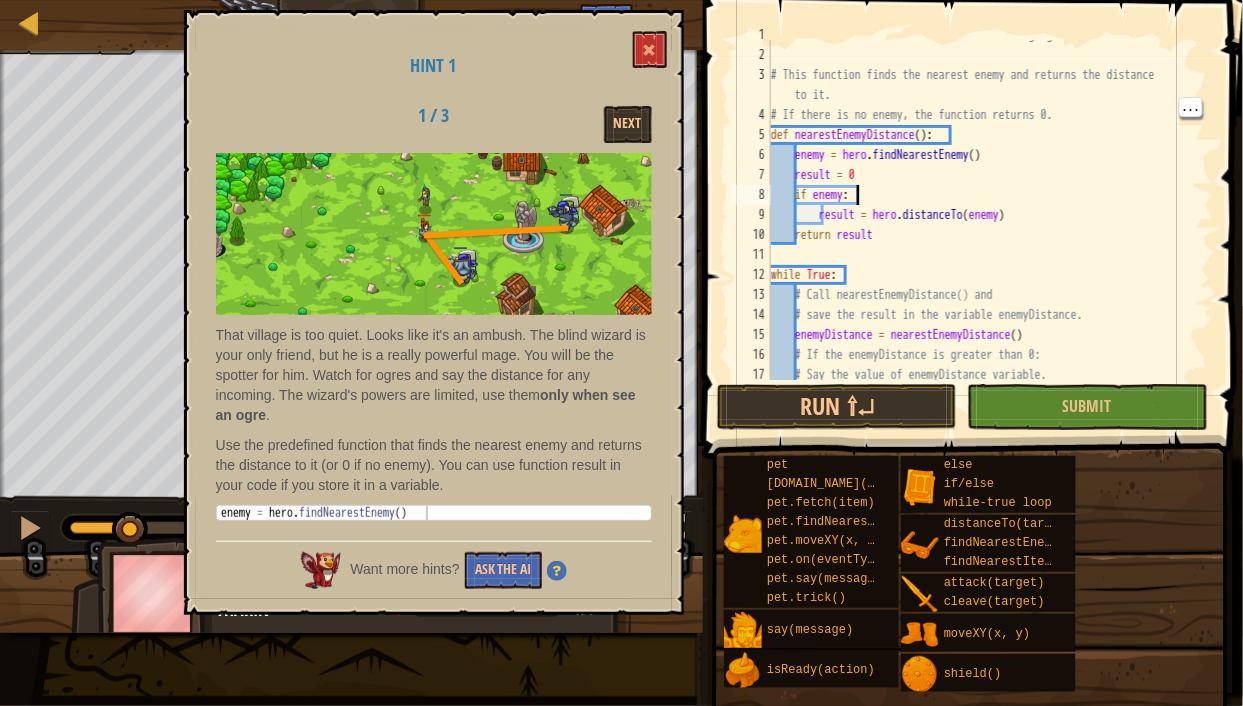 scroll, scrollTop: 0, scrollLeft: 0, axis: both 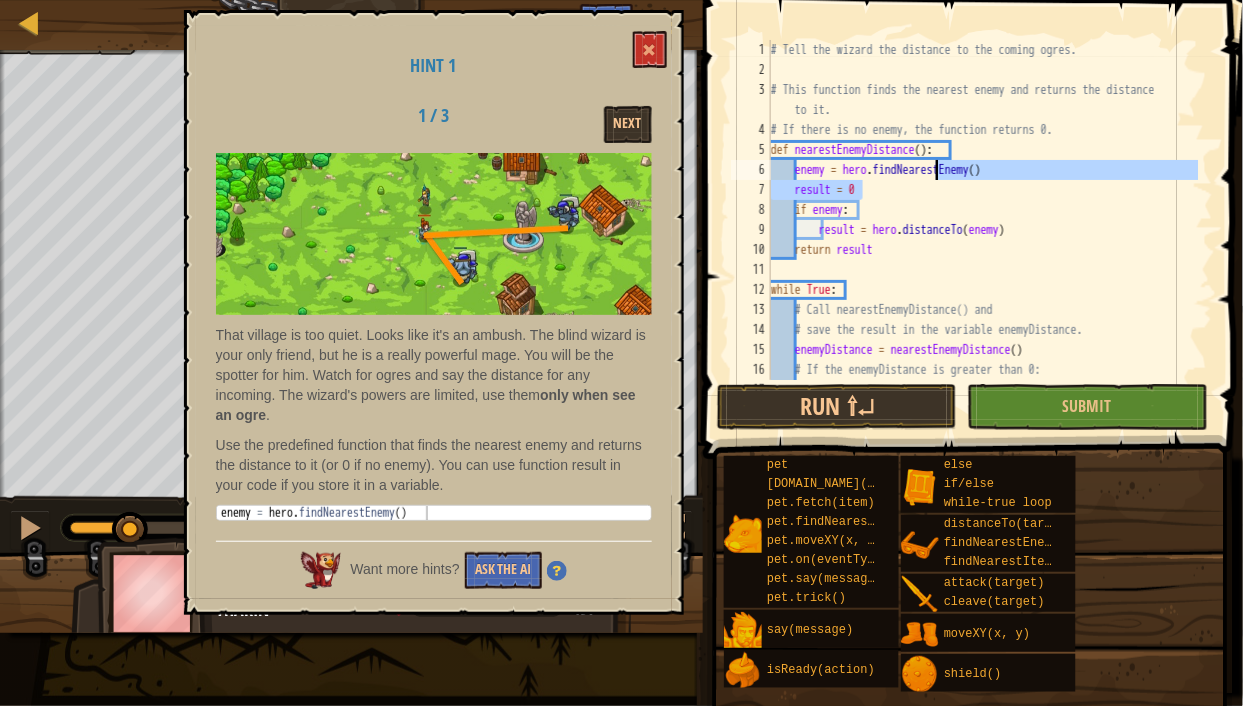 drag, startPoint x: 920, startPoint y: 189, endPoint x: 934, endPoint y: 171, distance: 22.803509 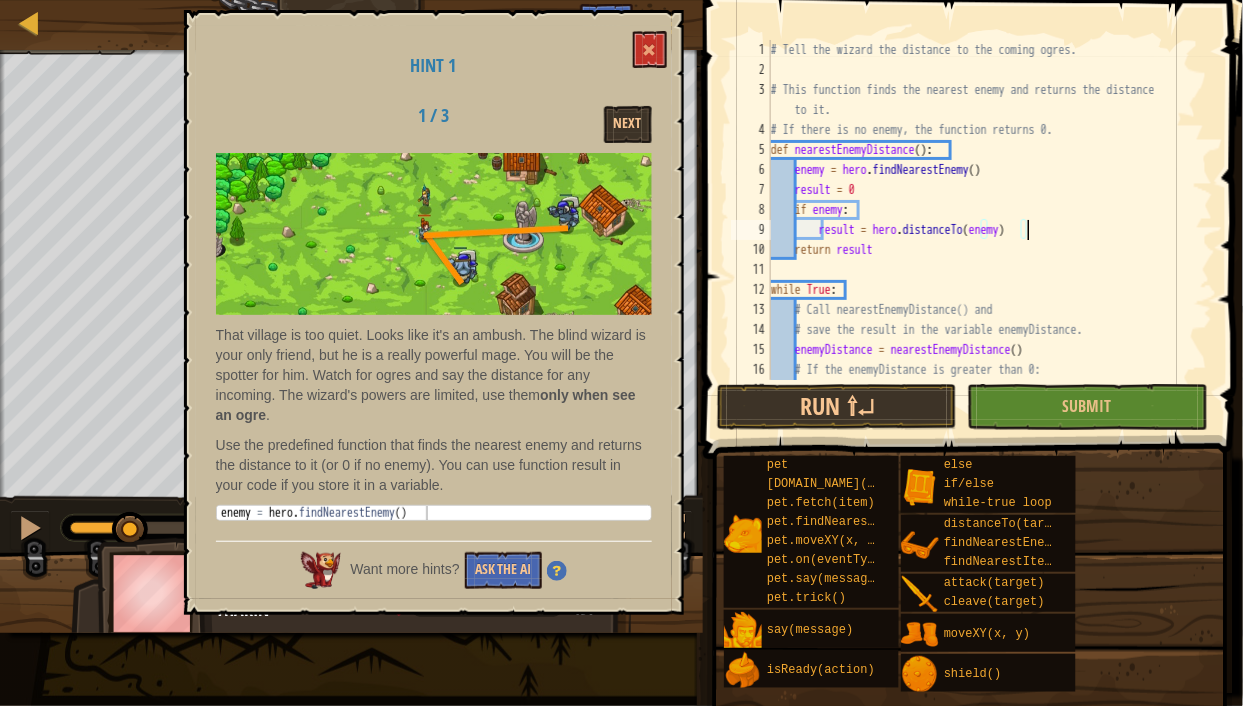 click on "# Tell the wizard the distance to the coming ogres. # This function finds the nearest enemy and returns the distance       to it. # If there is no enemy, the function returns 0. def   nearestEnemyDistance ( ) :      enemy   =   hero . findNearestEnemy ( )      result   =   0      if   enemy :          result   =   hero . distanceTo ( enemy )      return   result while   True :      # Call nearestEnemyDistance() and      # save the result in the variable enemyDistance.      enemyDistance   =   nearestEnemyDistance ( )      # If the enemyDistance is greater than 0:       # Say the value of enemyDistance variable." at bounding box center [983, 230] 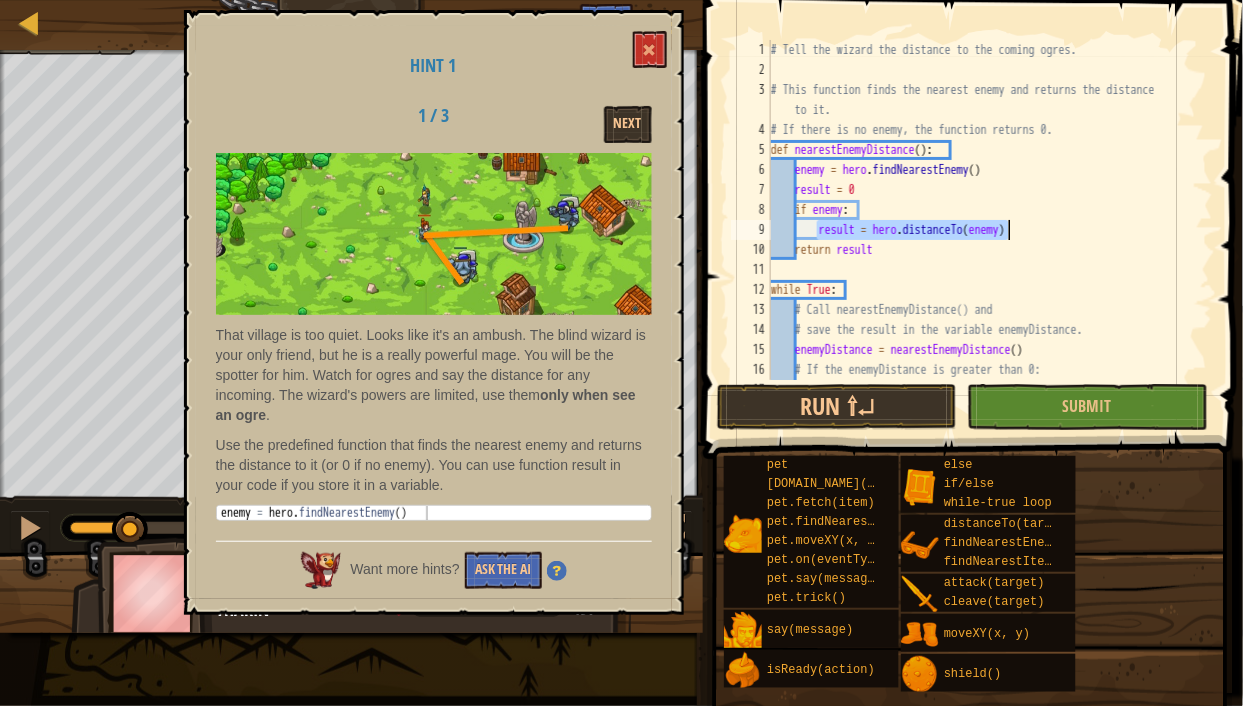 drag, startPoint x: 820, startPoint y: 229, endPoint x: 1006, endPoint y: 237, distance: 186.17197 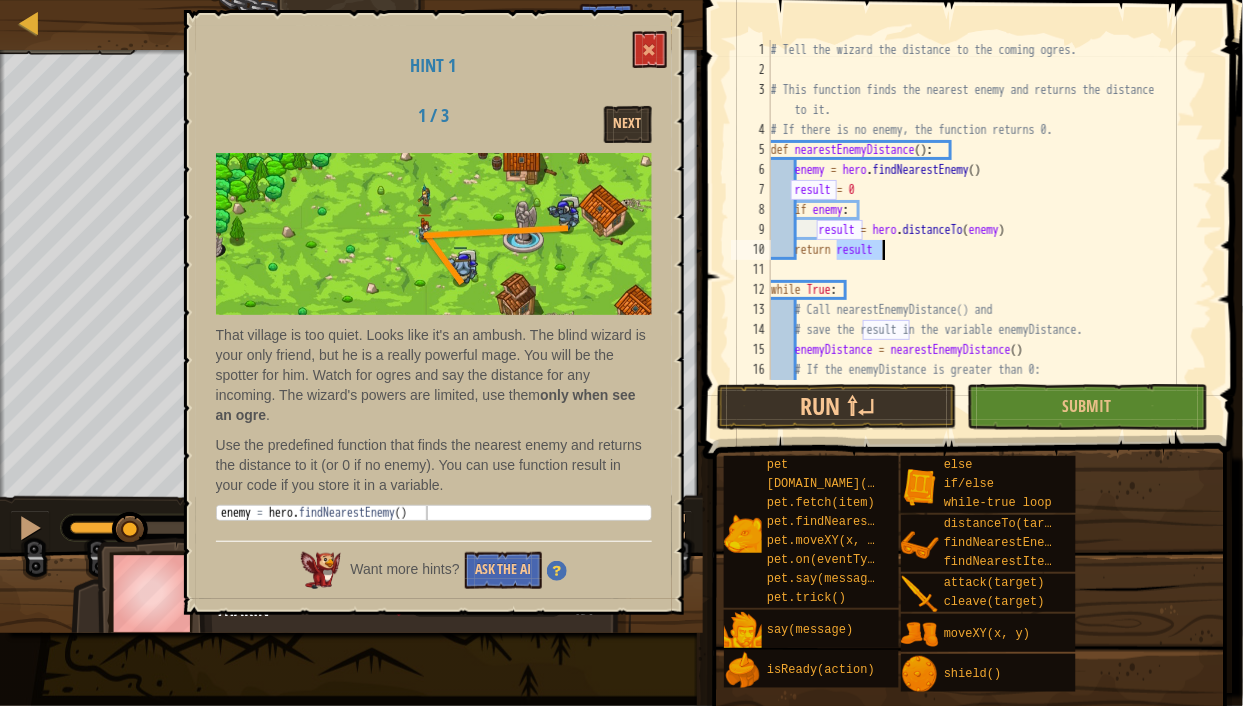 drag, startPoint x: 839, startPoint y: 252, endPoint x: 884, endPoint y: 249, distance: 45.099888 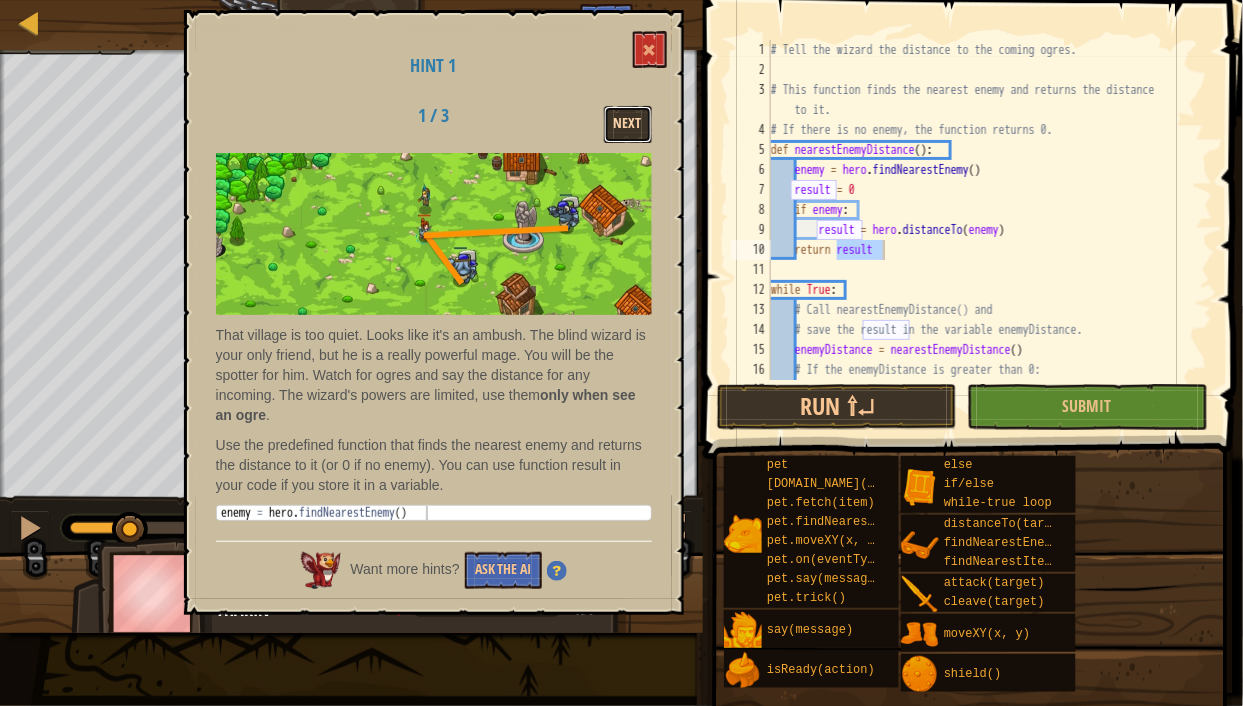 click on "Next" at bounding box center [628, 124] 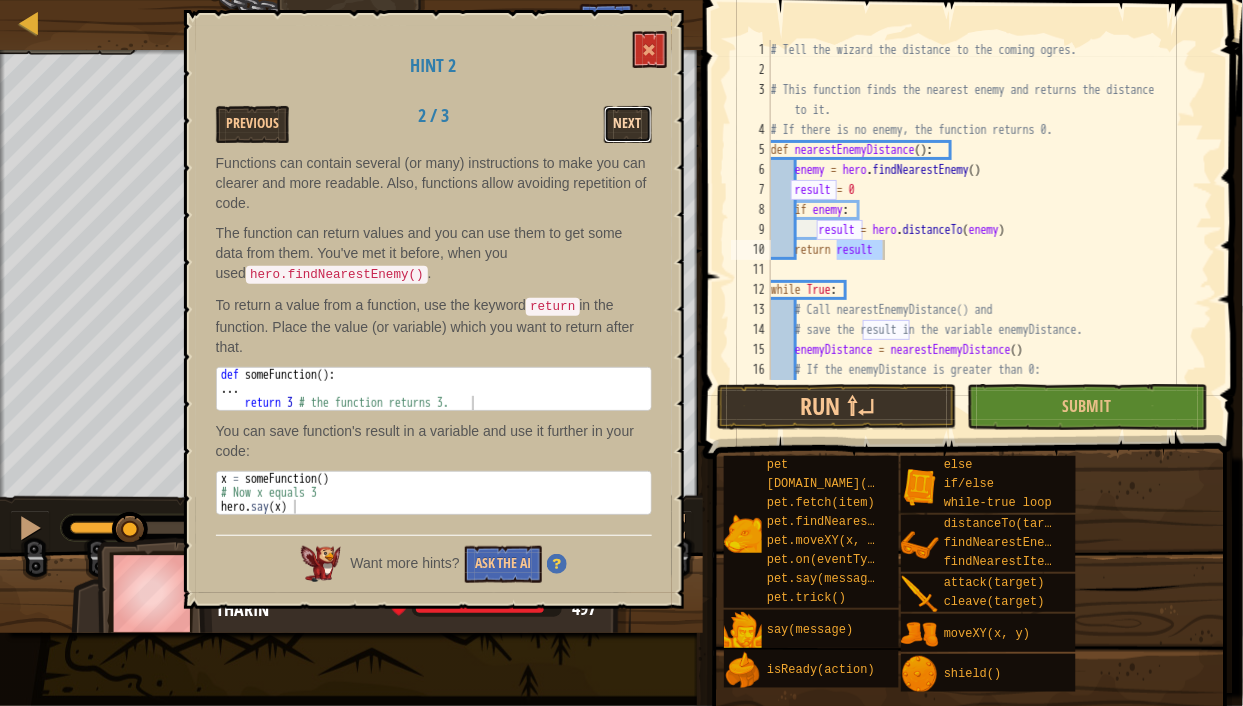 click on "Next" at bounding box center (628, 124) 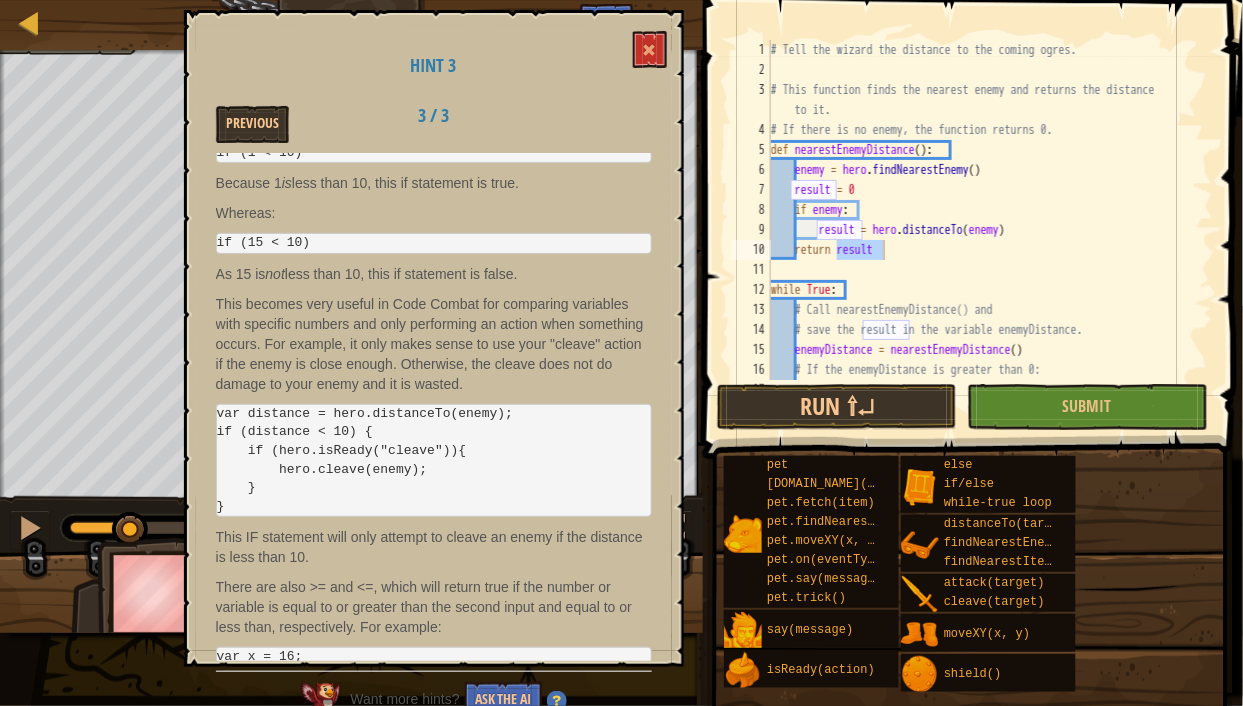 scroll, scrollTop: 59, scrollLeft: 0, axis: vertical 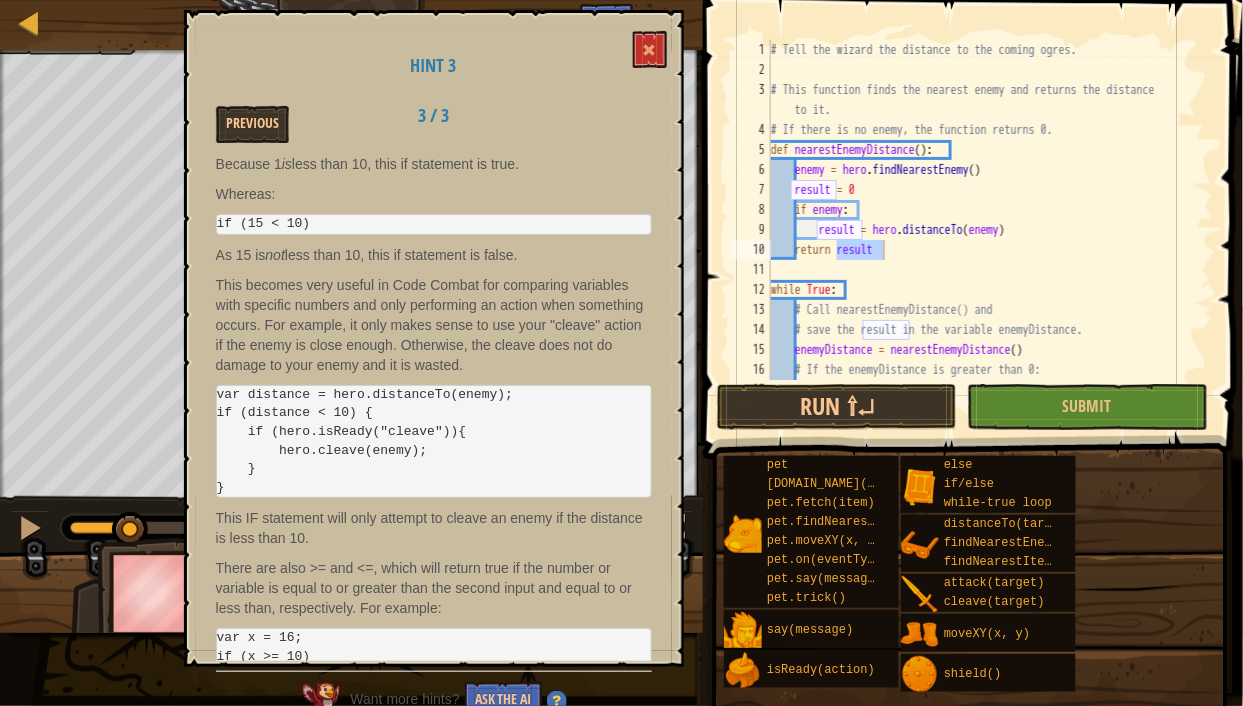 click on "This IF statement will only attempt to cleave an enemy if the distance is less than 10." at bounding box center (434, 528) 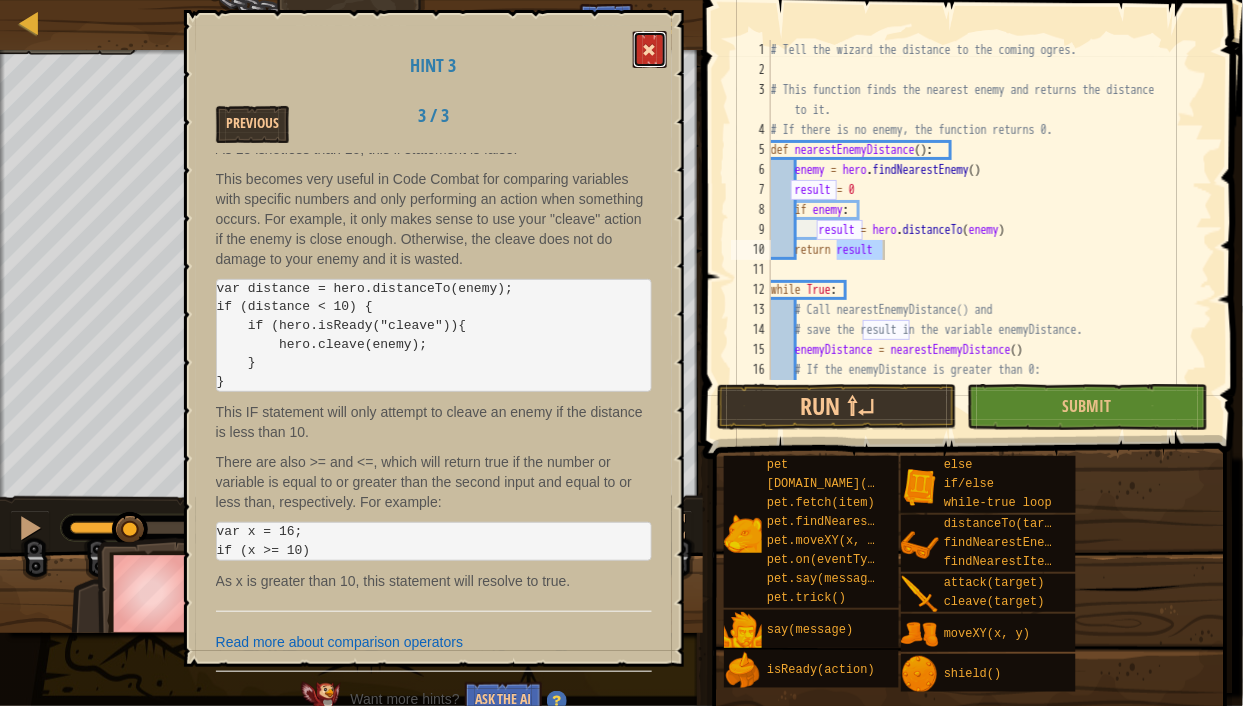 click at bounding box center [650, 50] 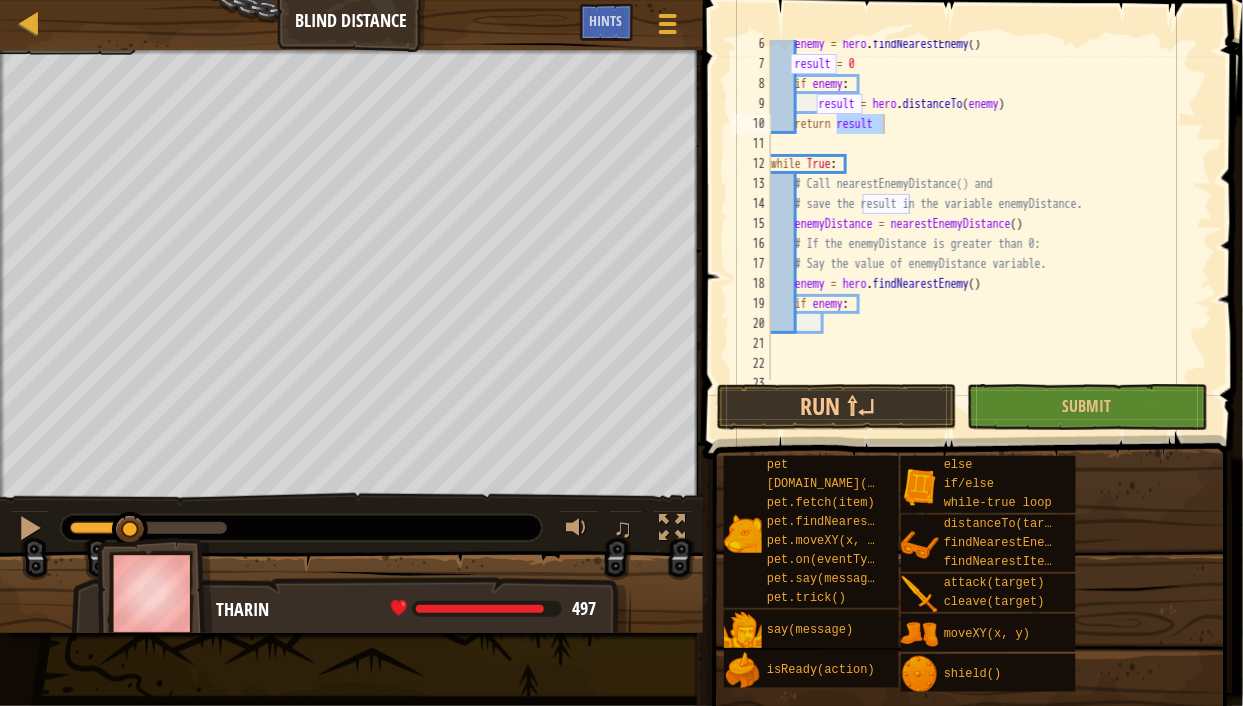 scroll, scrollTop: 126, scrollLeft: 0, axis: vertical 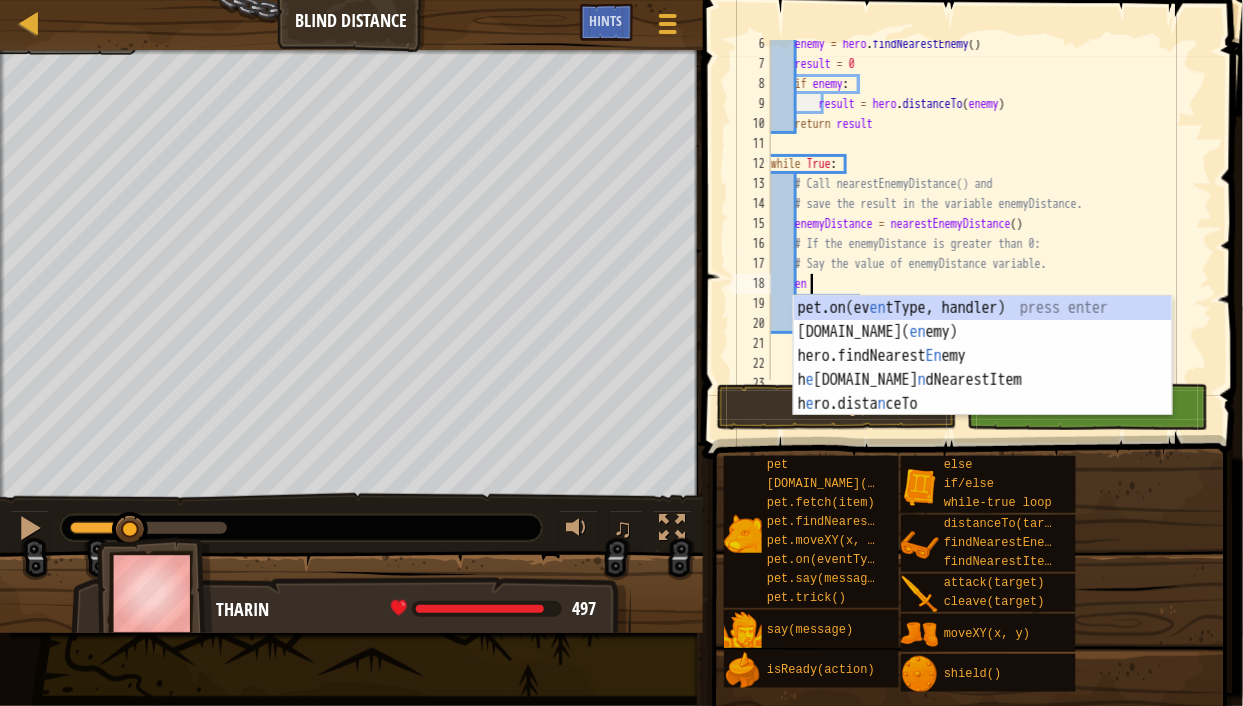 type on "e" 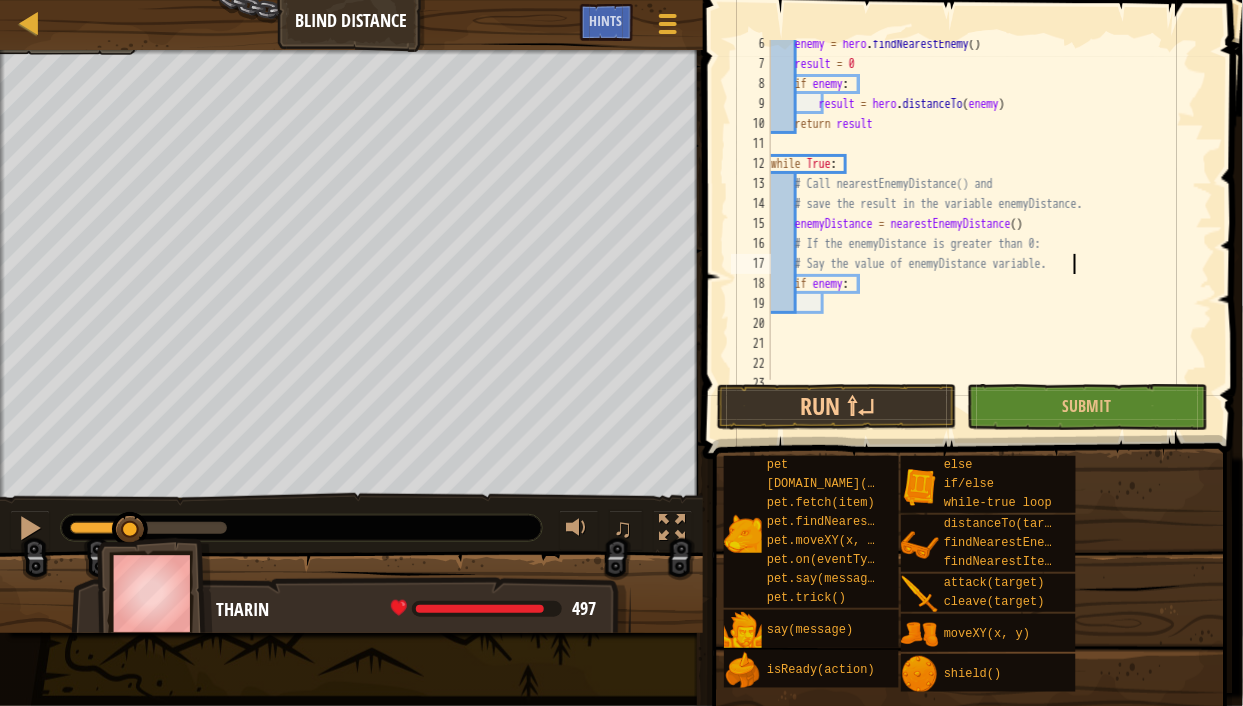 click on "enemy   =   hero . findNearestEnemy ( )      result   =   0      if   enemy :          result   =   hero . distanceTo ( enemy )      return   result while   True :      # Call nearestEnemyDistance() and      # save the result in the variable enemyDistance.      enemyDistance   =   nearestEnemyDistance ( )      # If the enemyDistance is greater than 0:       # Say the value of enemyDistance variable.      if   enemy :" at bounding box center (983, 224) 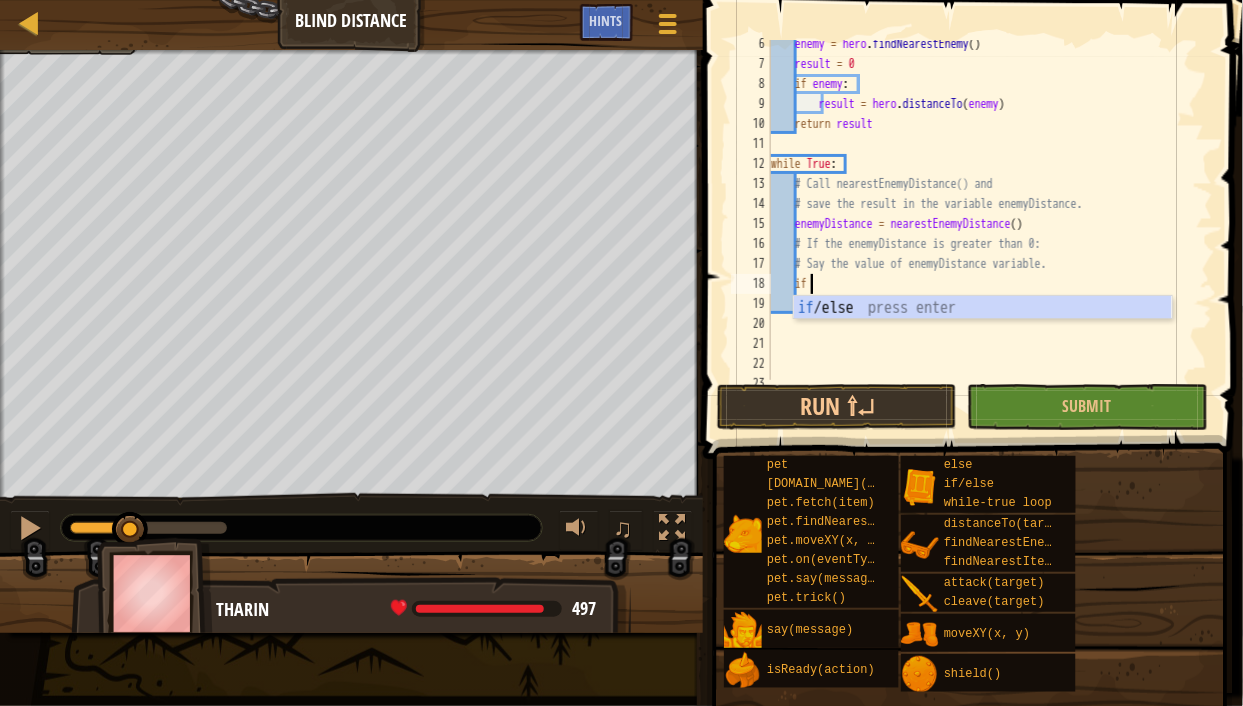 type on "i" 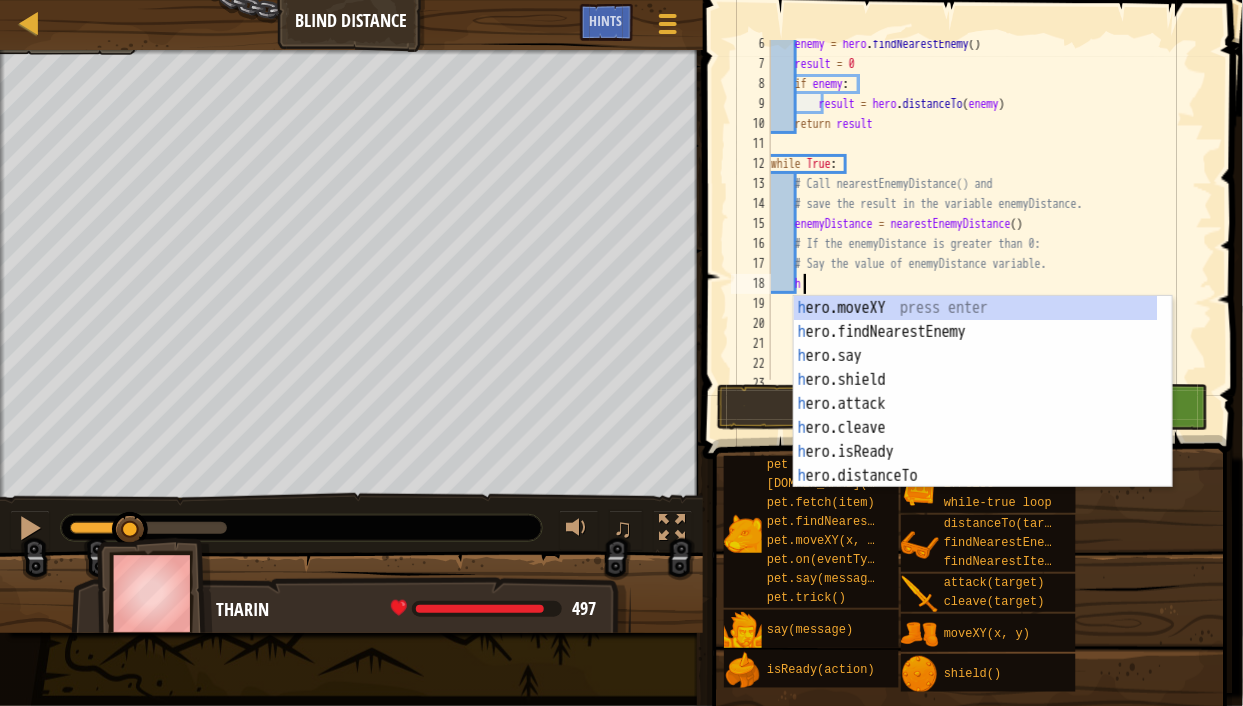 scroll, scrollTop: 9, scrollLeft: 1, axis: both 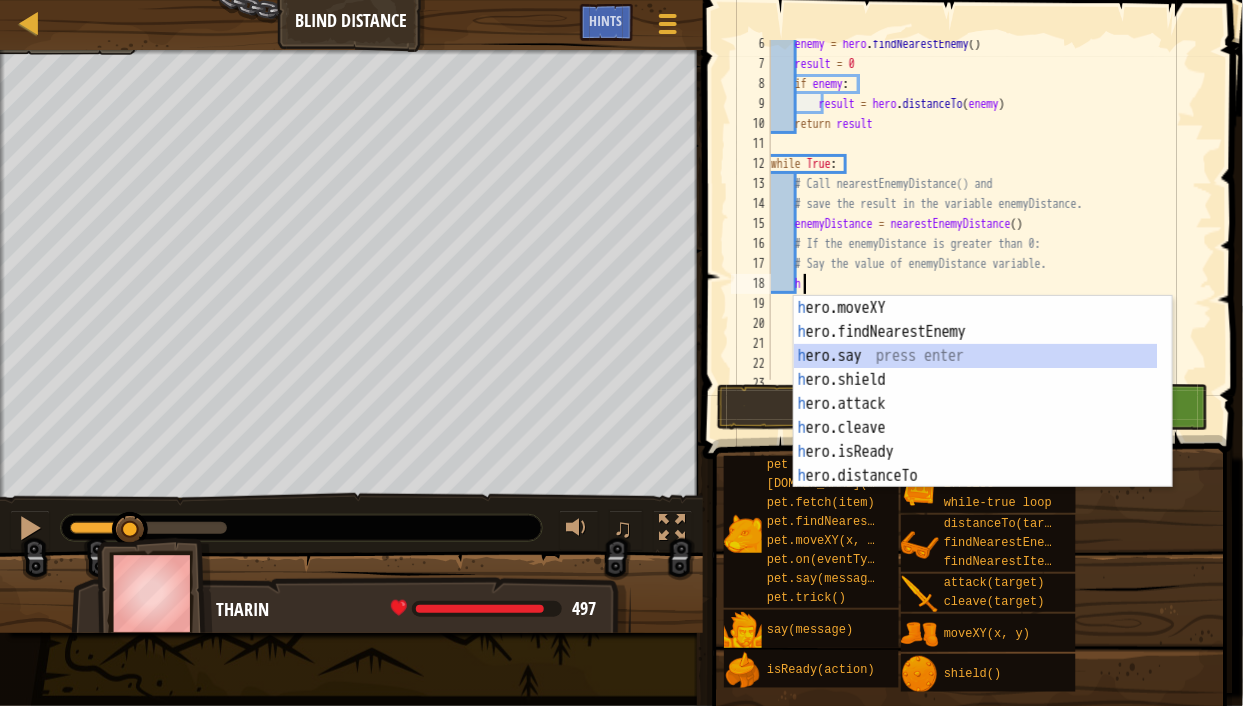 click on "h ero.moveXY press enter h ero.findNearestEnemy press enter h ero.say press enter h ero.shield press enter h ero.attack press enter h ero.cleave press enter h ero.isReady press enter h ero.distanceTo press enter h ero.findNearestItem press enter" at bounding box center [976, 416] 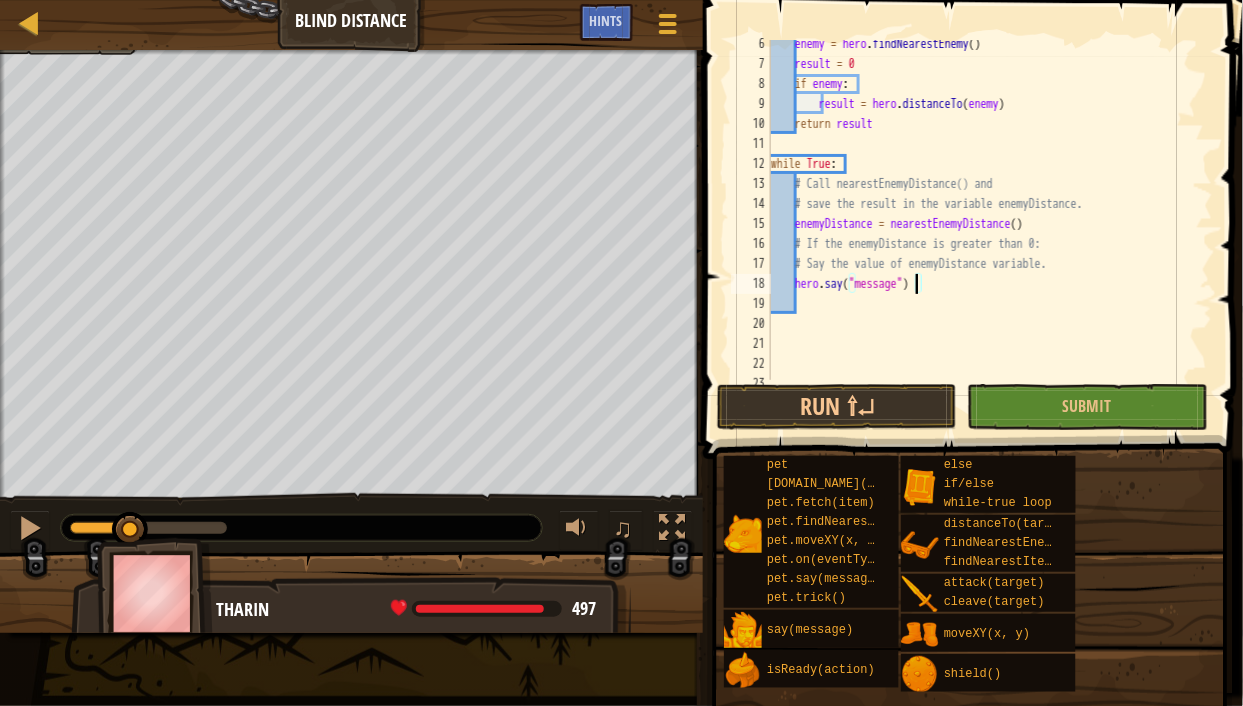 click on "enemy   =   hero . findNearestEnemy ( )      result   =   0      if   enemy :          result   =   hero . distanceTo ( enemy )      return   result while   True :      # Call nearestEnemyDistance() and      # save the result in the variable enemyDistance.      enemyDistance   =   nearestEnemyDistance ( )      # If the enemyDistance is greater than 0:       # Say the value of enemyDistance variable.      hero . say ( "message" )" at bounding box center (983, 224) 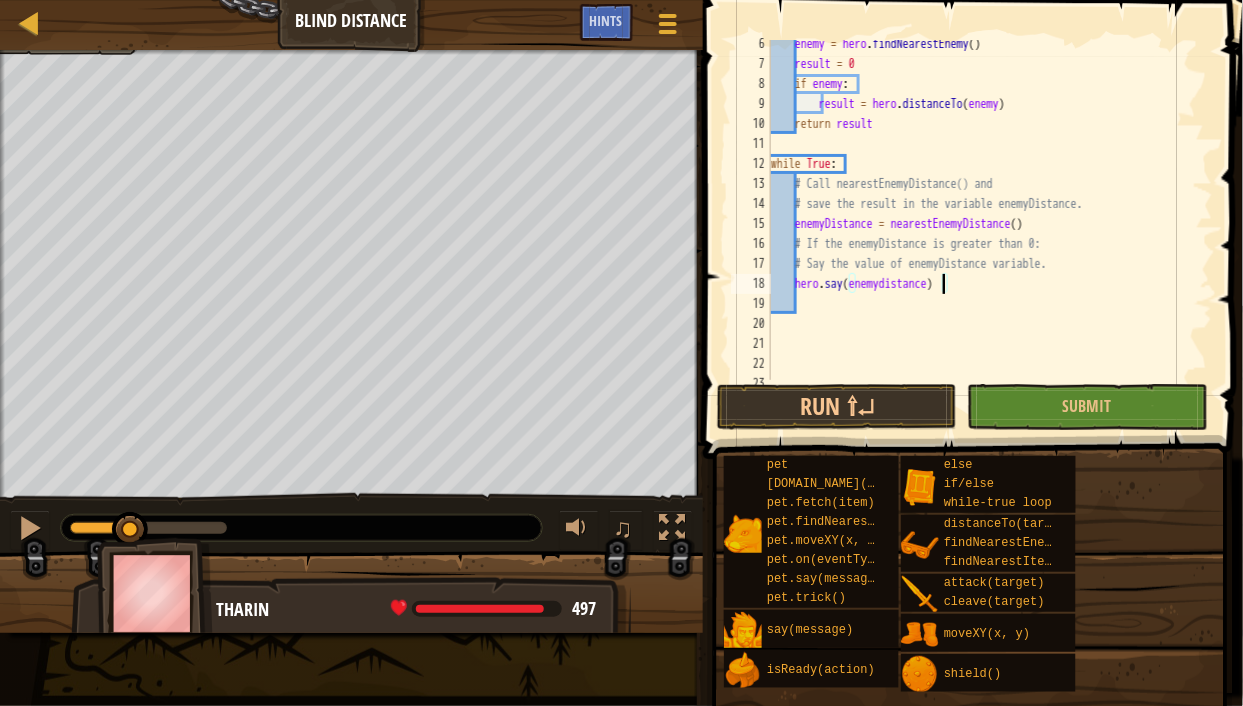 scroll, scrollTop: 9, scrollLeft: 14, axis: both 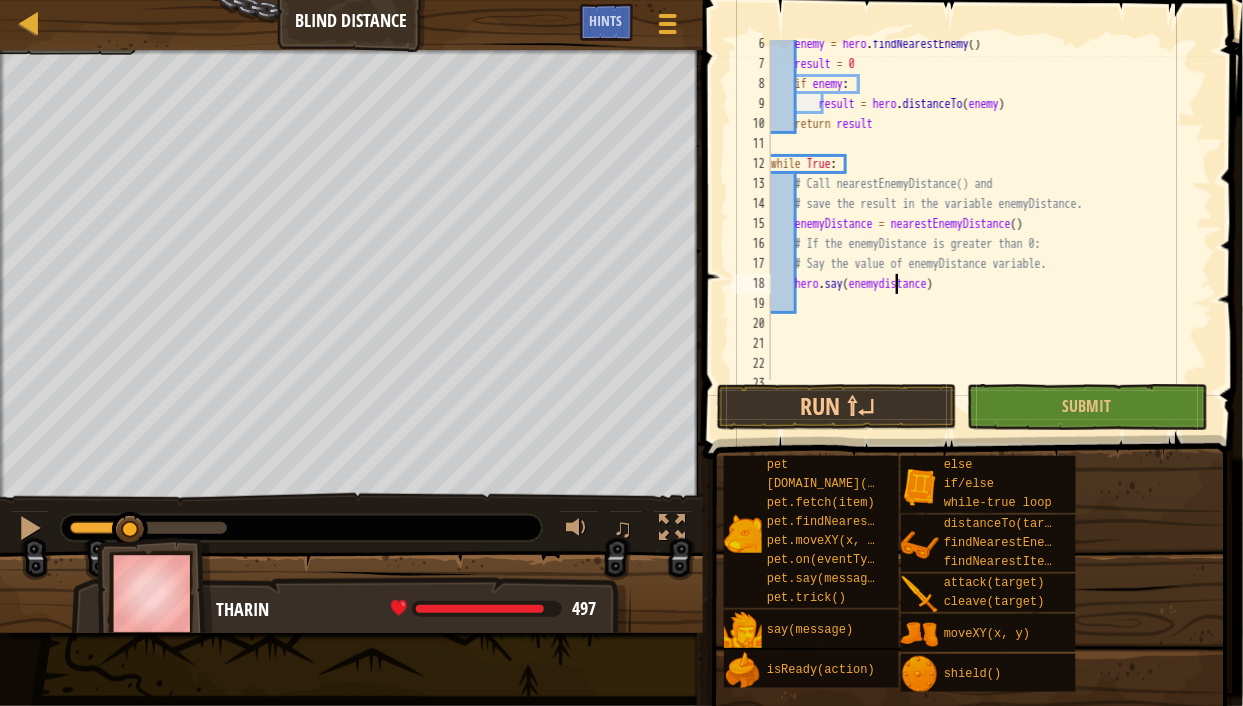 click on "enemy   =   hero . findNearestEnemy ( )      result   =   0      if   enemy :          result   =   hero . distanceTo ( enemy )      return   result while   True :      # Call nearestEnemyDistance() and      # save the result in the variable enemyDistance.      enemyDistance   =   nearestEnemyDistance ( )      # If the enemyDistance is greater than 0:       # Say the value of enemyDistance variable.      hero . say ( enemydistance )" at bounding box center (983, 224) 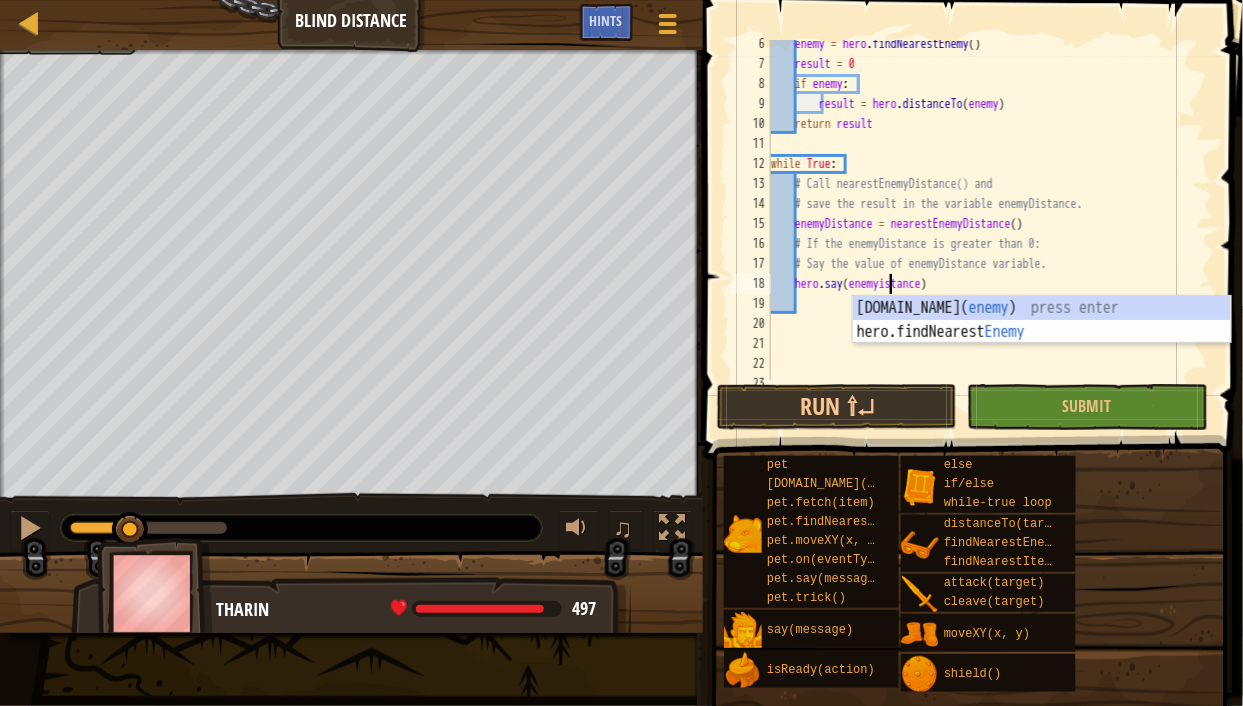 scroll, scrollTop: 9, scrollLeft: 10, axis: both 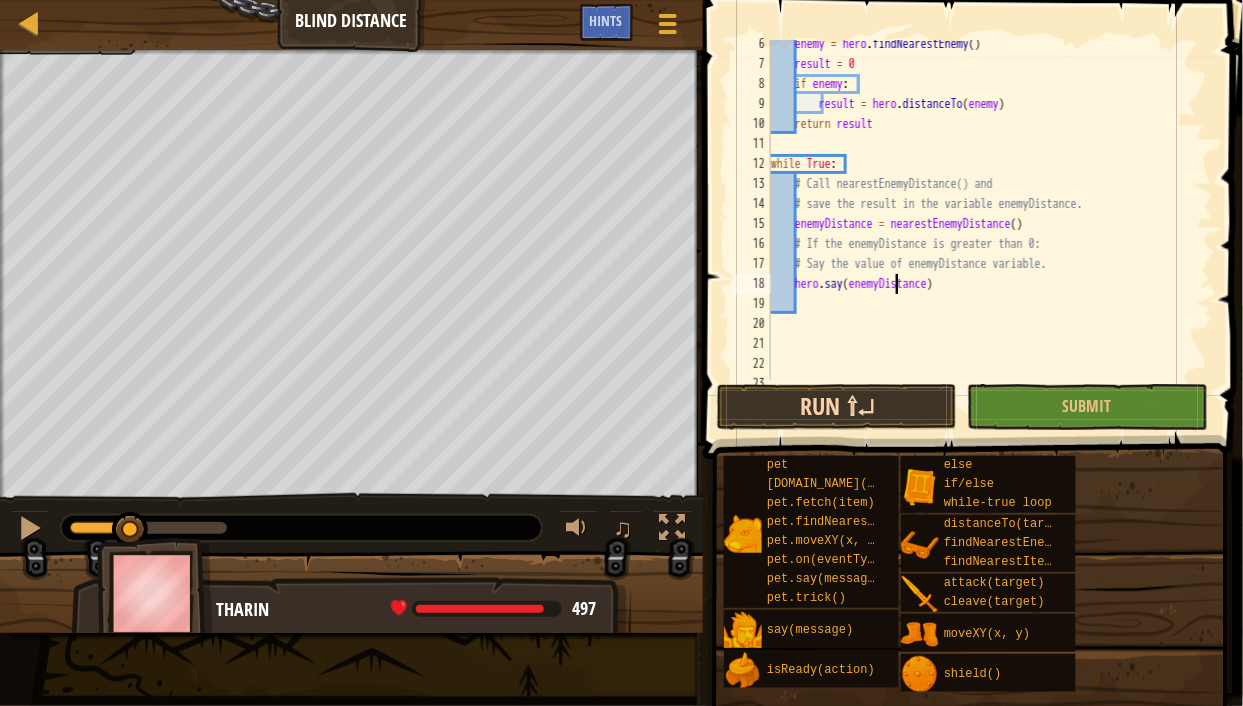 type on "hero.say(enemyDistance)" 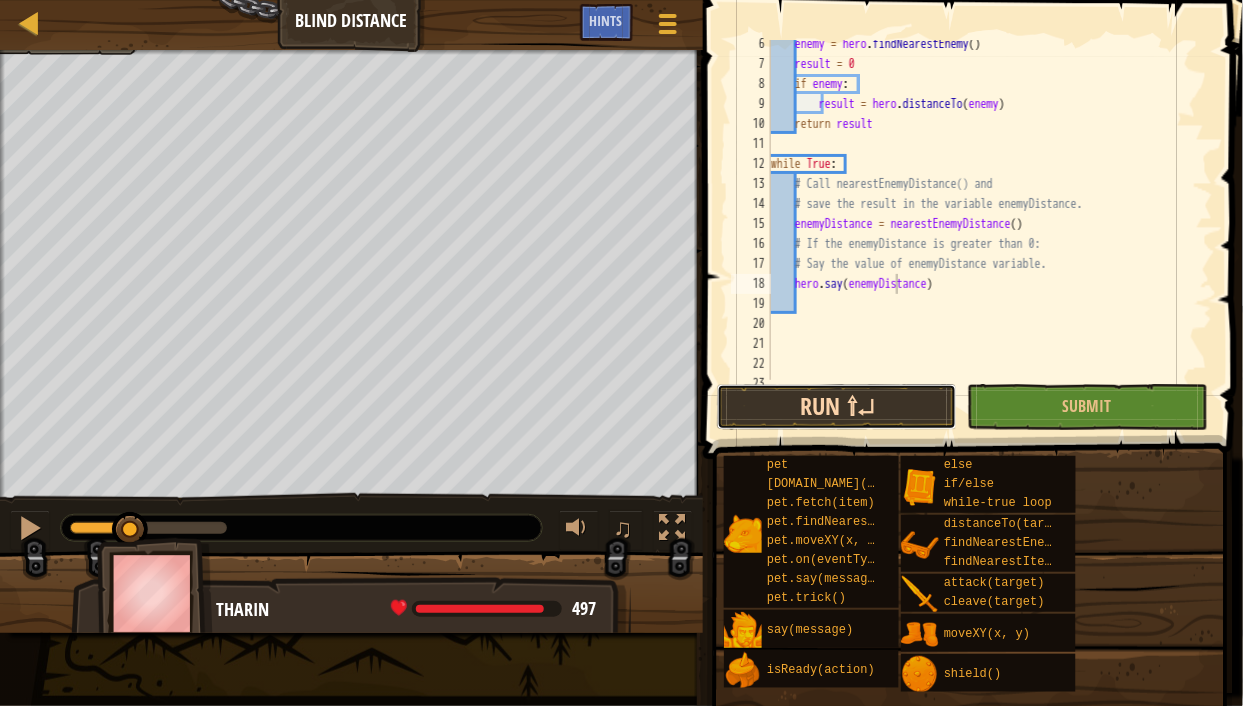 click on "Run ⇧↵" at bounding box center (837, 407) 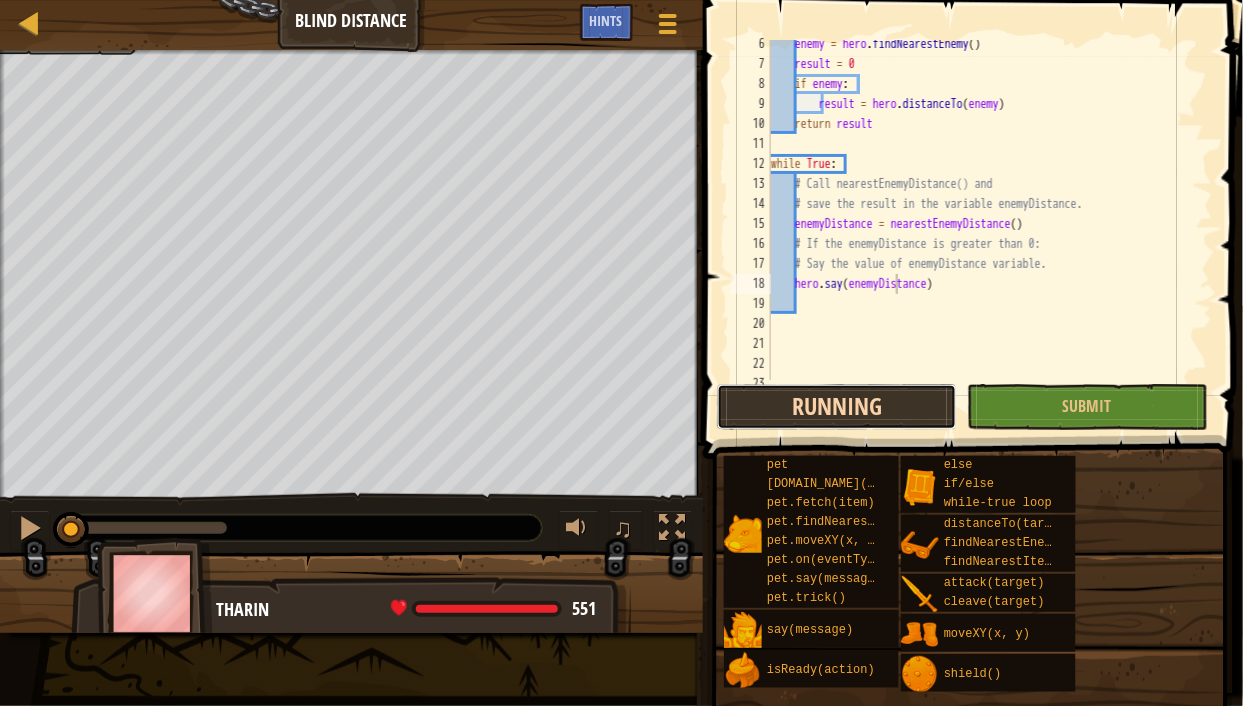 click on "Running" at bounding box center (837, 407) 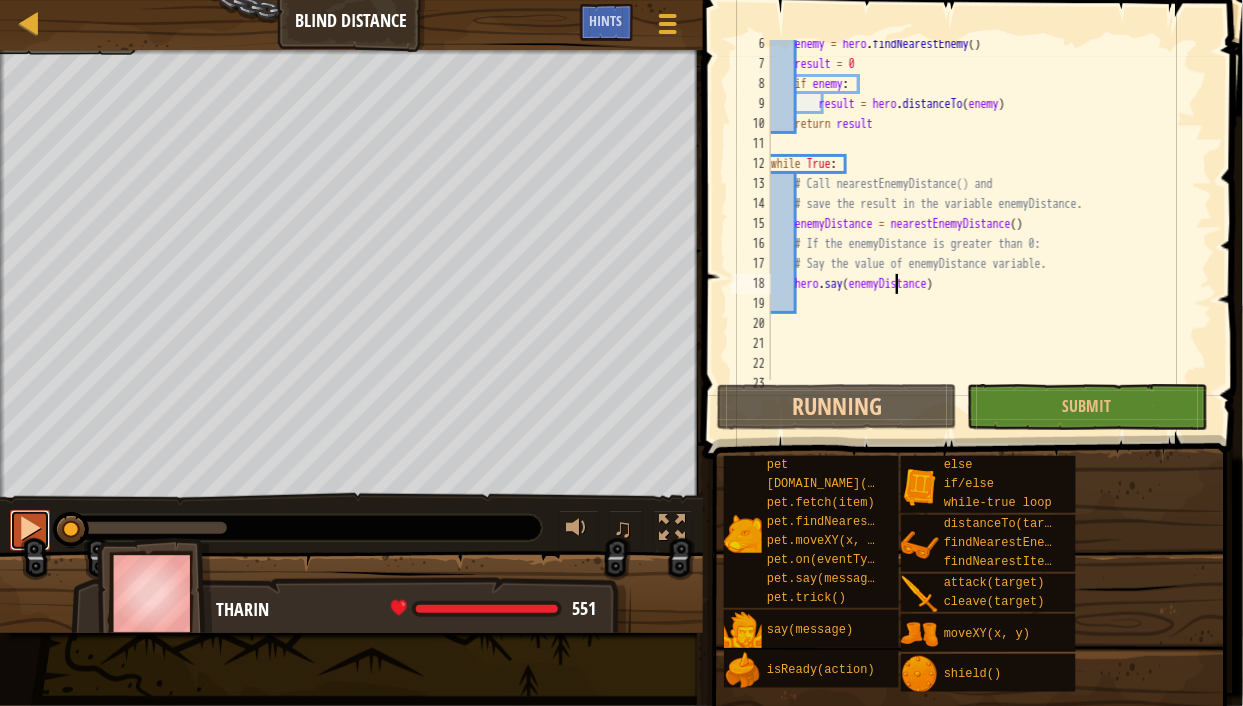 click at bounding box center (30, 530) 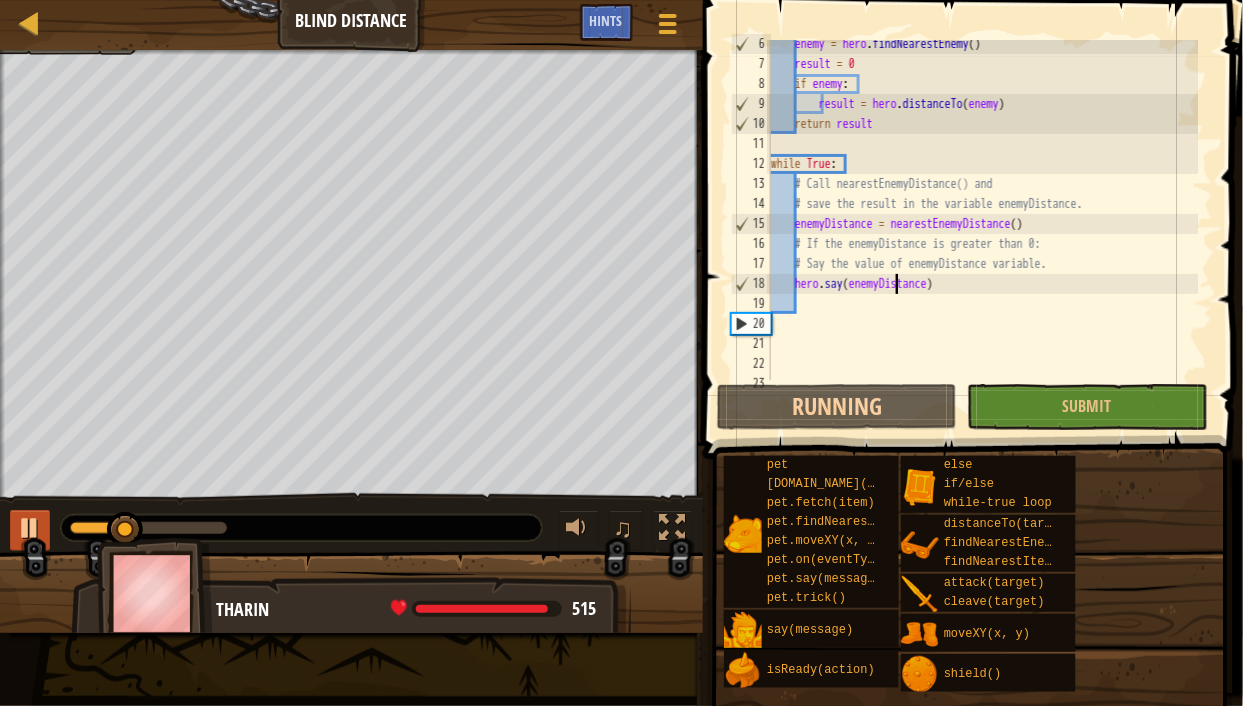 click at bounding box center (30, 530) 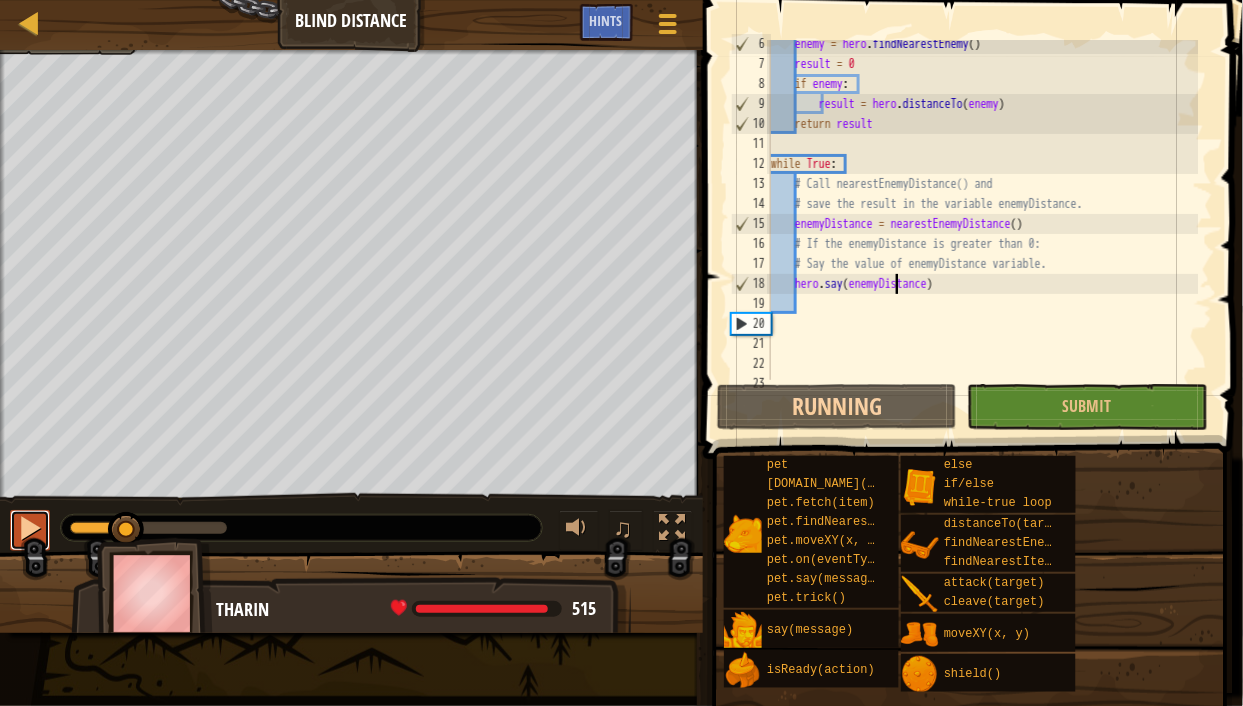 click at bounding box center [30, 530] 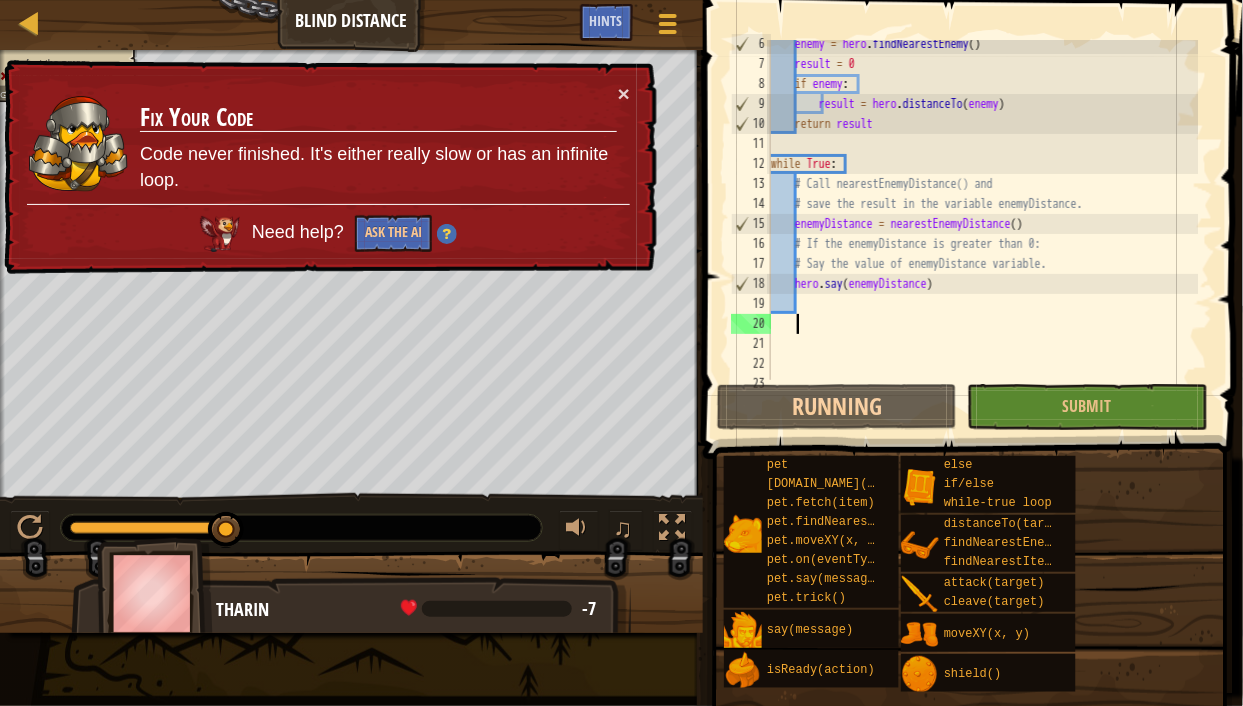 click on "enemy   =   hero . findNearestEnemy ( )      result   =   0      if   enemy :          result   =   hero . distanceTo ( enemy )      return   result while   True :      # Call nearestEnemyDistance() and      # save the result in the variable enemyDistance.      enemyDistance   =   nearestEnemyDistance ( )      # If the enemyDistance is greater than 0:       # Say the value of enemyDistance variable.      hero . say ( enemyDistance )" at bounding box center (983, 224) 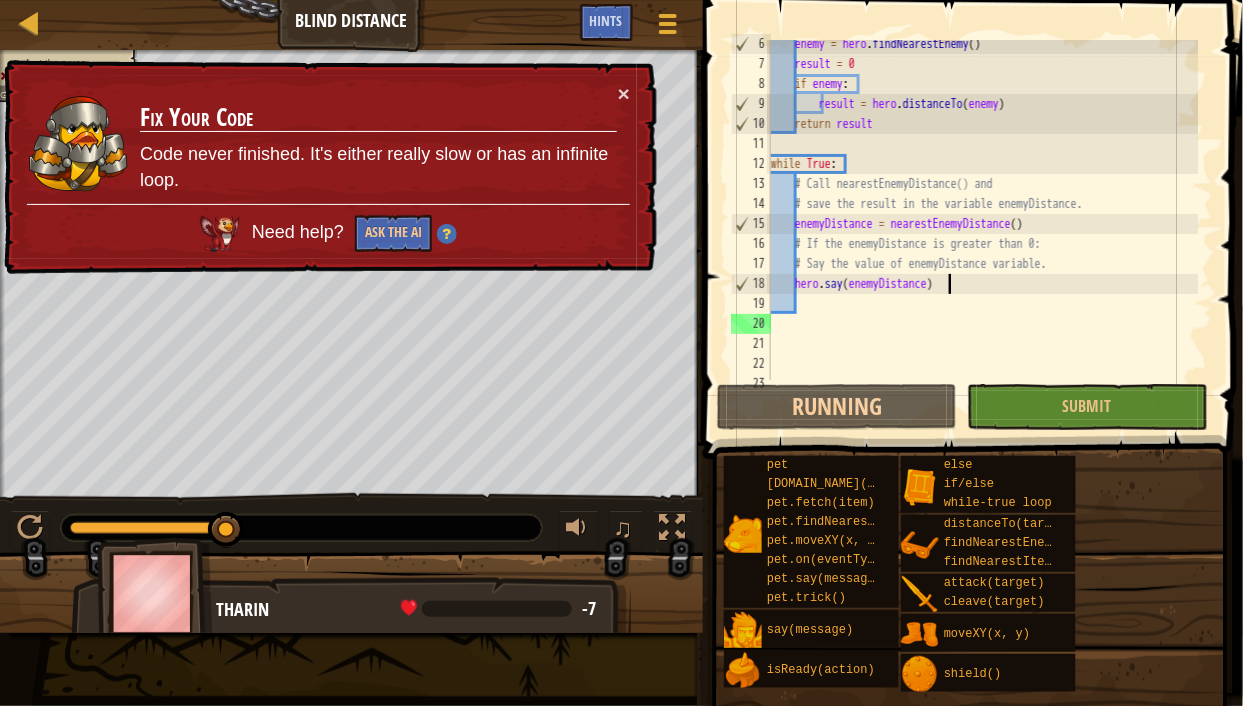 click on "enemy   =   hero . findNearestEnemy ( )      result   =   0      if   enemy :          result   =   hero . distanceTo ( enemy )      return   result while   True :      # Call nearestEnemyDistance() and      # save the result in the variable enemyDistance.      enemyDistance   =   nearestEnemyDistance ( )      # If the enemyDistance is greater than 0:       # Say the value of enemyDistance variable.      hero . say ( enemyDistance )" at bounding box center [983, 224] 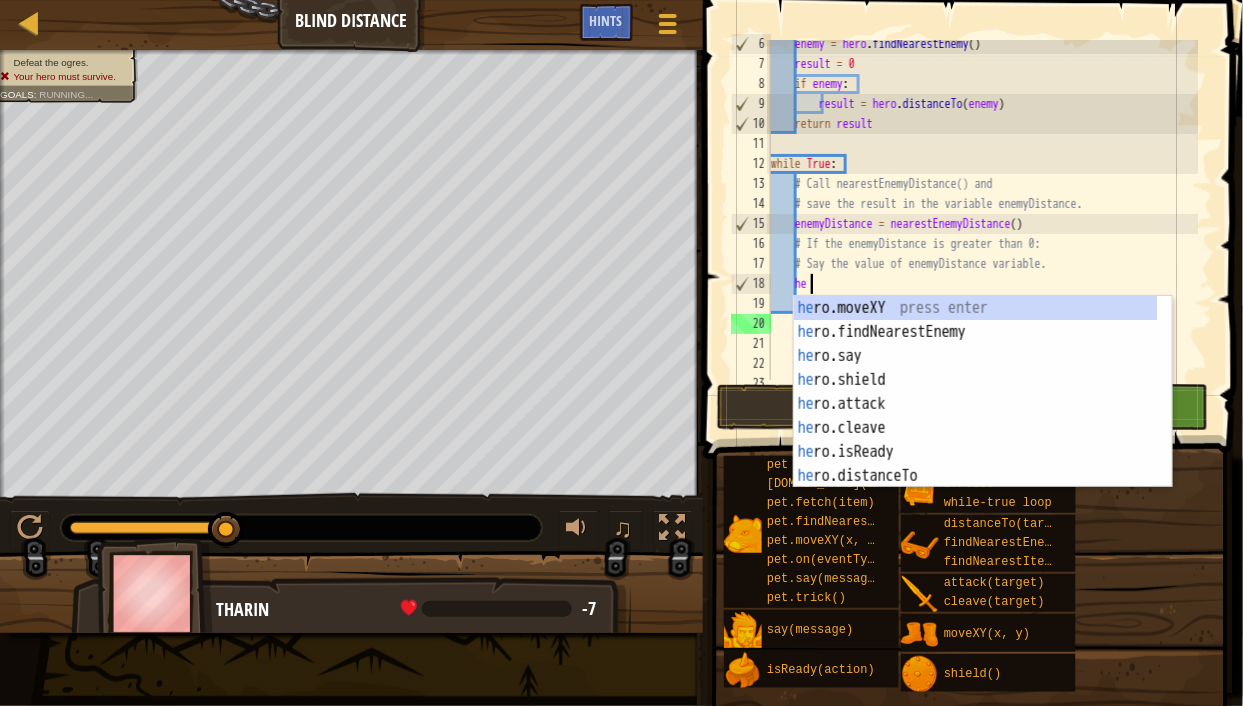 type on "h" 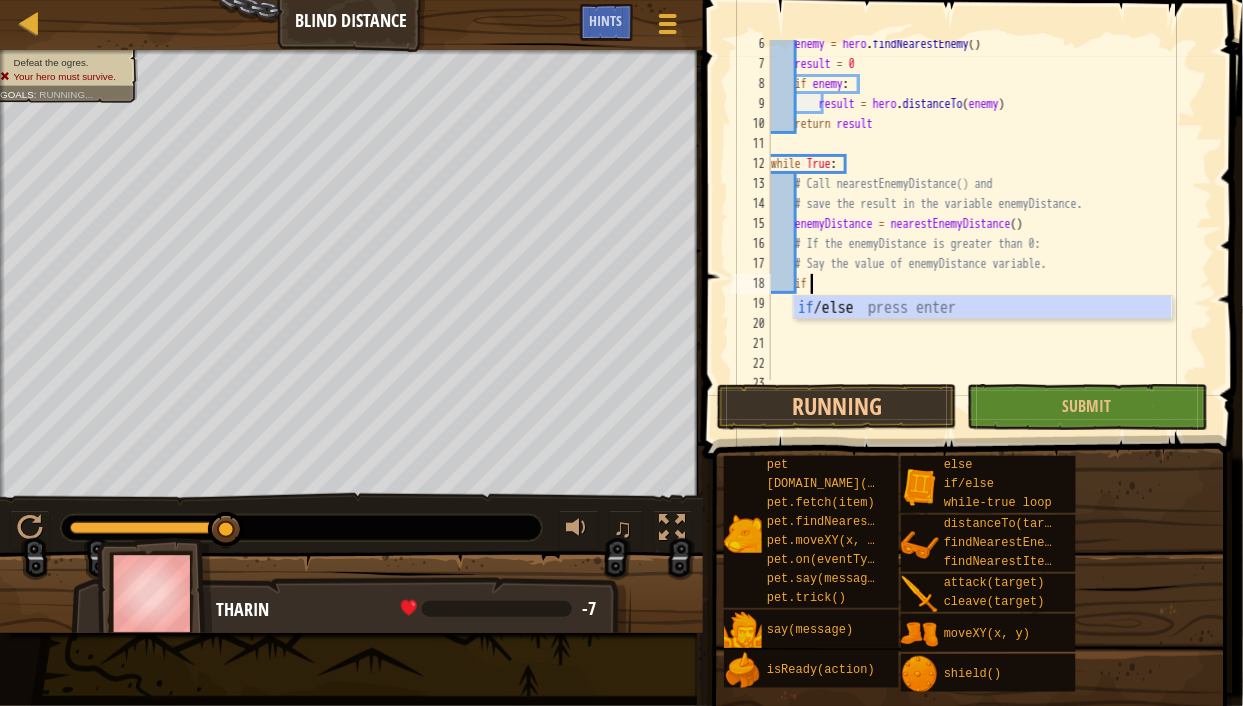 scroll, scrollTop: 9, scrollLeft: 2, axis: both 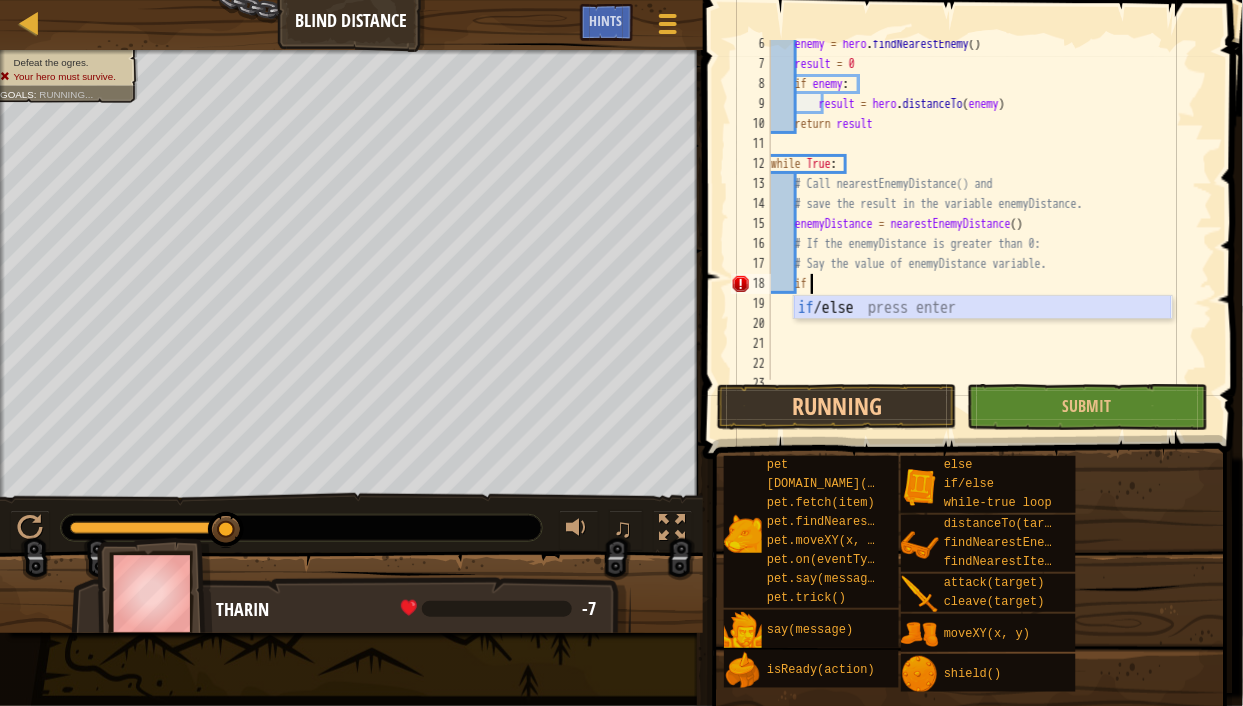 click on "if /else press enter" at bounding box center (983, 332) 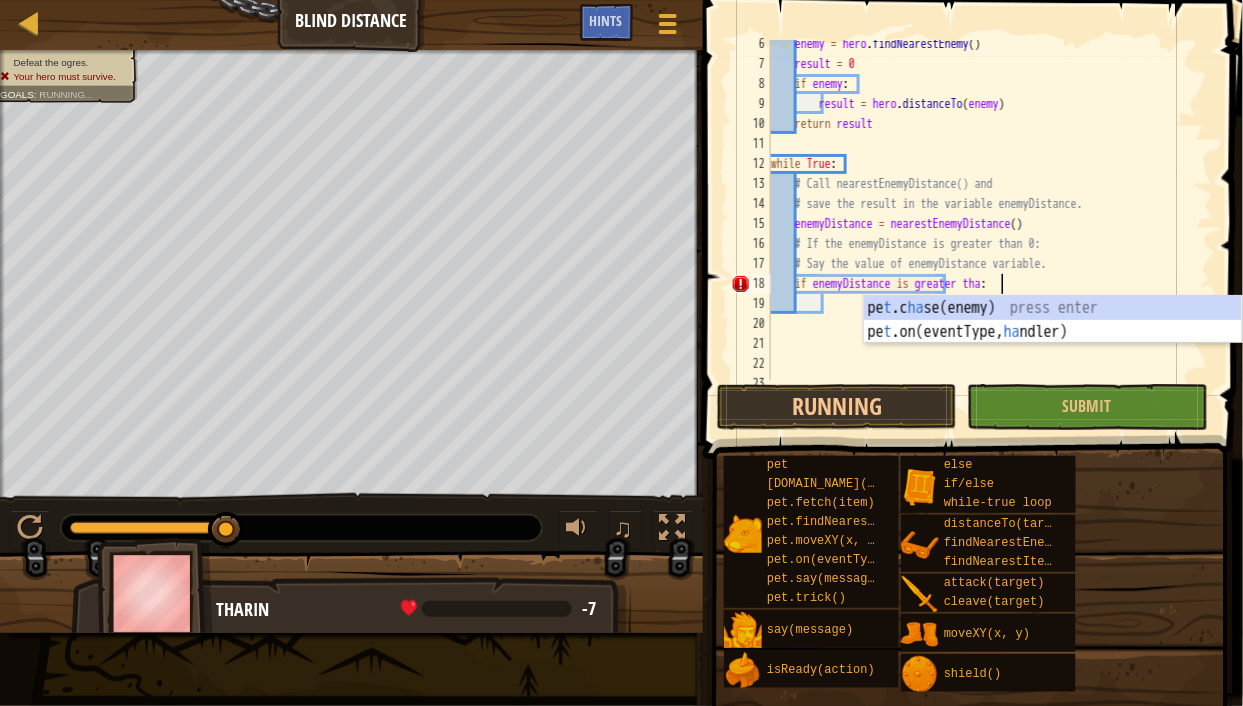 scroll, scrollTop: 9, scrollLeft: 19, axis: both 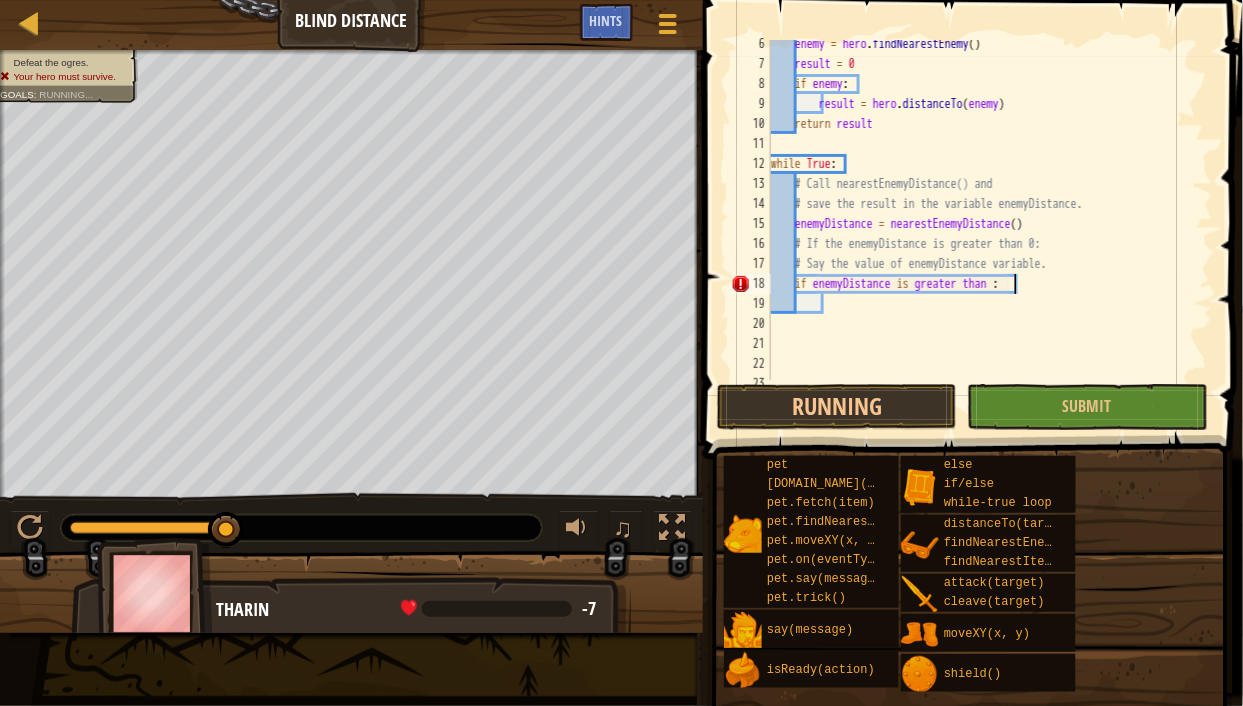 type on "if enemyDistance is greater than 0:" 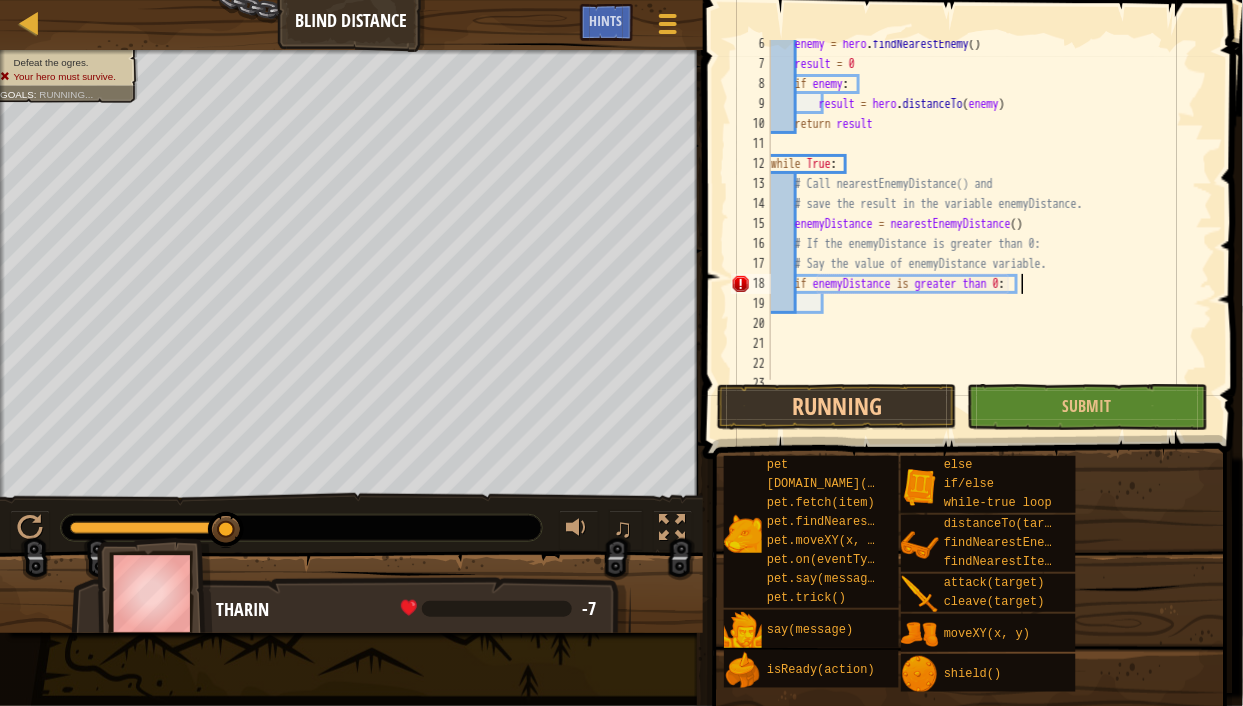 scroll, scrollTop: 9, scrollLeft: 20, axis: both 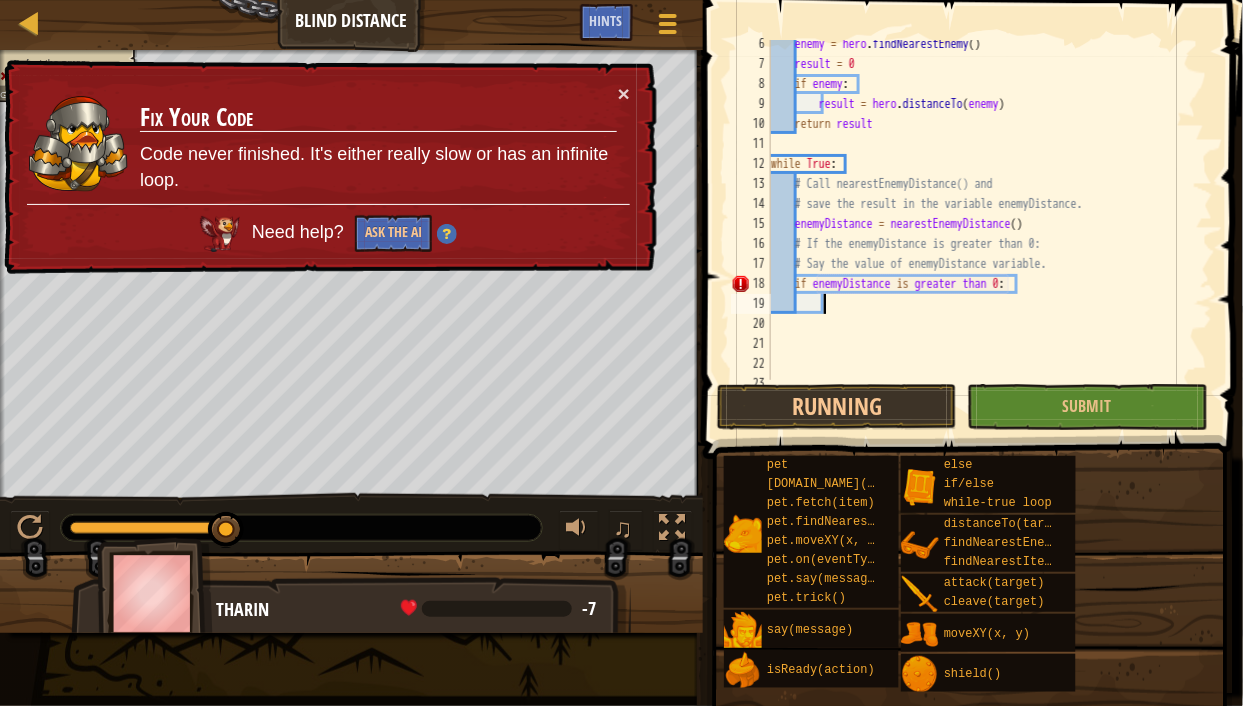 click on "enemy   =   hero . findNearestEnemy ( )      result   =   0      if   enemy :          result   =   hero . distanceTo ( enemy )      return   result while   True :      # Call nearestEnemyDistance() and      # save the result in the variable enemyDistance.      enemyDistance   =   nearestEnemyDistance ( )      # If the enemyDistance is greater than 0:       # Say the value of enemyDistance variable.      if   enemyDistance   is   greater   than   0 :" at bounding box center [983, 224] 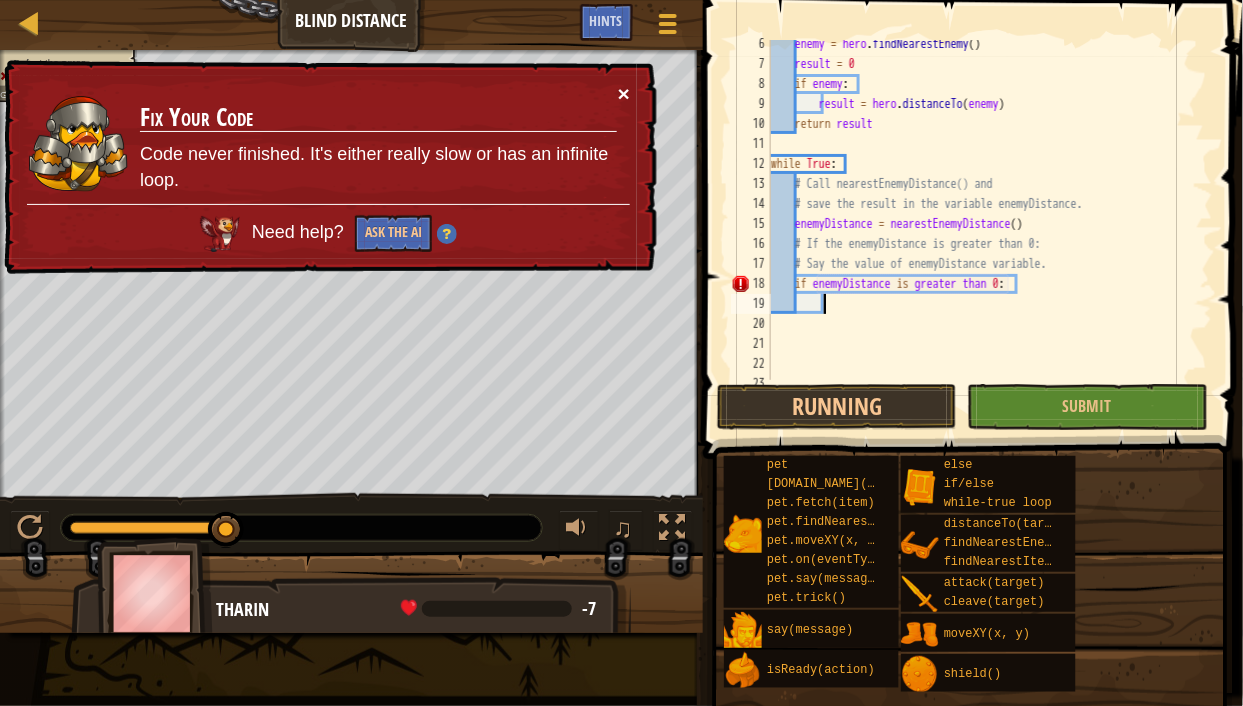 click on "×" at bounding box center (624, 93) 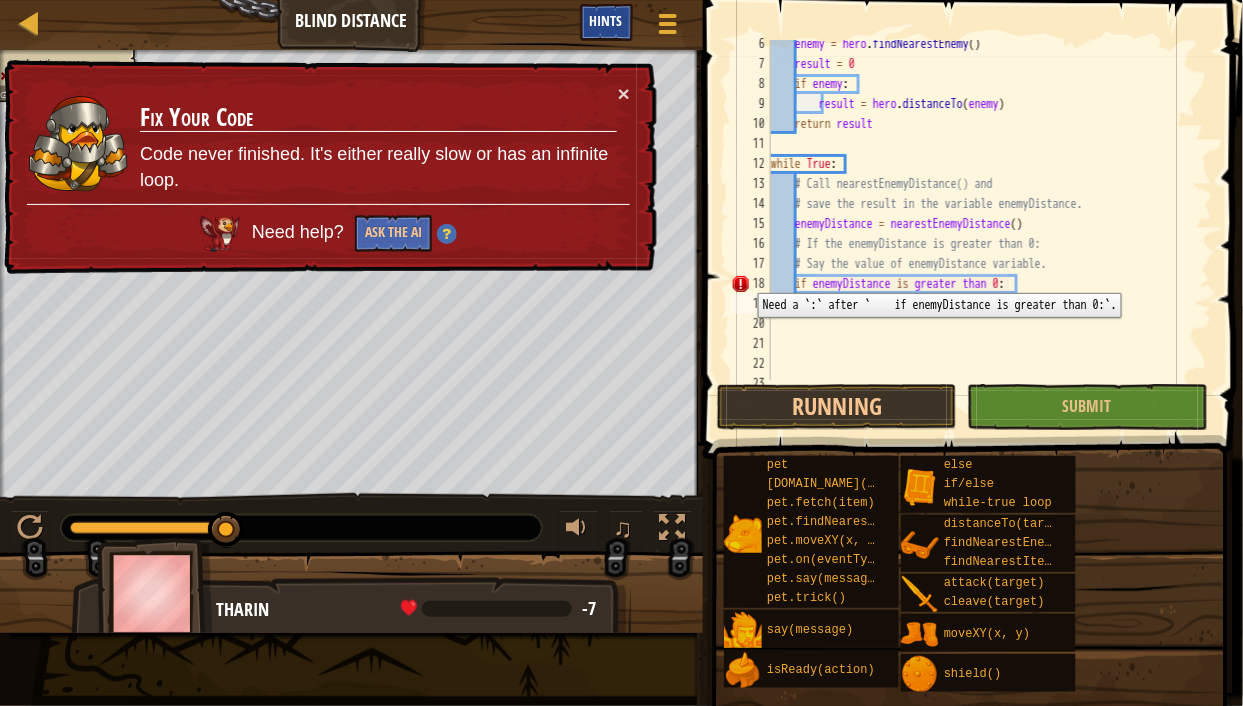 click on "Hints" at bounding box center (606, 22) 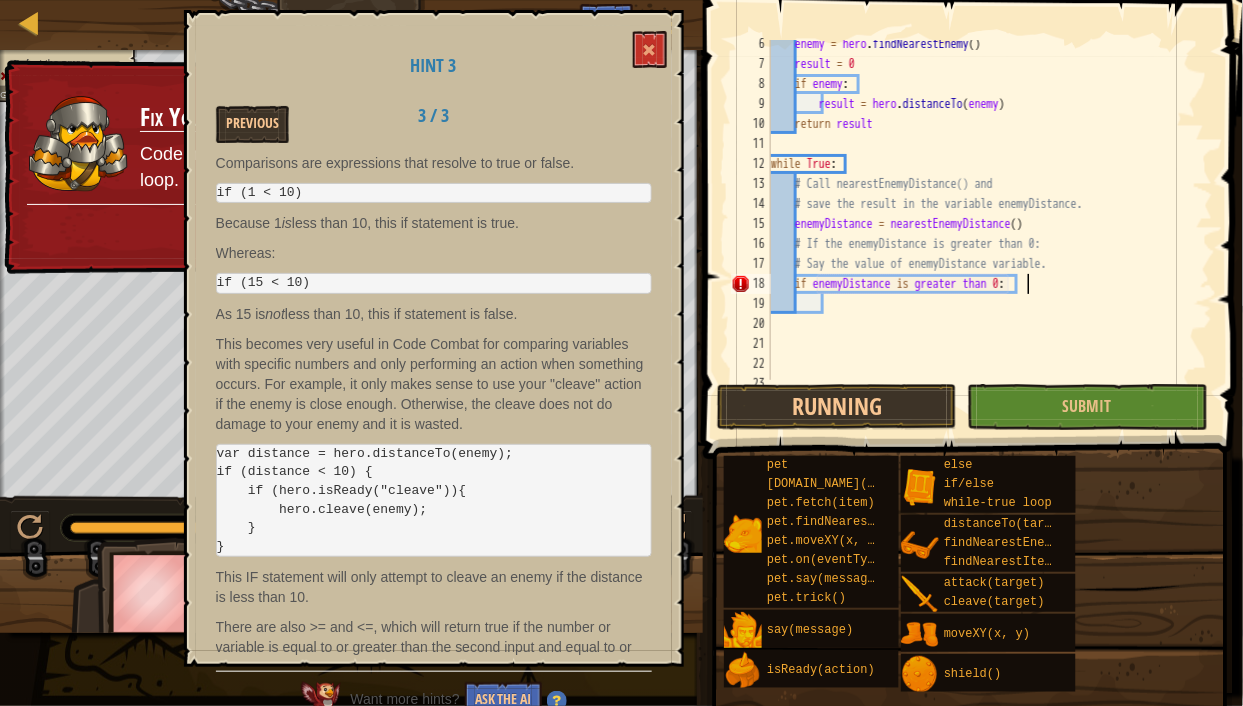 click on "enemy   =   hero . findNearestEnemy ( )      result   =   0      if   enemy :          result   =   hero . distanceTo ( enemy )      return   result while   True :      # Call nearestEnemyDistance() and      # save the result in the variable enemyDistance.      enemyDistance   =   nearestEnemyDistance ( )      # If the enemyDistance is greater than 0:       # Say the value of enemyDistance variable.      if   enemyDistance   is   greater   than   0 :" at bounding box center (983, 224) 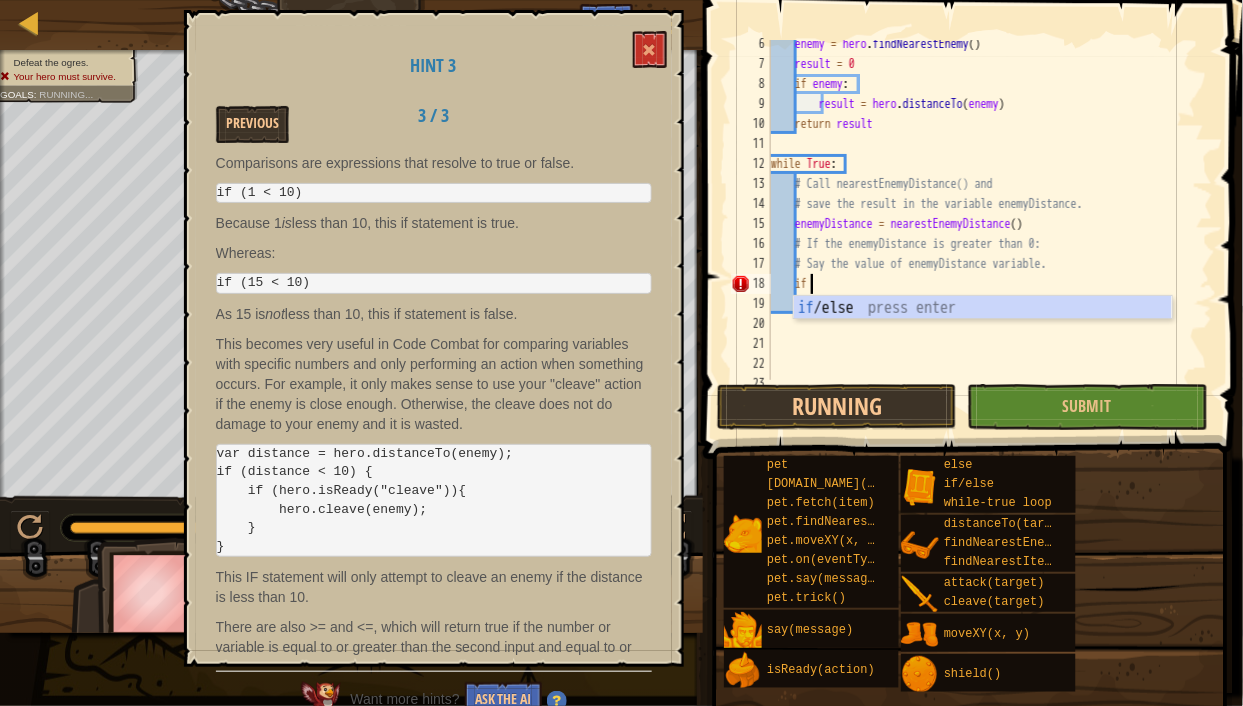 scroll, scrollTop: 9, scrollLeft: 2, axis: both 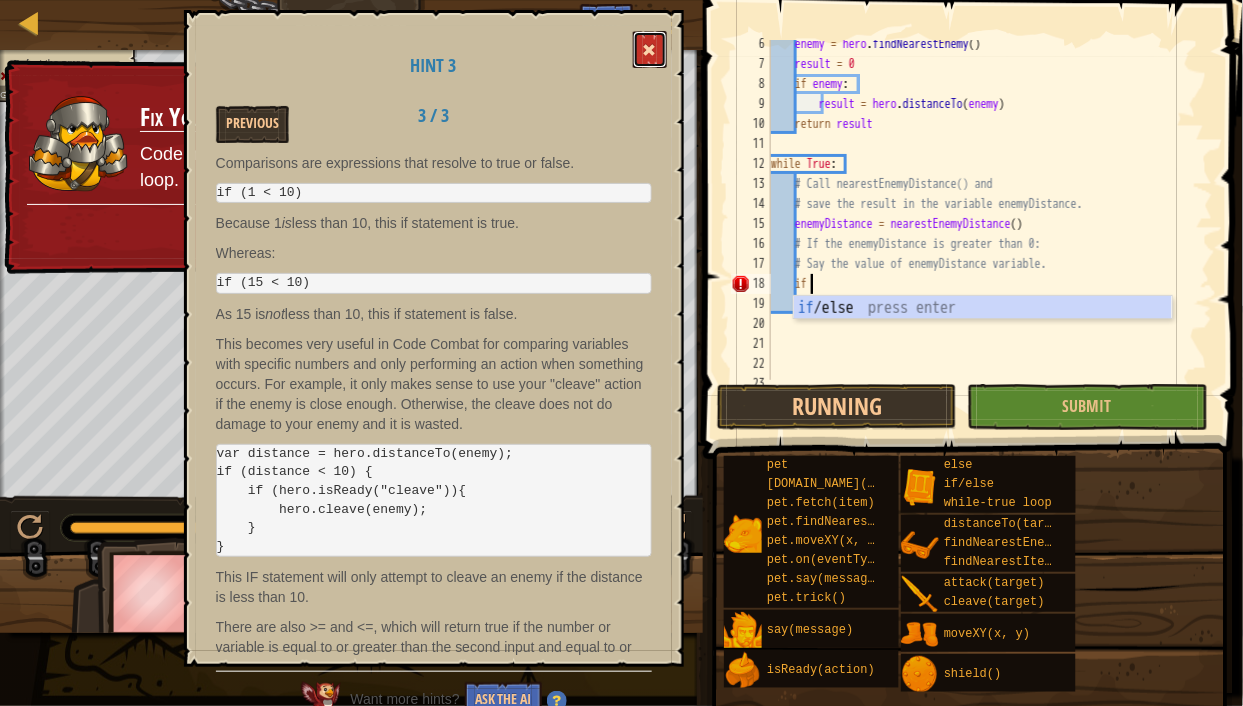click at bounding box center (650, 49) 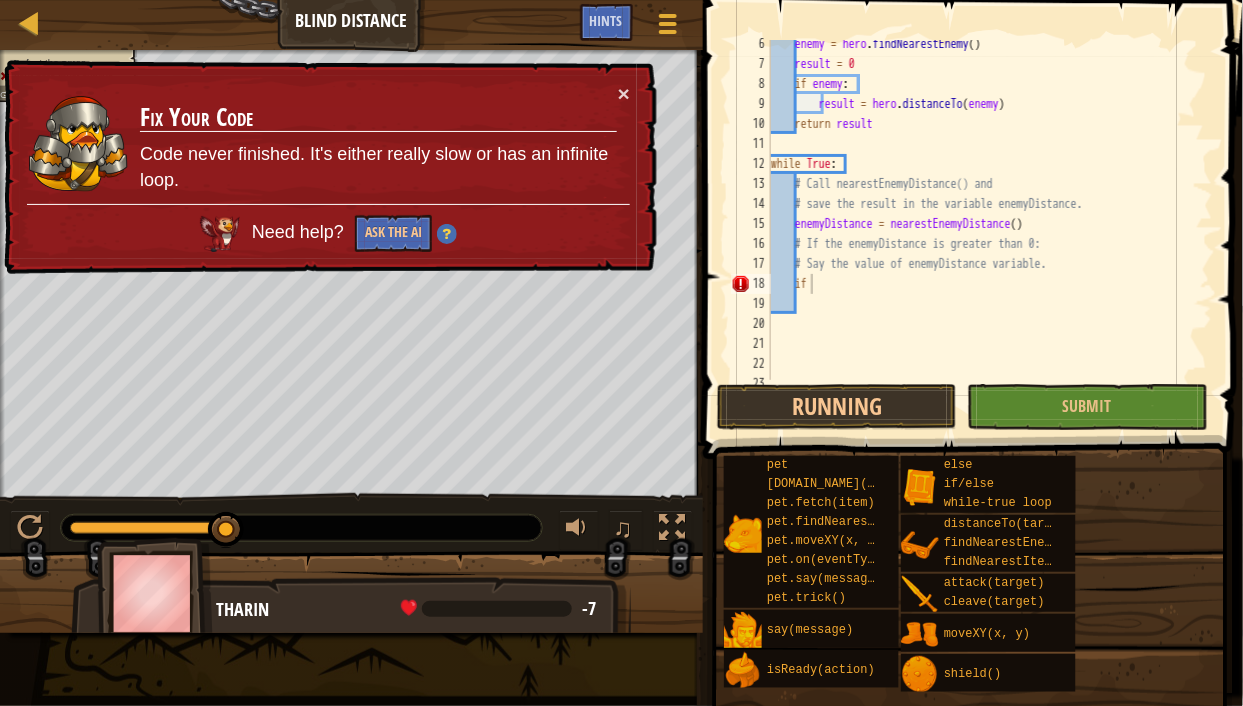 click on "18" at bounding box center [751, 284] 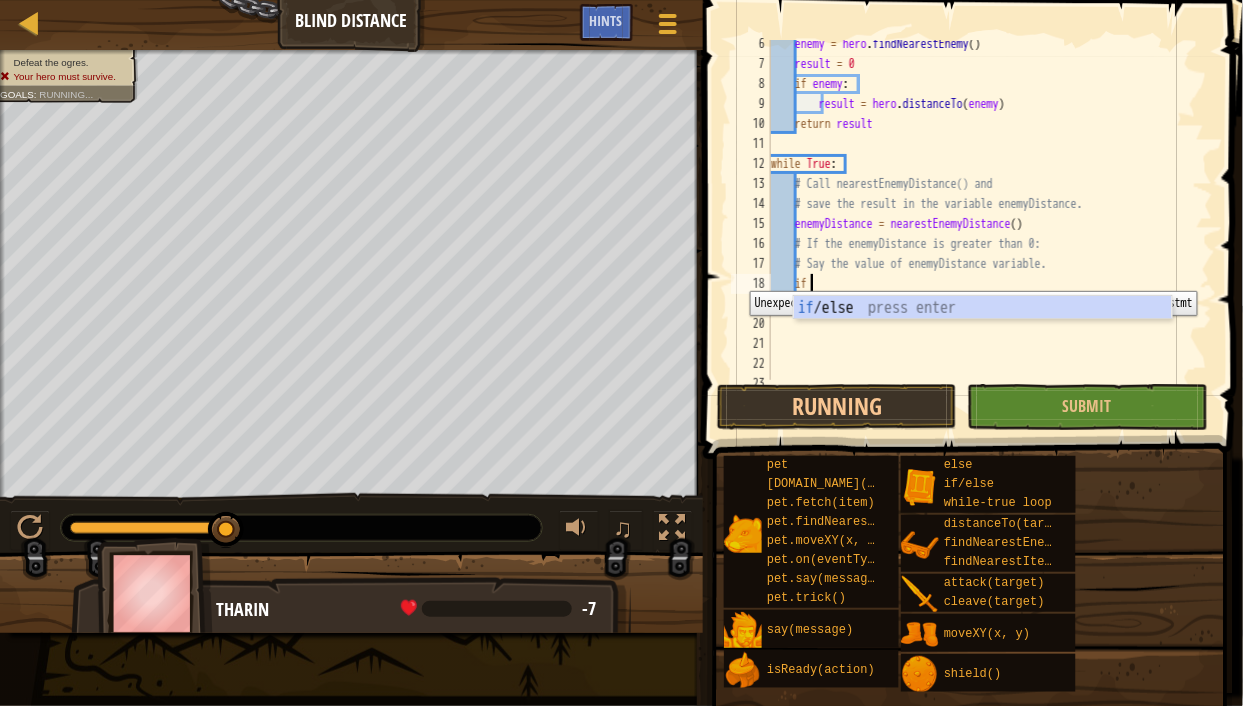 scroll, scrollTop: 9, scrollLeft: 2, axis: both 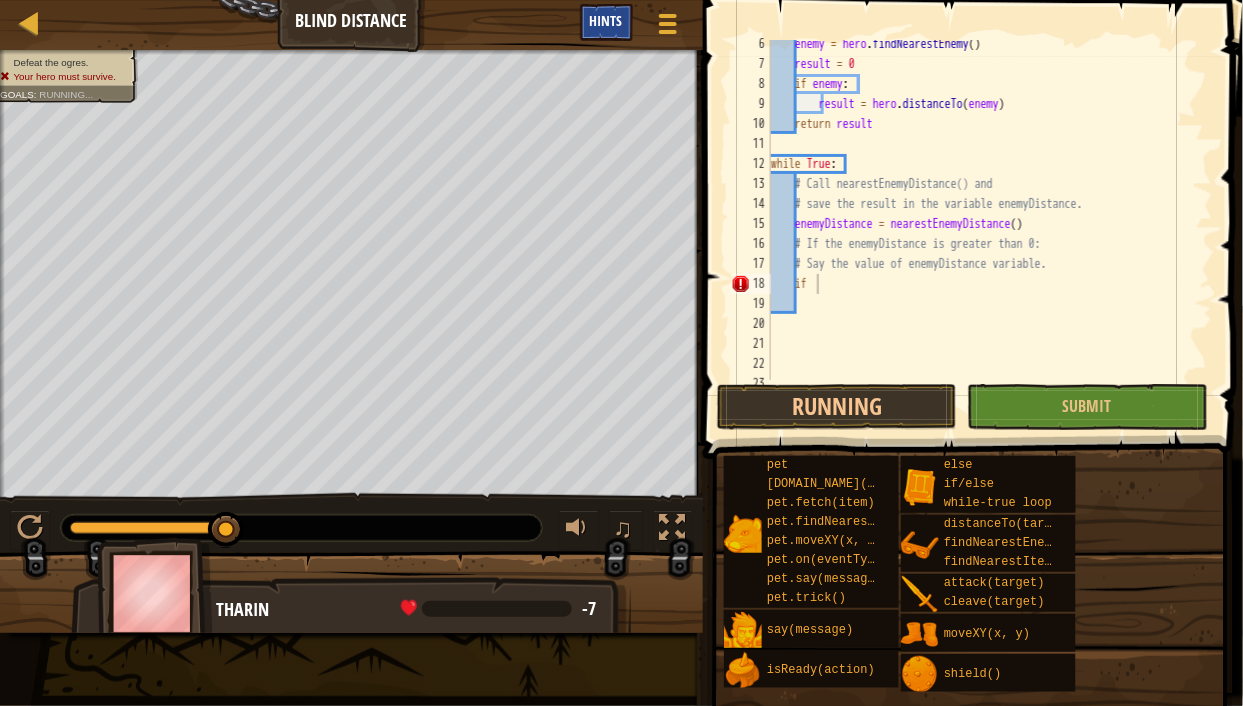 click on "Hints" at bounding box center [606, 22] 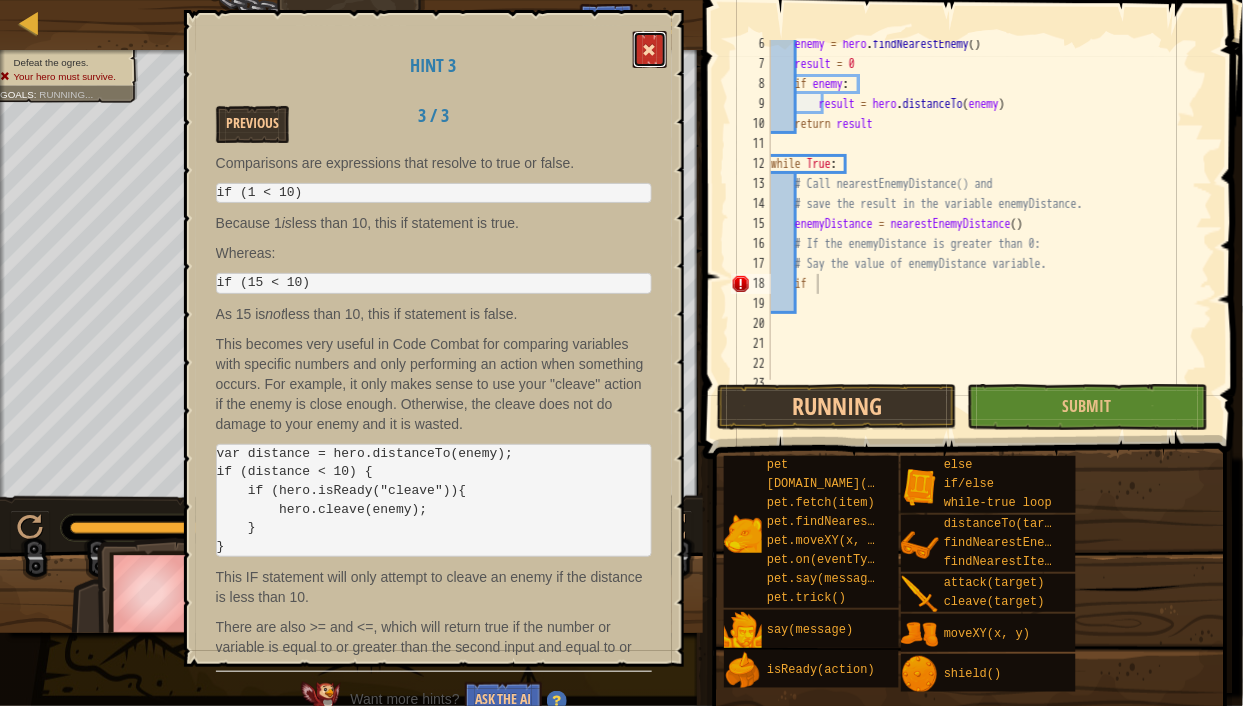 click at bounding box center (650, 50) 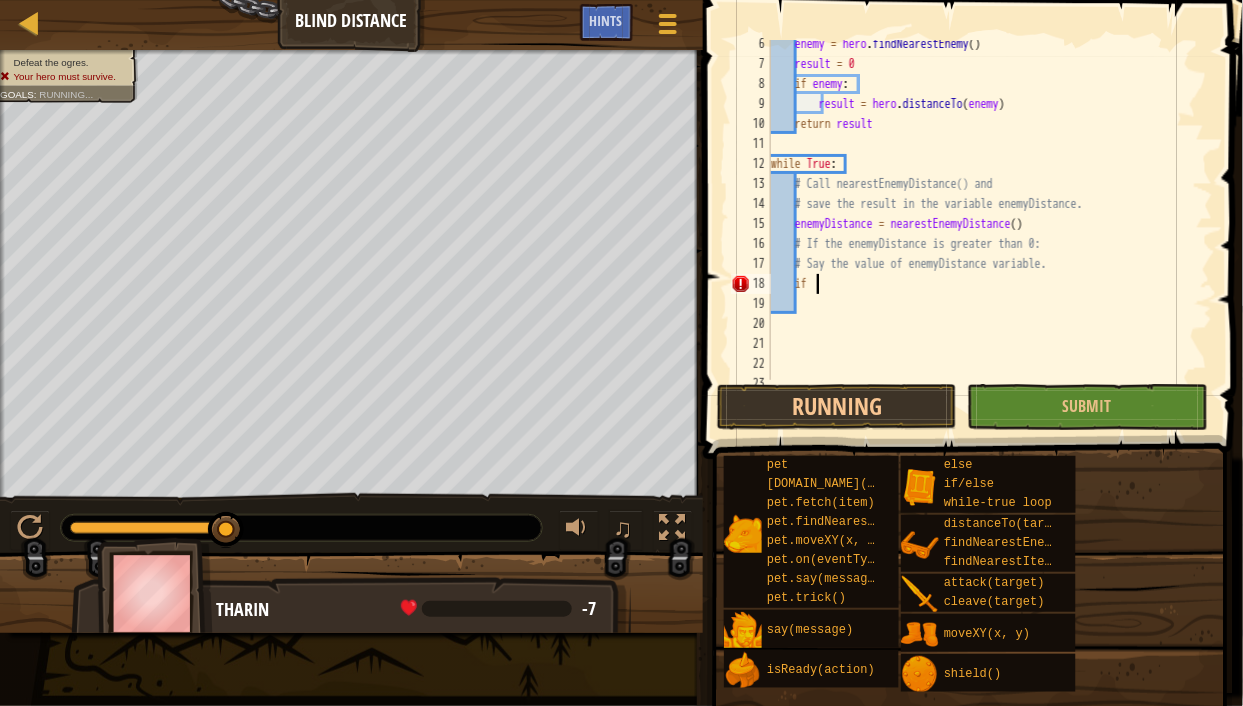 click on "enemy   =   hero . findNearestEnemy ( )      result   =   0      if   enemy :          result   =   hero . distanceTo ( enemy )      return   result while   True :      # Call nearestEnemyDistance() and      # save the result in the variable enemyDistance.      enemyDistance   =   nearestEnemyDistance ( )      # If the enemyDistance is greater than 0:       # Say the value of enemyDistance variable.      if" at bounding box center [983, 224] 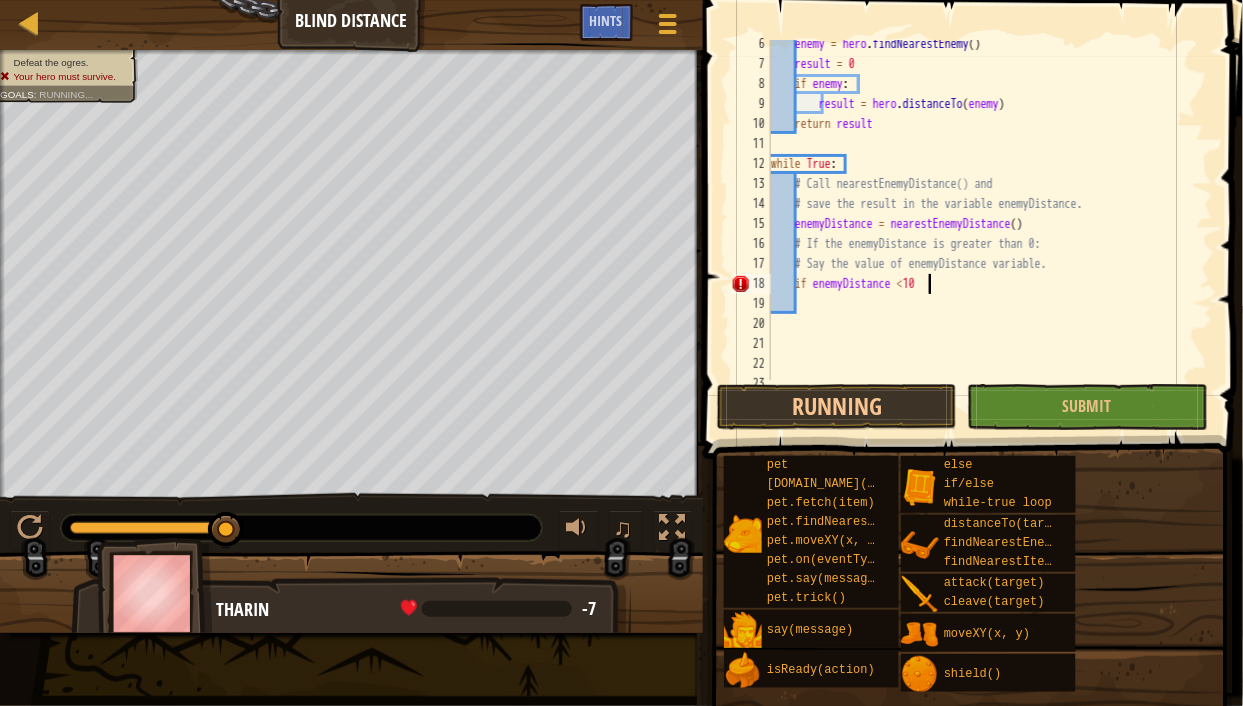 scroll, scrollTop: 9, scrollLeft: 12, axis: both 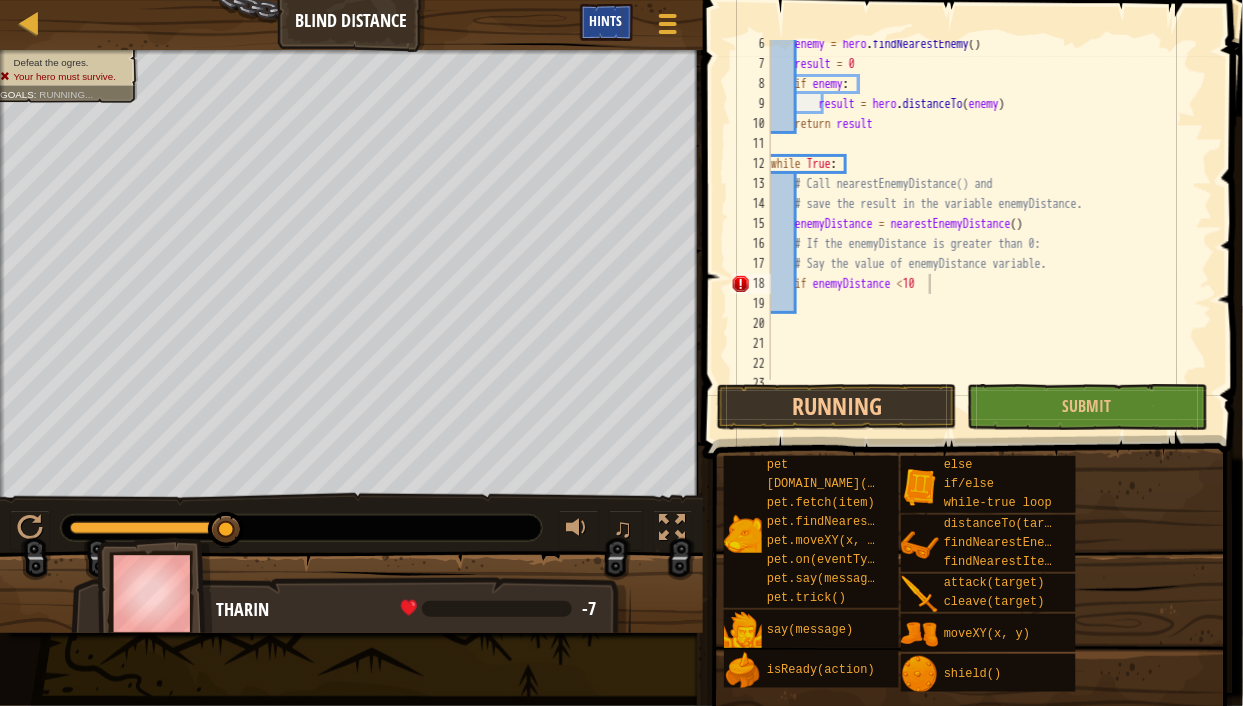 click on "Hints" at bounding box center [606, 22] 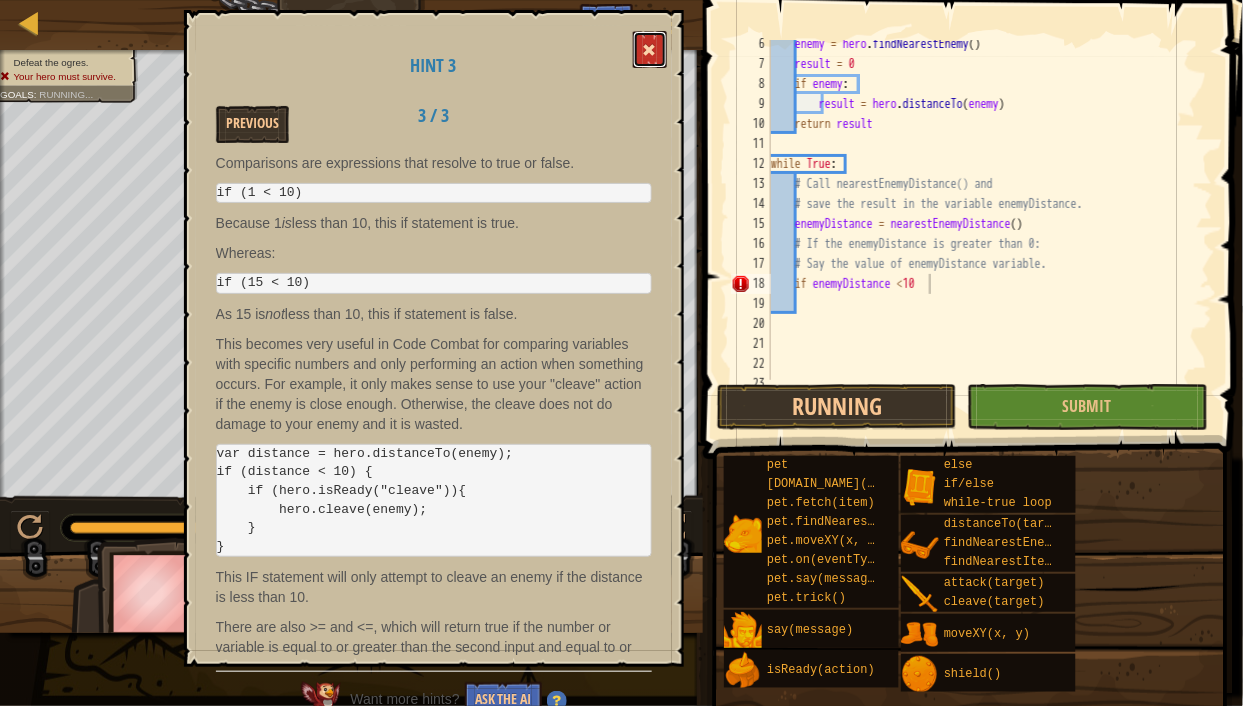 click at bounding box center [650, 49] 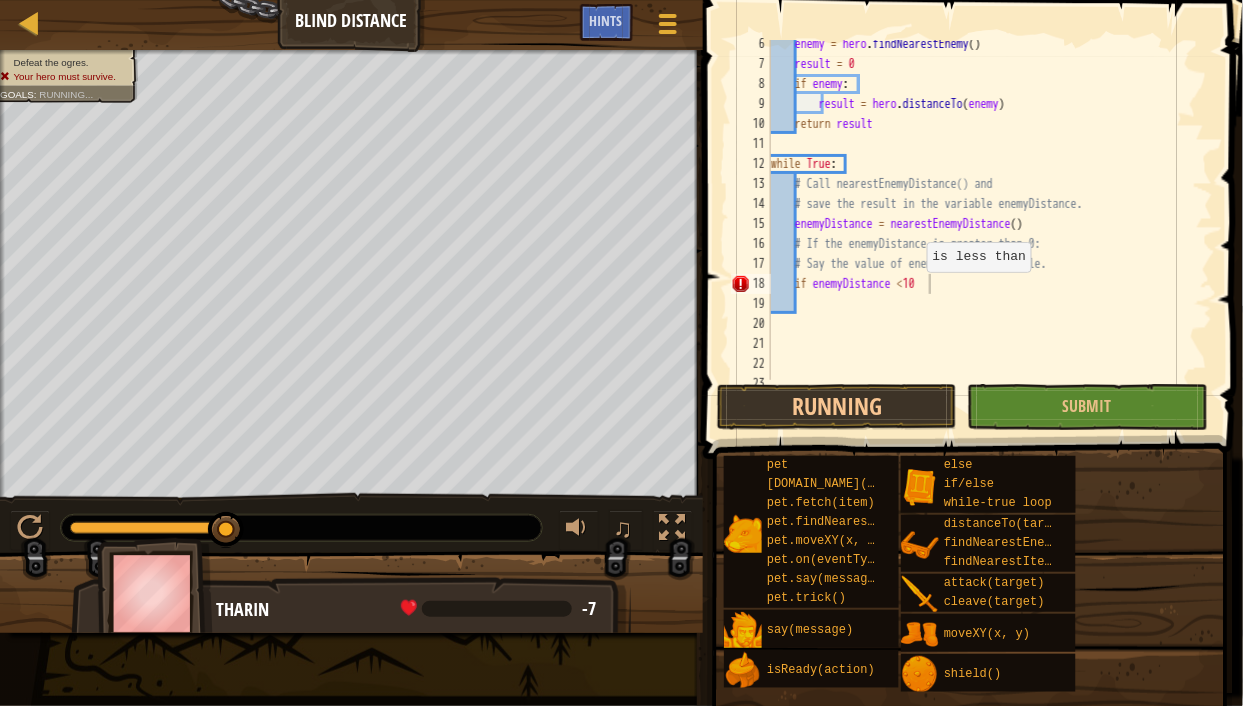 click on "enemy   =   hero . findNearestEnemy ( )      result   =   0      if   enemy :          result   =   hero . distanceTo ( enemy )      return   result while   True :      # Call nearestEnemyDistance() and      # save the result in the variable enemyDistance.      enemyDistance   =   nearestEnemyDistance ( )      # If the enemyDistance is greater than 0:       # Say the value of enemyDistance variable.      if   enemyDistance   < 10" at bounding box center [983, 224] 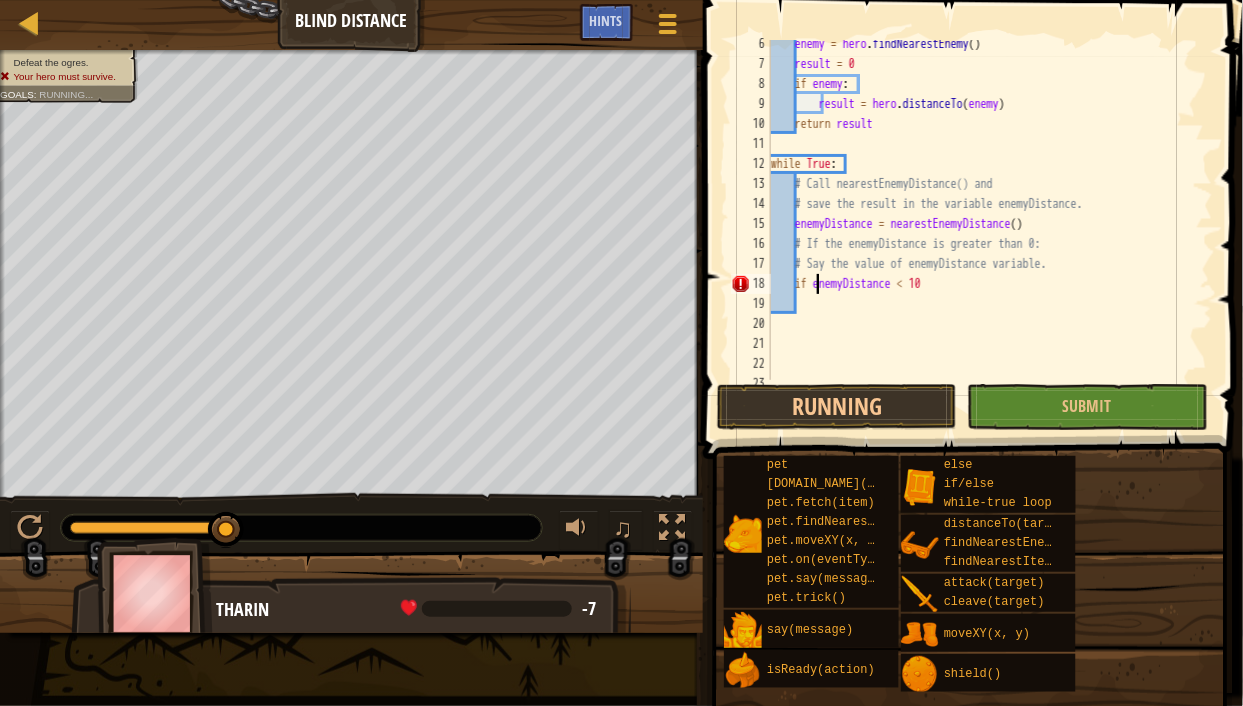 click on "enemy   =   hero . findNearestEnemy ( )      result   =   0      if   enemy :          result   =   hero . distanceTo ( enemy )      return   result while   True :      # Call nearestEnemyDistance() and      # save the result in the variable enemyDistance.      enemyDistance   =   nearestEnemyDistance ( )      # If the enemyDistance is greater than 0:       # Say the value of enemyDistance variable.      if   enemyDistance   <   10" at bounding box center [983, 224] 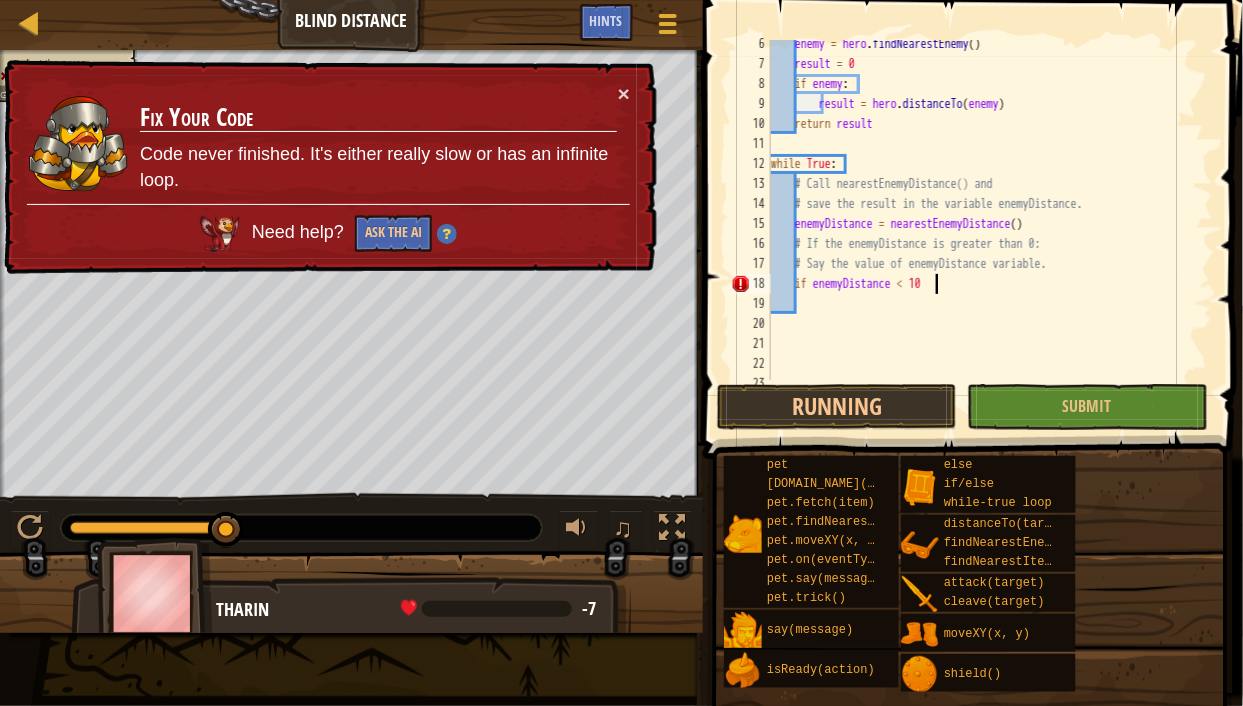 click on "enemy   =   hero . findNearestEnemy ( )      result   =   0      if   enemy :          result   =   hero . distanceTo ( enemy )      return   result while   True :      # Call nearestEnemyDistance() and      # save the result in the variable enemyDistance.      enemyDistance   =   nearestEnemyDistance ( )      # If the enemyDistance is greater than 0:       # Say the value of enemyDistance variable.      if   enemyDistance   <   10" at bounding box center [983, 224] 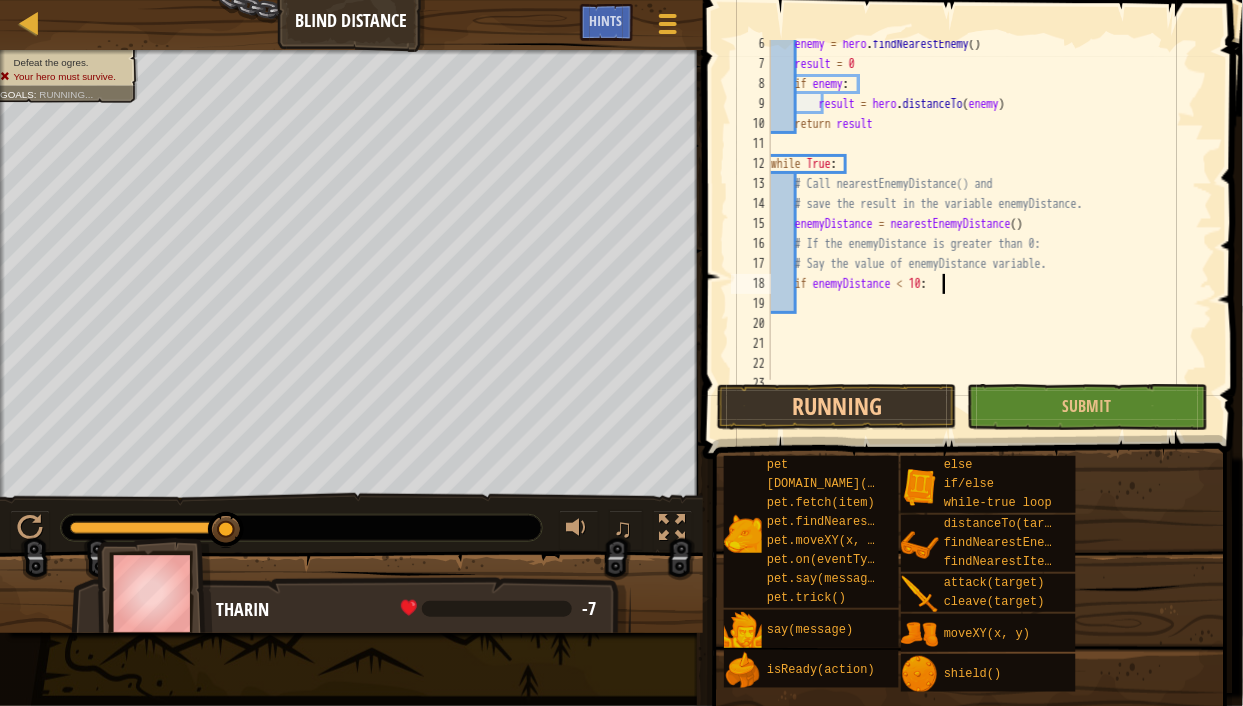 click on "enemy   =   hero . findNearestEnemy ( )      result   =   0      if   enemy :          result   =   hero . distanceTo ( enemy )      return   result while   True :      # Call nearestEnemyDistance() and      # save the result in the variable enemyDistance.      enemyDistance   =   nearestEnemyDistance ( )      # If the enemyDistance is greater than 0:       # Say the value of enemyDistance variable.      if   enemyDistance   <   10 :" at bounding box center (983, 224) 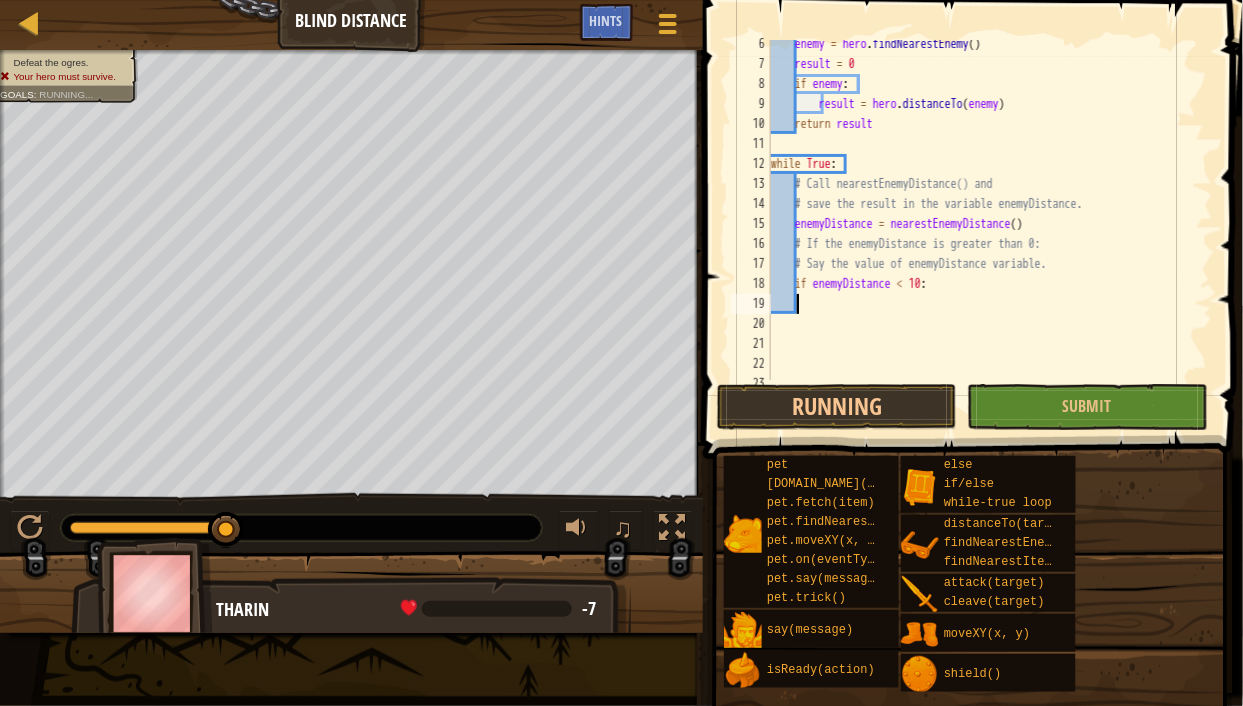 click on "enemy   =   hero . findNearestEnemy ( )      result   =   0      if   enemy :          result   =   hero . distanceTo ( enemy )      return   result while   True :      # Call nearestEnemyDistance() and      # save the result in the variable enemyDistance.      enemyDistance   =   nearestEnemyDistance ( )      # If the enemyDistance is greater than 0:       # Say the value of enemyDistance variable.      if   enemyDistance   <   10 :" at bounding box center (983, 224) 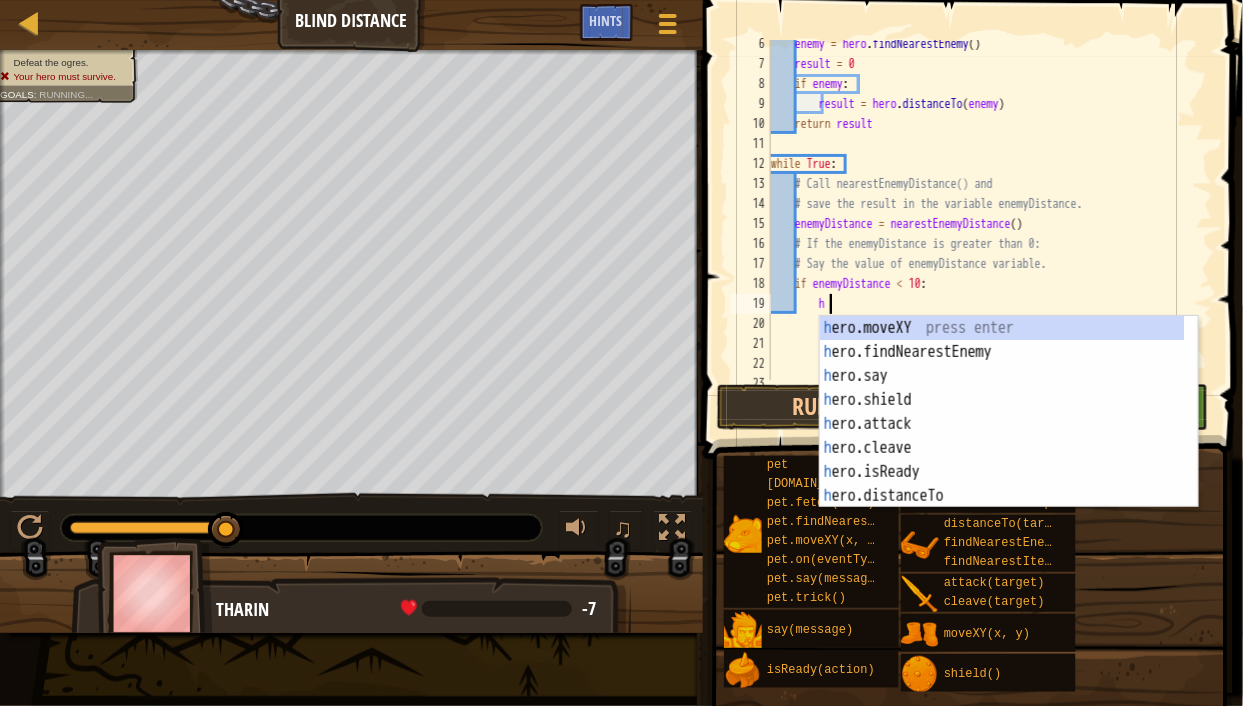 scroll, scrollTop: 9, scrollLeft: 4, axis: both 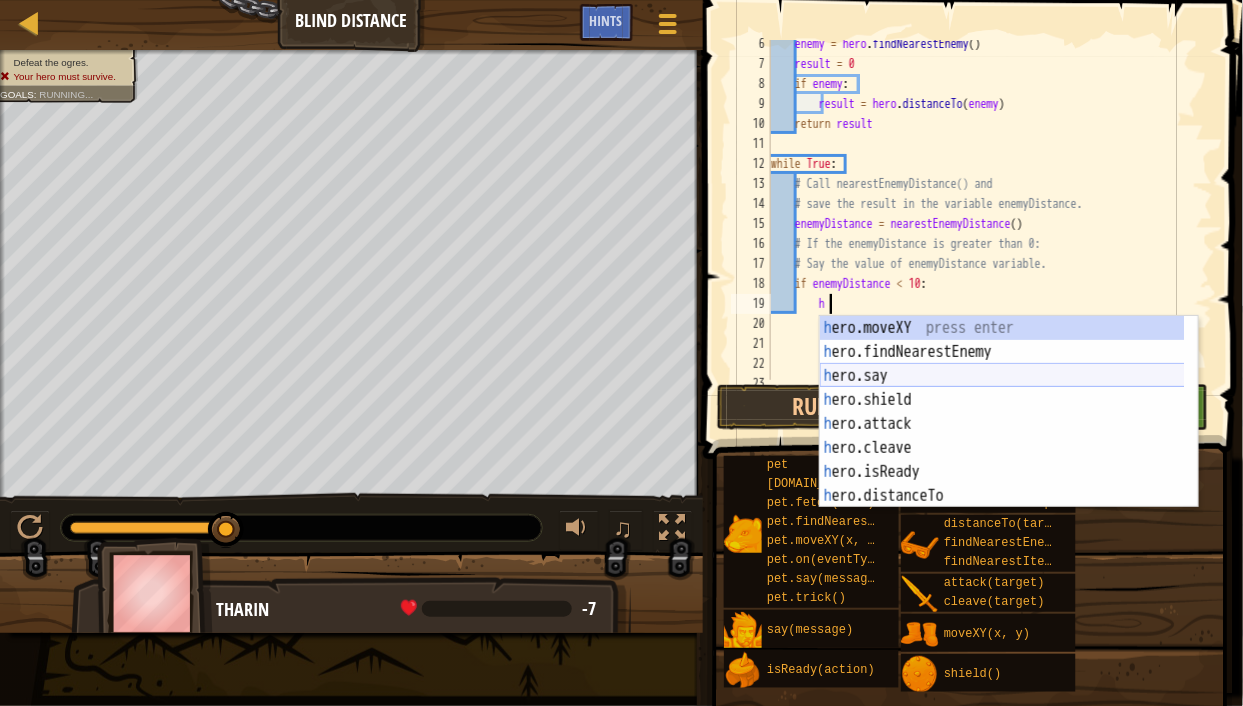 click on "h ero.moveXY press enter h ero.findNearestEnemy press enter h ero.say press enter h ero.shield press enter h ero.attack press enter h ero.cleave press enter h ero.isReady press enter h ero.distanceTo press enter h ero.findNearestItem press enter" at bounding box center [1009, 436] 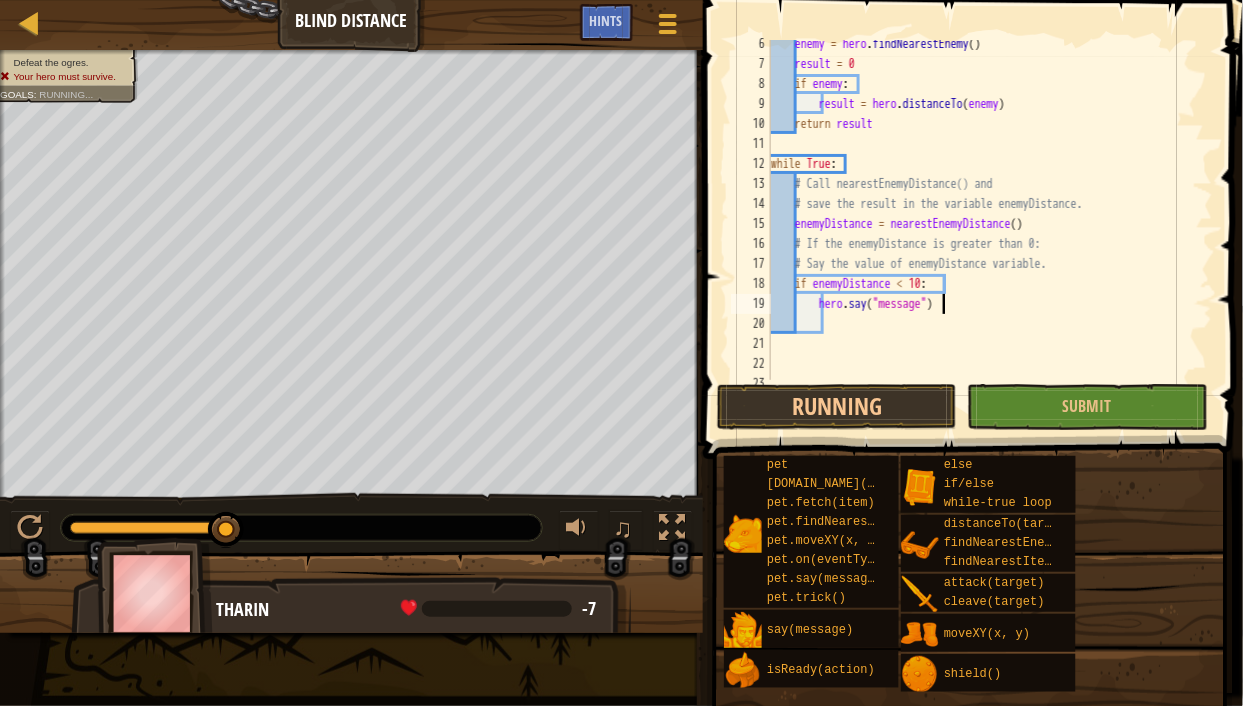 click on "enemy   =   hero . findNearestEnemy ( )      result   =   0      if   enemy :          result   =   hero . distanceTo ( enemy )      return   result while   True :      # Call nearestEnemyDistance() and      # save the result in the variable enemyDistance.      enemyDistance   =   nearestEnemyDistance ( )      # If the enemyDistance is greater than 0:       # Say the value of enemyDistance variable.      if   enemyDistance   <   10 :          hero . say ( "message" )" at bounding box center [983, 224] 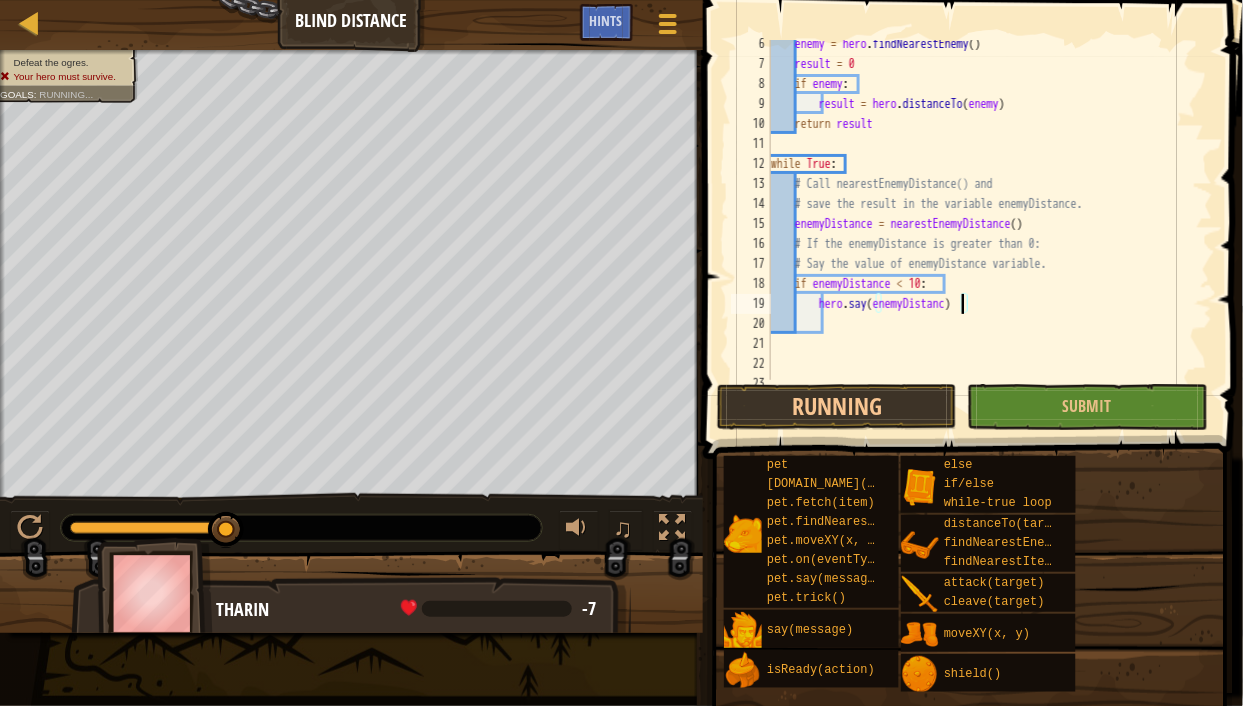scroll, scrollTop: 9, scrollLeft: 16, axis: both 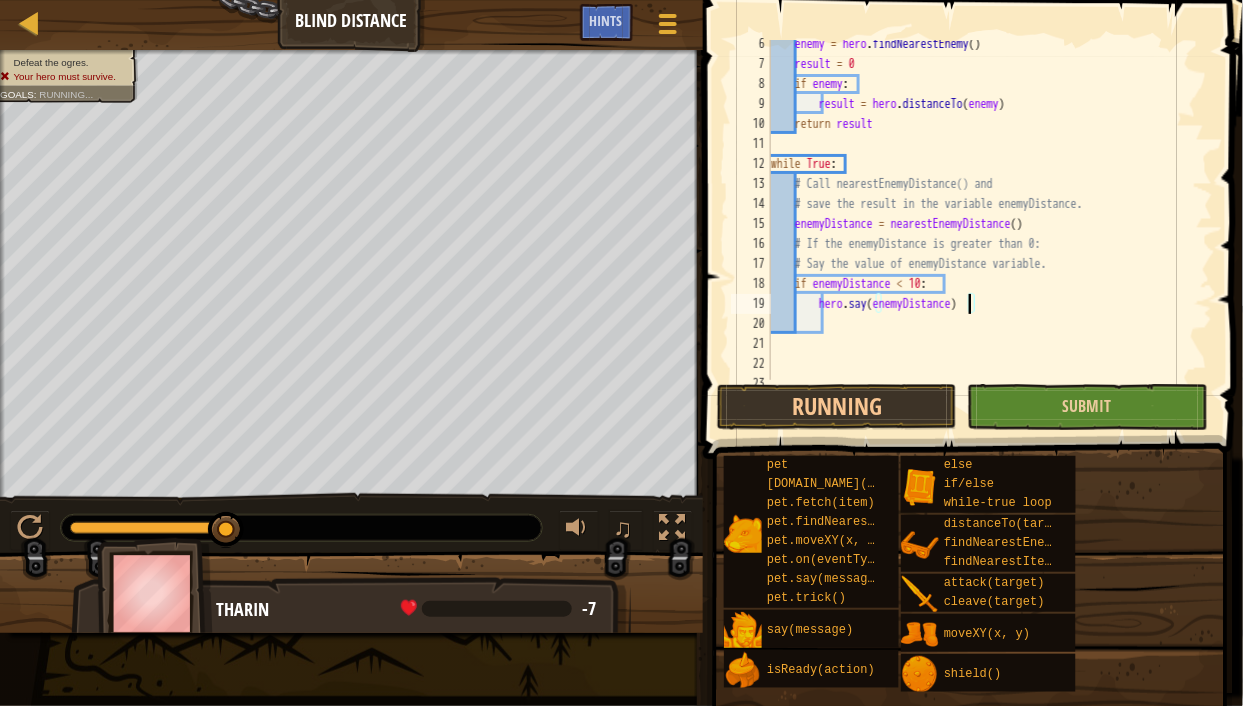 type on "hero.say(enemyDistance)" 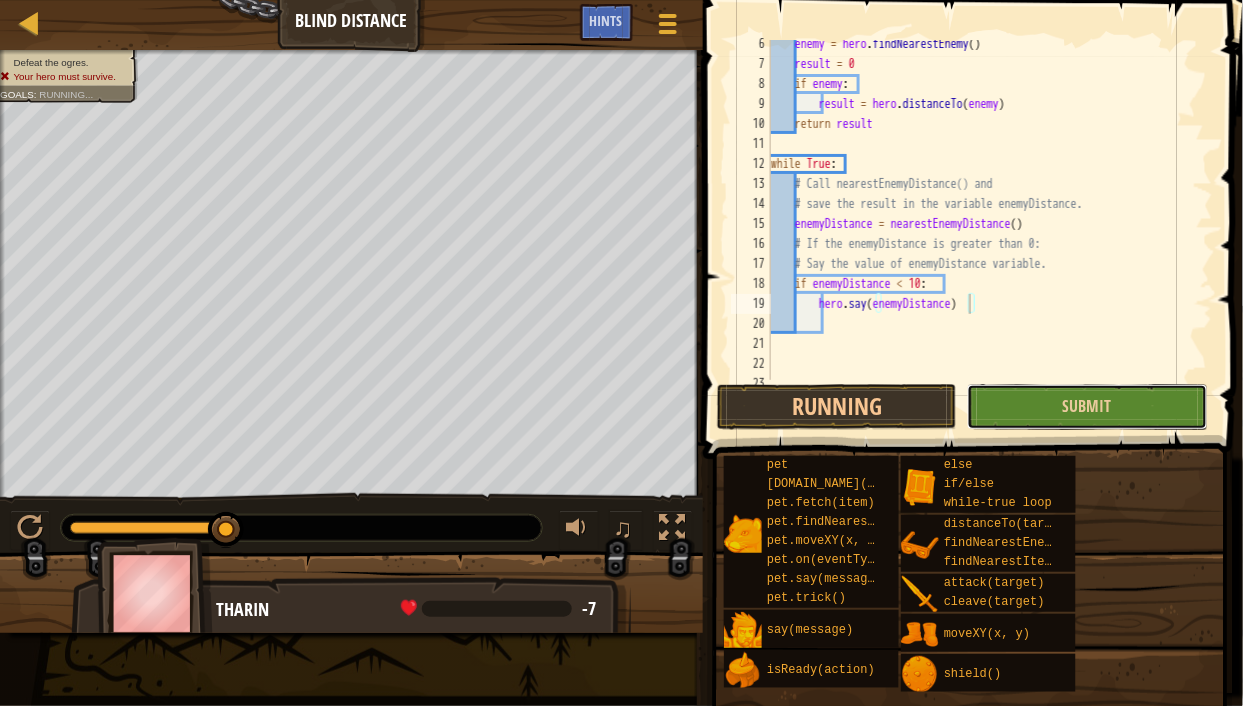 click on "Submit" at bounding box center (1087, 407) 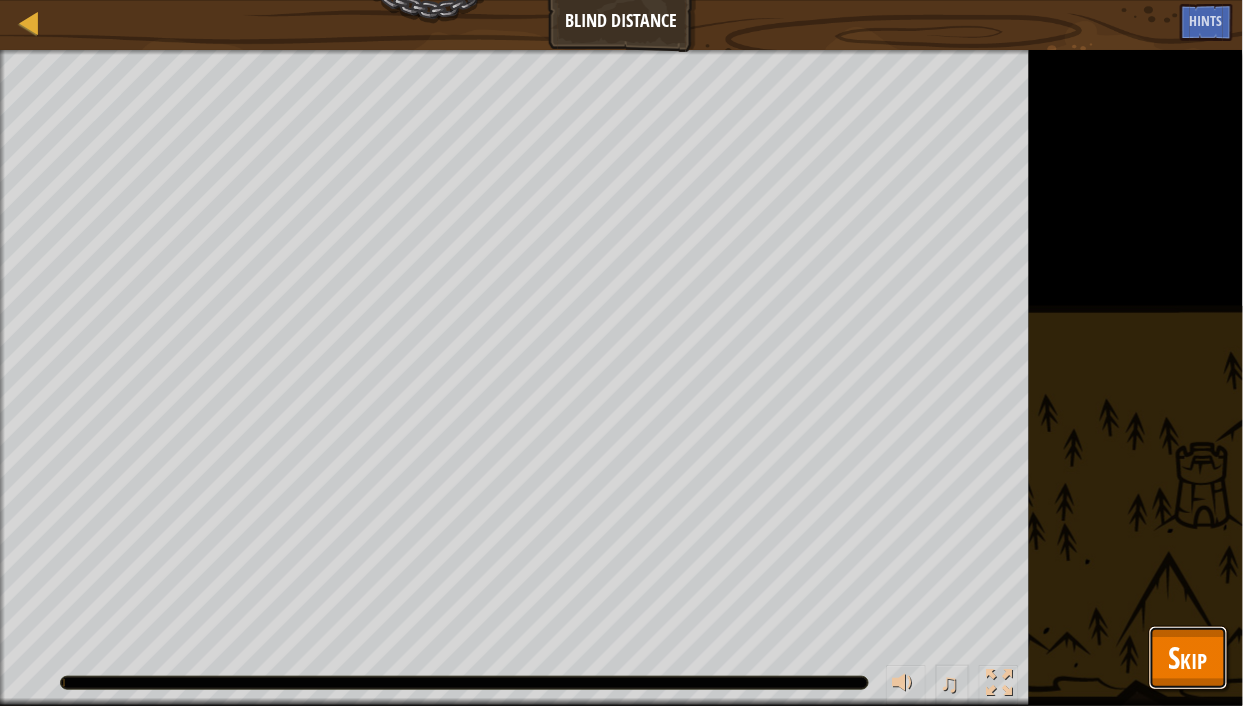 click on "Skip" at bounding box center [1188, 657] 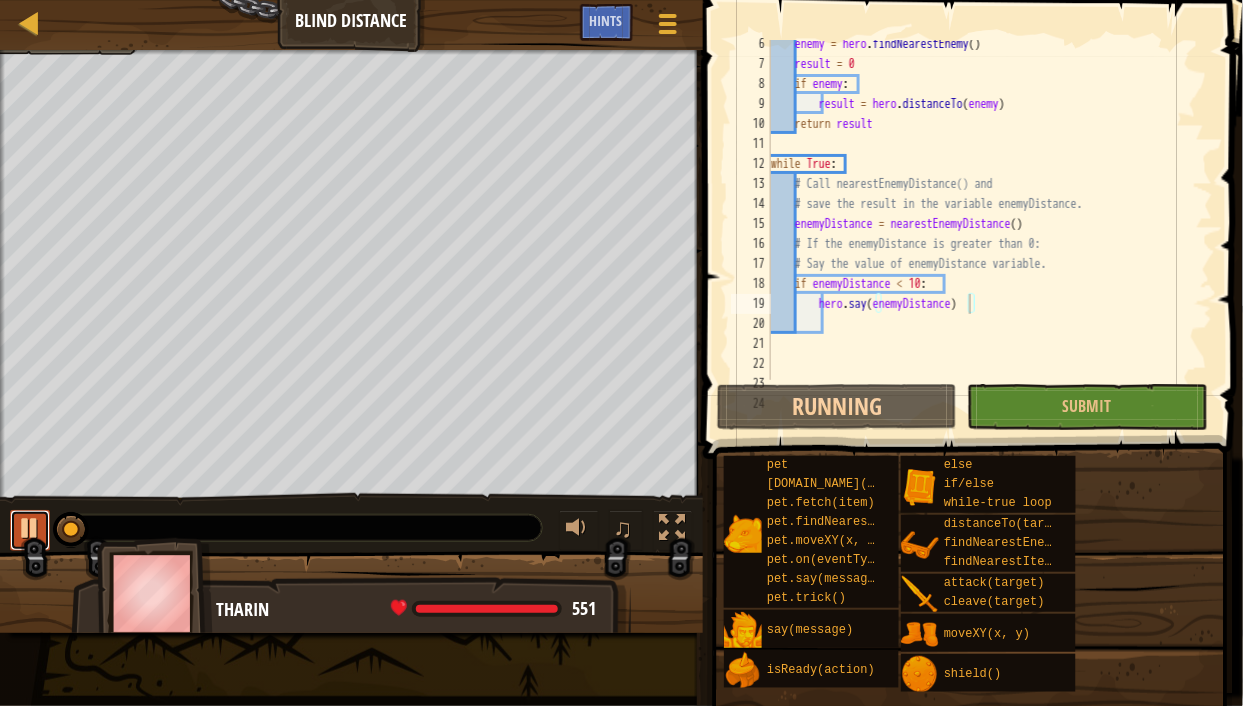 click at bounding box center [30, 528] 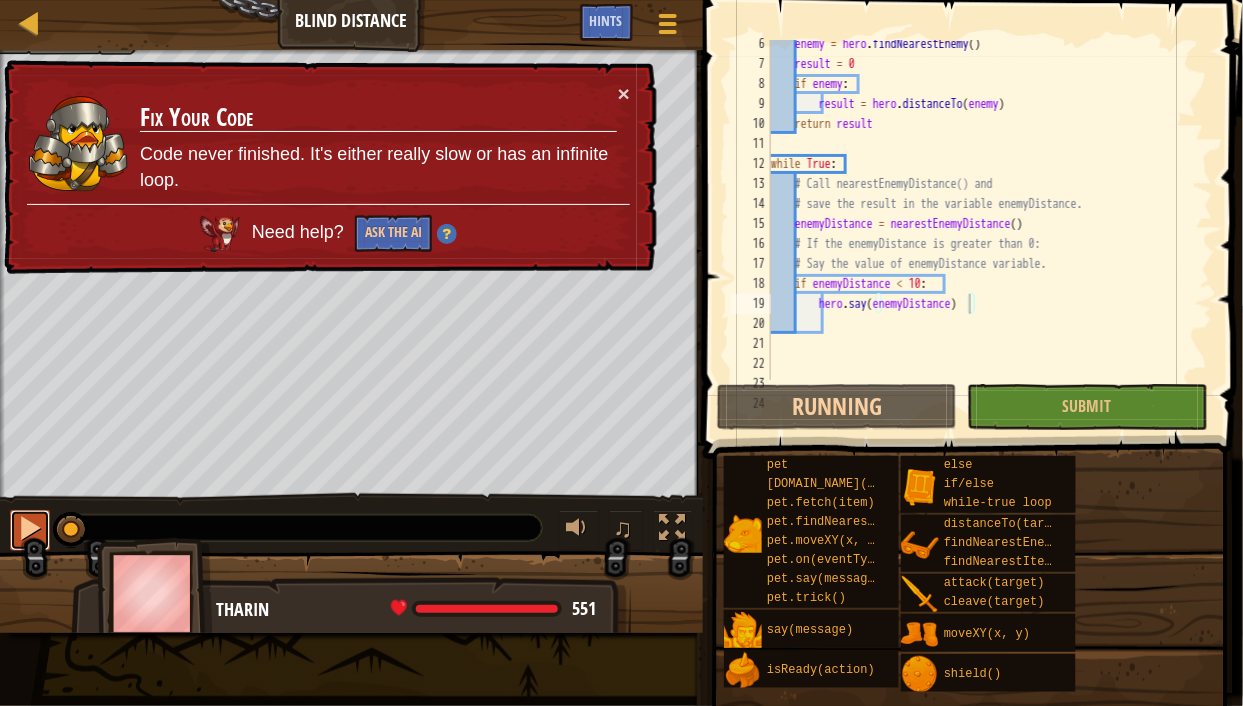 click at bounding box center (30, 528) 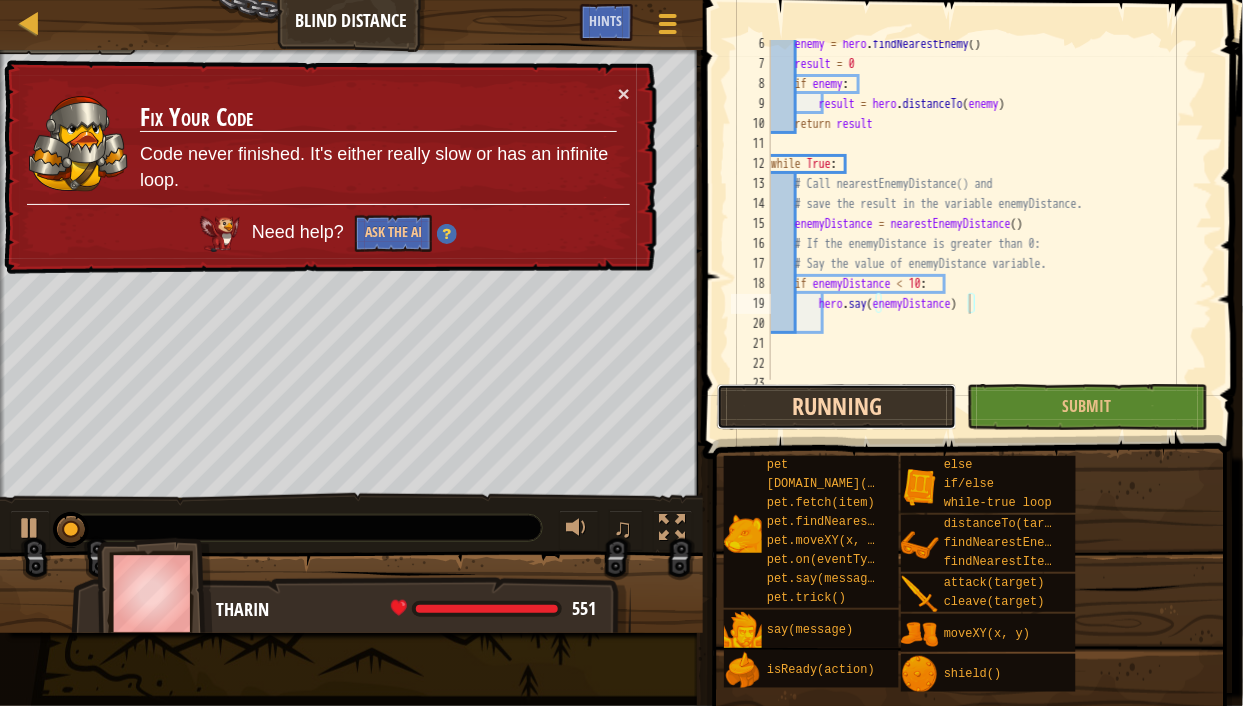 click on "Running" at bounding box center [837, 407] 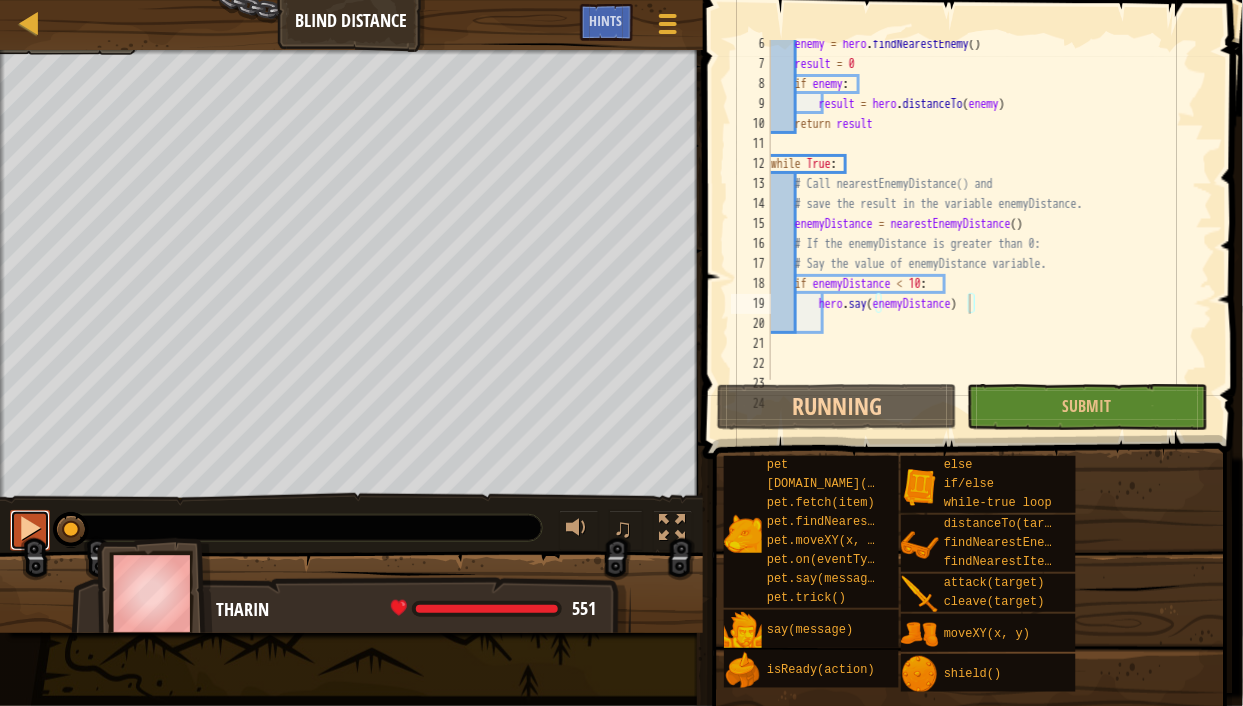 click at bounding box center [30, 528] 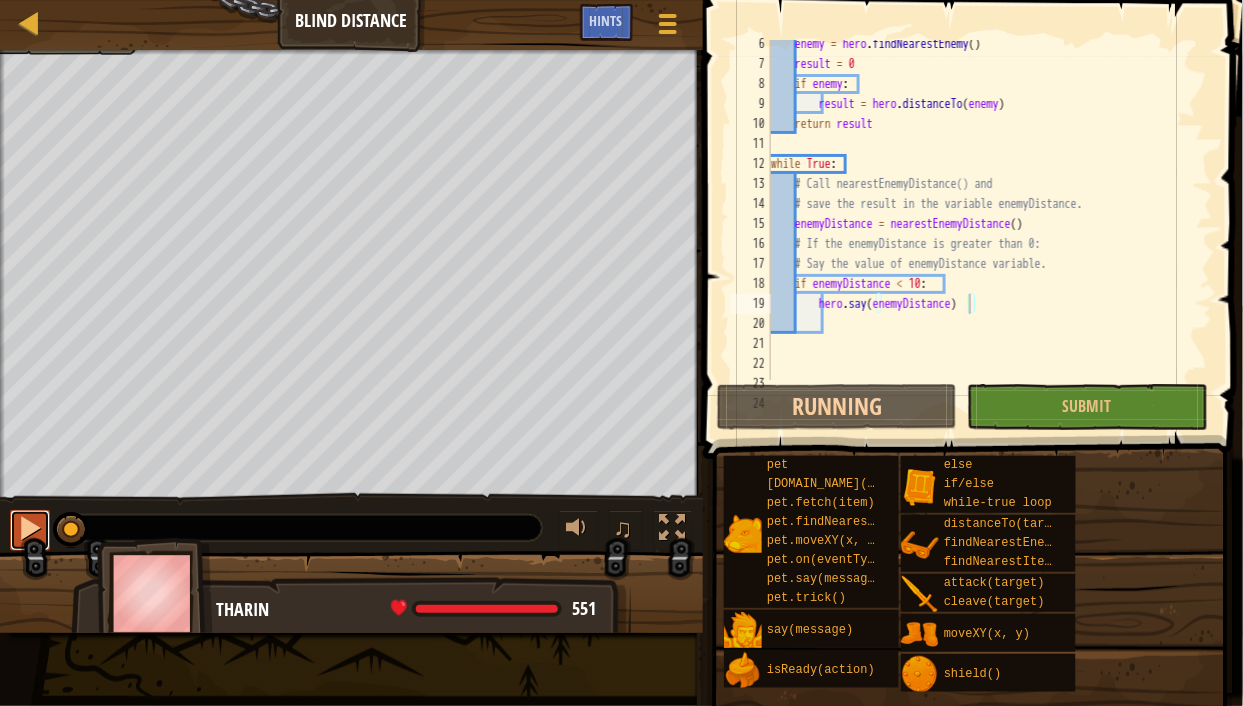 click at bounding box center [30, 528] 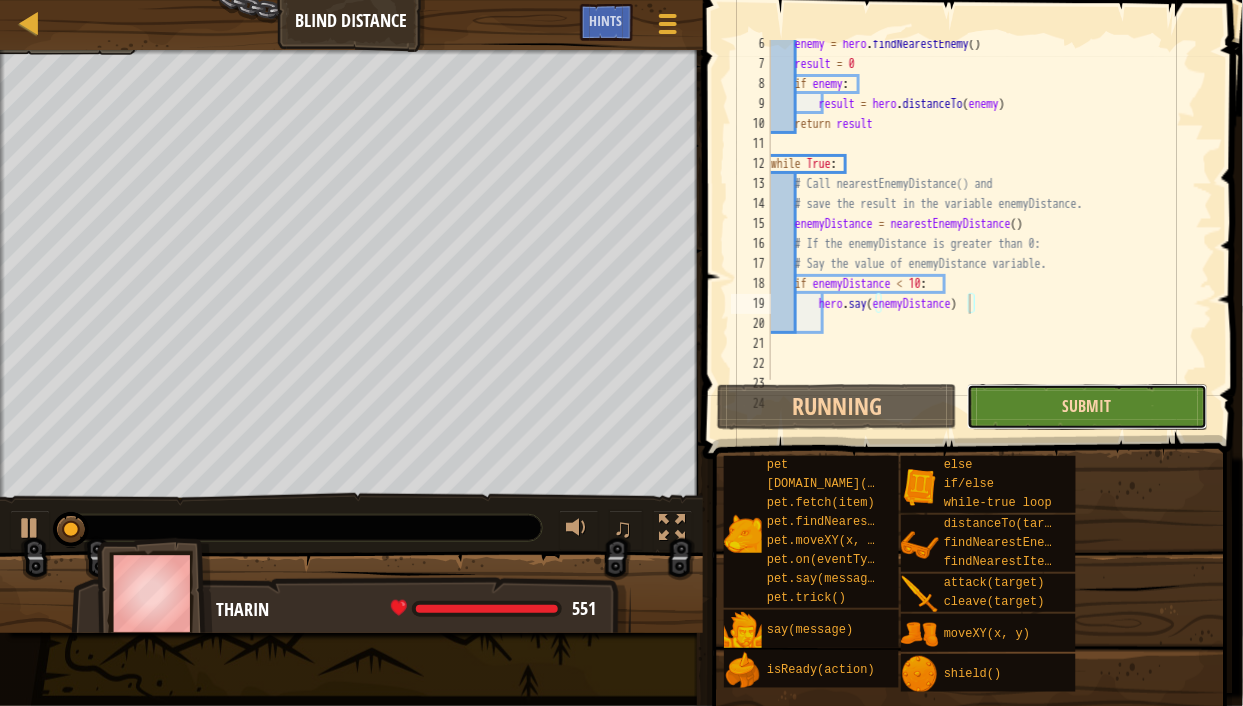 click on "Submit" at bounding box center (1087, 406) 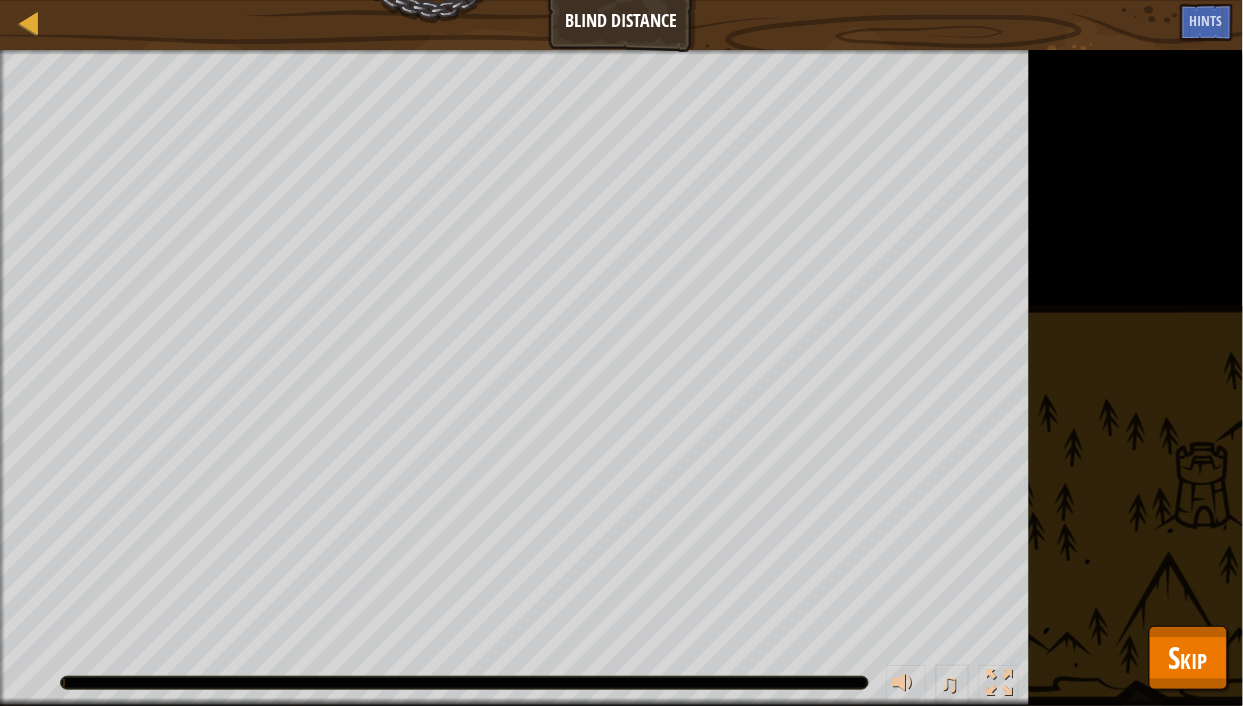 click on "Skip" at bounding box center (1188, 657) 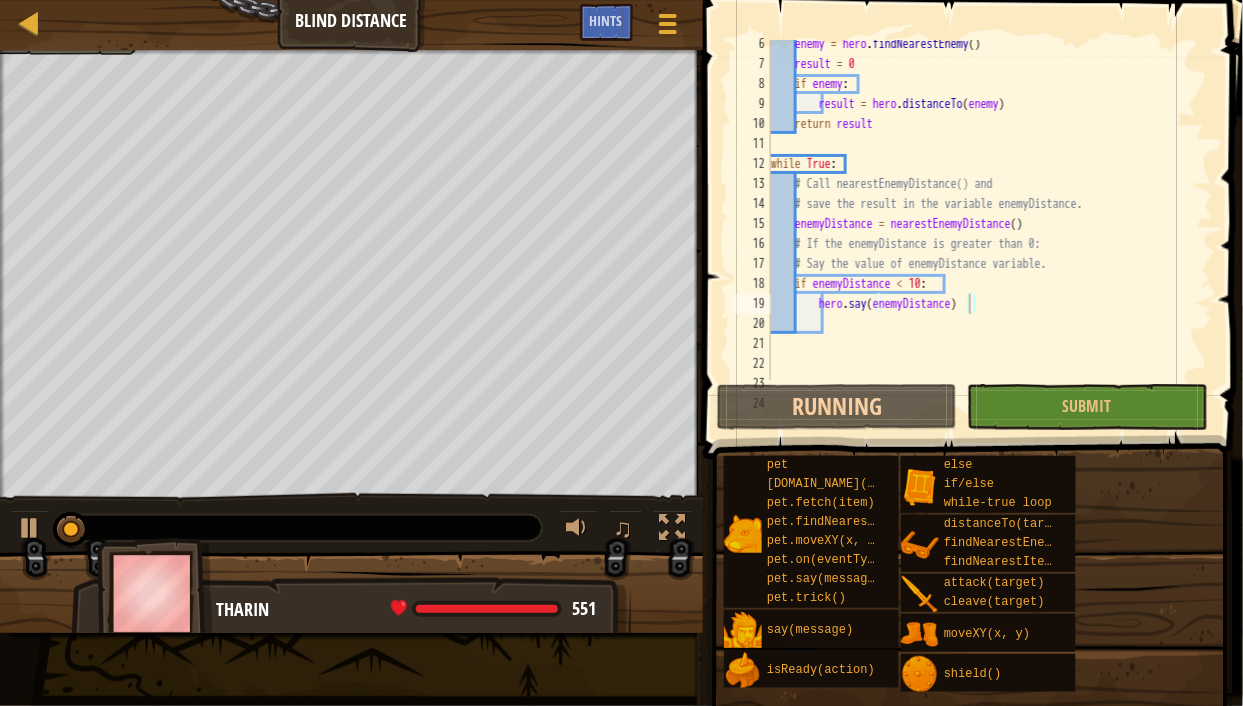 scroll, scrollTop: 9, scrollLeft: 3, axis: both 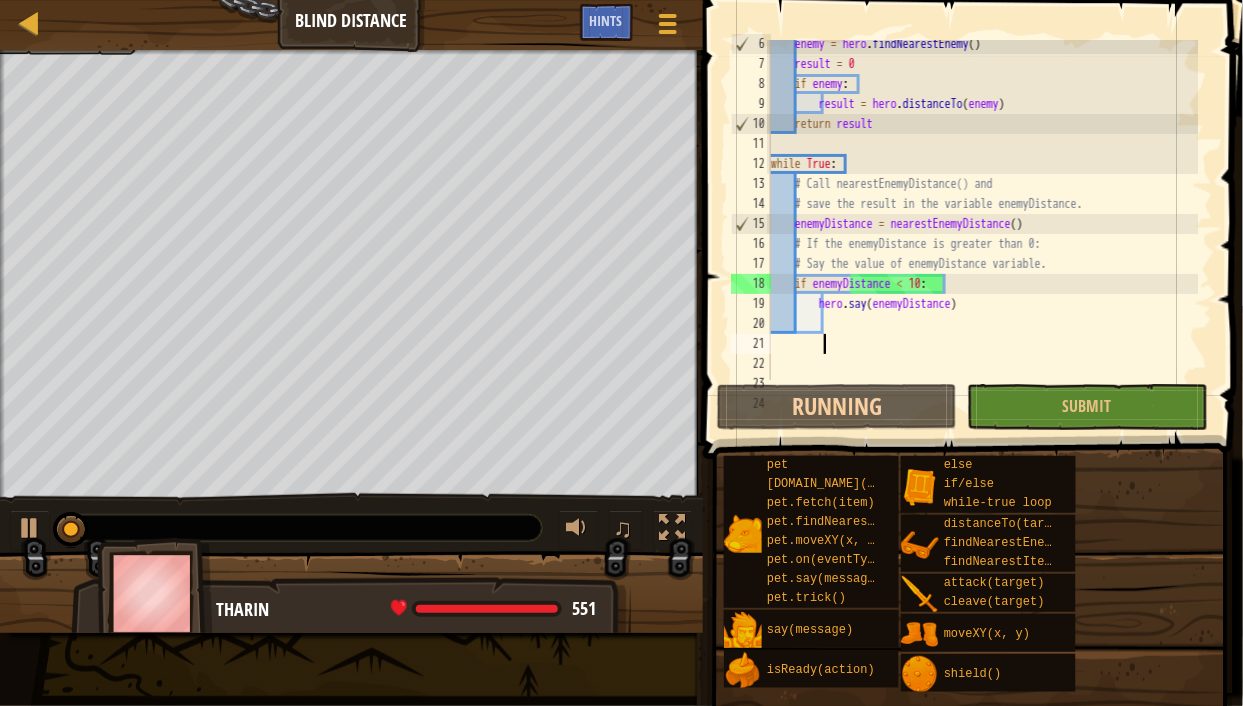 click on "enemy   =   hero . findNearestEnemy ( )      result   =   0      if   enemy :          result   =   hero . distanceTo ( enemy )      return   result while   True :      # Call nearestEnemyDistance() and      # save the result in the variable enemyDistance.      enemyDistance   =   nearestEnemyDistance ( )      # If the enemyDistance is greater than 0:       # Say the value of enemyDistance variable.      if   enemyDistance   <   10 :          hero . say ( enemyDistance )" at bounding box center (983, 224) 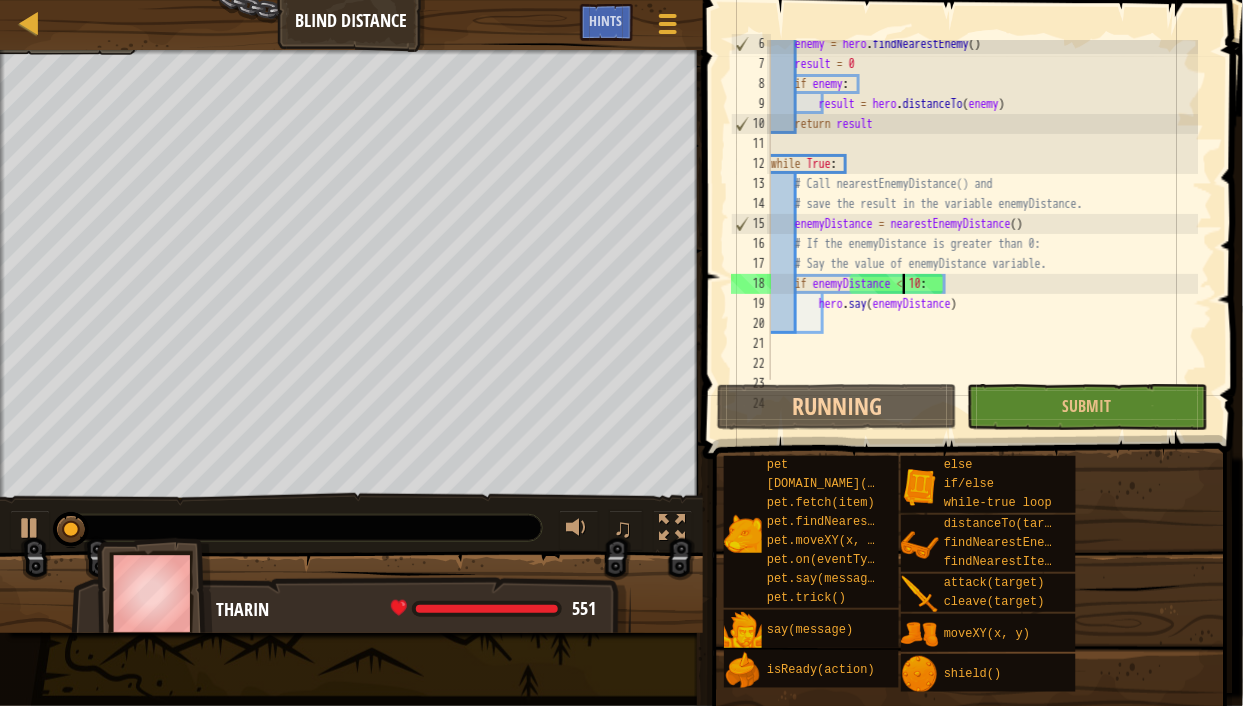 click on "enemy   =   hero . findNearestEnemy ( )      result   =   0      if   enemy :          result   =   hero . distanceTo ( enemy )      return   result while   True :      # Call nearestEnemyDistance() and      # save the result in the variable enemyDistance.      enemyDistance   =   nearestEnemyDistance ( )      # If the enemyDistance is greater than 0:       # Say the value of enemyDistance variable.      if   enemyDistance   <   10 :          hero . say ( enemyDistance )" at bounding box center (983, 224) 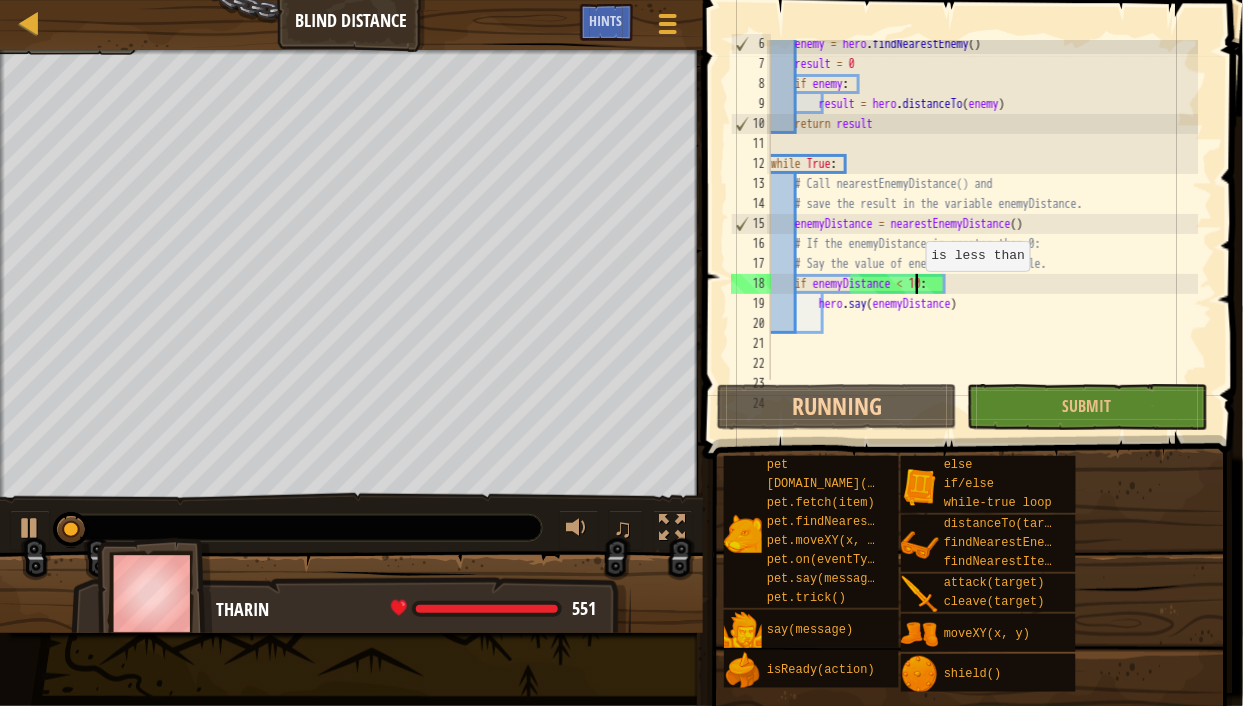 click on "enemy   =   hero . findNearestEnemy ( )      result   =   0      if   enemy :          result   =   hero . distanceTo ( enemy )      return   result while   True :      # Call nearestEnemyDistance() and      # save the result in the variable enemyDistance.      enemyDistance   =   nearestEnemyDistance ( )      # If the enemyDistance is greater than 0:       # Say the value of enemyDistance variable.      if   enemyDistance   <   10 :          hero . say ( enemyDistance )" at bounding box center (983, 224) 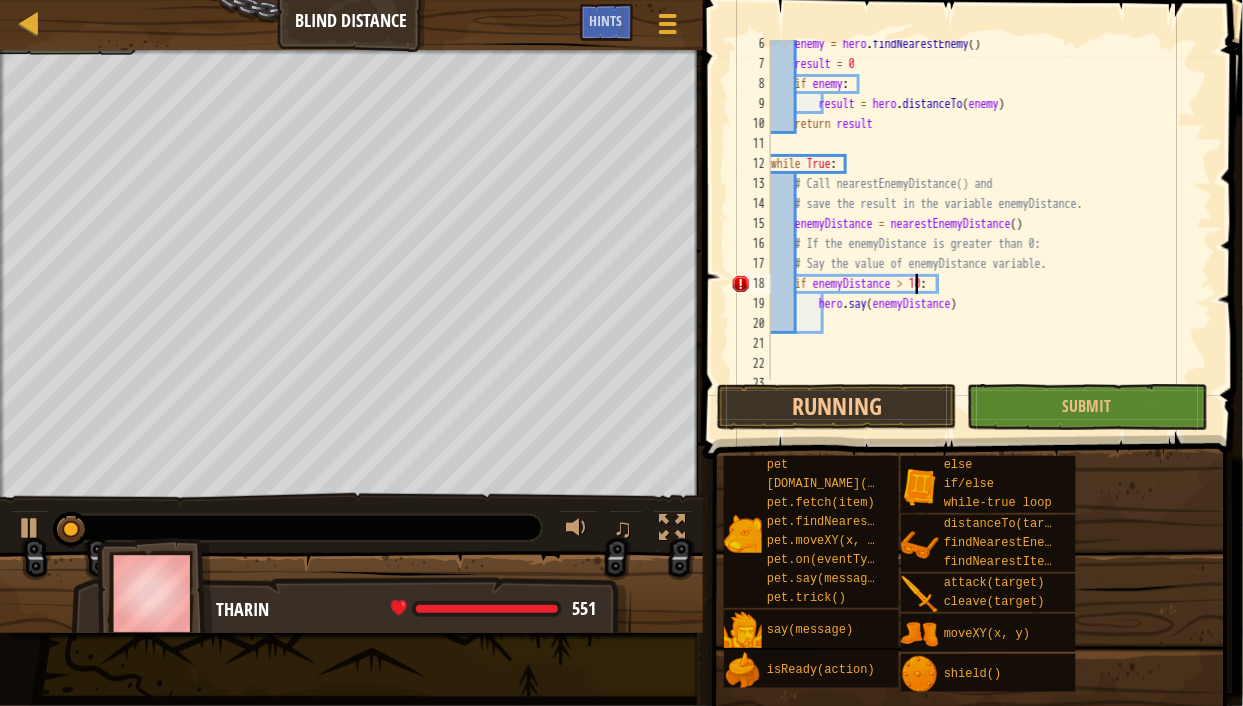 scroll, scrollTop: 9, scrollLeft: 11, axis: both 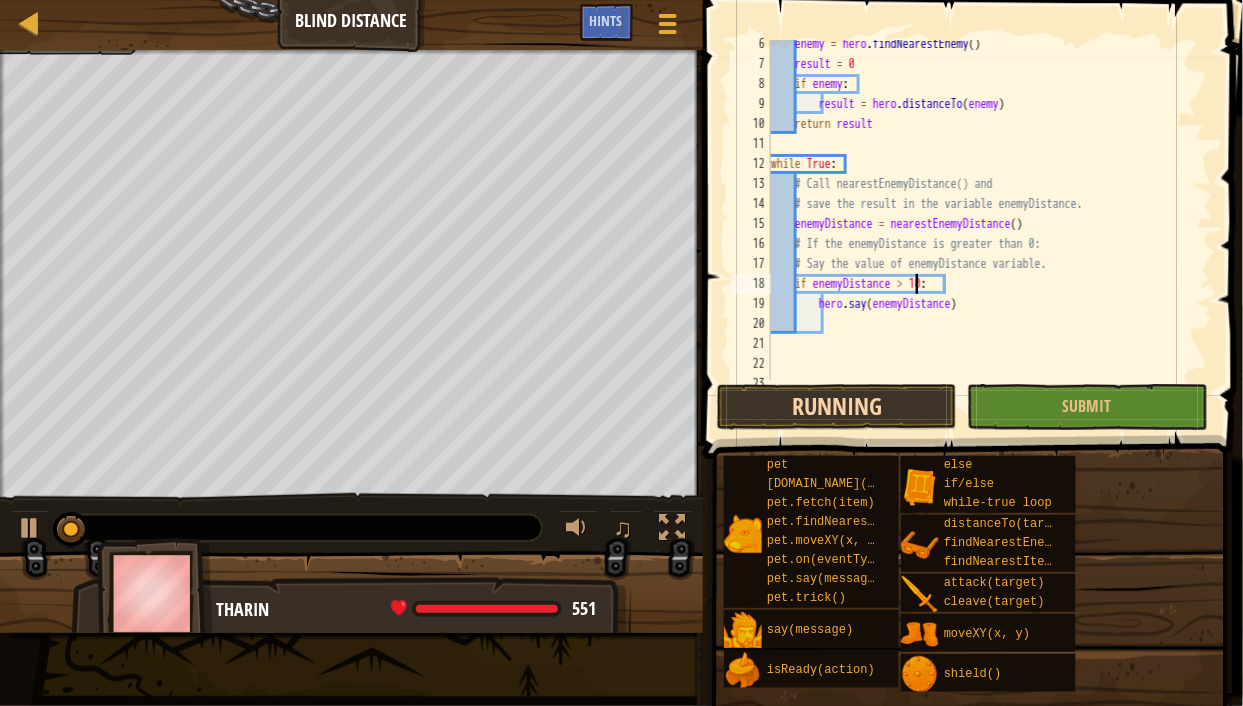 type on "if enemyDistance > 10:" 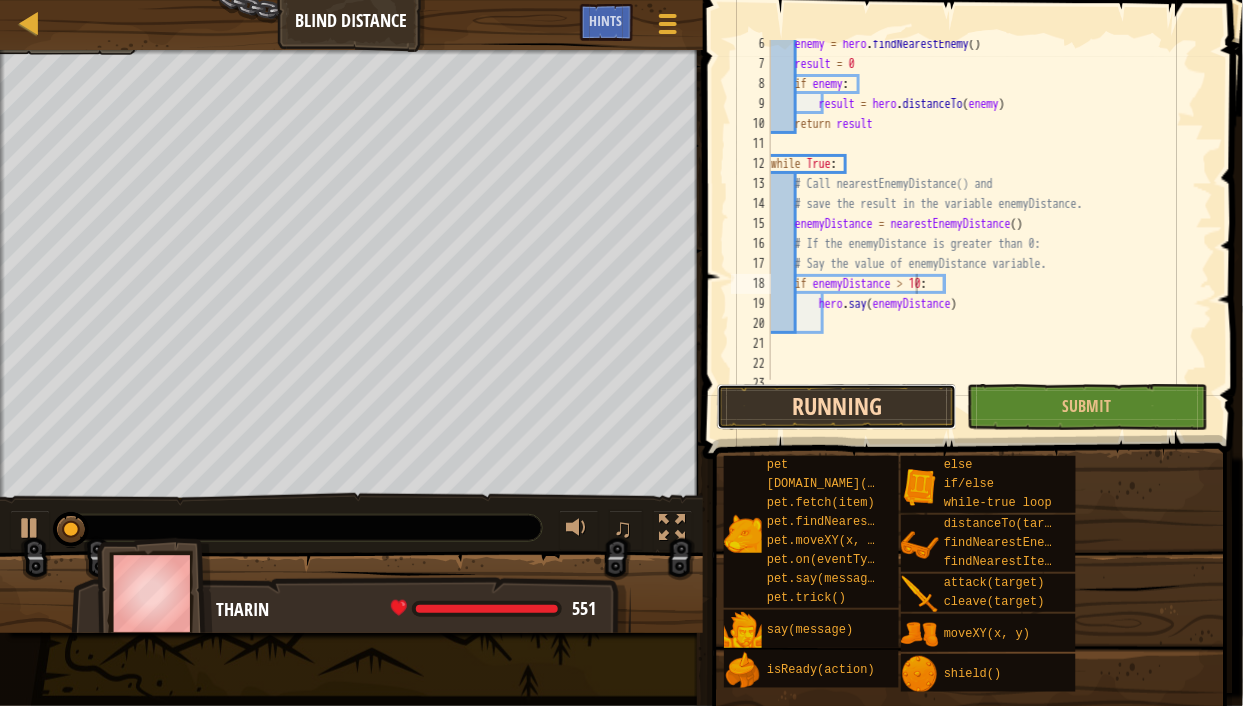 click on "Running" at bounding box center (837, 407) 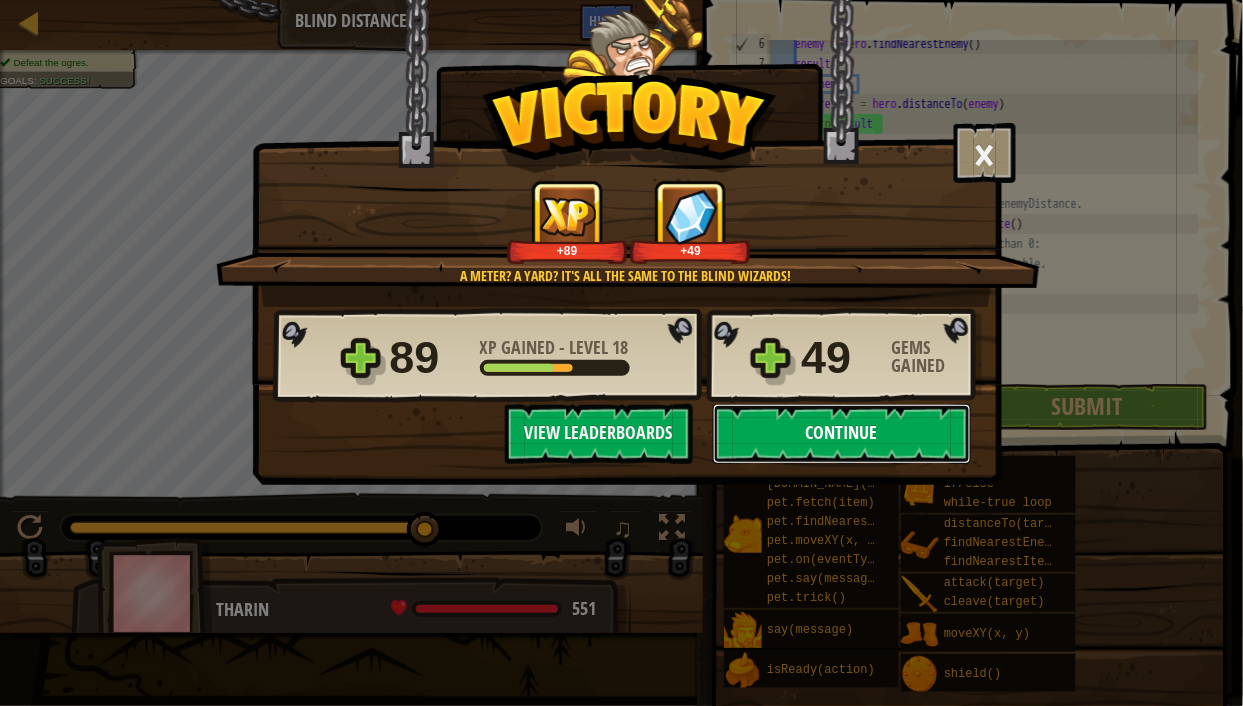 click on "Continue" at bounding box center [842, 434] 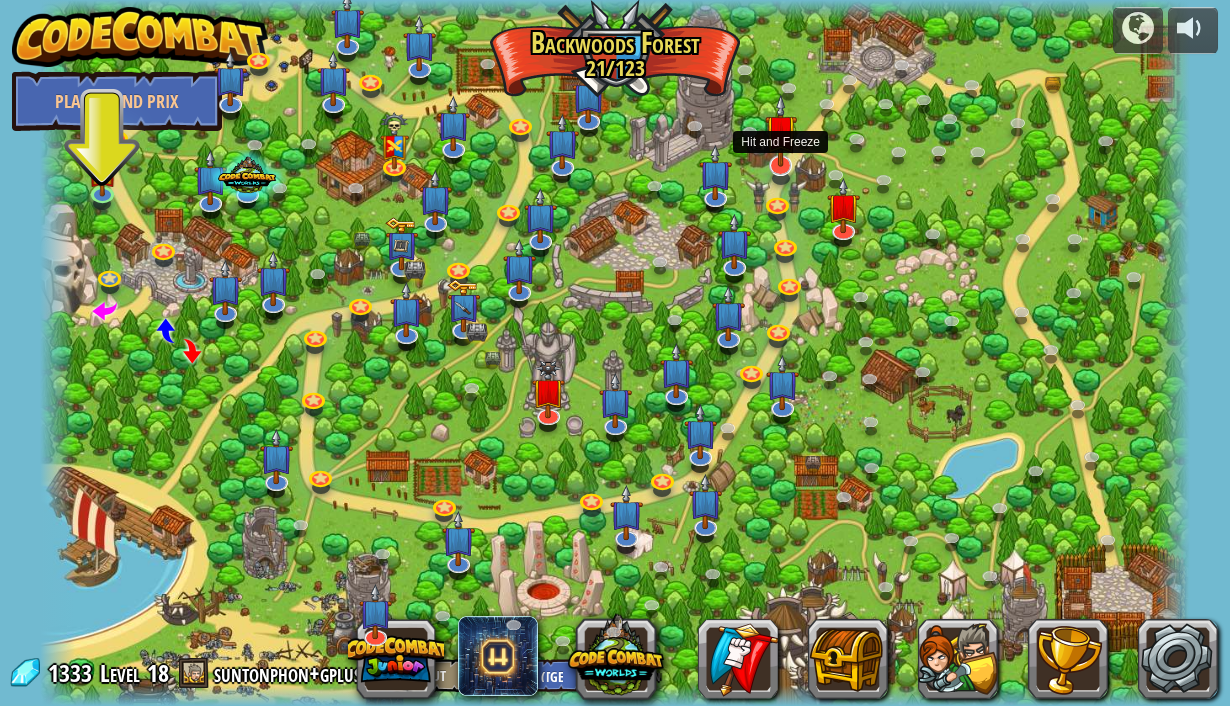click at bounding box center (781, 131) 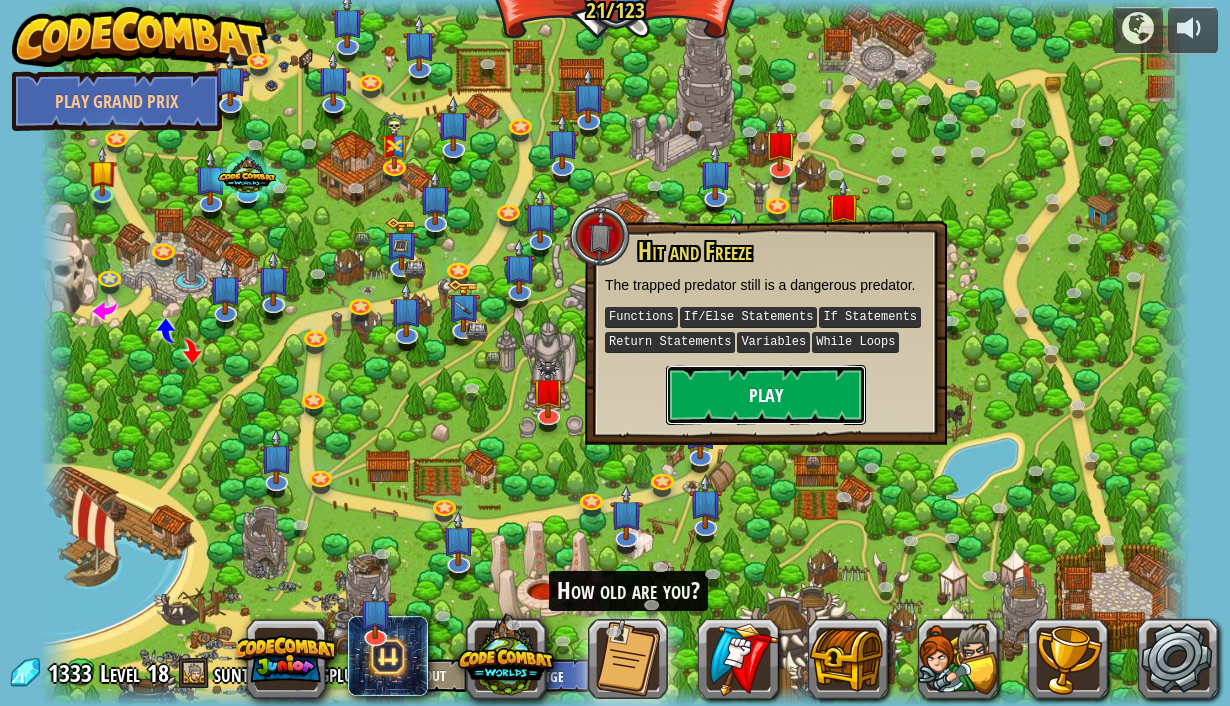 click on "Play" at bounding box center (766, 395) 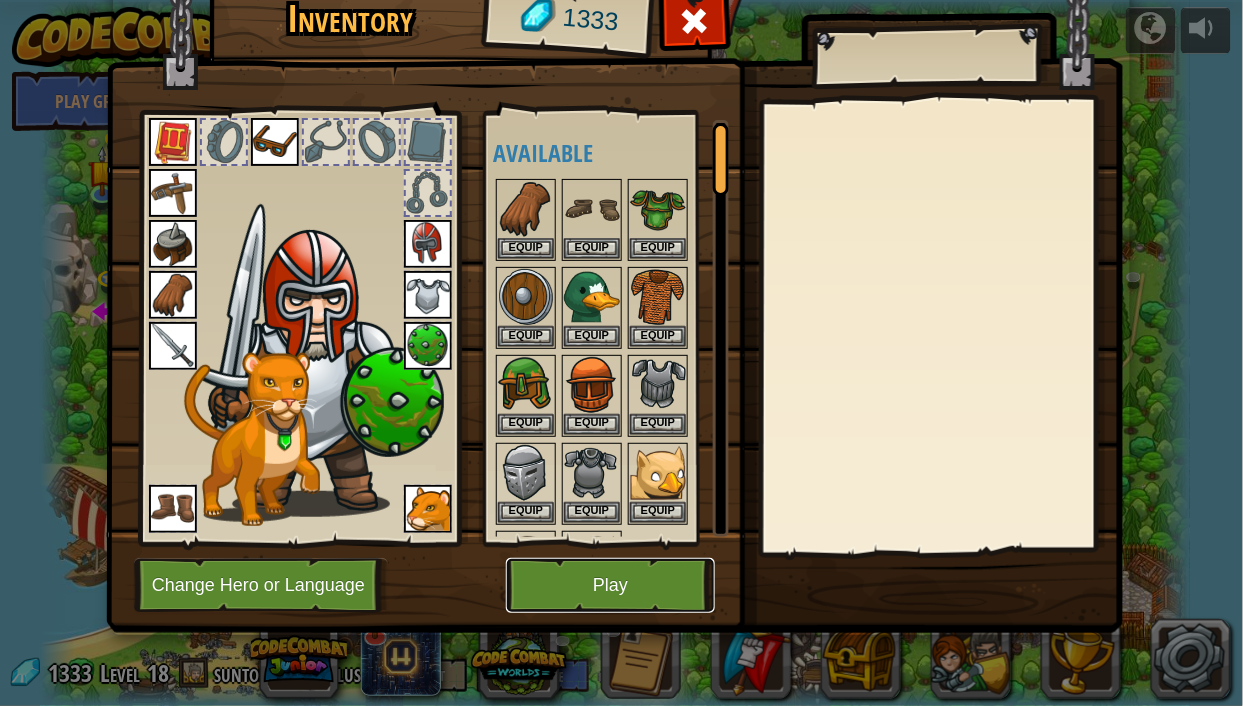 click on "Play" at bounding box center [610, 585] 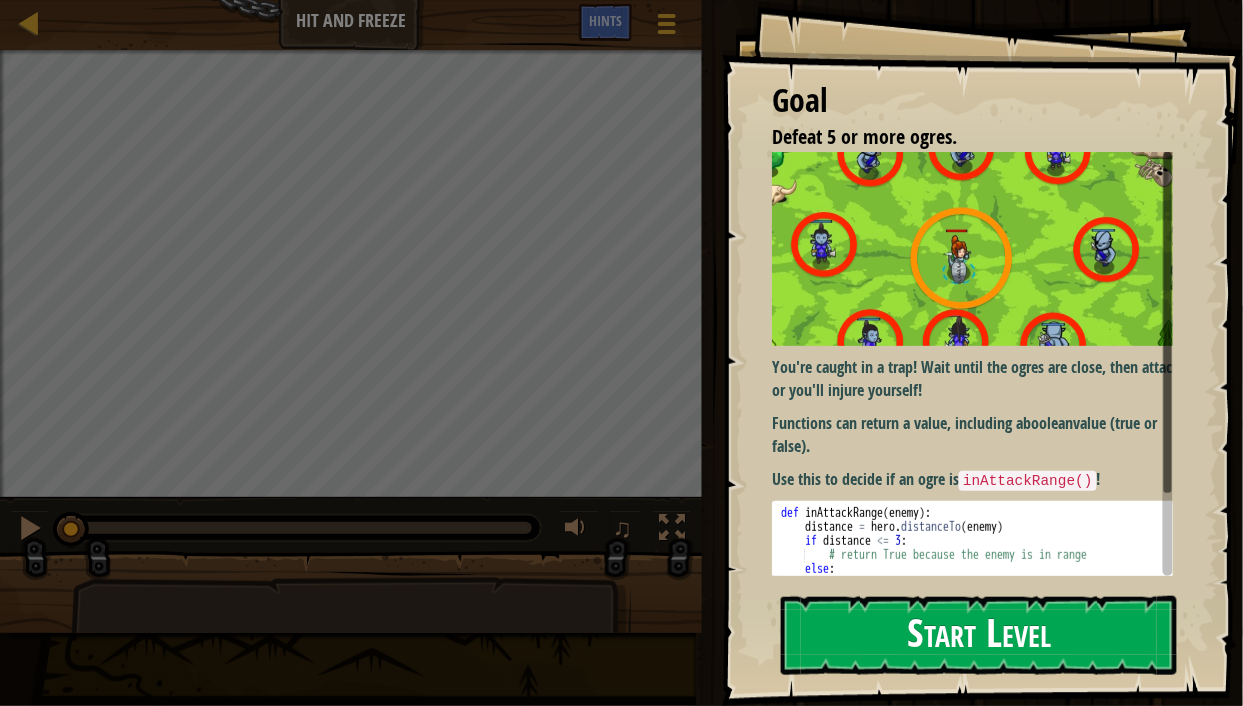 click on "Start Level" at bounding box center [979, 635] 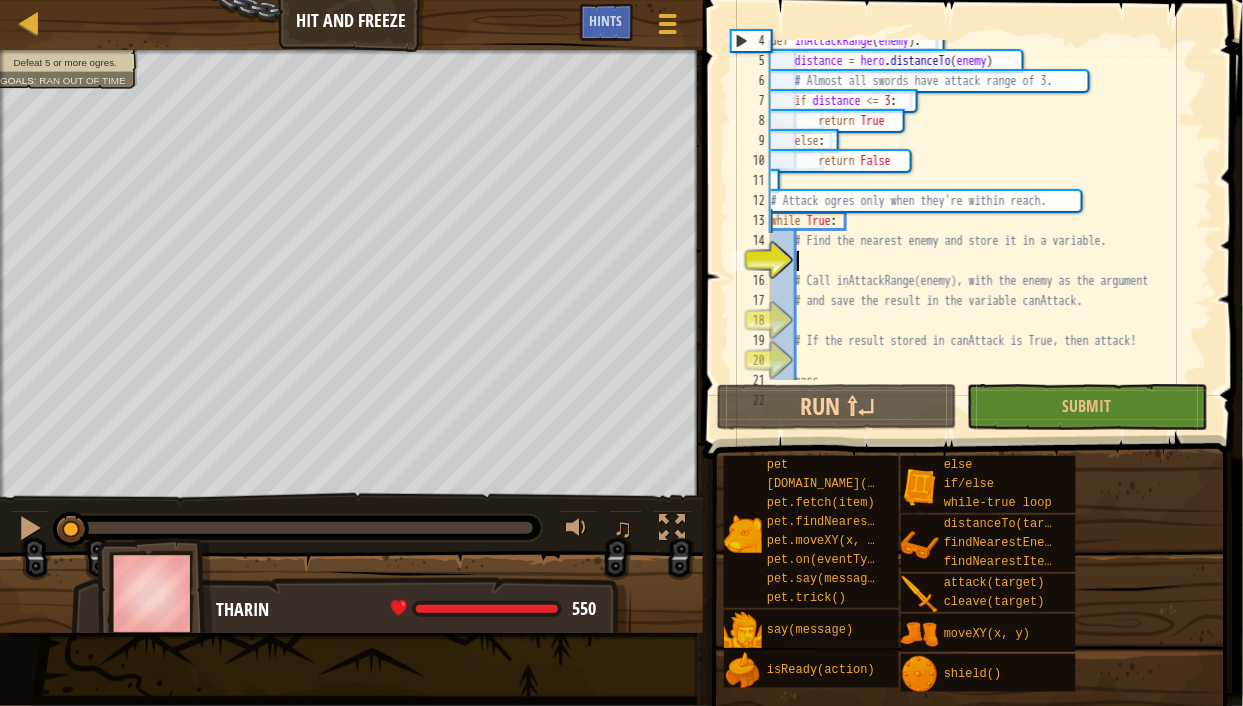 scroll, scrollTop: 100, scrollLeft: 0, axis: vertical 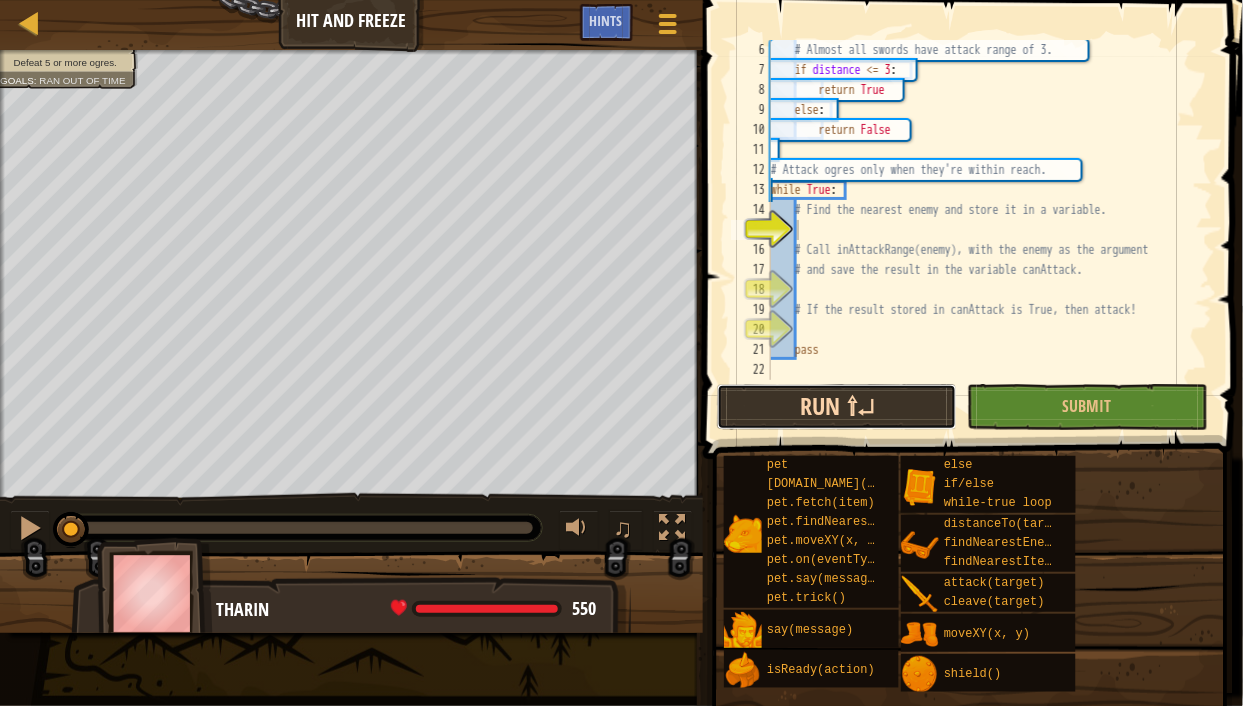 click on "Run ⇧↵" at bounding box center [837, 407] 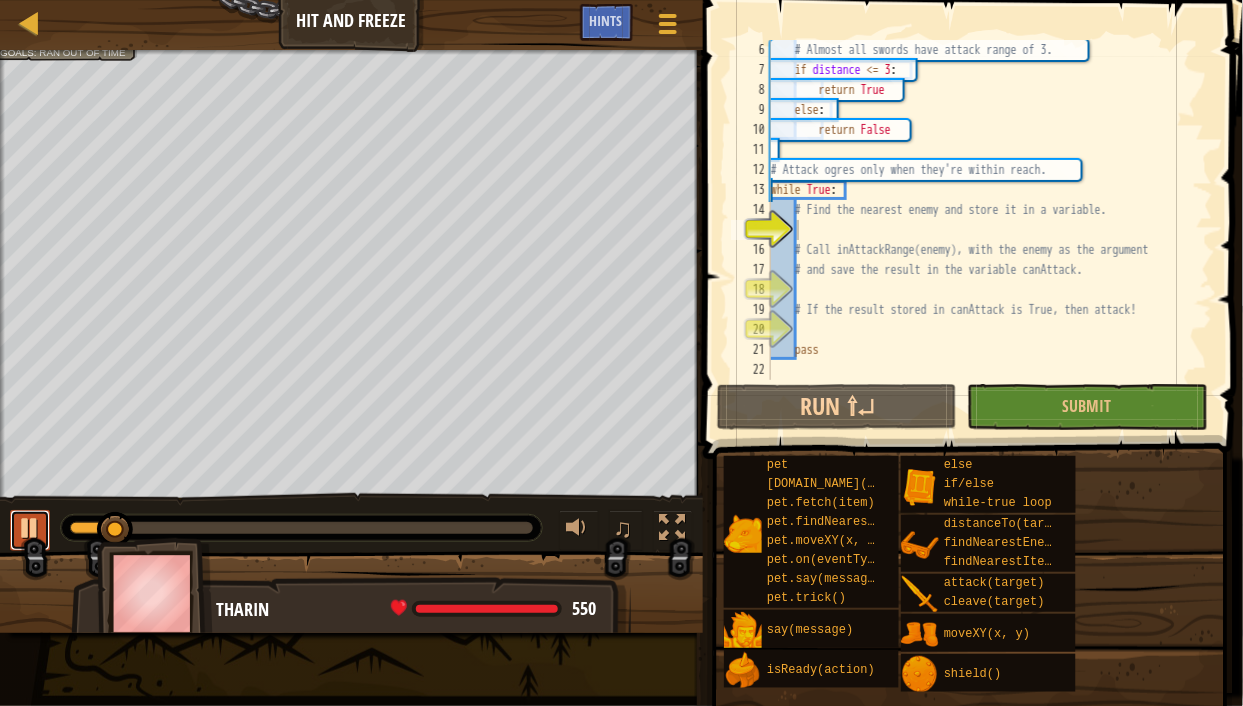 click at bounding box center (30, 528) 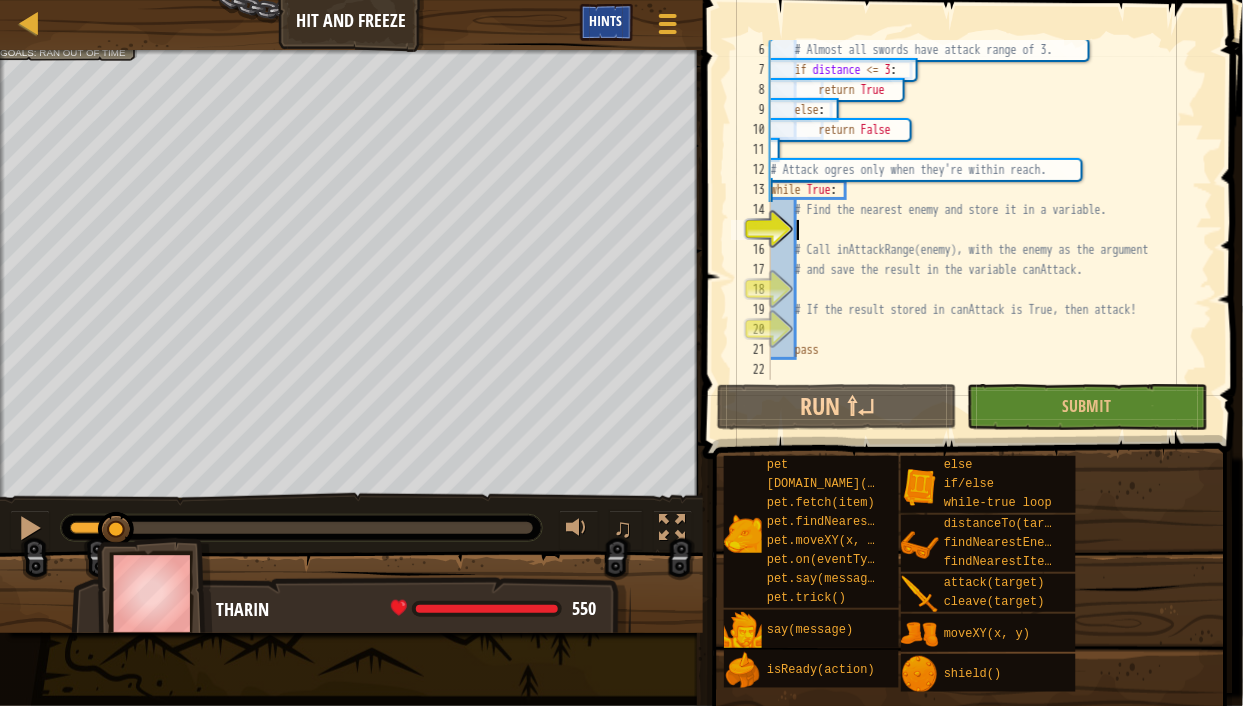 click on "Map Hit and Freeze Game Menu Done Hints 1     הההההההההההההההההההההההההההההההההההההההההההההההההההההההההההההההההההההההההההההההההההההההההההההההההההההההההההההההההההההההההההההההההההההההההההההההההההההההההההההההההההההההההההההההההההההההההההההההההההההההההההההההההההההההההההההההההההההההההההההההההההההההההההההההה XXXXXXXXXXXXXXXXXXXXXXXXXXXXXXXXXXXXXXXXXXXXXXXXXXXXXXXXXXXXXXXXXXXXXXXXXXXXXXXXXXXXXXXXXXXXXXXXXXXXXXXXXXXXXXXXXXXXXXXXXXXXXXXXXXXXXXXXXXXXXXXXXXXXXXXXXXXXXXXXXXXXXXXXXXXXXXXXXXXXXXXXXXXXXXXXXXXXXXXXXXXXXXXXXXXXXXXXXXXXXXXXXXXXXXXXXXXXXXXXXXXXXXXXXXXXXXXX Solution × Hints 6 7 8 9 10 11 12 13 14 15 16 17 18 19 20 21 22      # Almost all swords have attack range of 3.      if   distance   <=   3 :          return   True      else :          return   False   :" at bounding box center [621, 353] 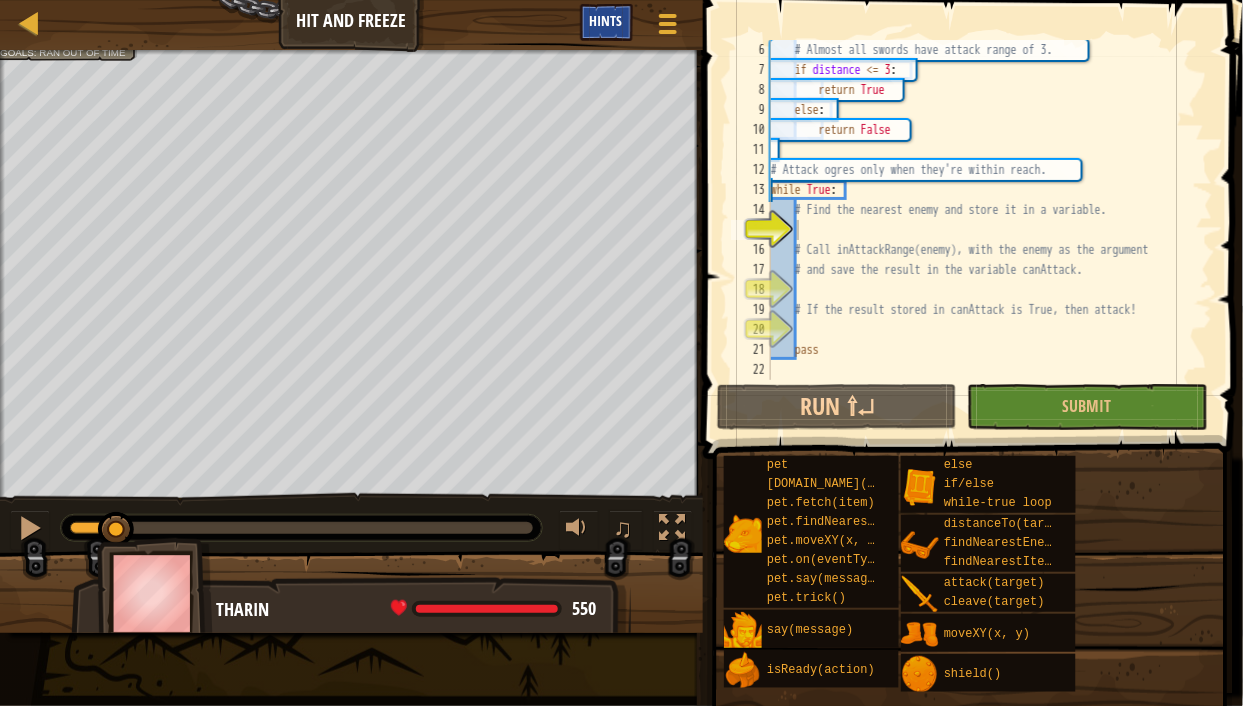 click on "Hints" at bounding box center (606, 22) 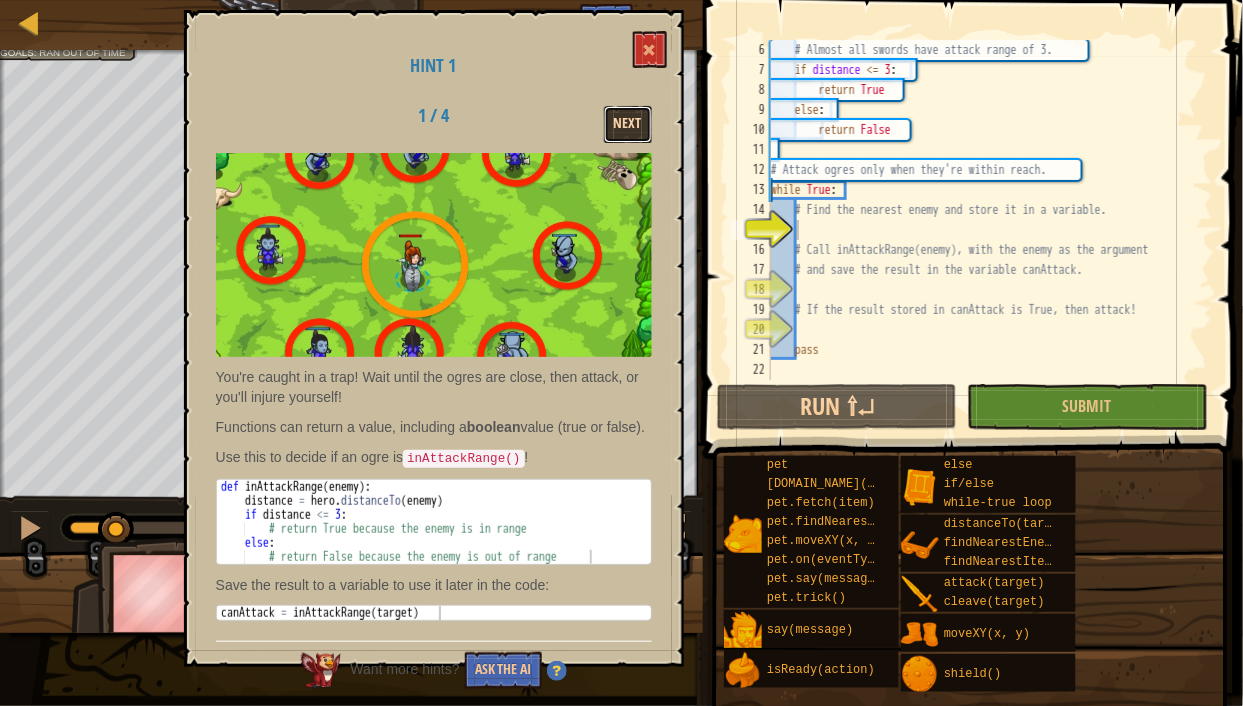 click on "Next" at bounding box center [628, 124] 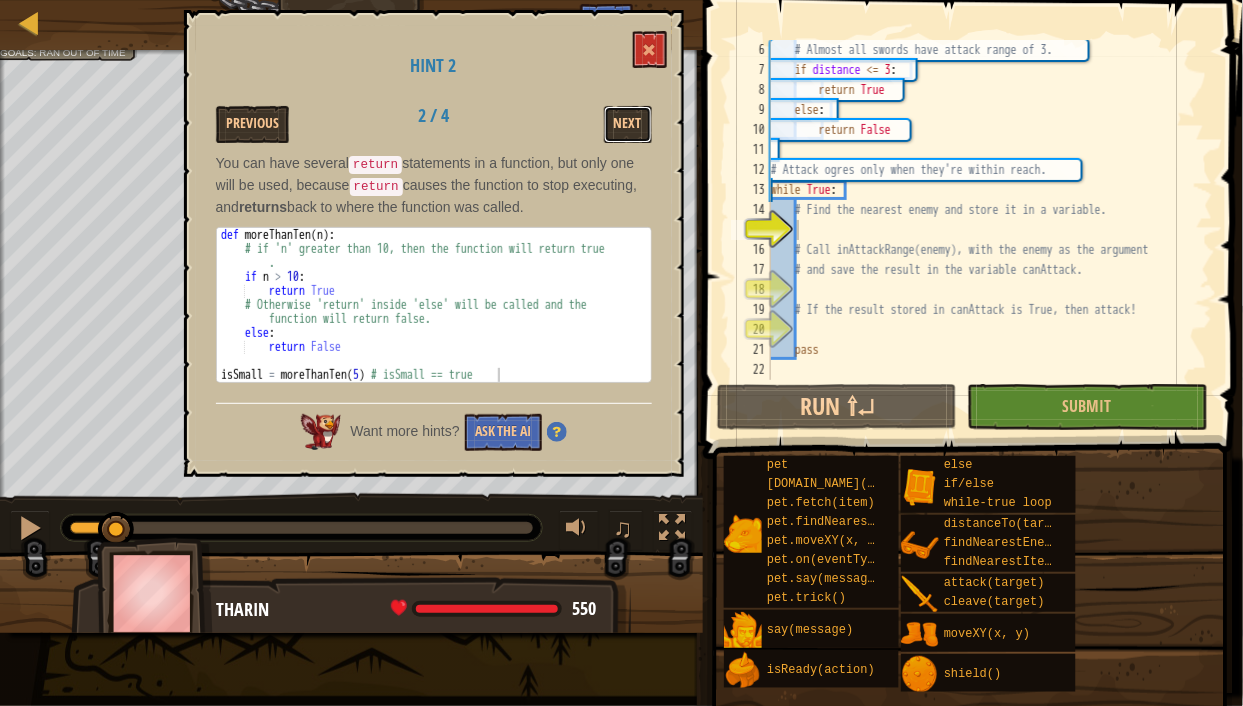 click on "Next" at bounding box center [628, 124] 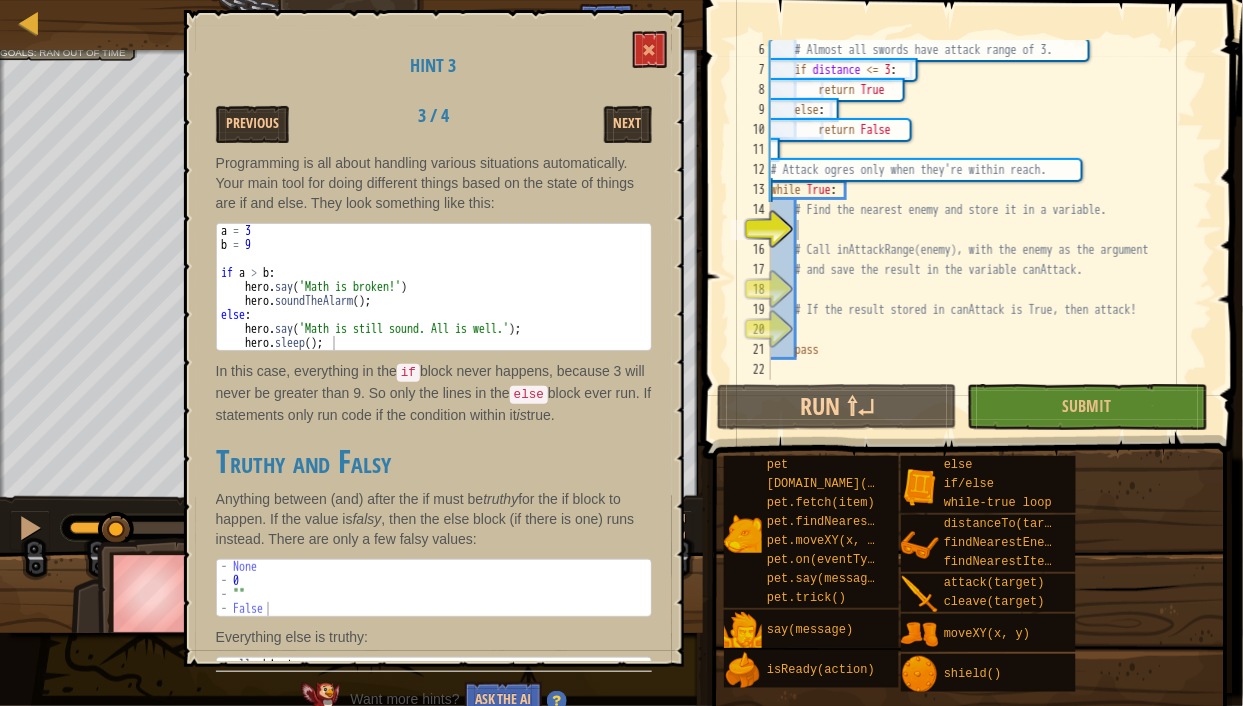 type on "else:" 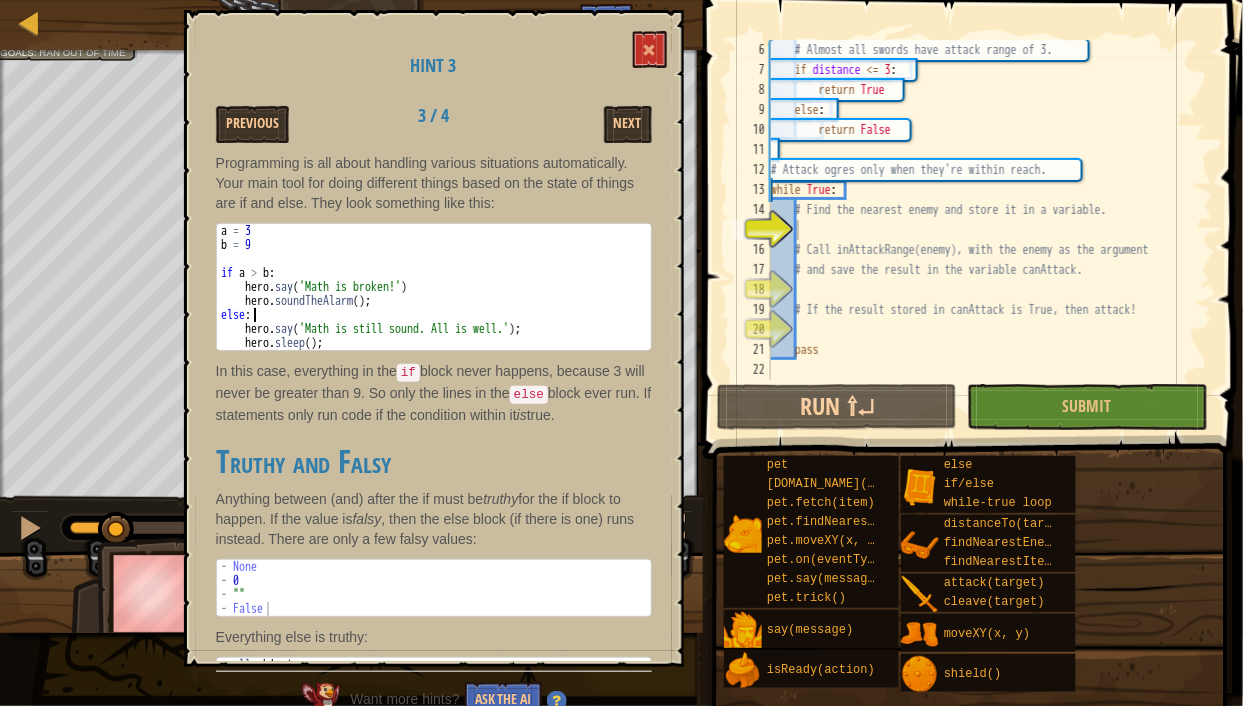 click on "Programming is all about handling various situations automatically.
Your main tool for doing different things based on the state of things are
if and else. They look something like this:
else: 1 2 3 4 5 6 7 8 9 a   =   3 b   =   9 if   a   >   b :      hero . say ( 'Math is broken!' )      hero . soundTheAlarm ( ) ; else :      hero . say ( 'Math is still sound. All is well.' ) ;      hero . sleep ( ) ;     הההההההההההההההההההההההההההההההההההההההההההההההההההההההההההההההההההההההההההההההההההההההההההההההההההההההההההההההההההההההההההההההההההההההההההההההההההההההההההההההההההההההההההההההההההההההההההההההההההההההההההההההההההההההההההההההההההההההההההההההההההההההההההההההה
In this case, everything in the  if else is  true.
Truthy and Falsy
truthy falsy
1 2 3 4" at bounding box center [434, 407] 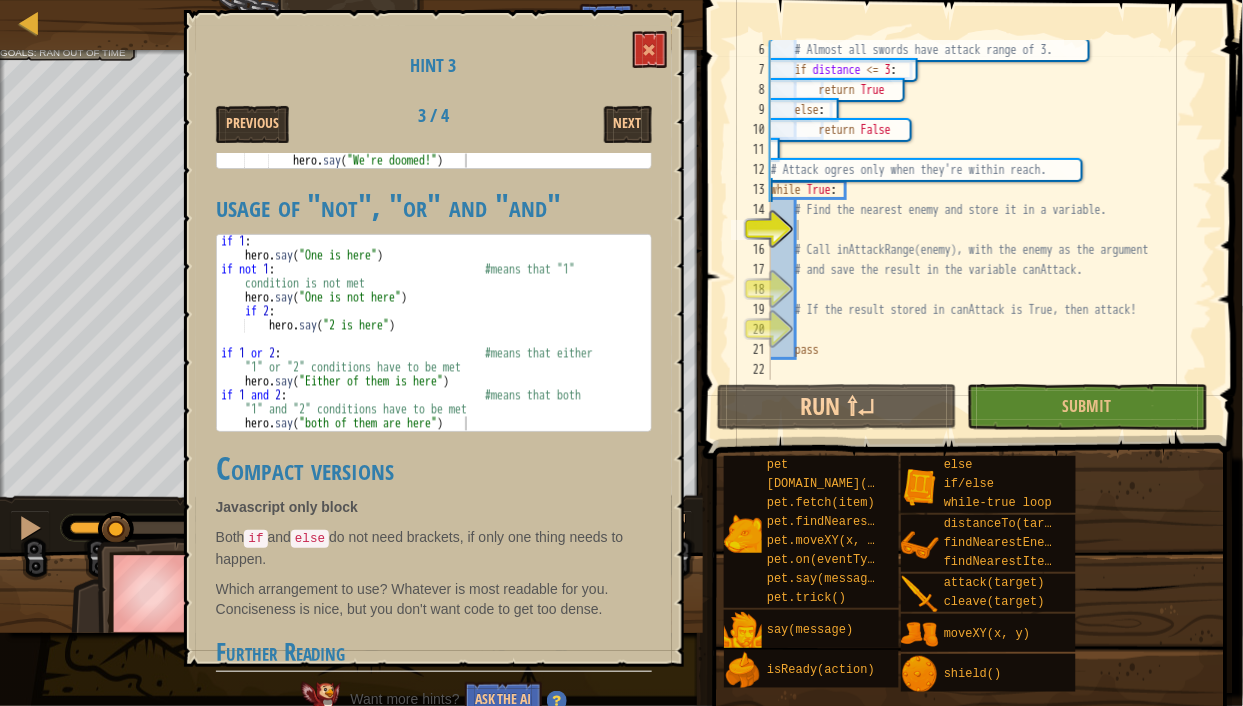 click on "if   1 :      hero . say ( "One is here" ) if   not   1 :                                     #means that "1"       condition is not met      hero . say ( "One is not here" )      if   2 :           hero . say ( "2 is here" ) if   1   or   2 :                                    #means that either       "1" or "2" conditions have to be met      hero . say ( "Either of them is here" ) if   1   and   2 :                                   #means that both       "1" and "2" conditions have to be met      hero . say ( "both of them are here" )" at bounding box center (434, 347) 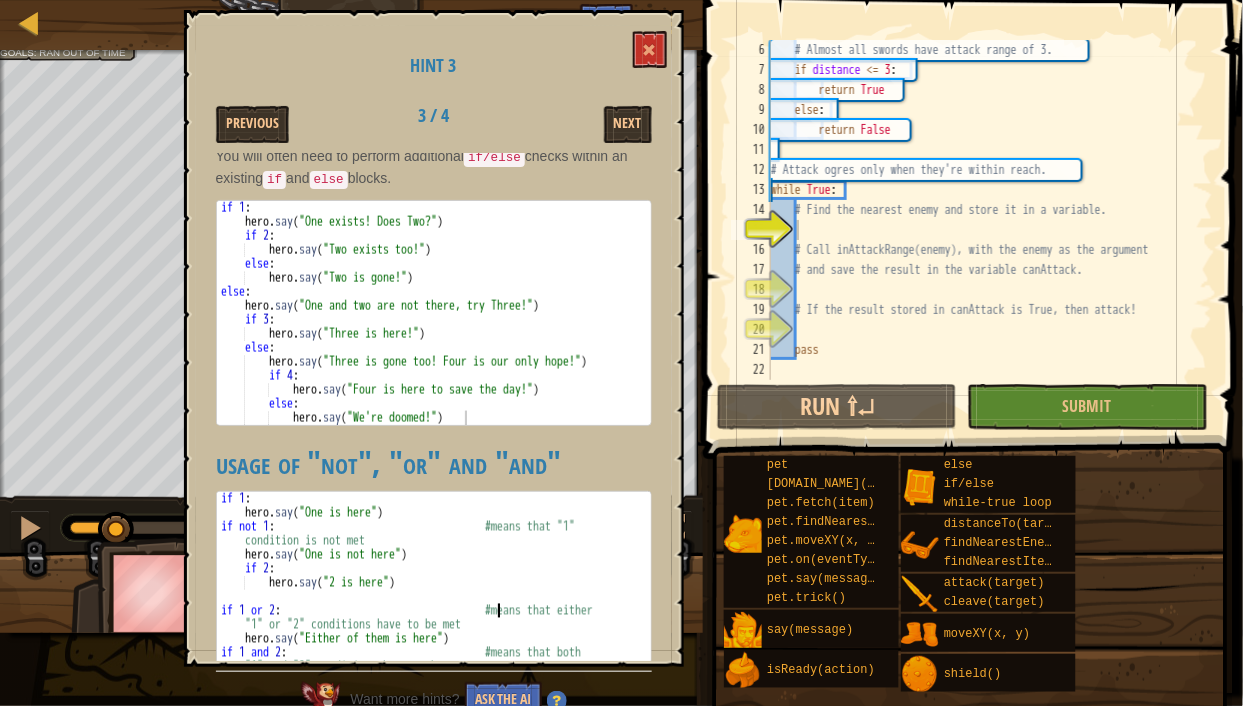 scroll, scrollTop: 713, scrollLeft: 0, axis: vertical 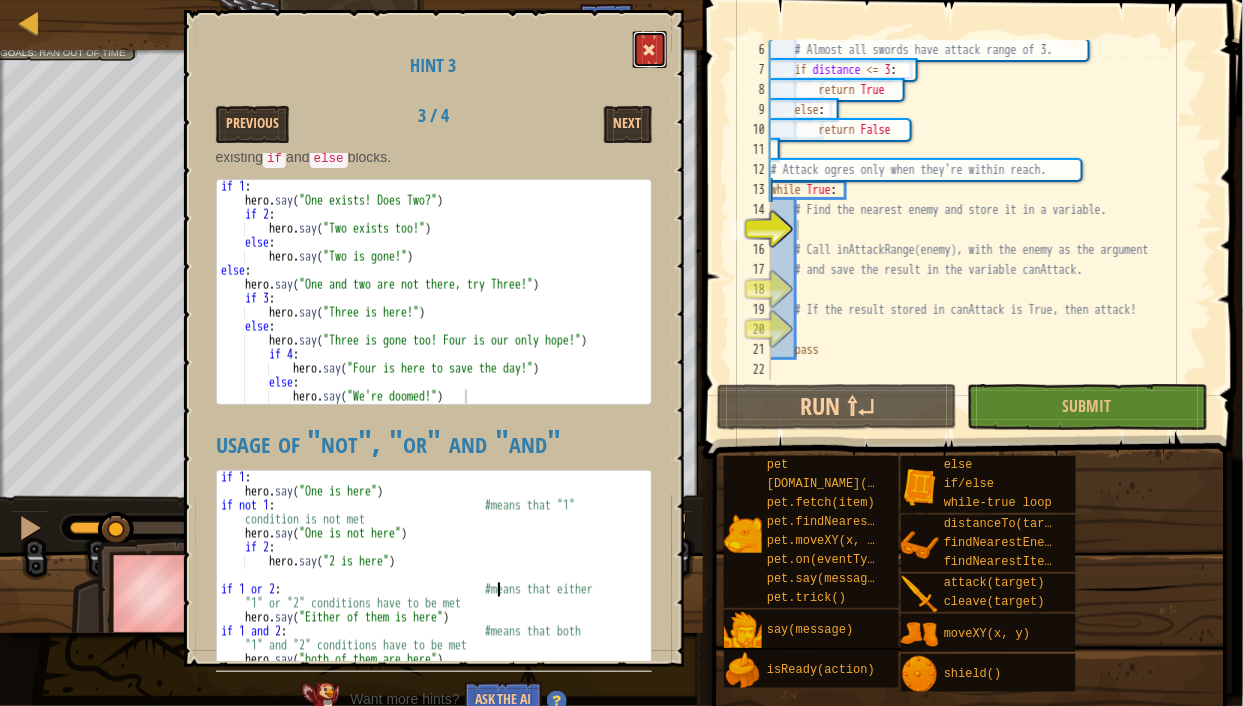 click at bounding box center (650, 49) 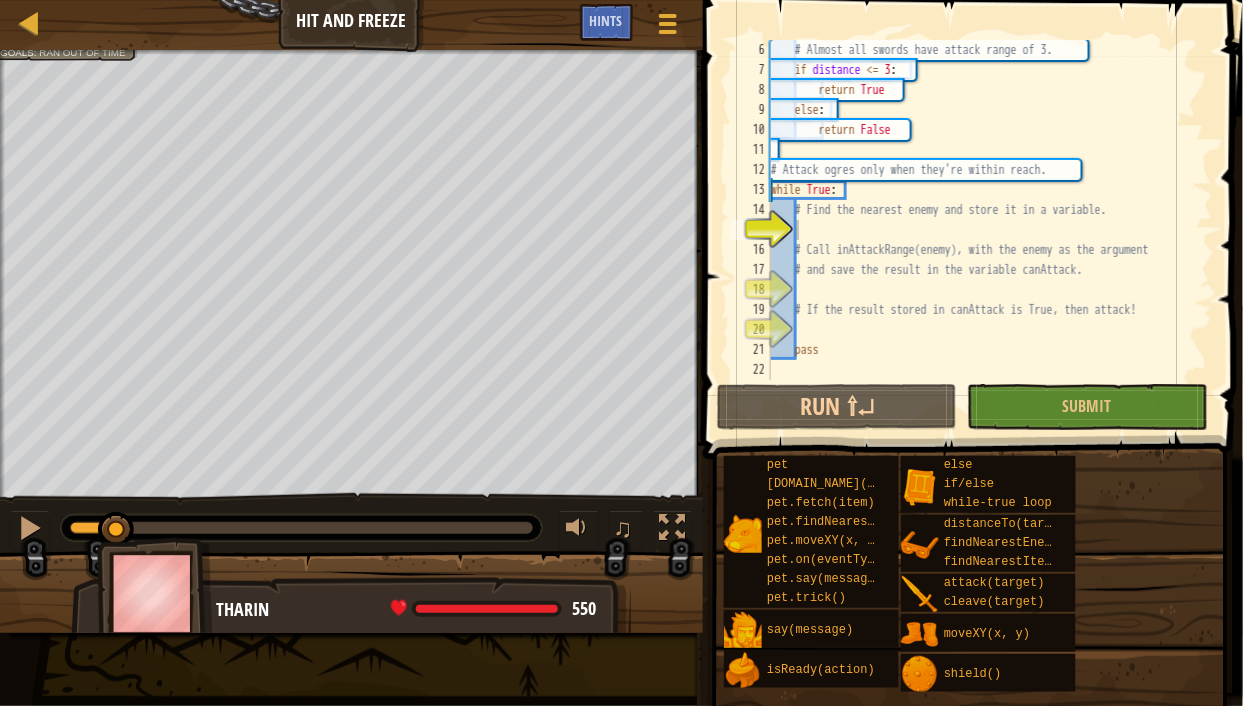 scroll, scrollTop: 0, scrollLeft: 0, axis: both 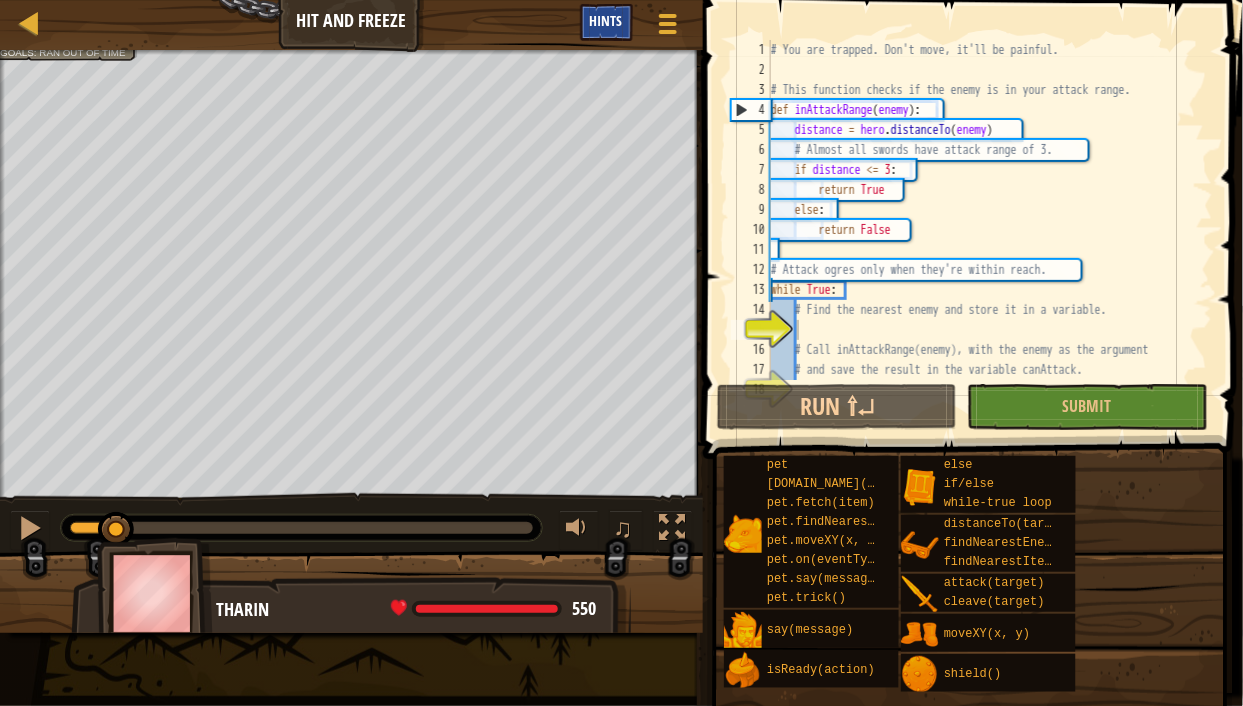 click on "Hints" at bounding box center [606, 20] 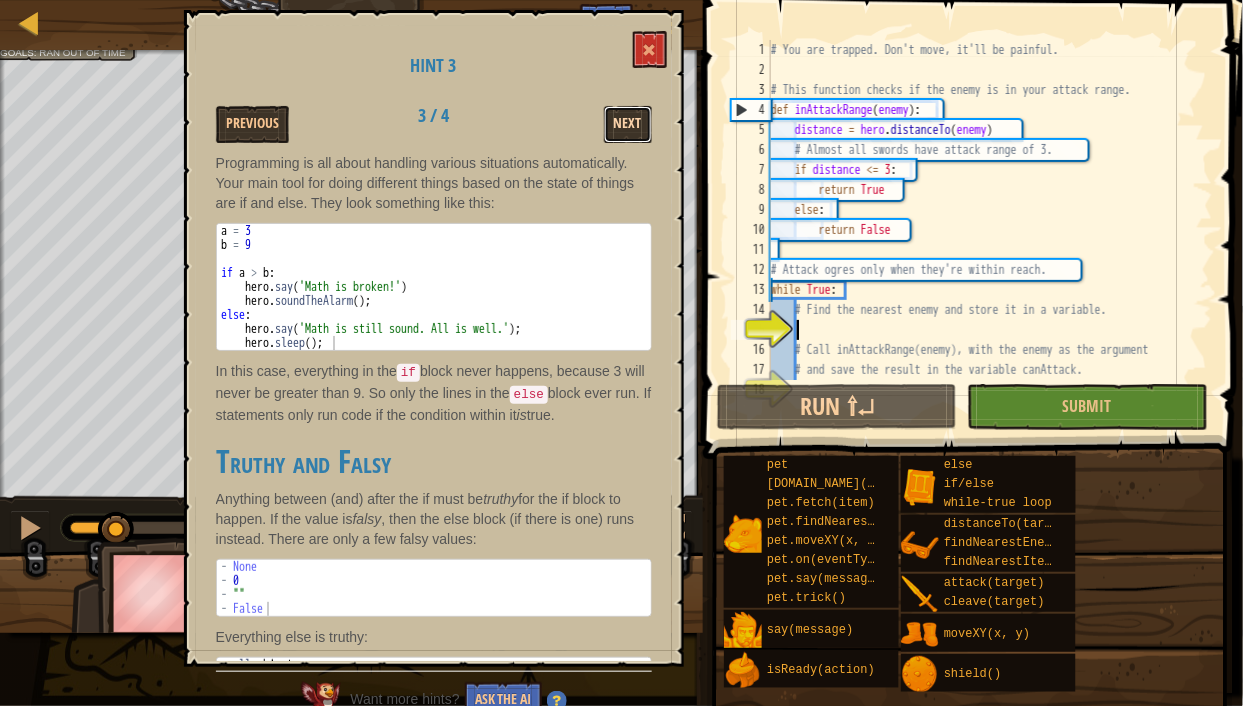 click on "Next" at bounding box center (628, 124) 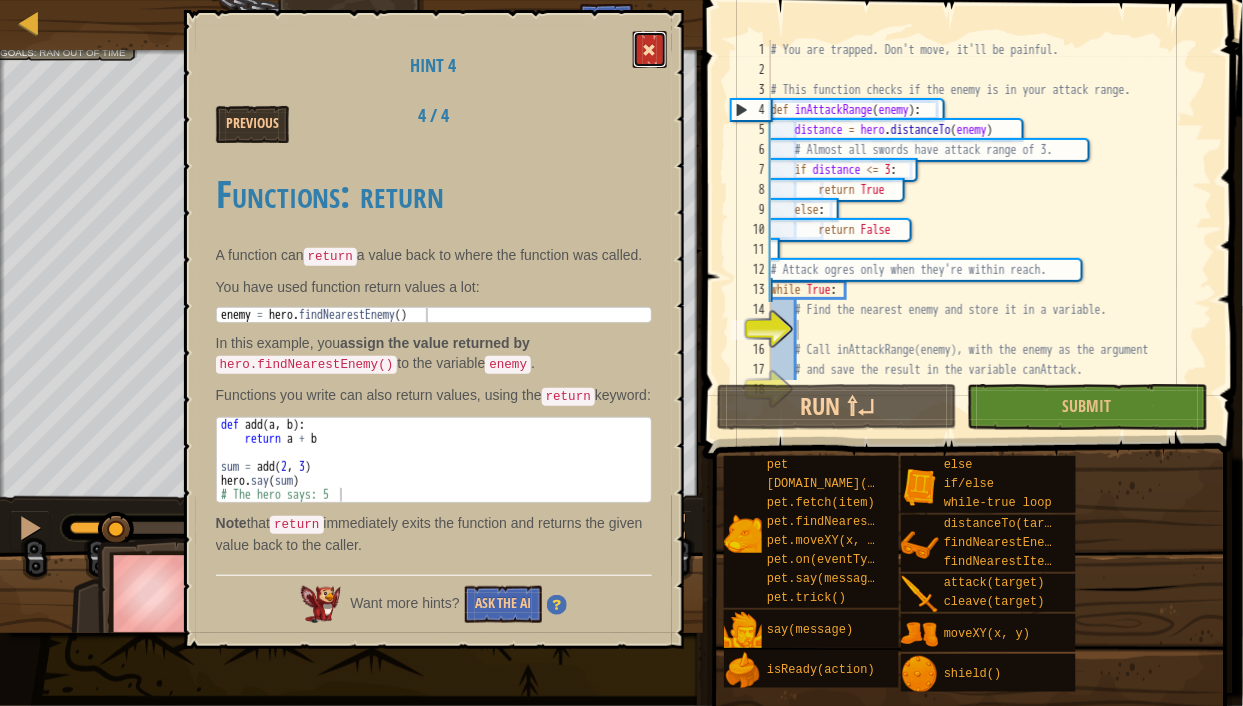 click at bounding box center [650, 50] 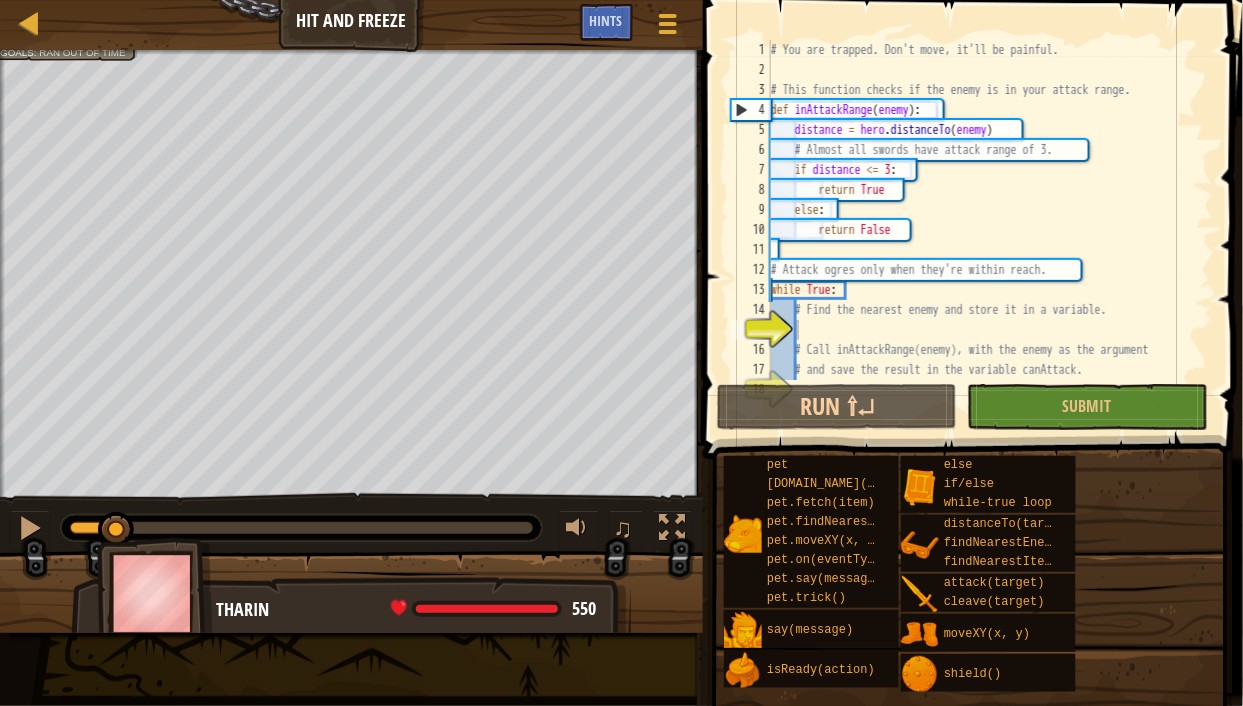 type on "return False" 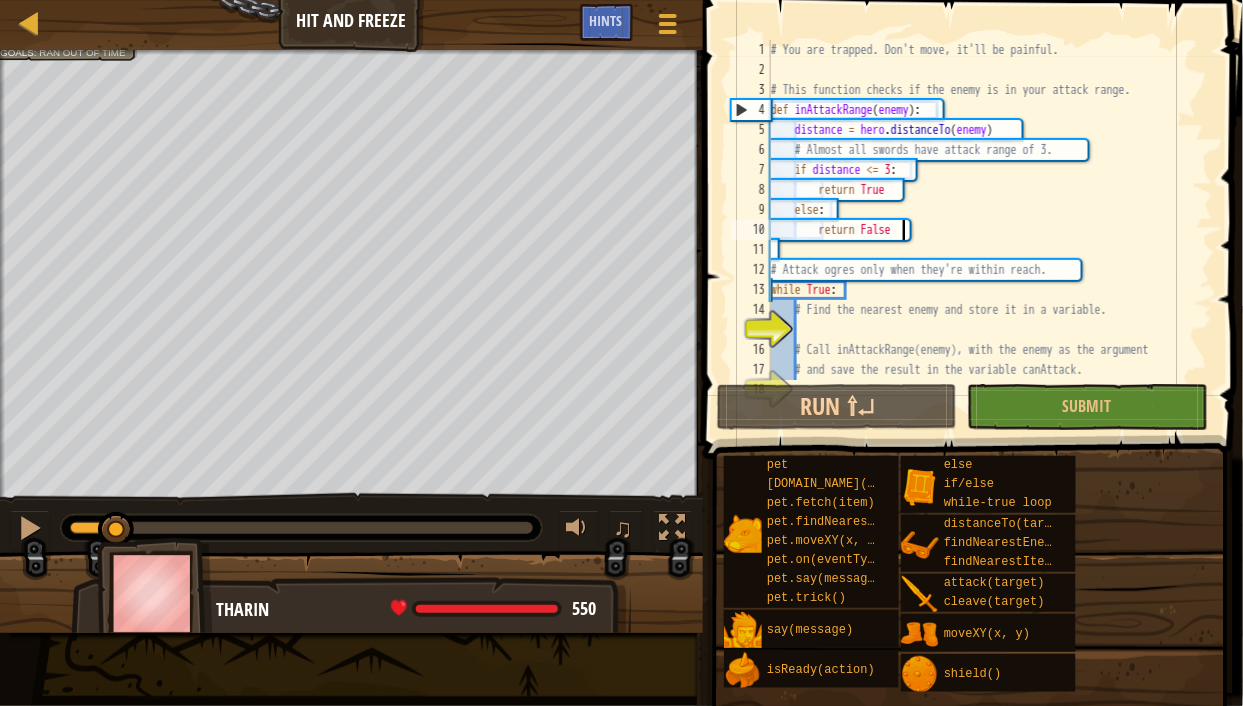 click on "# You are trapped. Don't move, it'll be painful. # This function checks if the enemy is in your attack range. def   inAttackRange ( enemy ) :      distance   =   hero . distanceTo ( enemy )      # Almost all swords have attack range of 3.      if   distance   <=   3 :          return   True      else :          return   False # Attack ogres only when they're within reach. while   True :      # Find the nearest enemy and store it in a variable.           # Call inAttackRange(enemy), with the enemy as the argument      # and save the result in the variable canAttack." at bounding box center [983, 230] 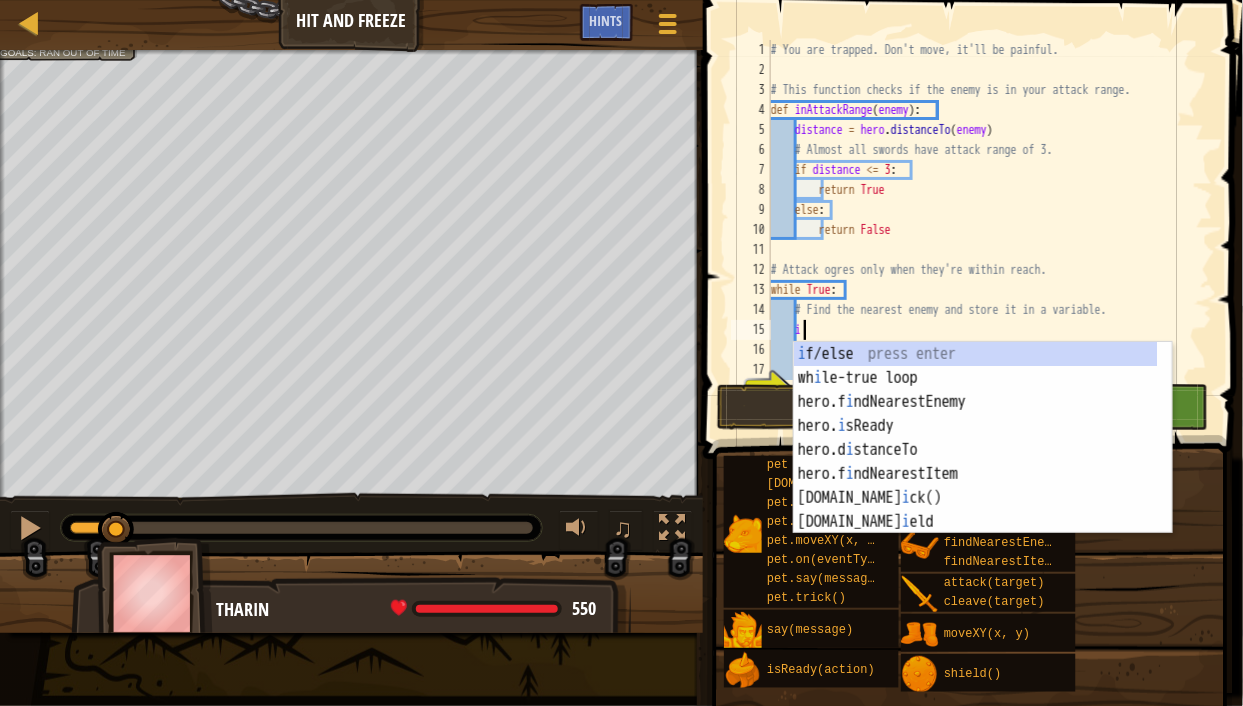 scroll, scrollTop: 9, scrollLeft: 2, axis: both 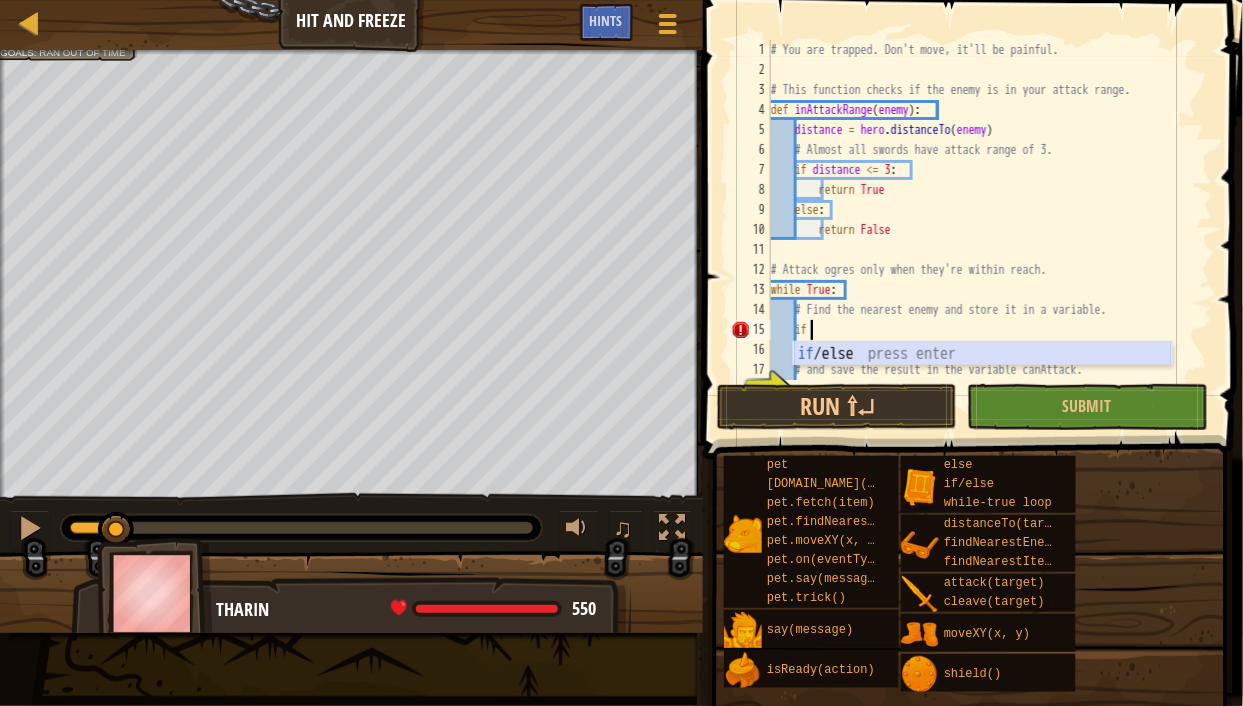 click on "if /else press enter" at bounding box center (983, 378) 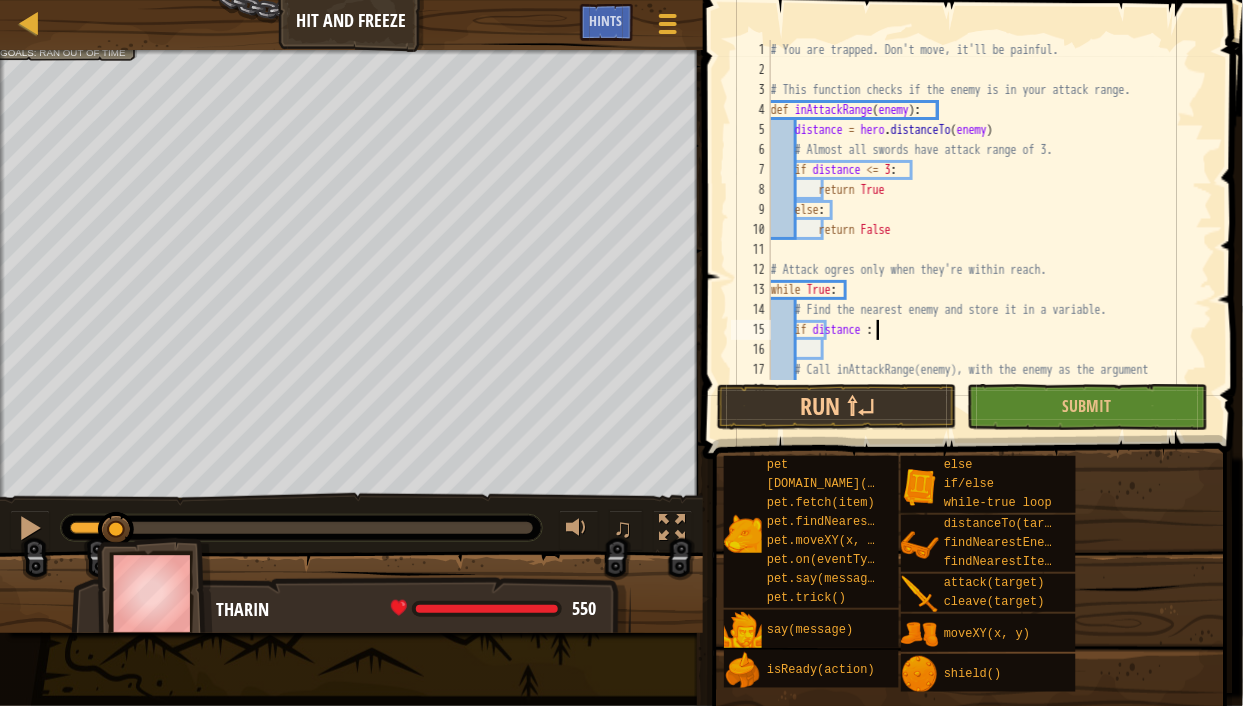 scroll, scrollTop: 9, scrollLeft: 9, axis: both 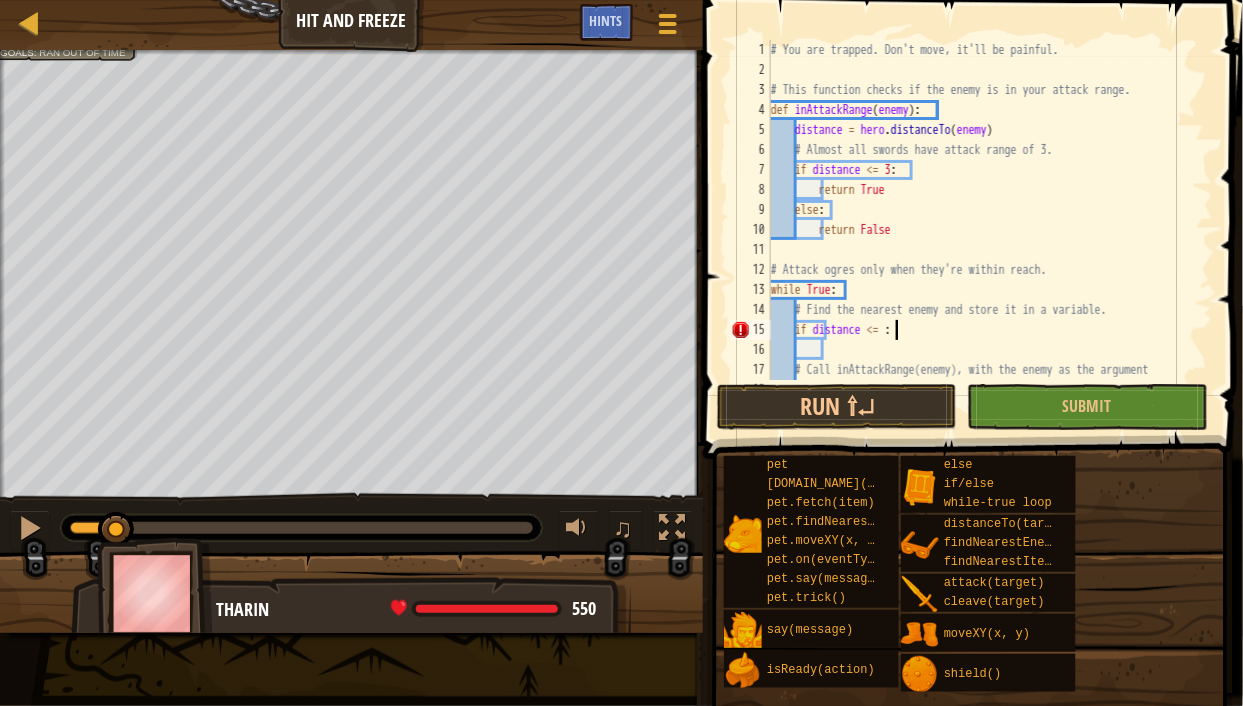 type on "if distance <= 3:" 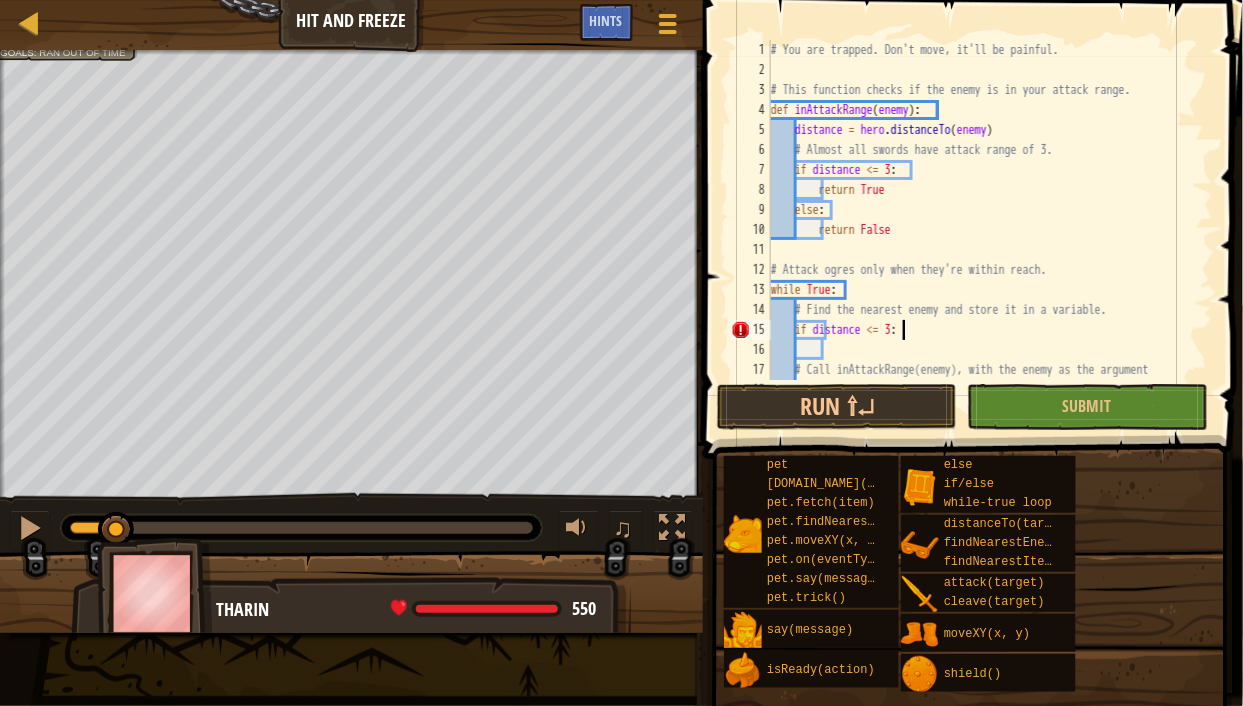 scroll, scrollTop: 9, scrollLeft: 10, axis: both 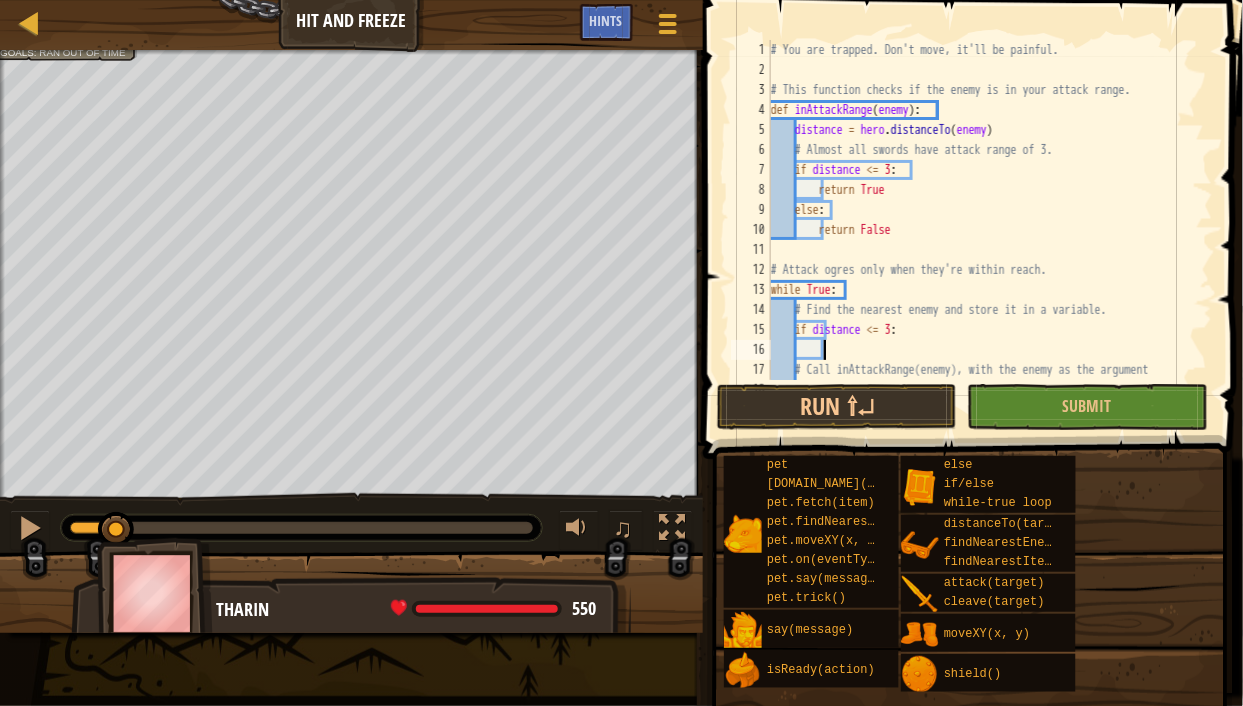 click on "# You are trapped. Don't move, it'll be painful. # This function checks if the enemy is in your attack range. def   inAttackRange ( enemy ) :      distance   =   hero . distanceTo ( enemy )      # Almost all swords have attack range of 3.      if   distance   <=   3 :          return   True      else :          return   False # Attack ogres only when they're within reach. while   True :      # Find the nearest enemy and store it in a variable.      if   distance   <=   3 :               # Call inAttackRange(enemy), with the enemy as the argument      # and save the result in the variable canAttack." at bounding box center (983, 230) 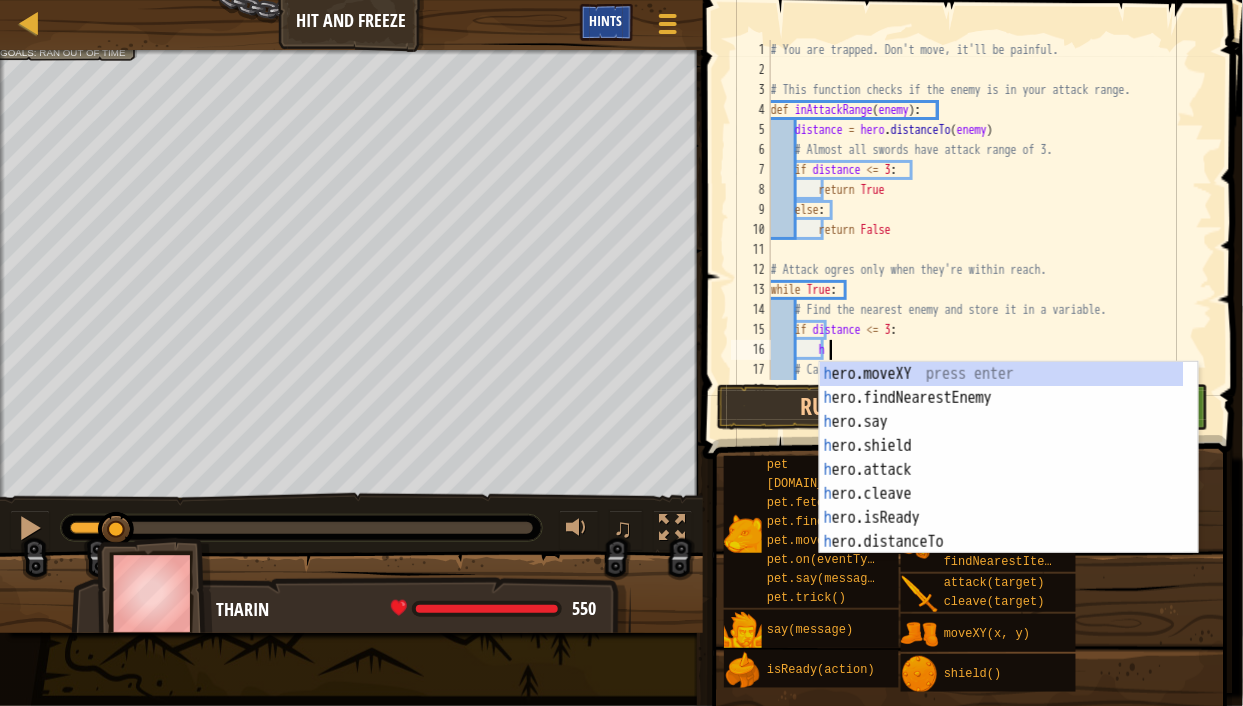 click on "Hints" at bounding box center [606, 22] 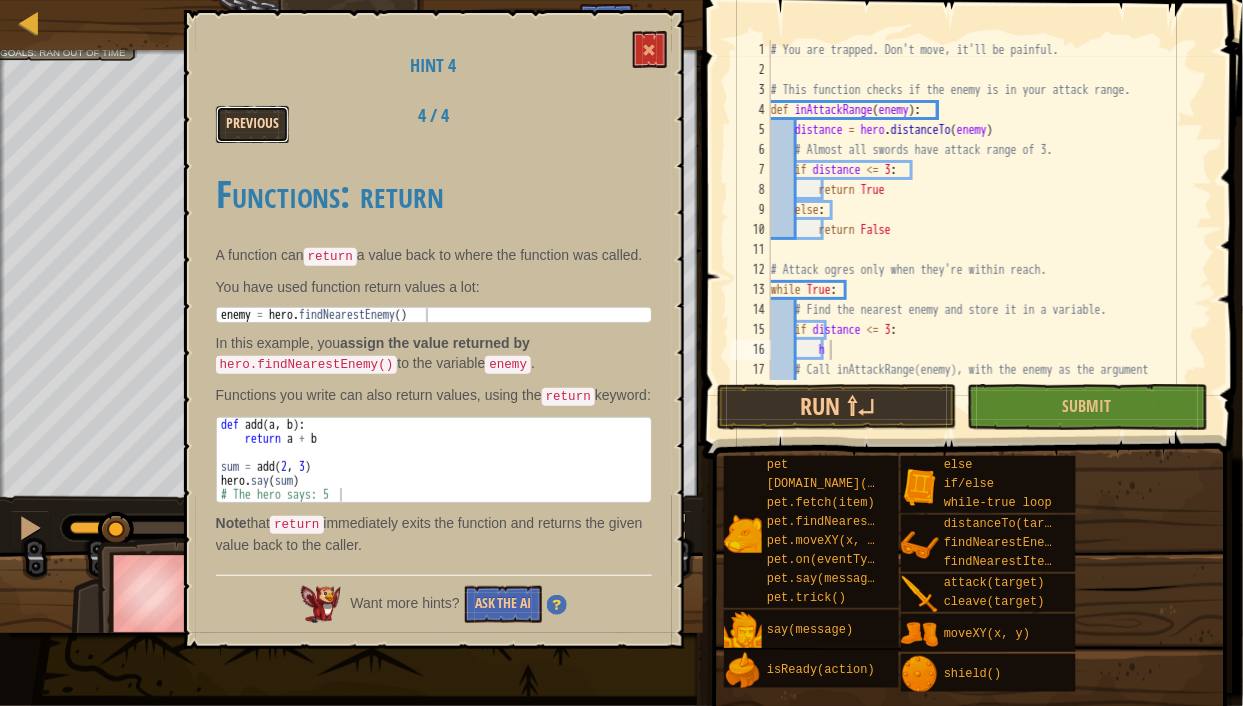 click on "Previous" at bounding box center [252, 124] 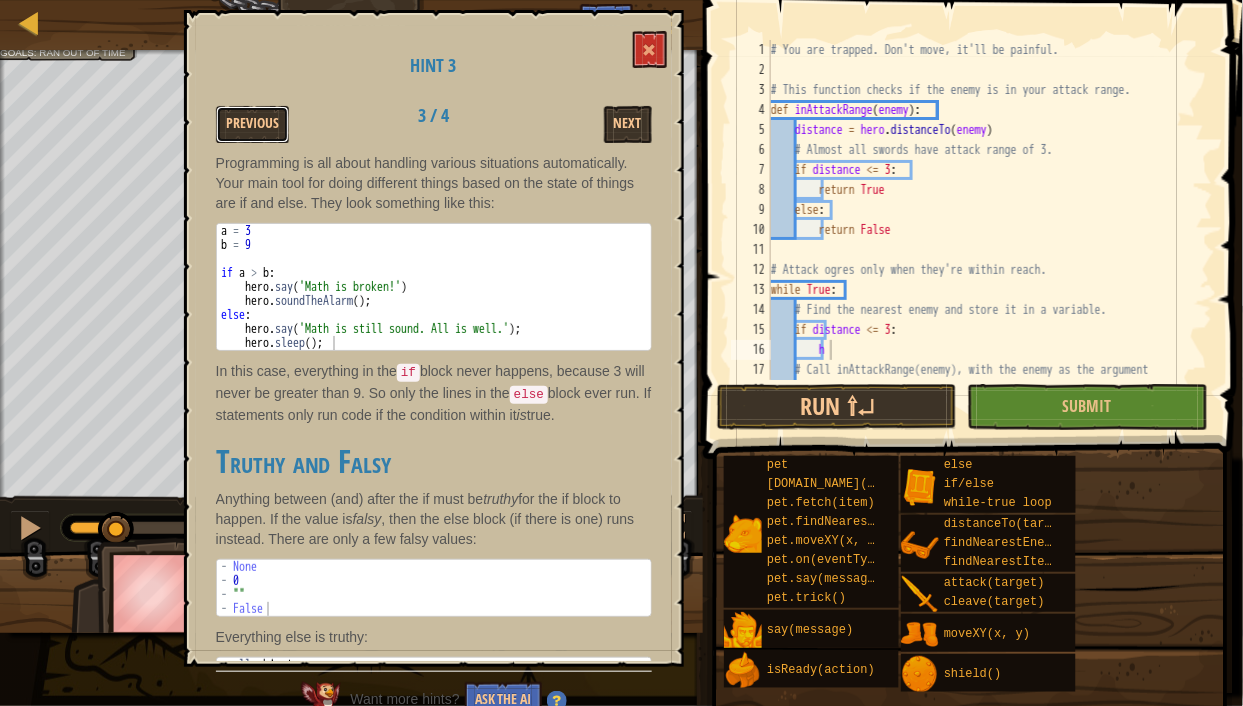 click on "Previous" at bounding box center (252, 124) 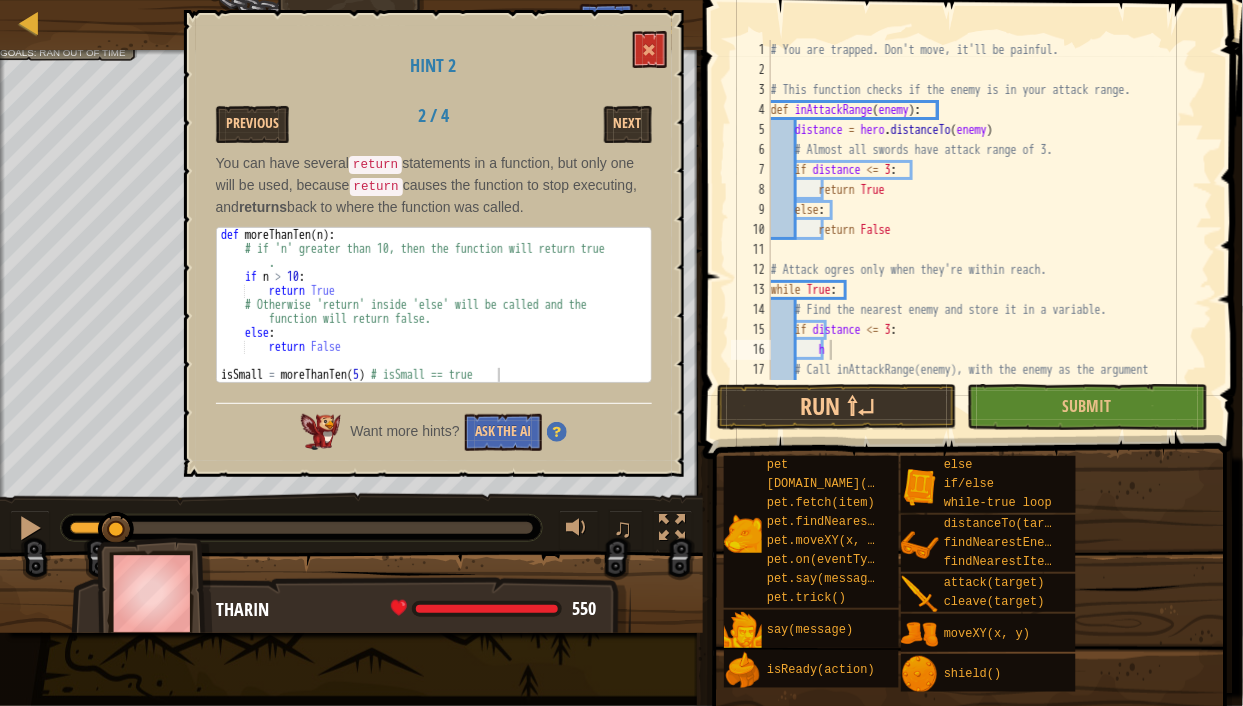 click on "Previous" at bounding box center [252, 124] 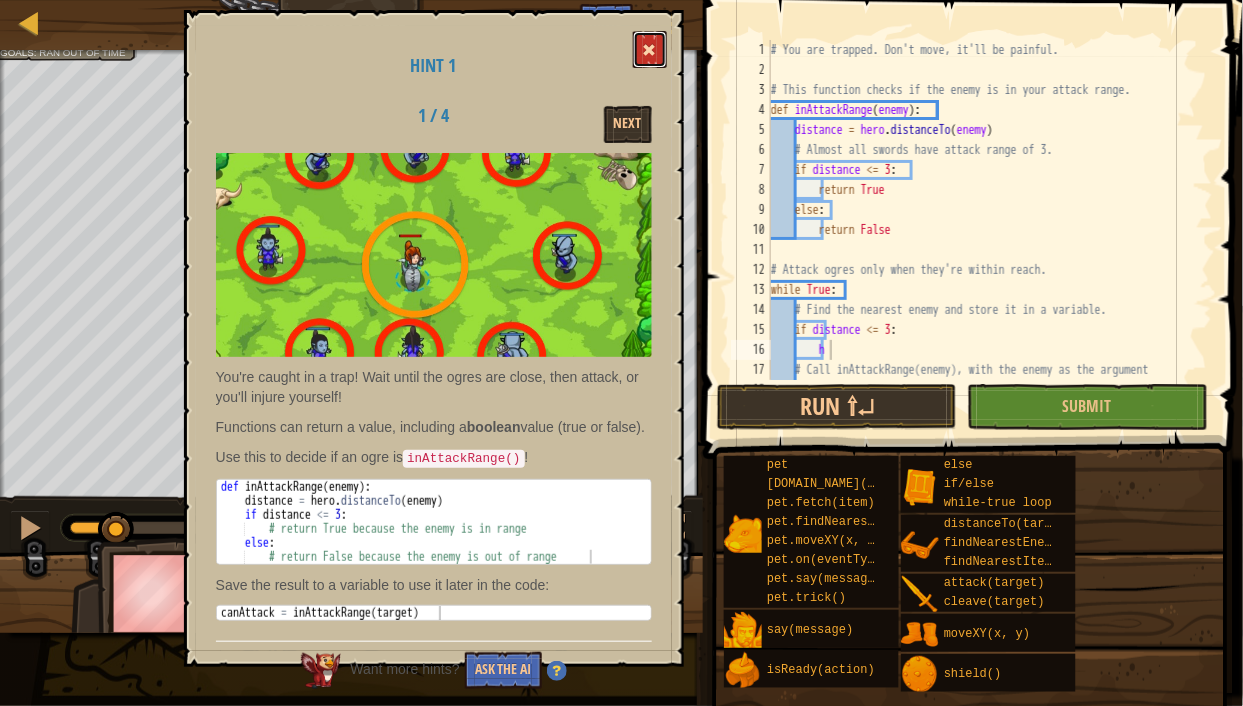 click at bounding box center [650, 49] 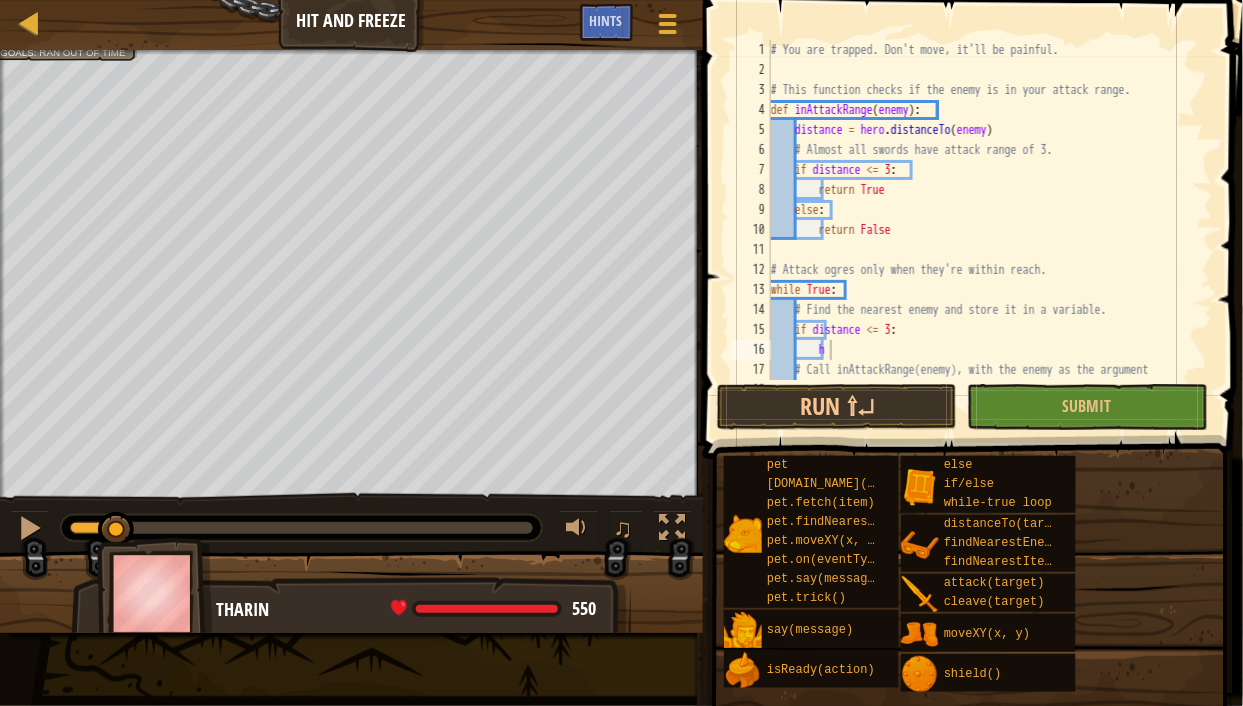 click on "# You are trapped. Don't move, it'll be painful. # This function checks if the enemy is in your attack range. def   inAttackRange ( enemy ) :      distance   =   hero . distanceTo ( enemy )      # Almost all swords have attack range of 3.      if   distance   <=   3 :          return   True      else :          return   False # Attack ogres only when they're within reach. while   True :      # Find the nearest enemy and store it in a variable.      if   distance   <=   3 :          h      # Call inAttackRange(enemy), with the enemy as the argument      # and save the result in the variable canAttack." at bounding box center [983, 230] 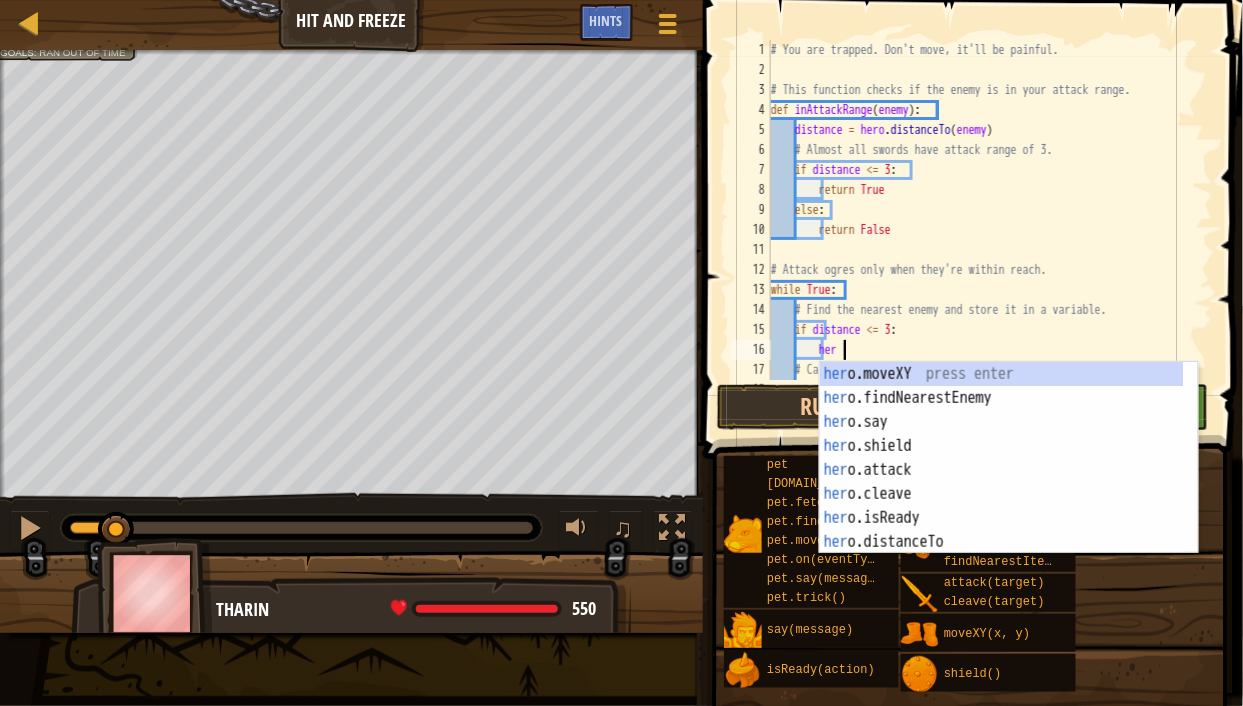 scroll, scrollTop: 9, scrollLeft: 5, axis: both 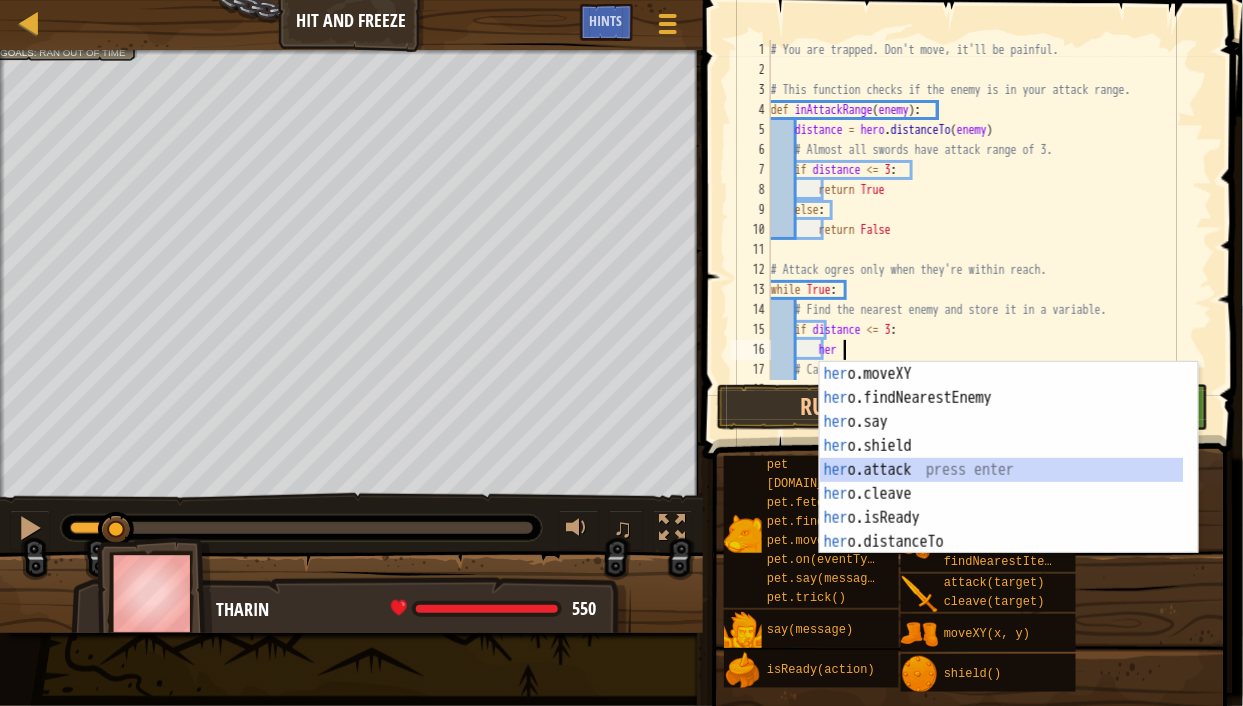 click on "her o.moveXY press enter her o.findNearestEnemy press enter her o.say press enter her o.shield press enter her o.attack press enter her o.cleave press enter her o.isReady press enter her o.distanceTo press enter her o.findNearestItem press enter" at bounding box center (1002, 482) 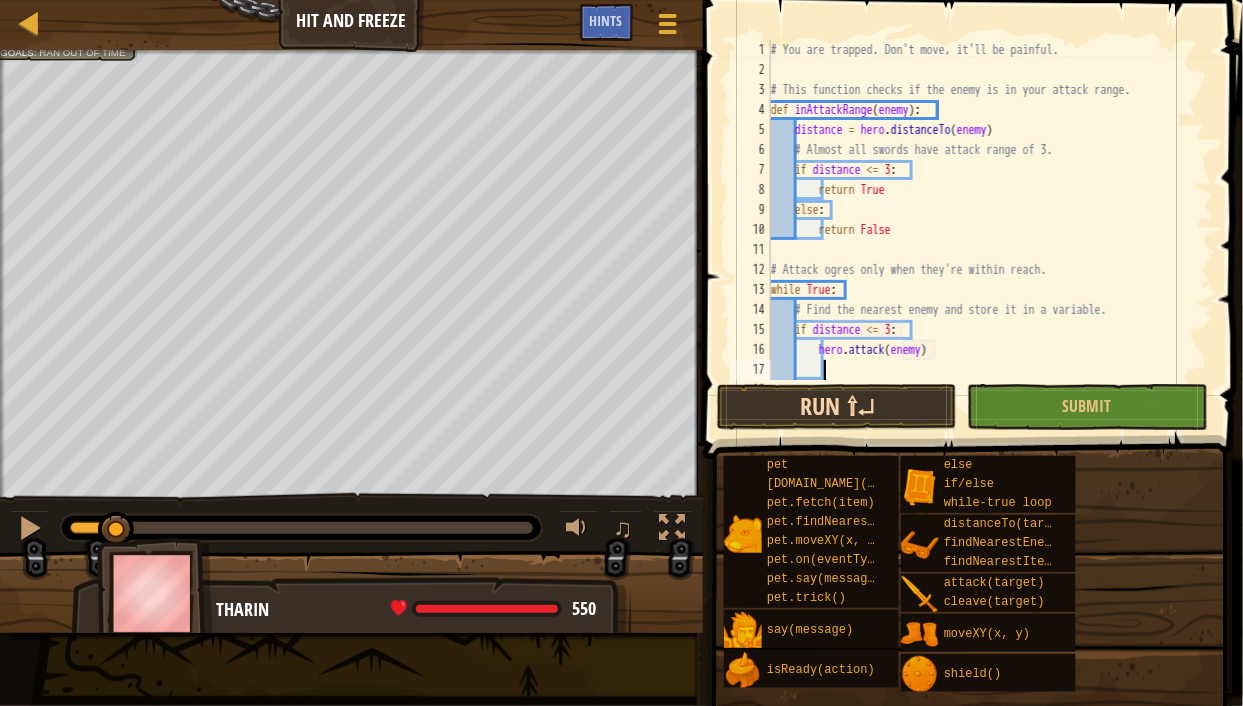 type on "hero.attack(enemy)" 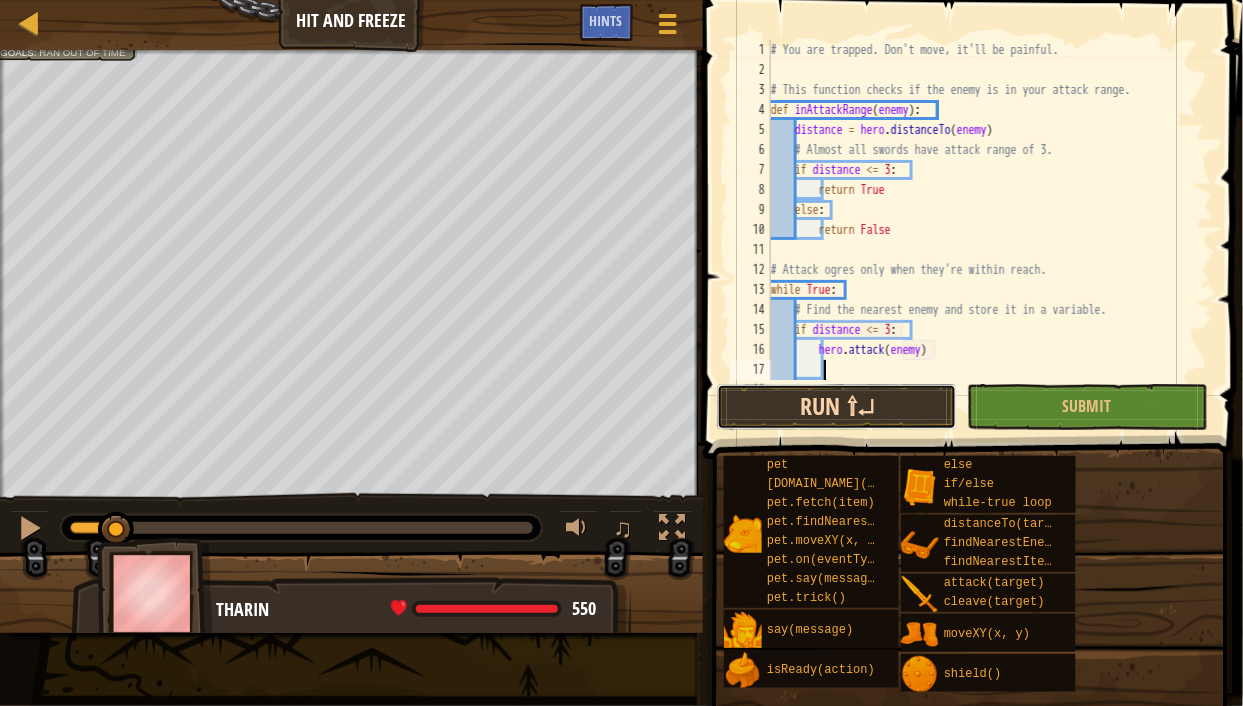 click on "Run ⇧↵" at bounding box center (837, 407) 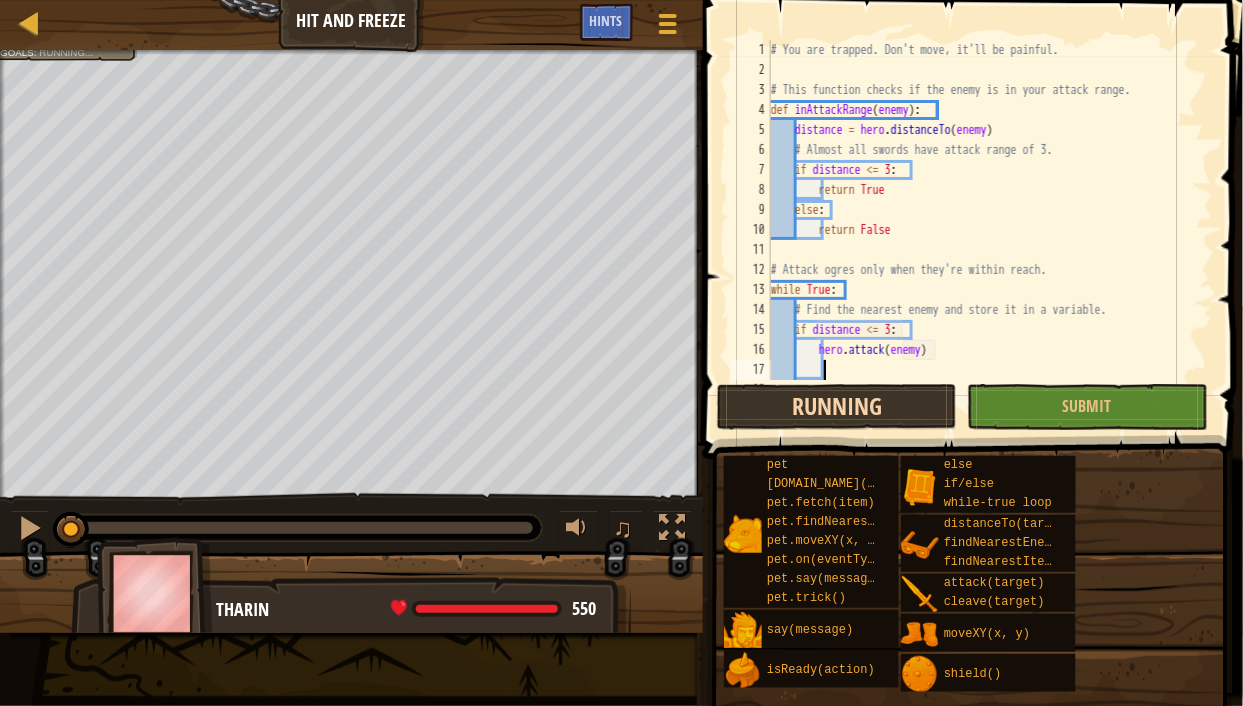 scroll, scrollTop: 9, scrollLeft: 3, axis: both 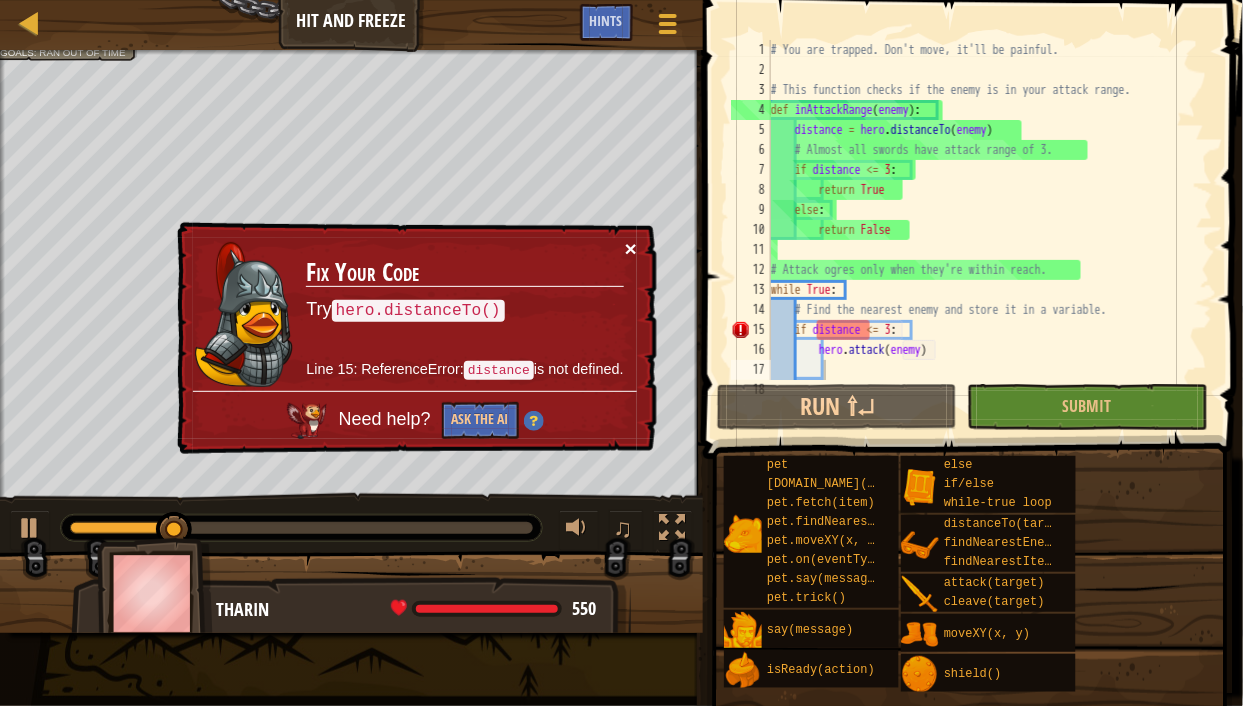 click on "×" at bounding box center [631, 248] 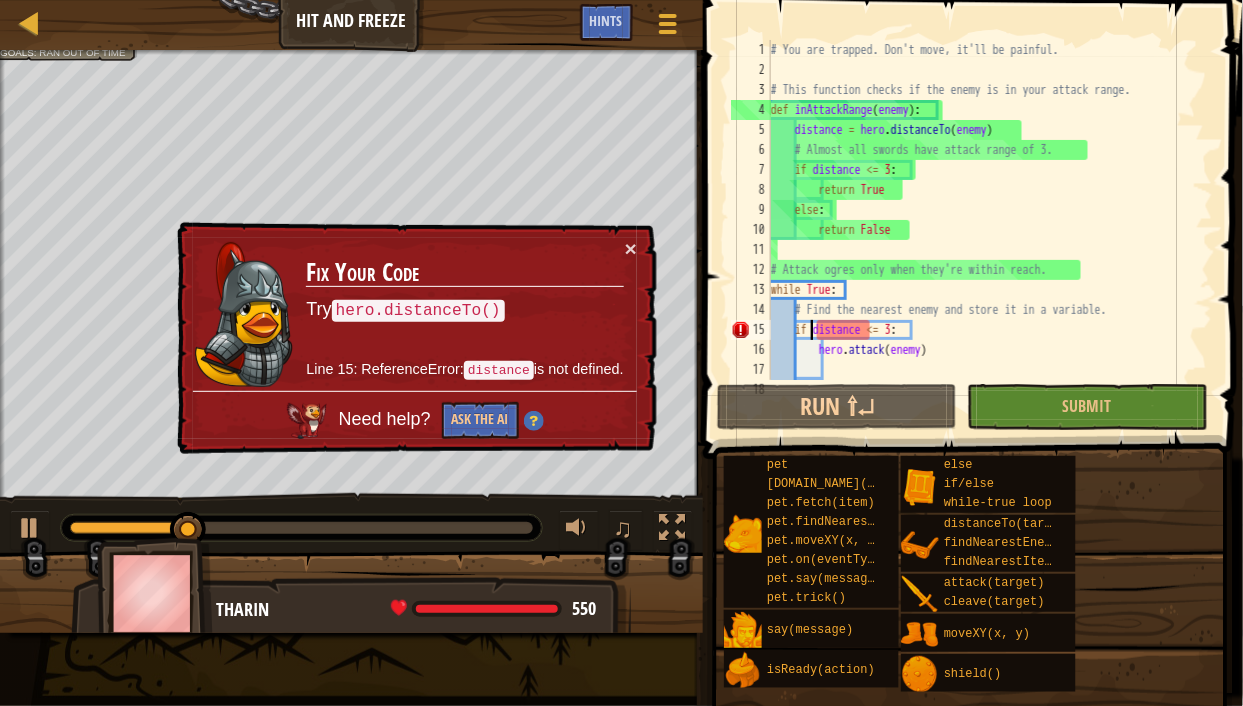 click on "# You are trapped. Don't move, it'll be painful. # This function checks if the enemy is in your attack range. def   inAttackRange ( enemy ) :      distance   =   hero . distanceTo ( enemy )      # Almost all swords have attack range of 3.      if   distance   <=   3 :          return   True      else :          return   False # Attack ogres only when they're within reach. while   True :      # Find the nearest enemy and store it in a variable.      if   distance   <=   3 :          hero . attack ( enemy )               # Call inAttackRange(enemy), with the enemy as the argument" at bounding box center (983, 230) 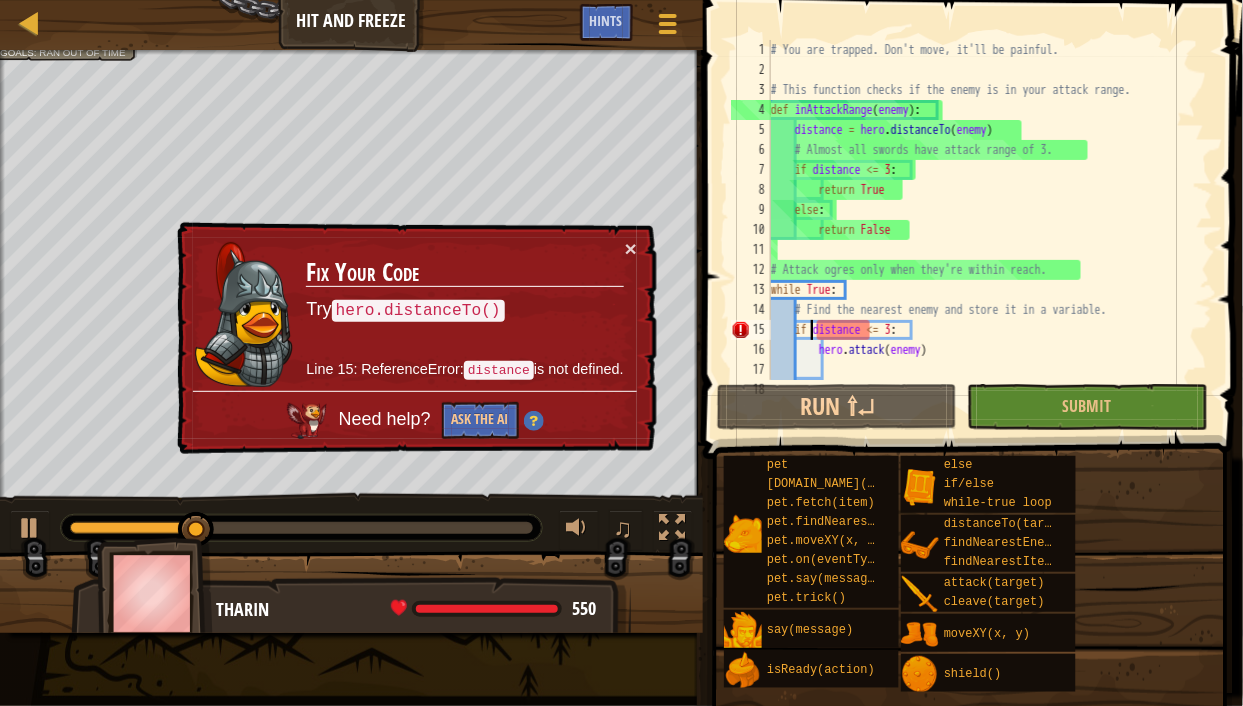 click on "# You are trapped. Don't move, it'll be painful. # This function checks if the enemy is in your attack range. def   inAttackRange ( enemy ) :      distance   =   hero . distanceTo ( enemy )      # Almost all swords have attack range of 3.      if   distance   <=   3 :          return   True      else :          return   False # Attack ogres only when they're within reach. while   True :      # Find the nearest enemy and store it in a variable.      if   distance   <=   3 :          hero . attack ( enemy )               # Call inAttackRange(enemy), with the enemy as the argument" at bounding box center (983, 230) 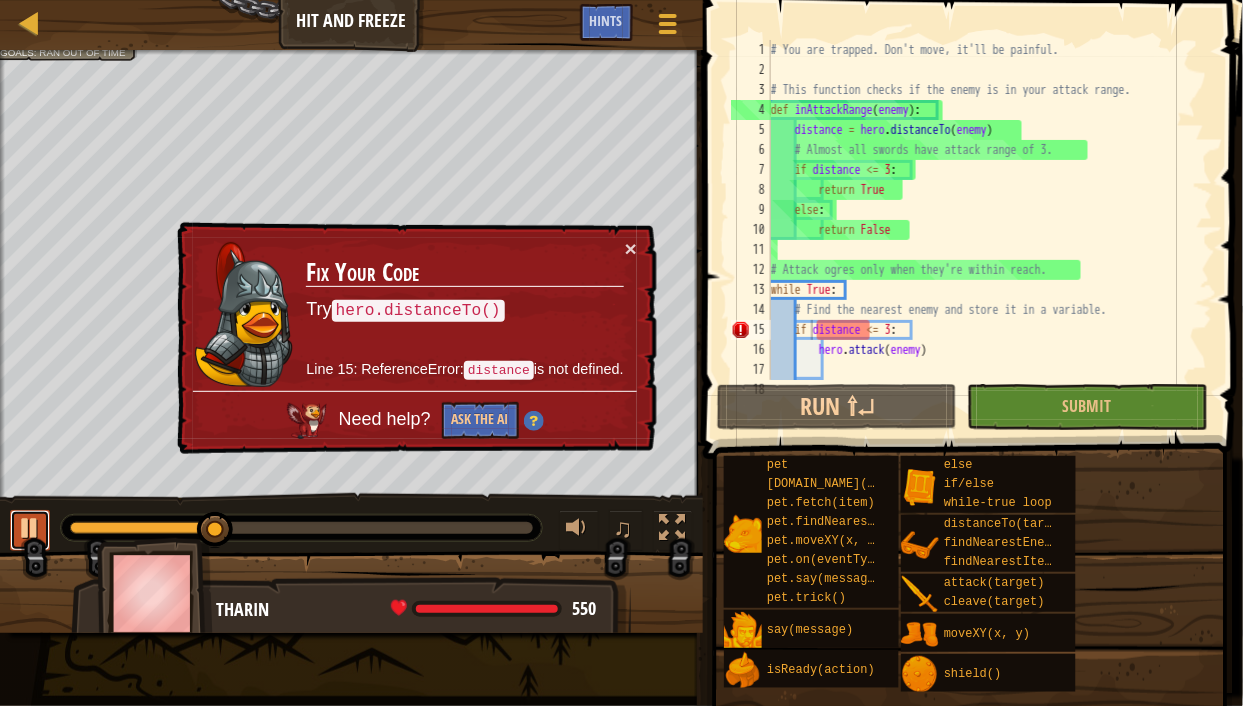 click at bounding box center (30, 530) 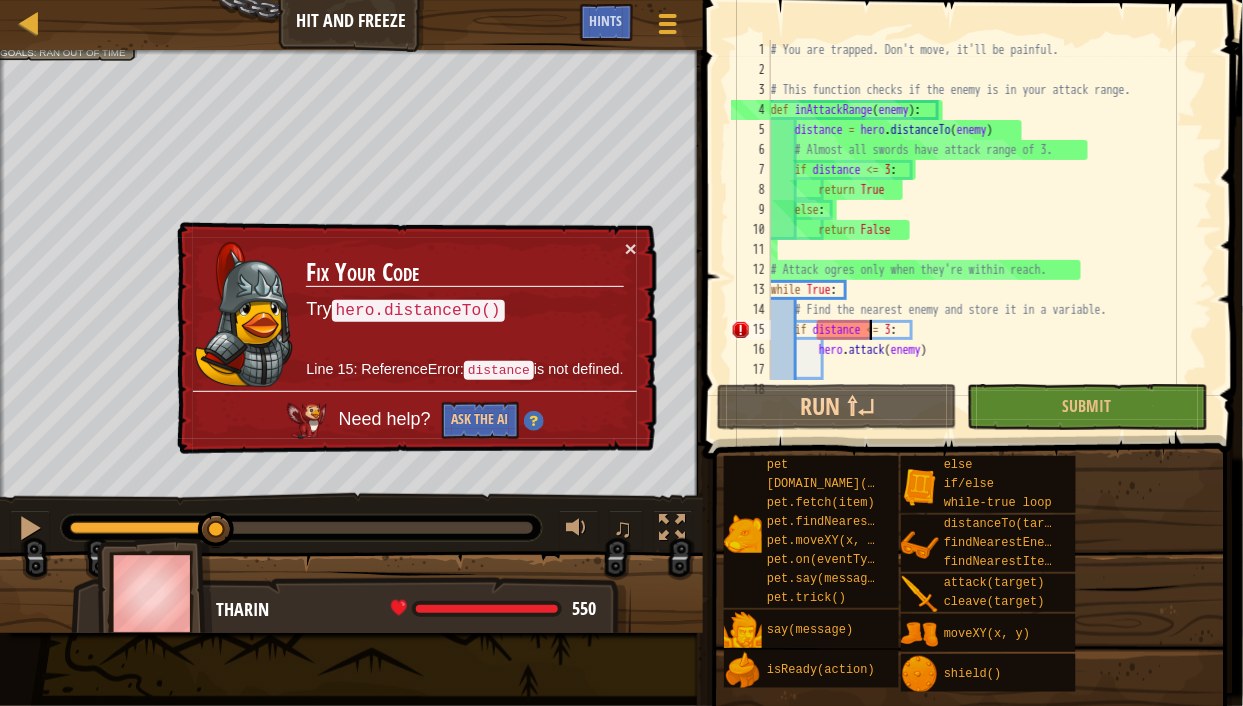 click on "# You are trapped. Don't move, it'll be painful. # This function checks if the enemy is in your attack range. def   inAttackRange ( enemy ) :      distance   =   hero . distanceTo ( enemy )      # Almost all swords have attack range of 3.      if   distance   <=   3 :          return   True      else :          return   False # Attack ogres only when they're within reach. while   True :      # Find the nearest enemy and store it in a variable.      if   distance   <=   3 :          hero . attack ( enemy )               # Call inAttackRange(enemy), with the enemy as the argument" at bounding box center [983, 230] 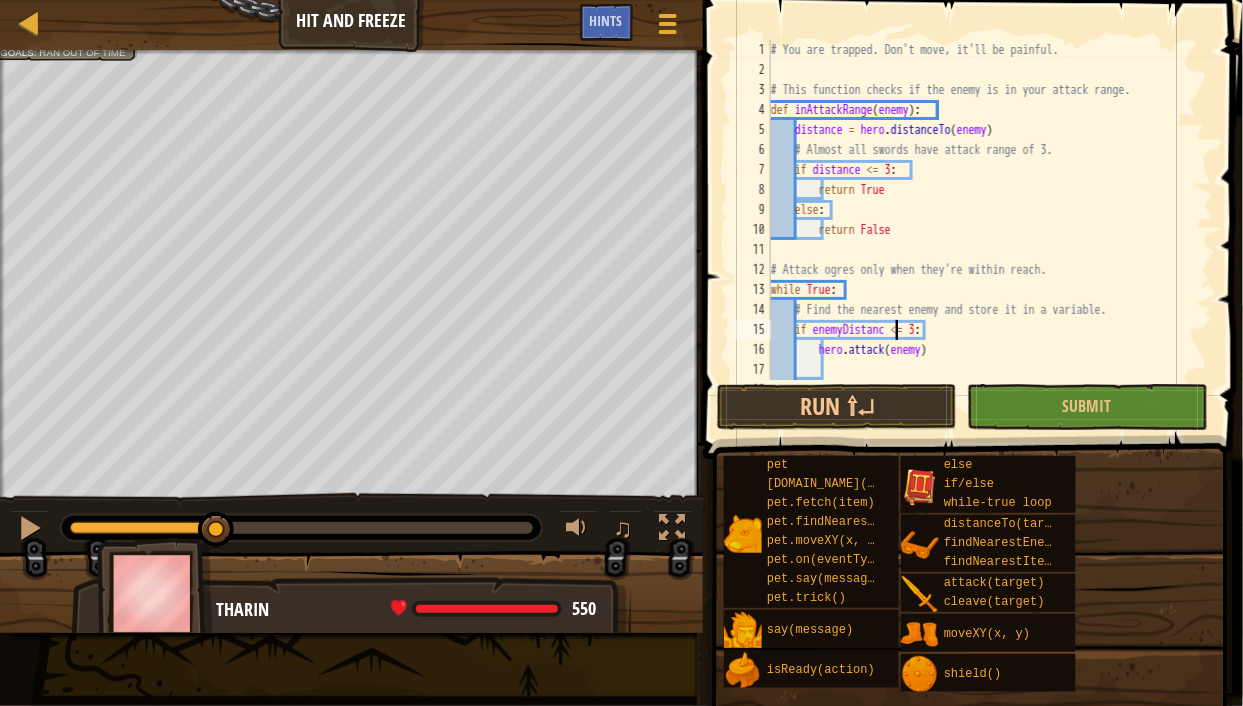 scroll, scrollTop: 9, scrollLeft: 10, axis: both 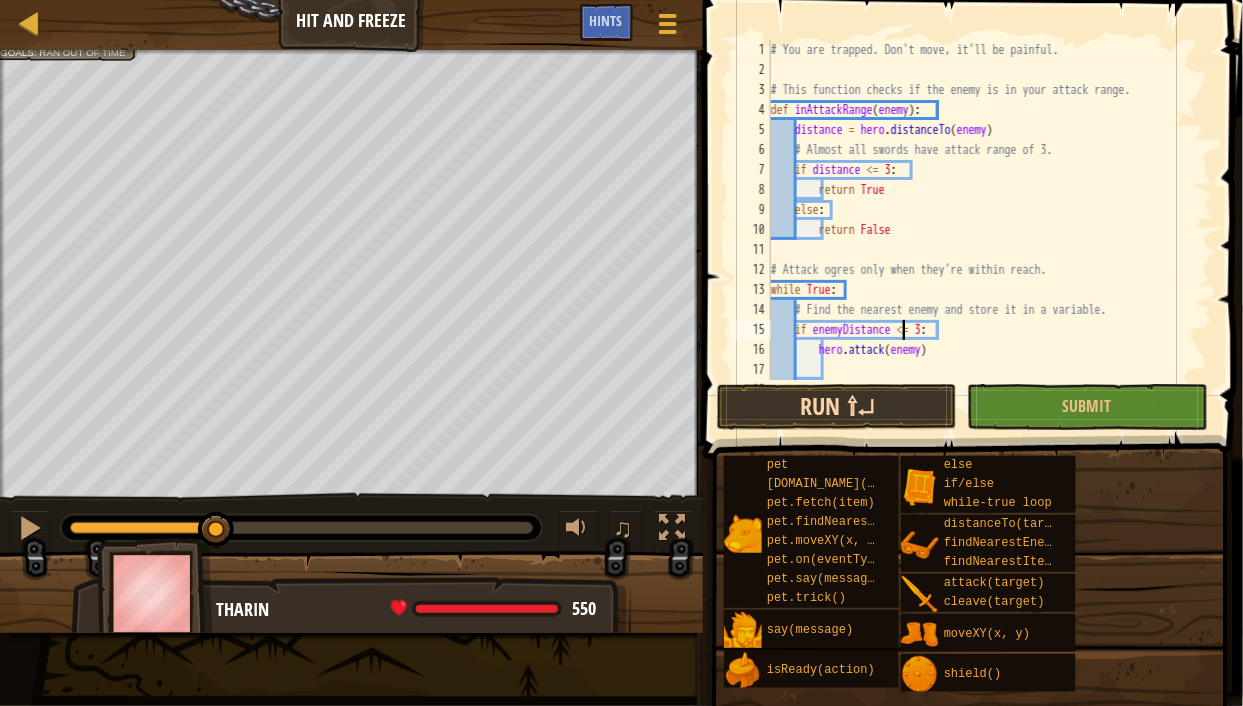 type on "if enemyDistance <= 3:" 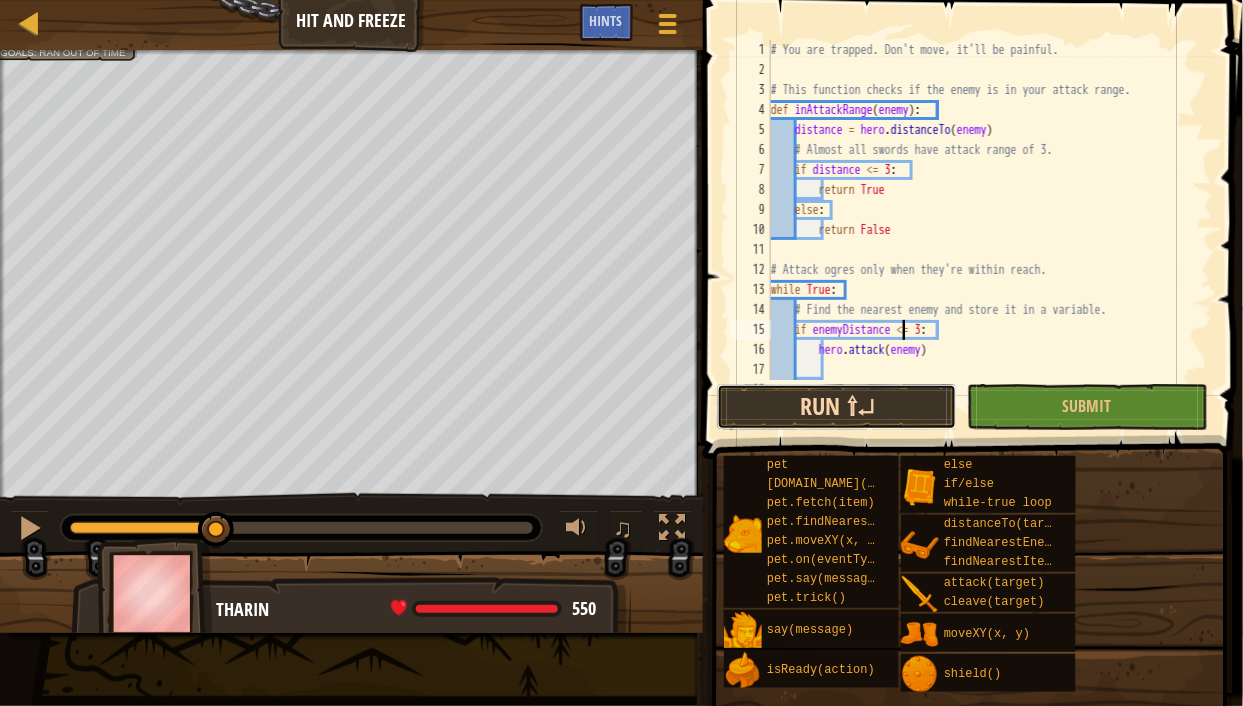click on "Run ⇧↵" at bounding box center [837, 407] 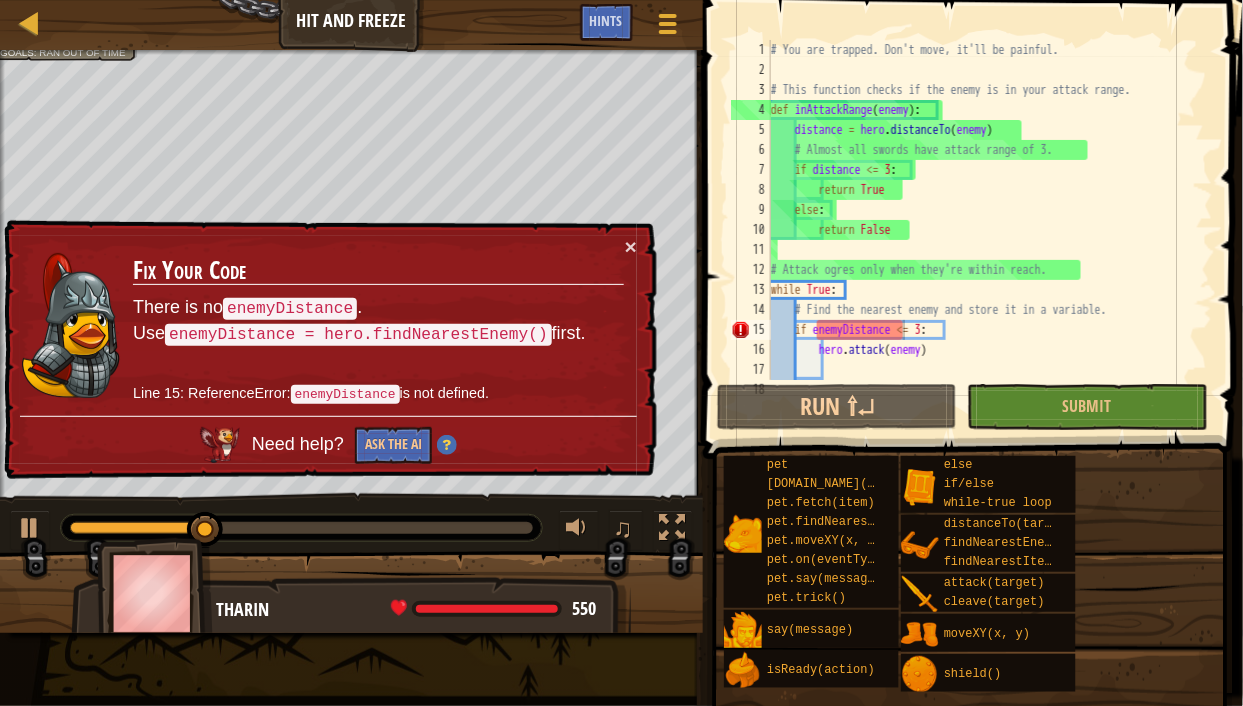 click on "Fix Your Code There is no  enemyDistance . Use  enemyDistance = hero.findNearestEnemy()  first.
Line 15: ReferenceError:  enemyDistance  is not defined." at bounding box center [378, 325] 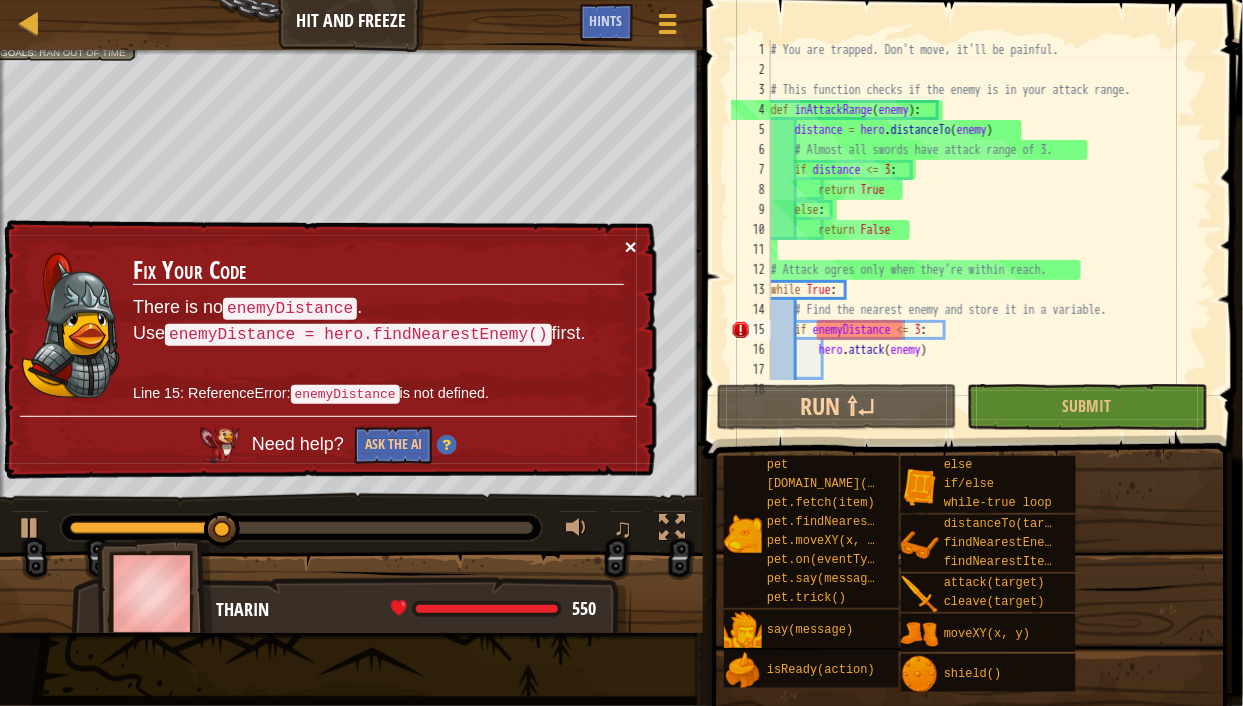 click on "×" at bounding box center (631, 246) 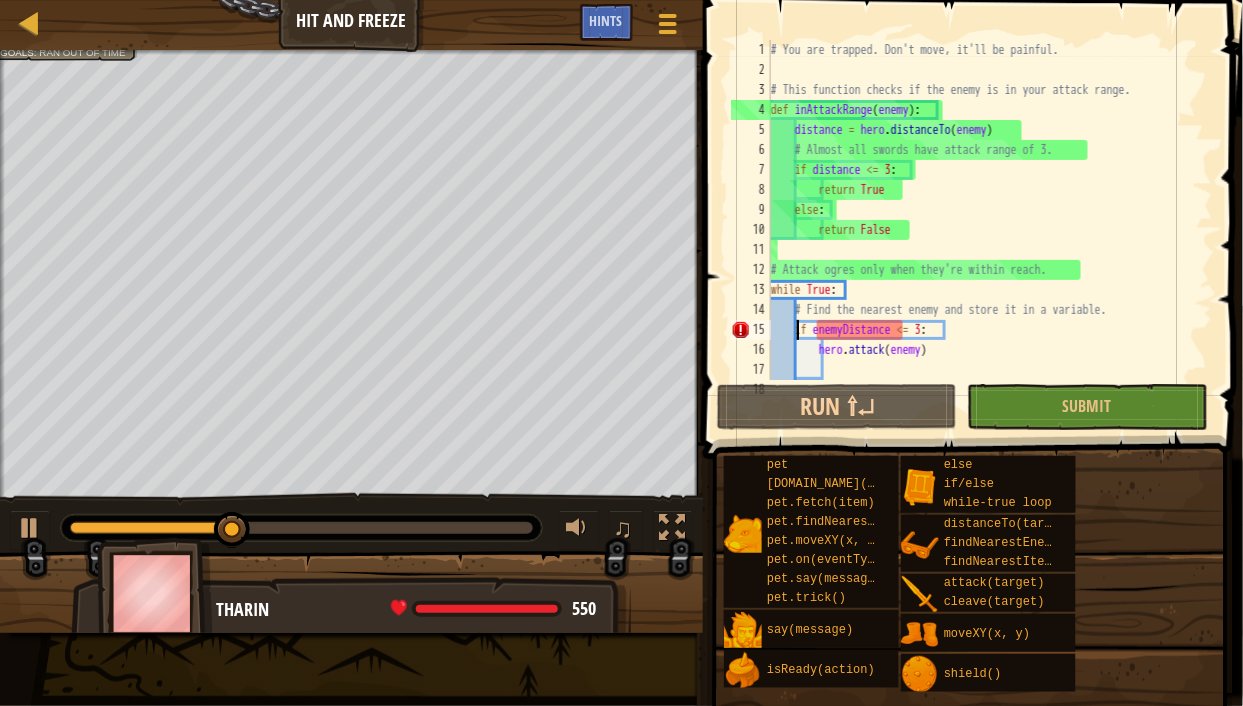 click on "# You are trapped. Don't move, it'll be painful. # This function checks if the enemy is in your attack range. def   inAttackRange ( enemy ) :      distance   =   hero . distanceTo ( enemy )      # Almost all swords have attack range of 3.      if   distance   <=   3 :          return   True      else :          return   False # Attack ogres only when they're within reach. while   True :      # Find the nearest enemy and store it in a variable.      if   enemyDistance   <=   3 :          hero . attack ( enemy )               # Call inAttackRange(enemy), with the enemy as the argument" at bounding box center [983, 230] 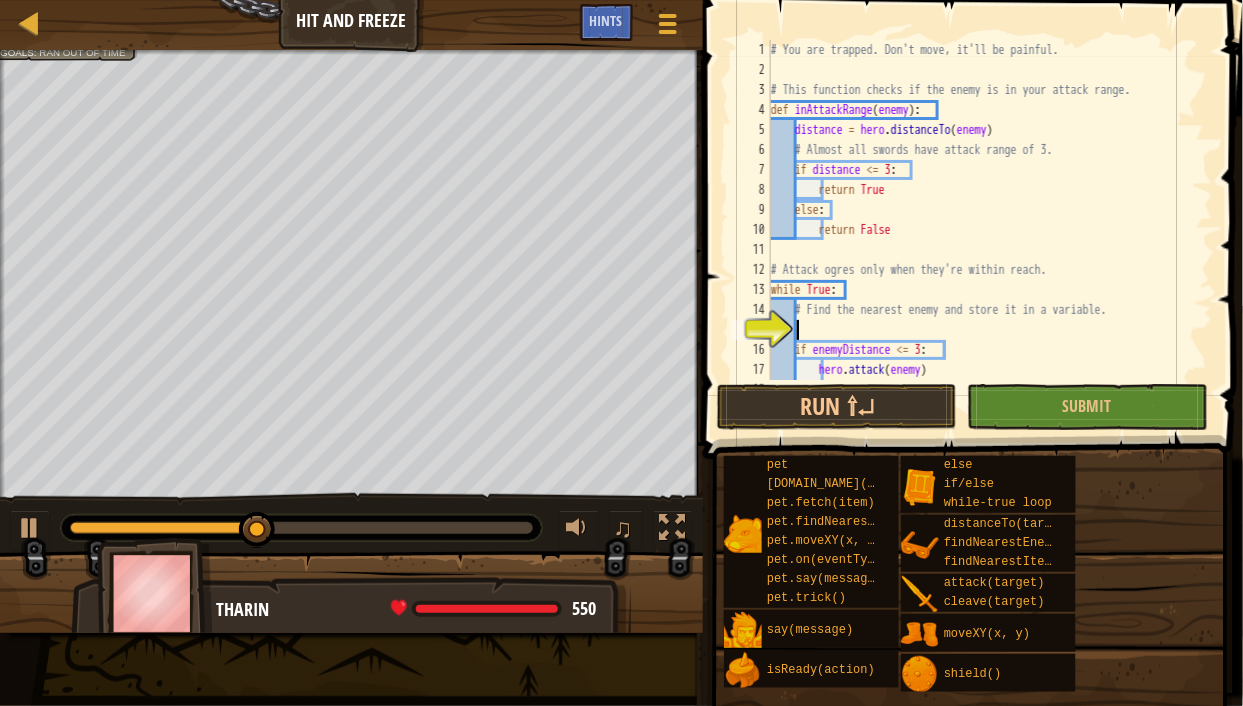 click on "# You are trapped. Don't move, it'll be painful. # This function checks if the enemy is in your attack range. def   inAttackRange ( enemy ) :      distance   =   hero . distanceTo ( enemy )      # Almost all swords have attack range of 3.      if   distance   <=   3 :          return   True      else :          return   False # Attack ogres only when they're within reach. while   True :      # Find the nearest enemy and store it in a variable.           if   enemyDistance   <=   3 :          hero . attack ( enemy )" at bounding box center [983, 230] 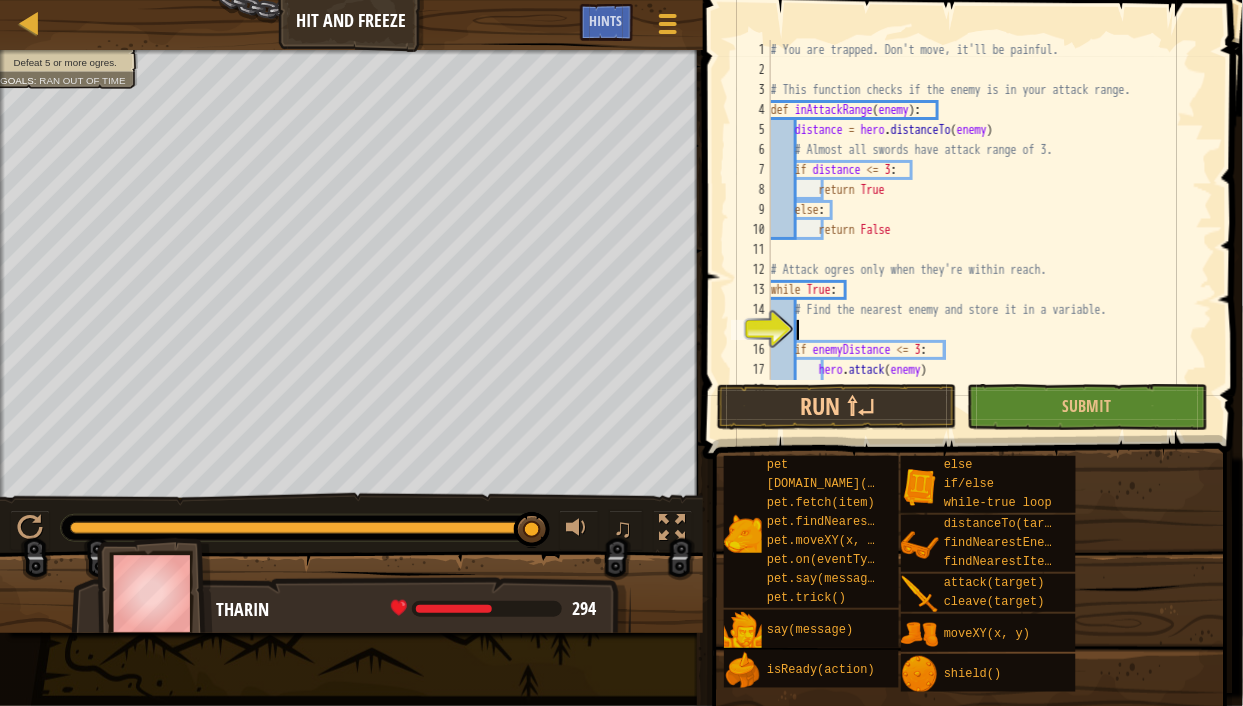 scroll, scrollTop: 9, scrollLeft: 1, axis: both 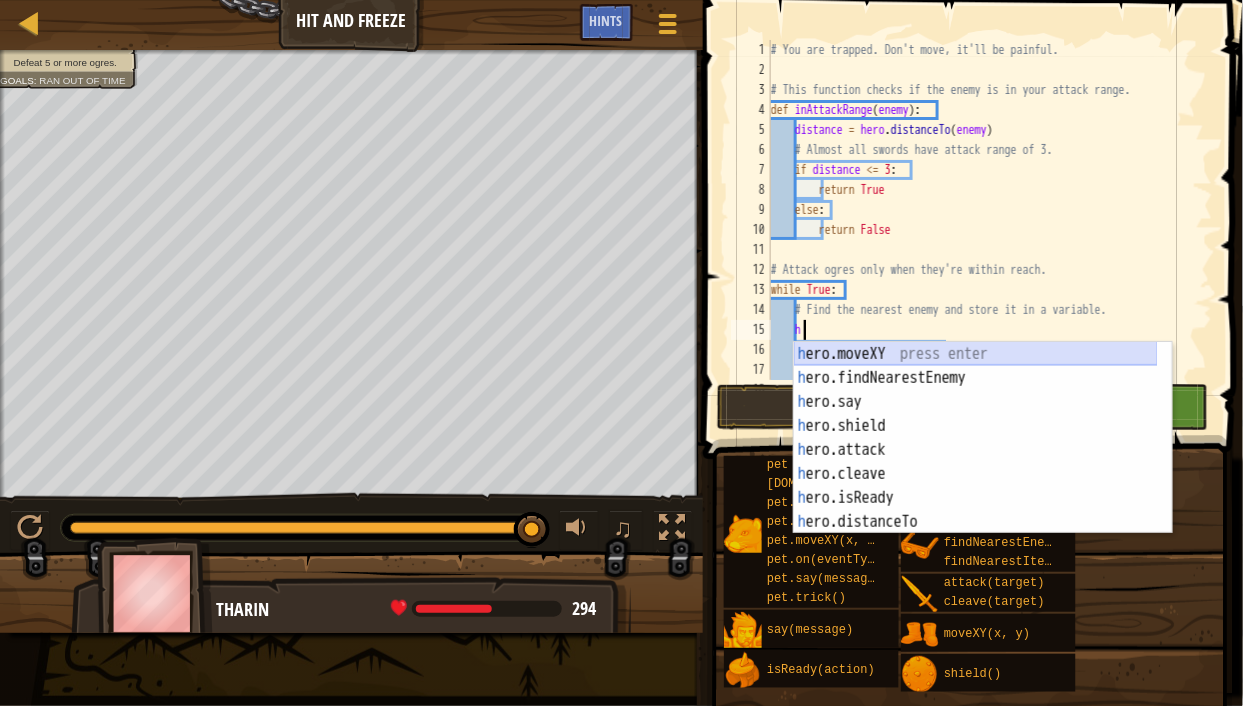 click on "h ero.moveXY press enter h ero.findNearestEnemy press enter h ero.say press enter h ero.shield press enter h ero.attack press enter h ero.cleave press enter h ero.isReady press enter h ero.distanceTo press enter h ero.findNearestItem press enter" at bounding box center (976, 462) 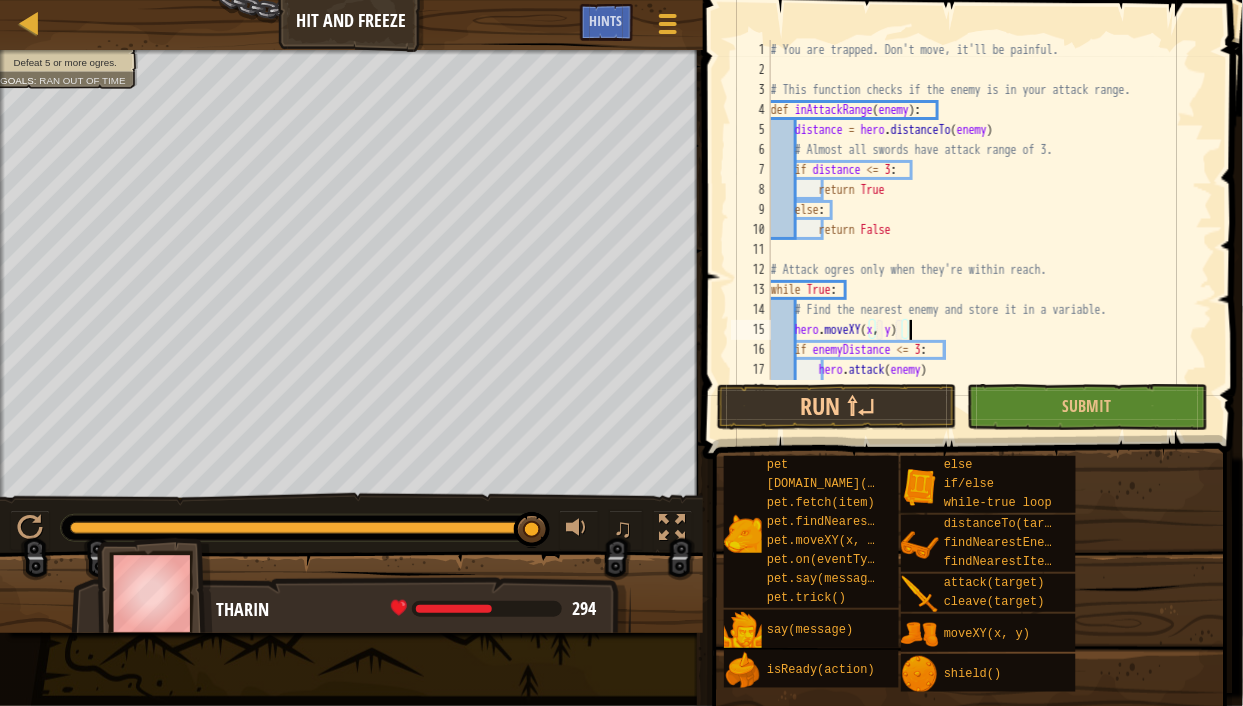click on "# You are trapped. Don't move, it'll be painful. # This function checks if the enemy is in your attack range. def   inAttackRange ( enemy ) :      distance   =   hero . distanceTo ( enemy )      # Almost all swords have attack range of 3.      if   distance   <=   3 :          return   True      else :          return   False # Attack ogres only when they're within reach. while   True :      # Find the nearest enemy and store it in a variable.      hero . moveXY ( x ,   y )      if   enemyDistance   <=   3 :          hero . attack ( enemy )" at bounding box center [983, 230] 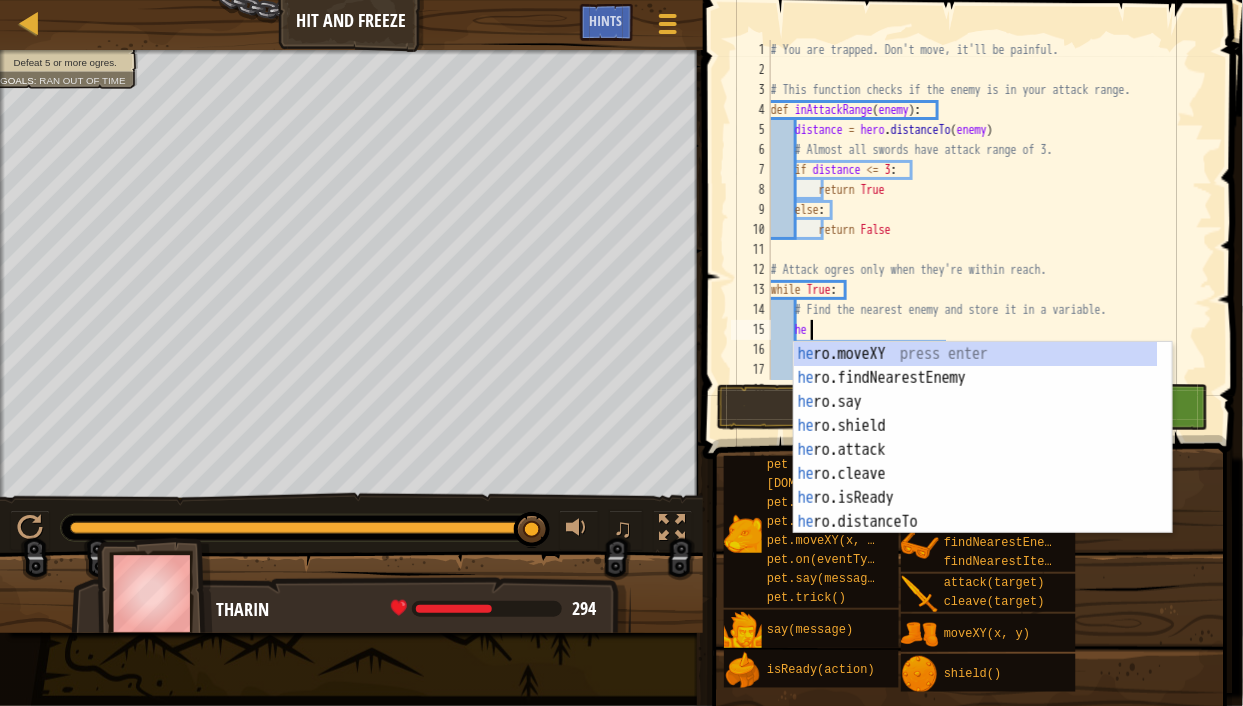 type on "h" 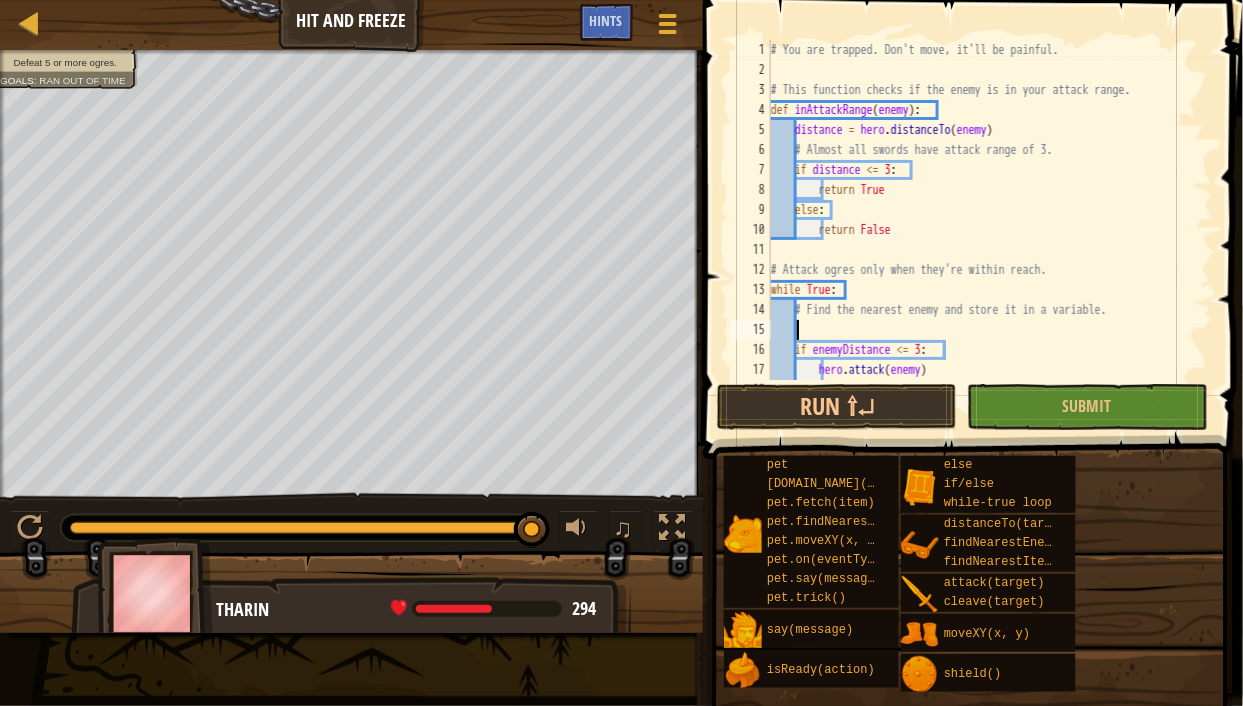 scroll, scrollTop: 9, scrollLeft: 1, axis: both 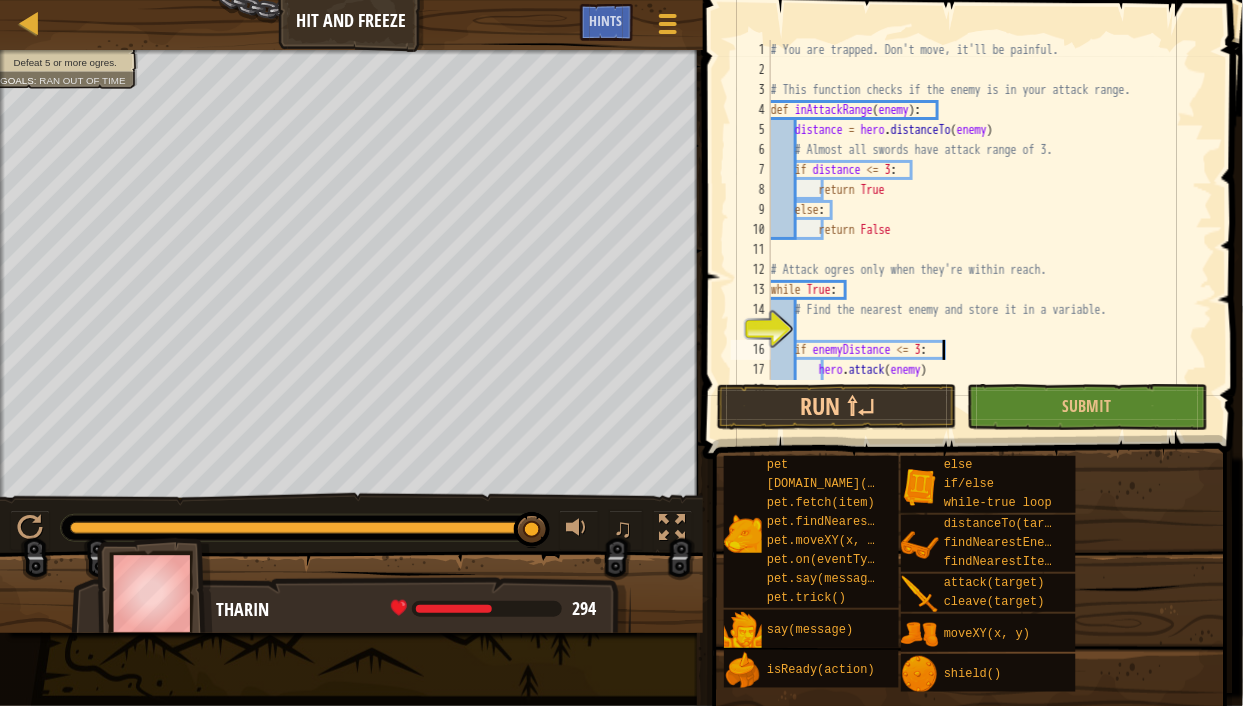 click on "# You are trapped. Don't move, it'll be painful. # This function checks if the enemy is in your attack range. def   inAttackRange ( enemy ) :      distance   =   hero . distanceTo ( enemy )      # Almost all swords have attack range of 3.      if   distance   <=   3 :          return   True      else :          return   False # Attack ogres only when they're within reach. while   True :      # Find the nearest enemy and store it in a variable.           if   enemyDistance   <=   3 :          hero . attack ( enemy )" at bounding box center [983, 230] 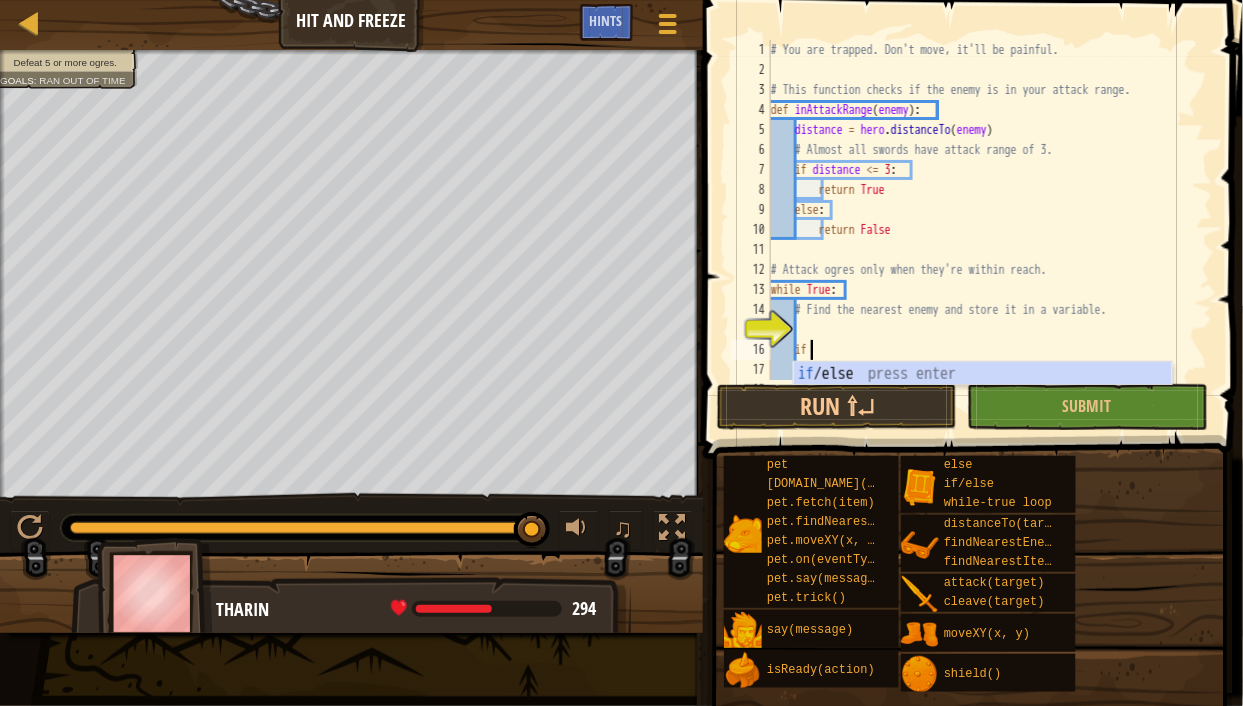 type on "i" 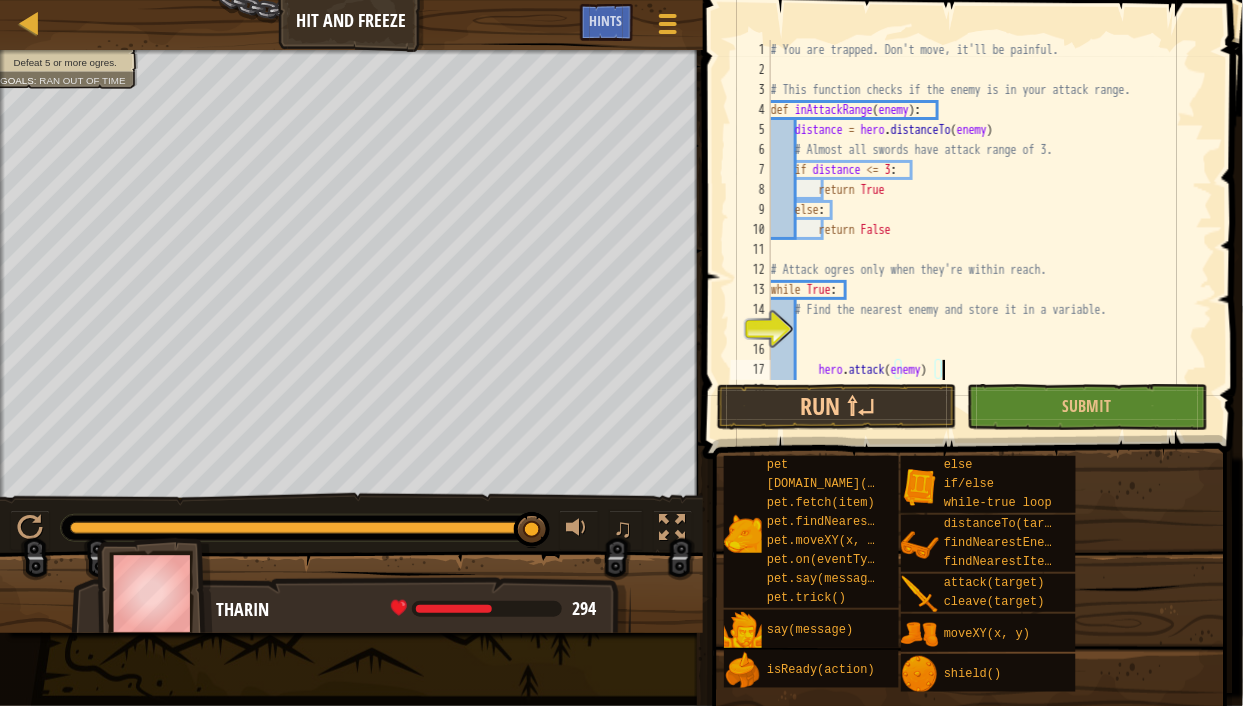 click on "# You are trapped. Don't move, it'll be painful. # This function checks if the enemy is in your attack range. def   inAttackRange ( enemy ) :      distance   =   hero . distanceTo ( enemy )      # Almost all swords have attack range of 3.      if   distance   <=   3 :          return   True      else :          return   False # Attack ogres only when they're within reach. while   True :      # Find the nearest enemy and store it in a variable.                    hero . attack ( enemy )" at bounding box center [983, 230] 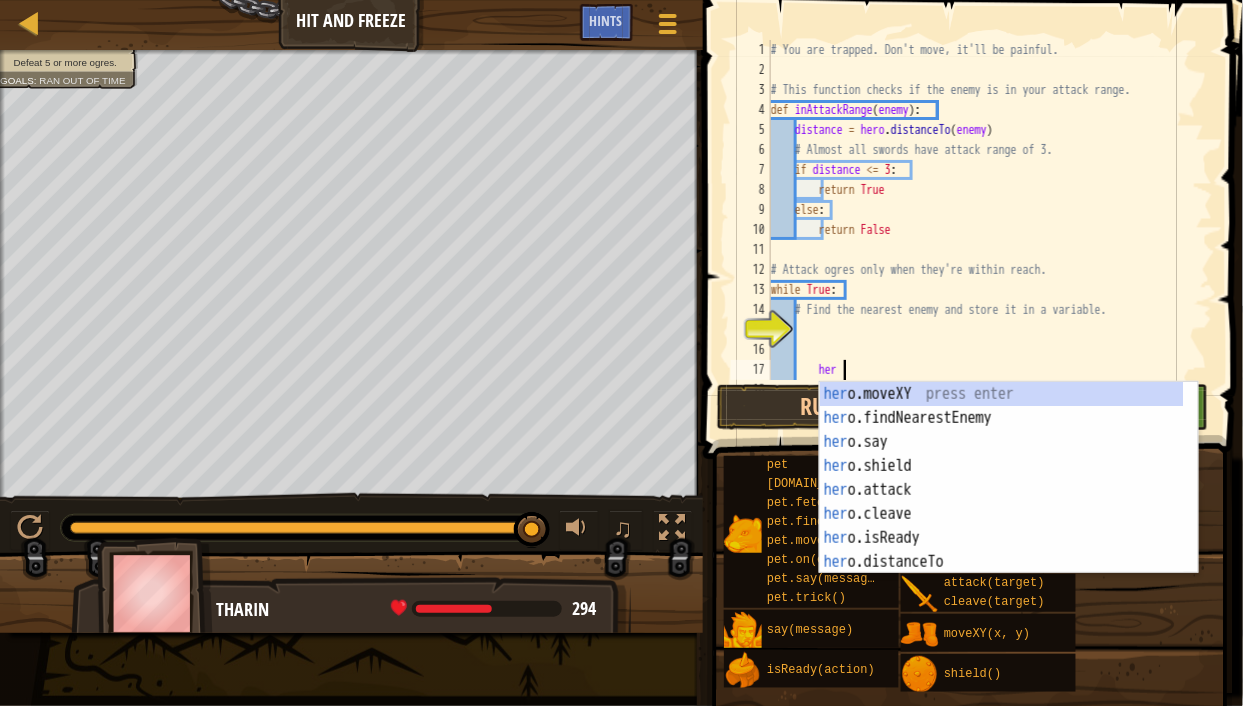 type on "h" 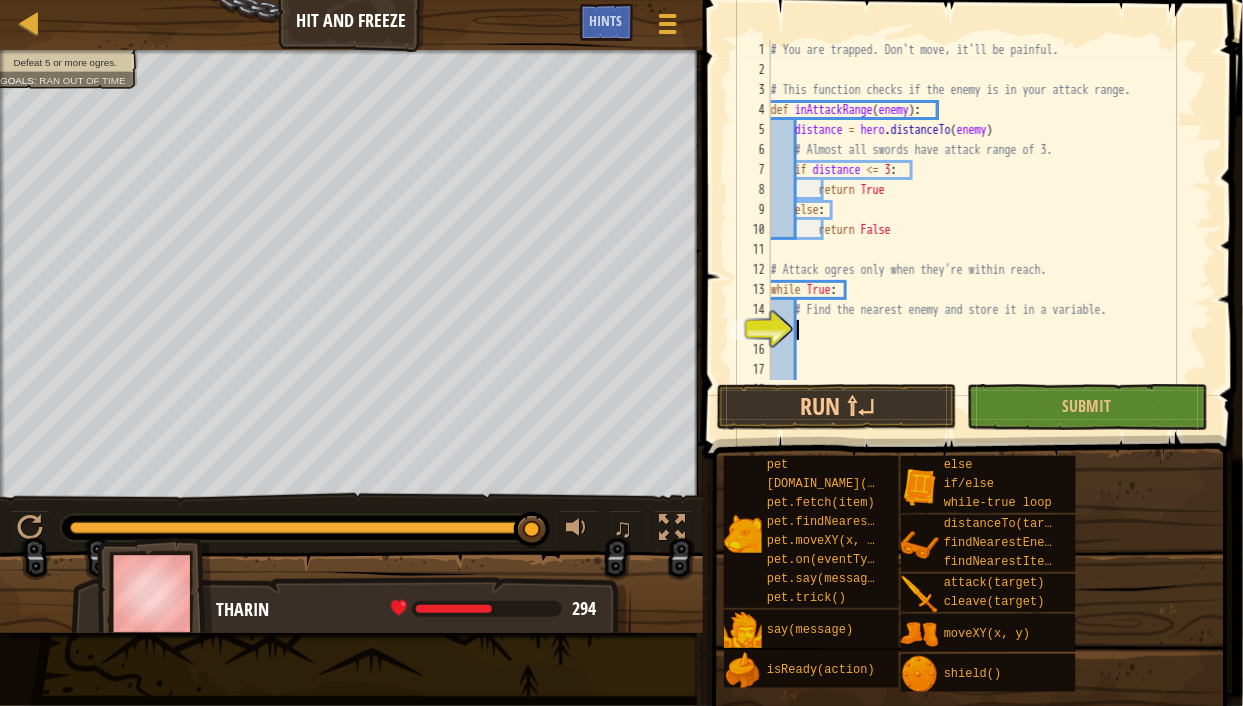 click on "# You are trapped. Don't move, it'll be painful. # This function checks if the enemy is in your attack range. def   inAttackRange ( enemy ) :      distance   =   hero . distanceTo ( enemy )      # Almost all swords have attack range of 3.      if   distance   <=   3 :          return   True      else :          return   False # Attack ogres only when they're within reach. while   True :      # Find the nearest enemy and store it in a variable." at bounding box center [983, 230] 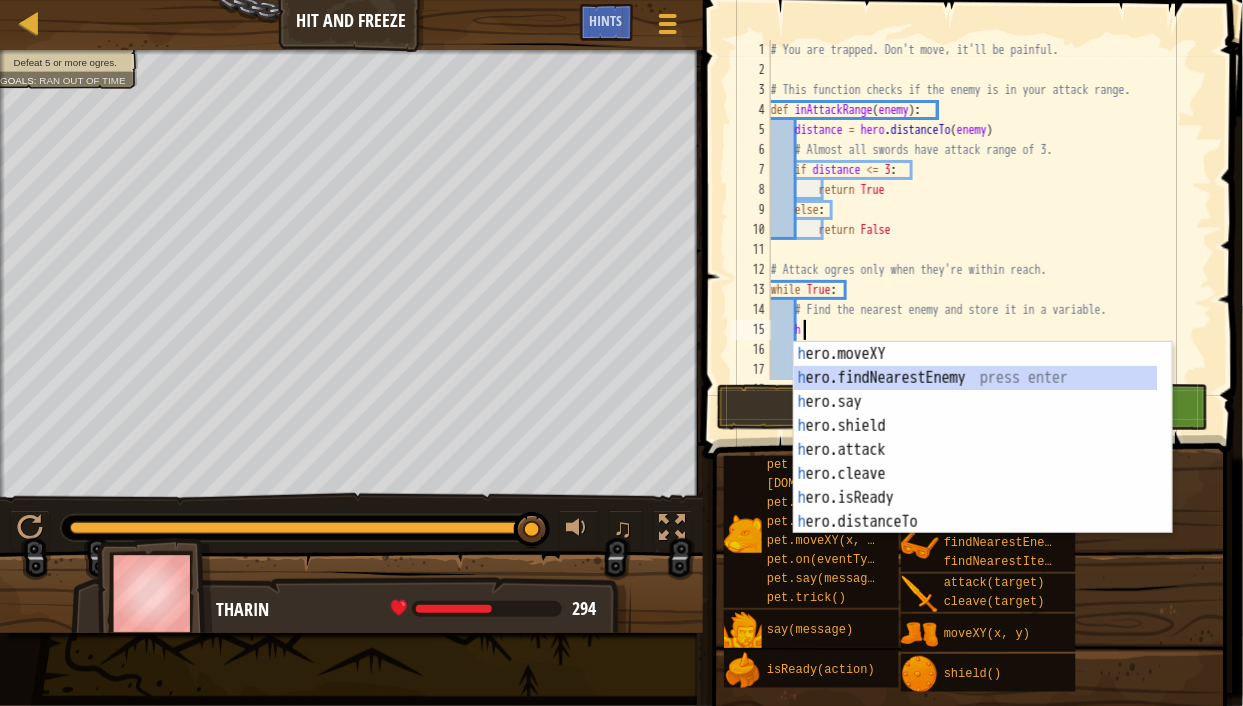 click on "h ero.moveXY press enter h ero.findNearestEnemy press enter h ero.say press enter h ero.shield press enter h ero.attack press enter h ero.cleave press enter h ero.isReady press enter h ero.distanceTo press enter h ero.findNearestItem press enter" at bounding box center (976, 462) 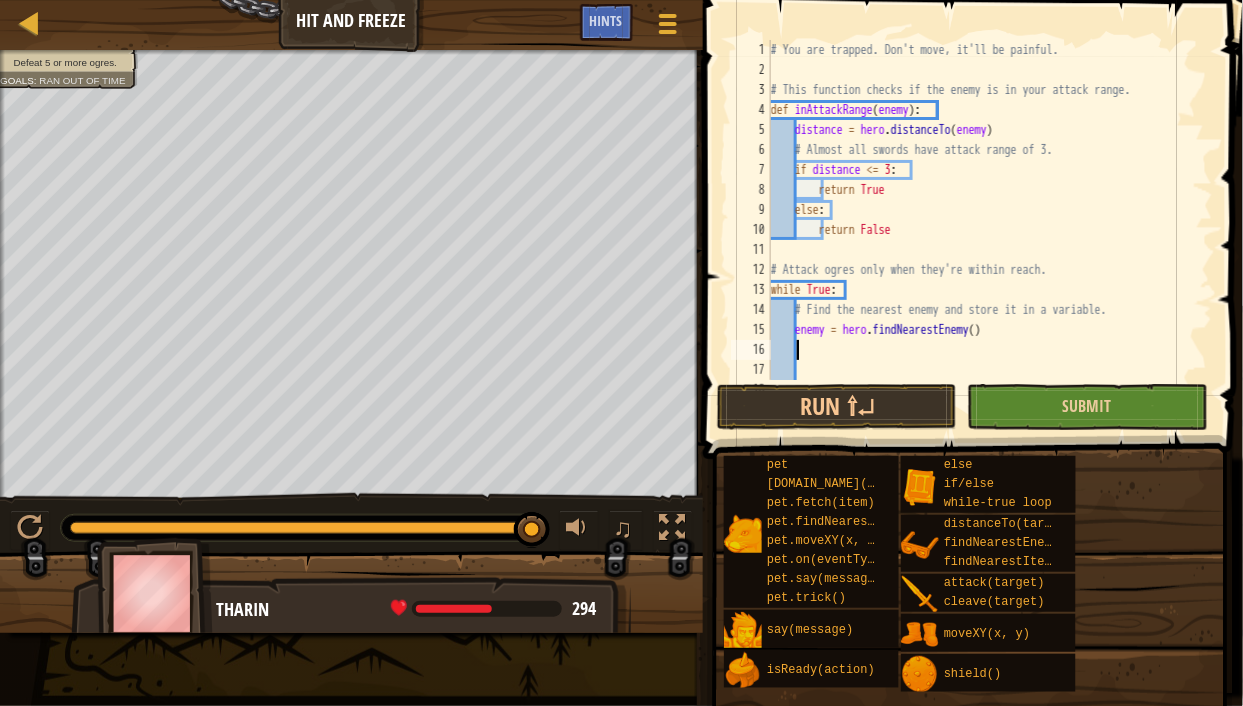 type on "h" 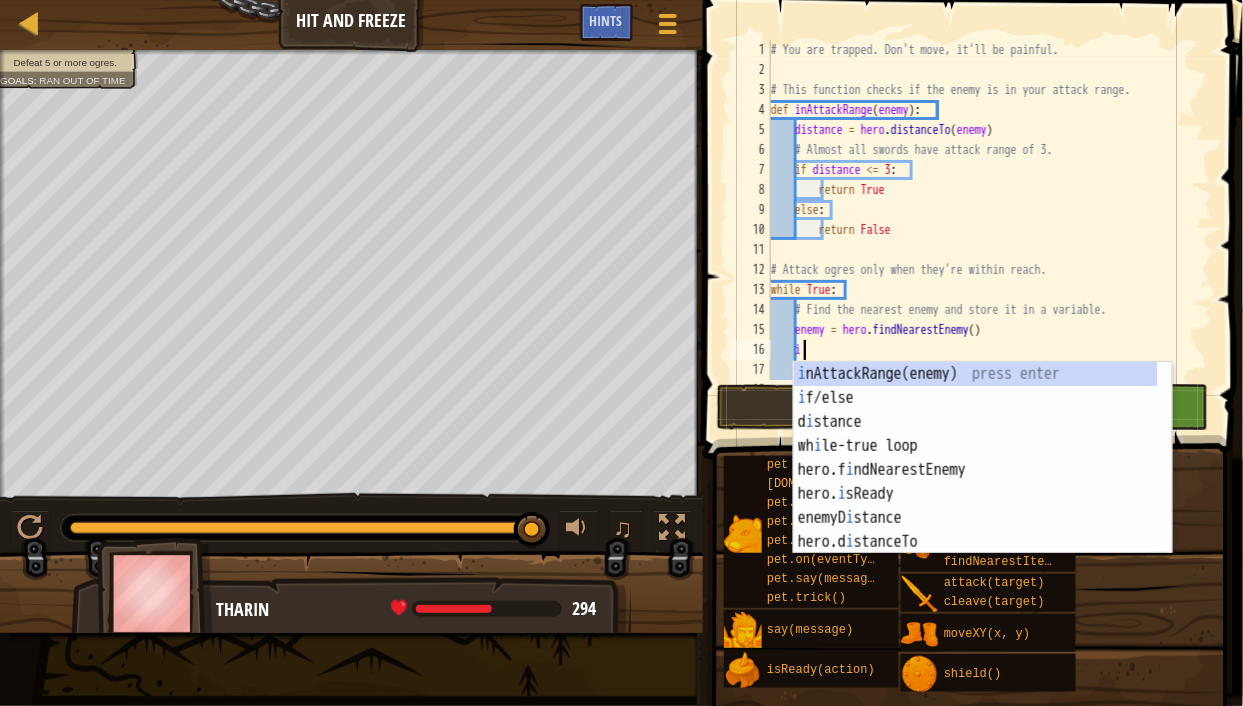 scroll, scrollTop: 9, scrollLeft: 1, axis: both 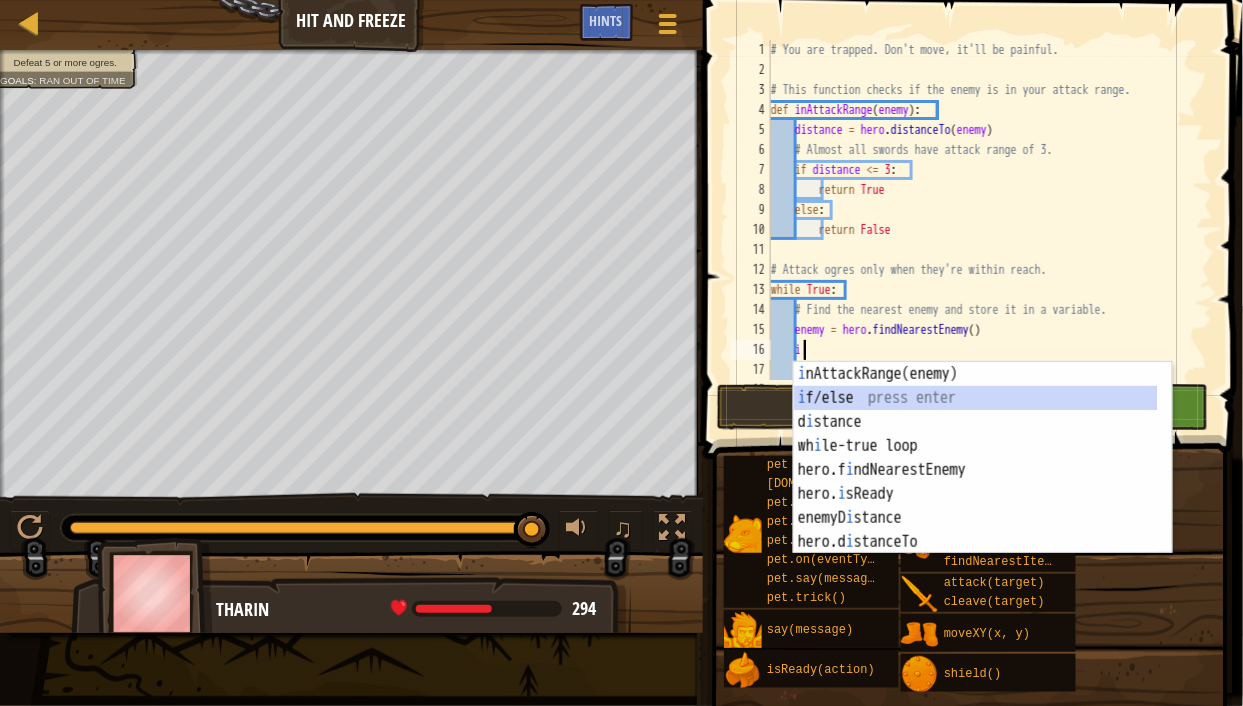 click on "i nAttackRange(enemy) press enter i f/else press enter d i stance press enter wh i le-true loop press enter hero.f i ndNearestEnemy press enter hero. i sReady press enter enemyD i stance press enter hero.d i stanceTo press enter hero.f i ndNearestItem press enter" at bounding box center (976, 482) 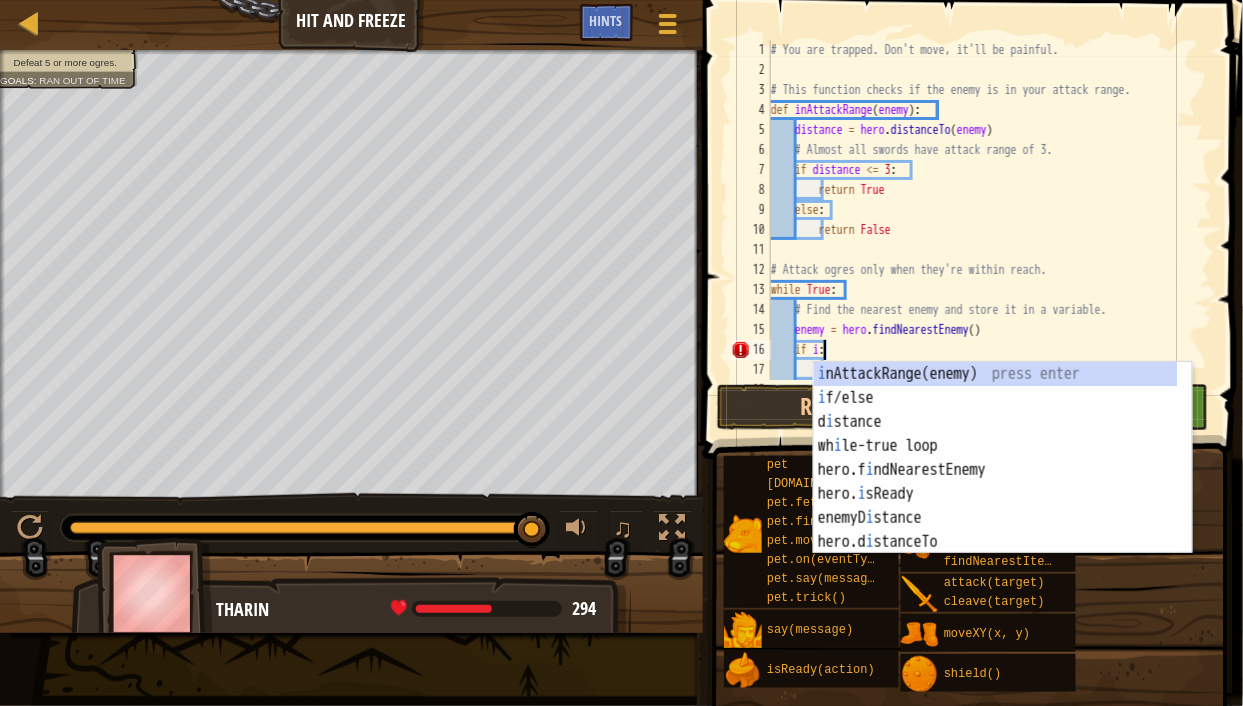 scroll, scrollTop: 9, scrollLeft: 4, axis: both 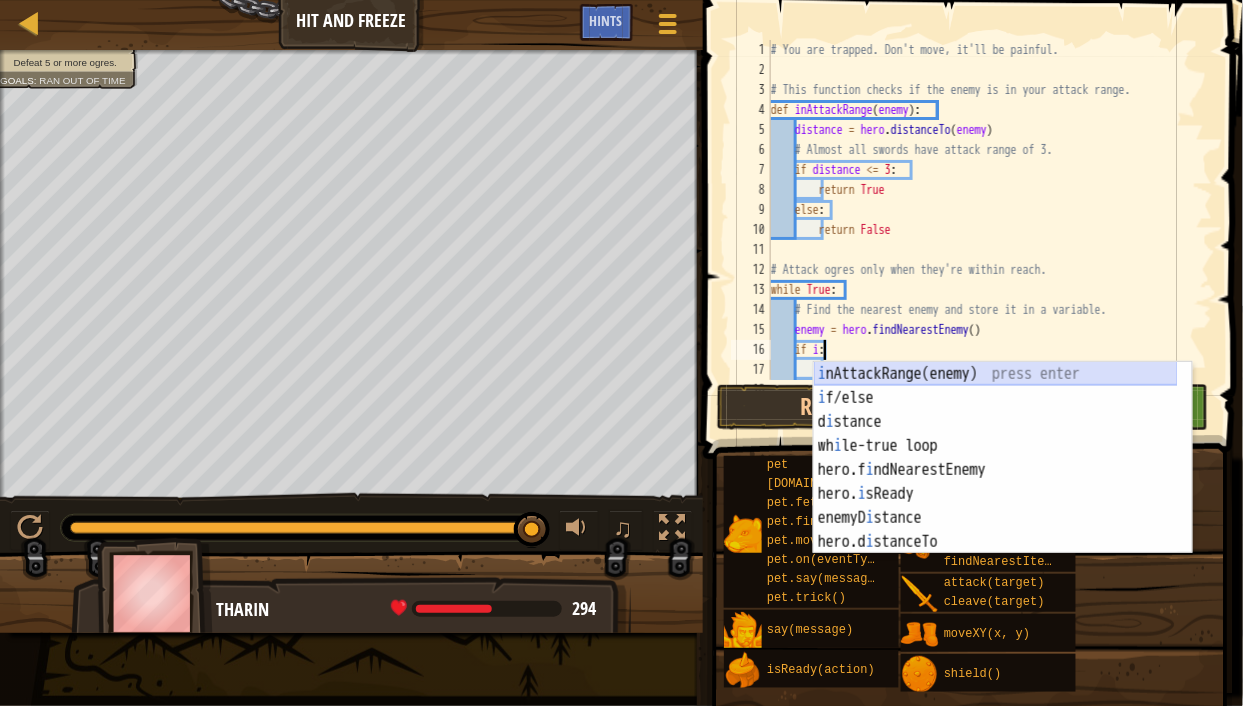 click on "i nAttackRange(enemy) press enter i f/else press enter d i stance press enter wh i le-true loop press enter hero.f i ndNearestEnemy press enter hero. i sReady press enter enemyD i stance press enter hero.d i stanceTo press enter hero.f i ndNearestItem press enter" at bounding box center [996, 482] 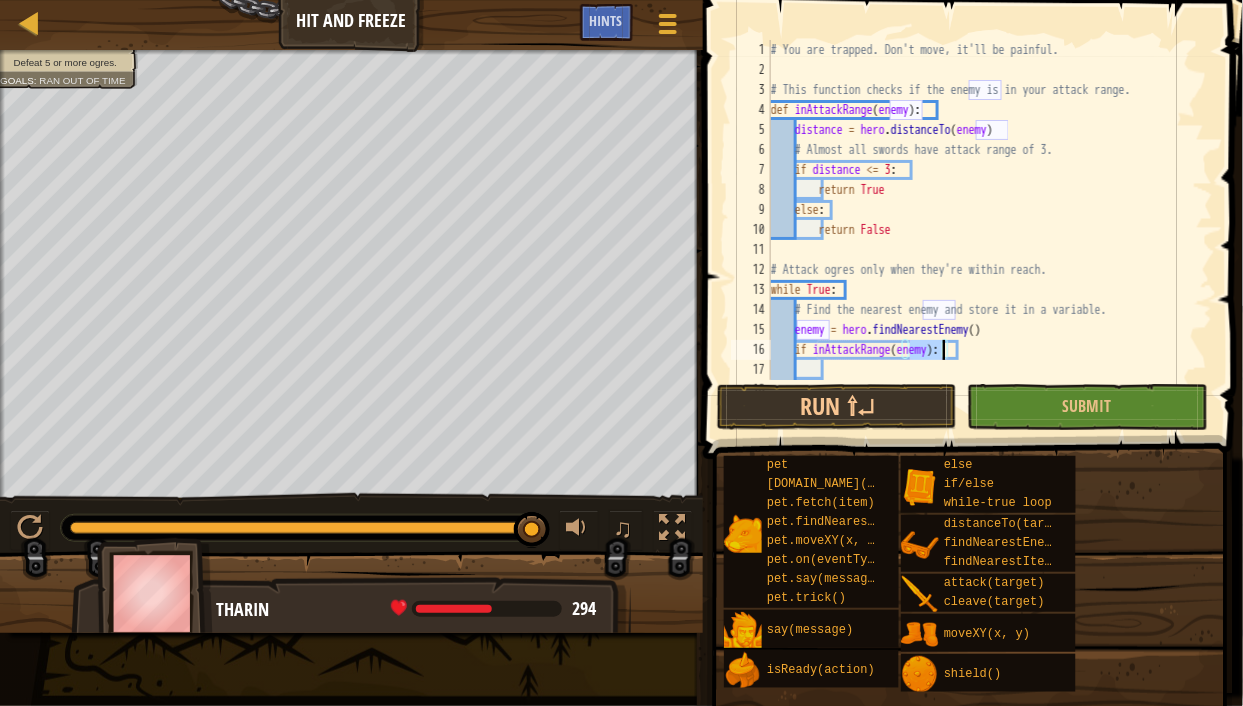 click on "# You are trapped. Don't move, it'll be painful. # This function checks if the enemy is in your attack range. def   inAttackRange ( enemy ) :      distance   =   hero . distanceTo ( enemy )      # Almost all swords have attack range of 3.      if   distance   <=   3 :          return   True      else :          return   False # Attack ogres only when they're within reach. while   True :      # Find the nearest enemy and store it in a variable.      enemy   =   hero . findNearestEnemy ( )      if   inAttackRange ( enemy ) :" at bounding box center [983, 230] 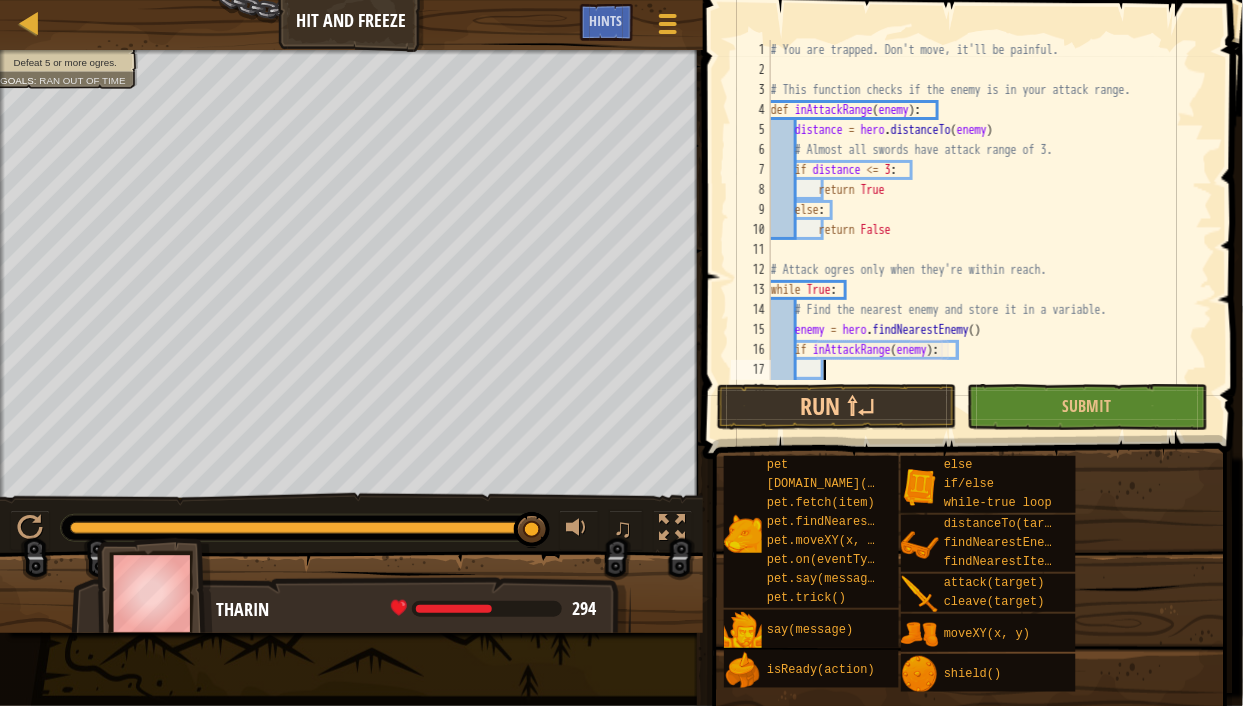 scroll, scrollTop: 9, scrollLeft: 3, axis: both 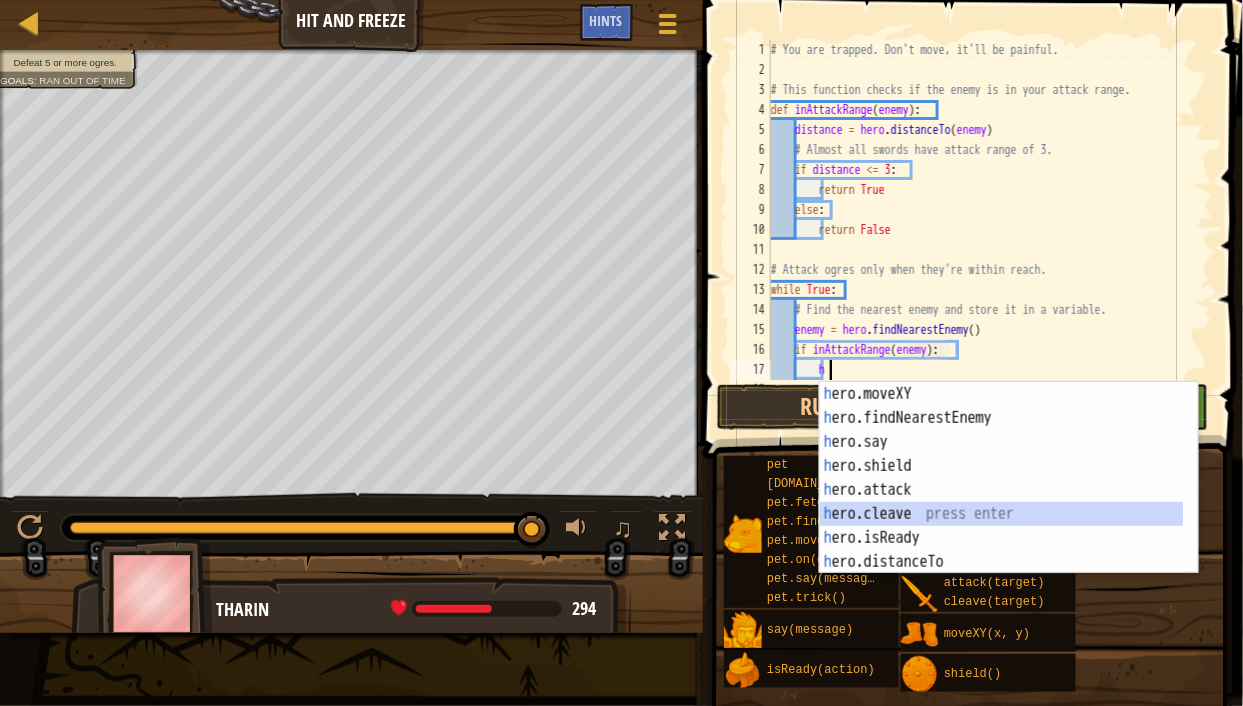 click on "h ero.moveXY press enter h ero.findNearestEnemy press enter h ero.say press enter h ero.shield press enter h ero.attack press enter h ero.cleave press enter h ero.isReady press enter h ero.distanceTo press enter h ero.findNearestItem press enter" at bounding box center [1002, 502] 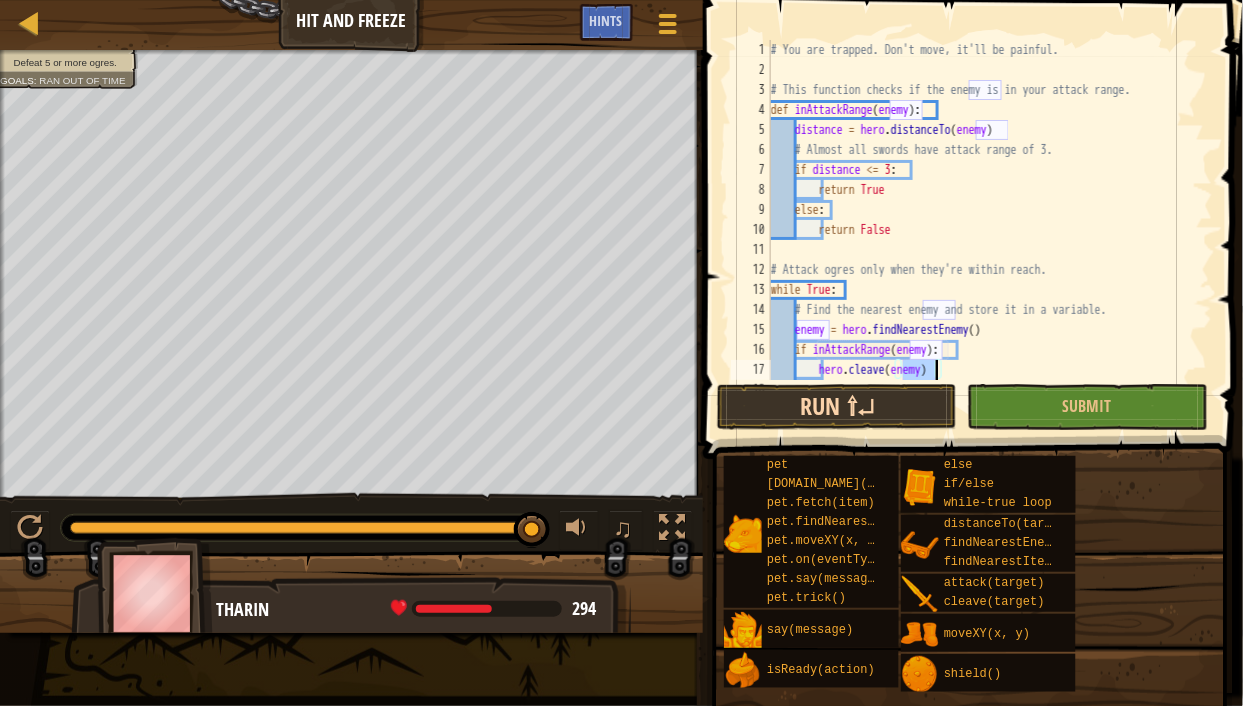 type on "hero.cleave(enemy)" 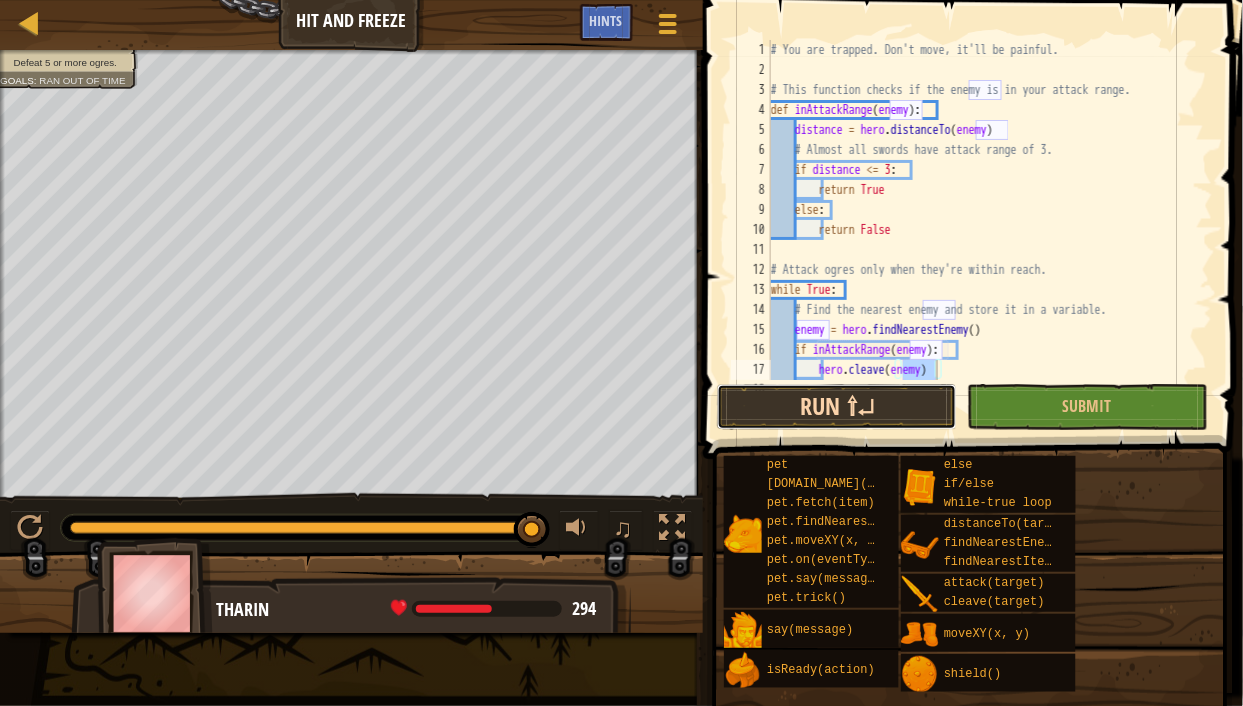 click on "Run ⇧↵" at bounding box center (837, 407) 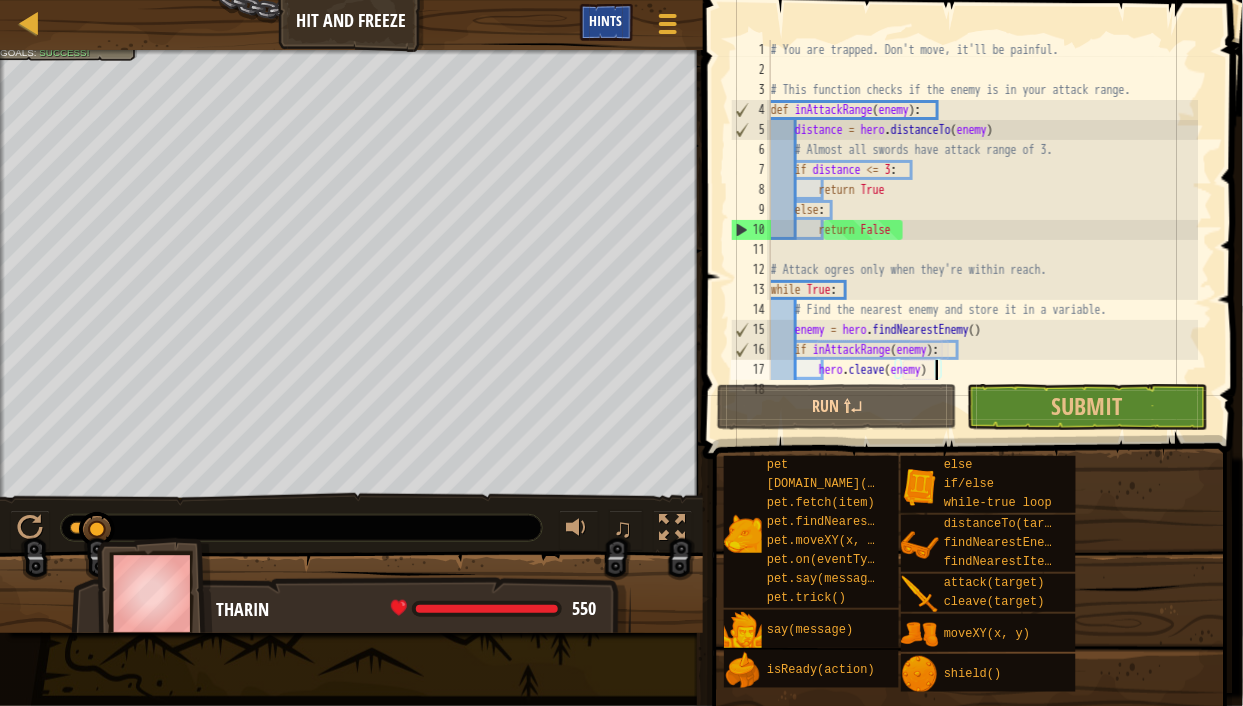 click on "Hints" at bounding box center [606, 20] 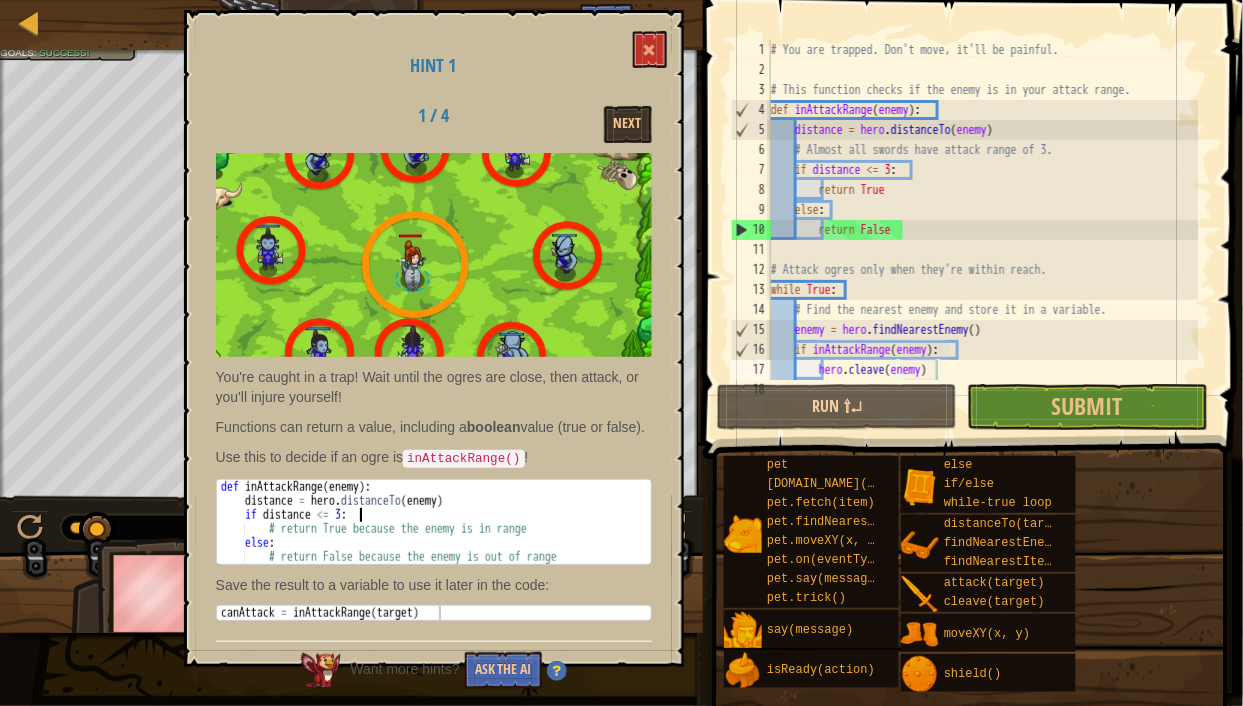 drag, startPoint x: 246, startPoint y: 519, endPoint x: 454, endPoint y: 525, distance: 208.08652 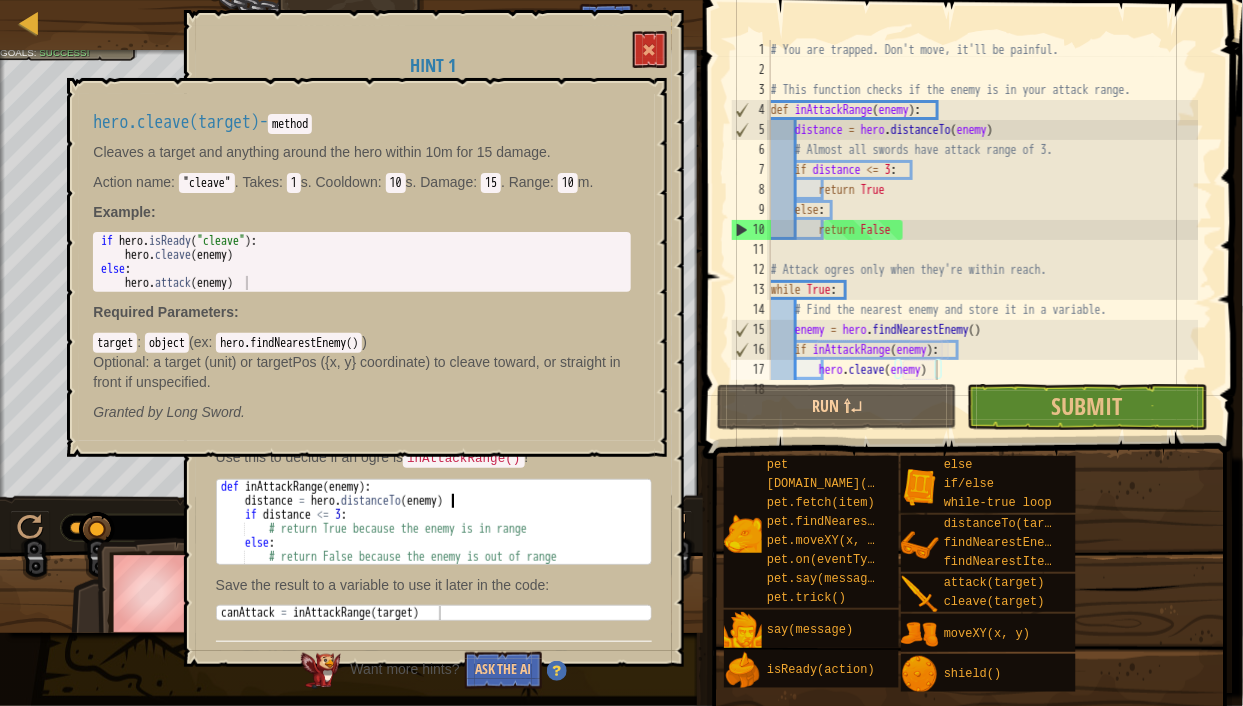 click on "def   inAttackRange ( enemy ) :      distance   =   hero . distanceTo ( enemy )      if   distance   <=   3 :           # return True because the enemy is in range      else :           # return False because the enemy is out of range" at bounding box center [434, 536] 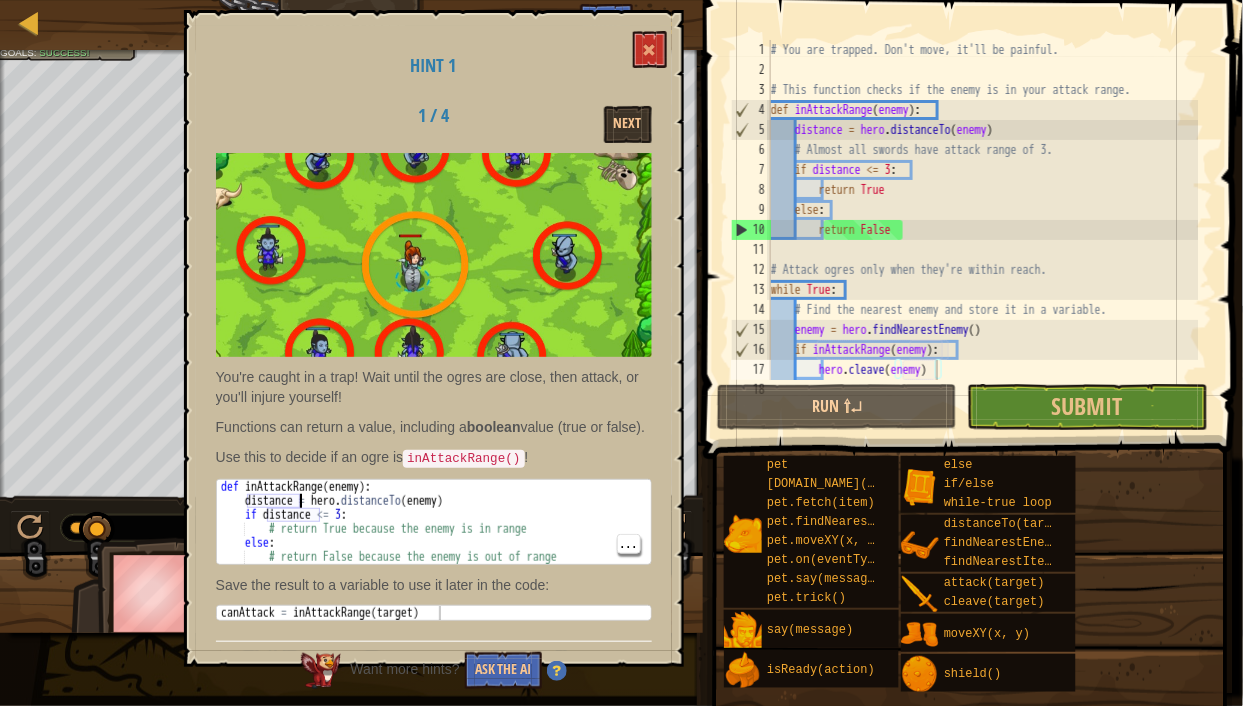 drag, startPoint x: 245, startPoint y: 519, endPoint x: 302, endPoint y: 520, distance: 57.00877 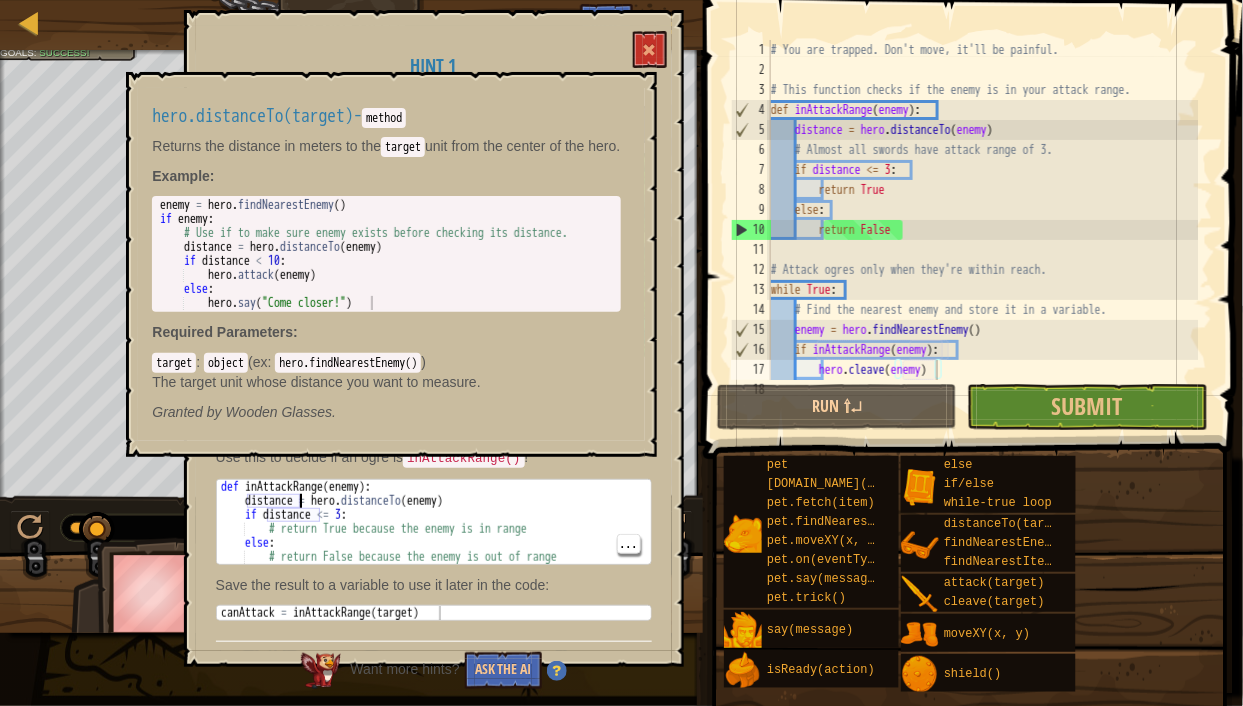 click on "def   inAttackRange ( enemy ) :      distance   =   hero . distanceTo ( enemy )      if   distance   <=   3 :           # return True because the enemy is in range      else :           # return False because the enemy is out of range" at bounding box center [434, 536] 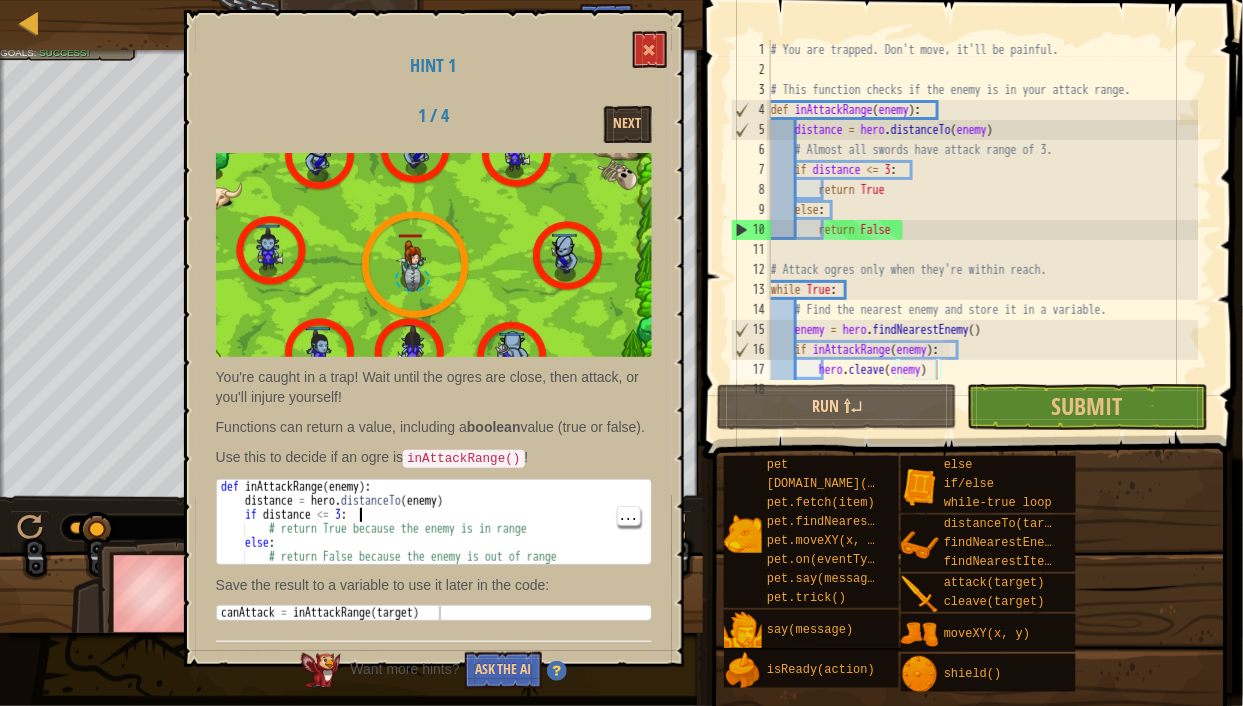 click on "inAttackRange()" at bounding box center (463, 459) 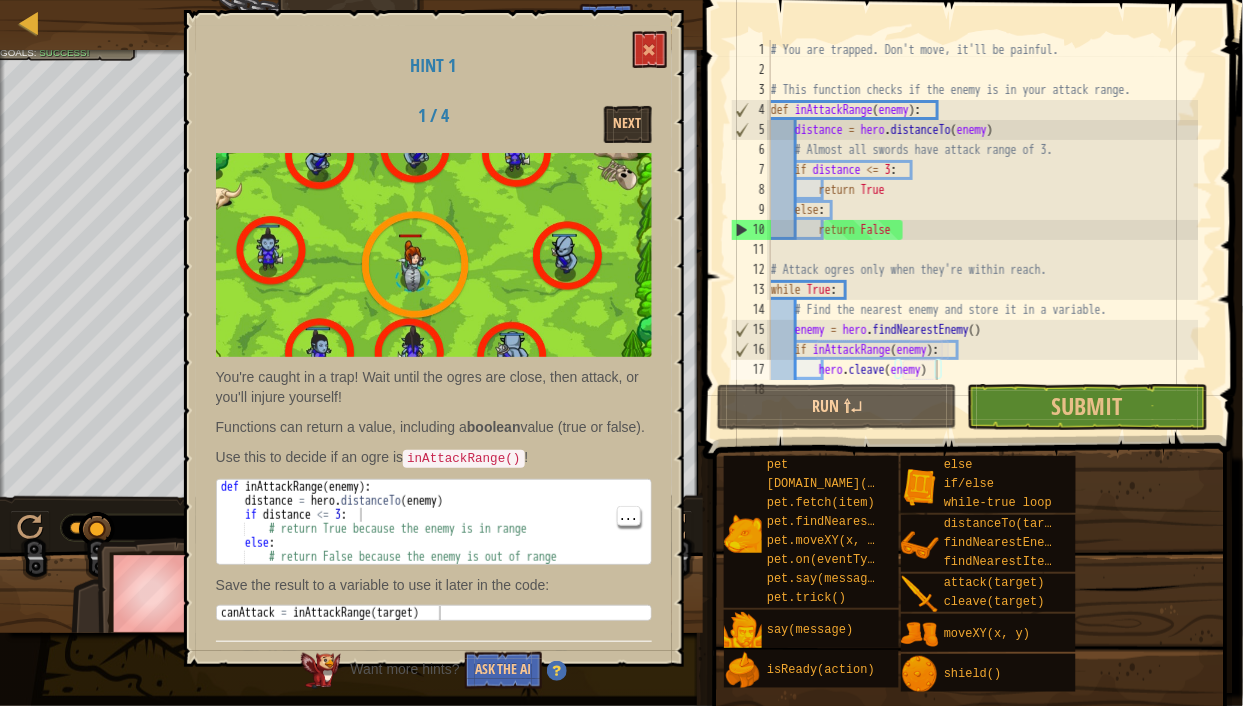 click on "def   inAttackRange ( enemy ) :      distance   =   hero . distanceTo ( enemy )      if   distance   <=   3 :           # return True because the enemy is in range      else :           # return False because the enemy is out of range" at bounding box center (434, 536) 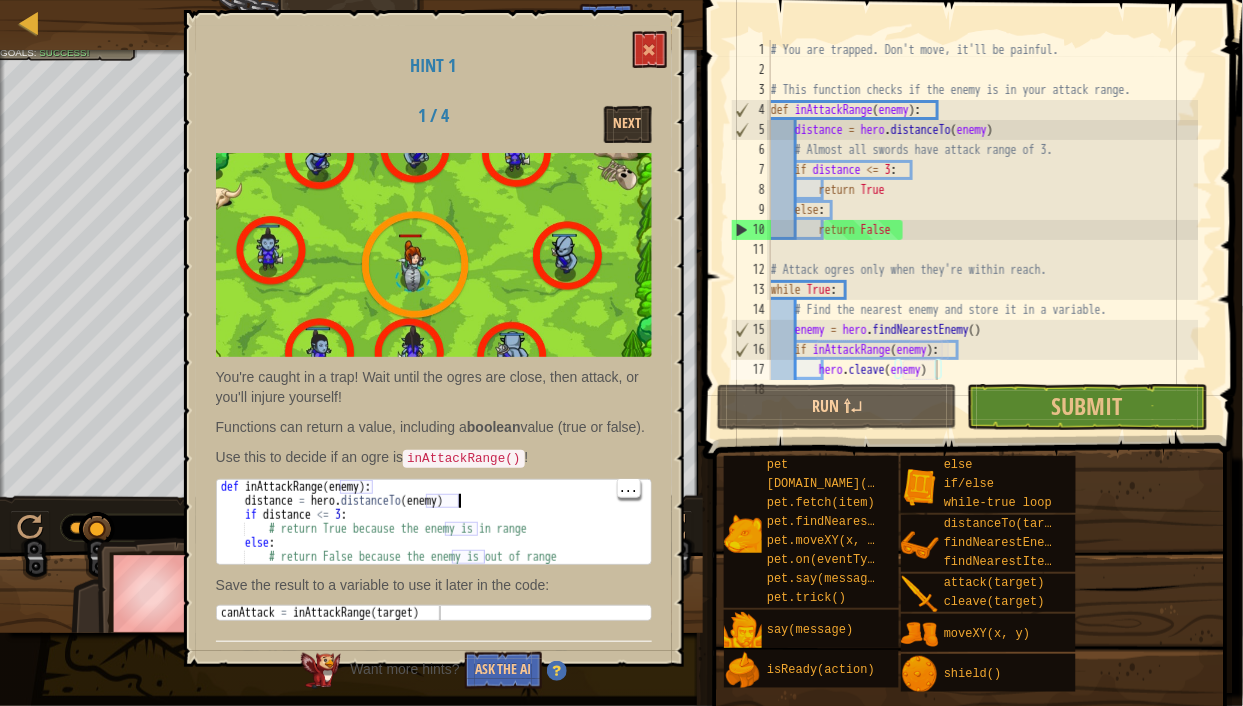 drag, startPoint x: 424, startPoint y: 516, endPoint x: 456, endPoint y: 519, distance: 32.140316 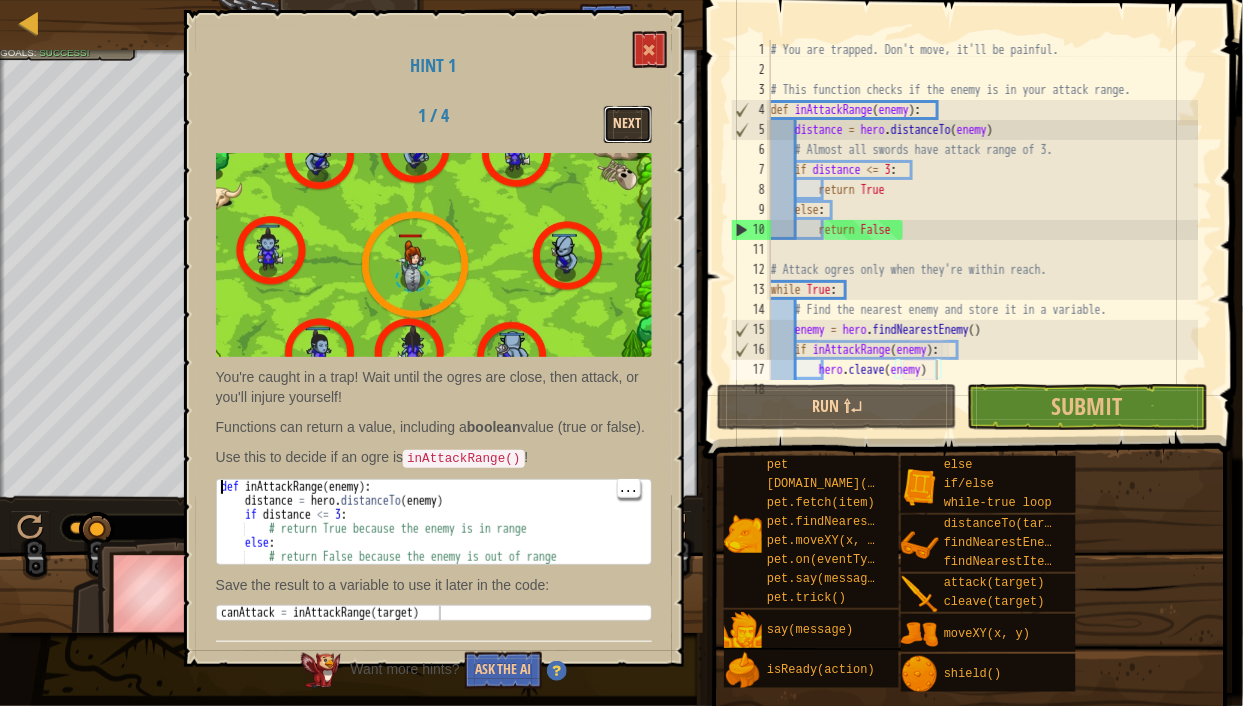 click on "Next" at bounding box center (628, 124) 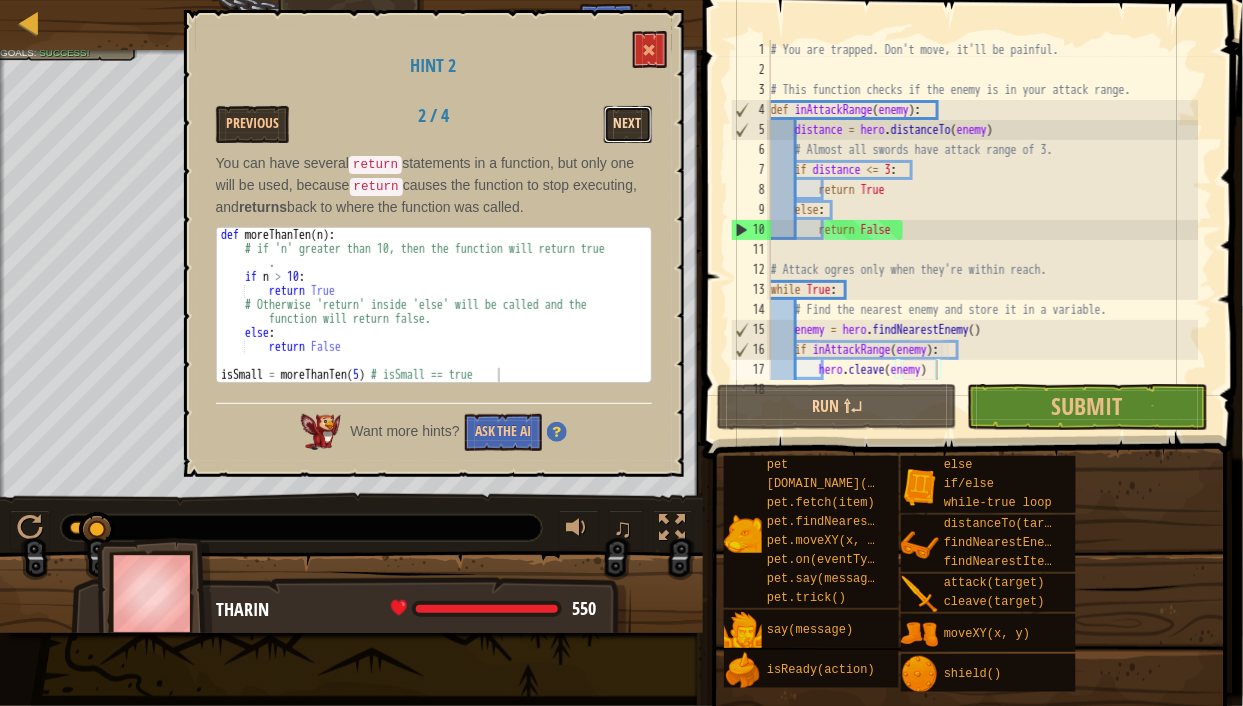click on "Next" at bounding box center (628, 124) 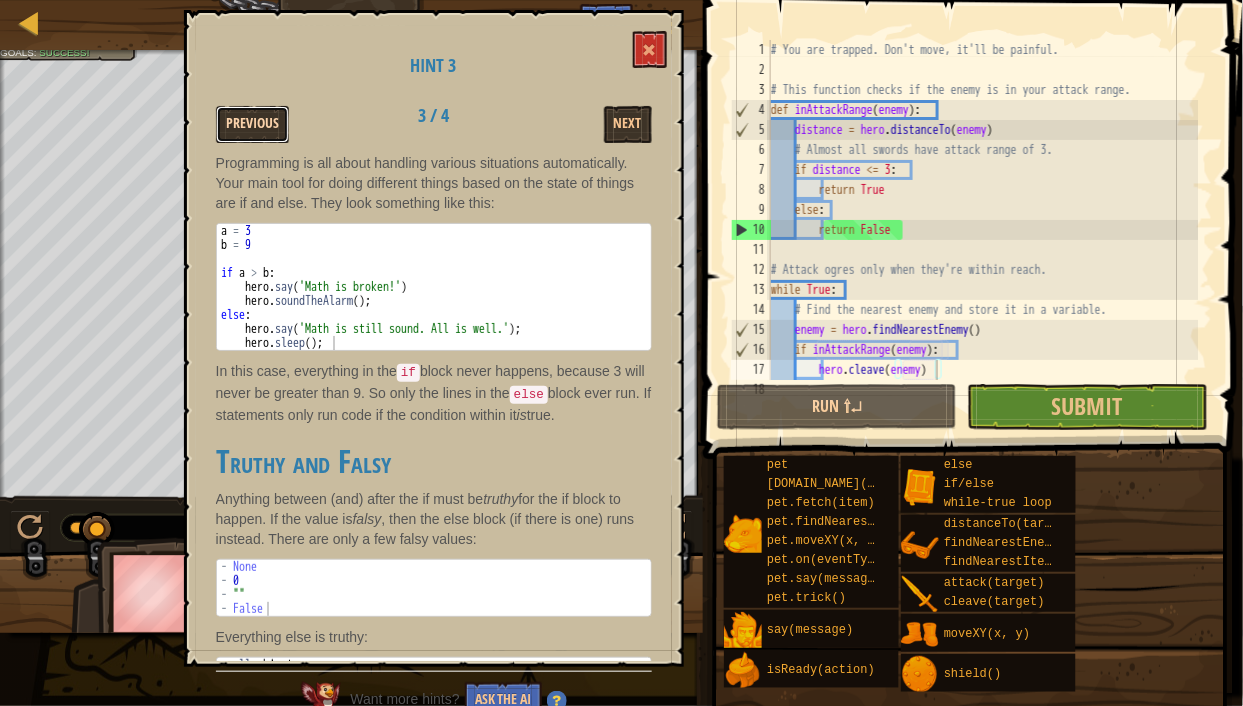 click on "Previous" at bounding box center (252, 124) 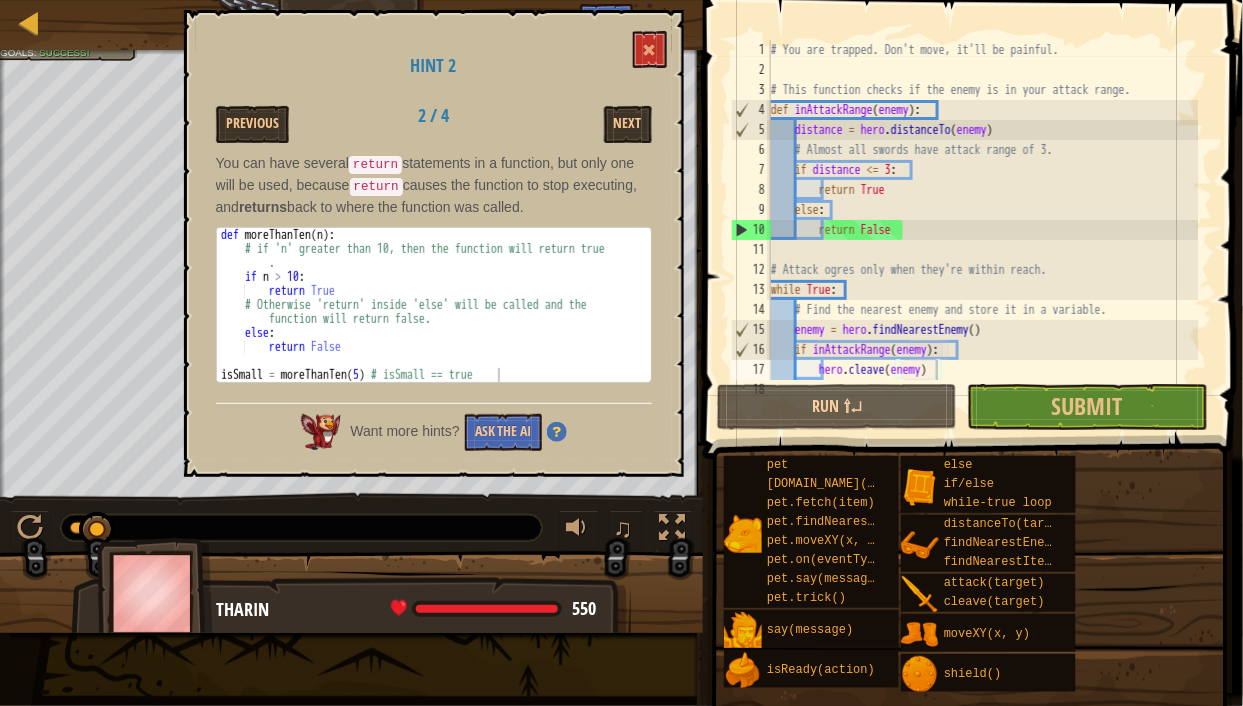 click on "You can have several  return  statements in a function, but only one will be used, because  return  causes the function to stop executing, and  returns  back to where the function was called.
[PHONE_NUMBER] def   moreThanTen ( n ) :      # if 'n' greater than 10, then the function will return true          .      if   n   >   10 :           return   True      # Otherwise 'return' inside 'else' will be called and the           function will return false.      else :           return   False isSmall   =   moreThanTen ( 5 )   # isSmall == true     XXXXXXXXXXXXXXXXXXXXXXXXXXXXXXXXXXXXXXXXXXXXXXXXXXXXXXXXXXXXXXXXXXXXXXXXXXXXXXXXXXXXXXXXXXXXXXXXXXXXXXXXXXXXXXXXXXXXXXXXXXXXXXXXXXXXXXXXXXXXXXXXXXXXXXXXXXXXXXXXXXXXXXXXXXXXXXXXXXXXXXXXXXXXXXXXXXXXXXXXXXXXXXXXXXXXXXXXXXXXXXXXXXXXXXXXXXXXXXXXXXXXXXXXXXXXXXXX" at bounding box center (434, 273) 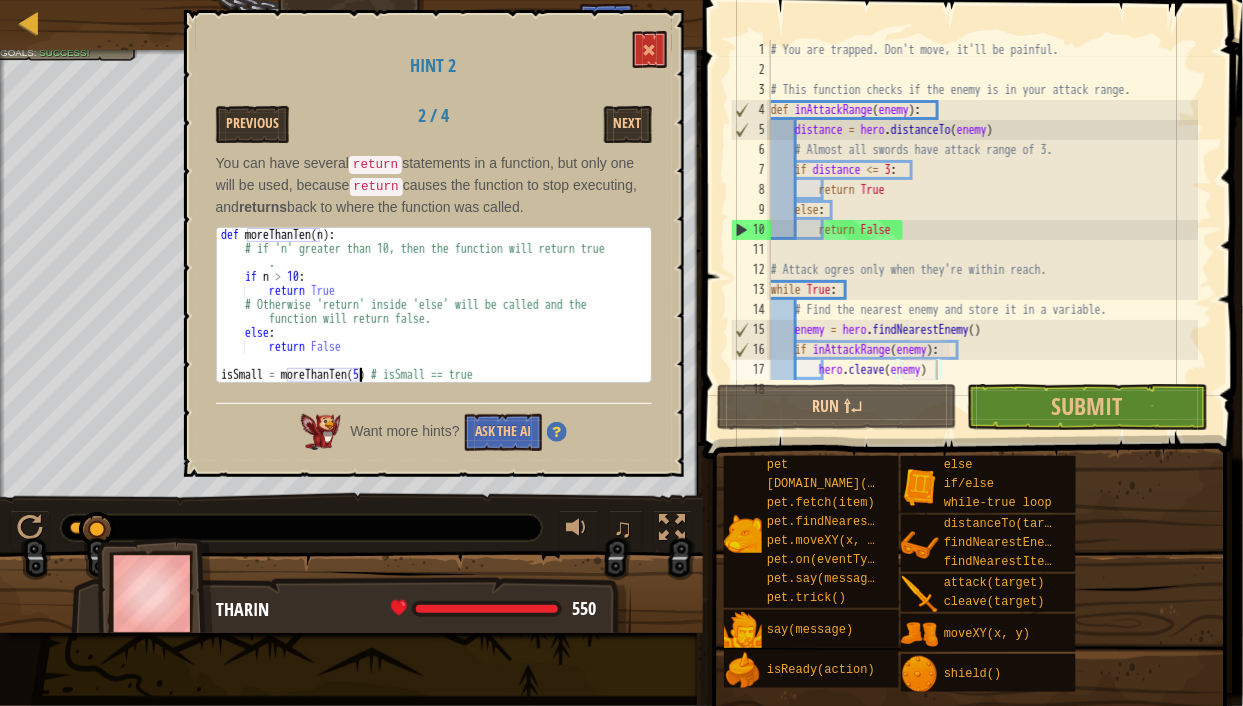drag, startPoint x: 287, startPoint y: 371, endPoint x: 358, endPoint y: 375, distance: 71.11259 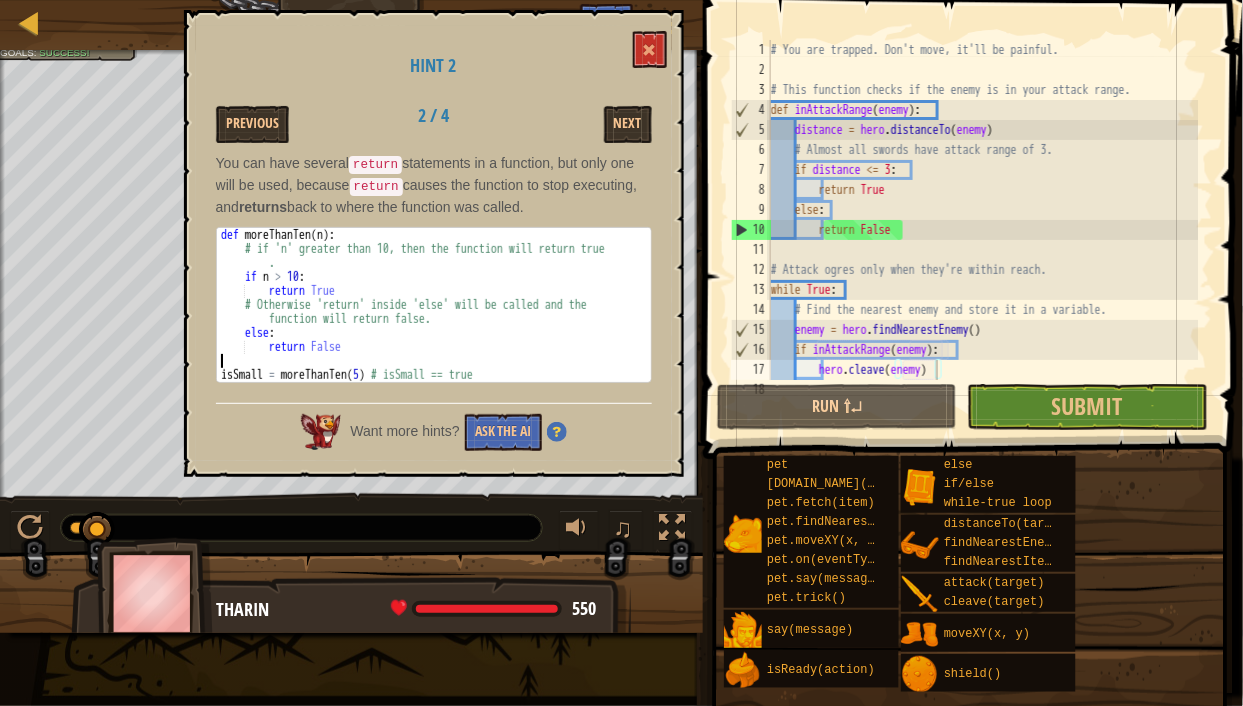 drag, startPoint x: 261, startPoint y: 337, endPoint x: 352, endPoint y: 351, distance: 92.070625 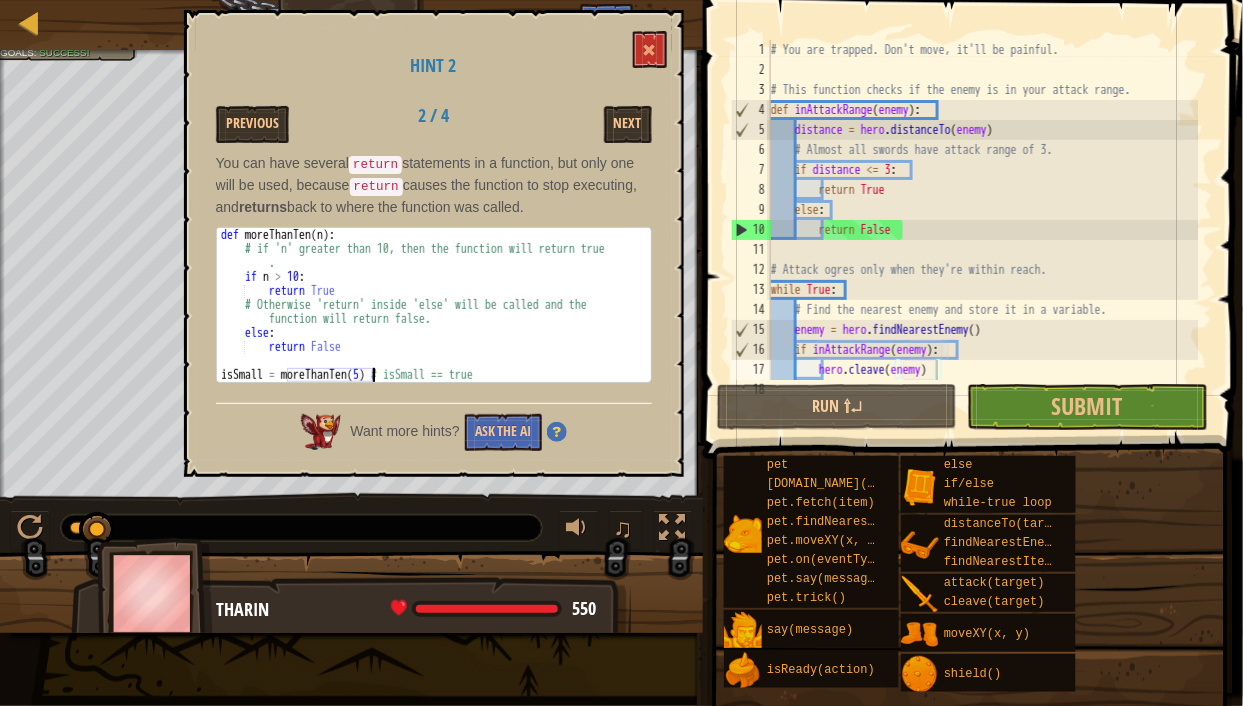 drag, startPoint x: 287, startPoint y: 365, endPoint x: 374, endPoint y: 375, distance: 87.57283 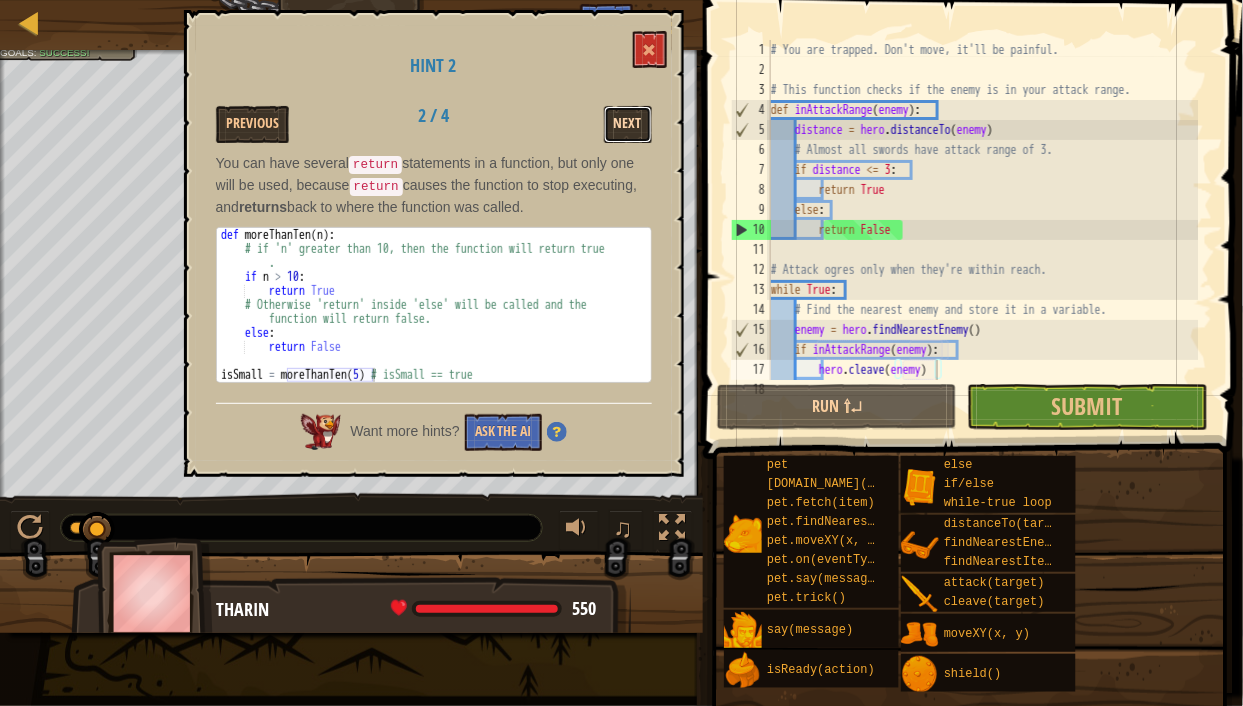 click on "Next" at bounding box center [628, 124] 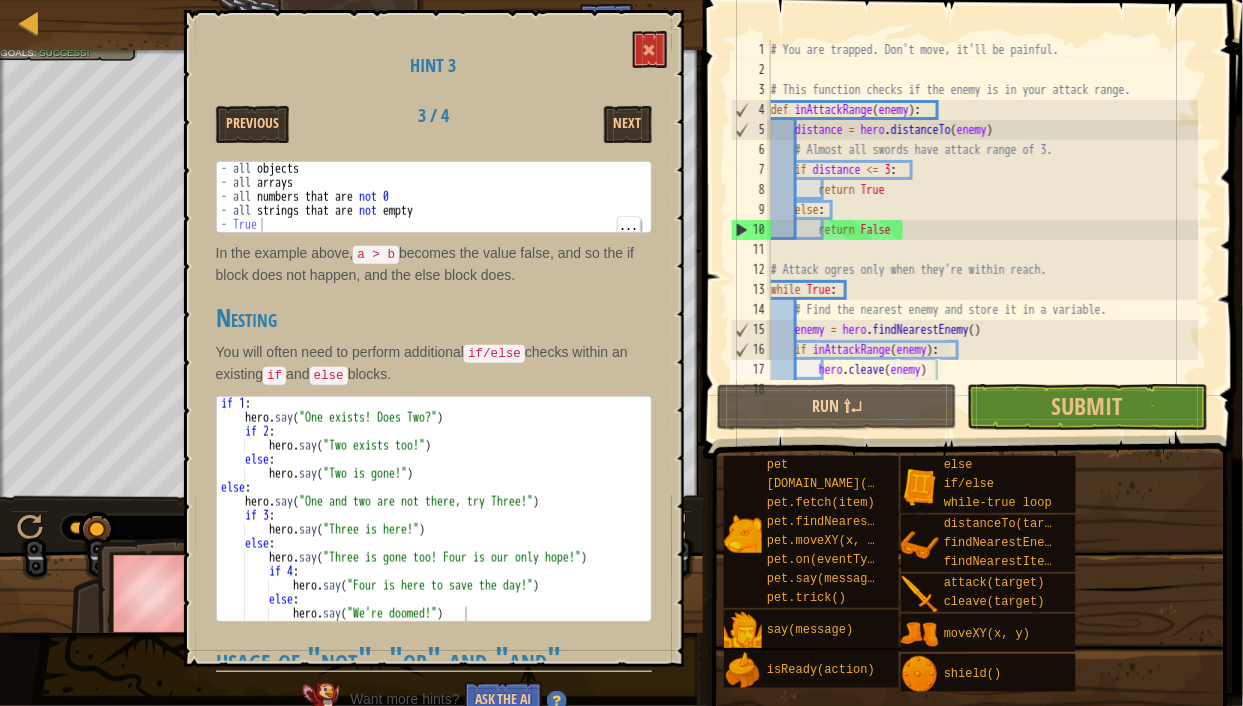 scroll, scrollTop: 496, scrollLeft: 0, axis: vertical 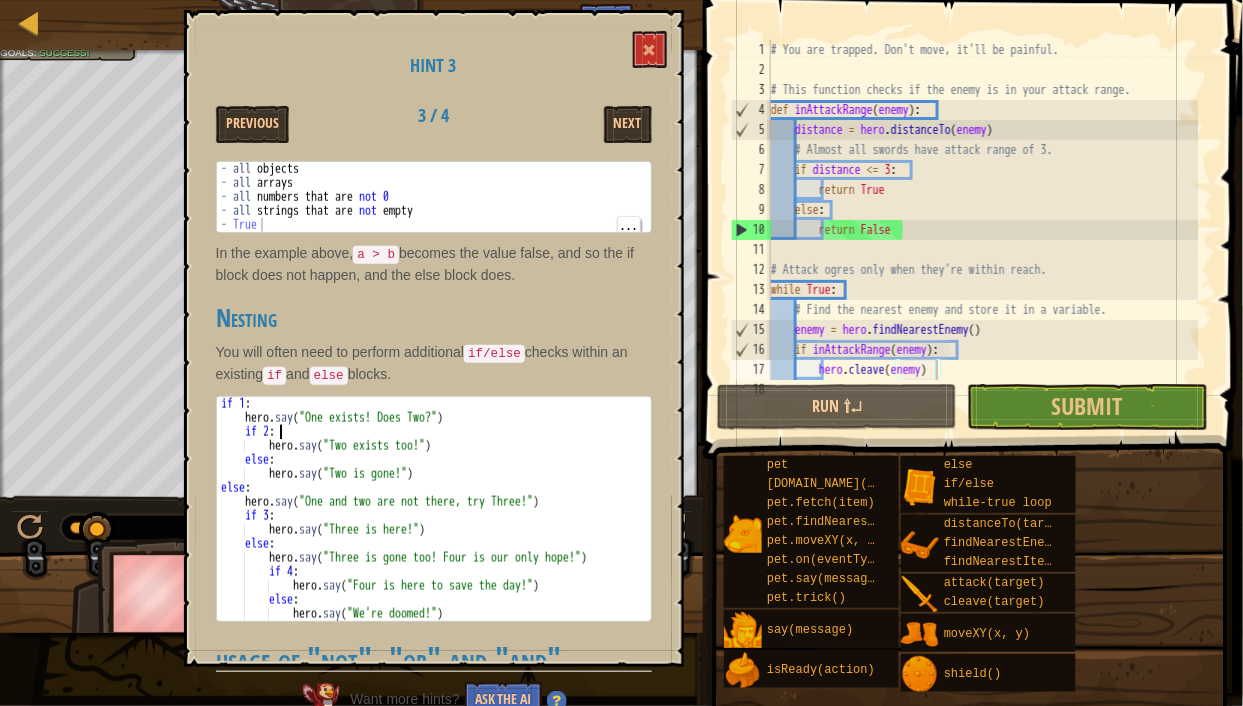 drag, startPoint x: 252, startPoint y: 407, endPoint x: 488, endPoint y: 420, distance: 236.35777 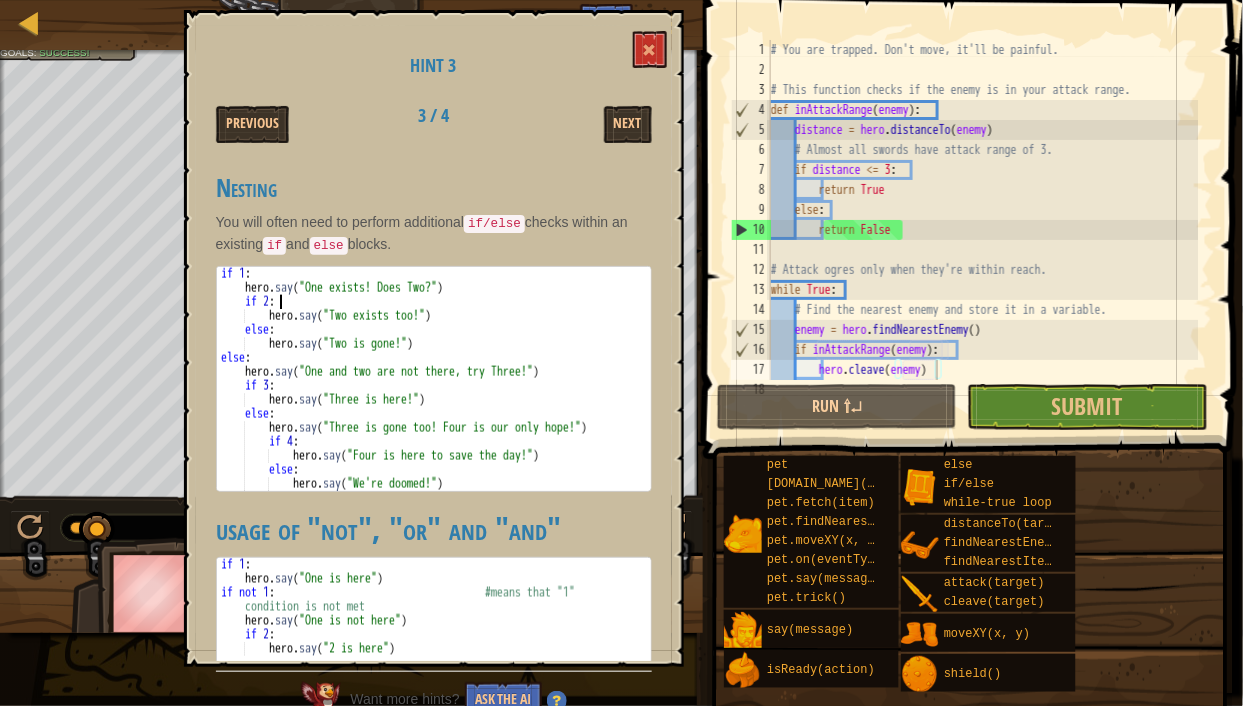 scroll, scrollTop: 624, scrollLeft: 0, axis: vertical 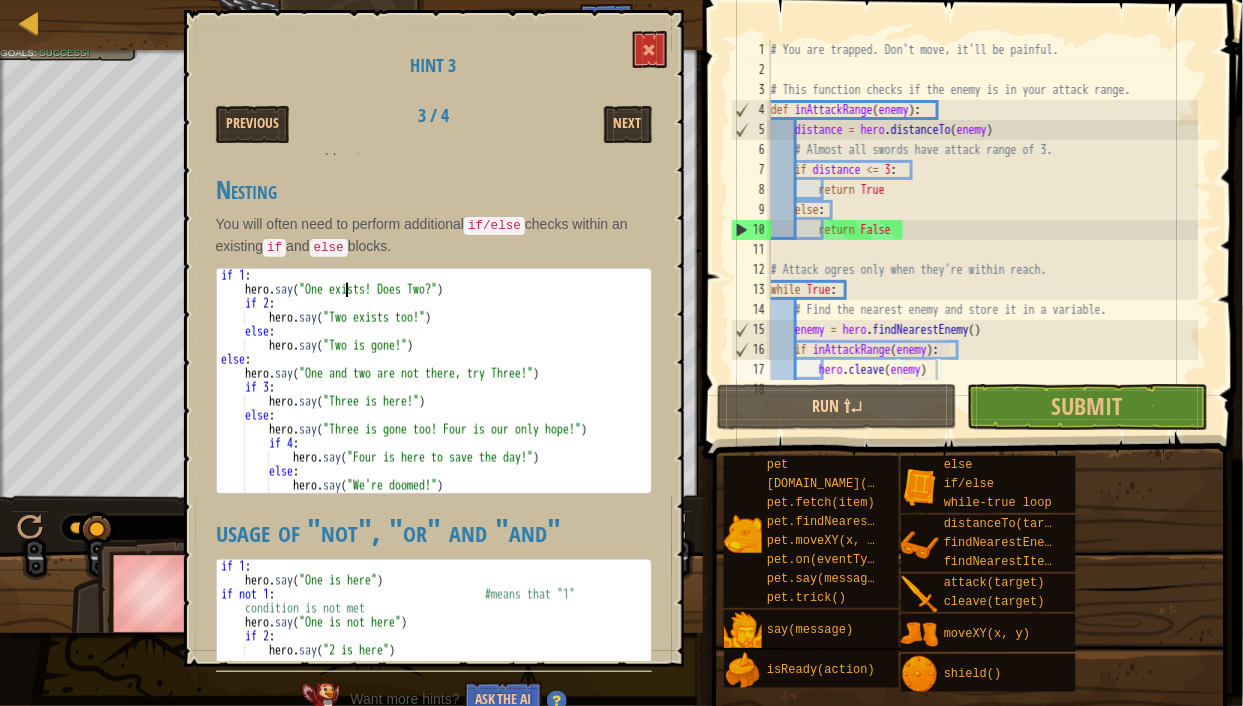 drag, startPoint x: 244, startPoint y: 273, endPoint x: 411, endPoint y: 277, distance: 167.0479 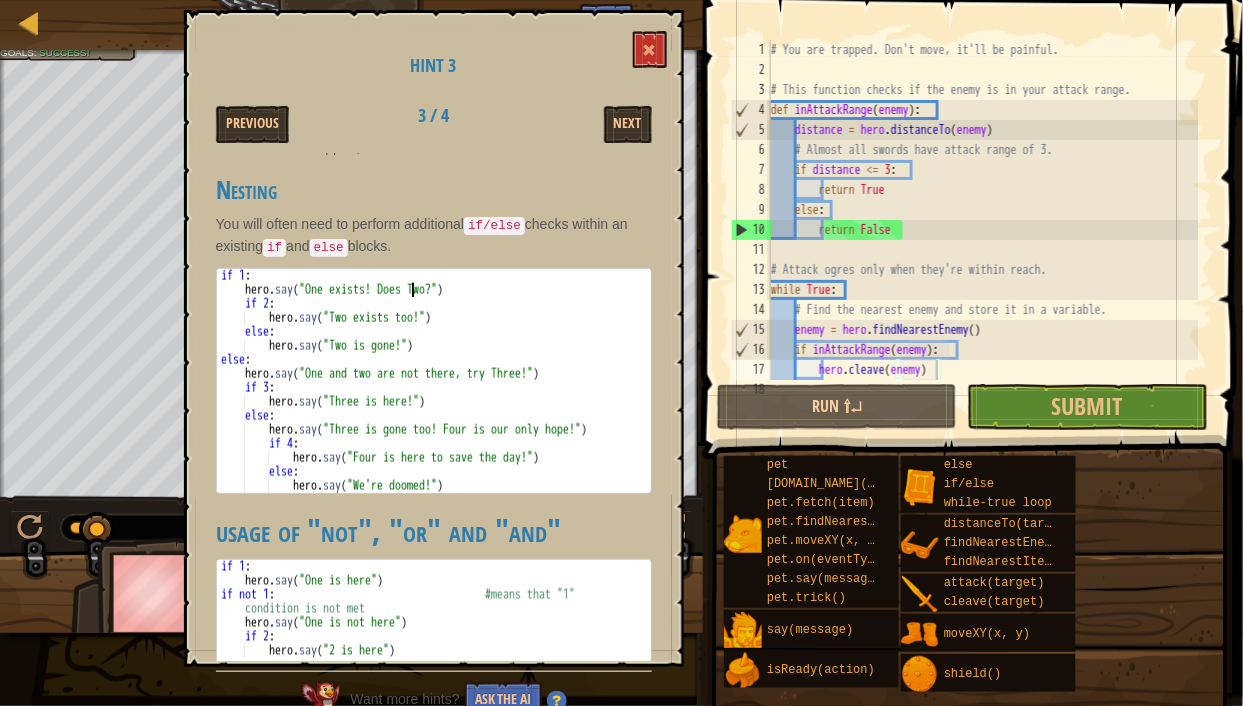 click on "if   1 :      hero . say ( "One exists! Does Two?" )      if   2 :           hero . say ( "Two exists too!" )      else :           hero . say ( "Two is gone!" ) else :      hero . say ( "One and two are not there, try Three!" )      if   3 :           hero . say ( "Three is here!" )      else :           hero . say ( "Three is gone too! Four is our only hope!" )           if   4 :                hero . say ( "Four is here to save the day!" )           else :                hero . say ( "We're doomed!" )" at bounding box center [434, 395] 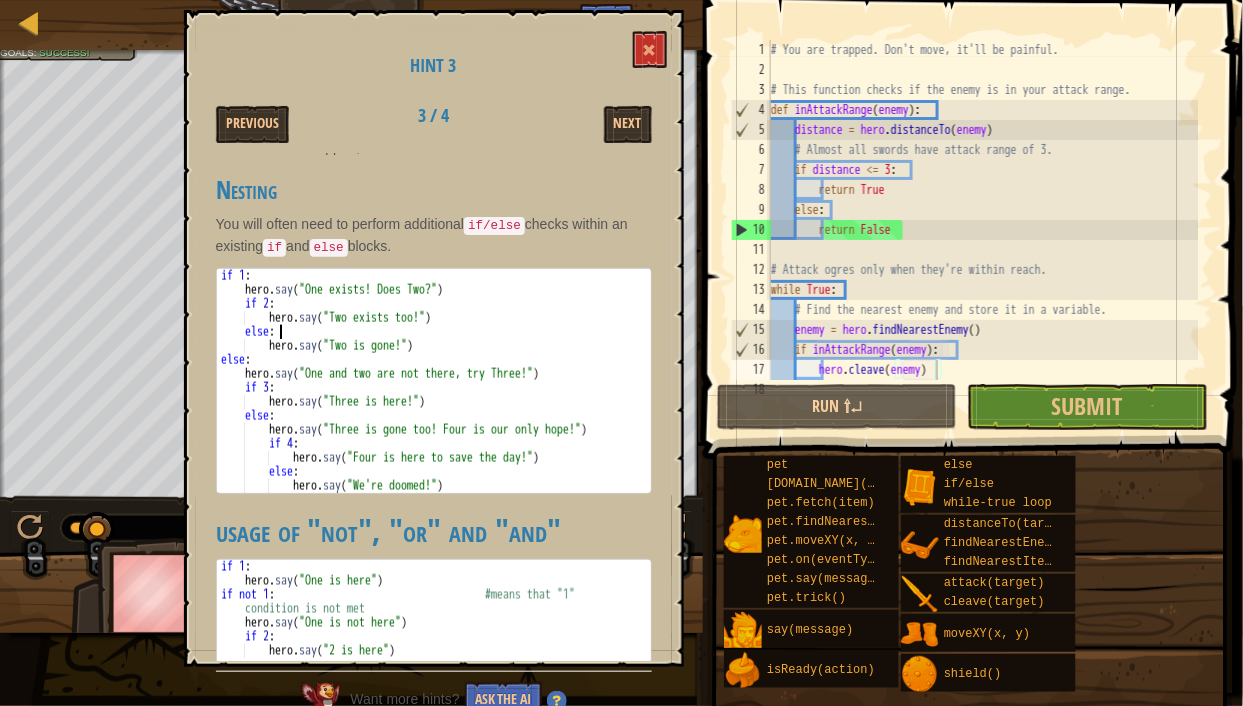 drag, startPoint x: 279, startPoint y: 308, endPoint x: 525, endPoint y: 314, distance: 246.07317 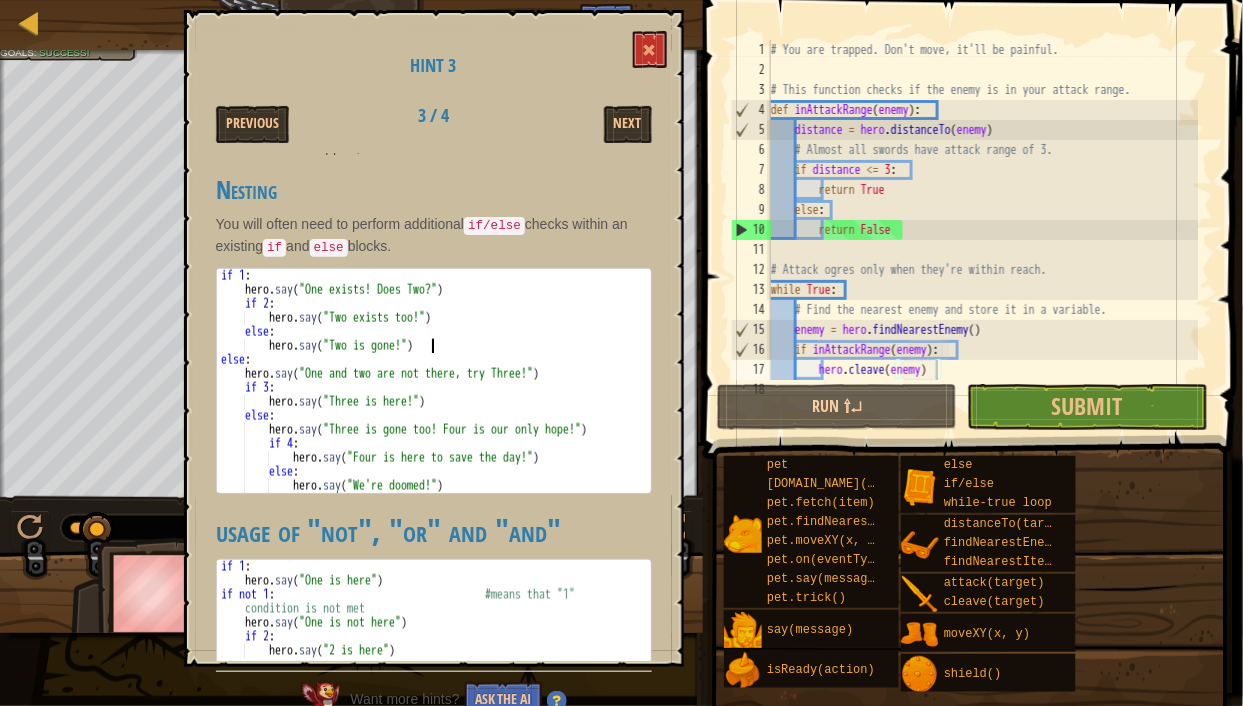 click on "if   1 :      hero . say ( "One exists! Does Two?" )      if   2 :           hero . say ( "Two exists too!" )      else :           hero . say ( "Two is gone!" ) else :      hero . say ( "One and two are not there, try Three!" )      if   3 :           hero . say ( "Three is here!" )      else :           hero . say ( "Three is gone too! Four is our only hope!" )           if   4 :                hero . say ( "Four is here to save the day!" )           else :                hero . say ( "We're doomed!" )" at bounding box center (434, 395) 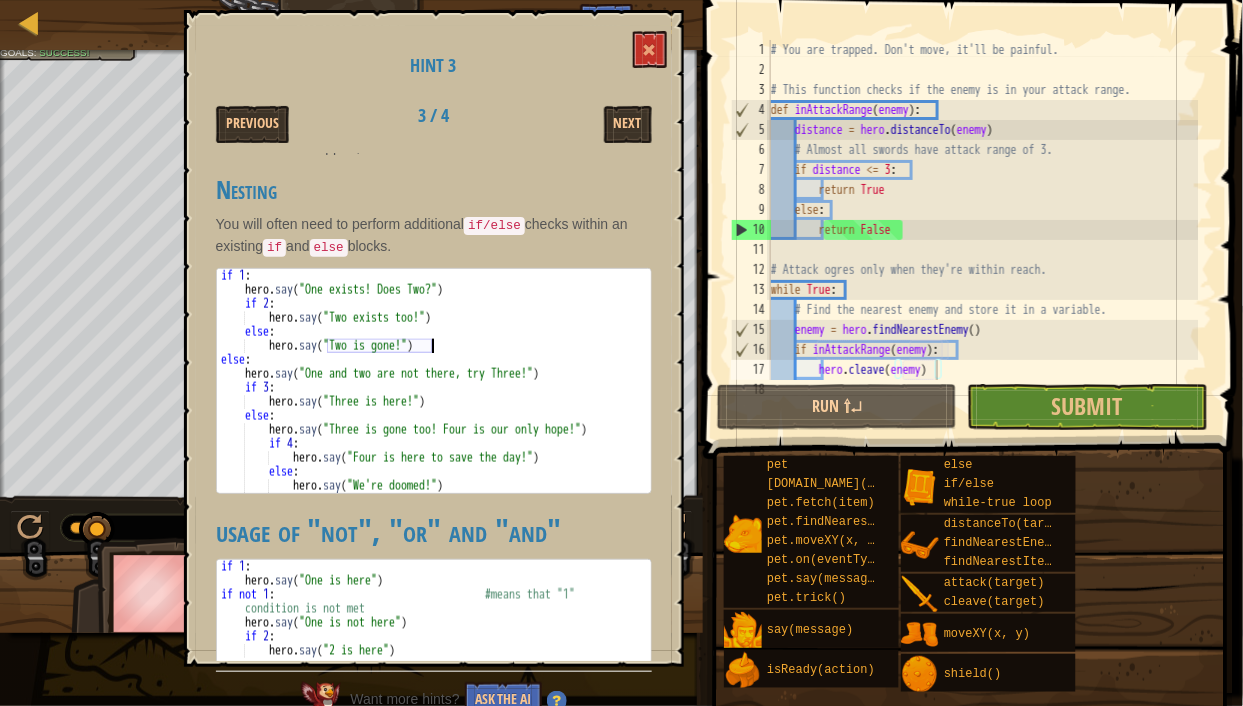 click on "if   1 :      hero . say ( "One exists! Does Two?" )      if   2 :           hero . say ( "Two exists too!" )      else :           hero . say ( "Two is gone!" ) else :      hero . say ( "One and two are not there, try Three!" )      if   3 :           hero . say ( "Three is here!" )      else :           hero . say ( "Three is gone too! Four is our only hope!" )           if   4 :                hero . say ( "Four is here to save the day!" )           else :                hero . say ( "We're doomed!" )" at bounding box center [434, 395] 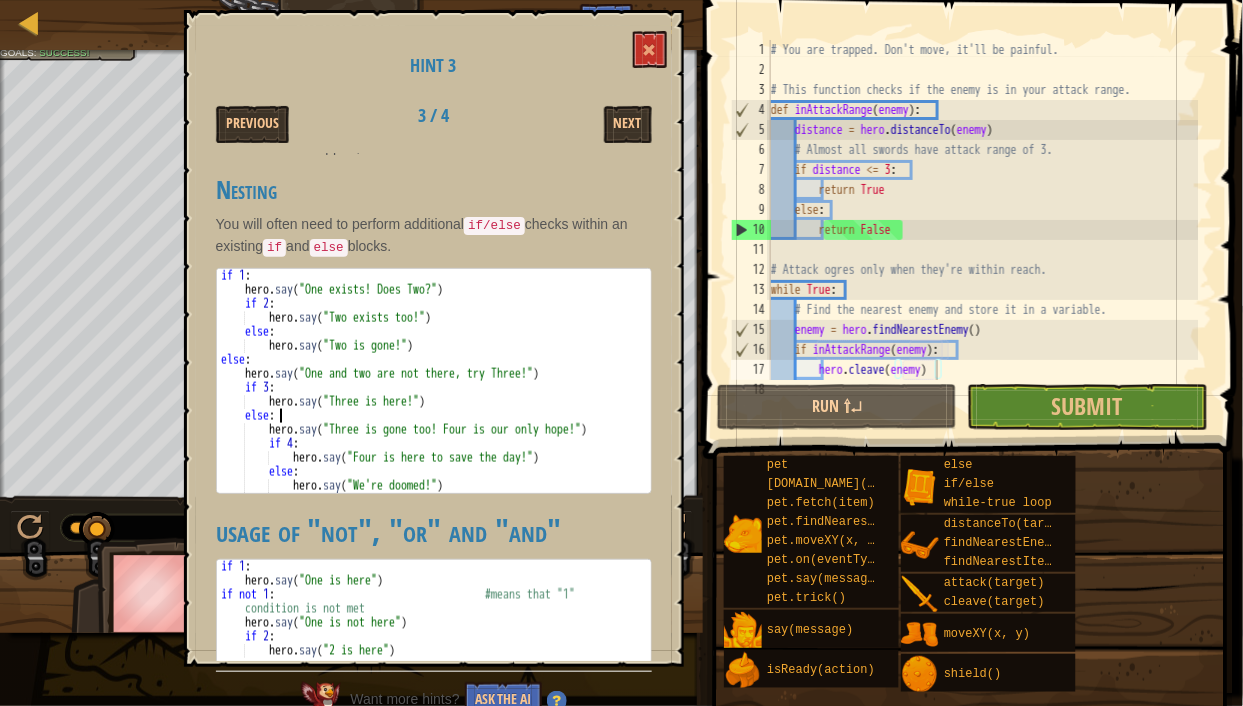 drag, startPoint x: 289, startPoint y: 395, endPoint x: 478, endPoint y: 400, distance: 189.06613 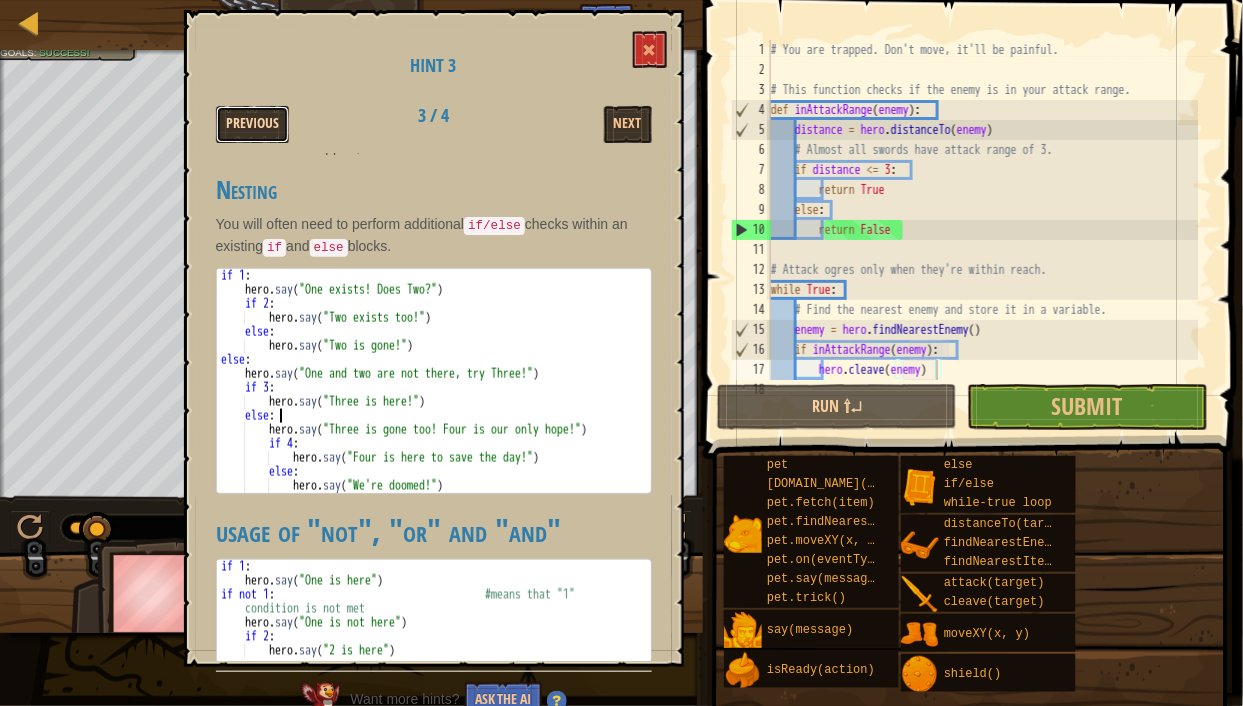 click on "Previous" at bounding box center (252, 124) 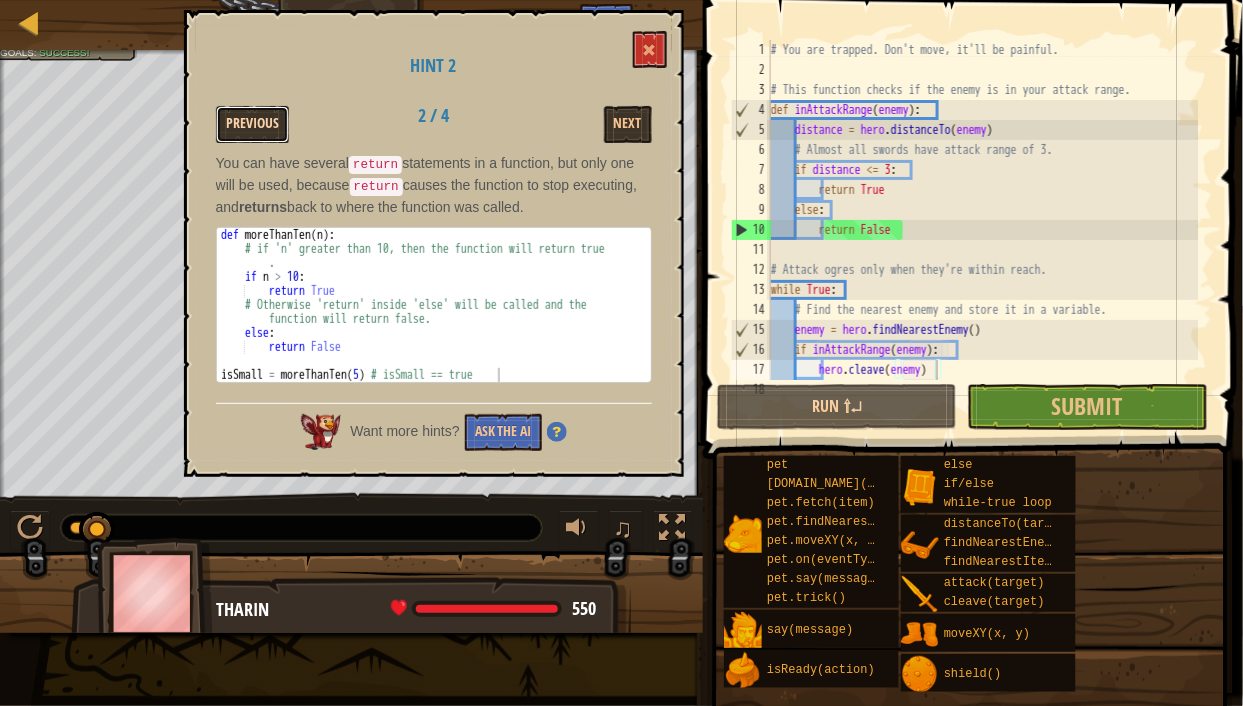 click on "Previous" at bounding box center (252, 124) 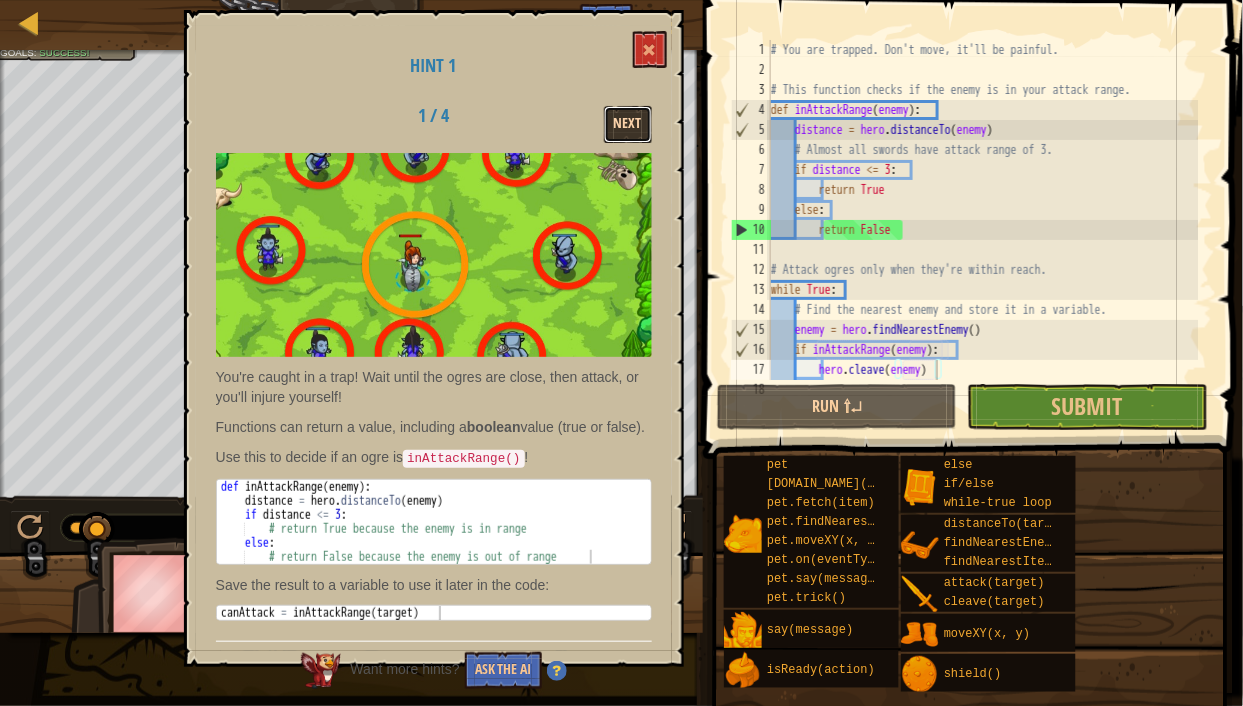 click on "Next" at bounding box center (628, 124) 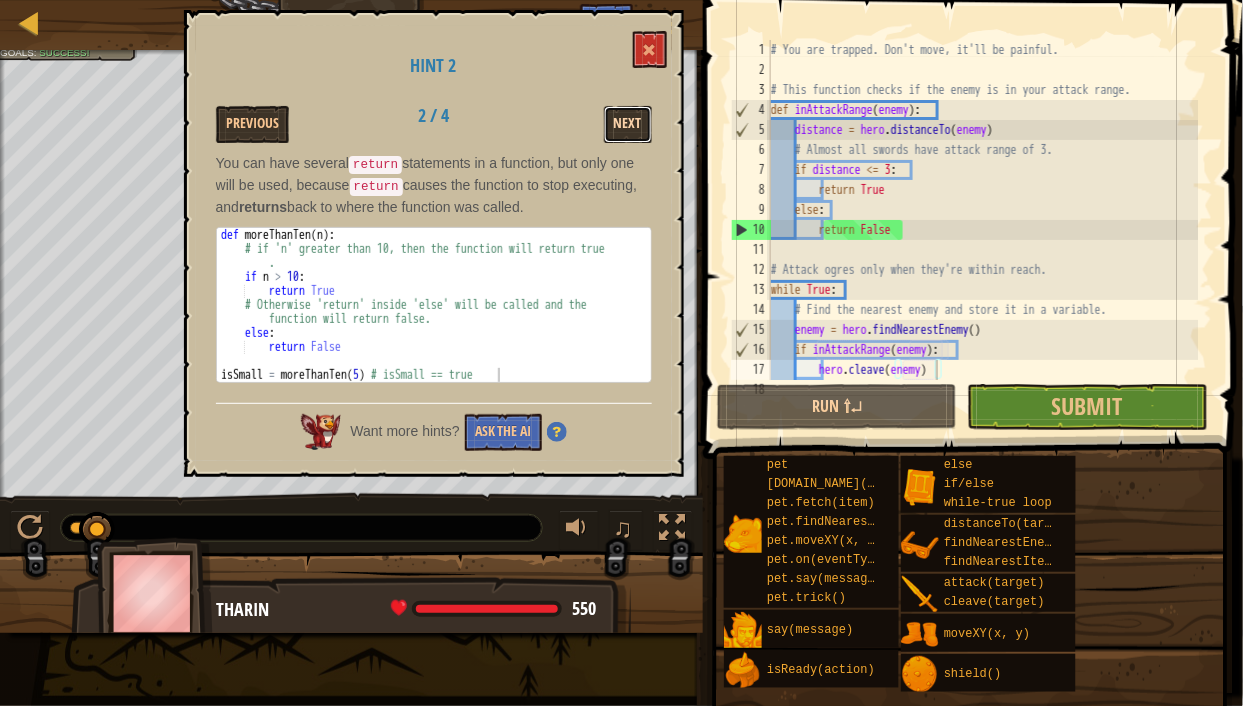 click on "Next" at bounding box center [628, 124] 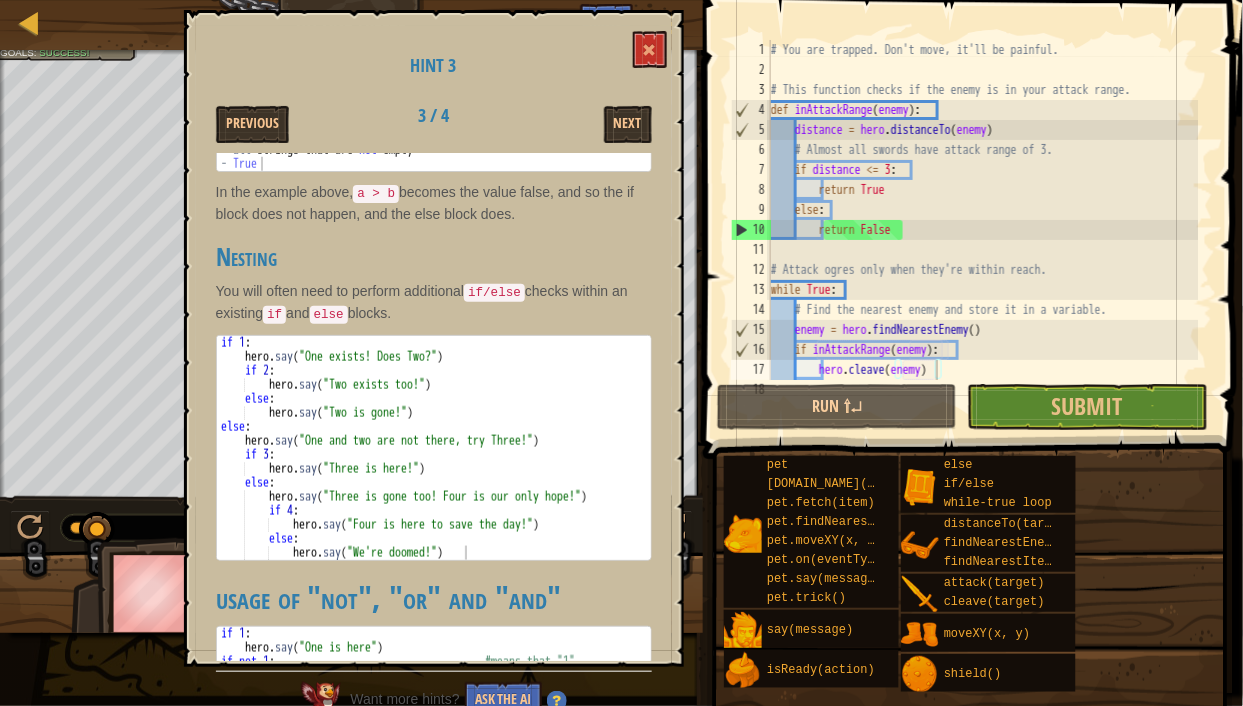 scroll, scrollTop: 565, scrollLeft: 0, axis: vertical 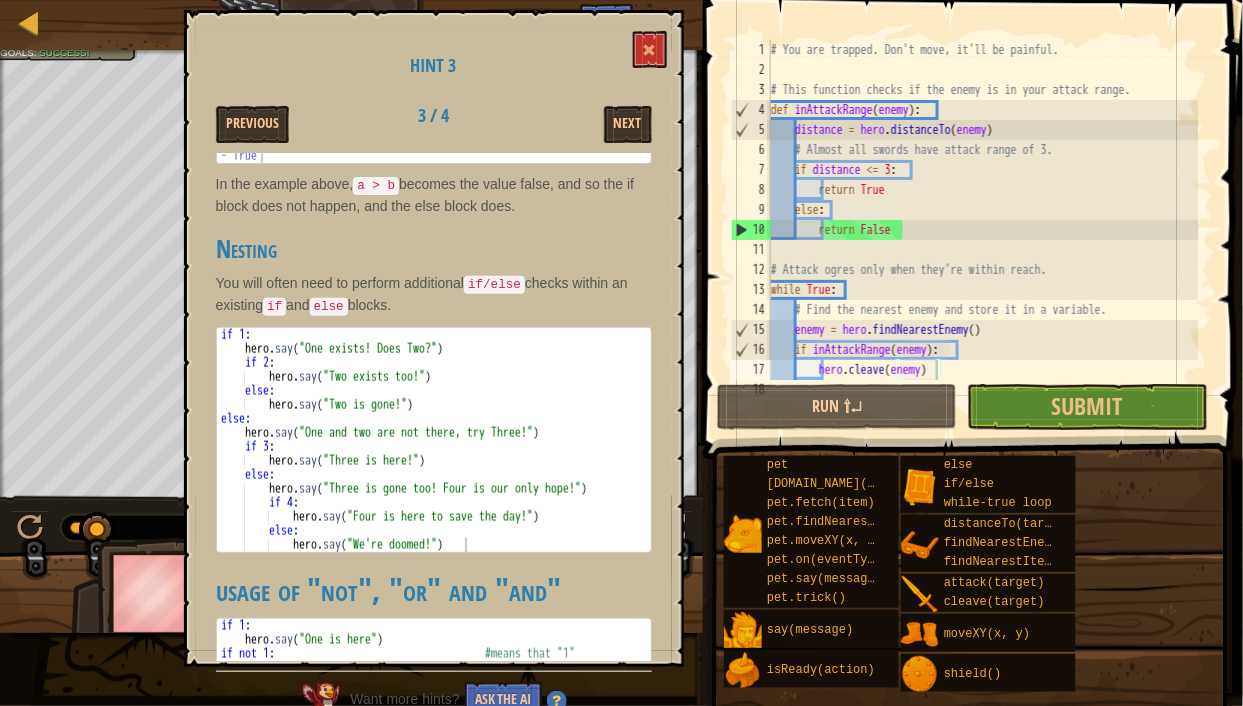 type on "hero.say("Three is gone too! Four is our only hope!")" 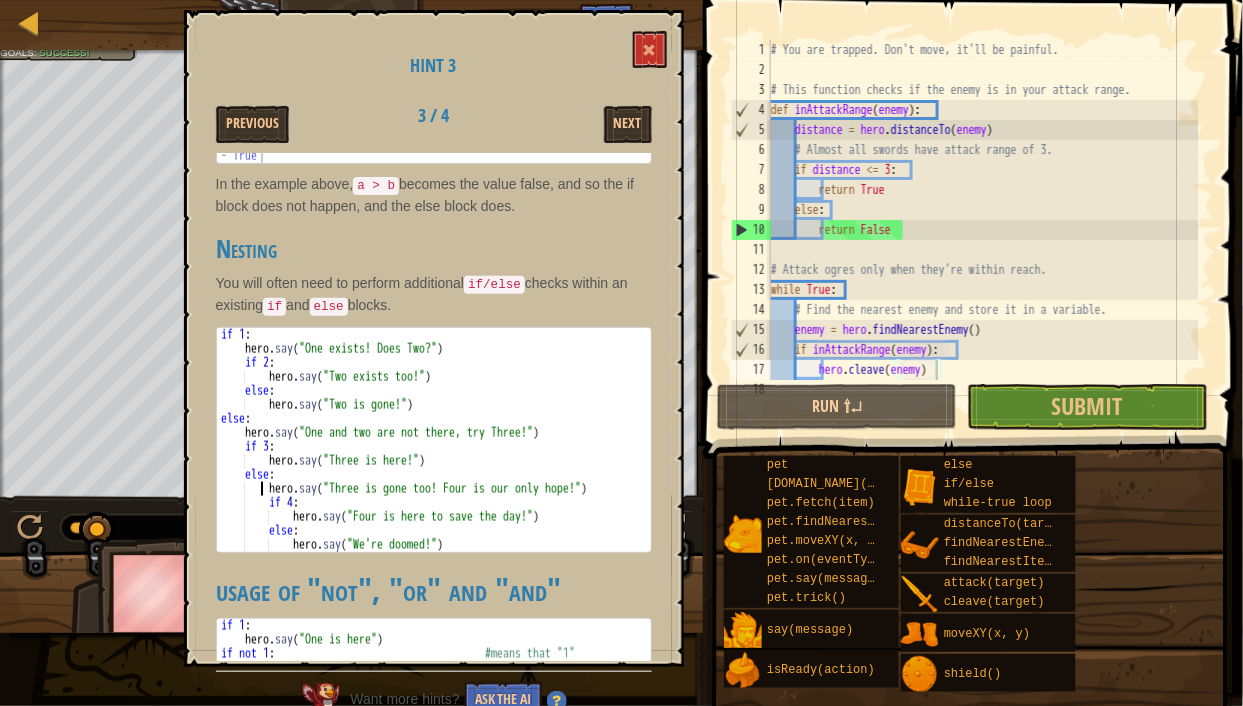 click on "if   1 :      hero . say ( "One exists! Does Two?" )      if   2 :           hero . say ( "Two exists too!" )      else :           hero . say ( "Two is gone!" ) else :      hero . say ( "One and two are not there, try Three!" )      if   3 :           hero . say ( "Three is here!" )      else :           hero . say ( "Three is gone too! Four is our only hope!" )           if   4 :                hero . say ( "Four is here to save the day!" )           else :                hero . say ( "We're doomed!" )" at bounding box center (434, 454) 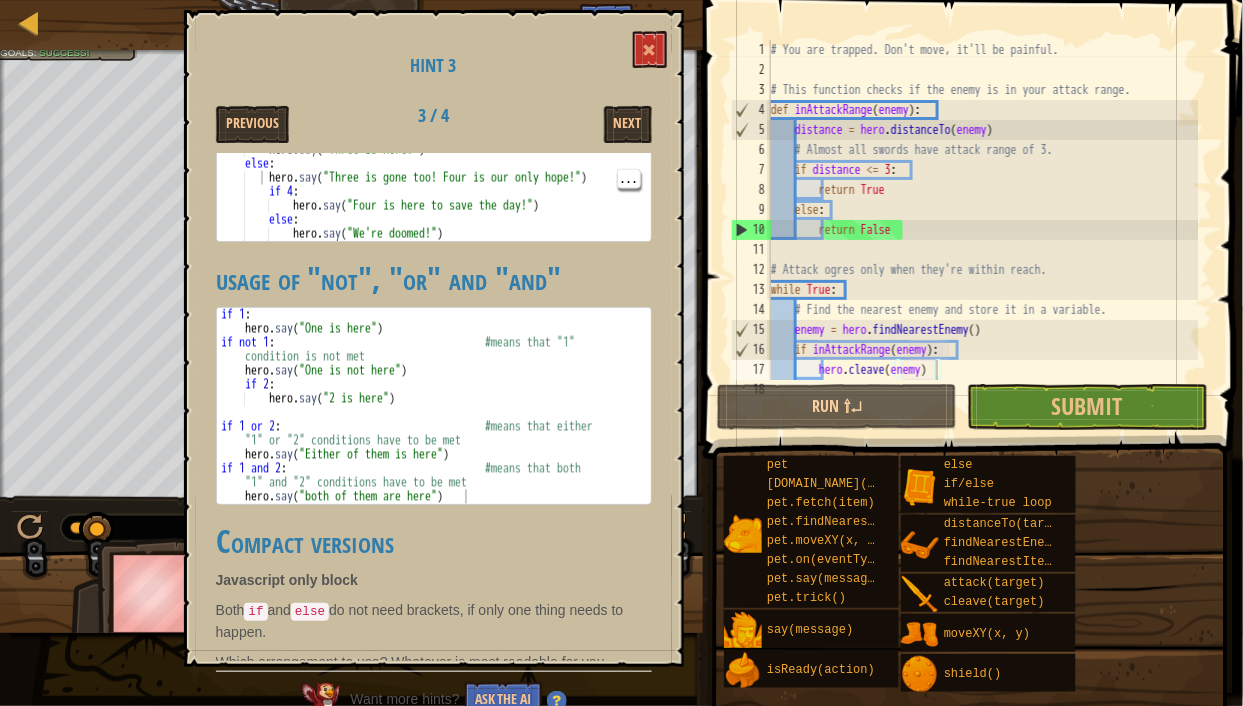 scroll, scrollTop: 881, scrollLeft: 0, axis: vertical 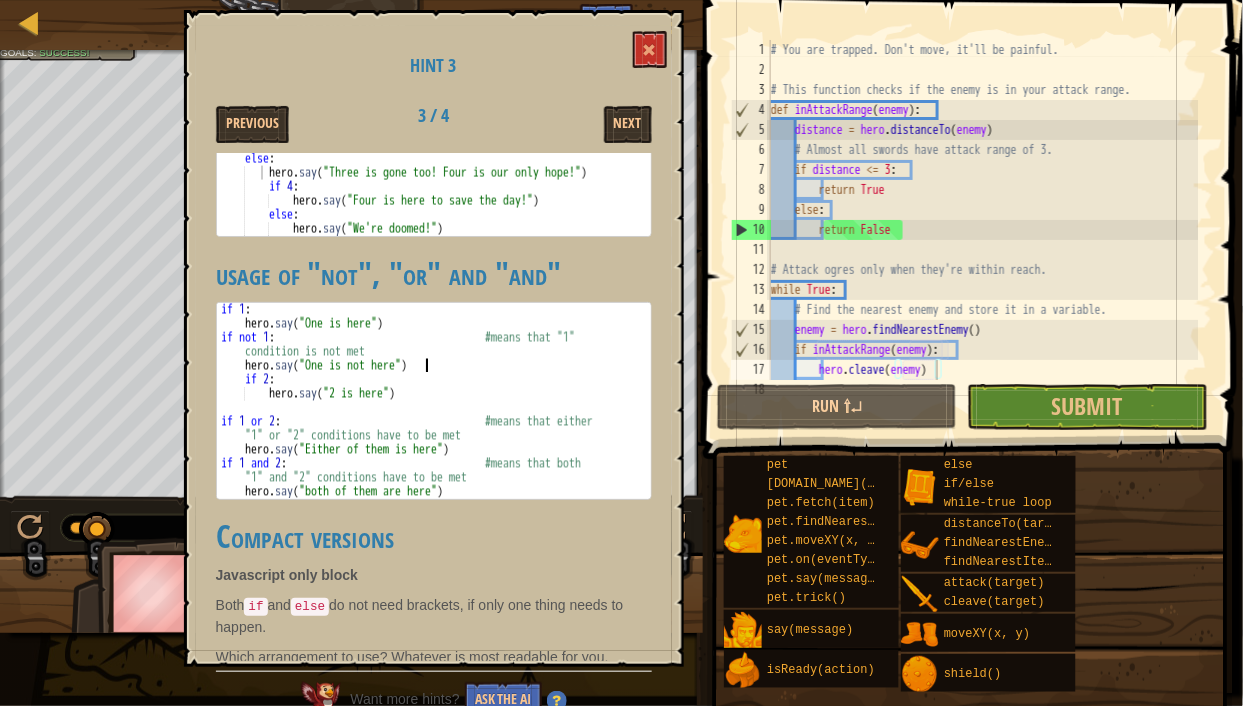 drag, startPoint x: 540, startPoint y: 350, endPoint x: 476, endPoint y: 359, distance: 64.629715 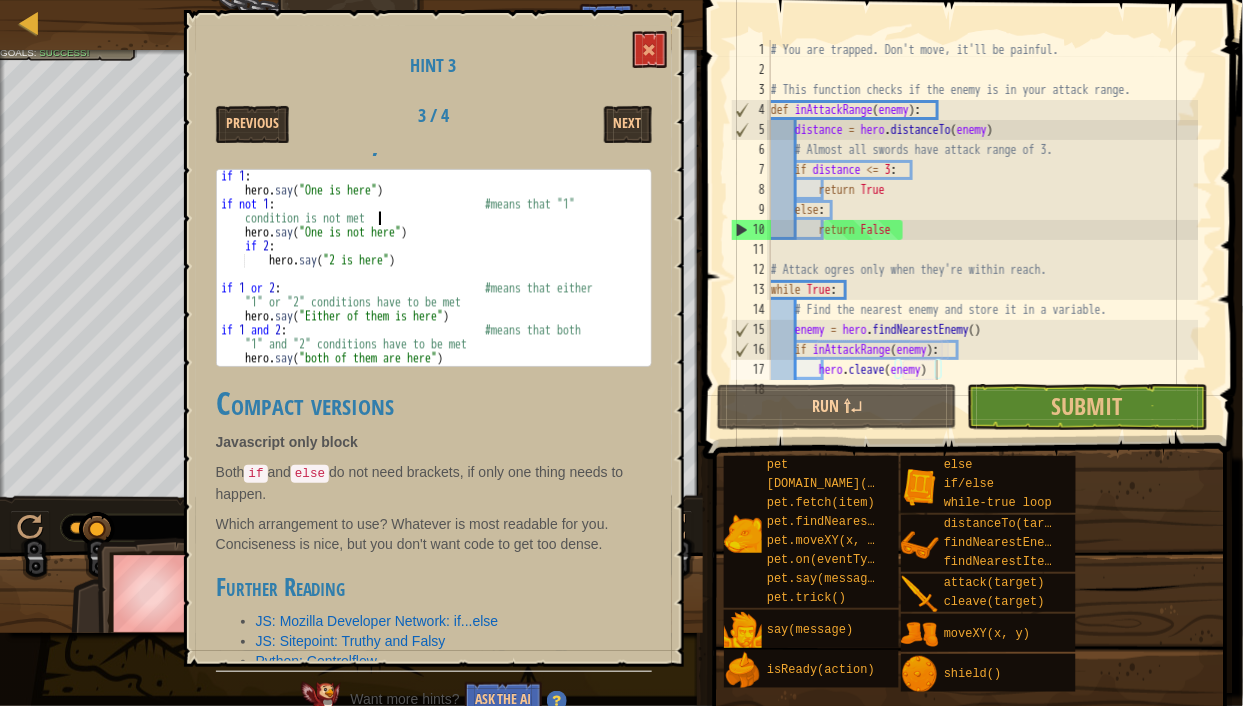 scroll, scrollTop: 1020, scrollLeft: 0, axis: vertical 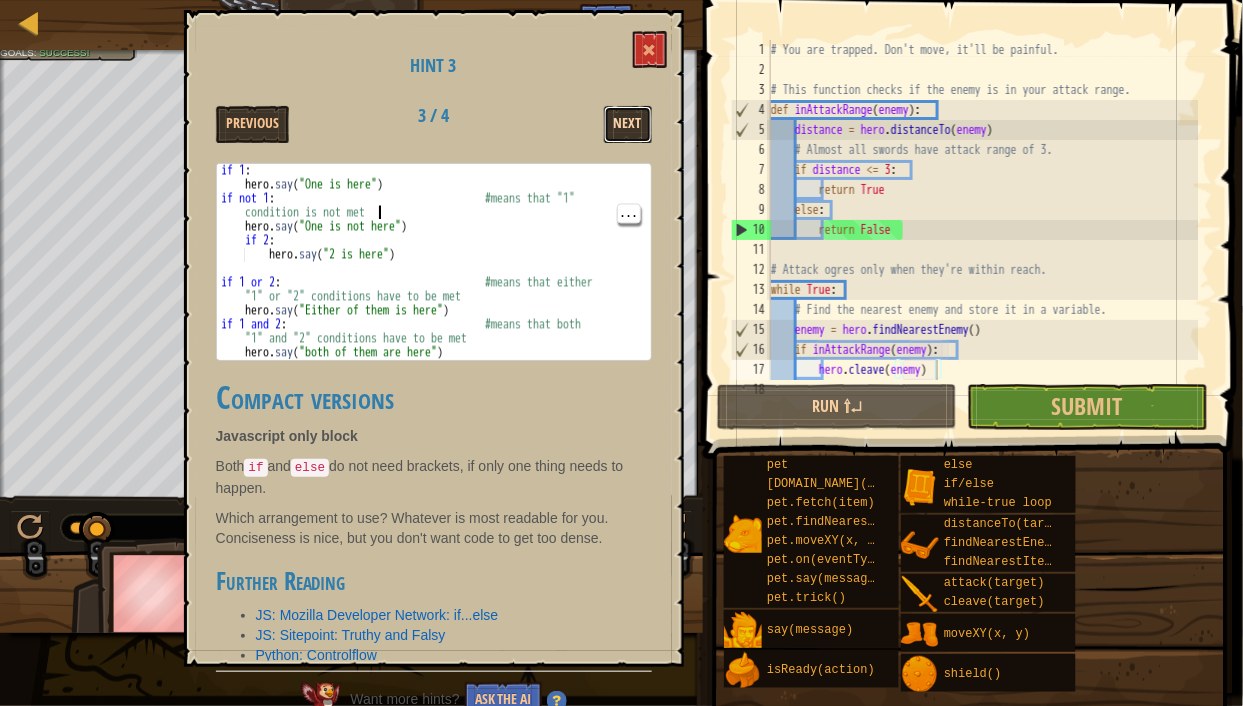 click on "Next" at bounding box center [628, 124] 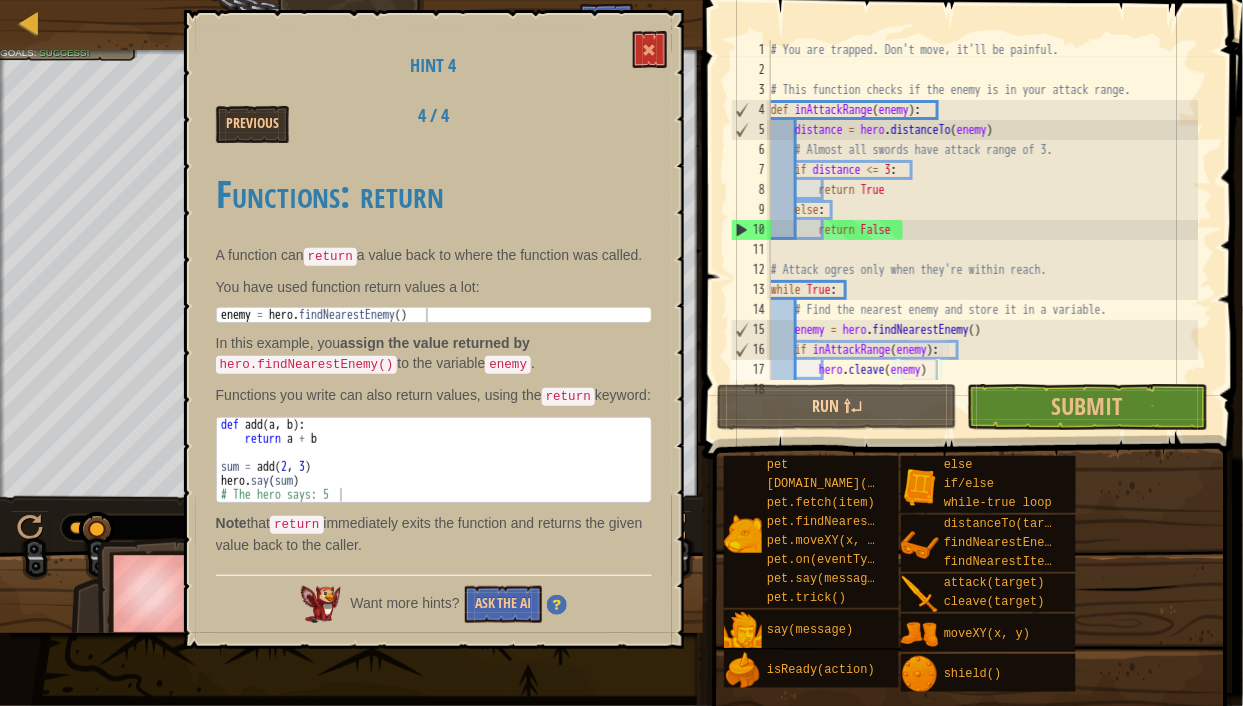 click on "Hint 4 Previous 4 / 4 Functions: return
A function can  return  a value back to where the function was called.
You have used function return values a lot:
1 enemy   =   hero . findNearestEnemy ( )     הההההההההההההההההההההההההההההההההההההההההההההההההההההההההההההההההההההההההההההההההההההההההההההההההההההההההההההההההההההההההההההההההההההההההההההההההההההההההההההההההההההההההההההההההההההההההההההההההההההההההההההההההההההההההההההההההההההההההההההההההההההההההההההההה XXXXXXXXXXXXXXXXXXXXXXXXXXXXXXXXXXXXXXXXXXXXXXXXXXXXXXXXXXXXXXXXXXXXXXXXXXXXXXXXXXXXXXXXXXXXXXXXXXXXXXXXXXXXXXXXXXXXXXXXXXXXXXXXXXXXXXXXXXXXXXXXXXXXXXXXXXXXXXXXXXXXXXXXXXXXXXXXXXXXXXXXXXXXXXXXXXXXXXXXXXXXXXXXXXXXXXXXXXXXXXXXXXXXXXXXXXXXXXXXXXXXXXXXXXXXXXXX
In this example, you     to the variable  ." at bounding box center [434, 329] 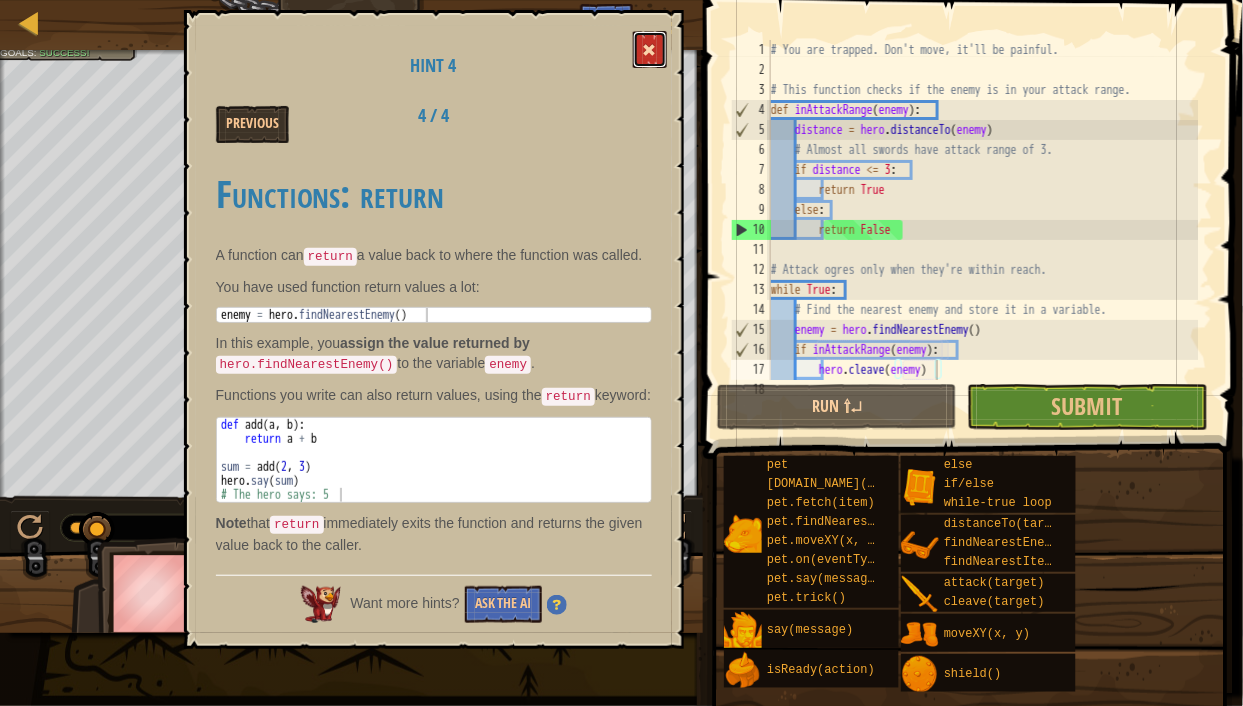 click at bounding box center [650, 49] 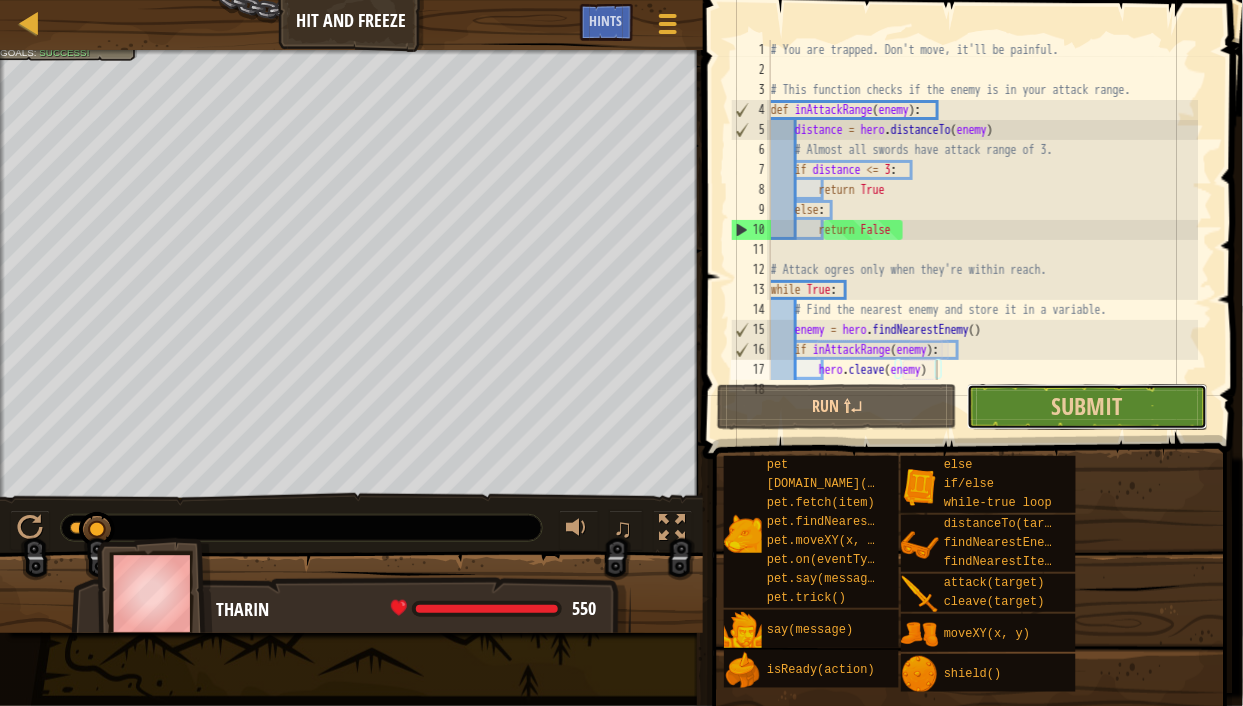 click on "Submit" at bounding box center (1087, 407) 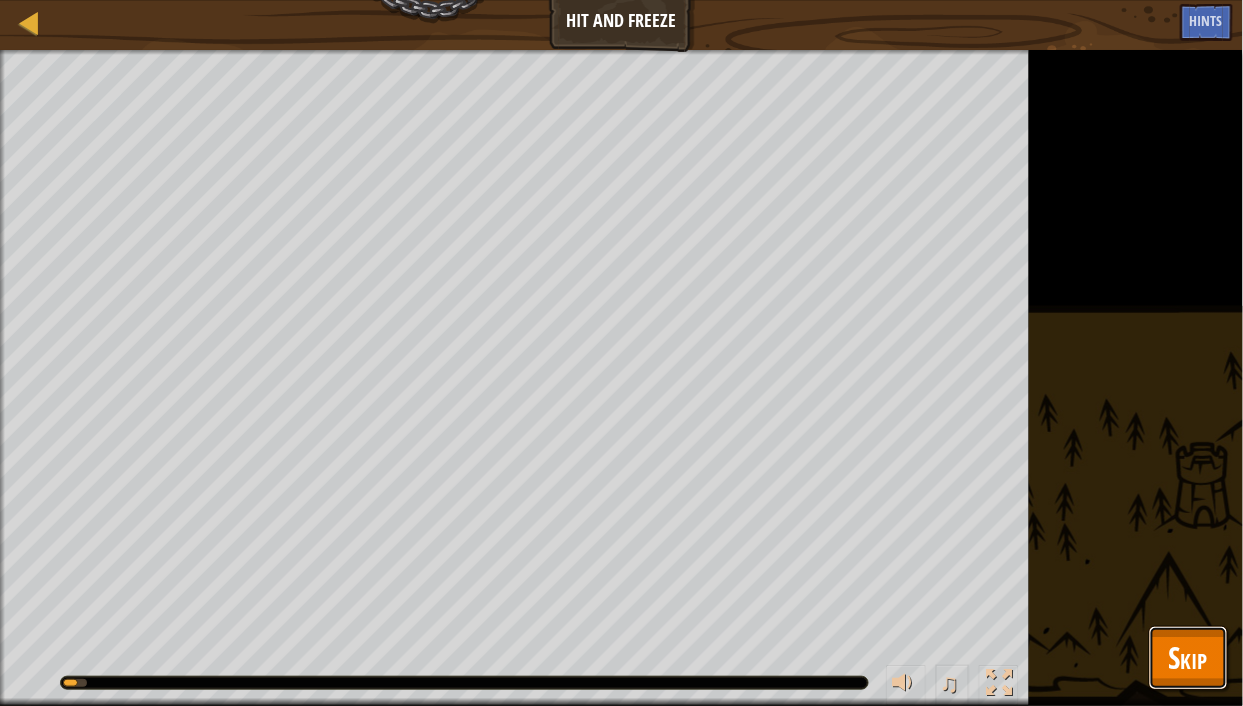 click on "Skip" at bounding box center [1188, 657] 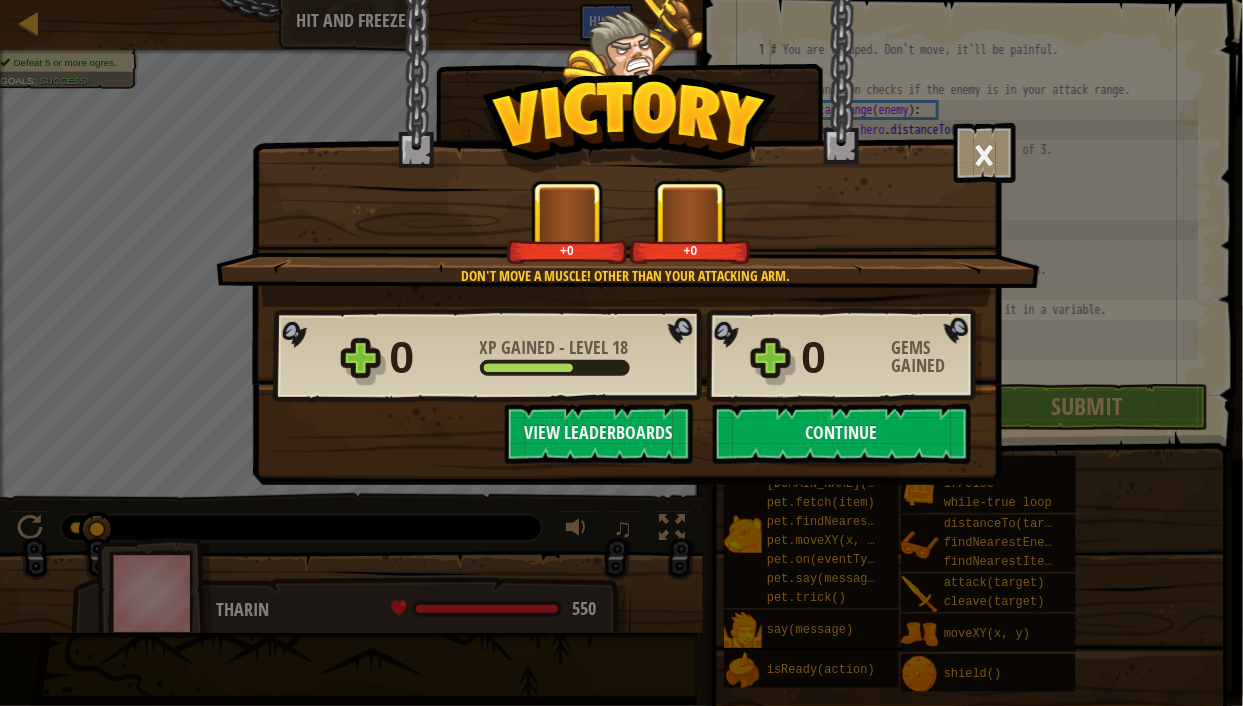 click on "× The prey becomes the predator. How fun was this level? Tell us more! Don't move a muscle! Other than your attacking arm. +0 +0 Reticulating Splines... 0 XP Gained - Level 18 0 Gems Gained Saving Progress Continue View Leaderboards" at bounding box center [621, 353] 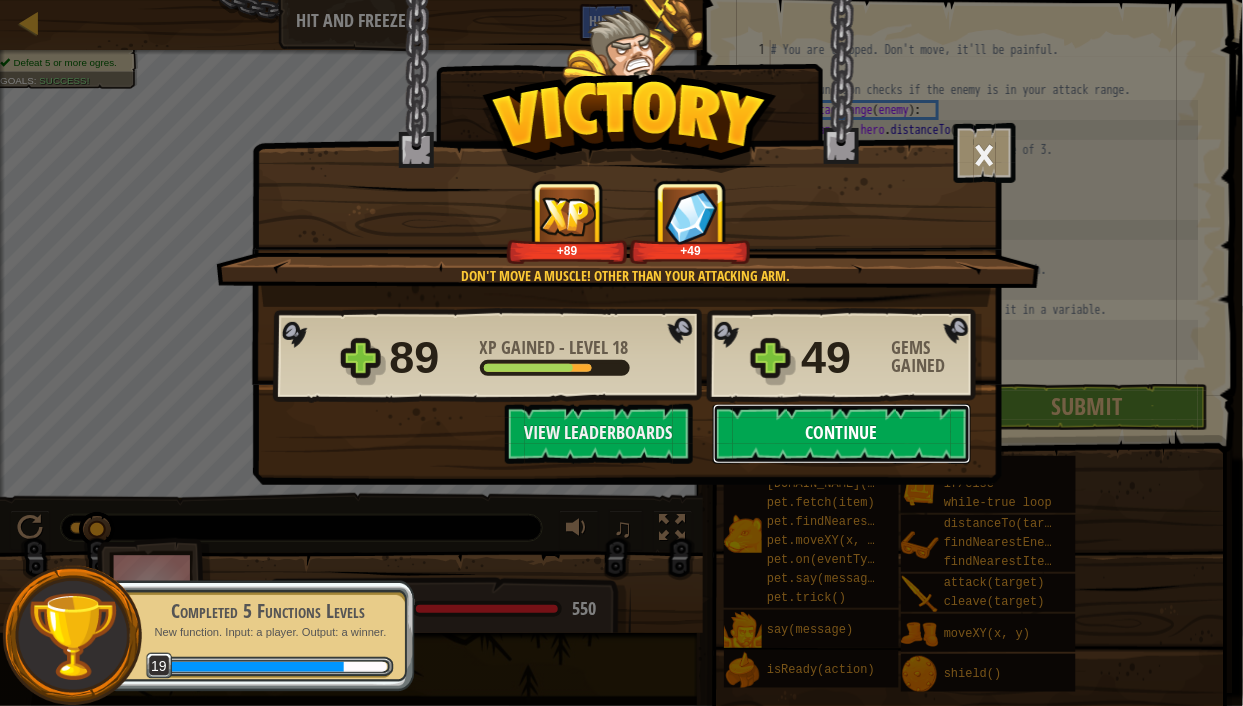 click on "Continue" at bounding box center [842, 434] 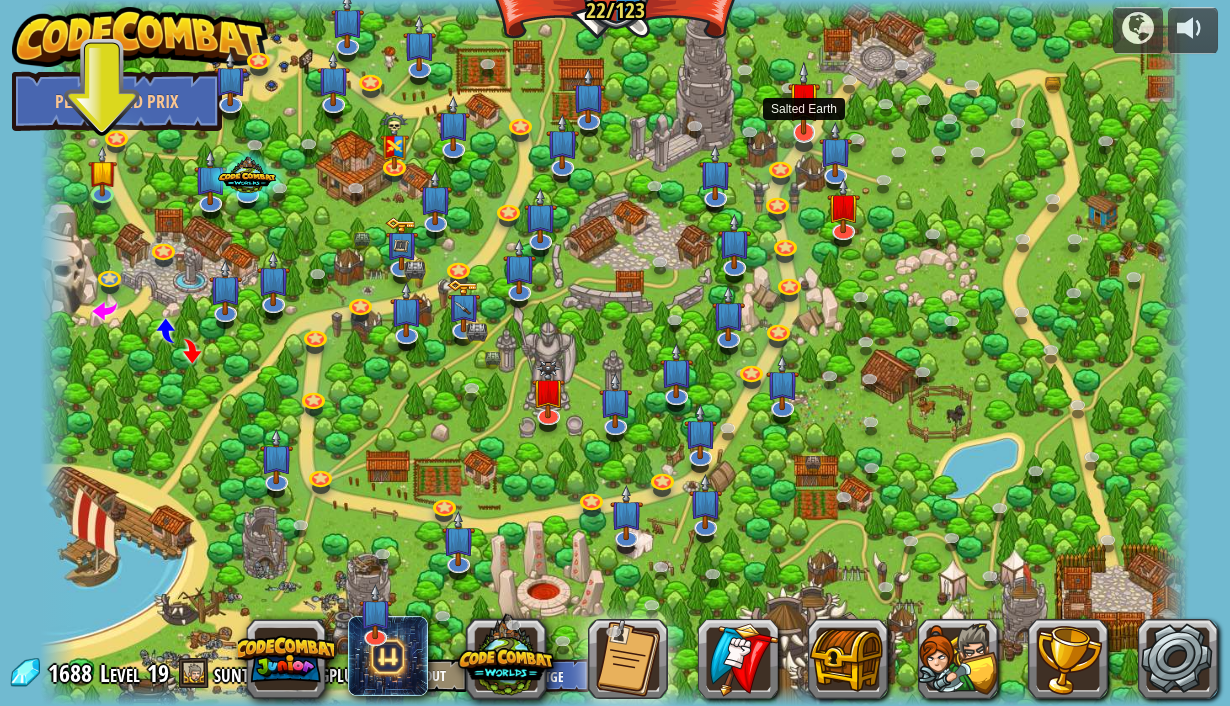 click at bounding box center [804, 98] 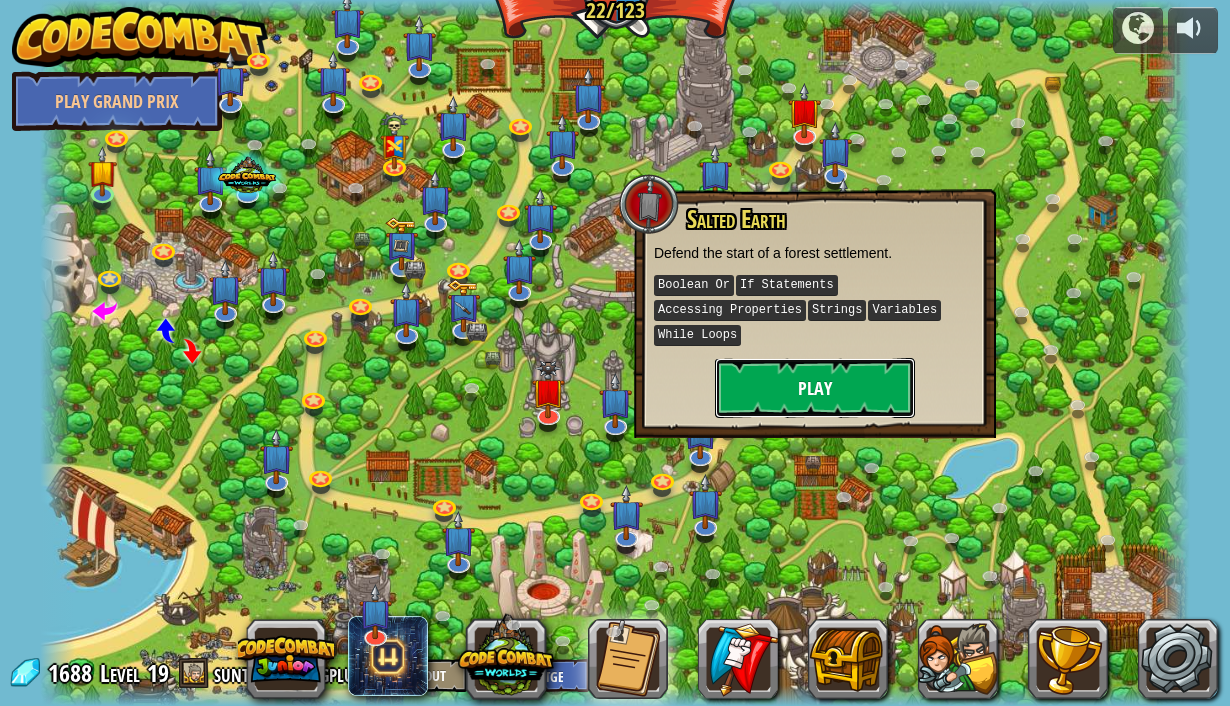 click on "Play" at bounding box center [815, 388] 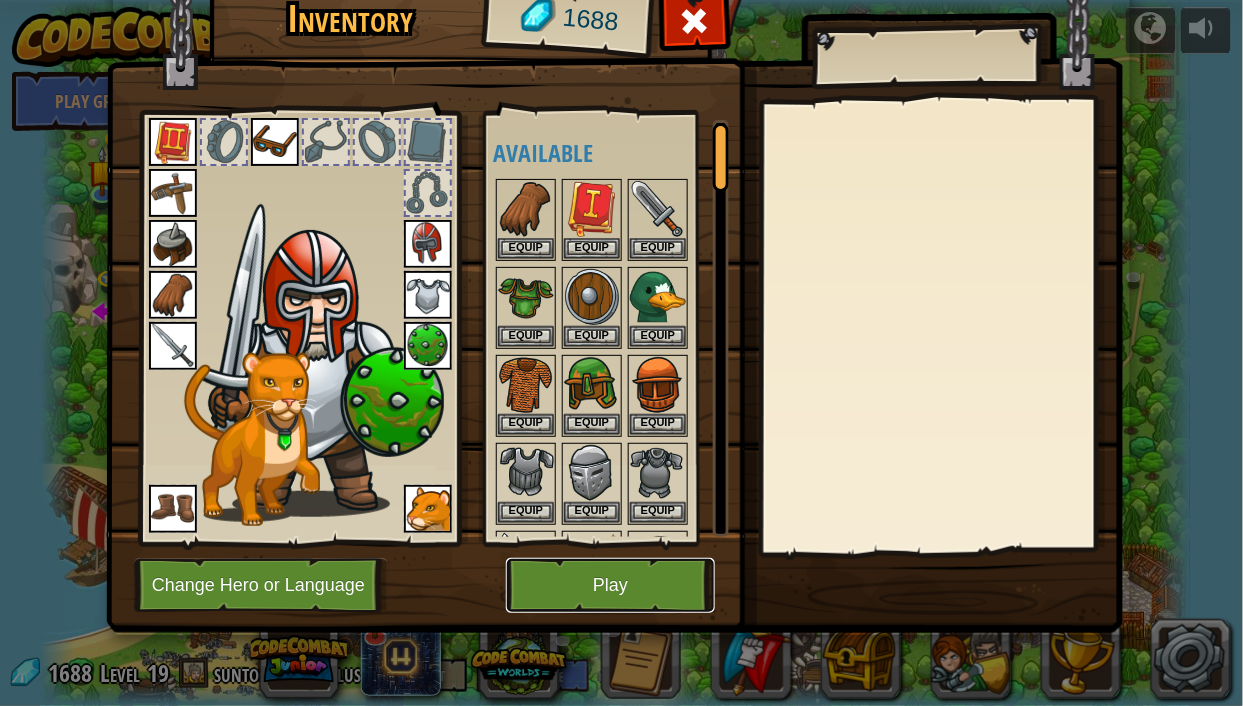 click on "Play" at bounding box center [610, 585] 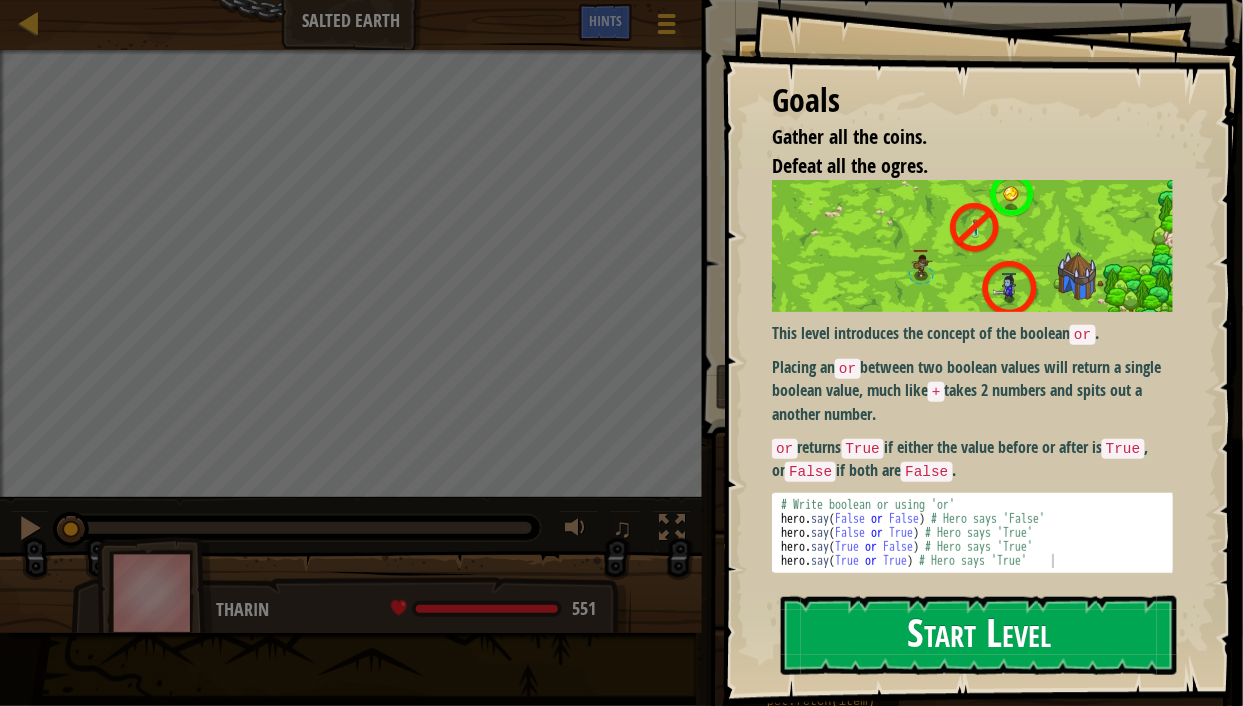 click on "Start Level" at bounding box center (979, 635) 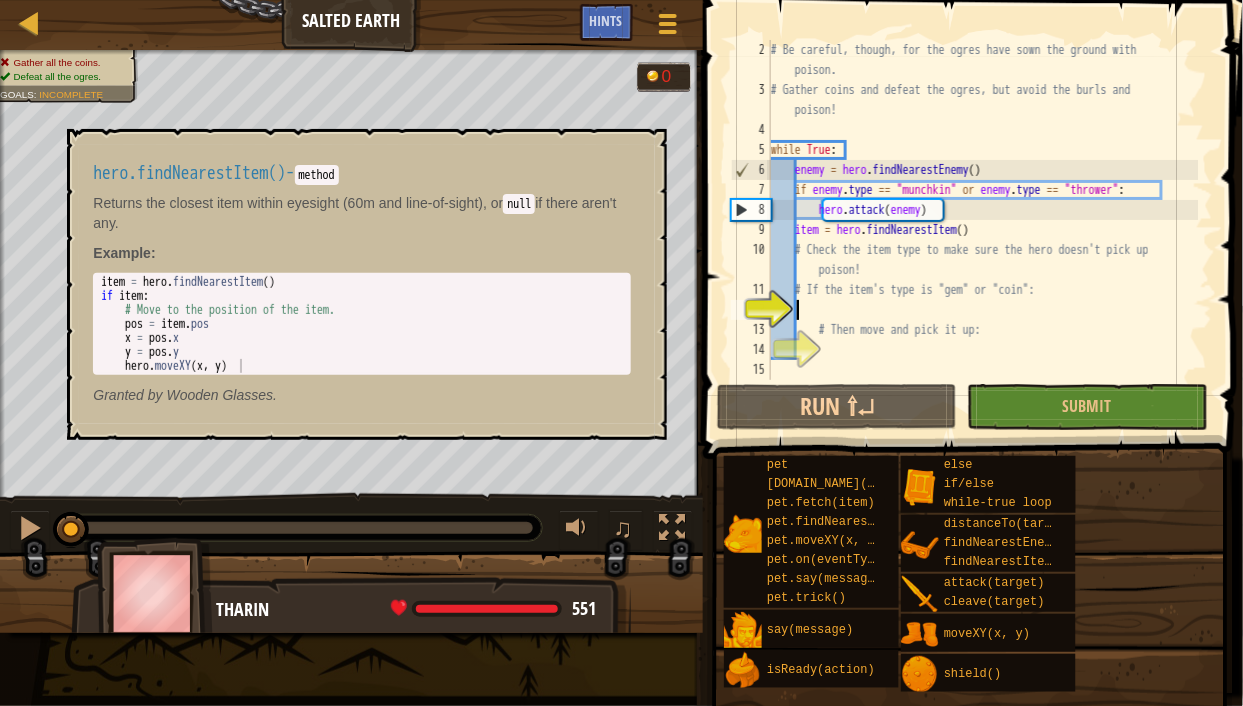 scroll, scrollTop: 20, scrollLeft: 0, axis: vertical 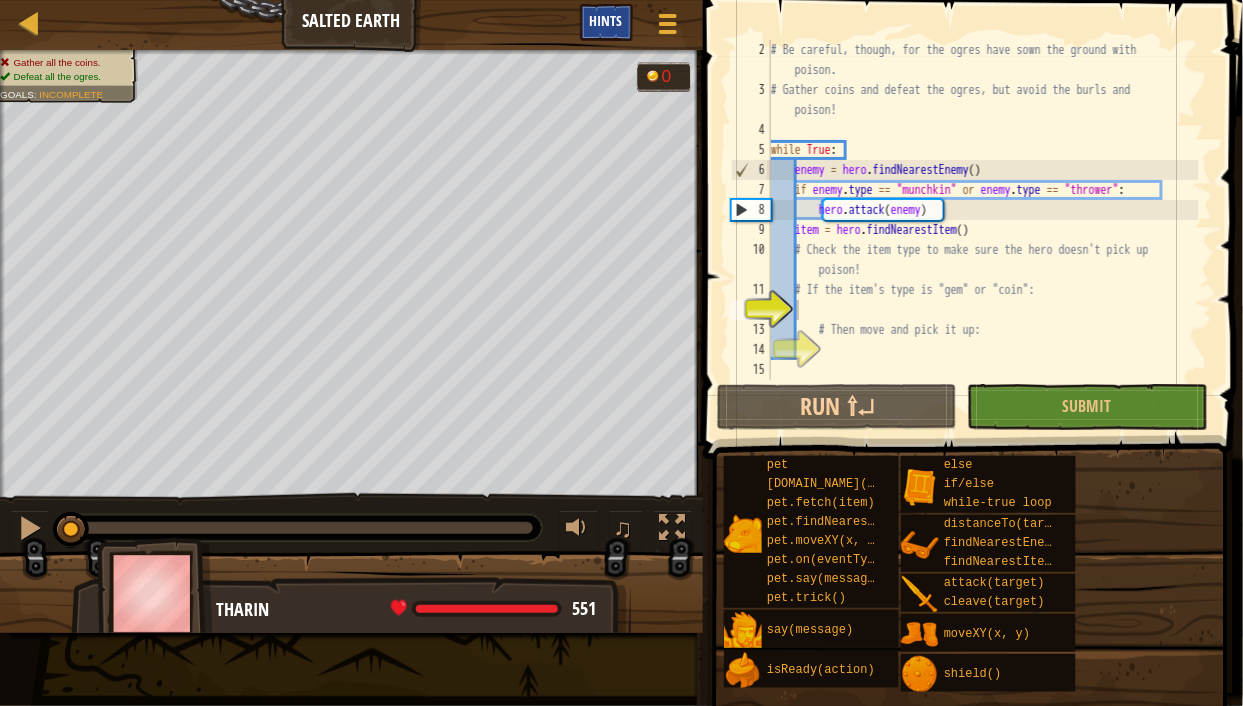 click on "Hints" at bounding box center (606, 22) 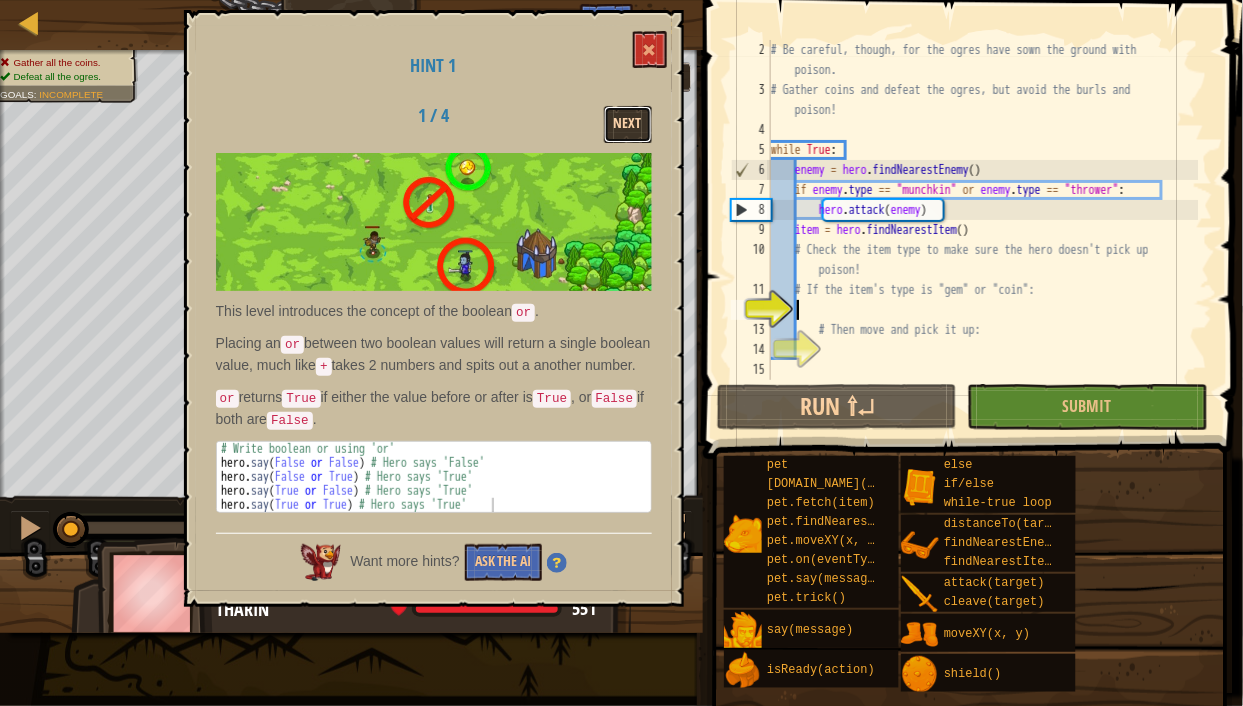 click on "Next" at bounding box center (628, 124) 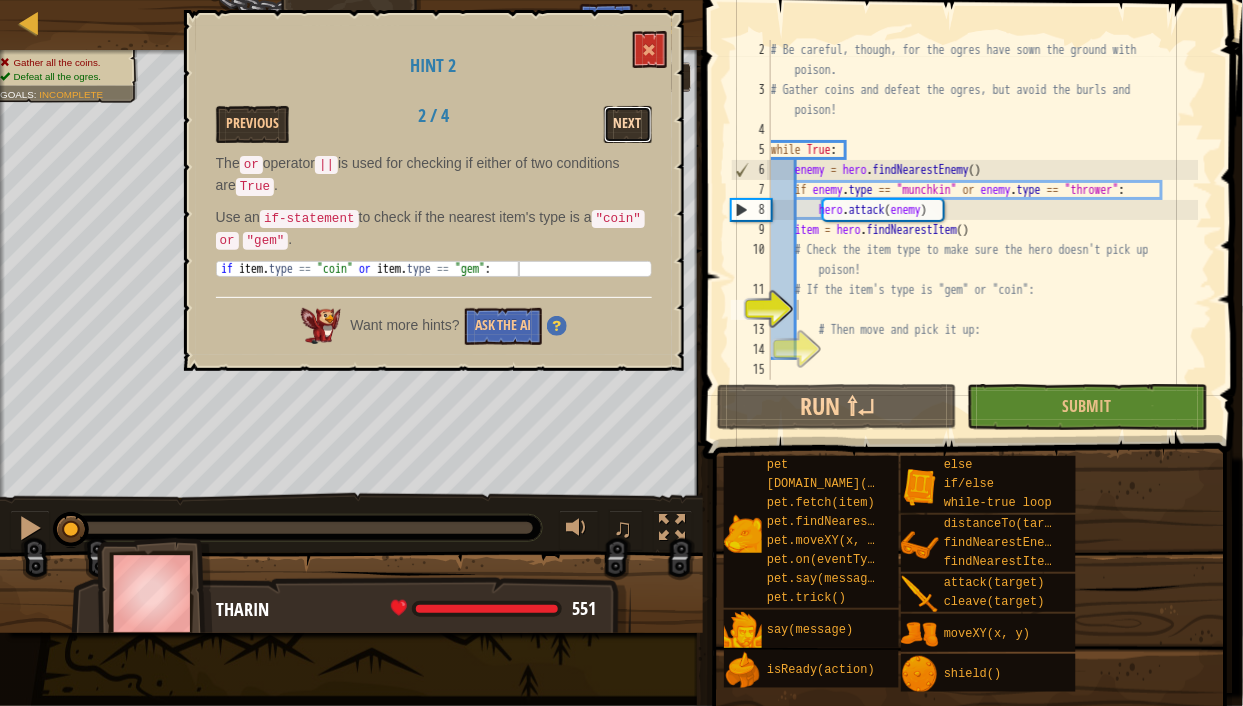 click on "Next" at bounding box center (628, 124) 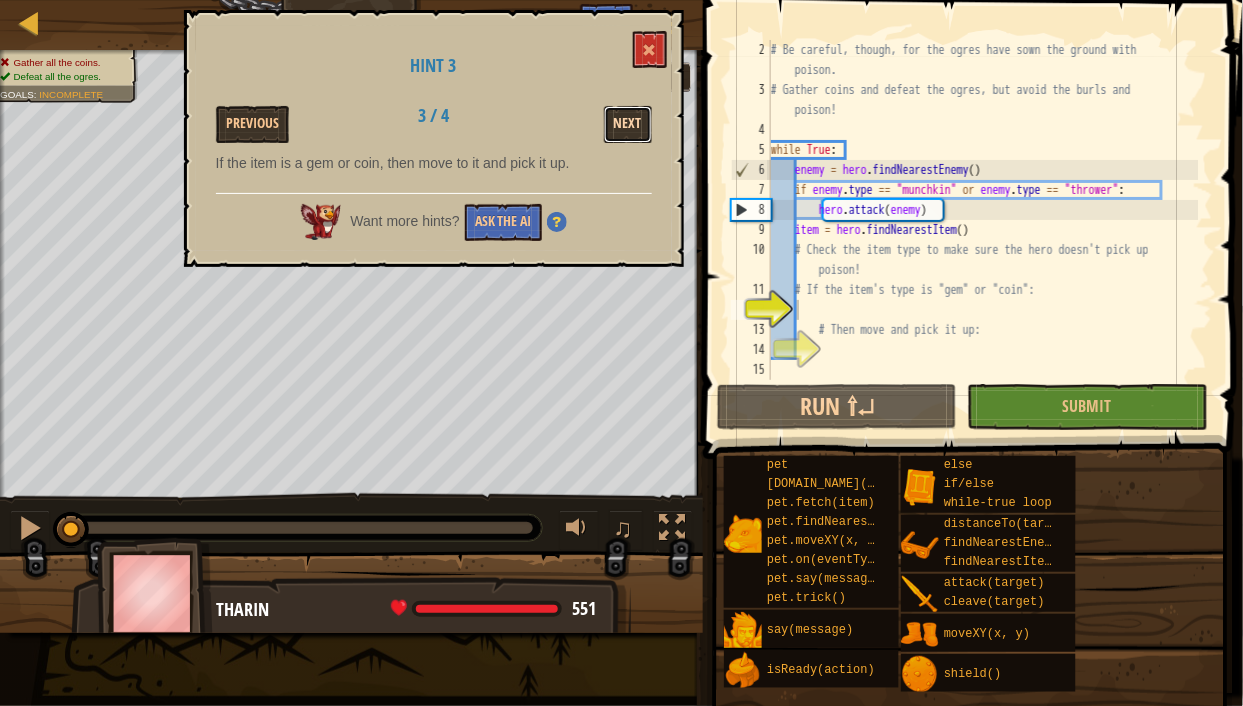 click on "Next" at bounding box center (628, 124) 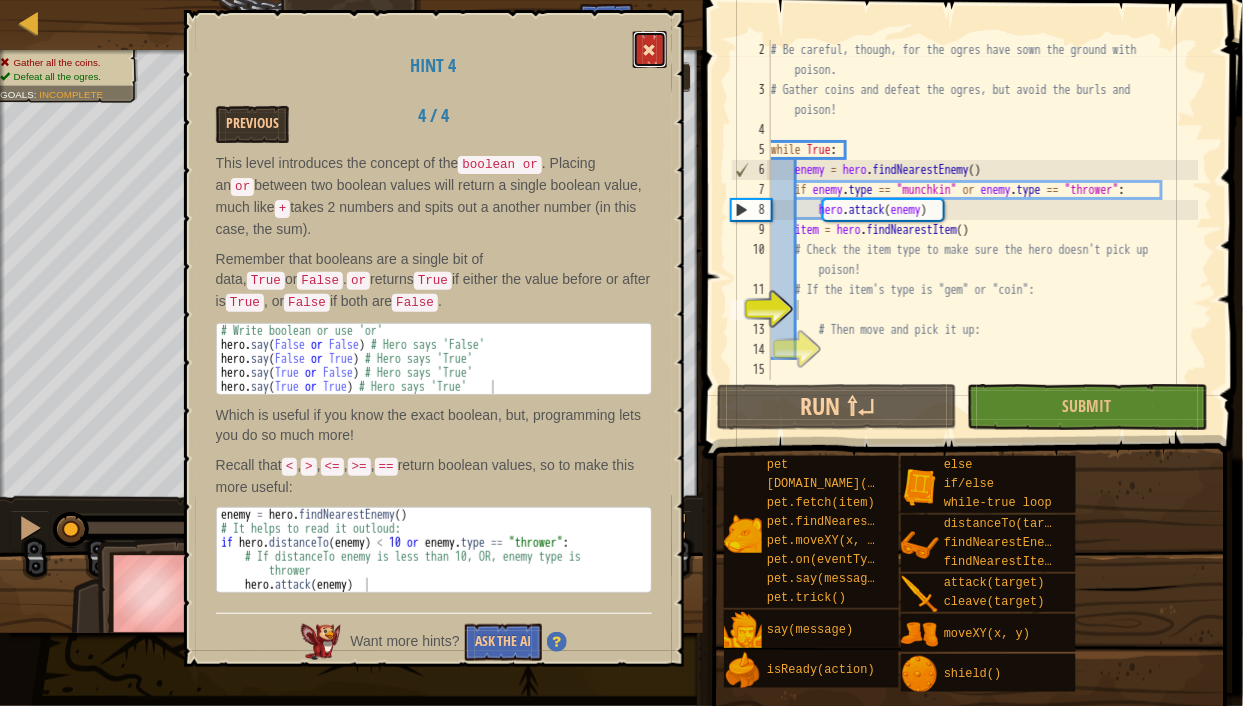 click at bounding box center (650, 50) 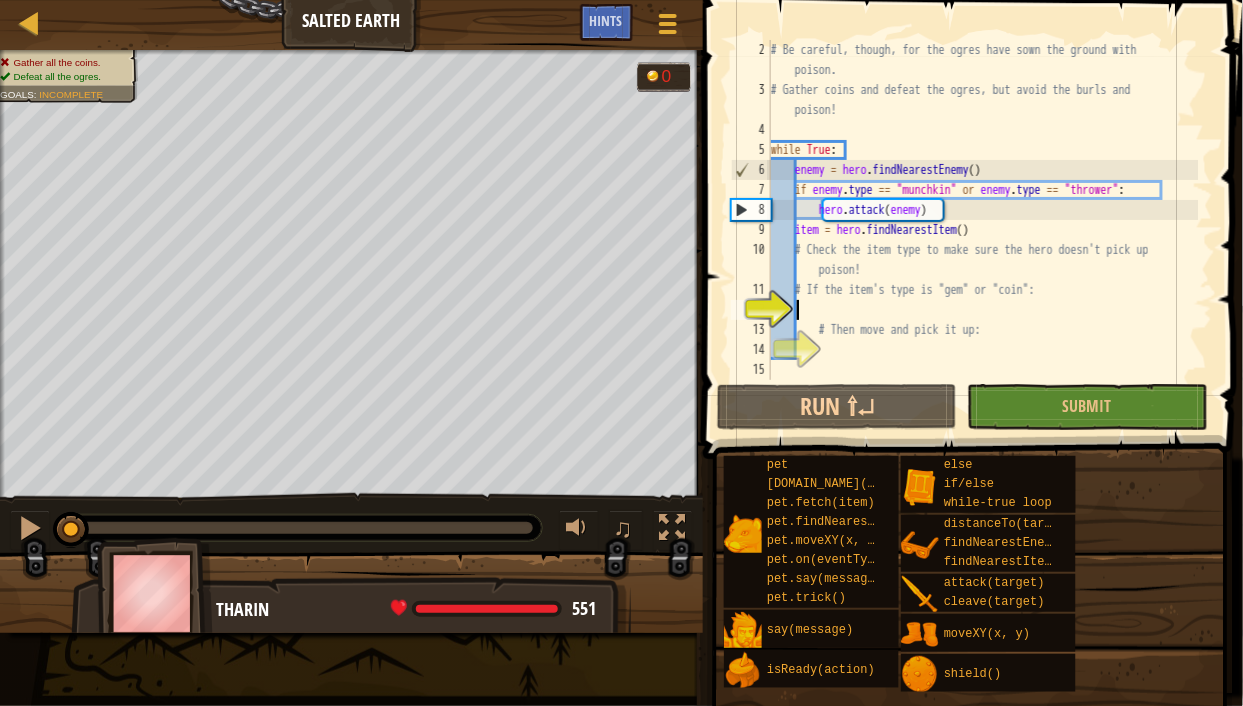 click on "# Be careful, though, for the ogres have sown the ground with       poison. # Gather coins and defeat the ogres, but avoid the burls and       poison! while   True :      enemy   =   hero . findNearestEnemy ( )      if   enemy . type   ==   "munchkin"   or   enemy . type   ==   "thrower" :          hero . attack ( enemy )      item   =   hero . findNearestItem ( )      # Check the item type to make sure the hero doesn't pick up           poison!      # If the item's type is "gem" or "coin":               # Then move and pick it up:" at bounding box center (983, 240) 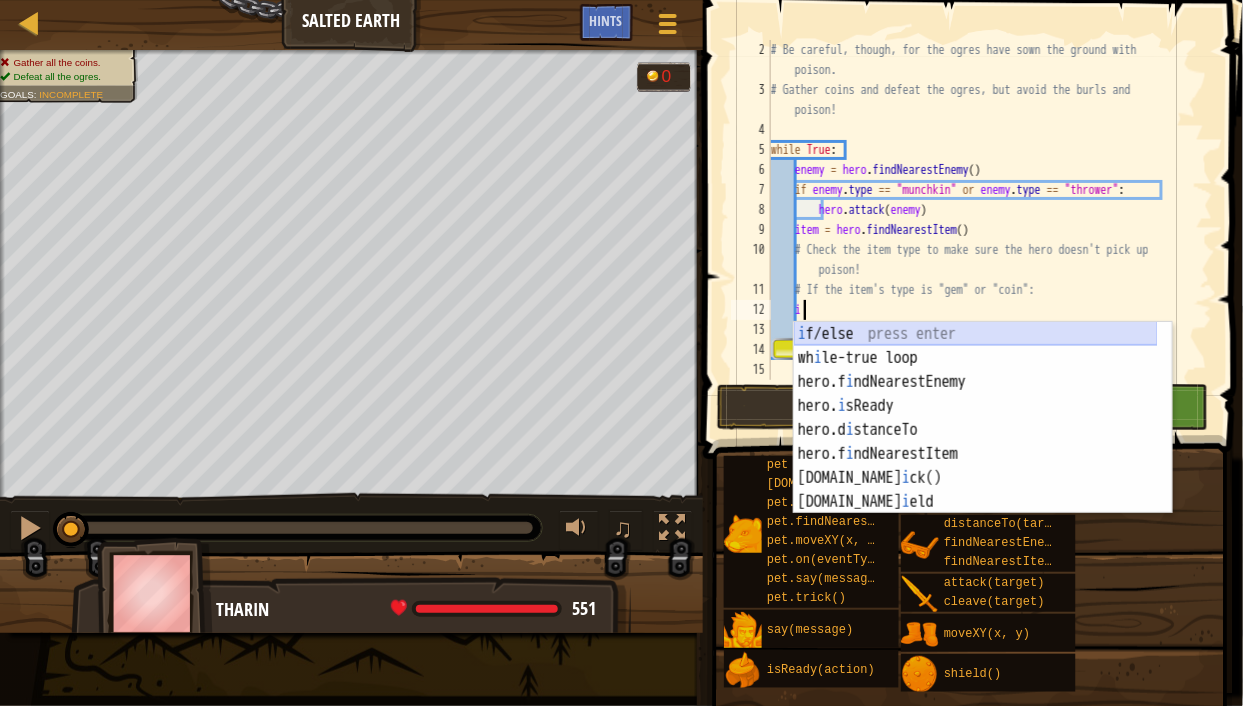 click on "i f/else press enter wh i le-true loop press enter hero.f i ndNearestEnemy press enter hero. i sReady press enter hero.d i stanceTo press enter hero.f i ndNearestItem press enter [DOMAIN_NAME] i ck() press enter [DOMAIN_NAME] i eld press enter pet.fetch( i tem) press enter" at bounding box center [976, 442] 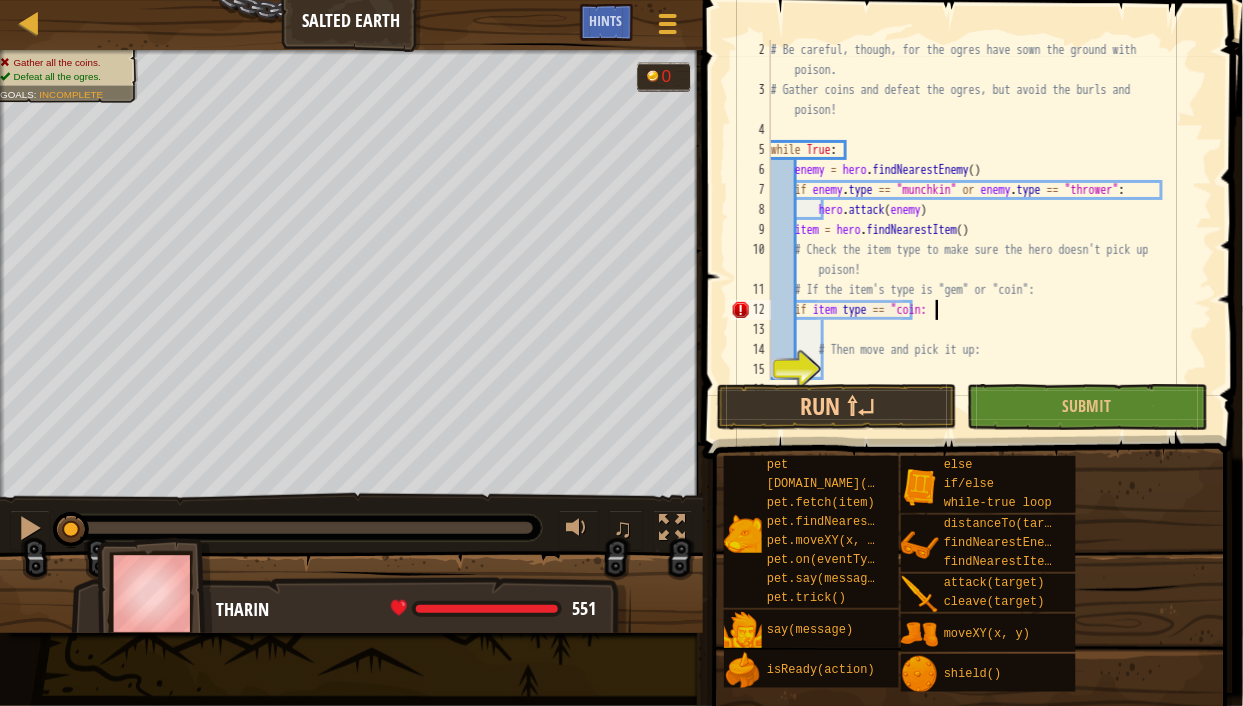 scroll, scrollTop: 9, scrollLeft: 13, axis: both 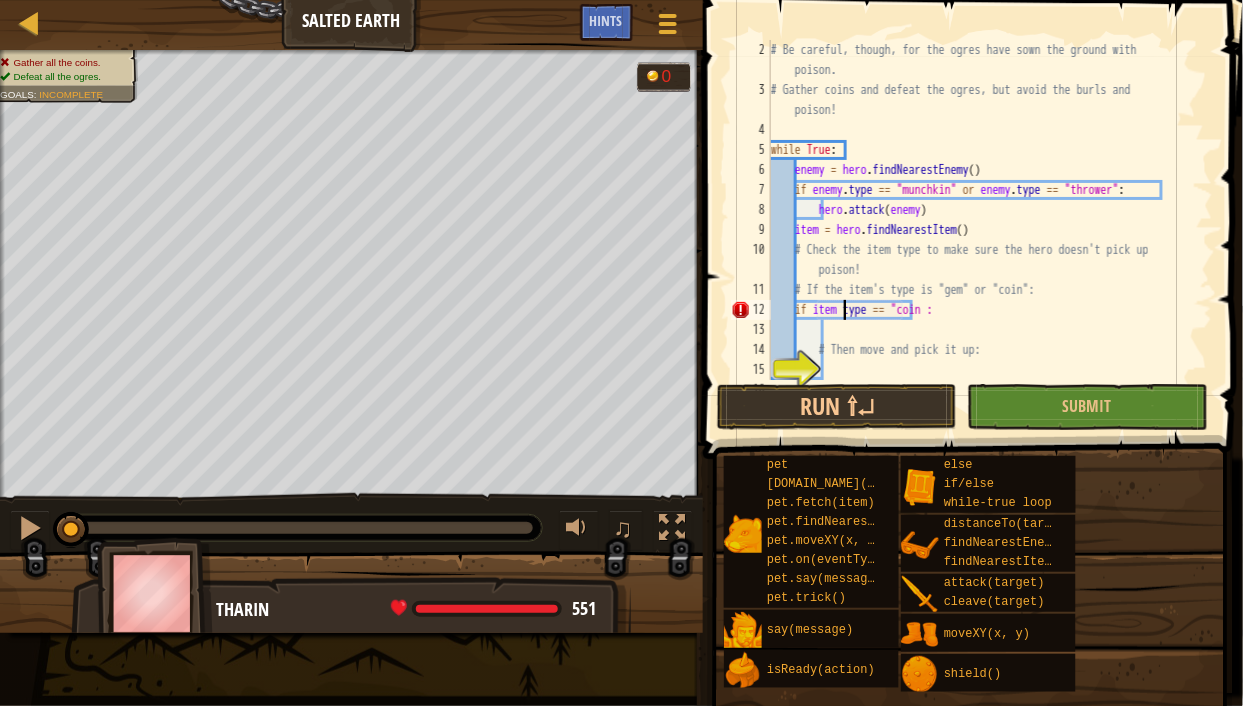 click on "# Be careful, though, for the ogres have sown the ground with       poison. # Gather coins and defeat the ogres, but avoid the burls and       poison! while   True :      enemy   =   hero . findNearestEnemy ( )      if   enemy . type   ==   "munchkin"   or   enemy . type   ==   "thrower" :          hero . attack ( enemy )      item   =   hero . findNearestItem ( )      # Check the item type to make sure the hero doesn't pick up           poison!      # If the item's type is "gem" or "coin":      if   item   type   ==   "coin :                   # Then move and pick it up:" at bounding box center (983, 240) 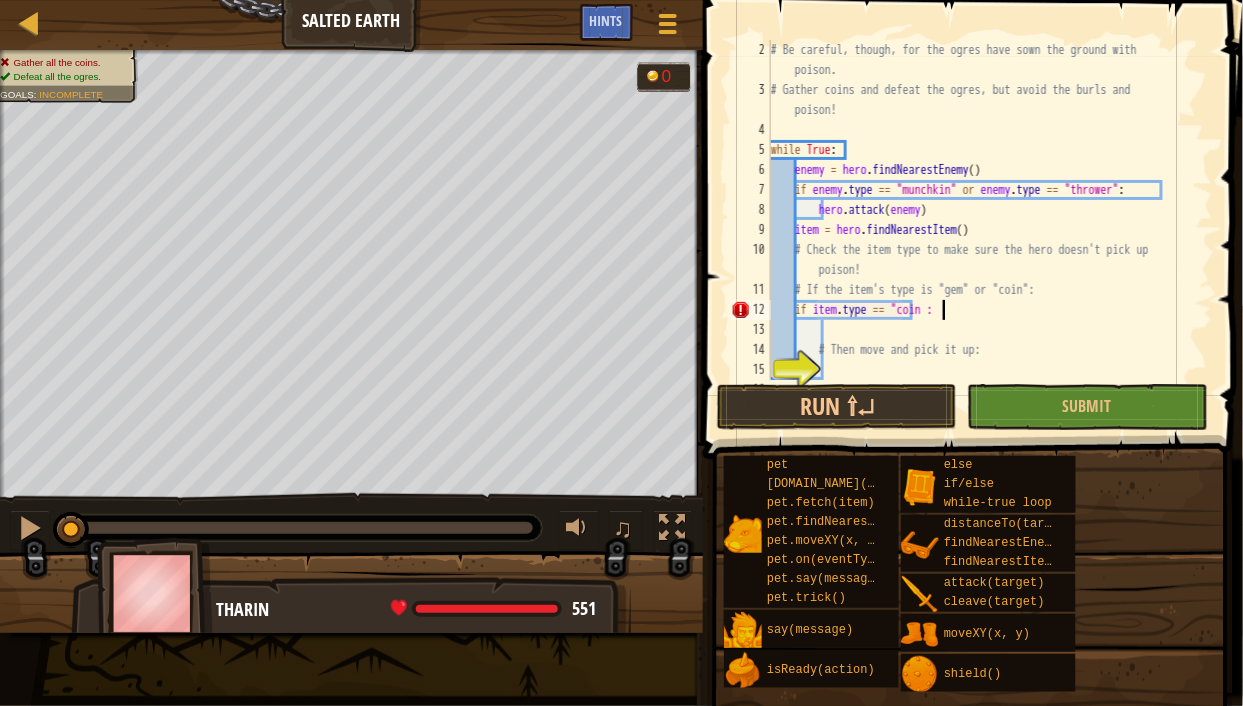 click on "# Be careful, though, for the ogres have sown the ground with       poison. # Gather coins and defeat the ogres, but avoid the burls and       poison! while   True :      enemy   =   hero . findNearestEnemy ( )      if   enemy . type   ==   "munchkin"   or   enemy . type   ==   "thrower" :          hero . attack ( enemy )      item   =   hero . findNearestItem ( )      # Check the item type to make sure the hero doesn't pick up           poison!      # If the item's type is "gem" or "coin":      if   item .  type   ==   "coin :                   # Then move and pick it up:" at bounding box center (983, 240) 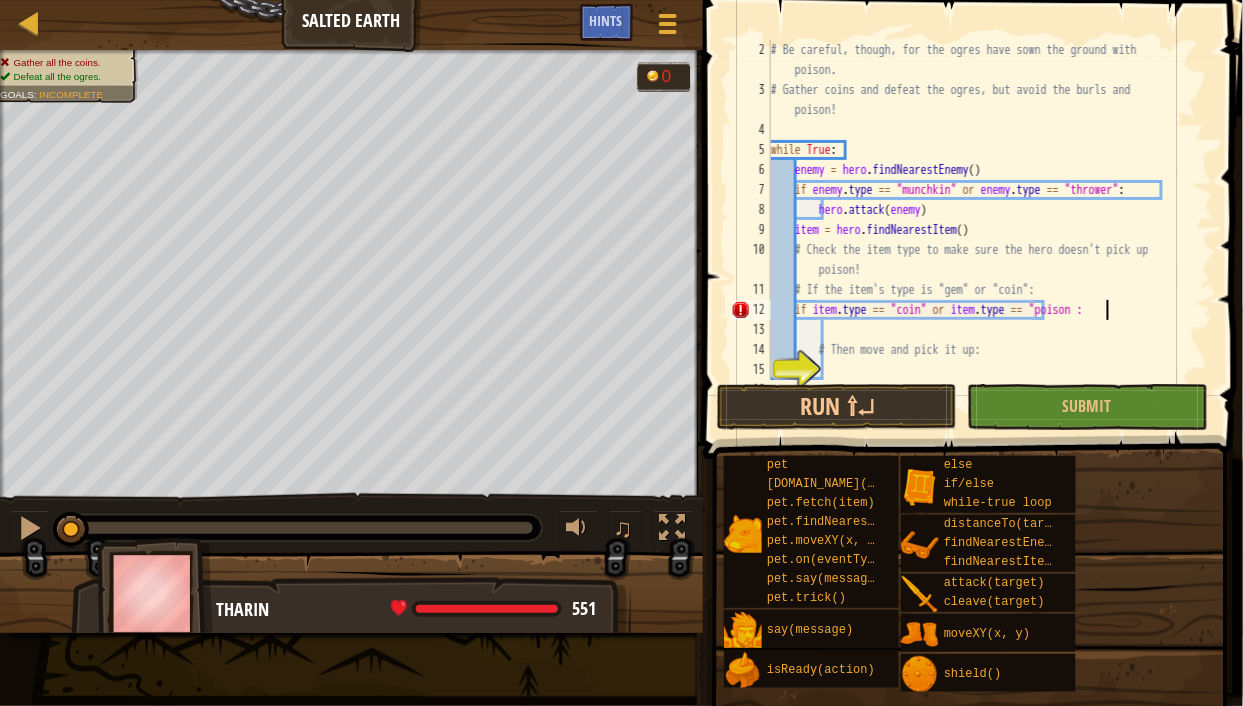 scroll, scrollTop: 9, scrollLeft: 28, axis: both 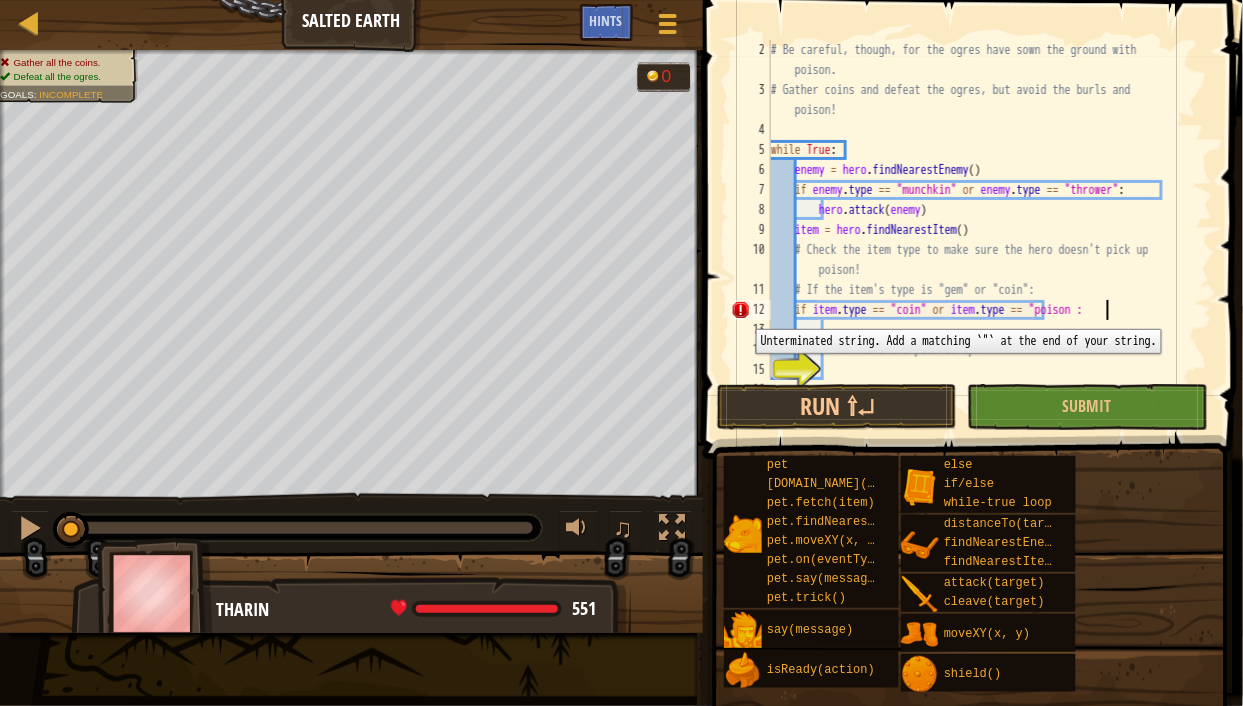 type on "if item. type == "coin" or item.type == "poison" :" 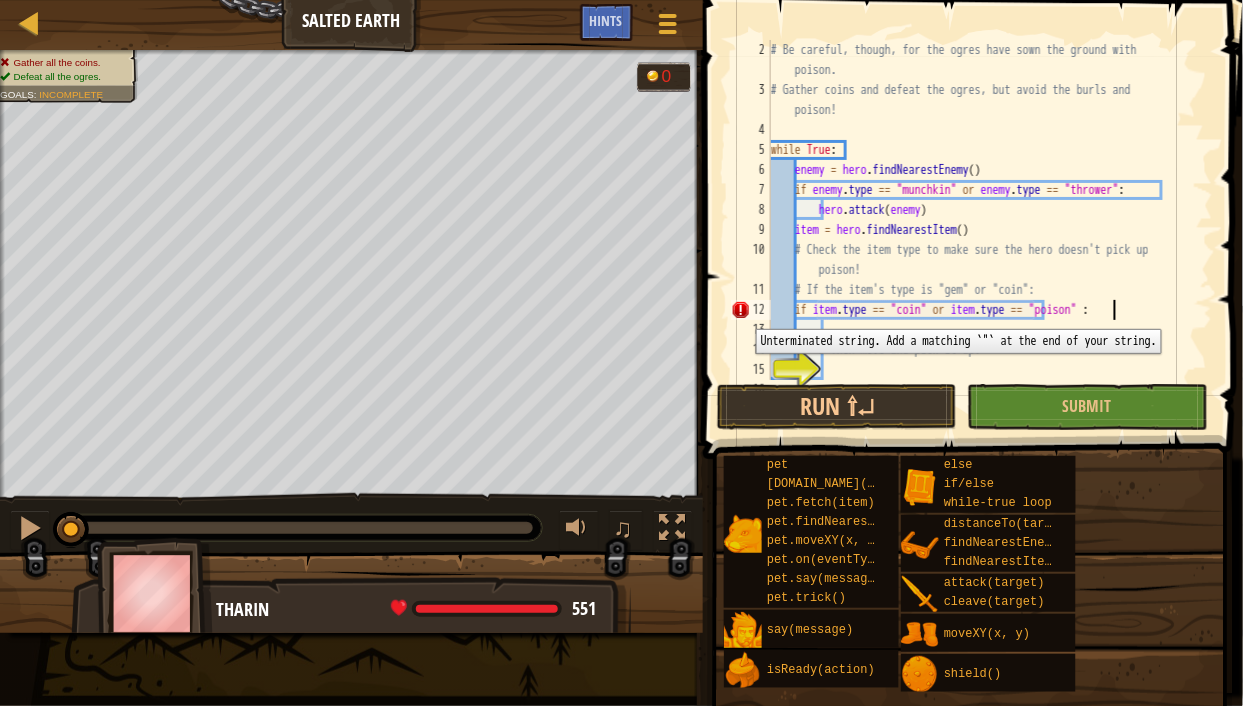 scroll, scrollTop: 9, scrollLeft: 28, axis: both 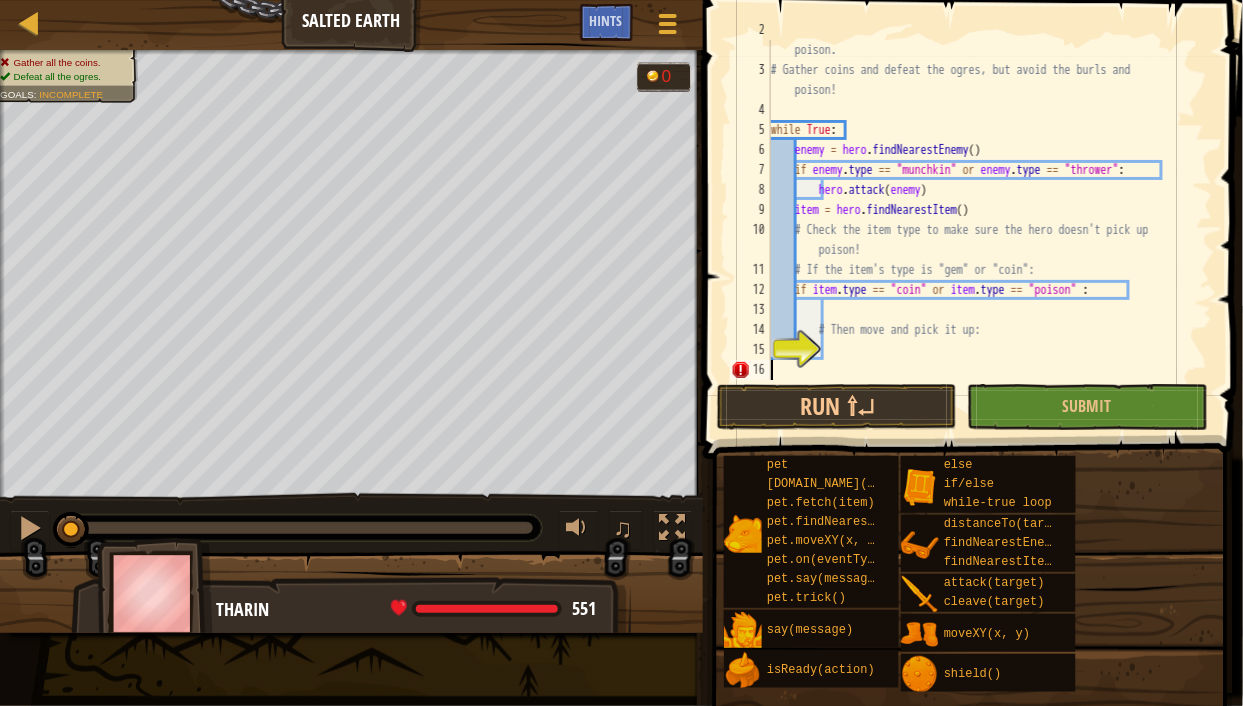 click on "# Be careful, though, for the ogres have sown the ground with       poison. # Gather coins and defeat the ogres, but avoid the burls and       poison! while   True :      enemy   =   hero . findNearestEnemy ( )      if   enemy . type   ==   "munchkin"   or   enemy . type   ==   "thrower" :          hero . attack ( enemy )      item   =   hero . findNearestItem ( )      # Check the item type to make sure the hero doesn't pick up           poison!      # If the item's type is "gem" or "coin":      if   item .  type   ==   "coin"   or   item . type   ==   "poison"   :                   # Then move and pick it up:" at bounding box center (983, 220) 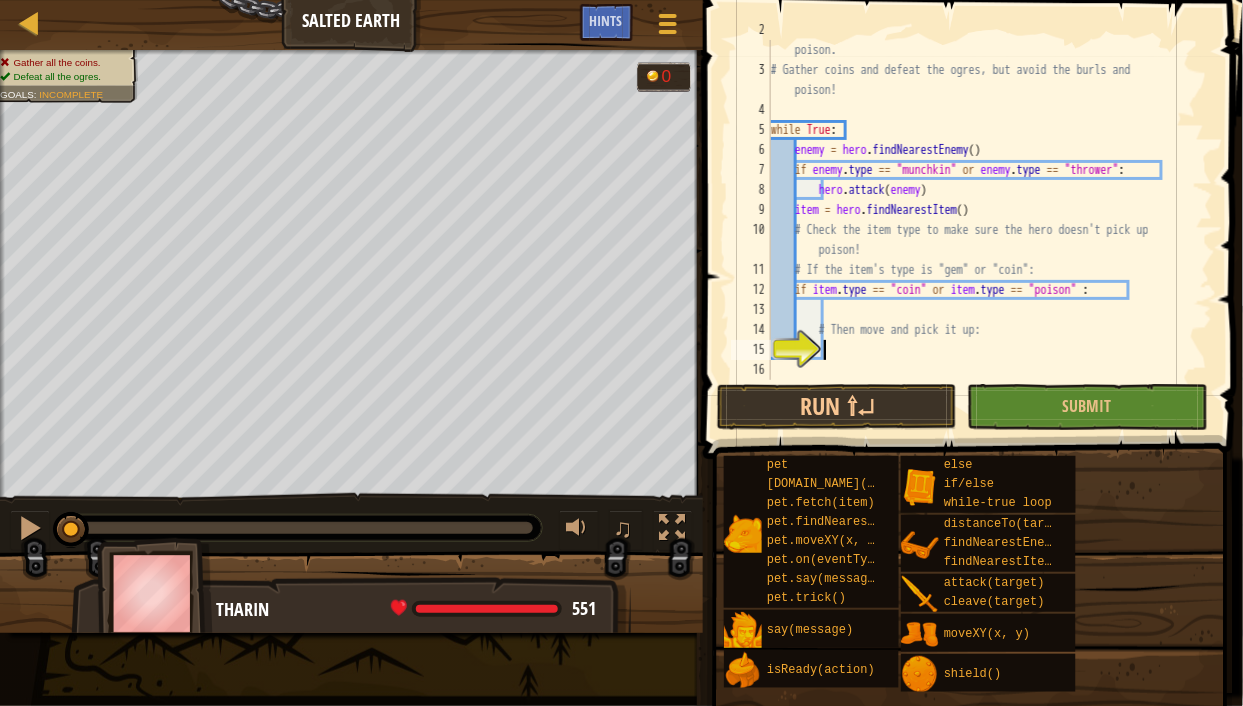click on "# Be careful, though, for the ogres have sown the ground with       poison. # Gather coins and defeat the ogres, but avoid the burls and       poison! while   True :      enemy   =   hero . findNearestEnemy ( )      if   enemy . type   ==   "munchkin"   or   enemy . type   ==   "thrower" :          hero . attack ( enemy )      item   =   hero . findNearestItem ( )      # Check the item type to make sure the hero doesn't pick up           poison!      # If the item's type is "gem" or "coin":      if   item .  type   ==   "coin"   or   item . type   ==   "poison"   :                   # Then move and pick it up:" at bounding box center (983, 220) 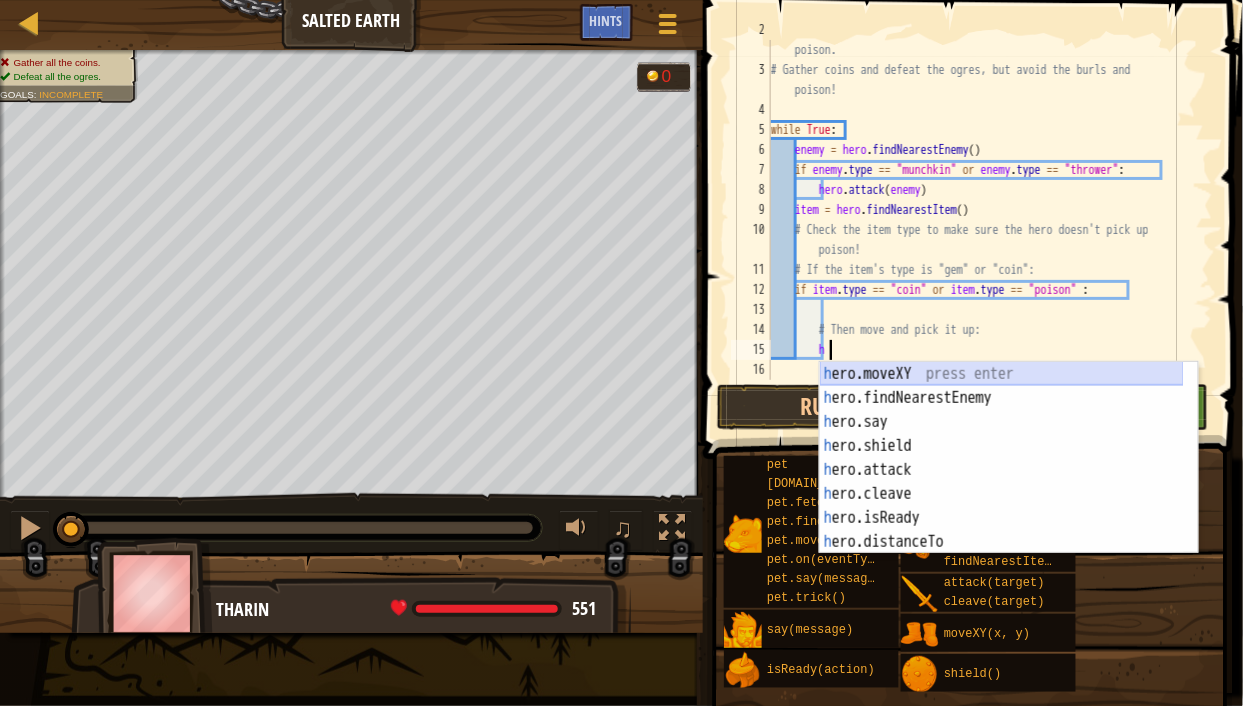 click on "h ero.moveXY press enter h ero.findNearestEnemy press enter h ero.say press enter h ero.shield press enter h ero.attack press enter h ero.cleave press enter h ero.isReady press enter h ero.distanceTo press enter h ero.findNearestItem press enter" at bounding box center (1002, 482) 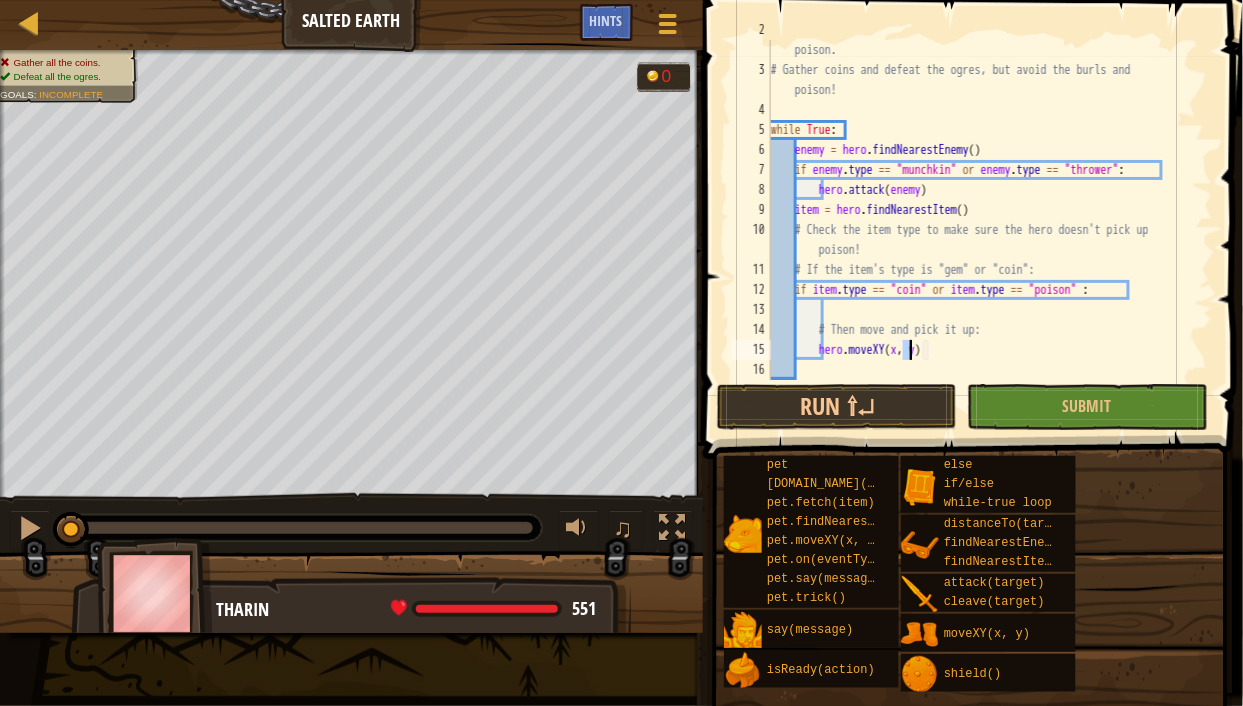 click on "# Be careful, though, for the ogres have sown the ground with       poison. # Gather coins and defeat the ogres, but avoid the burls and       poison! while   True :      enemy   =   hero . findNearestEnemy ( )      if   enemy . type   ==   "munchkin"   or   enemy . type   ==   "thrower" :          hero . attack ( enemy )      item   =   hero . findNearestItem ( )      # Check the item type to make sure the hero doesn't pick up           poison!      # If the item's type is "gem" or "coin":      if   item .  type   ==   "coin"   or   item . type   ==   "poison"   :                   # Then move and pick it up:          hero . moveXY ( x ,   y )" at bounding box center (983, 220) 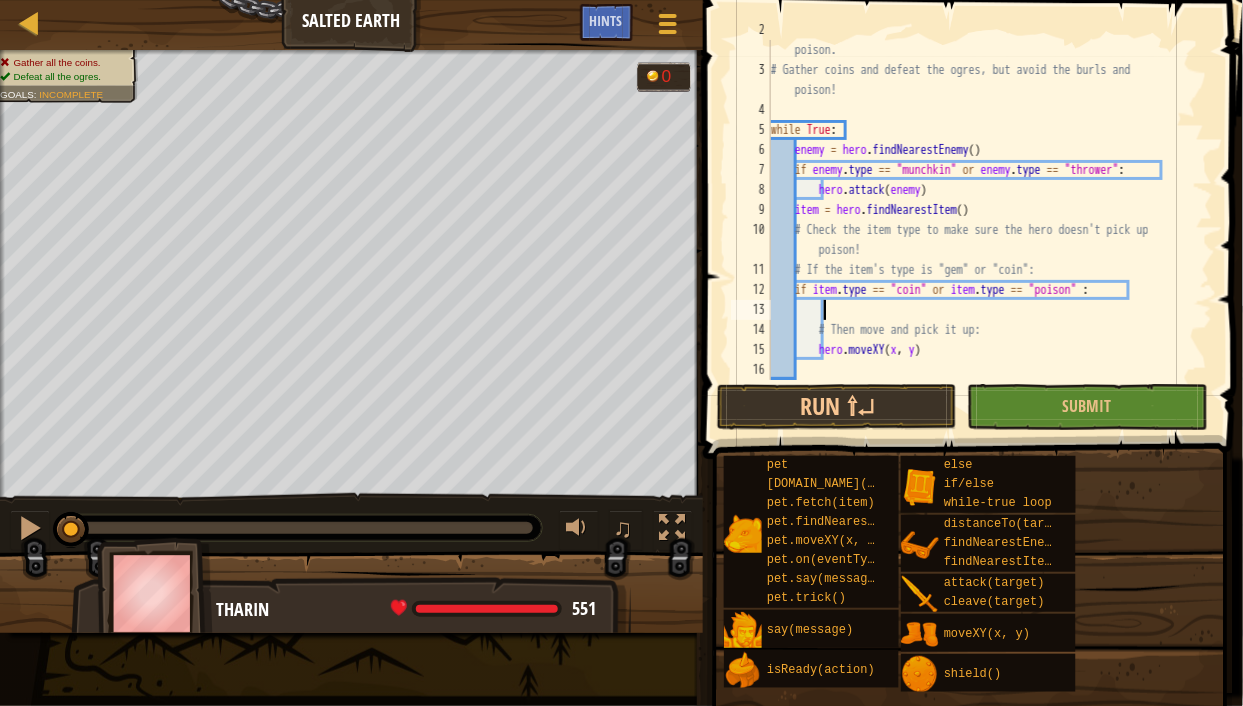 click on "# Be careful, though, for the ogres have sown the ground with       poison. # Gather coins and defeat the ogres, but avoid the burls and       poison! while   True :      enemy   =   hero . findNearestEnemy ( )      if   enemy . type   ==   "munchkin"   or   enemy . type   ==   "thrower" :          hero . attack ( enemy )      item   =   hero . findNearestItem ( )      # Check the item type to make sure the hero doesn't pick up           poison!      # If the item's type is "gem" or "coin":      if   item .  type   ==   "coin"   or   item . type   ==   "poison"   :                   # Then move and pick it up:          hero . moveXY ( x ,   y )" at bounding box center (983, 220) 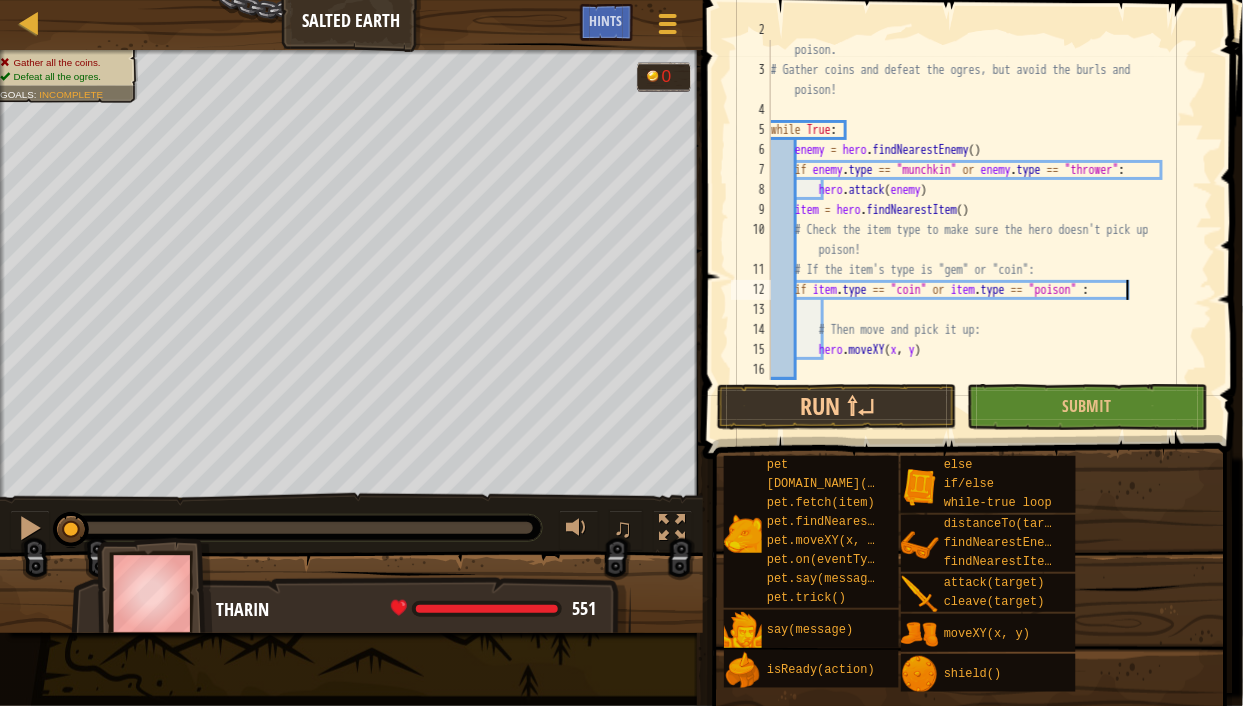 click on "# Be careful, though, for the ogres have sown the ground with       poison. # Gather coins and defeat the ogres, but avoid the burls and       poison! while   True :      enemy   =   hero . findNearestEnemy ( )      if   enemy . type   ==   "munchkin"   or   enemy . type   ==   "thrower" :          hero . attack ( enemy )      item   =   hero . findNearestItem ( )      # Check the item type to make sure the hero doesn't pick up           poison!      # If the item's type is "gem" or "coin":      if   item .  type   ==   "coin"   or   item . type   ==   "poison"   :                   # Then move and pick it up:          hero . moveXY ( x ,   y )" at bounding box center (983, 220) 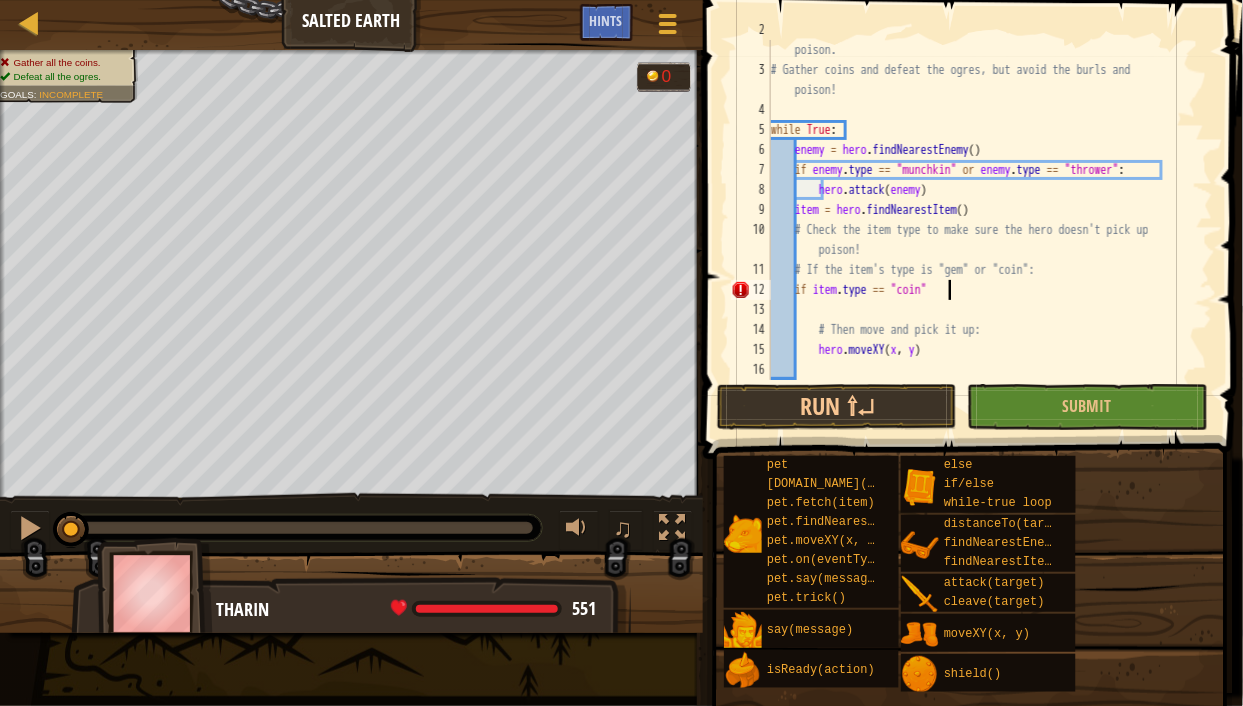 scroll, scrollTop: 9, scrollLeft: 14, axis: both 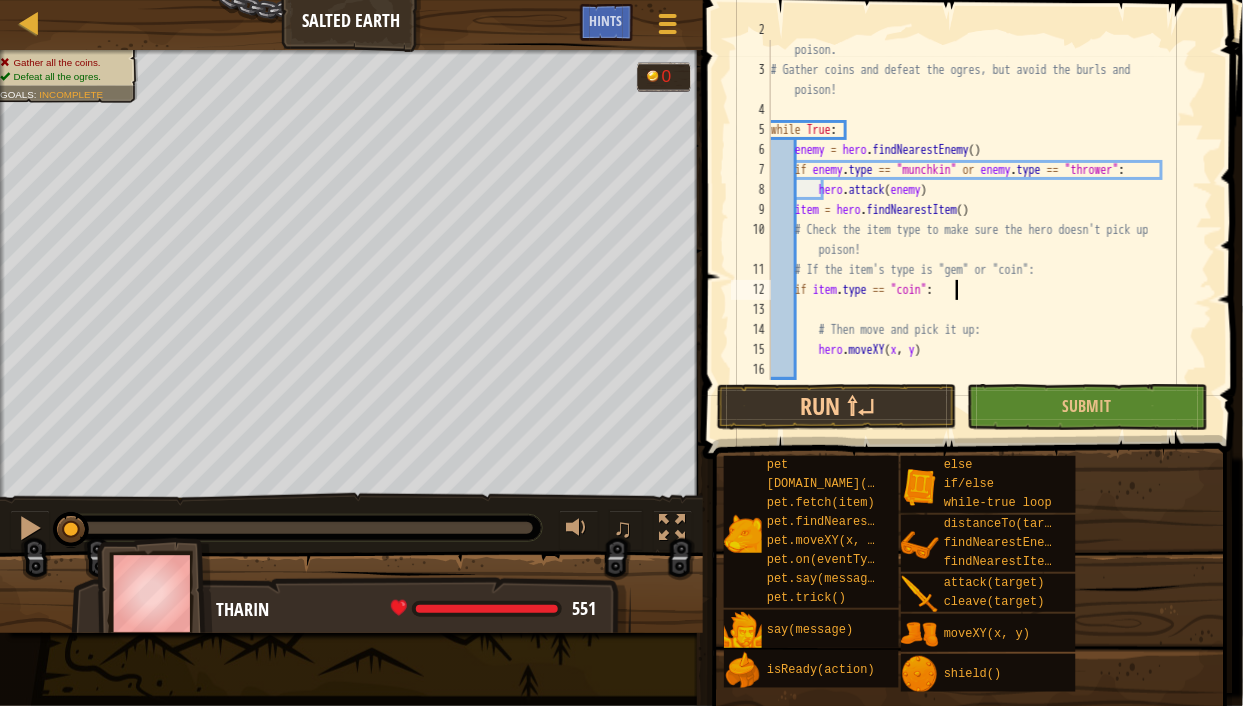 click on "# Be careful, though, for the ogres have sown the ground with       poison. # Gather coins and defeat the ogres, but avoid the burls and       poison! while   True :      enemy   =   hero . findNearestEnemy ( )      if   enemy . type   ==   "munchkin"   or   enemy . type   ==   "thrower" :          hero . attack ( enemy )      item   =   hero . findNearestItem ( )      # Check the item type to make sure the hero doesn't pick up           poison!      # If the item's type is "gem" or "coin":      if   item .  type   ==   "coin" :                   # Then move and pick it up:          hero . moveXY ( x ,   y )" at bounding box center [983, 220] 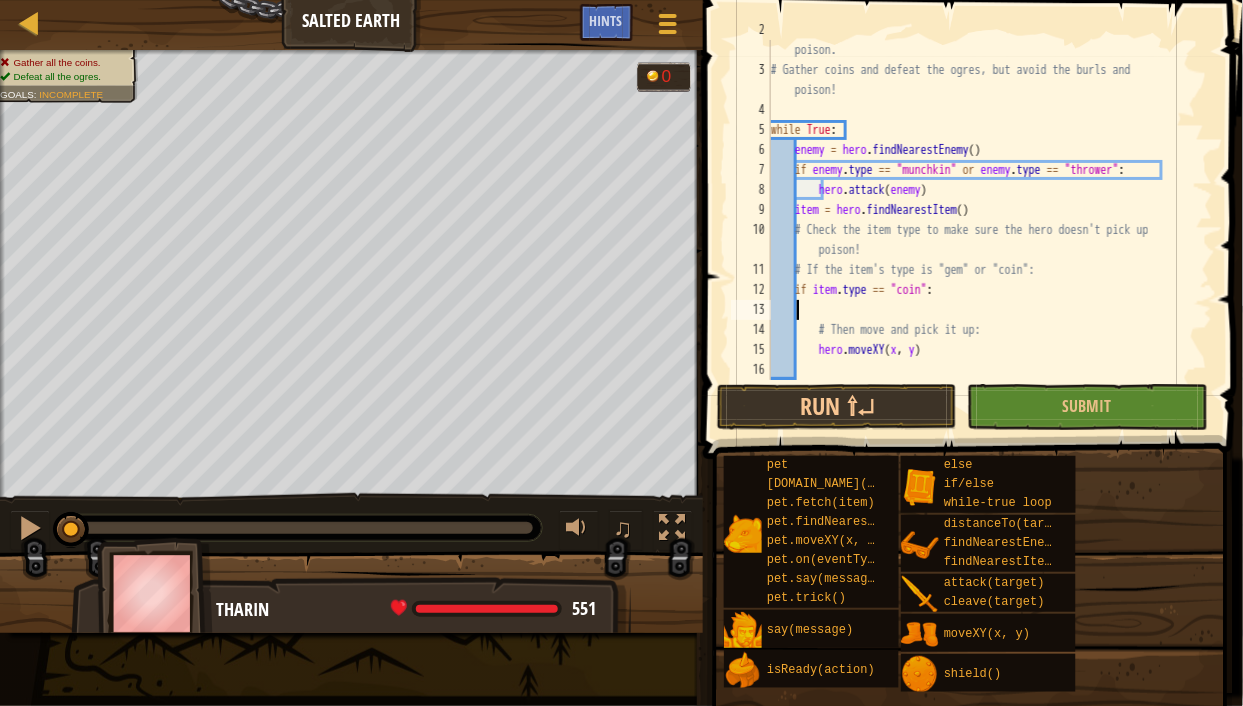 scroll, scrollTop: 9, scrollLeft: 3, axis: both 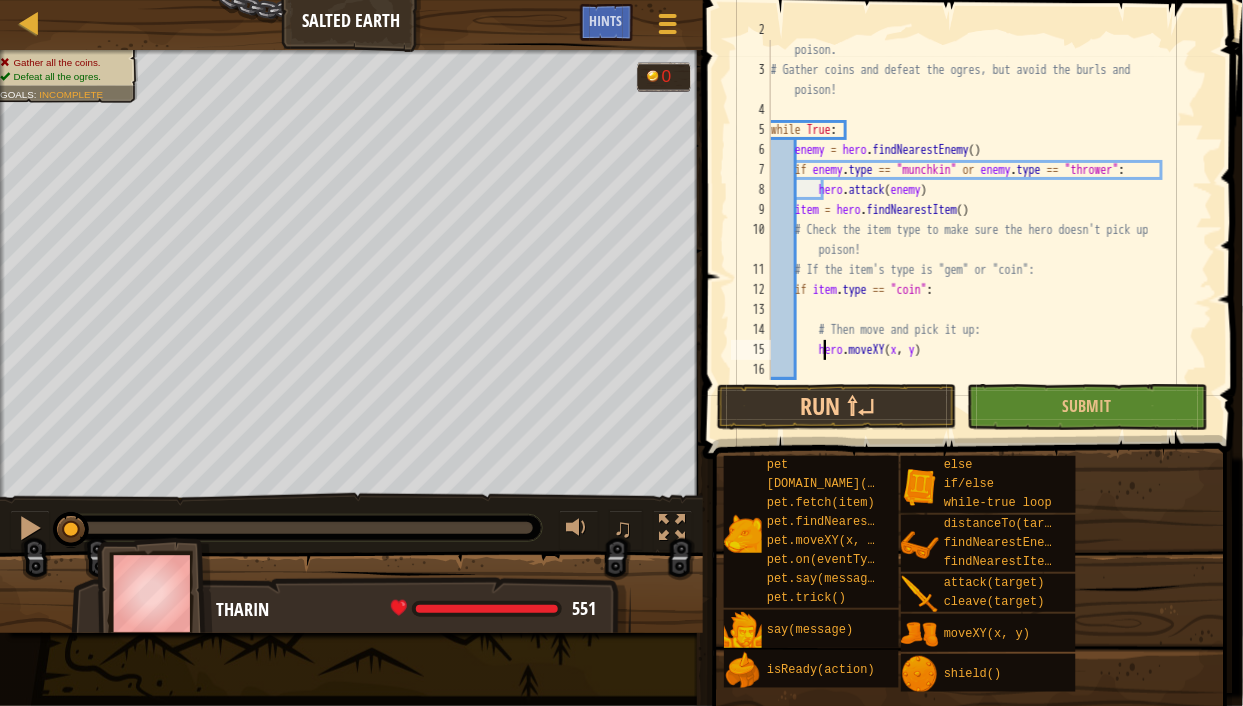 click on "# Be careful, though, for the ogres have sown the ground with       poison. # Gather coins and defeat the ogres, but avoid the burls and       poison! while   True :      enemy   =   hero . findNearestEnemy ( )      if   enemy . type   ==   "munchkin"   or   enemy . type   ==   "thrower" :          hero . attack ( enemy )      item   =   hero . findNearestItem ( )      # Check the item type to make sure the hero doesn't pick up           poison!      # If the item's type is "gem" or "coin":      if   item .  type   ==   "coin" :                   # Then move and pick it up:          hero . moveXY ( x ,   y )" at bounding box center (983, 220) 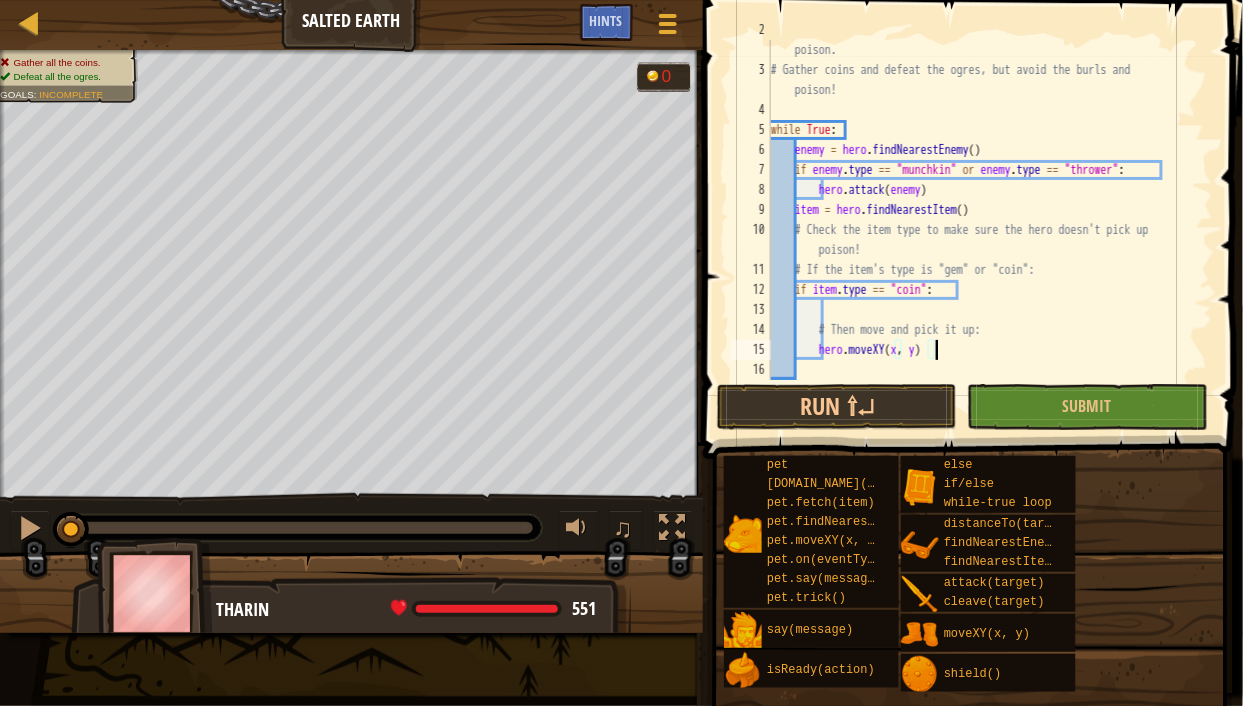 click on "# Be careful, though, for the ogres have sown the ground with       poison. # Gather coins and defeat the ogres, but avoid the burls and       poison! while   True :      enemy   =   hero . findNearestEnemy ( )      if   enemy . type   ==   "munchkin"   or   enemy . type   ==   "thrower" :          hero . attack ( enemy )      item   =   hero . findNearestItem ( )      # Check the item type to make sure the hero doesn't pick up           poison!      # If the item's type is "gem" or "coin":      if   item .  type   ==   "coin" :                   # Then move and pick it up:          hero . moveXY ( x ,   y )" at bounding box center [983, 220] 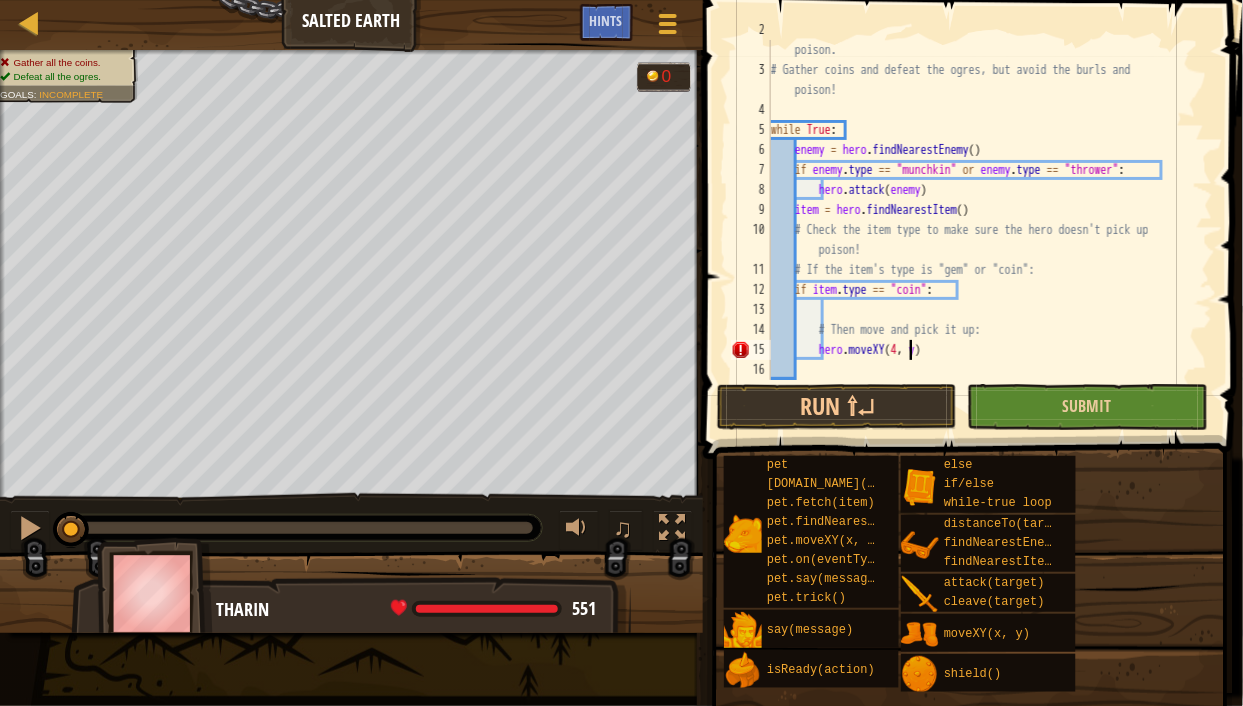 scroll, scrollTop: 9, scrollLeft: 11, axis: both 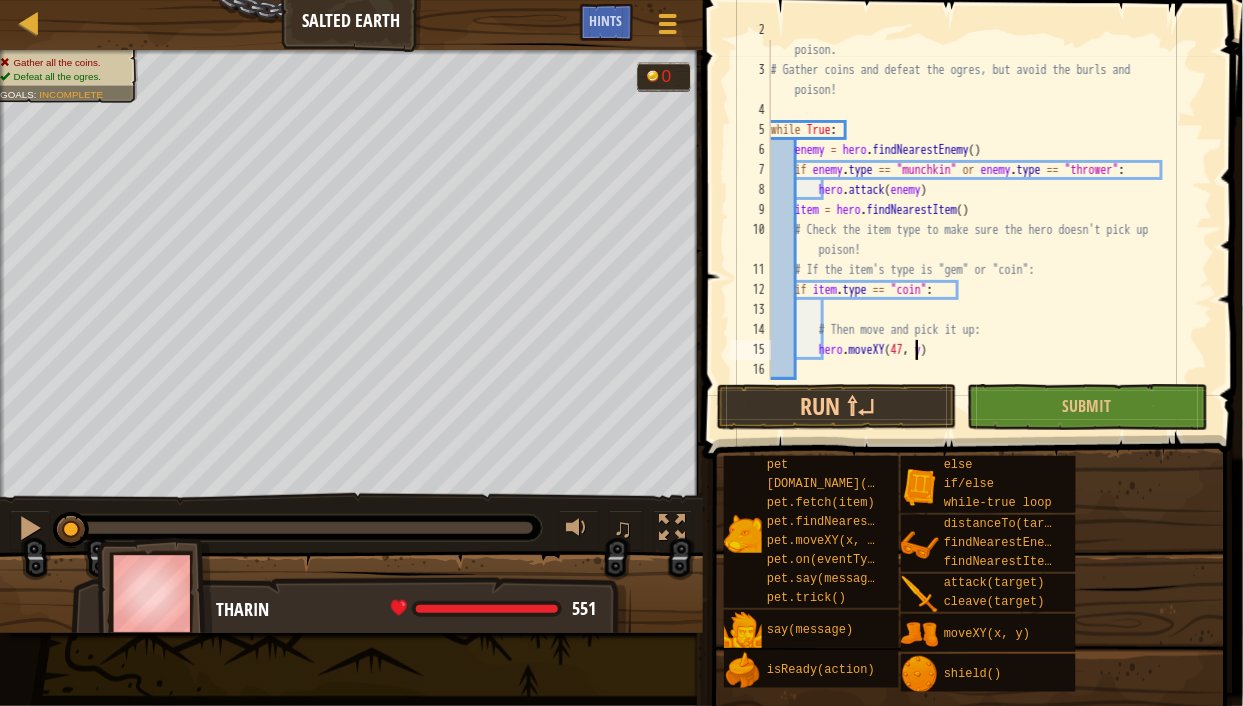 click on "# Be careful, though, for the ogres have sown the ground with       poison. # Gather coins and defeat the ogres, but avoid the burls and       poison! while   True :      enemy   =   hero . findNearestEnemy ( )      if   enemy . type   ==   "munchkin"   or   enemy . type   ==   "thrower" :          hero . attack ( enemy )      item   =   hero . findNearestItem ( )      # Check the item type to make sure the hero doesn't pick up           poison!      # If the item's type is "gem" or "coin":      if   item .  type   ==   "coin" :                   # Then move and pick it up:          hero . moveXY ( 47 ,   y )" at bounding box center (983, 220) 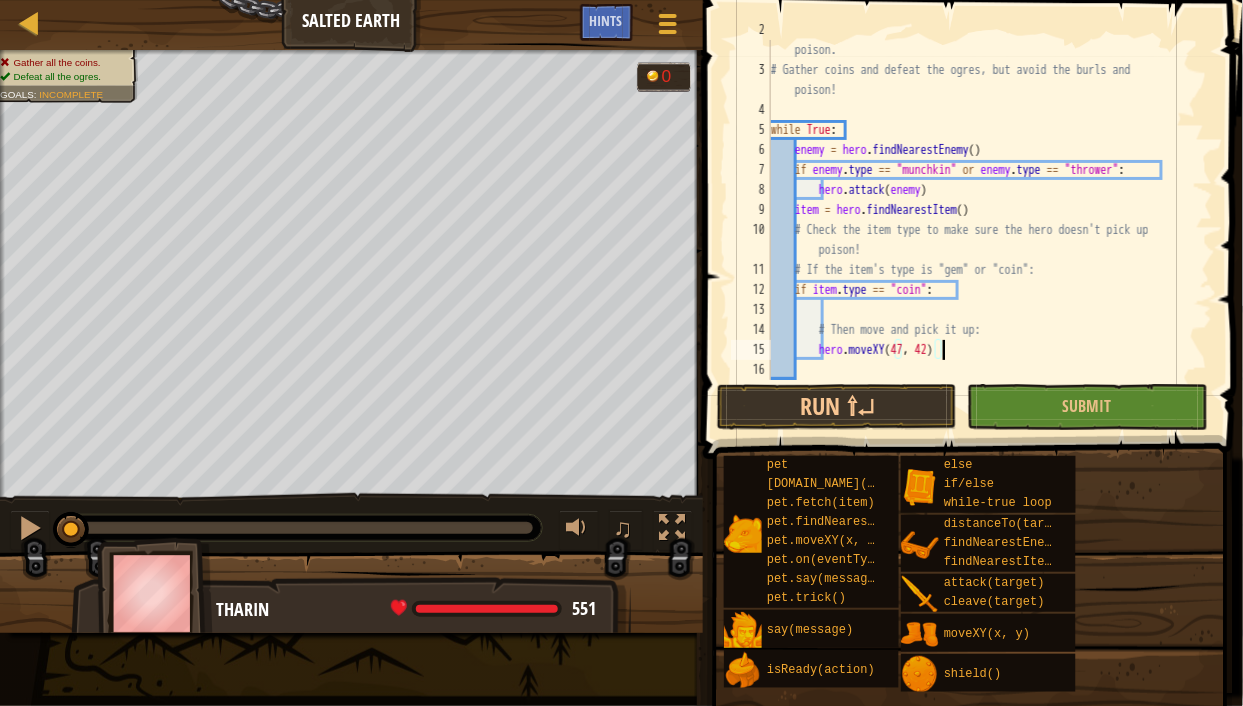 scroll, scrollTop: 9, scrollLeft: 14, axis: both 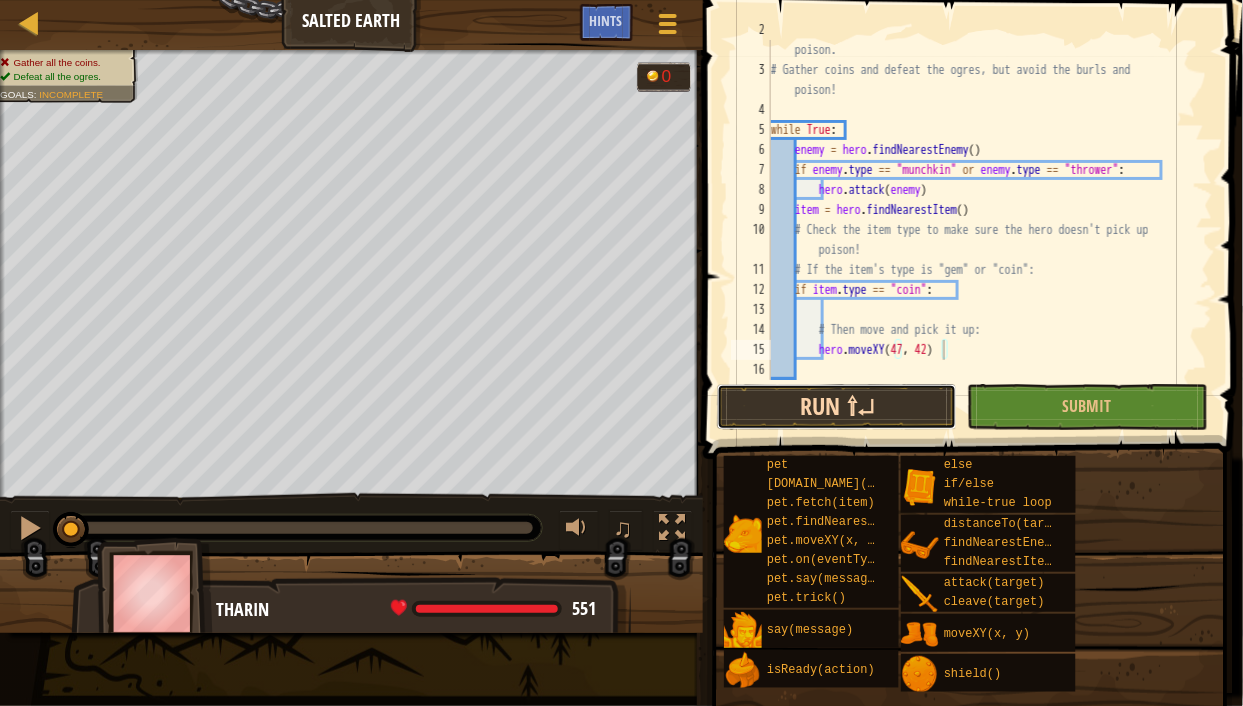 drag, startPoint x: 832, startPoint y: 396, endPoint x: 797, endPoint y: 405, distance: 36.138622 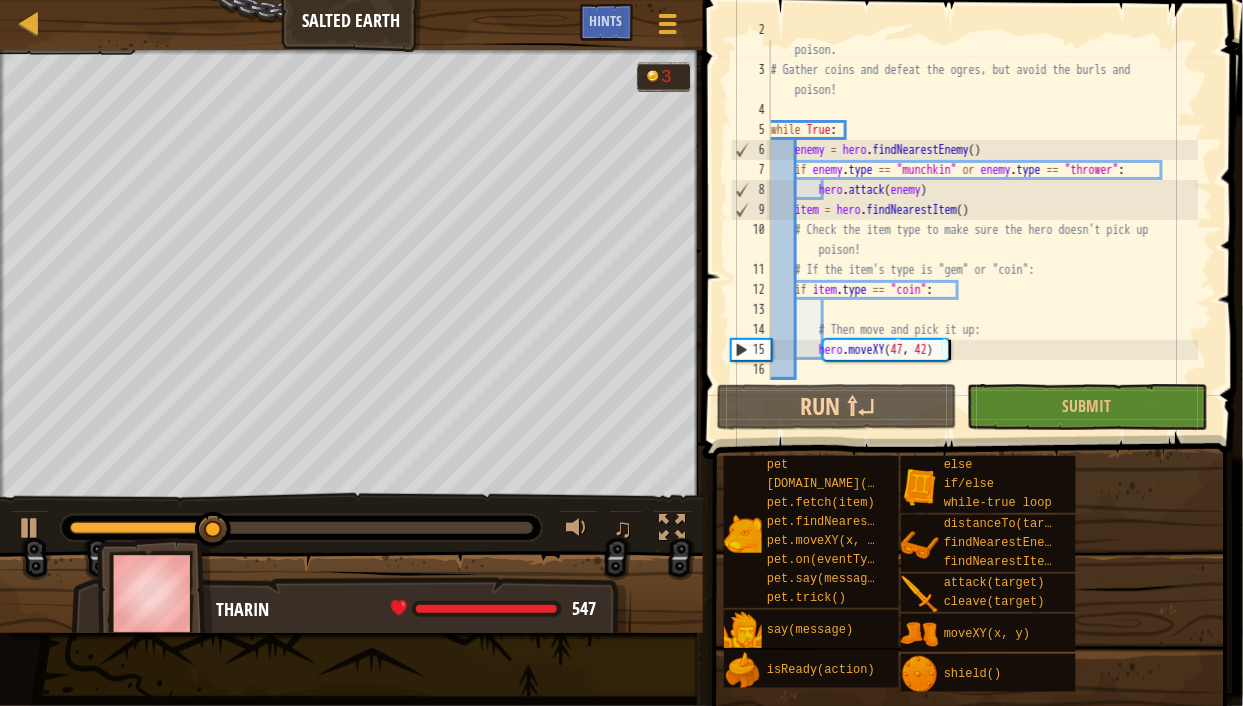 click on "# Be careful, though, for the ogres have sown the ground with       poison. # Gather coins and defeat the ogres, but avoid the burls and       poison! while   True :      enemy   =   hero . findNearestEnemy ( )      if   enemy . type   ==   "munchkin"   or   enemy . type   ==   "thrower" :          hero . attack ( enemy )      item   =   hero . findNearestItem ( )      # Check the item type to make sure the hero doesn't pick up           poison!      # If the item's type is "gem" or "coin":      if   item .  type   ==   "coin" :                   # Then move and pick it up:          hero . moveXY ( 47 ,   42 )" at bounding box center (983, 220) 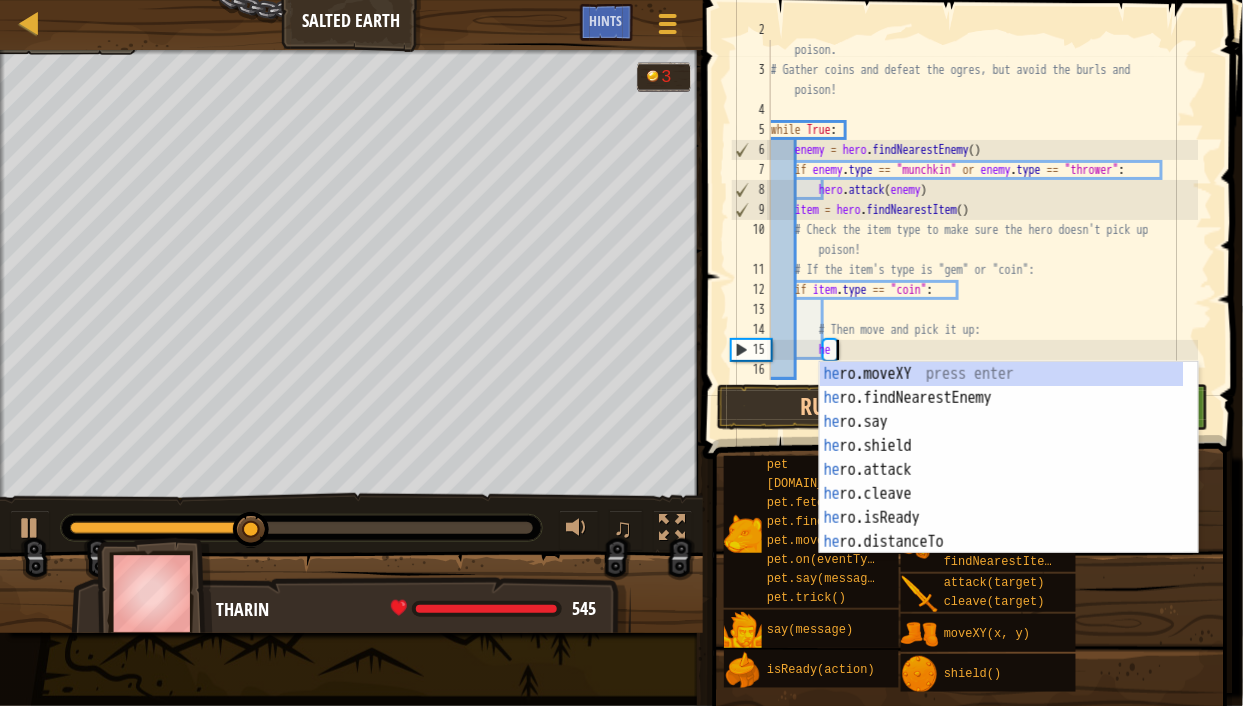 scroll, scrollTop: 9, scrollLeft: 4, axis: both 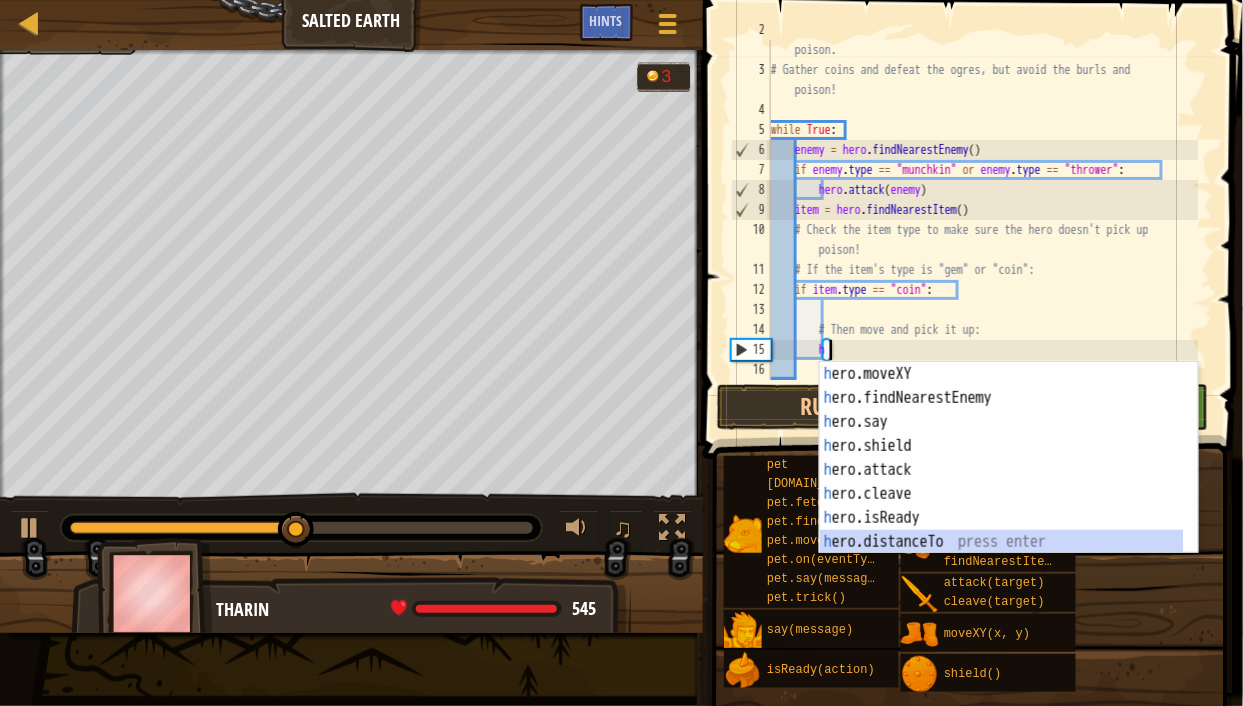 click on "h ero.moveXY press enter h ero.findNearestEnemy press enter h ero.say press enter h ero.shield press enter h ero.attack press enter h ero.cleave press enter h ero.isReady press enter h ero.distanceTo press enter h ero.findNearestItem press enter" at bounding box center [1002, 482] 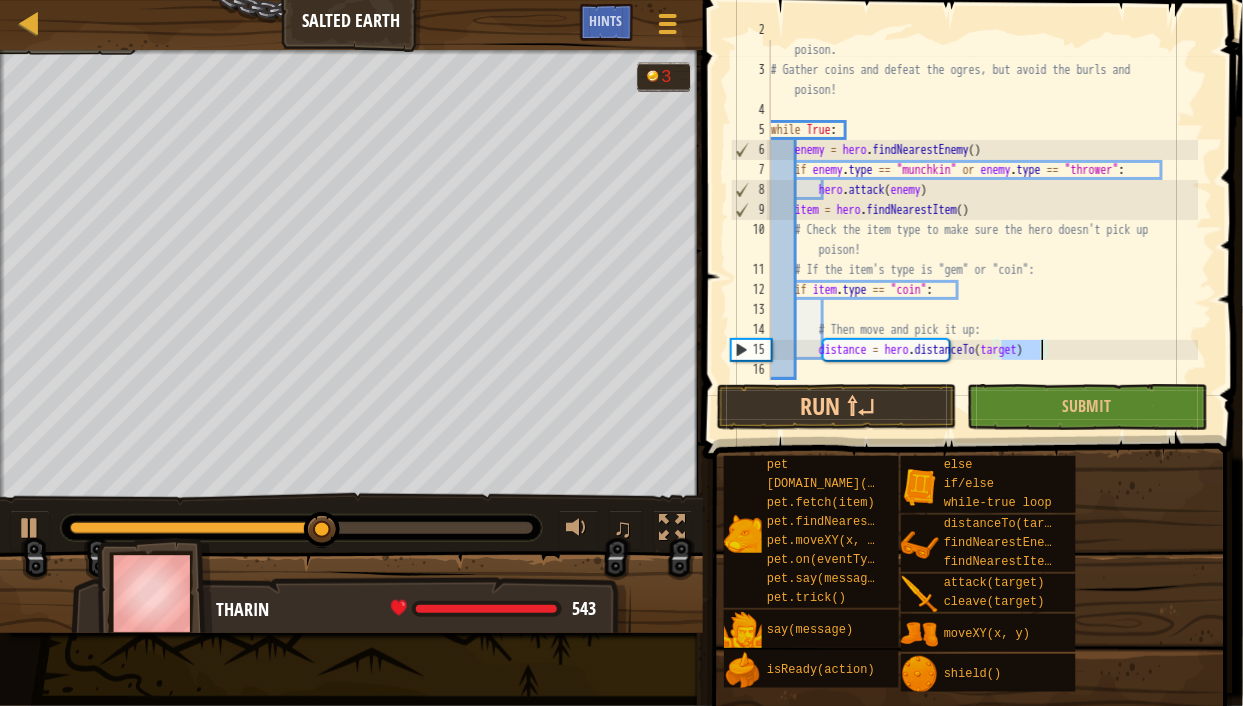 click on "# Be careful, though, for the ogres have sown the ground with       poison. # Gather coins and defeat the ogres, but avoid the burls and       poison! while   True :      enemy   =   hero . findNearestEnemy ( )      if   enemy . type   ==   "munchkin"   or   enemy . type   ==   "thrower" :          hero . attack ( enemy )      item   =   hero . findNearestItem ( )      # Check the item type to make sure the hero doesn't pick up           poison!      # If the item's type is "gem" or "coin":      if   item .  type   ==   "coin" :                   # Then move and pick it up:          distance   =   hero . distanceTo ( target )" at bounding box center (983, 220) 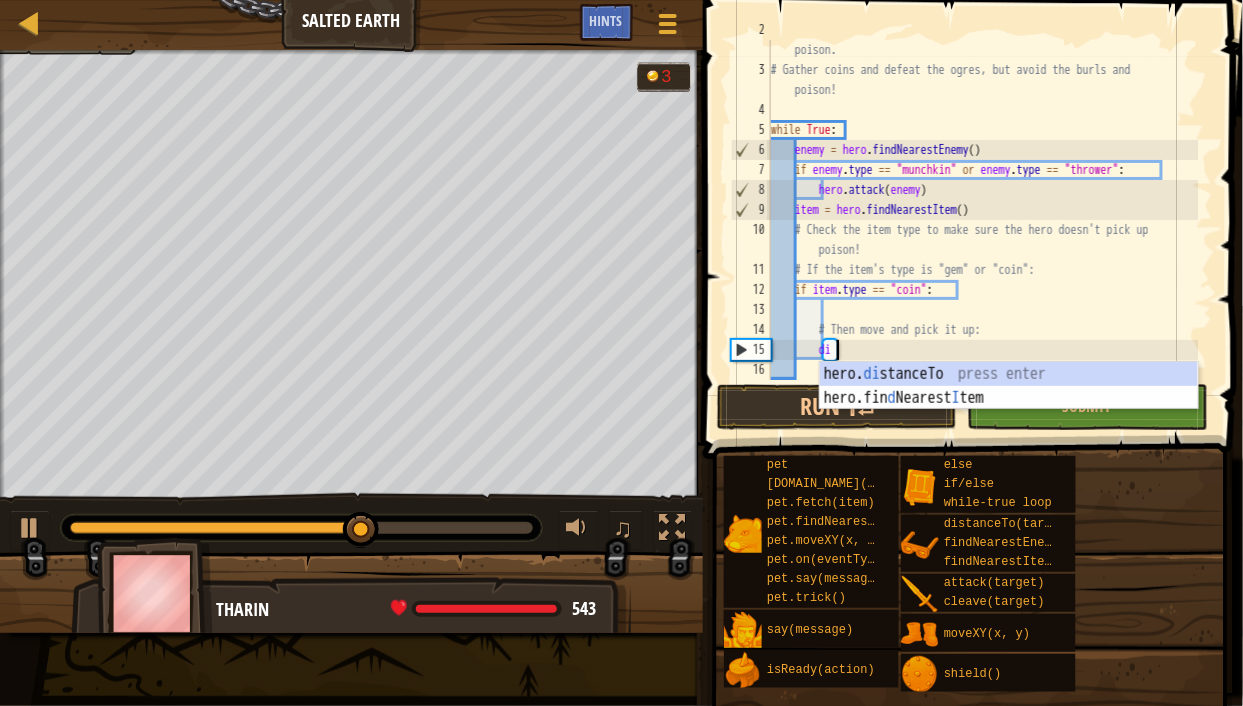 type on "d" 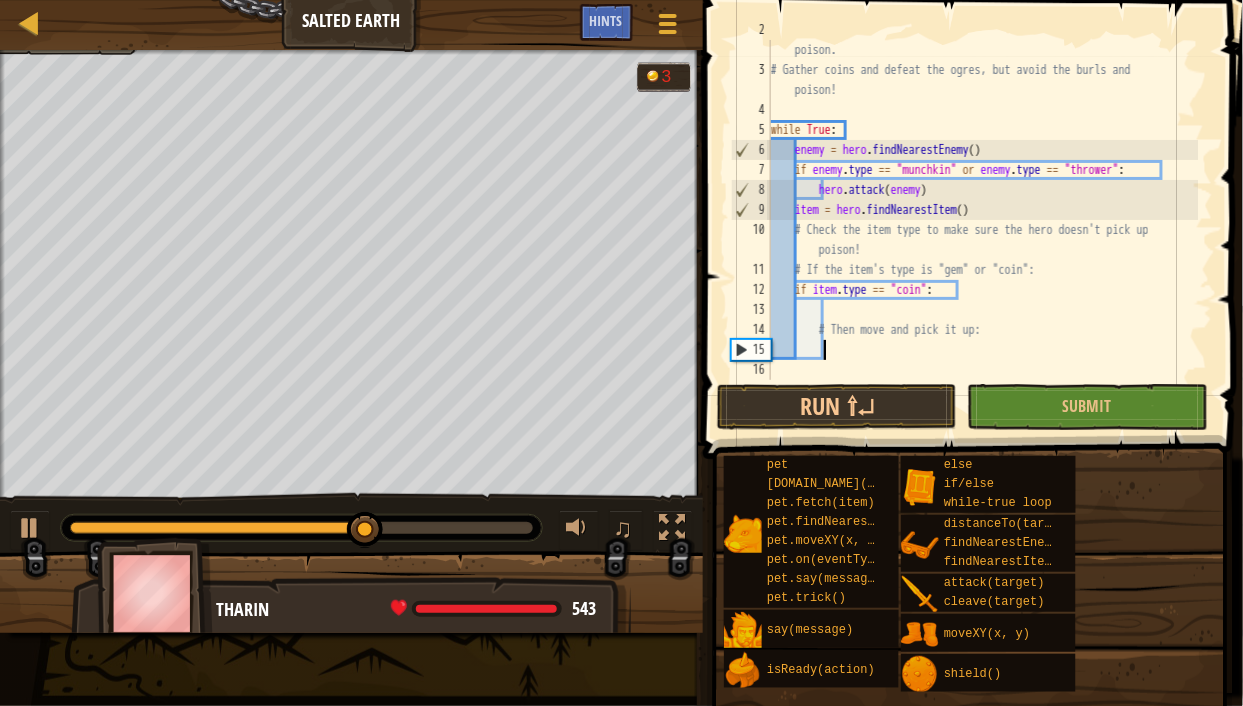 scroll, scrollTop: 9, scrollLeft: 3, axis: both 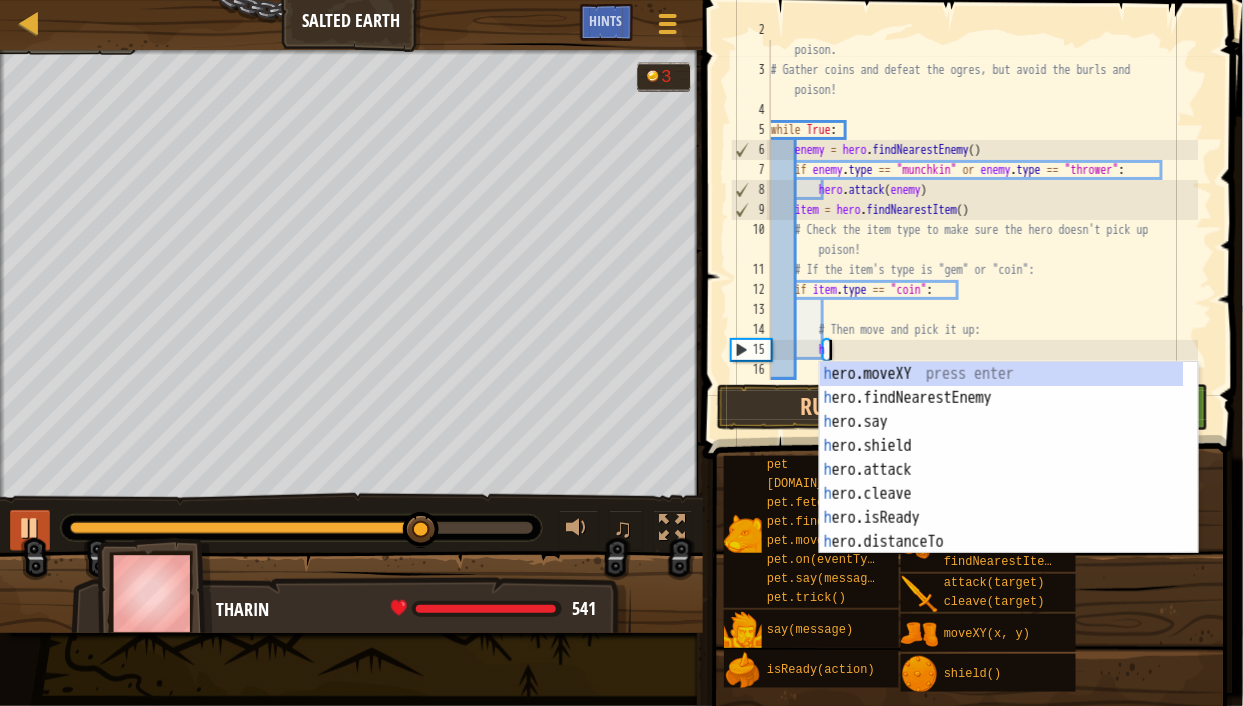 type on "h" 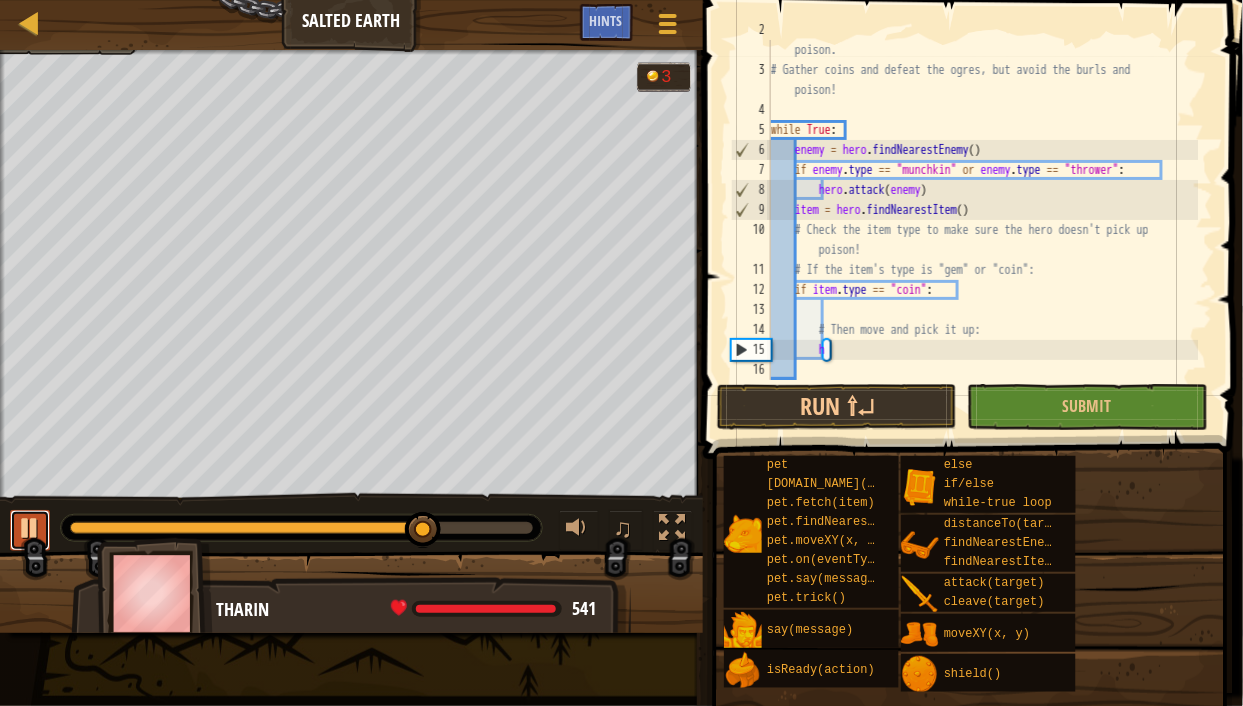 click at bounding box center [30, 528] 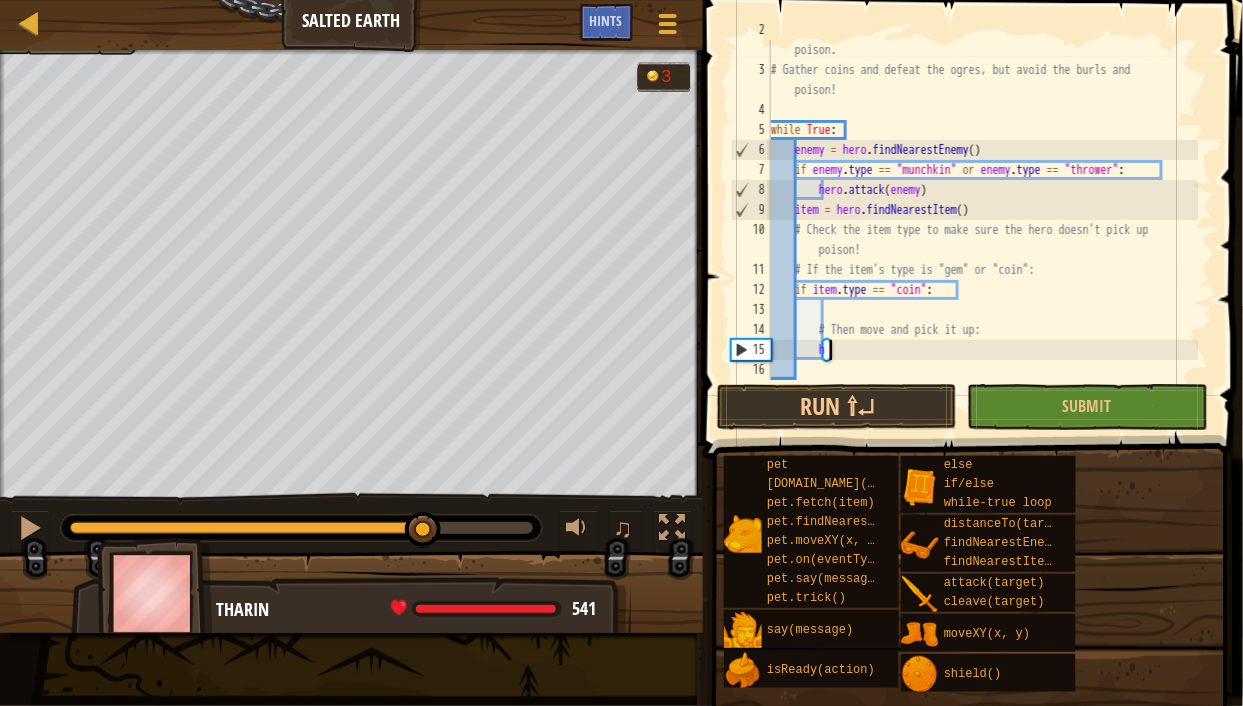 click on "# Be careful, though, for the ogres have sown the ground with       poison. # Gather coins and defeat the ogres, but avoid the burls and       poison! while   True :      enemy   =   hero . findNearestEnemy ( )      if   enemy . type   ==   "munchkin"   or   enemy . type   ==   "thrower" :          hero . attack ( enemy )      item   =   hero . findNearestItem ( )      # Check the item type to make sure the hero doesn't pick up           poison!      # If the item's type is "gem" or "coin":      if   item .  type   ==   "coin" :                   # Then move and pick it up:          h" at bounding box center [983, 220] 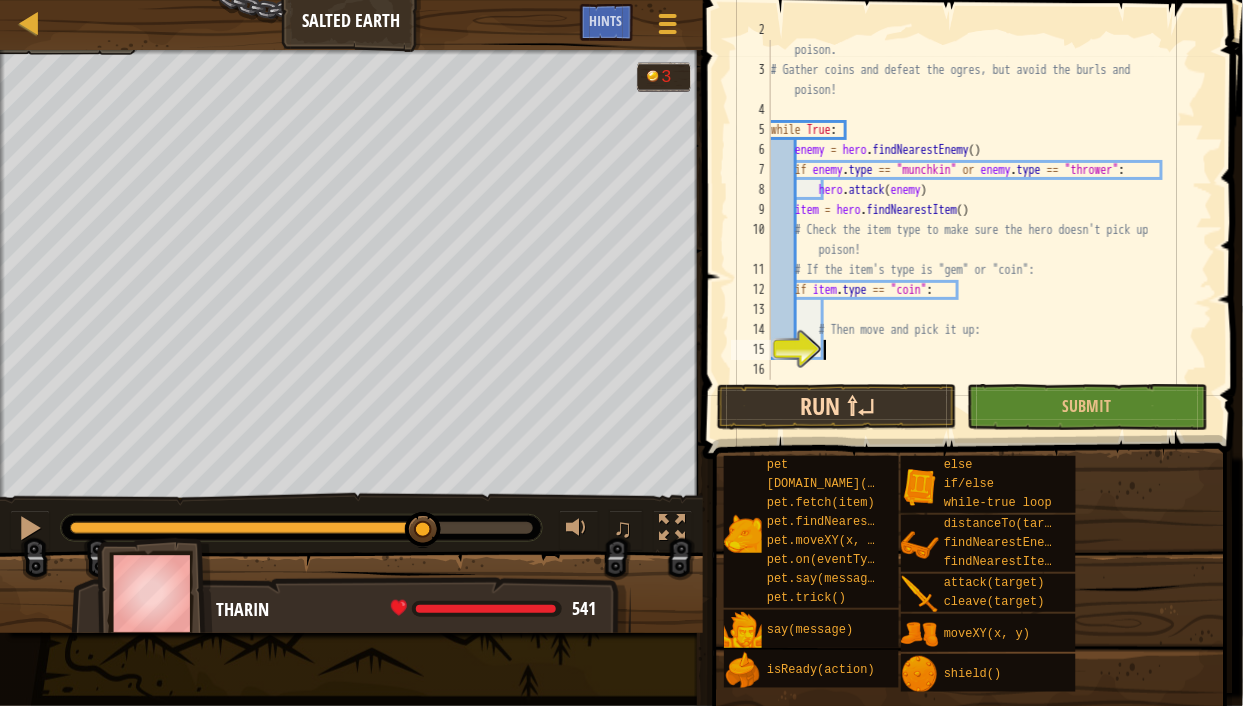 type on "h" 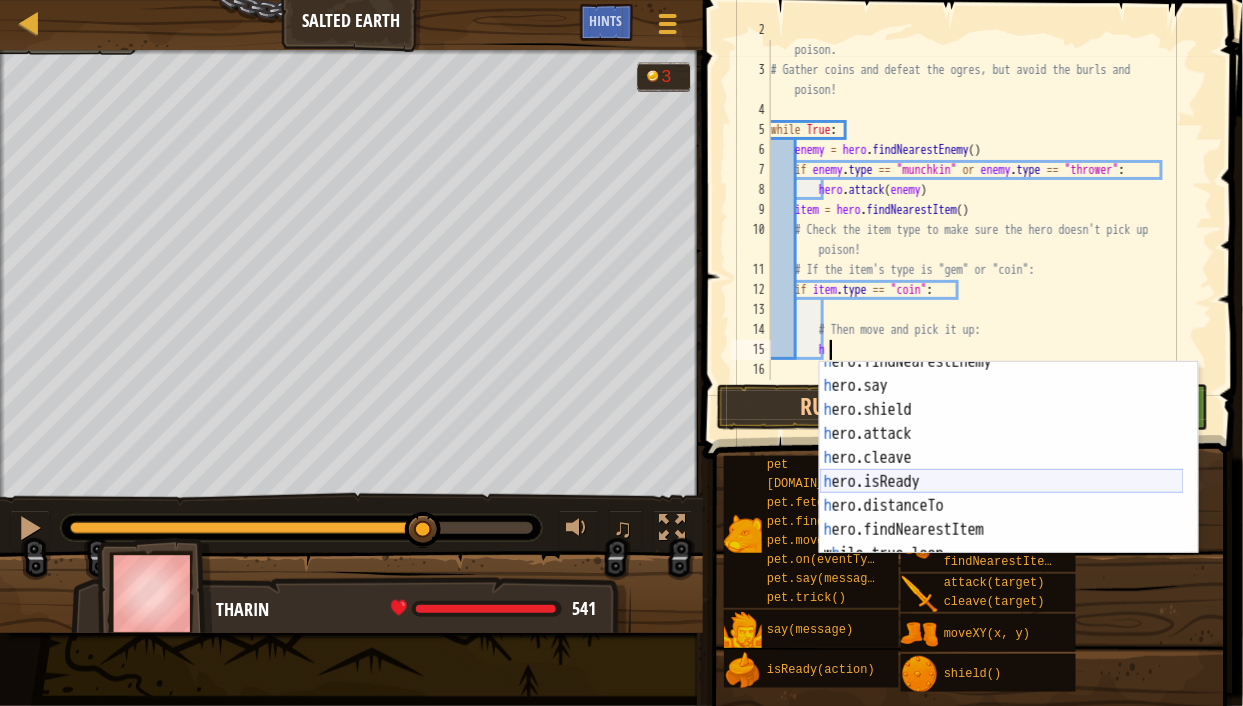 scroll, scrollTop: 120, scrollLeft: 0, axis: vertical 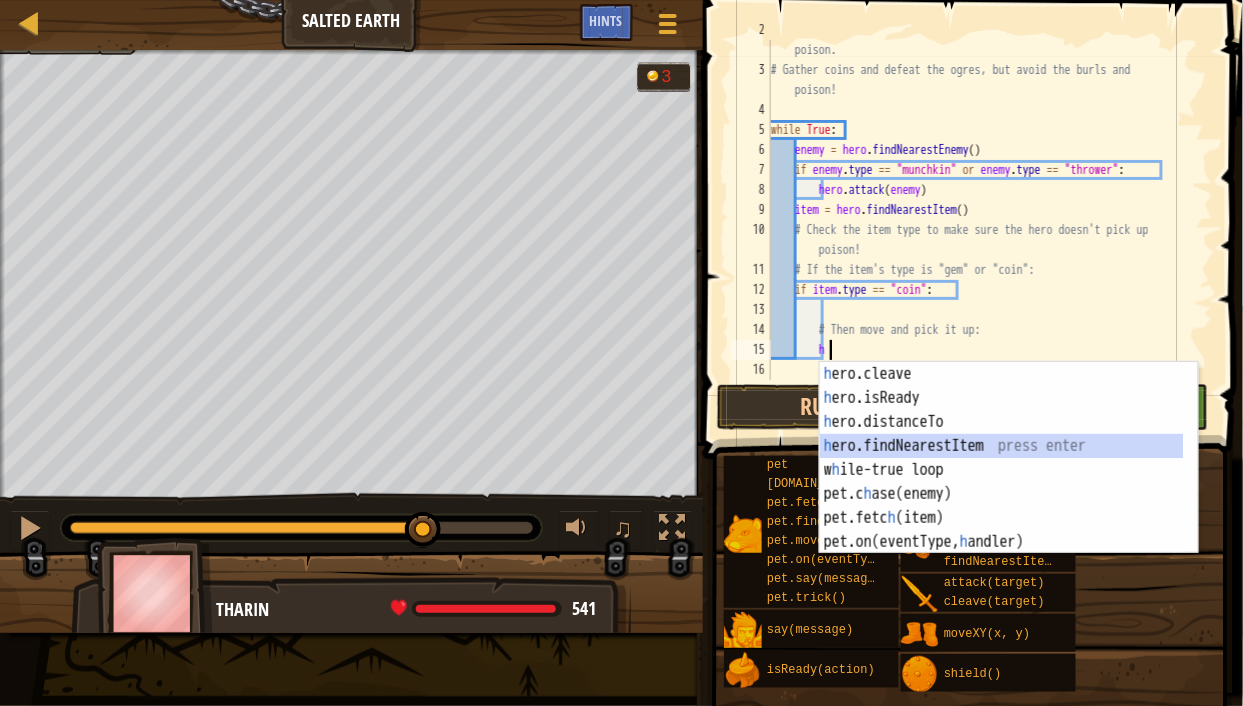 type 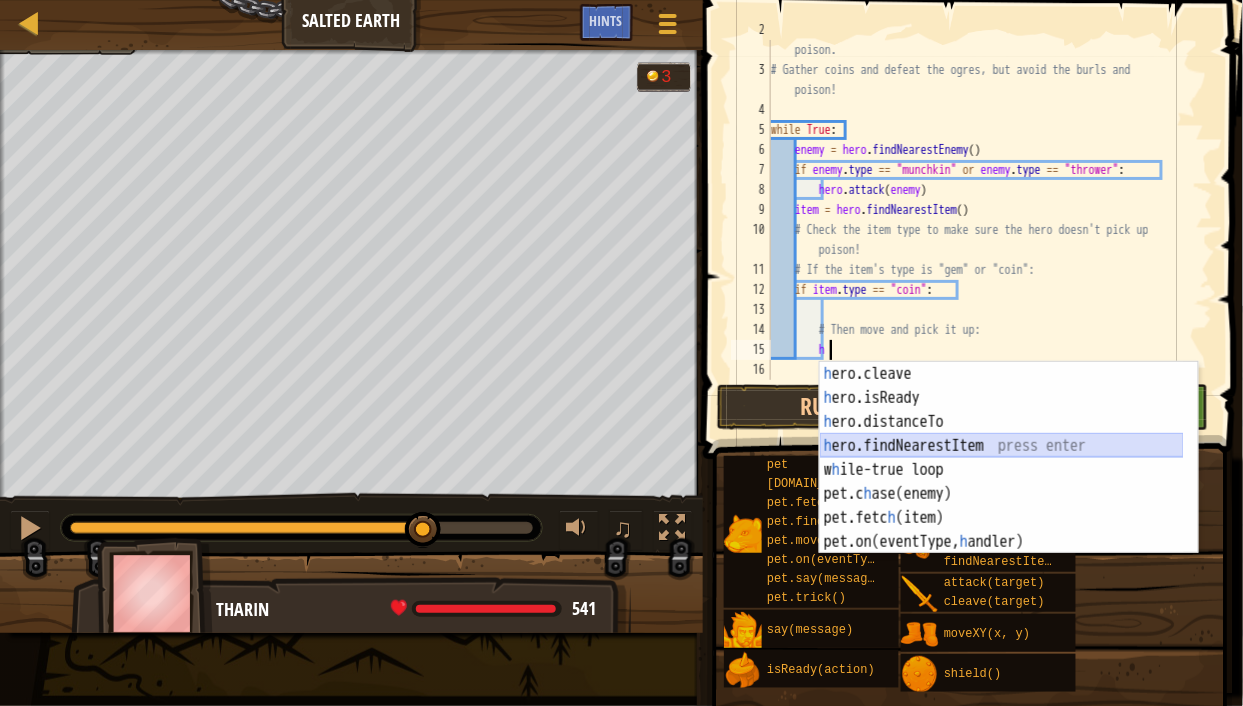click on "h ero.cleave press enter h ero.isReady press enter h ero.distanceTo press enter h ero.findNearestItem press enter w h ile-true loop press enter pet.c h ase(enemy) press enter pet.fetc h (item) press enter pet.on(eventType,  h [PERSON_NAME]) press enter" at bounding box center (1002, 482) 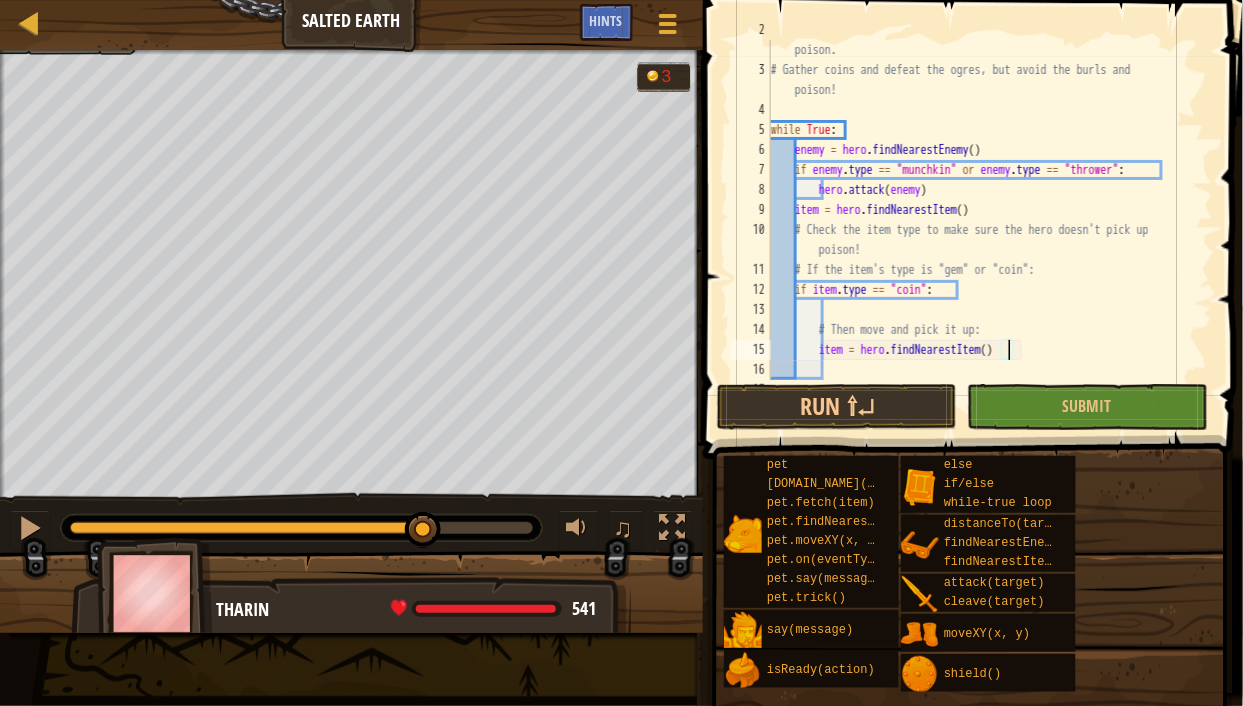 click on "# Be careful, though, for the ogres have sown the ground with       poison. # Gather coins and defeat the ogres, but avoid the burls and       poison! while   True :      enemy   =   hero . findNearestEnemy ( )      if   enemy . type   ==   "munchkin"   or   enemy . type   ==   "thrower" :          hero . attack ( enemy )      item   =   hero . findNearestItem ( )      # Check the item type to make sure the hero doesn't pick up           poison!      # If the item's type is "gem" or "coin":      if   item .  type   ==   "coin" :                   # Then move and pick it up:          item   =   hero . findNearestItem ( )" at bounding box center [983, 220] 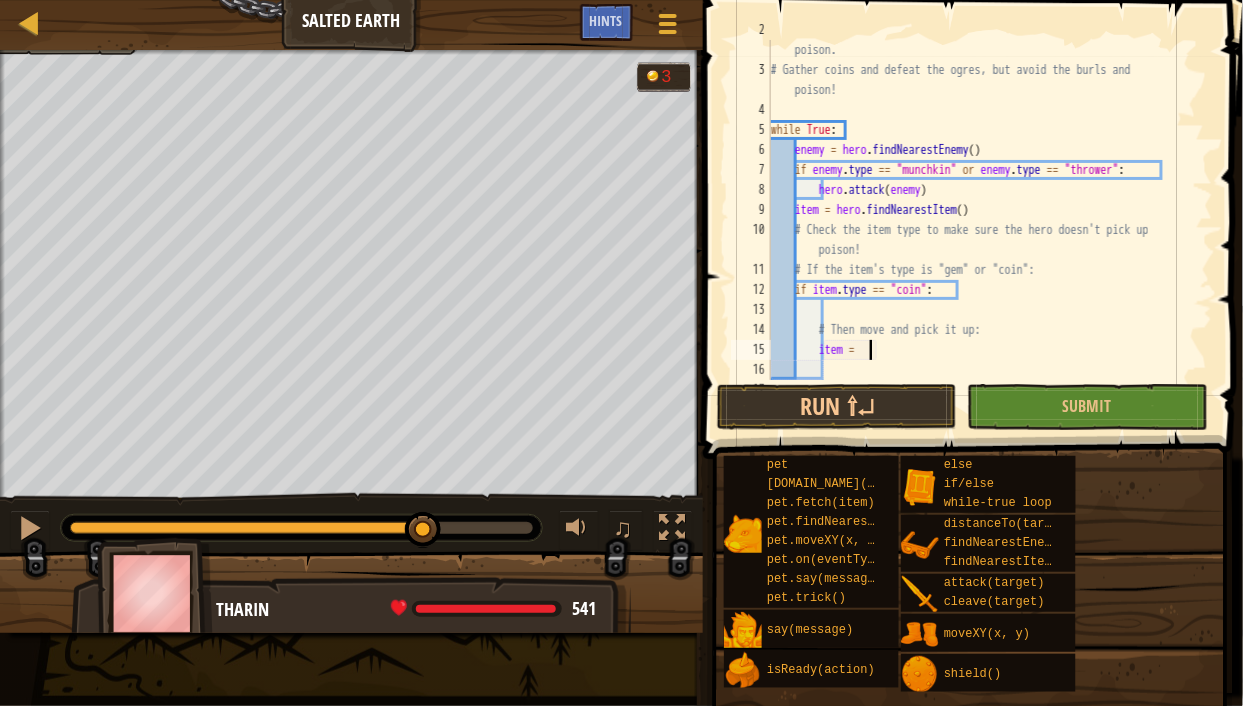 scroll, scrollTop: 0, scrollLeft: 0, axis: both 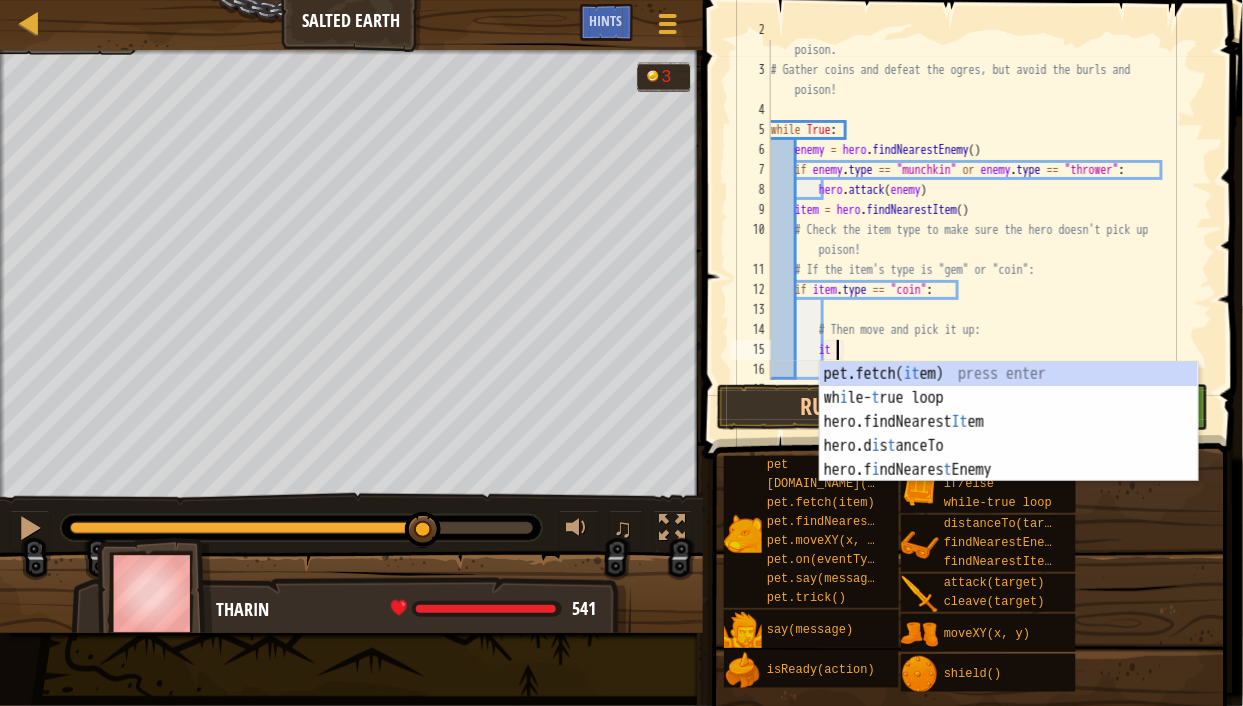 type on "i" 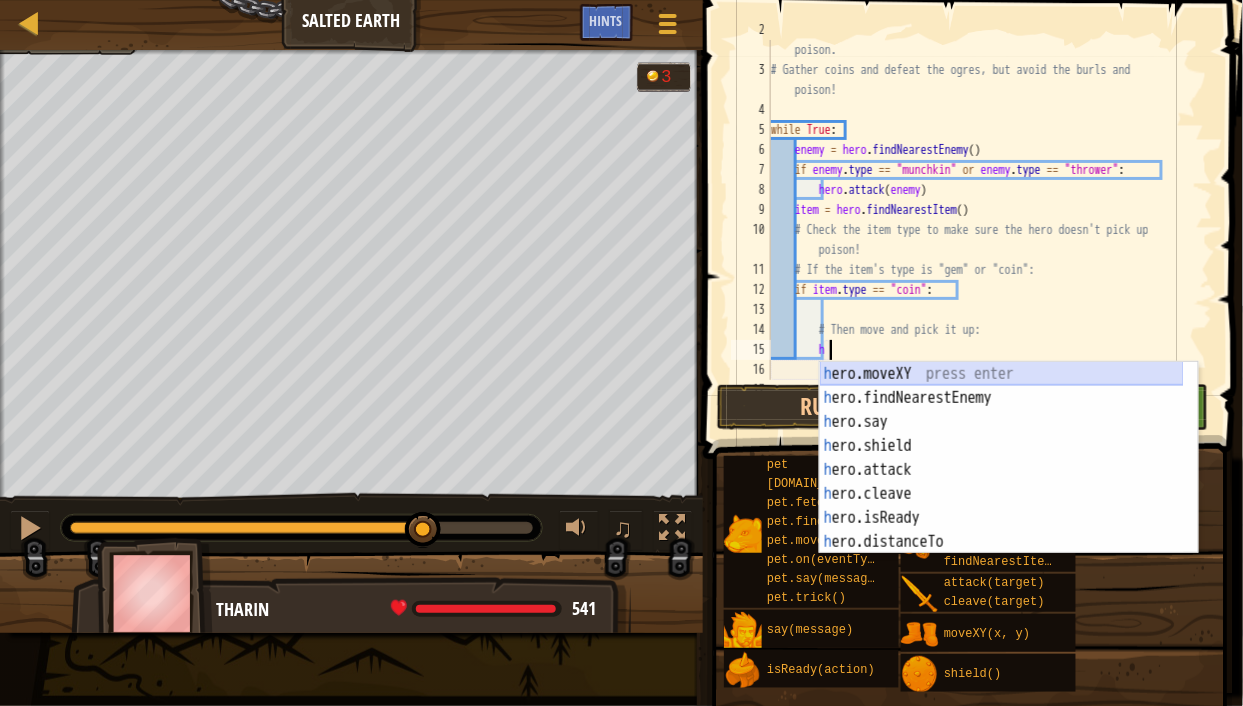click on "h ero.moveXY press enter h ero.findNearestEnemy press enter h ero.say press enter h ero.shield press enter h ero.attack press enter h ero.cleave press enter h ero.isReady press enter h ero.distanceTo press enter h ero.findNearestItem press enter" at bounding box center [1002, 482] 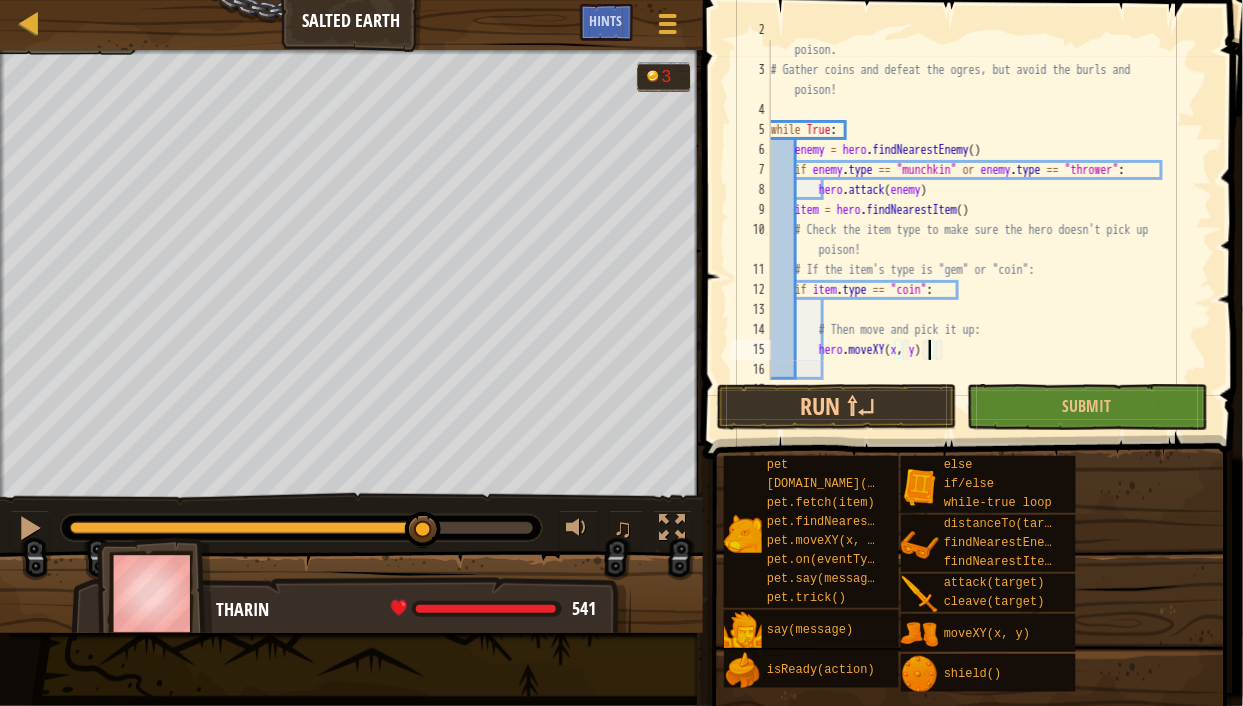 click on "# Be careful, though, for the ogres have sown the ground with       poison. # Gather coins and defeat the ogres, but avoid the burls and       poison! while   True :      enemy   =   hero . findNearestEnemy ( )      if   enemy . type   ==   "munchkin"   or   enemy . type   ==   "thrower" :          hero . attack ( enemy )      item   =   hero . findNearestItem ( )      # Check the item type to make sure the hero doesn't pick up           poison!      # If the item's type is "gem" or "coin":      if   item .  type   ==   "coin" :                   # Then move and pick it up:          hero . moveXY ( x ,   y )" at bounding box center (983, 220) 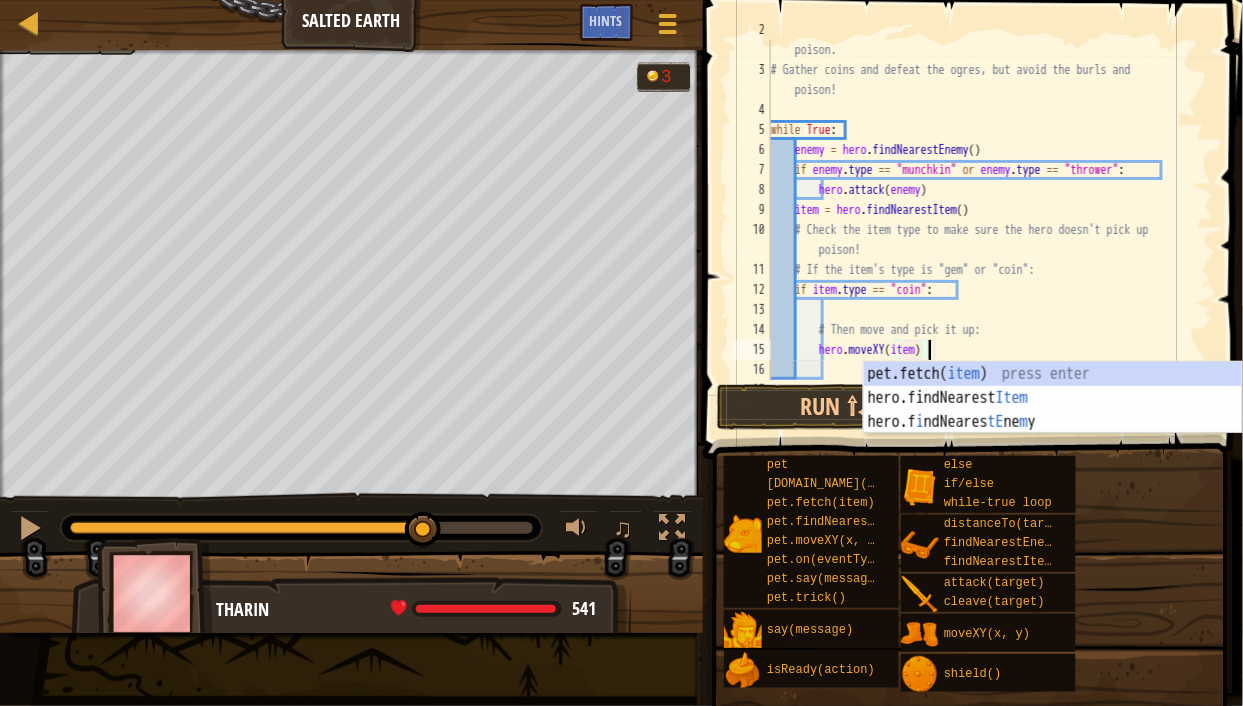 scroll, scrollTop: 9, scrollLeft: 12, axis: both 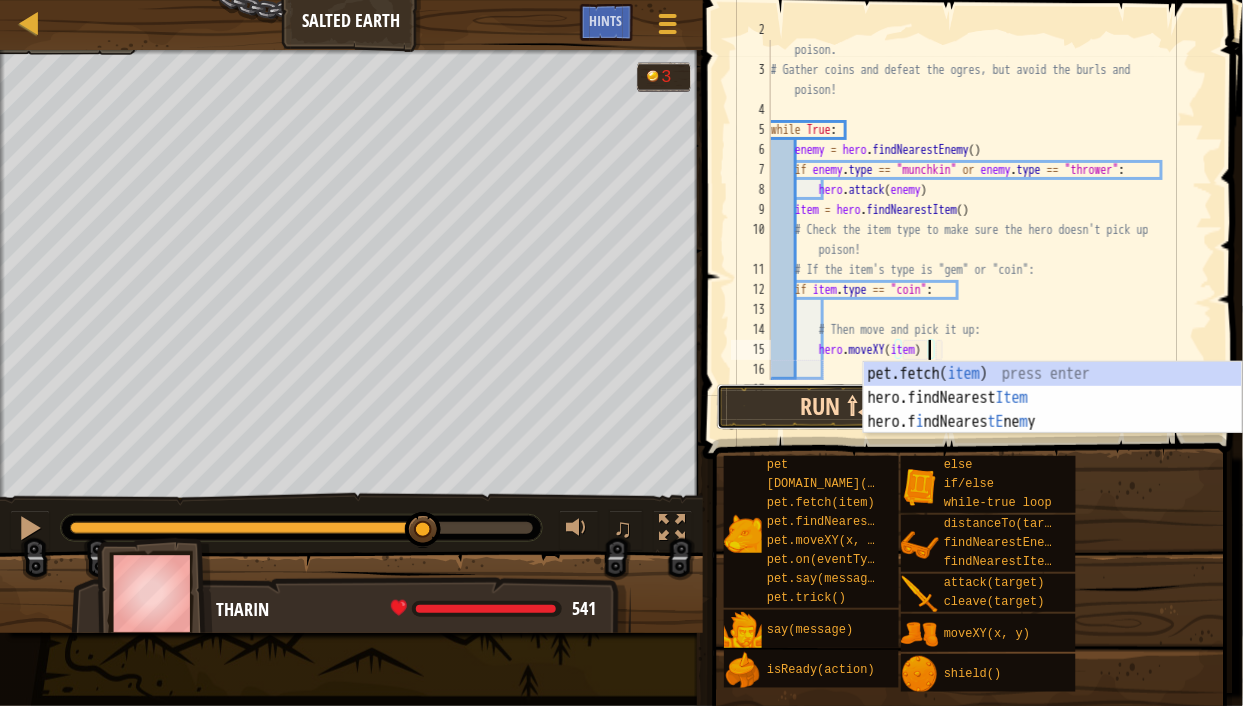 click on "Run ⇧↵" at bounding box center (837, 407) 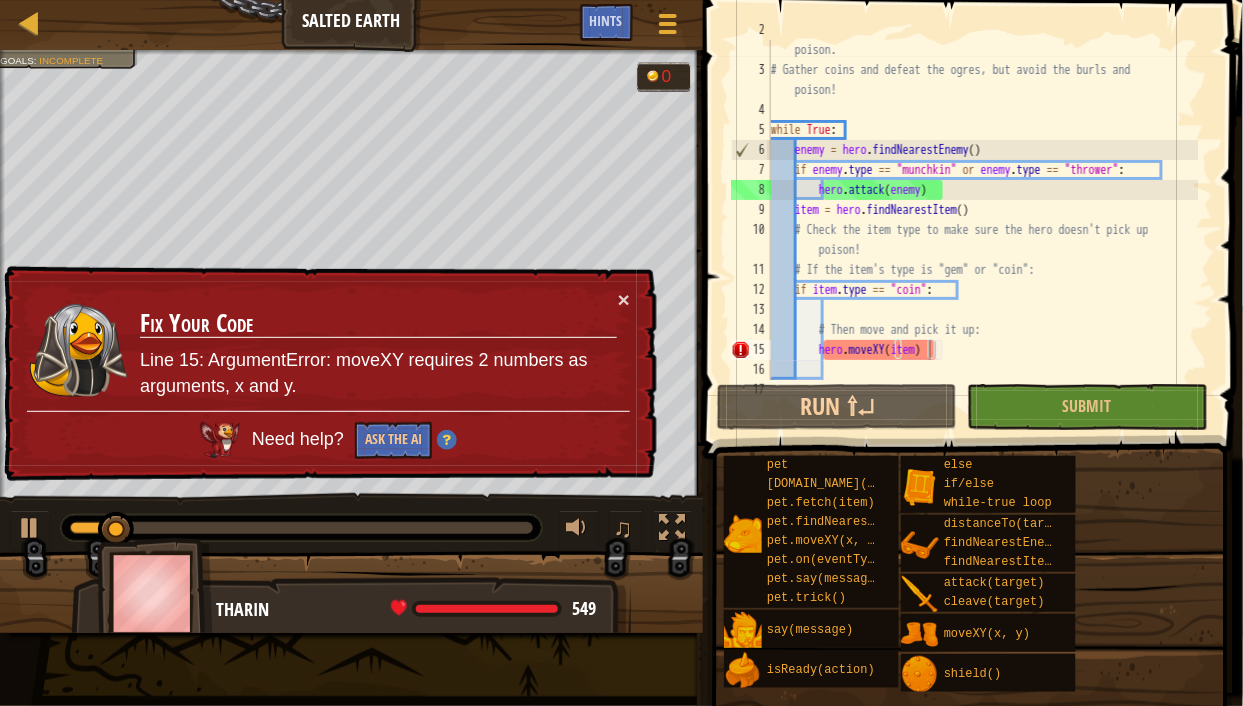 click on "× Fix Your Code Line 15: ArgumentError: moveXY requires 2 numbers as arguments, x and y.
Need help? Ask the AI" at bounding box center (328, 373) 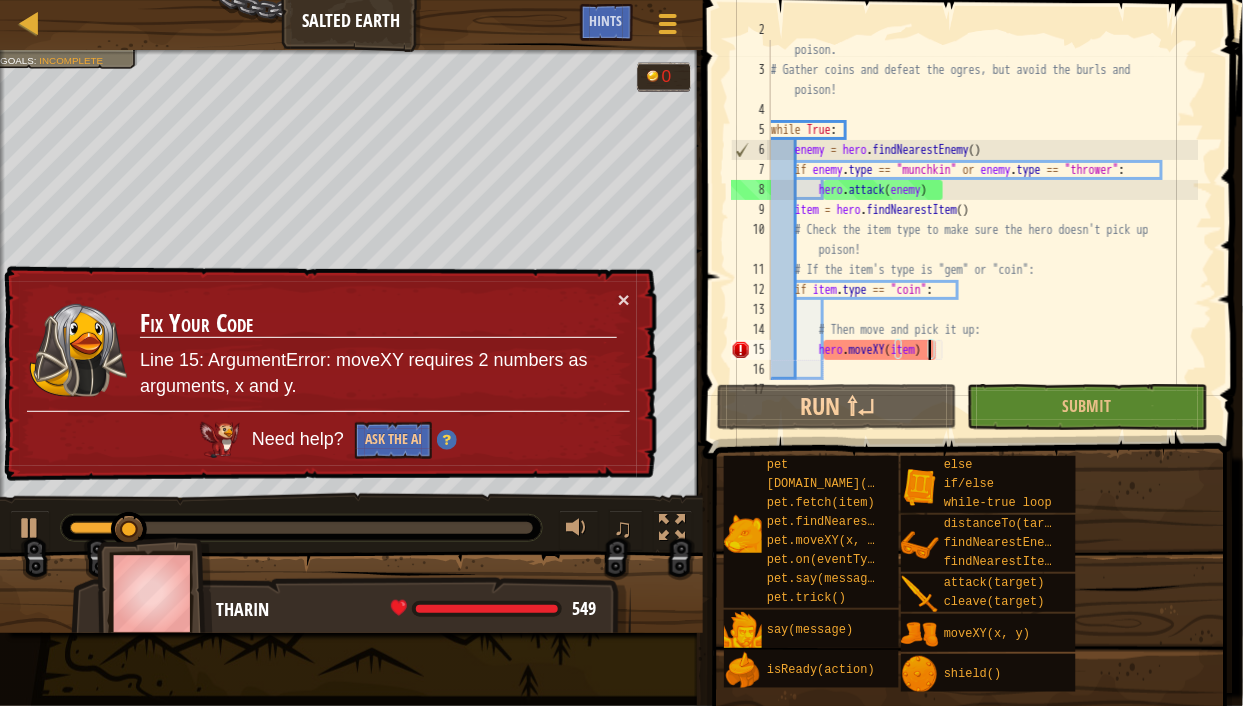 click on "# Be careful, though, for the ogres have sown the ground with       poison. # Gather coins and defeat the ogres, but avoid the burls and       poison! while   True :      enemy   =   hero . findNearestEnemy ( )      if   enemy . type   ==   "munchkin"   or   enemy . type   ==   "thrower" :          hero . attack ( enemy )      item   =   hero . findNearestItem ( )      # Check the item type to make sure the hero doesn't pick up           poison!      # If the item's type is "gem" or "coin":      if   item .  type   ==   "coin" :                   # Then move and pick it up:          hero . moveXY ( item )" at bounding box center [983, 220] 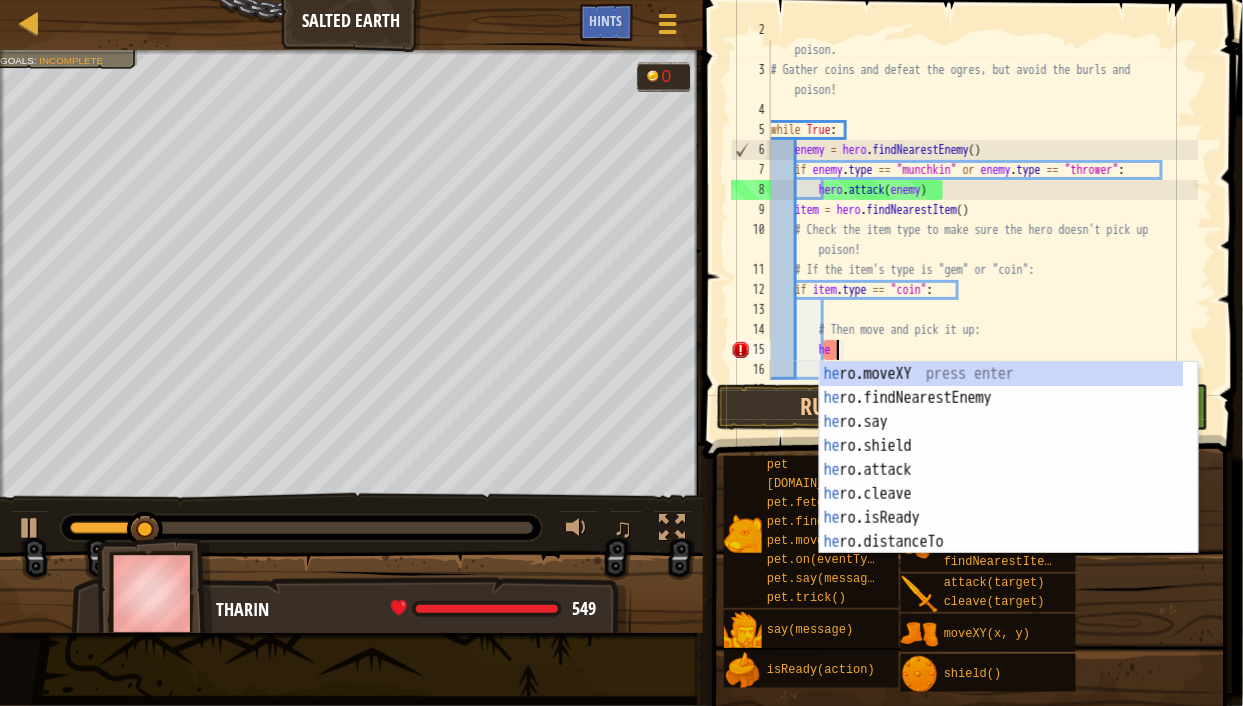 type on "h" 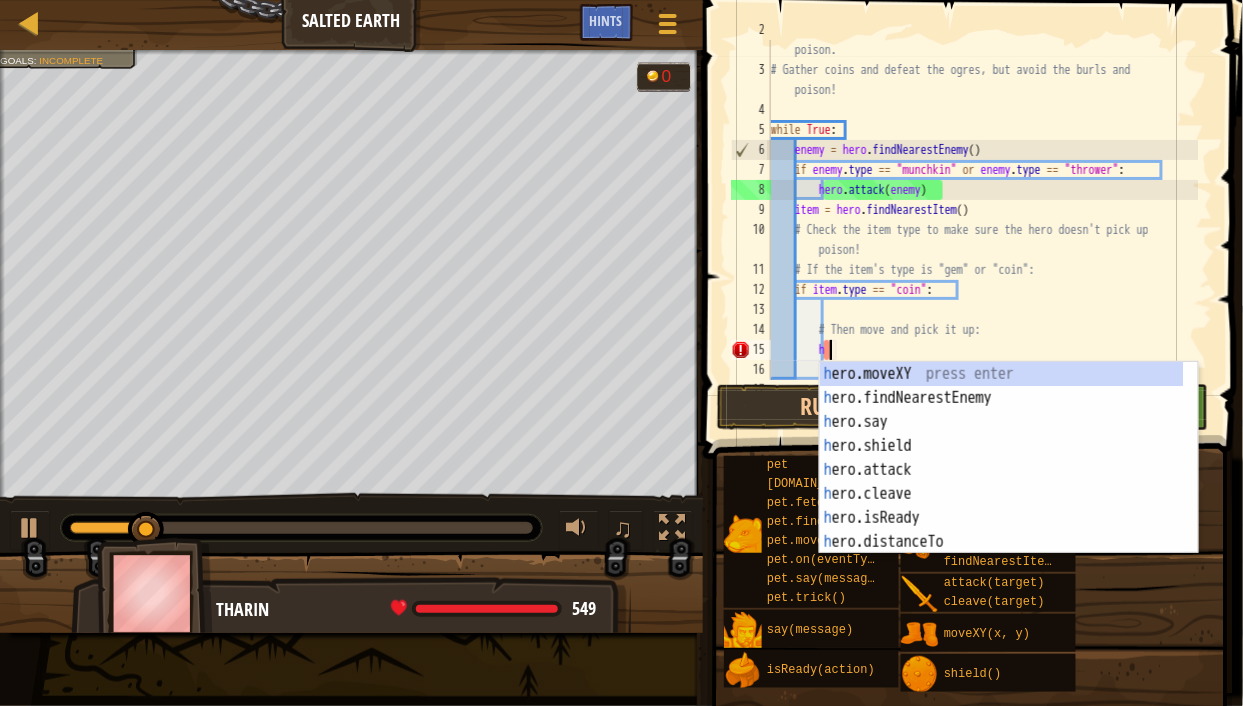 scroll, scrollTop: 9, scrollLeft: 4, axis: both 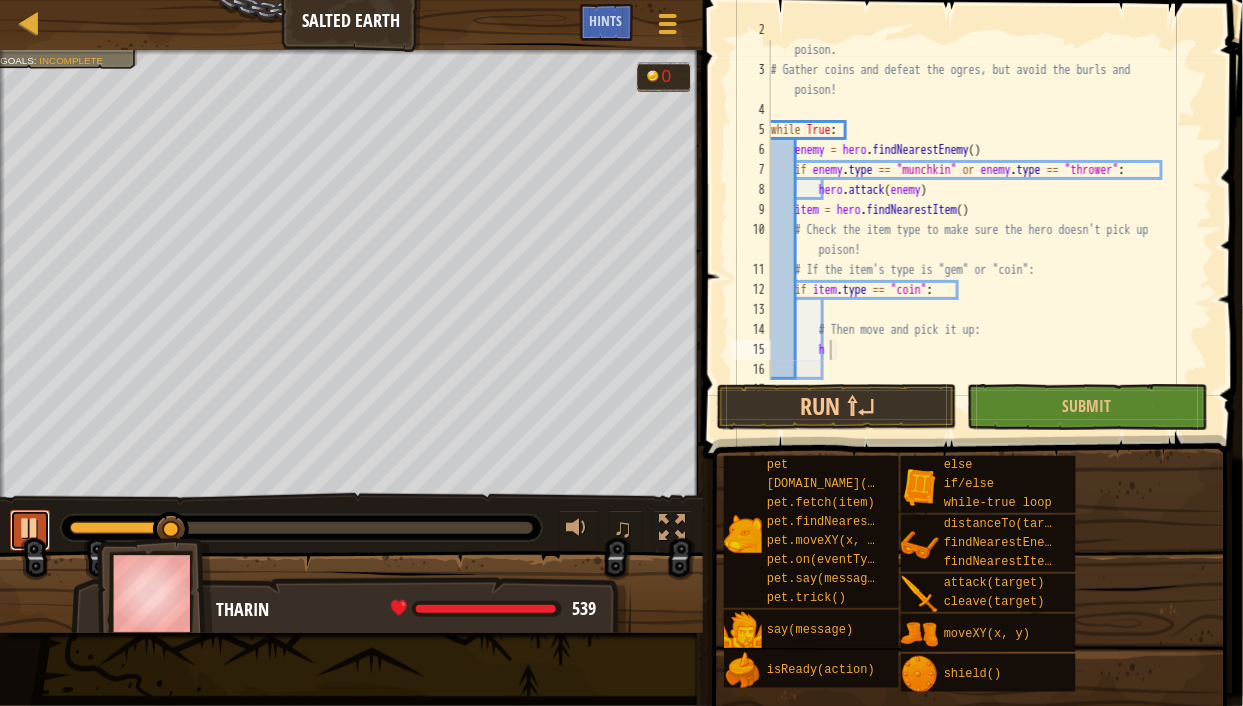 click at bounding box center (30, 528) 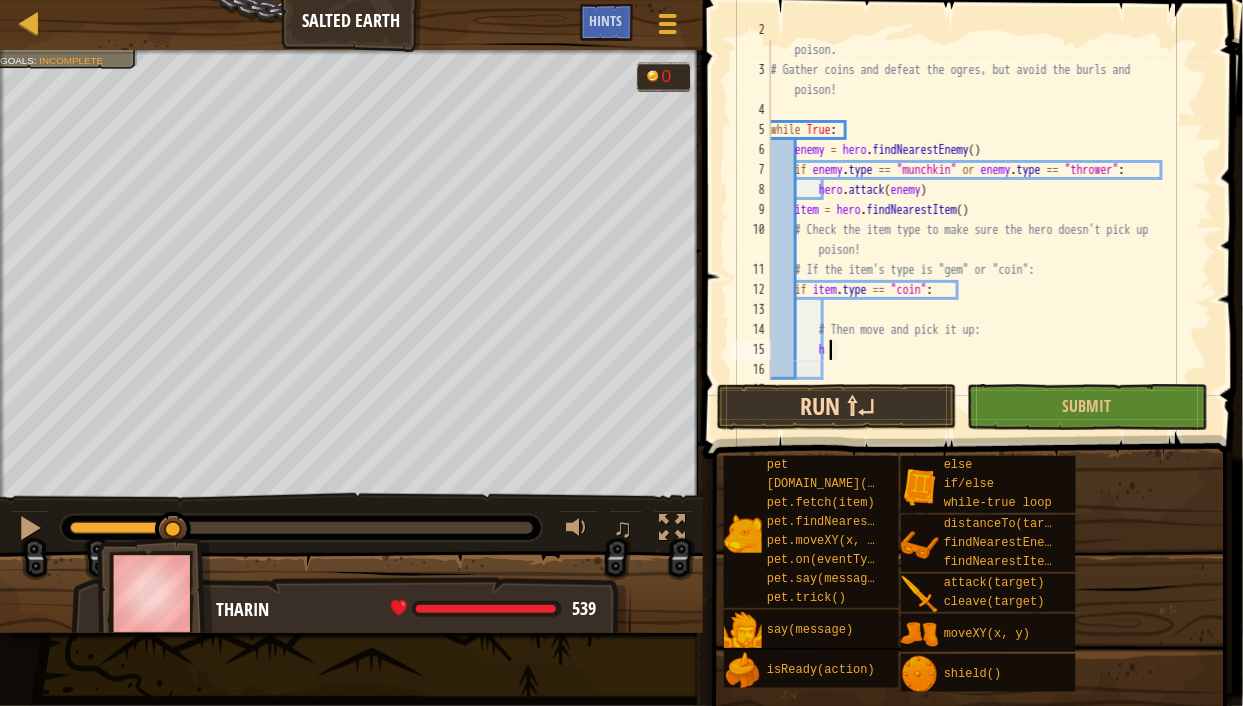 scroll, scrollTop: 9, scrollLeft: 3, axis: both 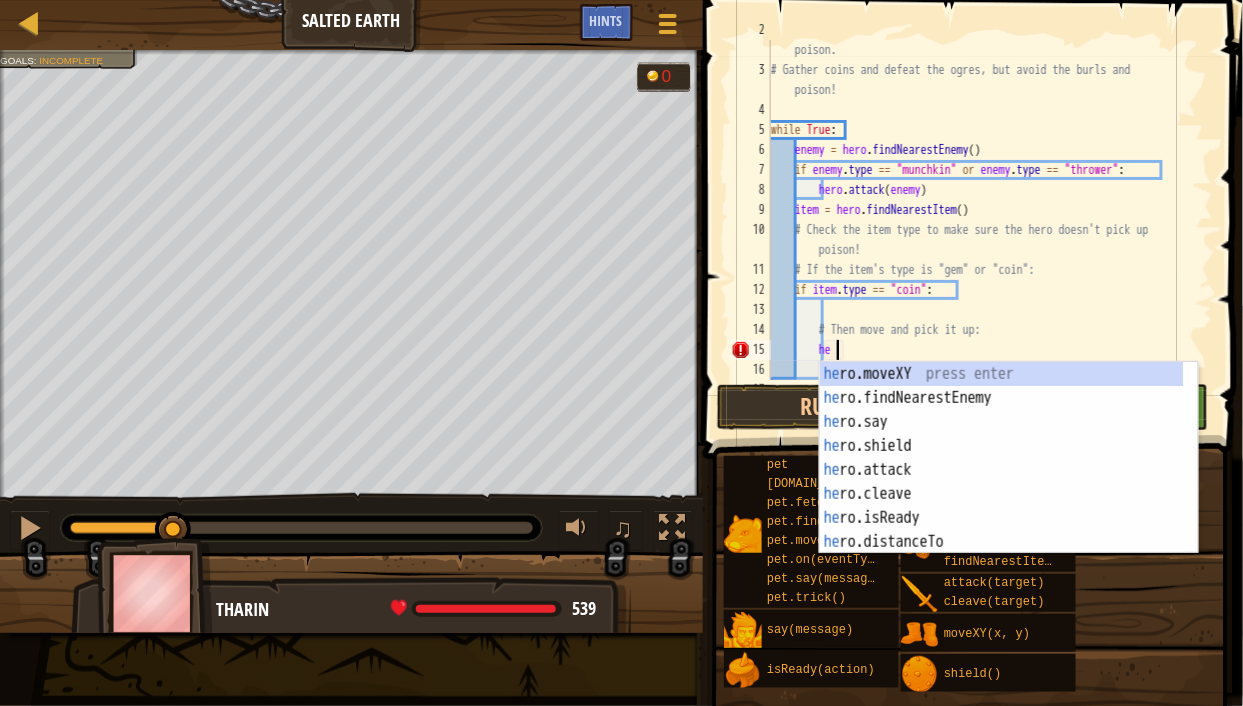 type on "h" 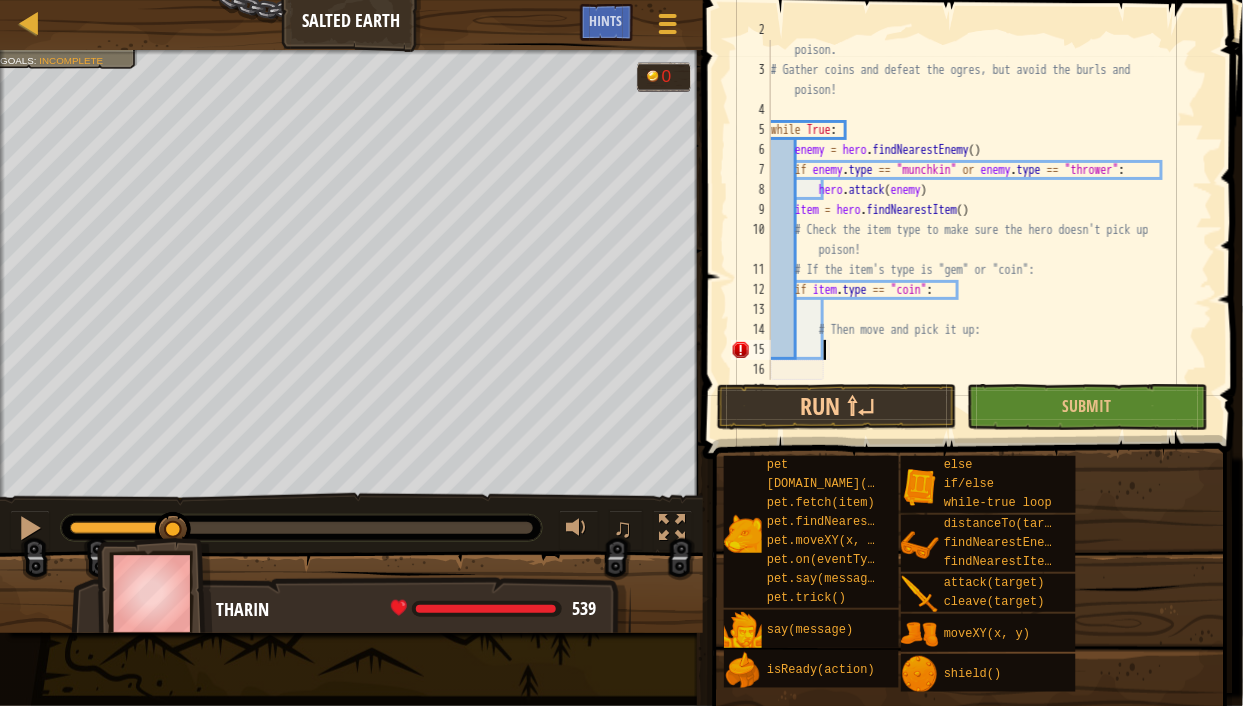 scroll, scrollTop: 9, scrollLeft: 3, axis: both 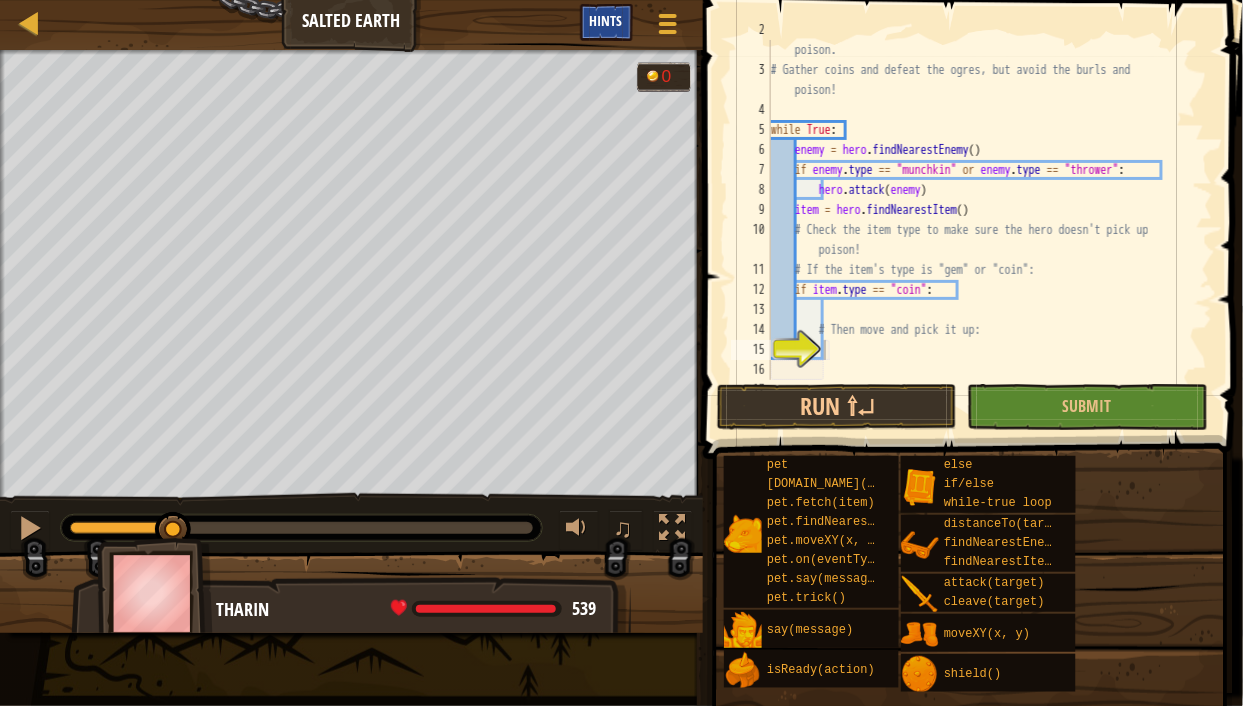 click on "Hints" at bounding box center (606, 22) 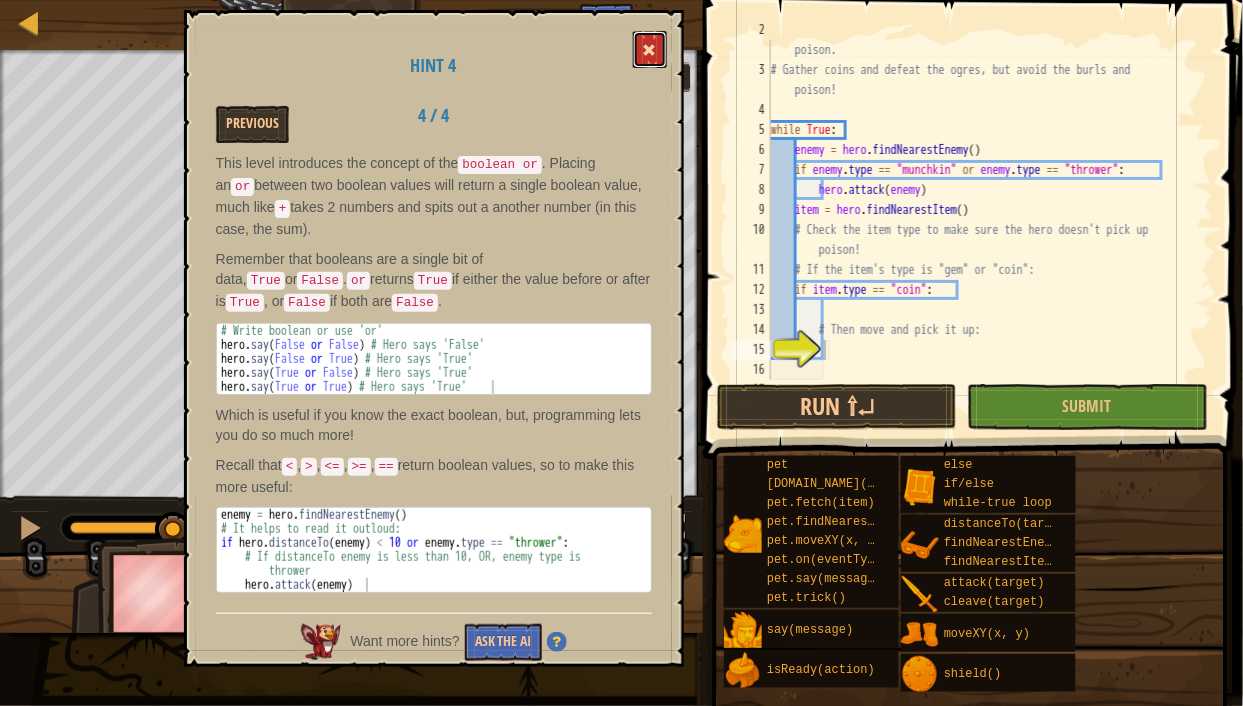 click at bounding box center (650, 50) 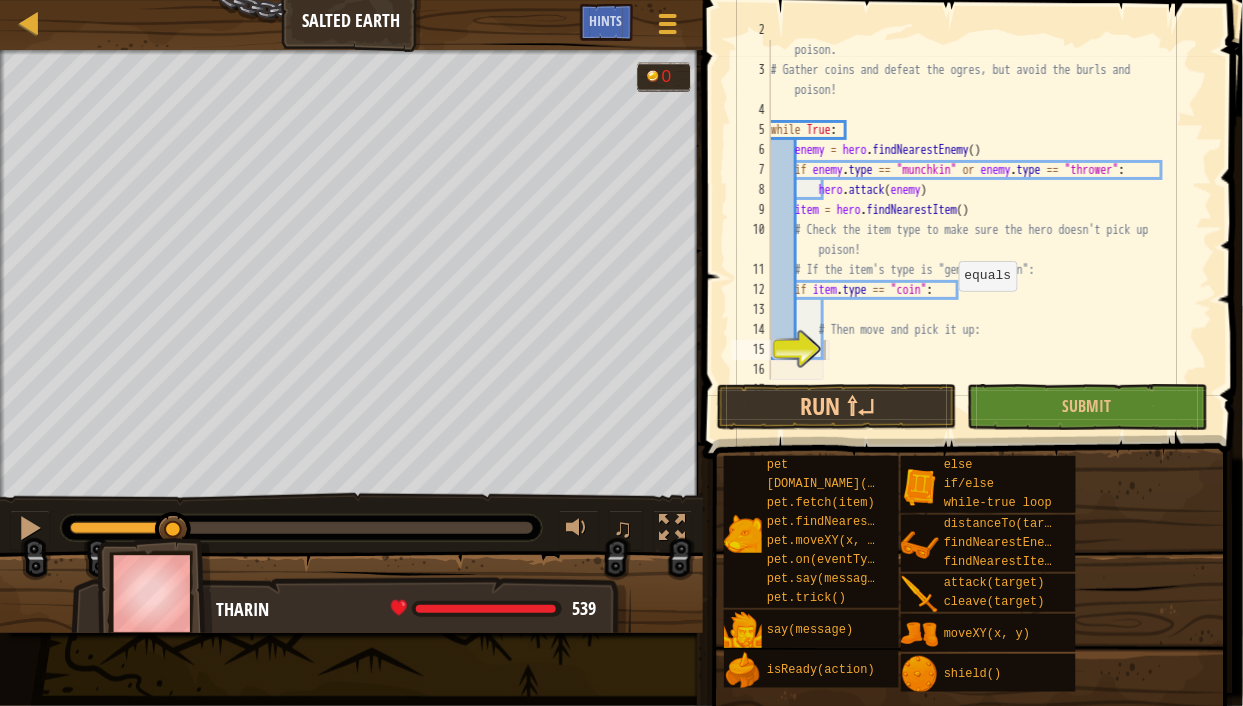 click on "# Be careful, though, for the ogres have sown the ground with       poison. # Gather coins and defeat the ogres, but avoid the burls and       poison! while   True :      enemy   =   hero . findNearestEnemy ( )      if   enemy . type   ==   "munchkin"   or   enemy . type   ==   "thrower" :          hero . attack ( enemy )      item   =   hero . findNearestItem ( )      # Check the item type to make sure the hero doesn't pick up           poison!      # If the item's type is "gem" or "coin":      if   item .  type   ==   "coin" :                   # Then move and pick it up:" at bounding box center [983, 220] 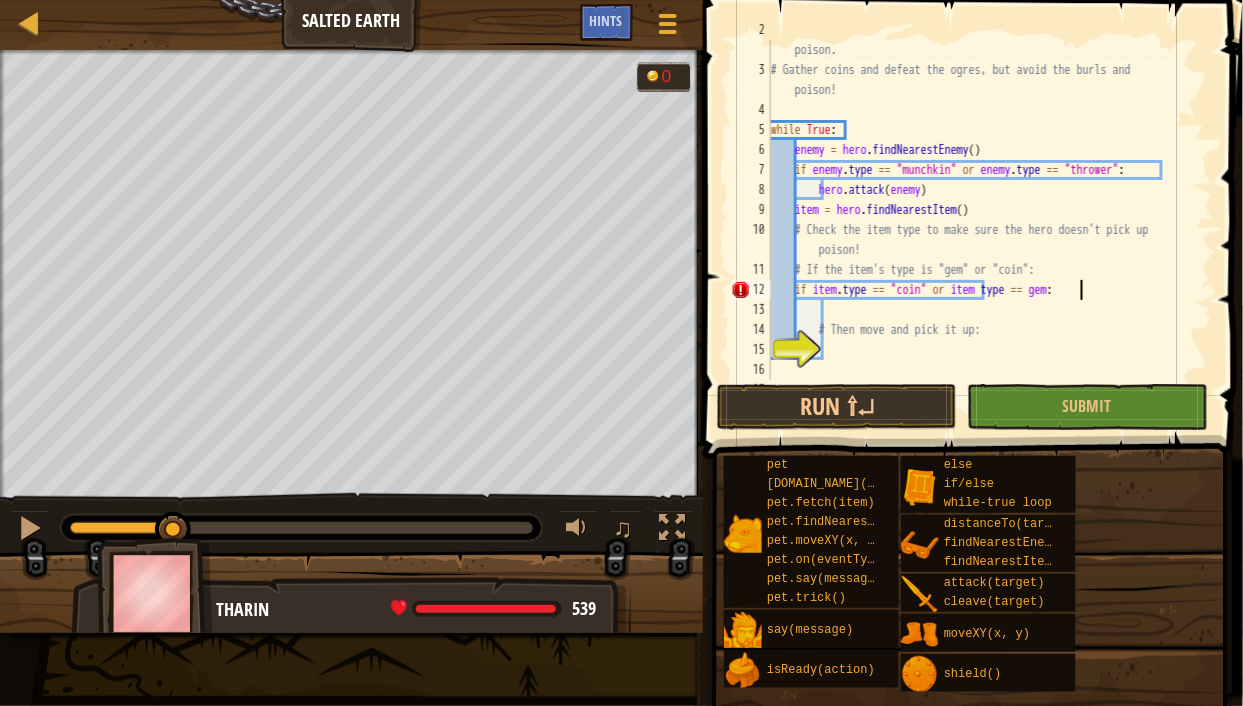 scroll, scrollTop: 9, scrollLeft: 25, axis: both 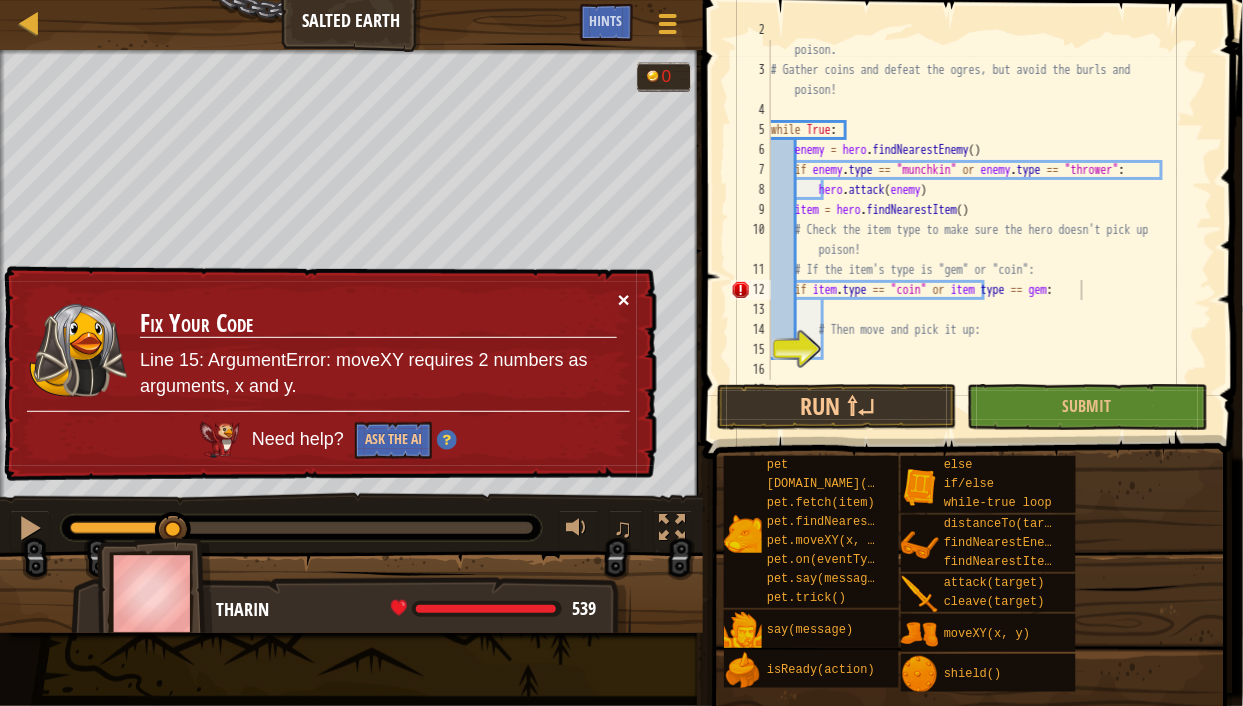 click on "×" at bounding box center (624, 299) 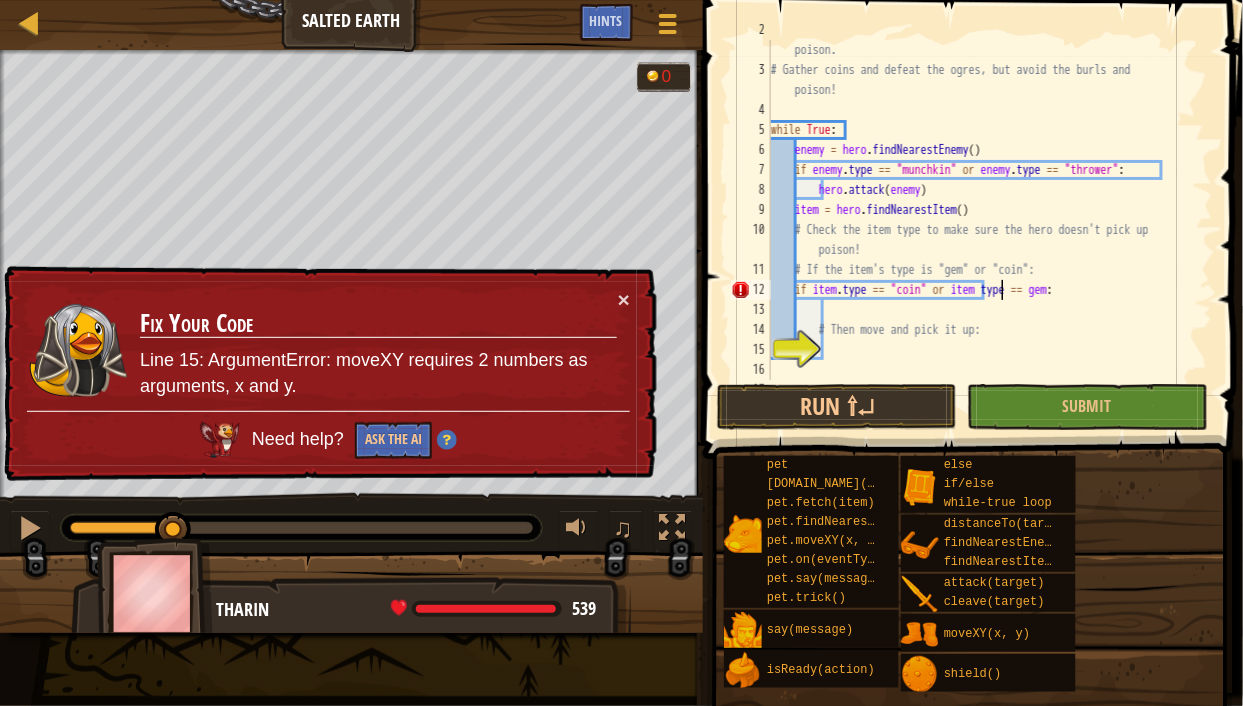 click on "# Be careful, though, for the ogres have sown the ground with       poison. # Gather coins and defeat the ogres, but avoid the burls and       poison! while   True :      enemy   =   hero . findNearestEnemy ( )      if   enemy . type   ==   "munchkin"   or   enemy . type   ==   "thrower" :          hero . attack ( enemy )      item   =   hero . findNearestItem ( )      # Check the item type to make sure the hero doesn't pick up           poison!      # If the item's type is "gem" or "coin":      if   item .  type   ==   "coin"   or   item   type   ==   gem :                   # Then move and pick it up:" at bounding box center (983, 220) 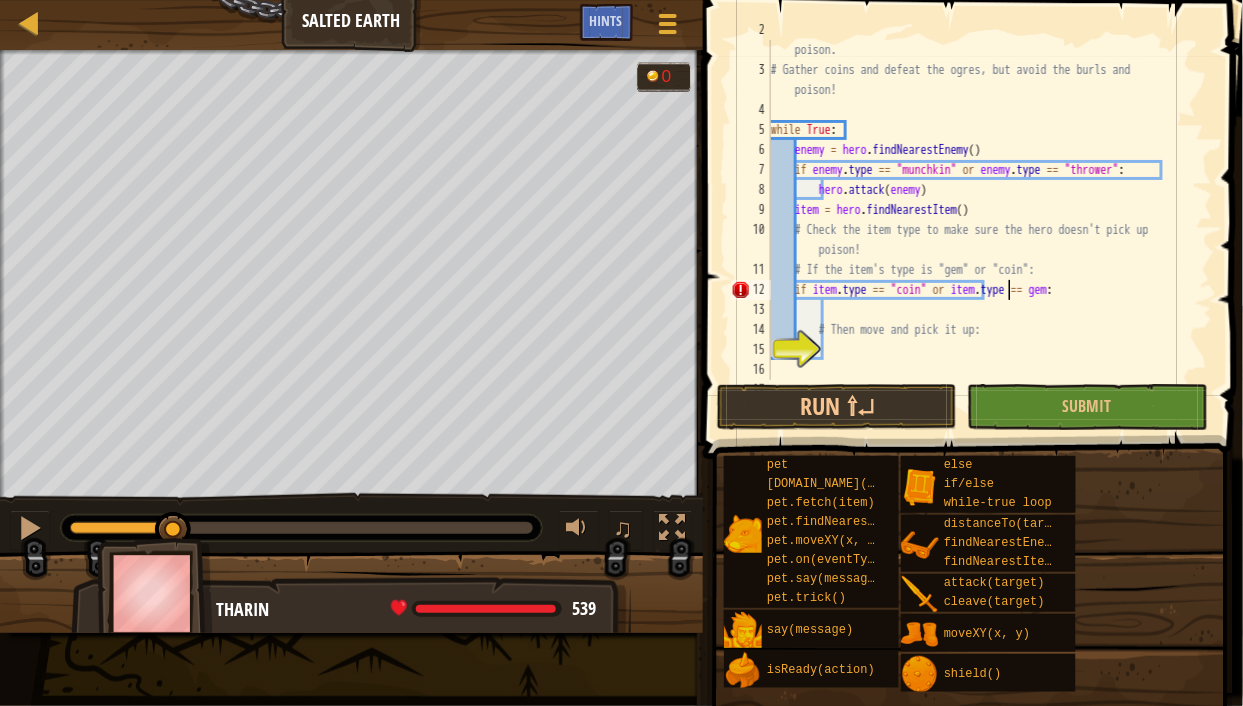 scroll, scrollTop: 9, scrollLeft: 20, axis: both 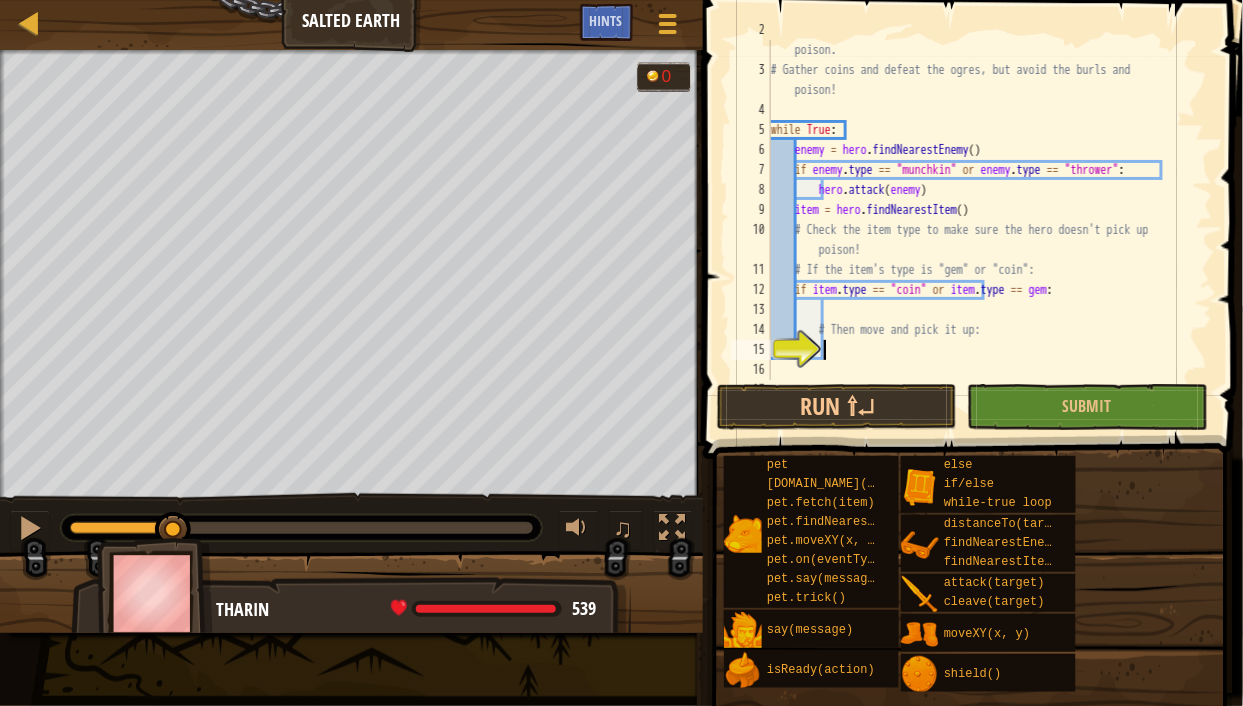 click on "# Be careful, though, for the ogres have sown the ground with       poison. # Gather coins and defeat the ogres, but avoid the burls and       poison! while   True :      enemy   =   hero . findNearestEnemy ( )      if   enemy . type   ==   "munchkin"   or   enemy . type   ==   "thrower" :          hero . attack ( enemy )      item   =   hero . findNearestItem ( )      # Check the item type to make sure the hero doesn't pick up           poison!      # If the item's type is "gem" or "coin":      if   item .  type   ==   "coin"   or   item .  type   ==   gem :                   # Then move and pick it up:" at bounding box center (983, 220) 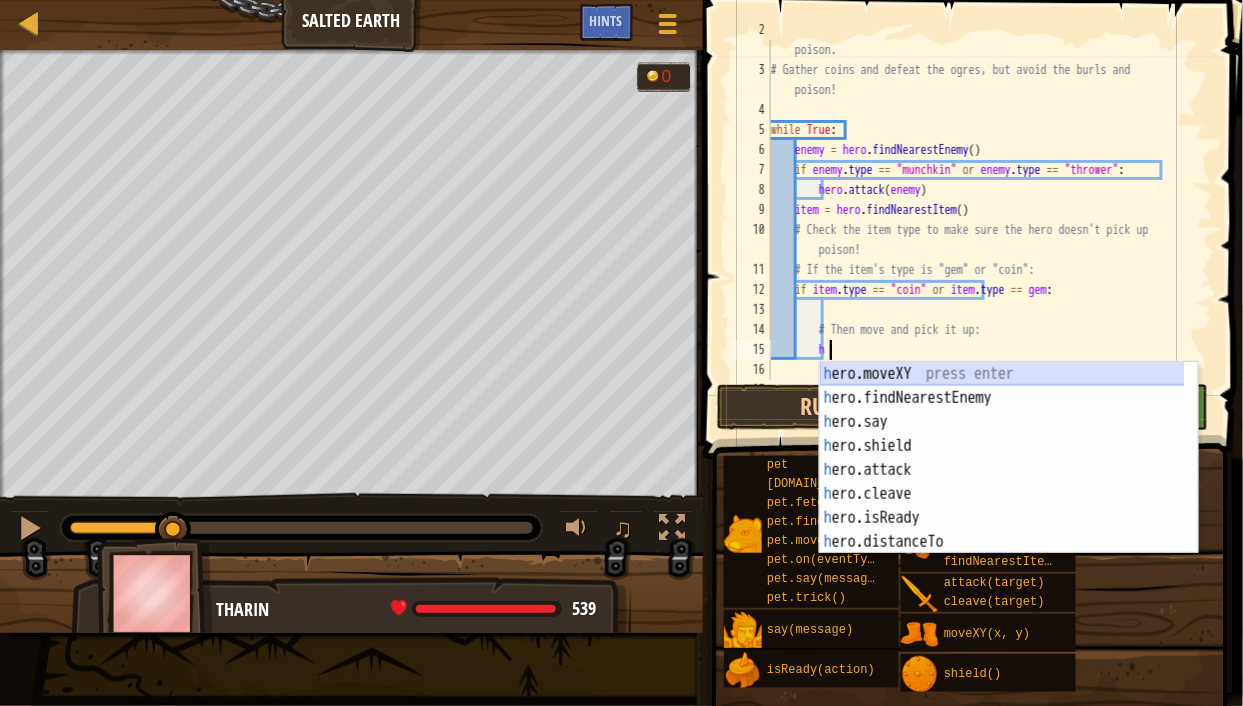 click on "h ero.moveXY press enter h ero.findNearestEnemy press enter h ero.say press enter h ero.shield press enter h ero.attack press enter h ero.cleave press enter h ero.isReady press enter h ero.distanceTo press enter h ero.findNearestItem press enter" at bounding box center [1009, 482] 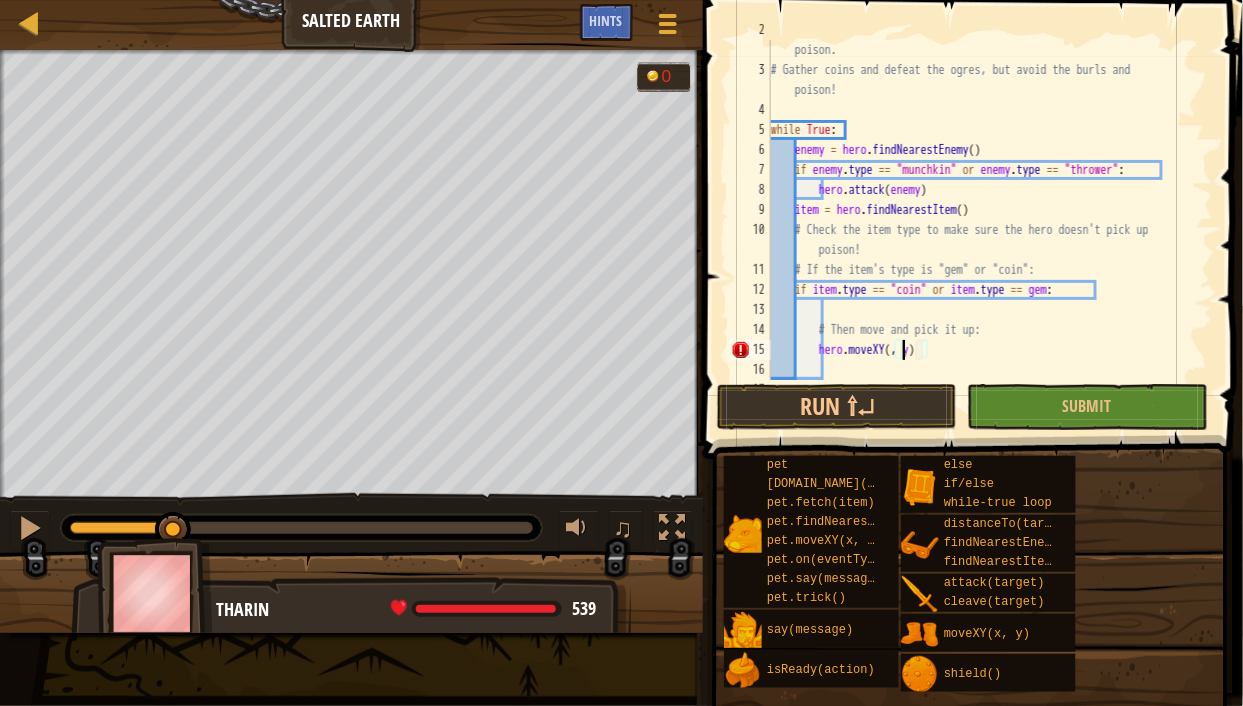 click on "# Be careful, though, for the ogres have sown the ground with       poison. # Gather coins and defeat the ogres, but avoid the burls and       poison! while   True :      enemy   =   hero . findNearestEnemy ( )      if   enemy . type   ==   "munchkin"   or   enemy . type   ==   "thrower" :          hero . attack ( enemy )      item   =   hero . findNearestItem ( )      # Check the item type to make sure the hero doesn't pick up           poison!      # If the item's type is "gem" or "coin":      if   item .  type   ==   "coin"   or   item .  type   ==   gem :                   # Then move and pick it up:          hero . moveXY ( ,   y )" at bounding box center [983, 220] 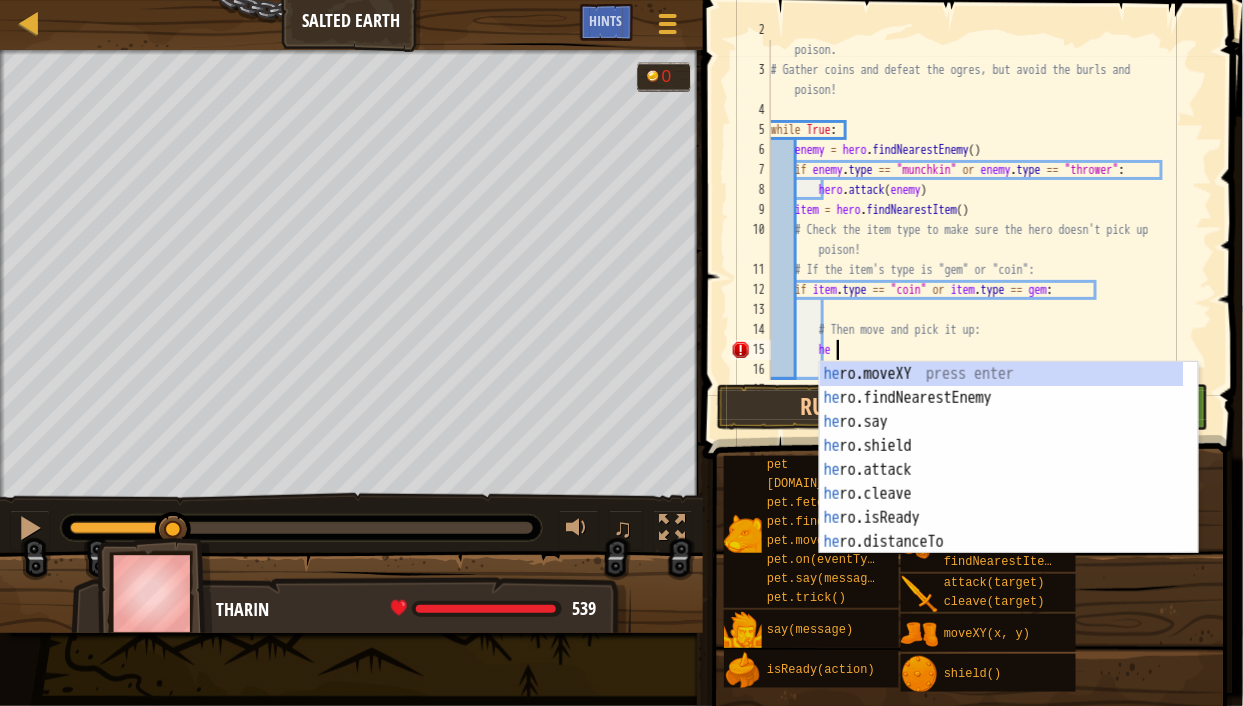 type on "h" 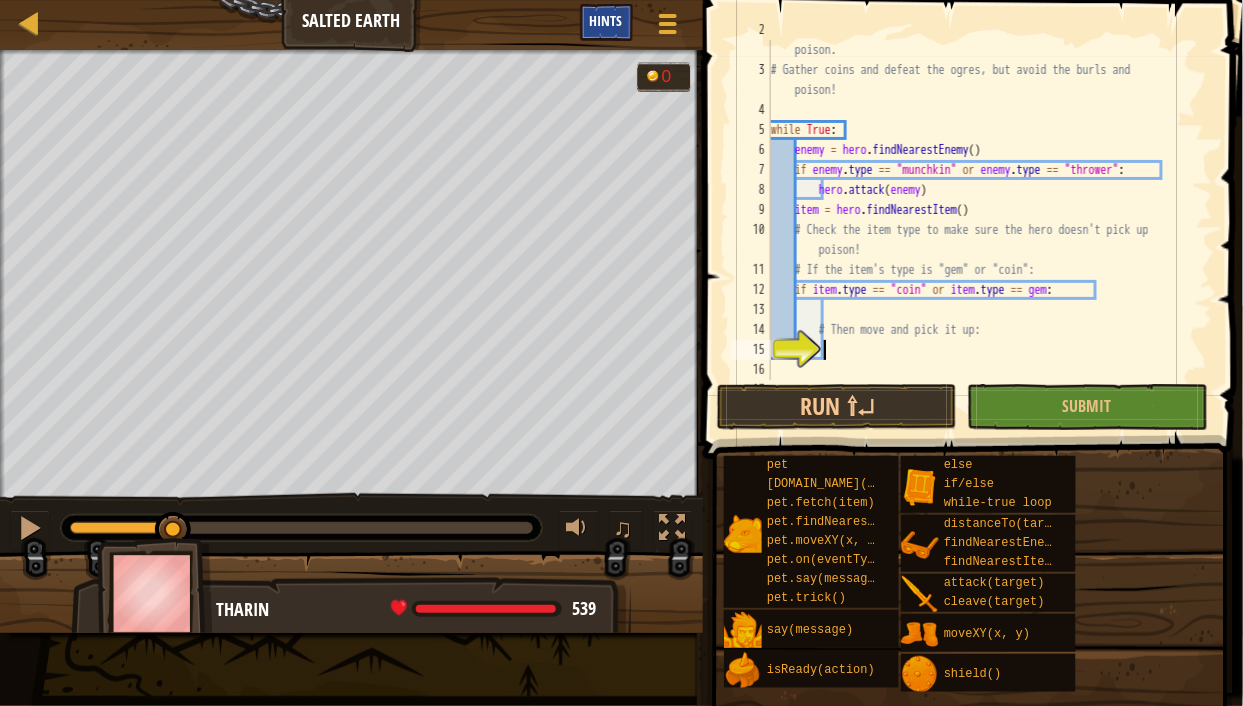 type 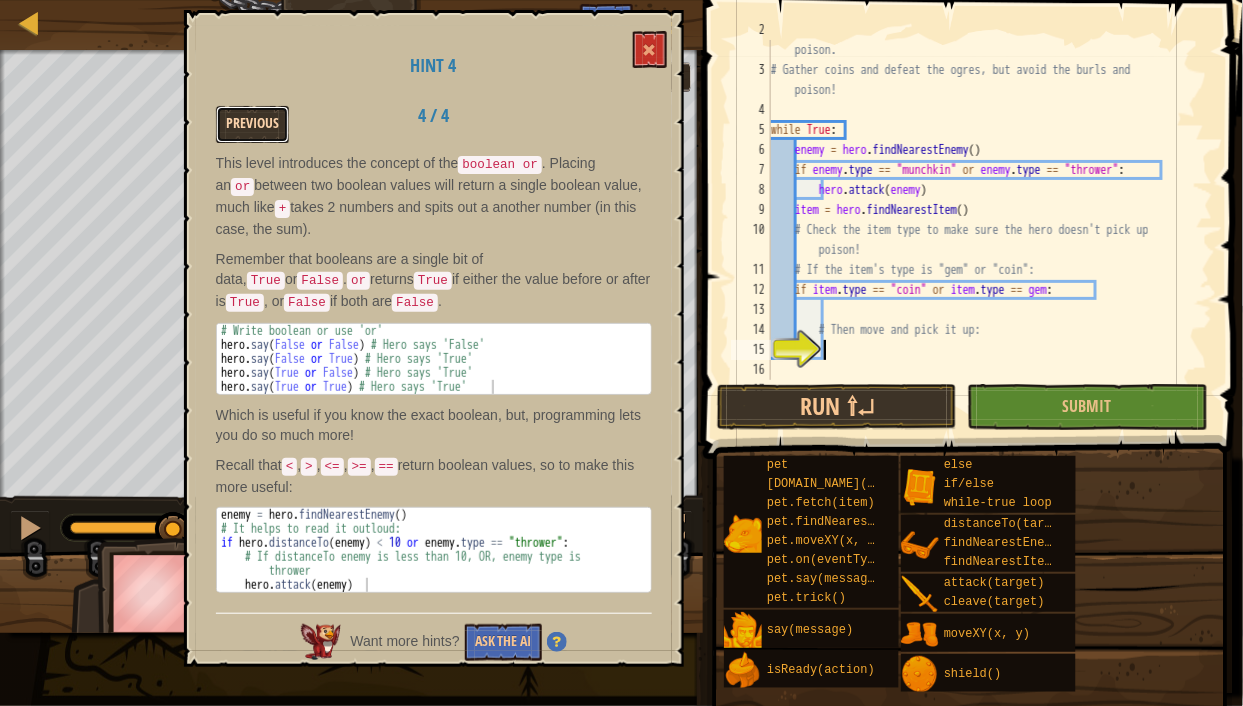 click on "Previous" at bounding box center (252, 124) 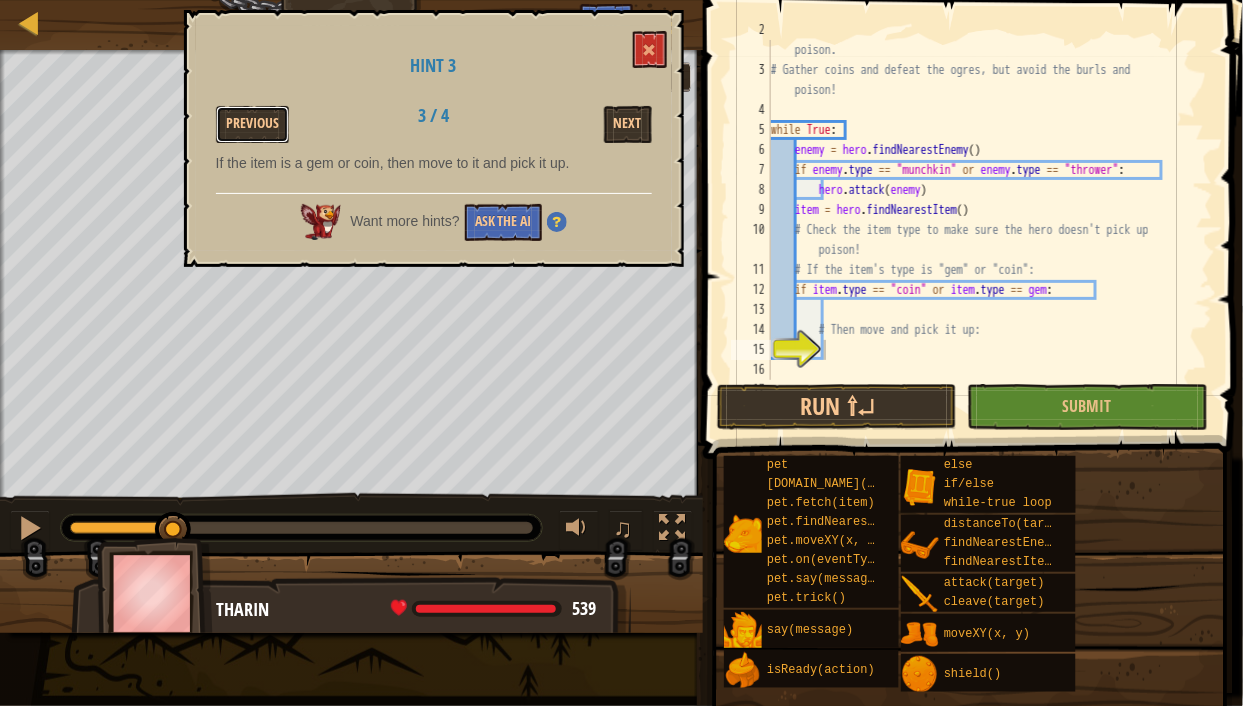 click on "Previous" at bounding box center [252, 124] 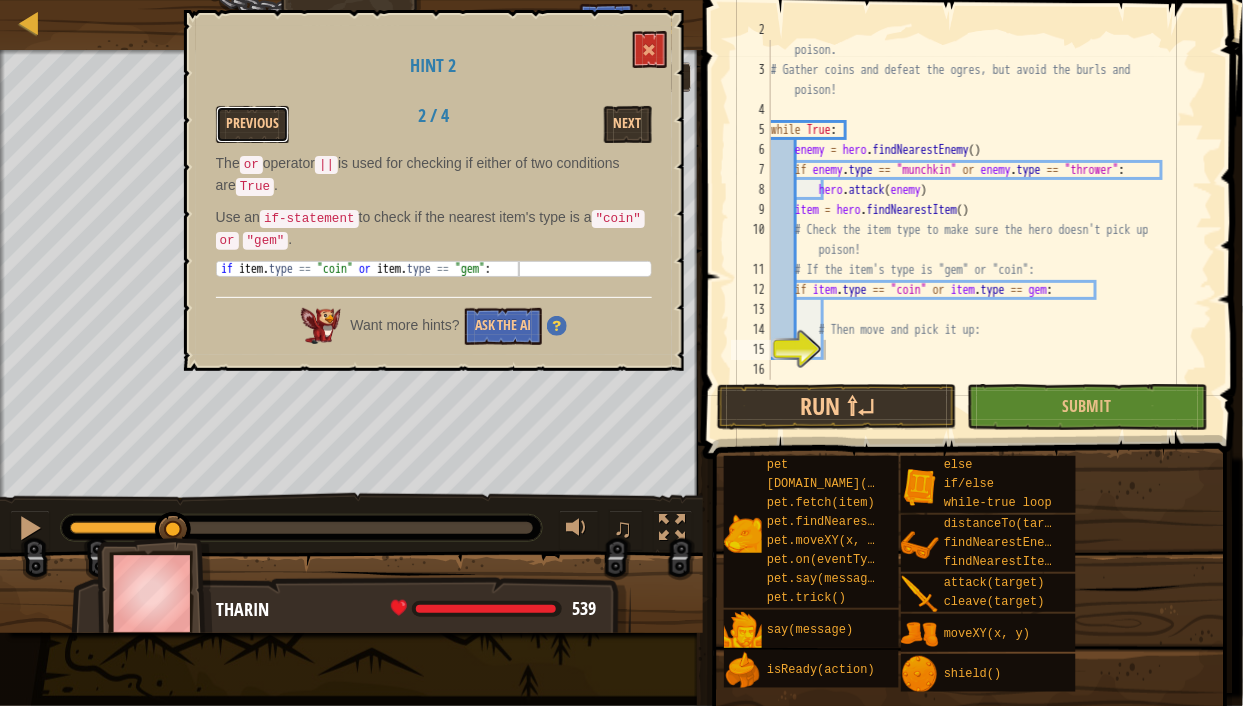 click on "Previous" at bounding box center [252, 124] 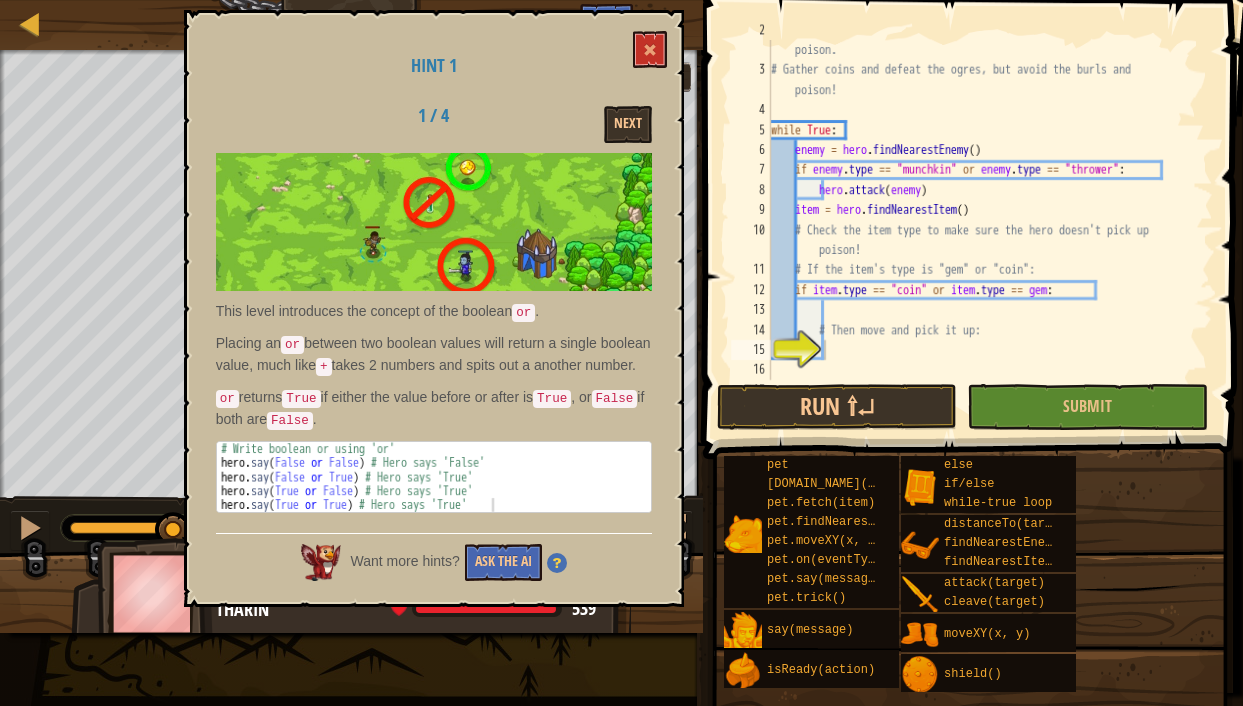 scroll, scrollTop: 0, scrollLeft: 0, axis: both 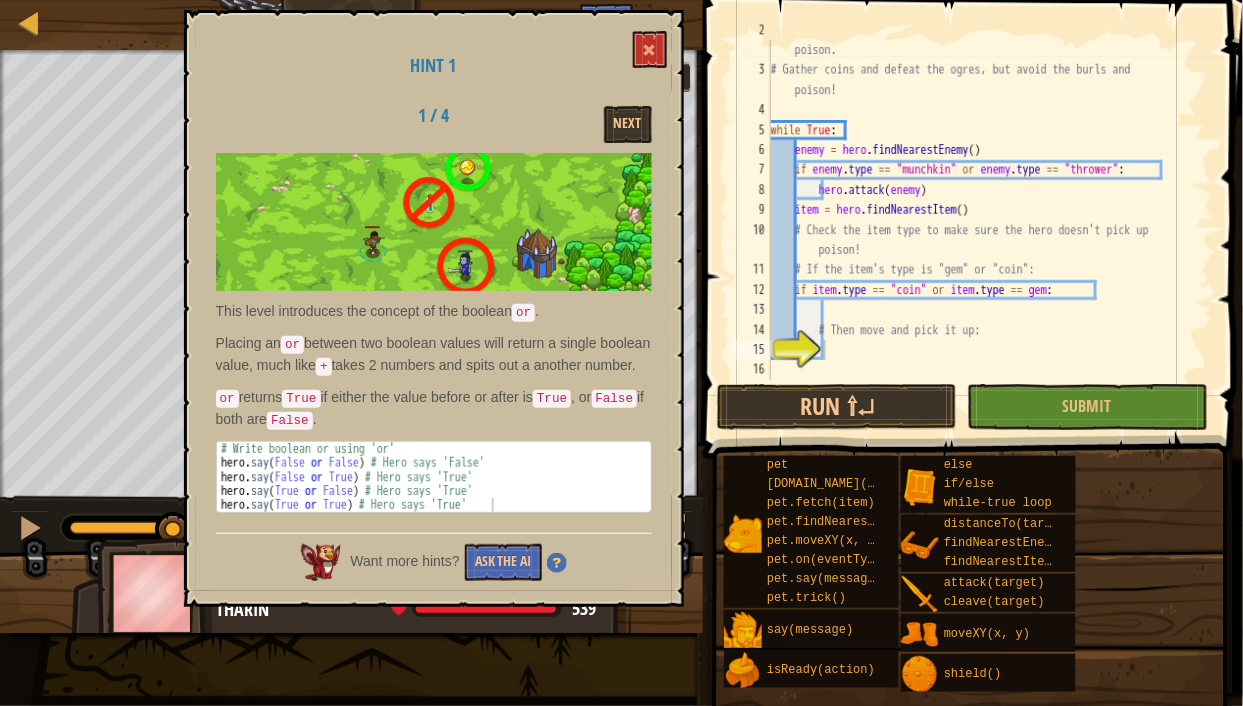 click on "This level introduces the concept of the boolean  or .
Placing an  or  between two boolean values will return a single boolean value, much like  +  takes 2 numbers and spits out a another number.
or  returns  True  if either the value before or after is  True , or  False  if both are  False .
1 2 3 4 5 # Write boolean or using 'or' hero . say ( False   or   False )   # Hero says 'False' hero . say ( False   or   True )   # Hero says 'True' hero . say ( True   or   False )   # Hero says 'True' hero . say ( True   or   True )   # Hero says 'True'     XXXXXXXXXXXXXXXXXXXXXXXXXXXXXXXXXXXXXXXXXXXXXXXXXXXXXXXXXXXXXXXXXXXXXXXXXXXXXXXXXXXXXXXXXXXXXXXXXXXXXXXXXXXXXXXXXXXXXXXXXXXXXXXXXXXXXXXXXXXXXXXXXXXXXXXXXXXXXXXXXXXXXXXXXXXXXXXXXXXXXXXXXXXXXXXXXXXXXXXXXXXXXXXXXXXXXXXXXXXXXXXXXXXXXXXXXXXXXXXXXXXXXXXXXXXXXXXX" at bounding box center [434, 338] 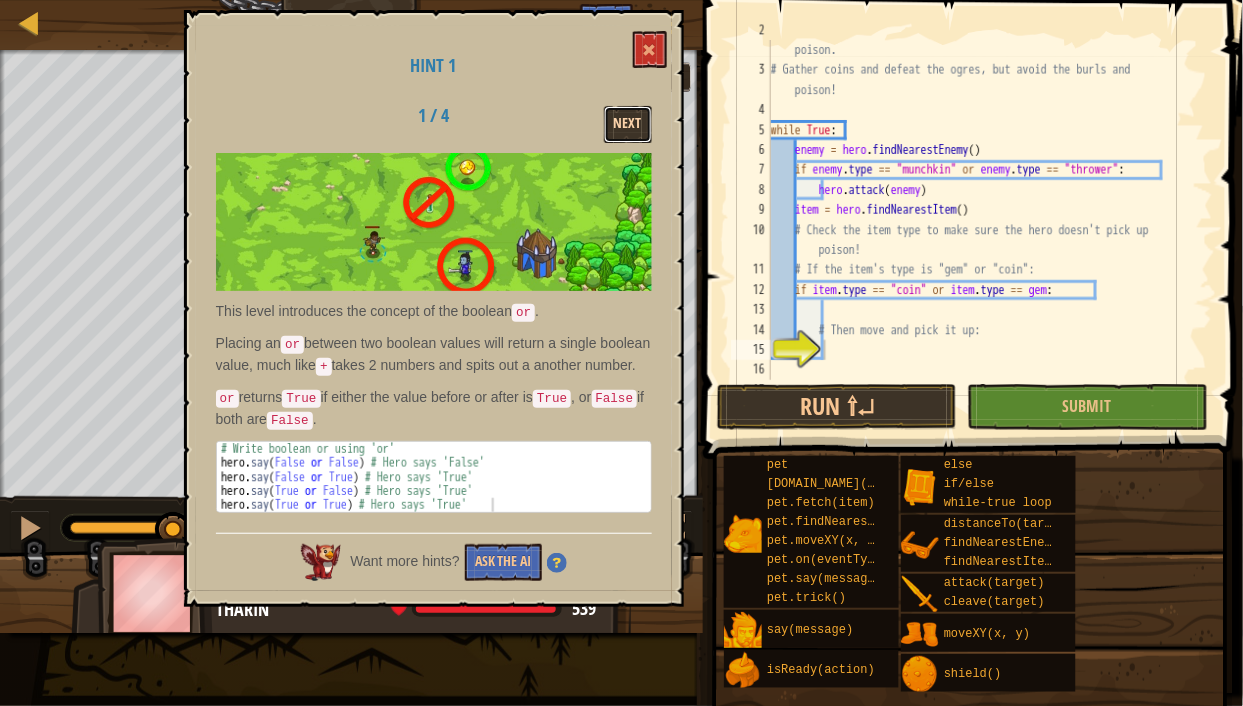 click on "Next" at bounding box center (628, 124) 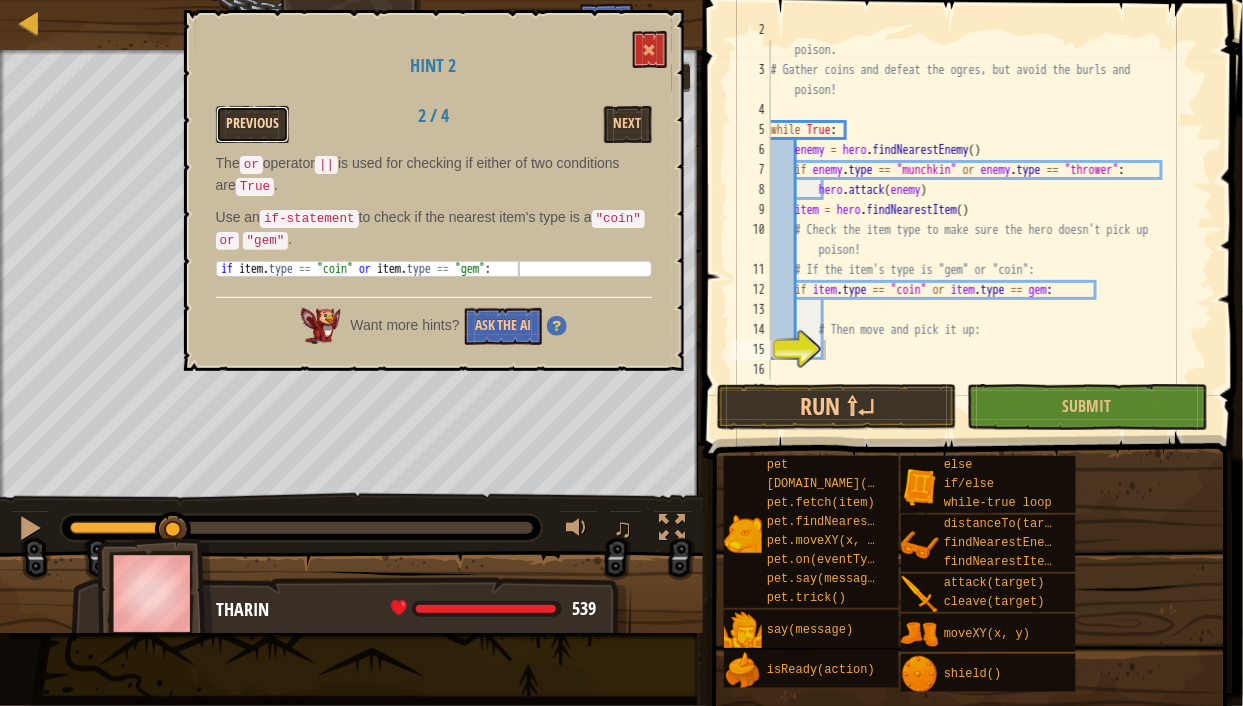 click on "Previous" at bounding box center [252, 124] 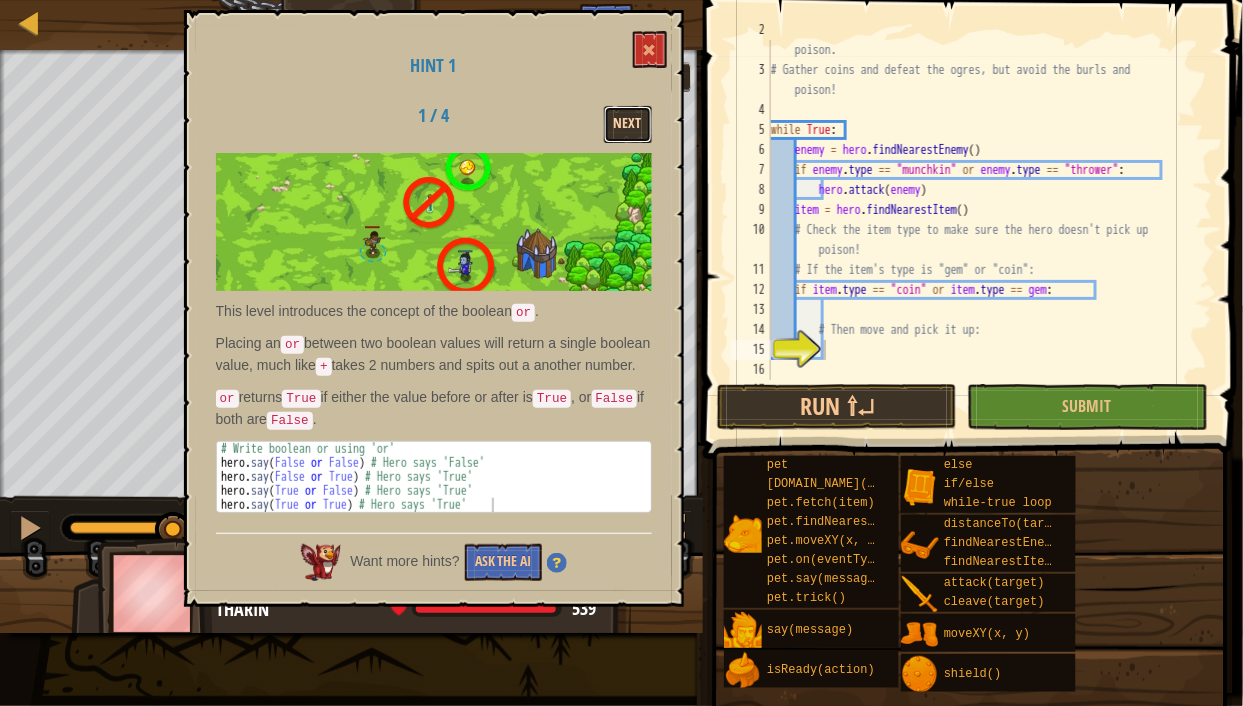 click on "Next" at bounding box center (628, 124) 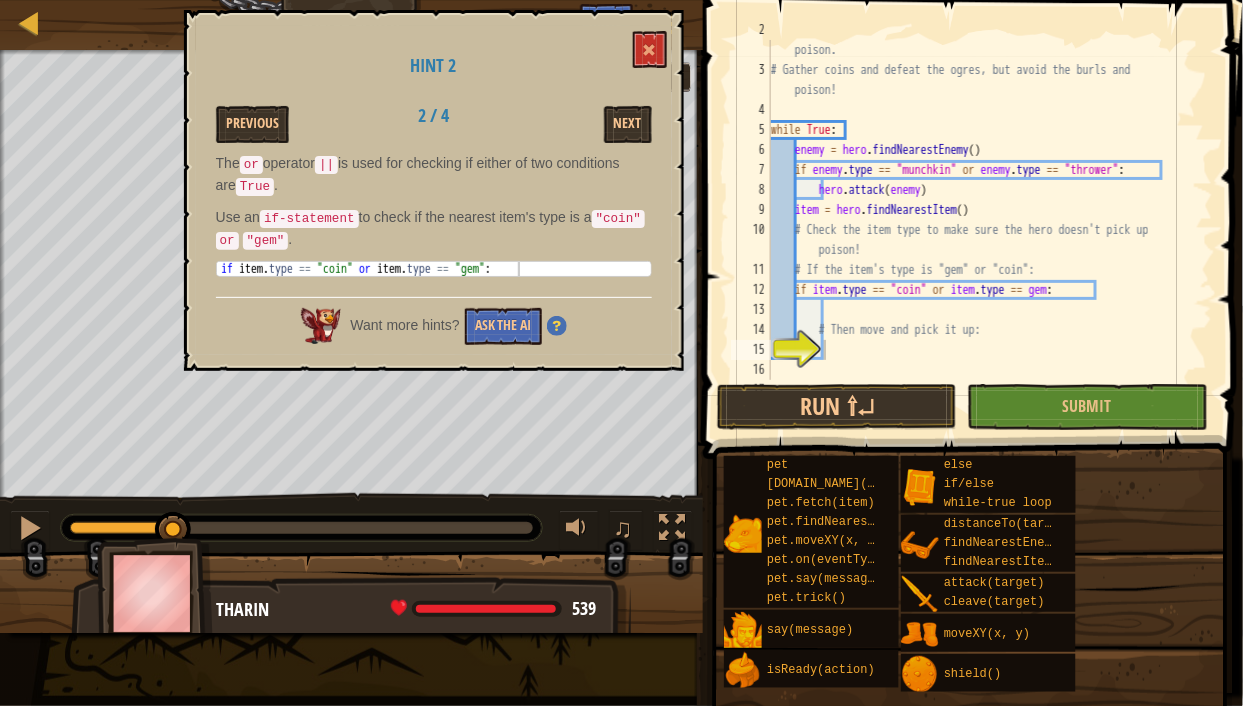 click on "The  or  operator  ||  is used for checking if either of two conditions are  True .
Use an  if-statement  to check if the nearest item's type is a  "coin"   or   "gem" .
1 if   item . type   ==   "coin"   or   item . type   ==   "gem" :     הההההההההההההההההההההההההההההההההההההההההההההההההההההההההההההההההההההההההההההההההההההההההההההההההההההההההההההההההההההההההההההההההההההההההההההההההההההההההההההההההההההההההההההההההההההההההההההההההההההההההההההההההההההההההההההההההההההההההההההההההההההההההההההההה XXXXXXXXXXXXXXXXXXXXXXXXXXXXXXXXXXXXXXXXXXXXXXXXXXXXXXXXXXXXXXXXXXXXXXXXXXXXXXXXXXXXXXXXXXXXXXXXXXXXXXXXXXXXXXXXXXXXXXXXXXXXXXXXXXXXXXXXXXXXXXXXXXXXXXXXXXXXXXXXXXXXXXXXXXXXXXXXXXXXXXXXXXXXXXXXXXXXXXXXXXXXXXXXXXXXXXXXXXXXXXXXXXXXXXXXXXXXXXXXXXXXXXXXXXXXXXXX" at bounding box center (434, 220) 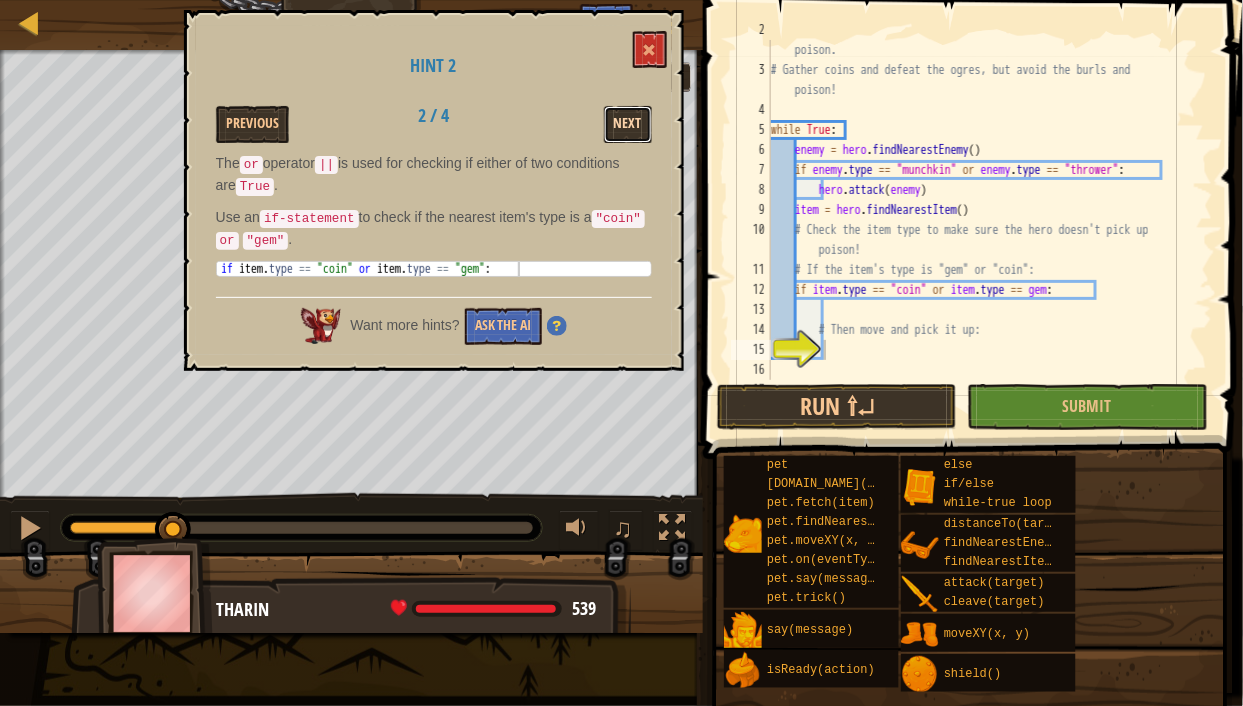 click on "Next" at bounding box center [628, 124] 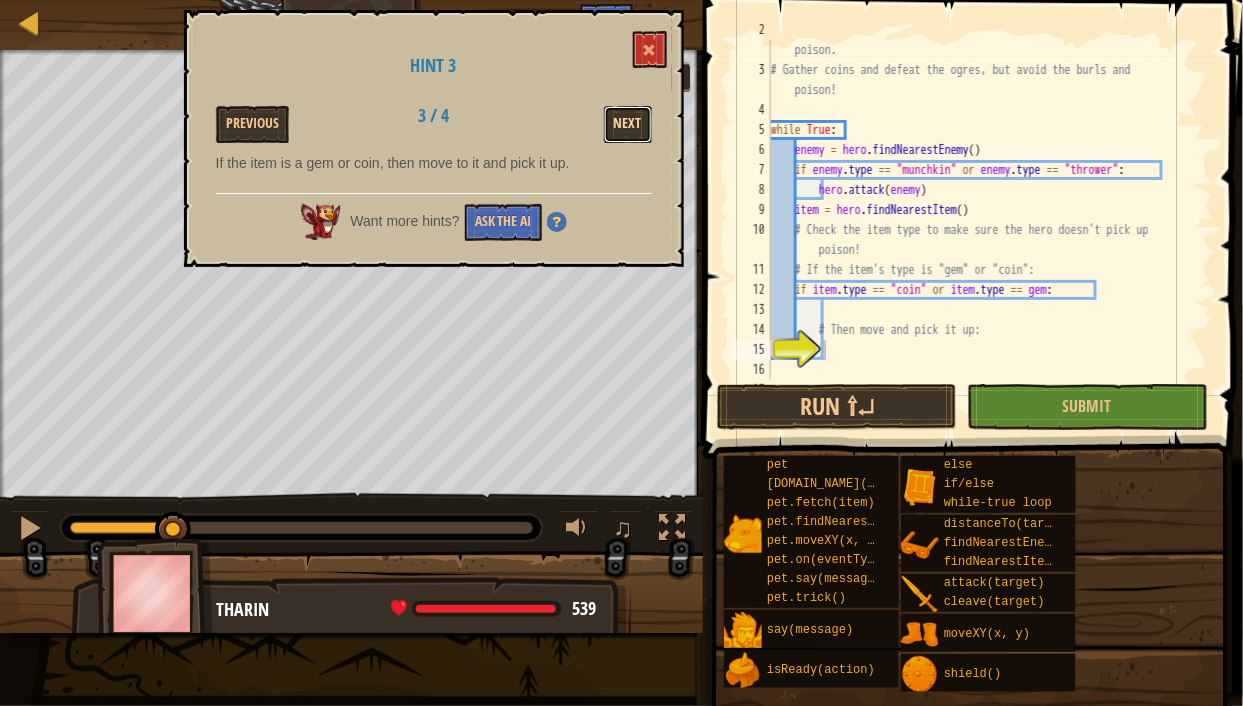 click on "Next" at bounding box center [628, 124] 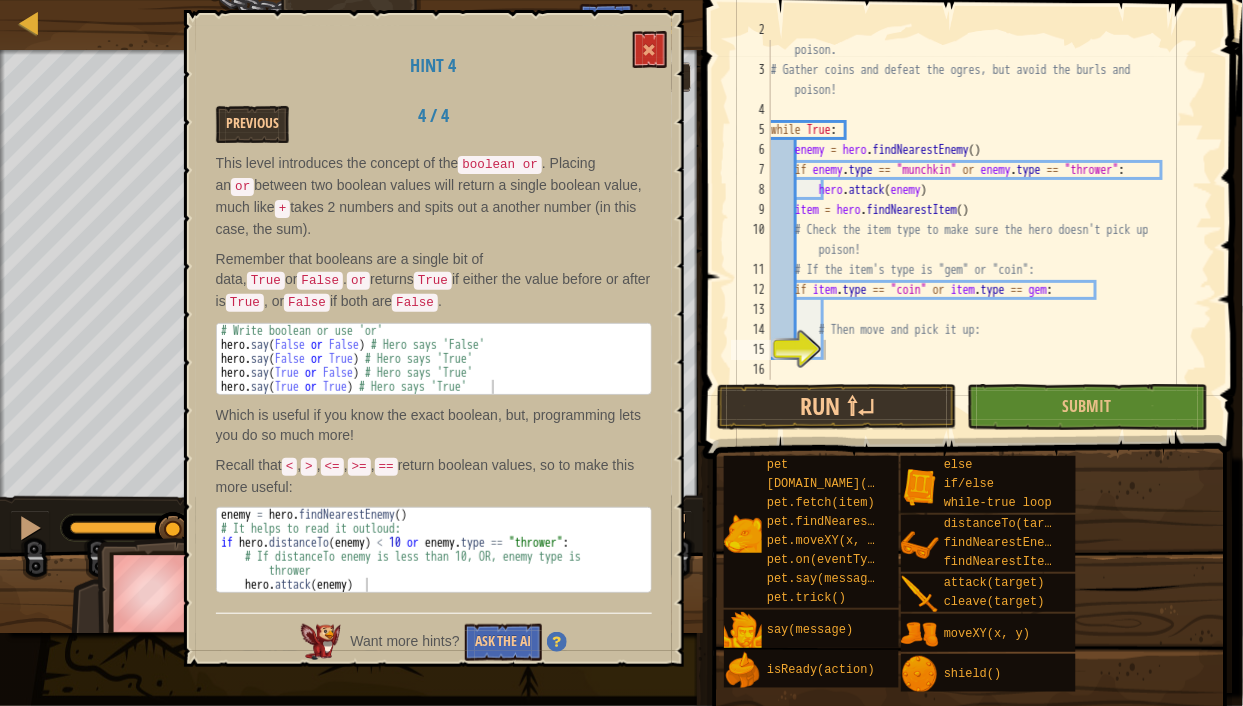 click on "# Be careful, though, for the ogres have sown the ground with       poison. # Gather coins and defeat the ogres, but avoid the burls and       poison! while   True :      enemy   =   hero . findNearestEnemy ( )      if   enemy . type   ==   "munchkin"   or   enemy . type   ==   "thrower" :          hero . attack ( enemy )      item   =   hero . findNearestItem ( )      # Check the item type to make sure the hero doesn't pick up           poison!      # If the item's type is "gem" or "coin":      if   item .  type   ==   "coin"   or   item .  type   ==   gem :                   # Then move and pick it up:" at bounding box center (983, 220) 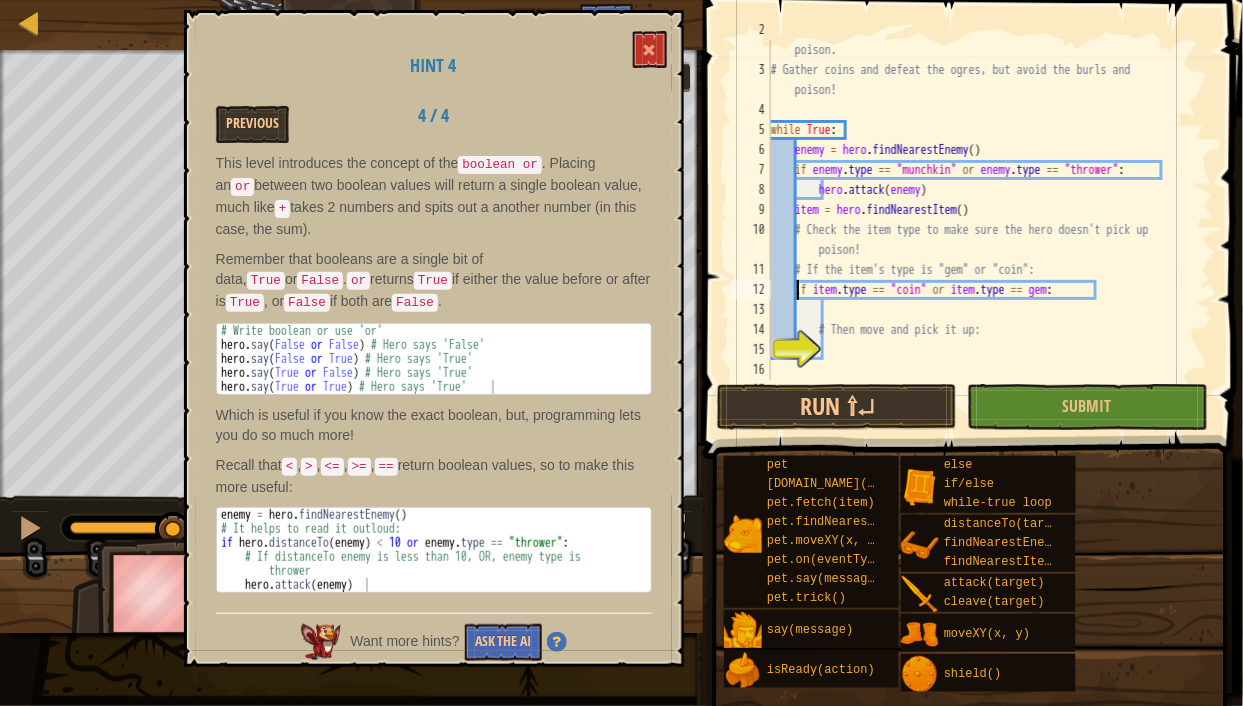 click on "# Be careful, though, for the ogres have sown the ground with       poison. # Gather coins and defeat the ogres, but avoid the burls and       poison! while   True :      enemy   =   hero . findNearestEnemy ( )      if   enemy . type   ==   "munchkin"   or   enemy . type   ==   "thrower" :          hero . attack ( enemy )      item   =   hero . findNearestItem ( )      # Check the item type to make sure the hero doesn't pick up           poison!      # If the item's type is "gem" or "coin":      if   item .  type   ==   "coin"   or   item .  type   ==   gem :                   # Then move and pick it up:" at bounding box center [983, 220] 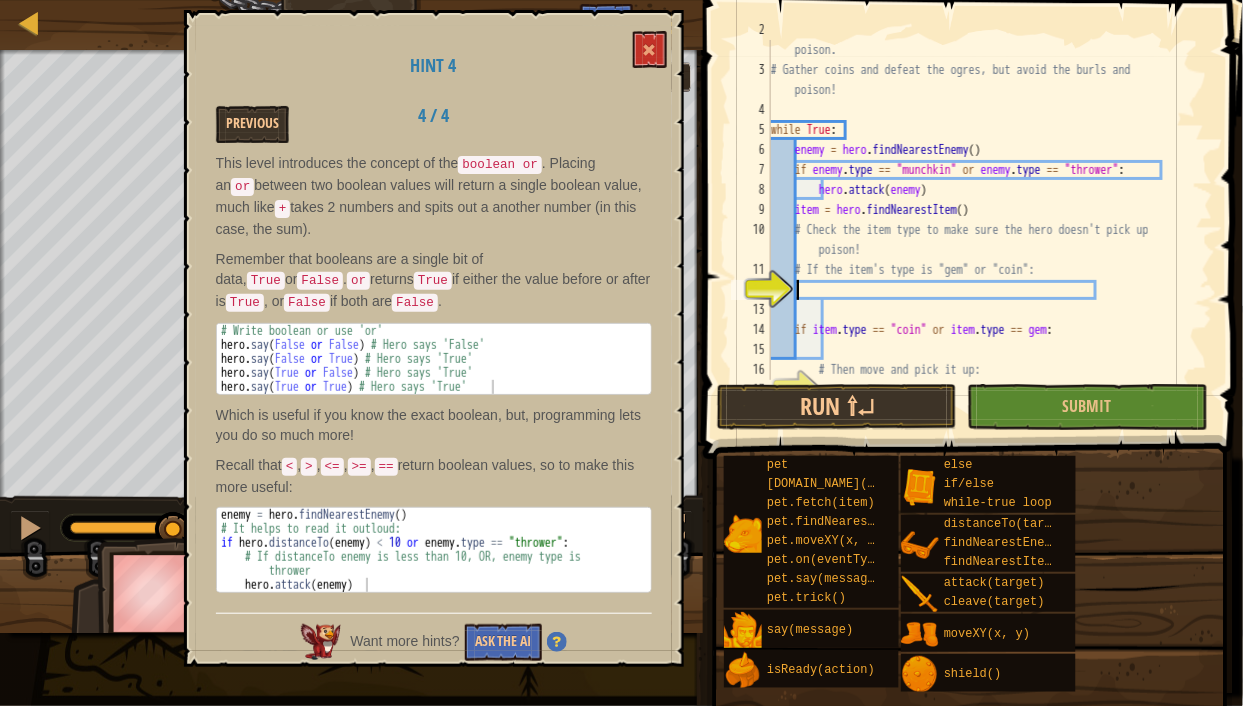 click on "# Be careful, though, for the ogres have sown the ground with       poison. # Gather coins and defeat the ogres, but avoid the burls and       poison! while   True :      enemy   =   hero . findNearestEnemy ( )      if   enemy . type   ==   "munchkin"   or   enemy . type   ==   "thrower" :          hero . attack ( enemy )      item   =   hero . findNearestItem ( )      # Check the item type to make sure the hero doesn't pick up           poison!      # If the item's type is "gem" or "coin":                if   item .  type   ==   "coin"   or   item .  type   ==   gem :                   # Then move and pick it up:" at bounding box center (983, 220) 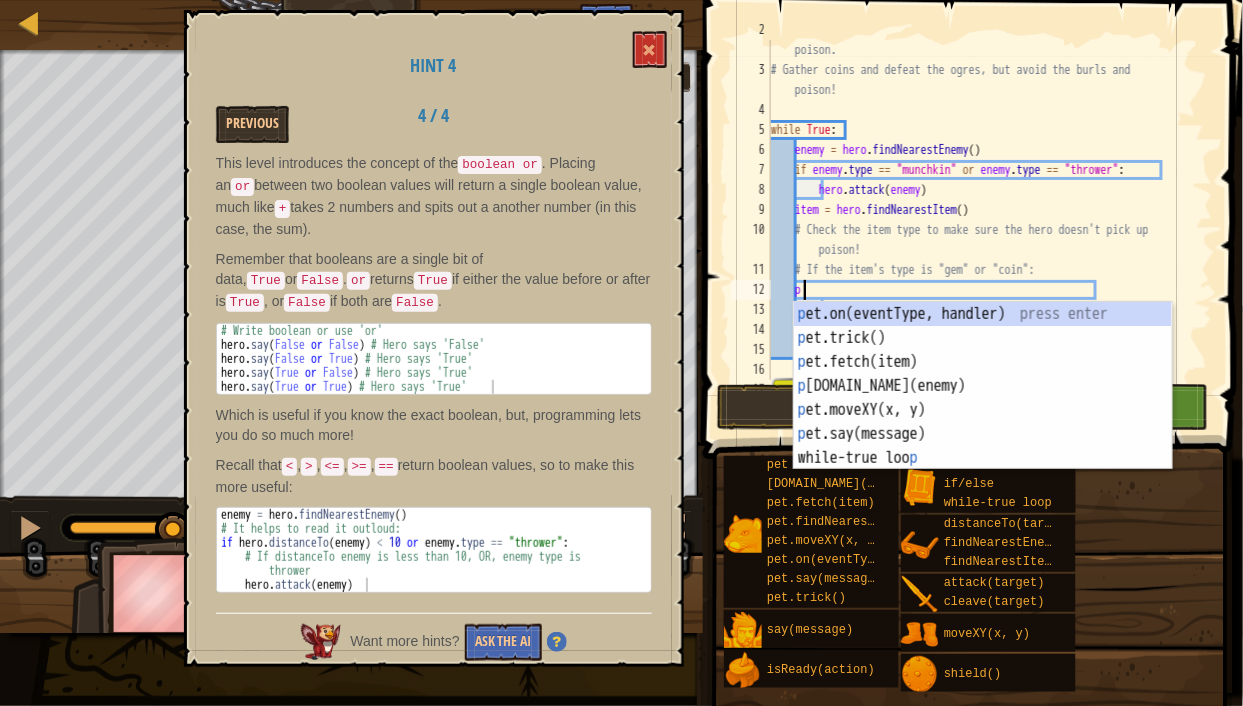 scroll, scrollTop: 9, scrollLeft: 2, axis: both 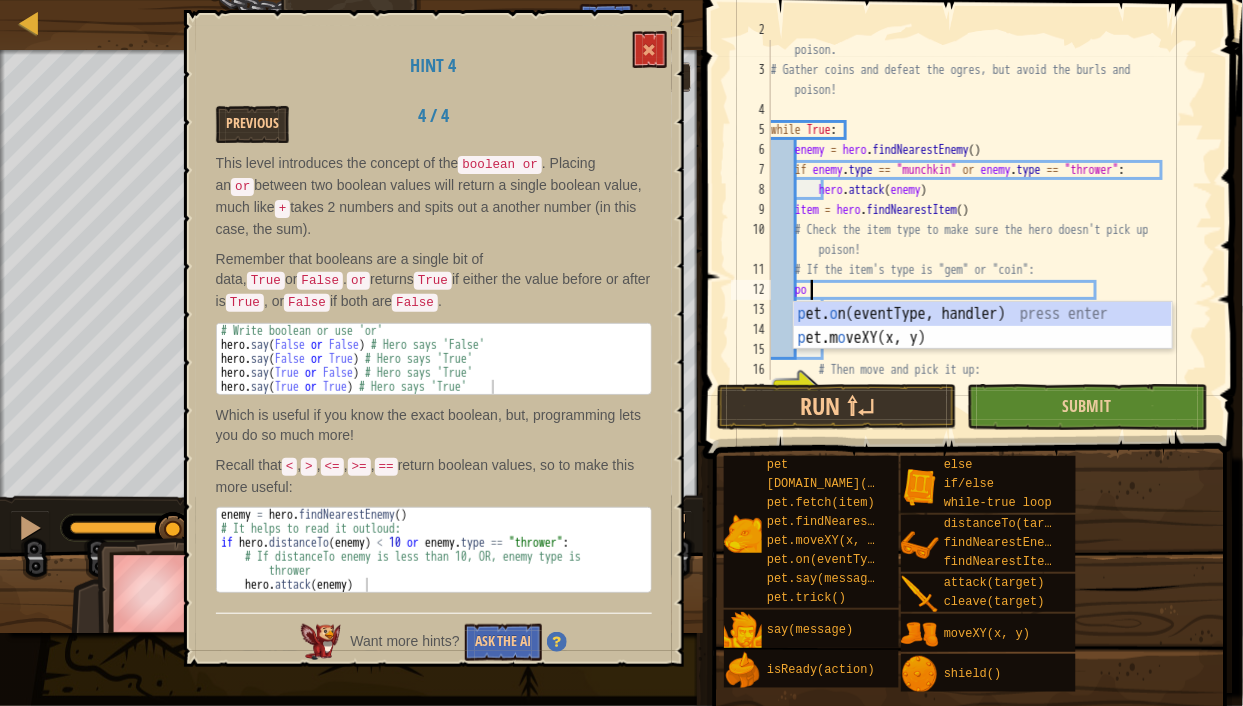 type on "p" 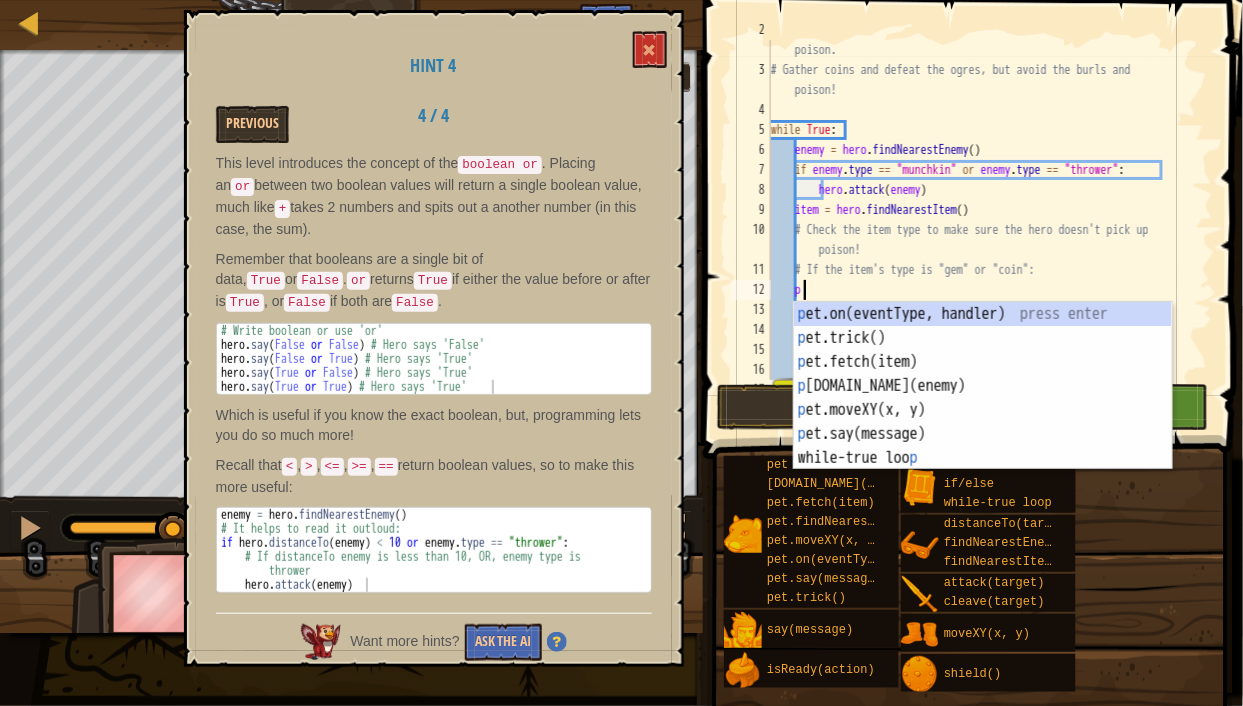 scroll, scrollTop: 9, scrollLeft: 2, axis: both 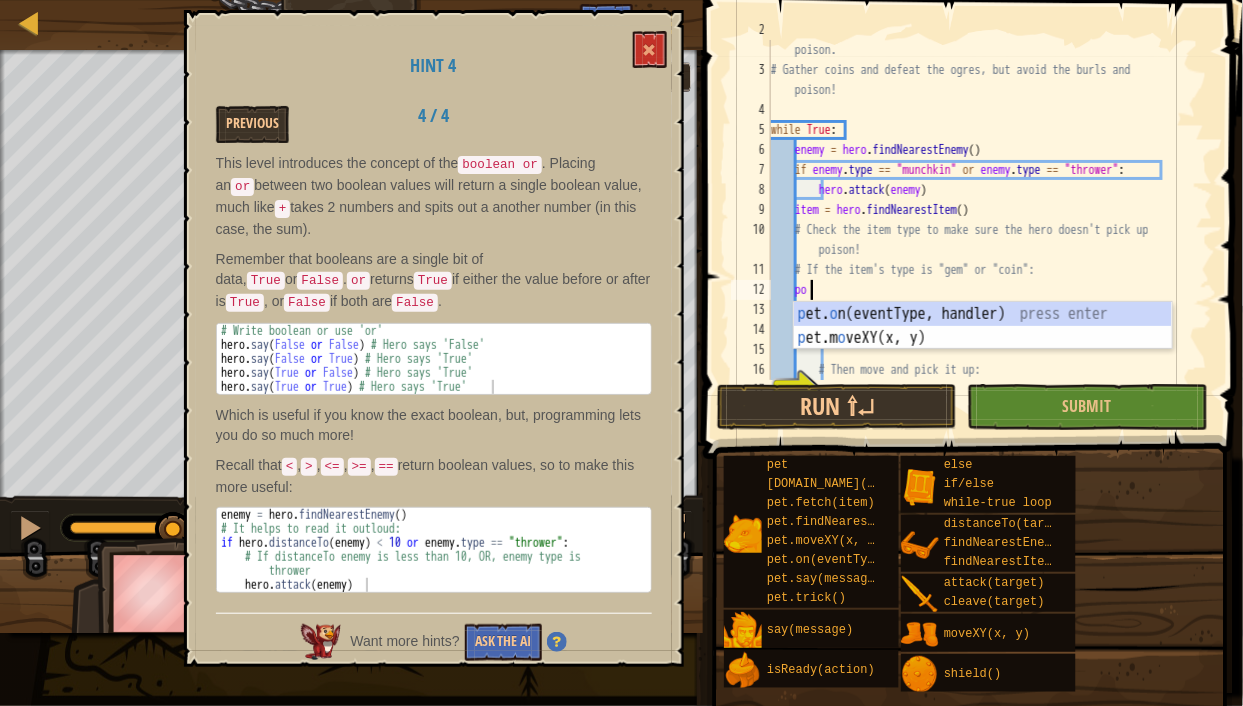 type on "p" 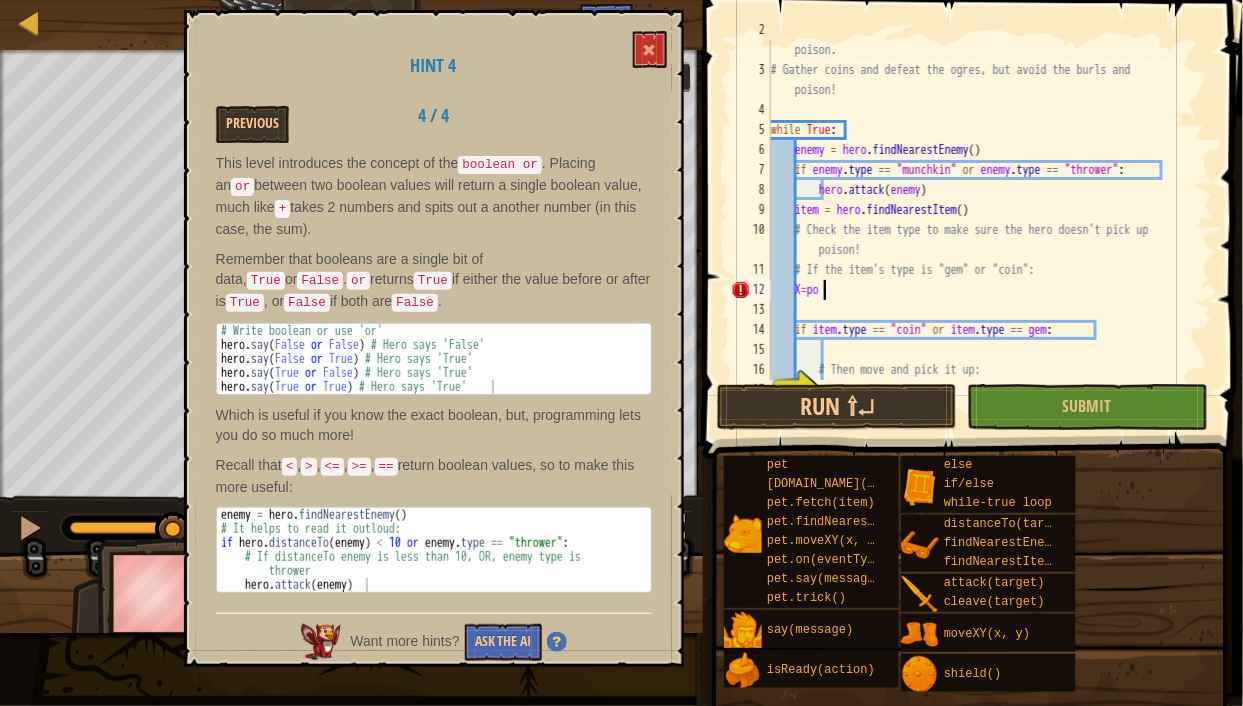scroll, scrollTop: 9, scrollLeft: 3, axis: both 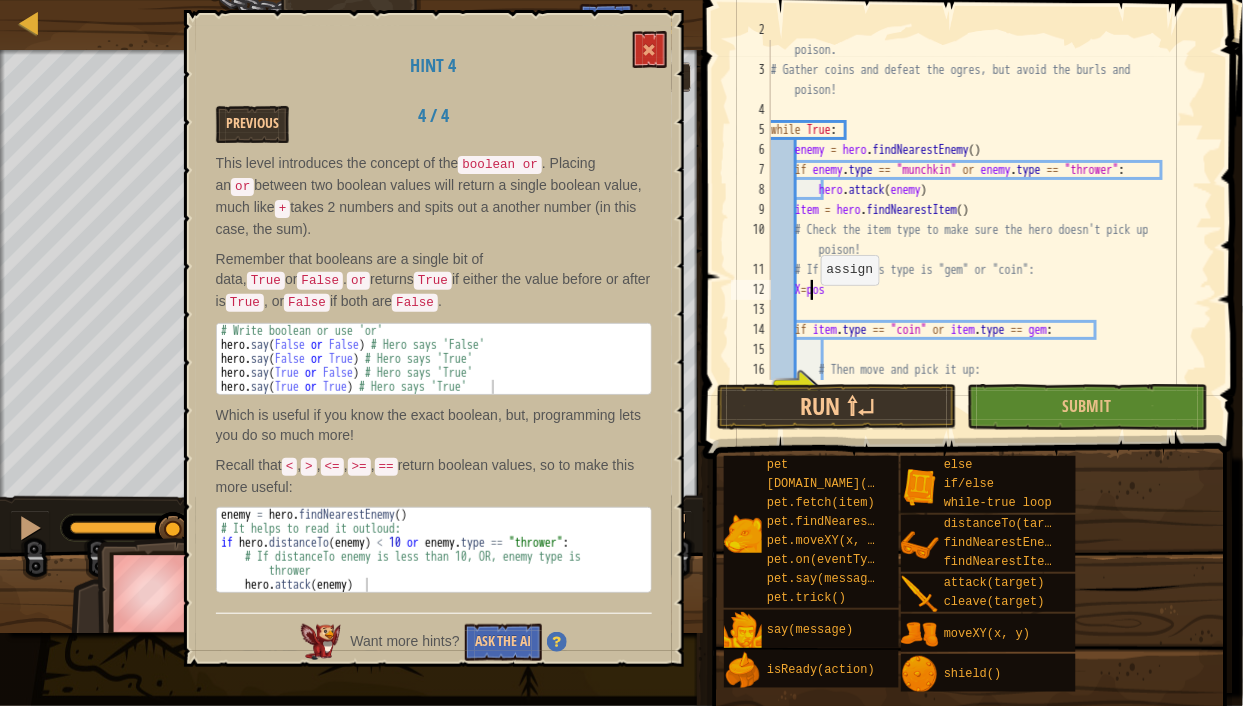 click on "# Be careful, though, for the ogres have sown the ground with       poison. # Gather coins and defeat the ogres, but avoid the burls and       poison! while   True :      enemy   =   hero . findNearestEnemy ( )      if   enemy . type   ==   "munchkin"   or   enemy . type   ==   "thrower" :          hero . attack ( enemy )      item   =   hero . findNearestItem ( )      # Check the item type to make sure the hero doesn't pick up           poison!      # If the item's type is "gem" or "coin":      X = pos           if   item .  type   ==   "coin"   or   item .  type   ==   gem :                   # Then move and pick it up:" at bounding box center (983, 220) 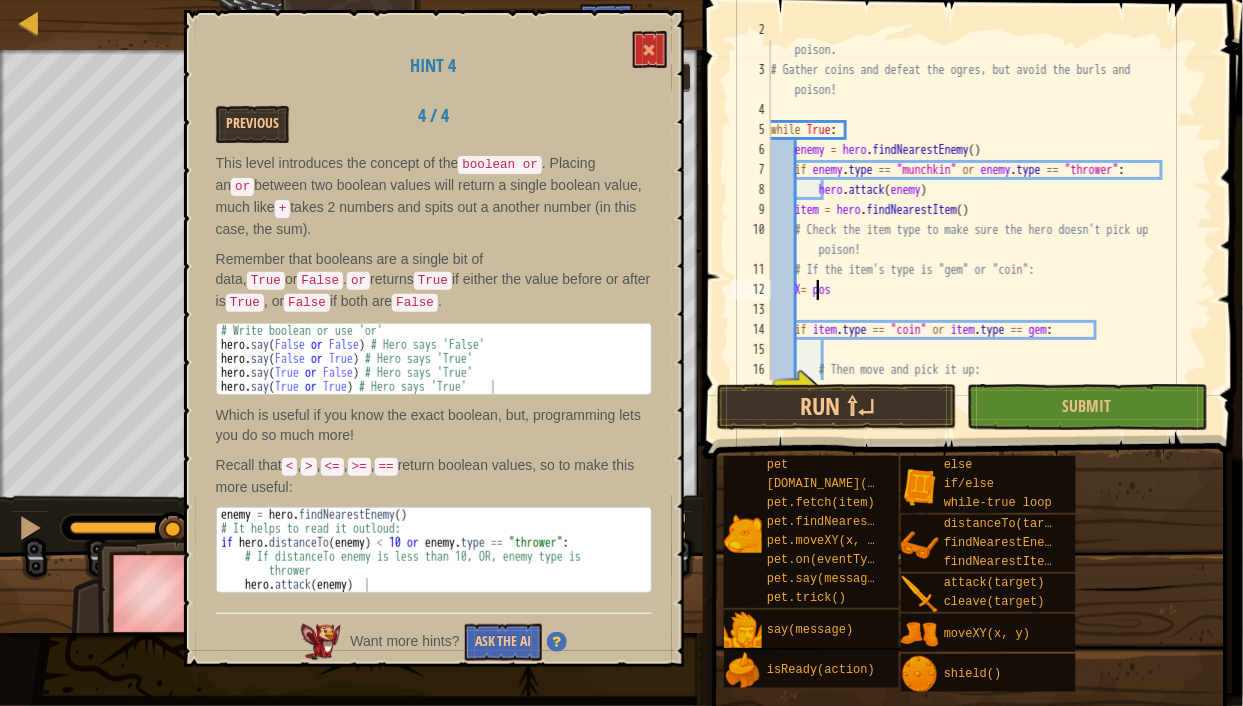 scroll, scrollTop: 9, scrollLeft: 4, axis: both 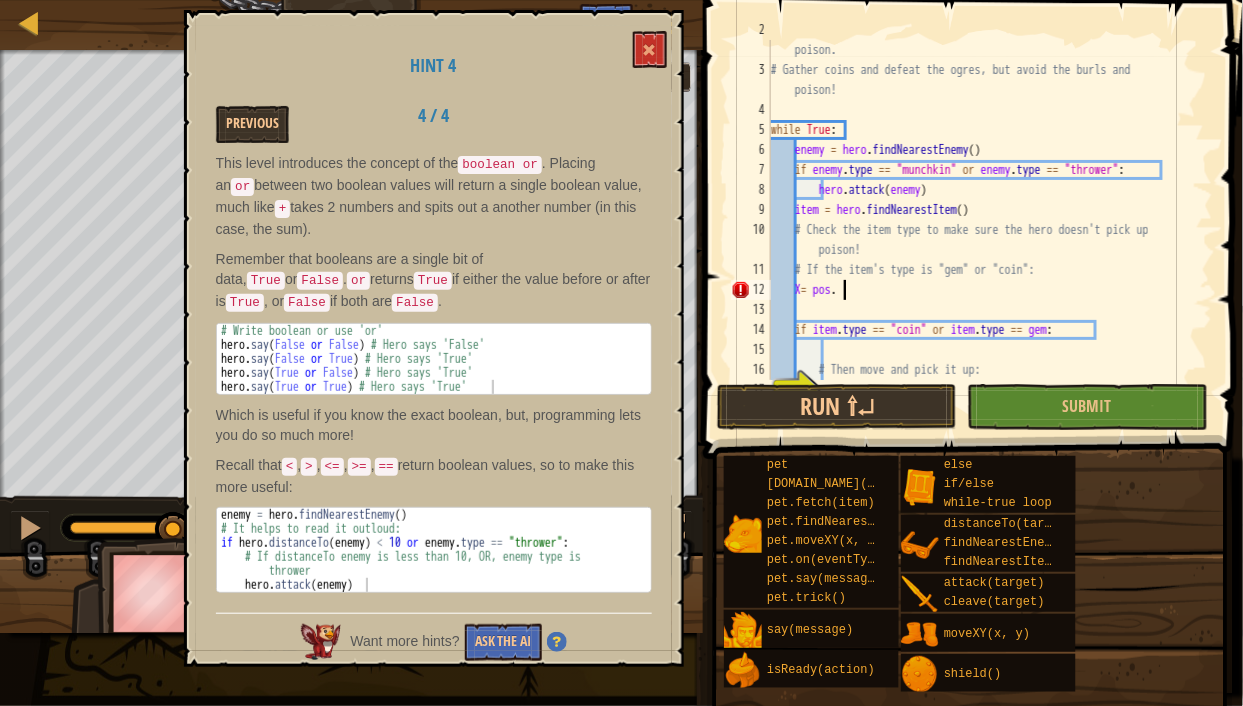 type on "X= pos.x" 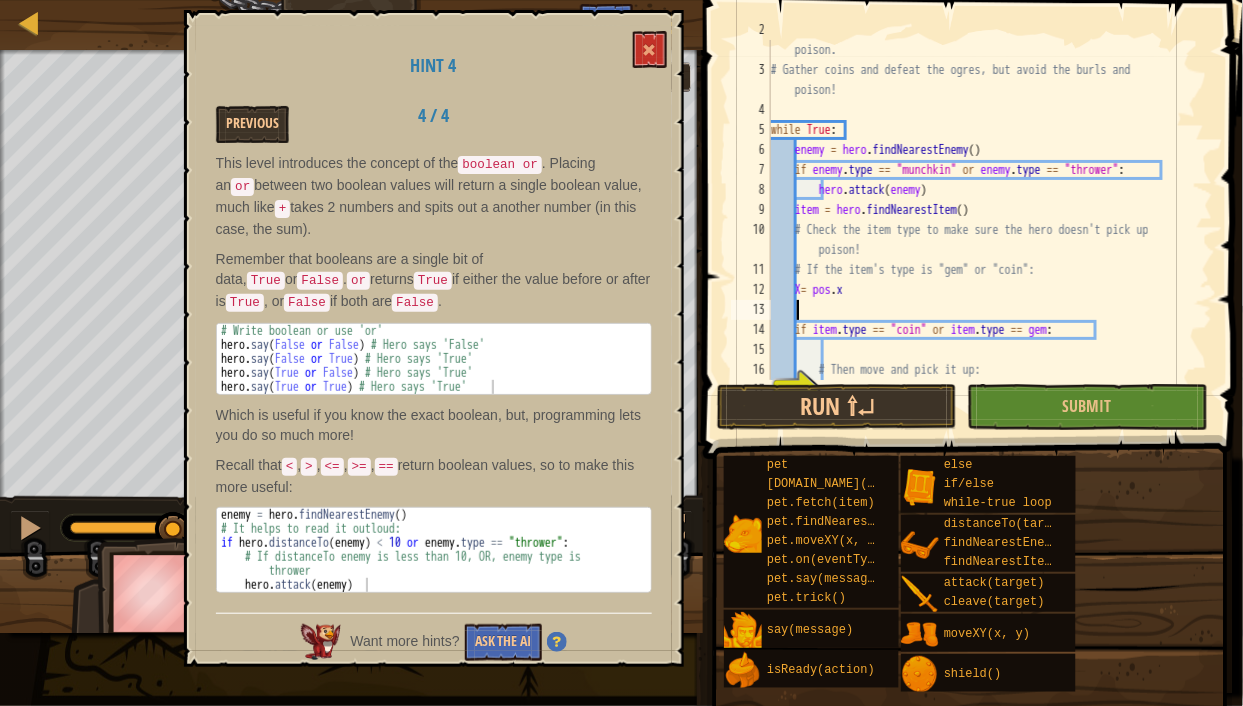 click on "# Be careful, though, for the ogres have sown the ground with       poison. # Gather coins and defeat the ogres, but avoid the burls and       poison! while   True :      enemy   =   hero . findNearestEnemy ( )      if   enemy . type   ==   "munchkin"   or   enemy . type   ==   "thrower" :          hero . attack ( enemy )      item   =   hero . findNearestItem ( )      # Check the item type to make sure the hero doesn't pick up           poison!      # If the item's type is "gem" or "coin":      X =   pos . x           if   item .  type   ==   "coin"   or   item .  type   ==   gem :                   # Then move and pick it up:" at bounding box center [983, 220] 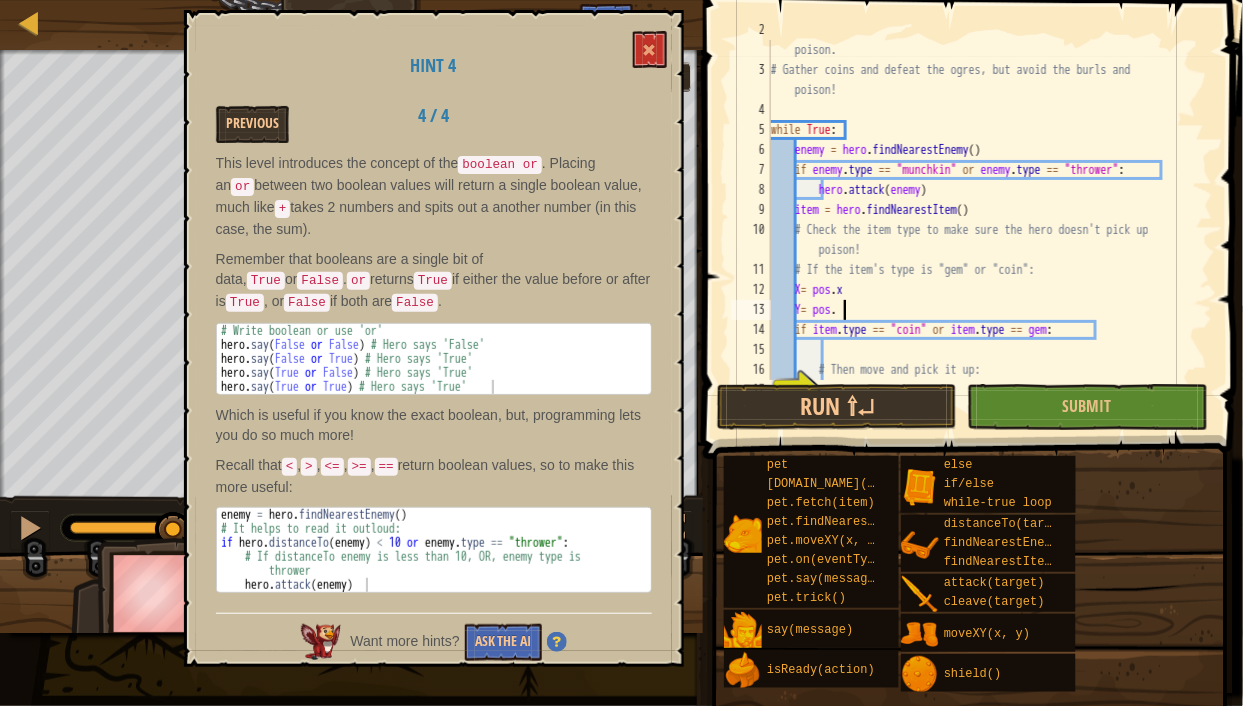 scroll, scrollTop: 9, scrollLeft: 5, axis: both 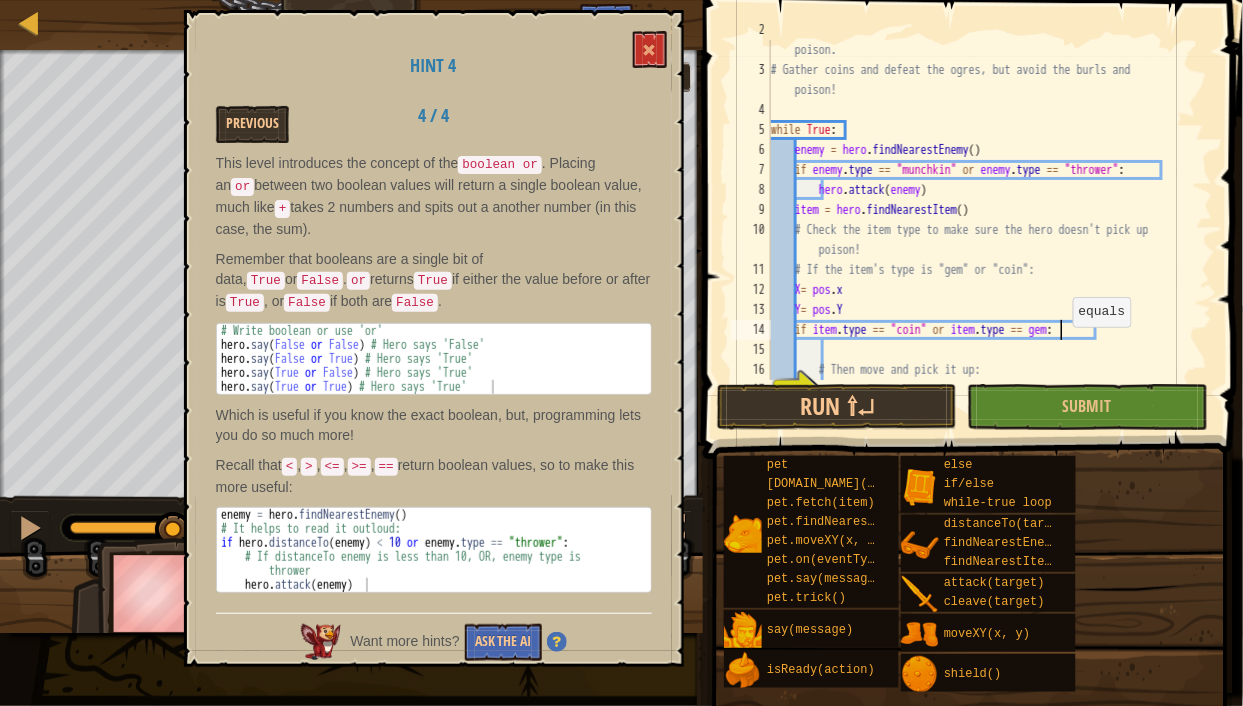 click on "# Be careful, though, for the ogres have sown the ground with       poison. # Gather coins and defeat the ogres, but avoid the burls and       poison! while   True :      enemy   =   hero . findNearestEnemy ( )      if   enemy . type   ==   "munchkin"   or   enemy . type   ==   "thrower" :          hero . attack ( enemy )      item   =   hero . findNearestItem ( )      # Check the item type to make sure the hero doesn't pick up           poison!      # If the item's type is "gem" or "coin":      X =   pos . x      Y =   pos . Y      if   item .  type   ==   "coin"   or   item .  type   ==   gem :                   # Then move and pick it up:" at bounding box center [983, 220] 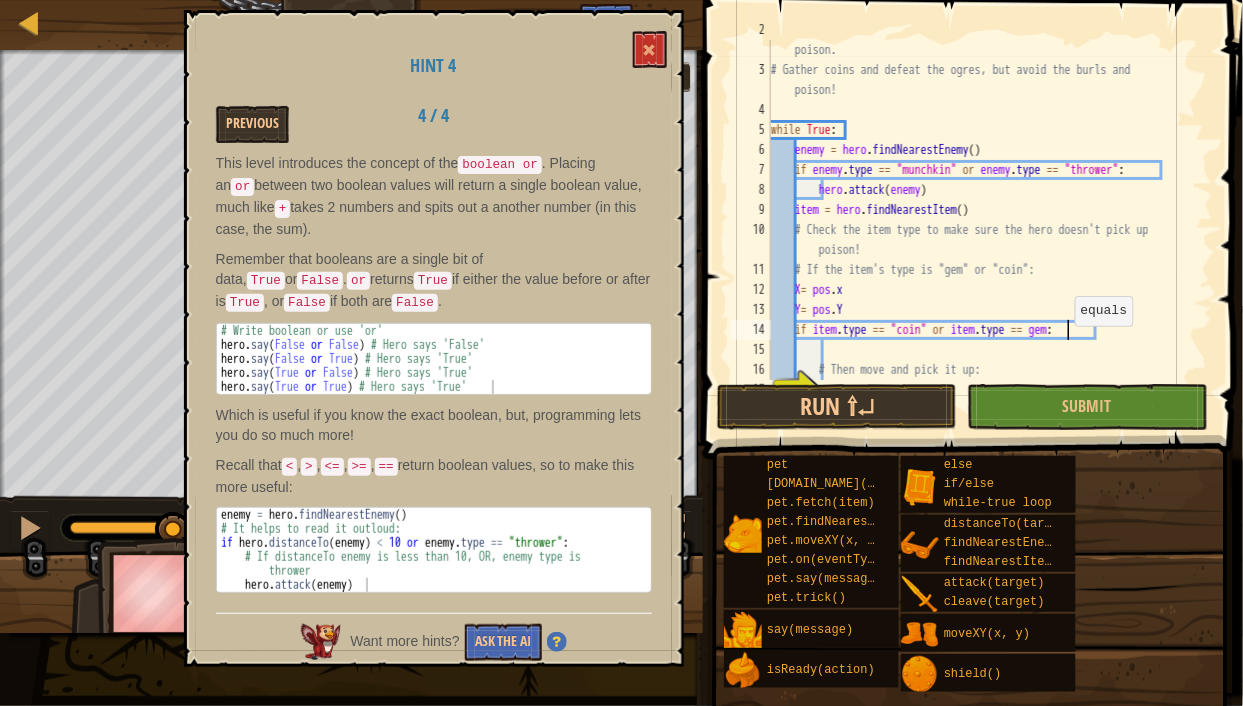 click on "# Be careful, though, for the ogres have sown the ground with       poison. # Gather coins and defeat the ogres, but avoid the burls and       poison! while   True :      enemy   =   hero . findNearestEnemy ( )      if   enemy . type   ==   "munchkin"   or   enemy . type   ==   "thrower" :          hero . attack ( enemy )      item   =   hero . findNearestItem ( )      # Check the item type to make sure the hero doesn't pick up           poison!      # If the item's type is "gem" or "coin":      X =   pos . x      Y =   pos . Y      if   item .  type   ==   "coin"   or   item .  type   ==   gem :                   # Then move and pick it up:" at bounding box center (983, 220) 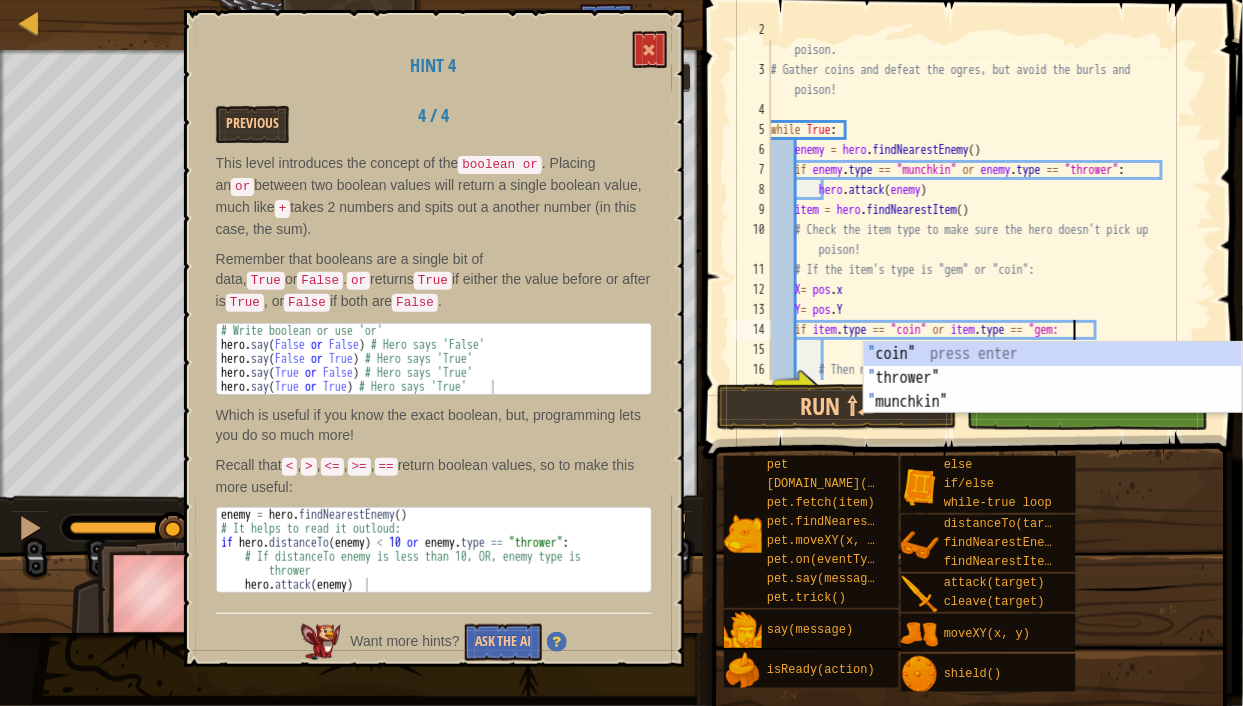 scroll, scrollTop: 9, scrollLeft: 25, axis: both 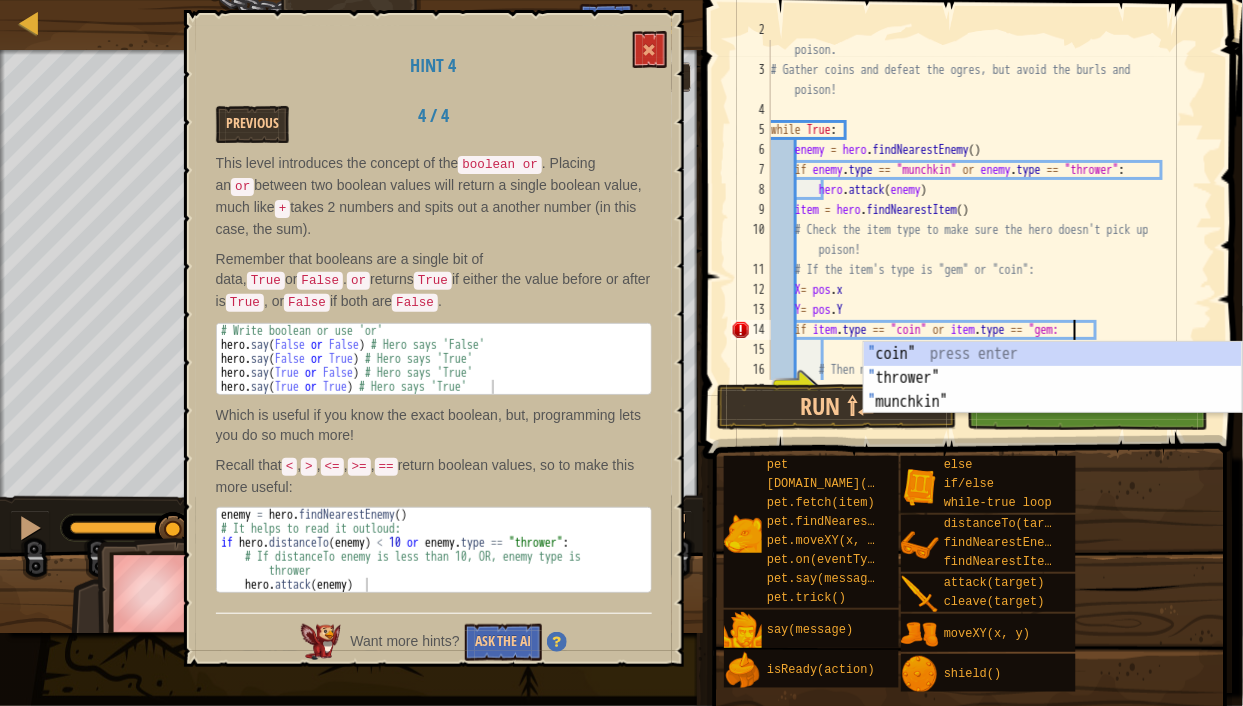 click on "# Be careful, though, for the ogres have sown the ground with       poison. # Gather coins and defeat the ogres, but avoid the burls and       poison! while   True :      enemy   =   hero . findNearestEnemy ( )      if   enemy . type   ==   "munchkin"   or   enemy . type   ==   "thrower" :          hero . attack ( enemy )      item   =   hero . findNearestItem ( )      # Check the item type to make sure the hero doesn't pick up           poison!      # If the item's type is "gem" or "coin":      X =   pos . x      Y =   pos . Y      if   item .  type   ==   "coin"   or   item .  type   ==   "gem:                   # Then move and pick it up:" at bounding box center [983, 220] 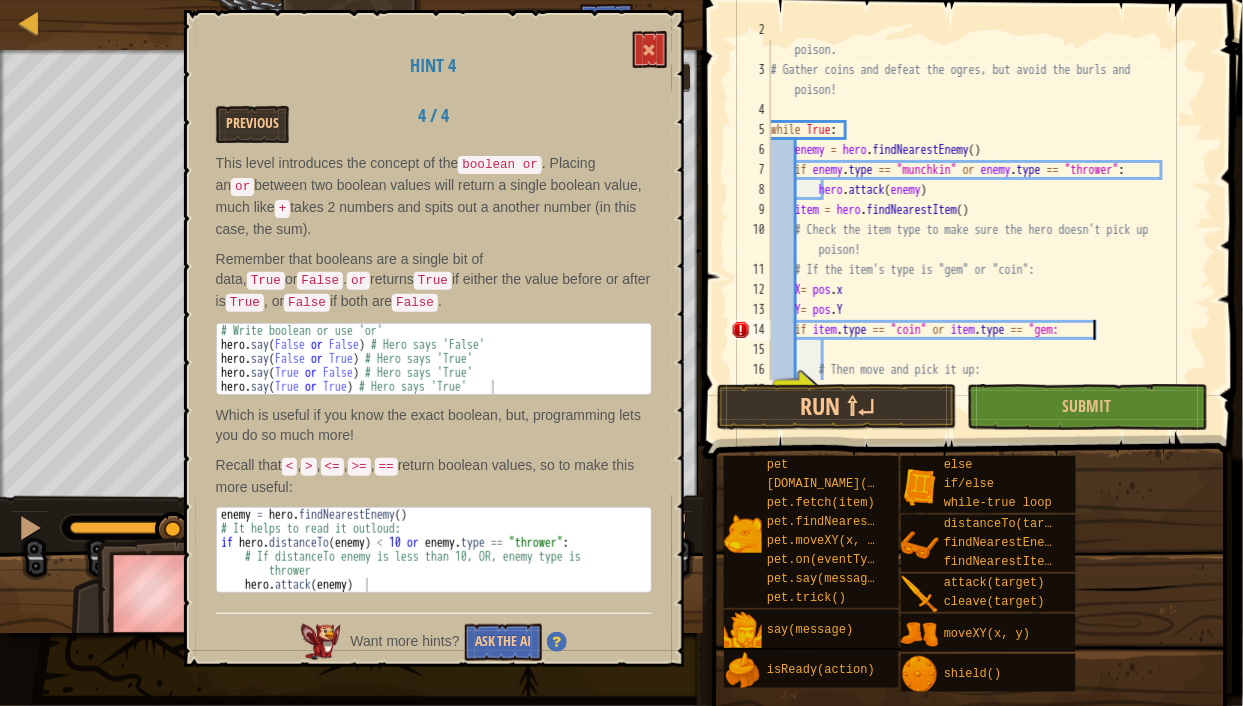 type on "if item. type == "coin" or item. type == "gem":" 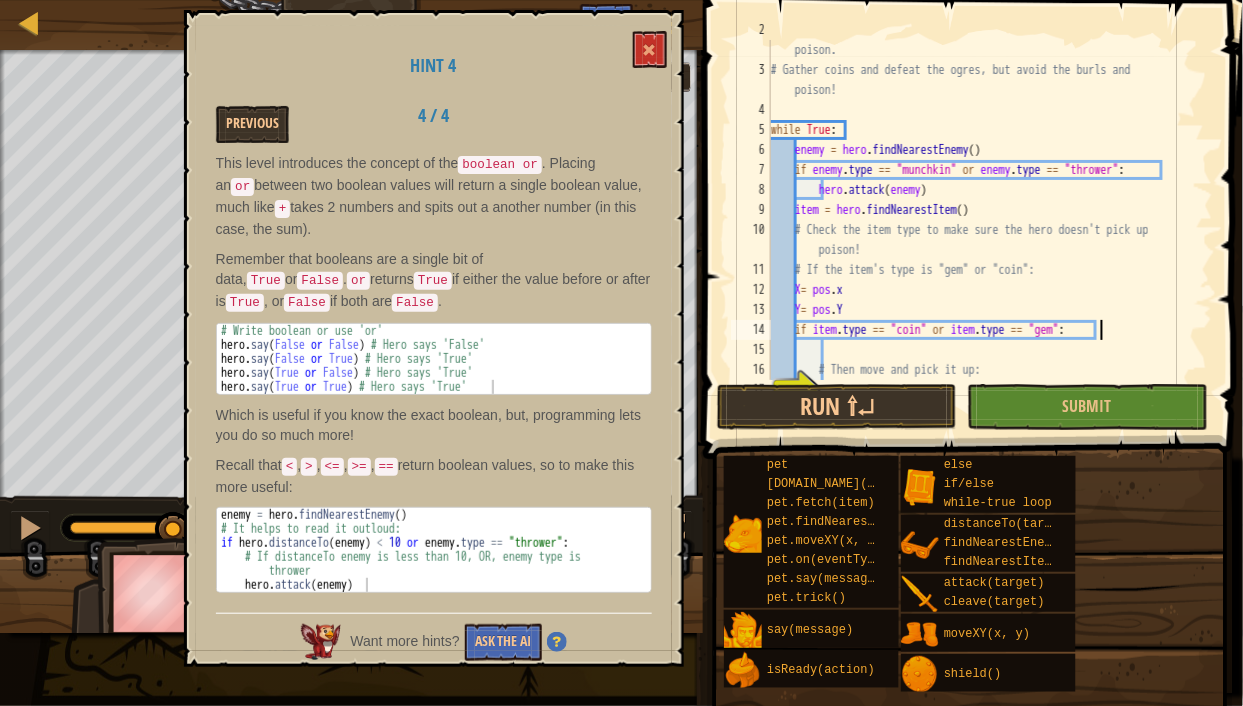 scroll, scrollTop: 100, scrollLeft: 0, axis: vertical 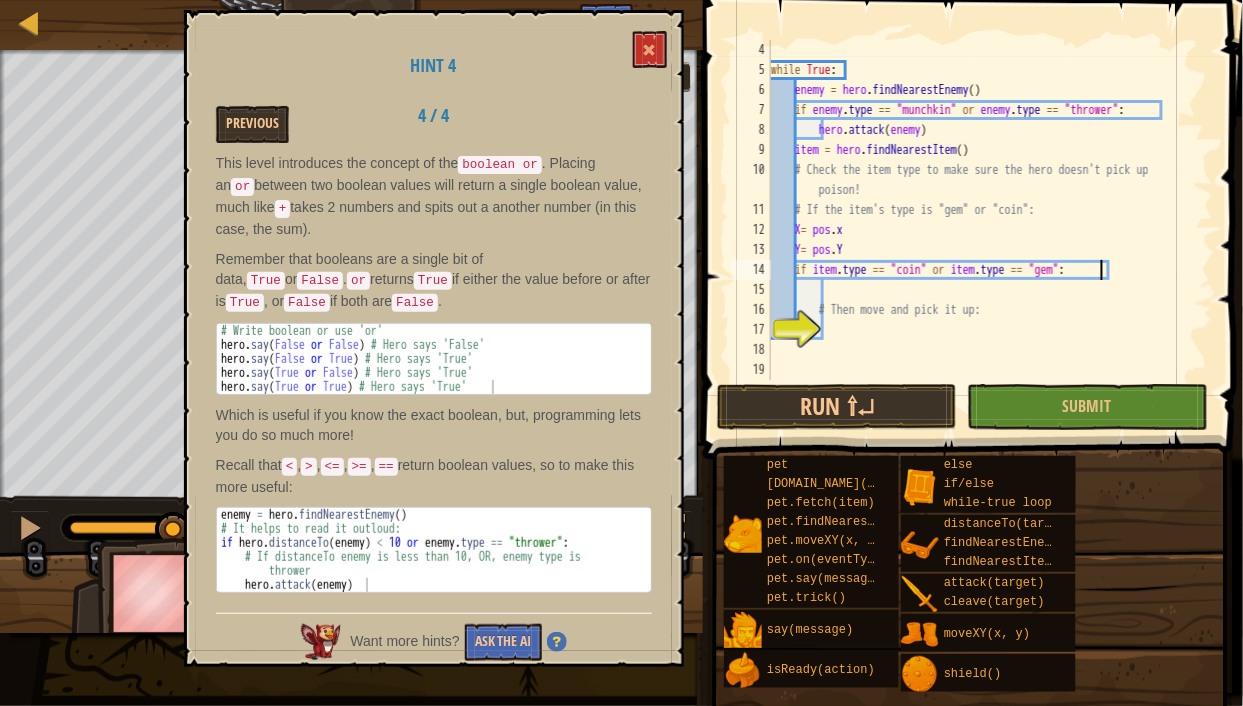 click on "while   True :      enemy   =   hero . findNearestEnemy ( )      if   enemy . type   ==   "munchkin"   or   enemy . type   ==   "thrower" :          hero . attack ( enemy )      item   =   hero . findNearestItem ( )      # Check the item type to make sure the hero doesn't pick up           poison!      # If the item's type is "gem" or "coin":      X =   pos . x      Y =   pos . Y      if   item .  type   ==   "coin"   or   item .  type   ==   "gem" :                   # Then move and pick it up:" at bounding box center (983, 230) 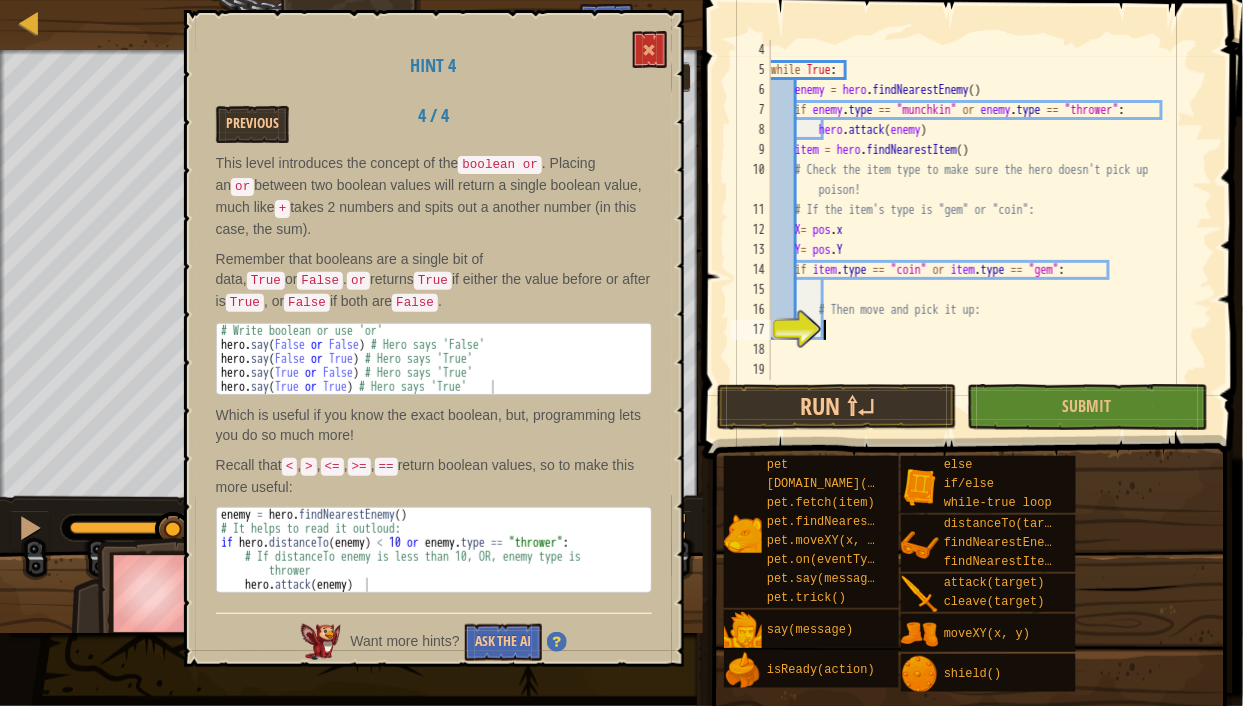 scroll, scrollTop: 9, scrollLeft: 3, axis: both 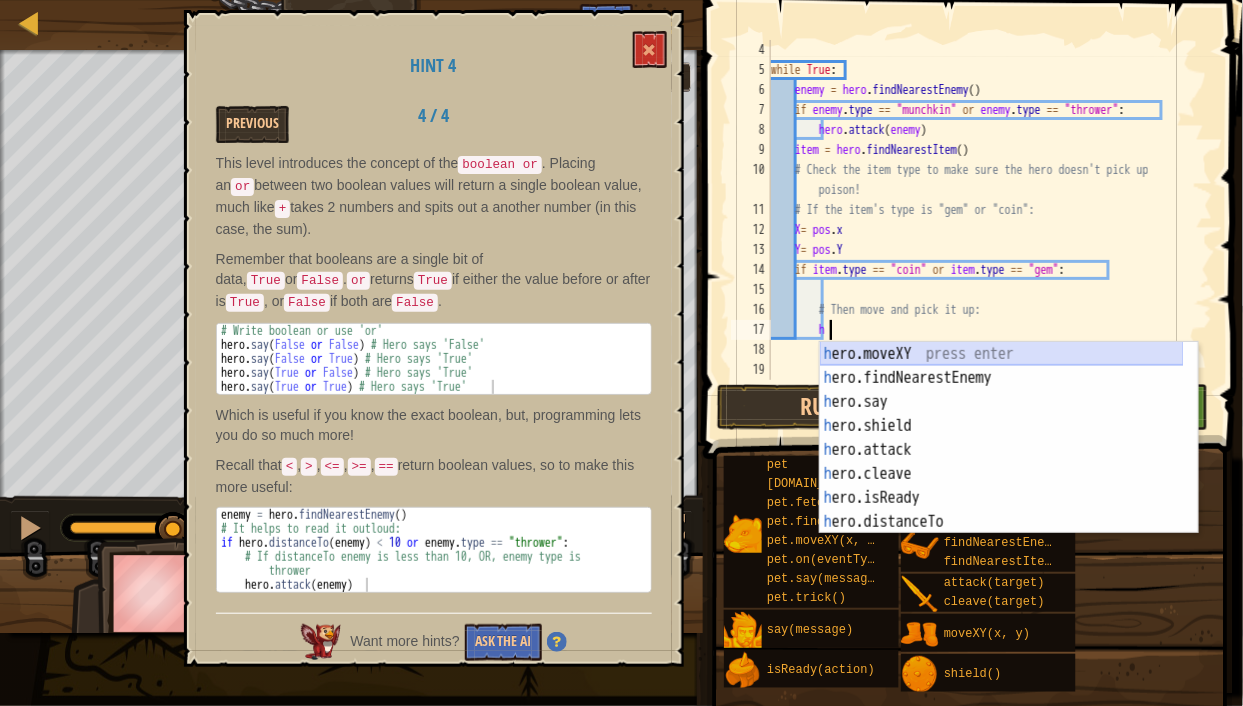 click on "h ero.moveXY press enter h ero.findNearestEnemy press enter h ero.say press enter h ero.shield press enter h ero.attack press enter h ero.cleave press enter h ero.isReady press enter h ero.distanceTo press enter h ero.findNearestItem press enter" at bounding box center [1002, 462] 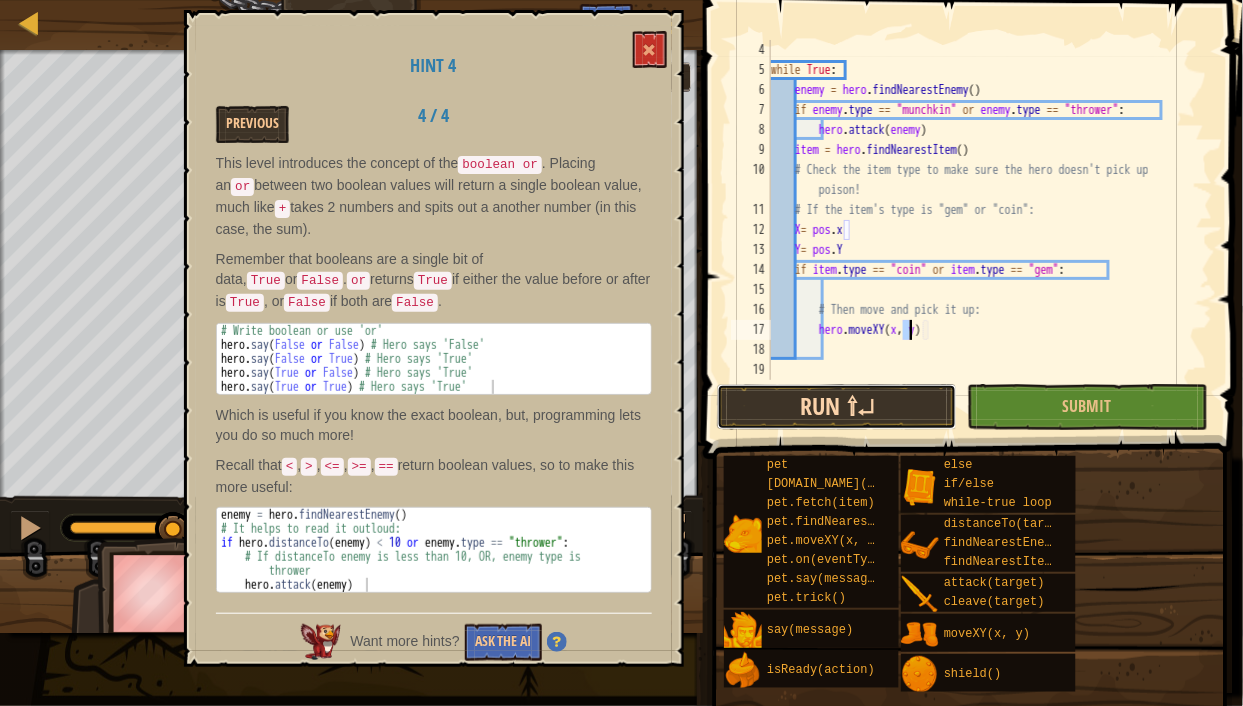 click on "Run ⇧↵" at bounding box center (837, 407) 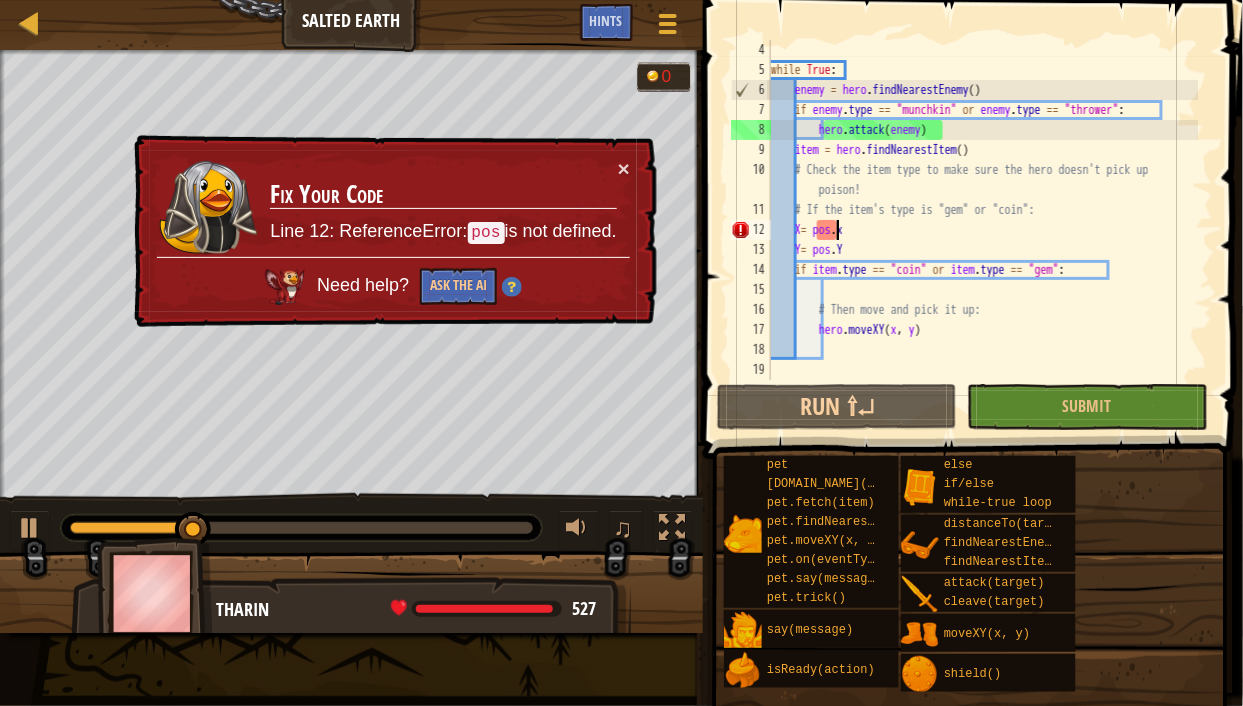click on "while   True :      enemy   =   hero . findNearestEnemy ( )      if   enemy . type   ==   "munchkin"   or   enemy . type   ==   "thrower" :          hero . attack ( enemy )      item   =   hero . findNearestItem ( )      # Check the item type to make sure the hero doesn't pick up           poison!      # If the item's type is "gem" or "coin":      X =   pos . x      Y =   pos . Y      if   item .  type   ==   "coin"   or   item .  type   ==   "gem" :                   # Then move and pick it up:          hero . moveXY ( x ,   y )" at bounding box center [983, 230] 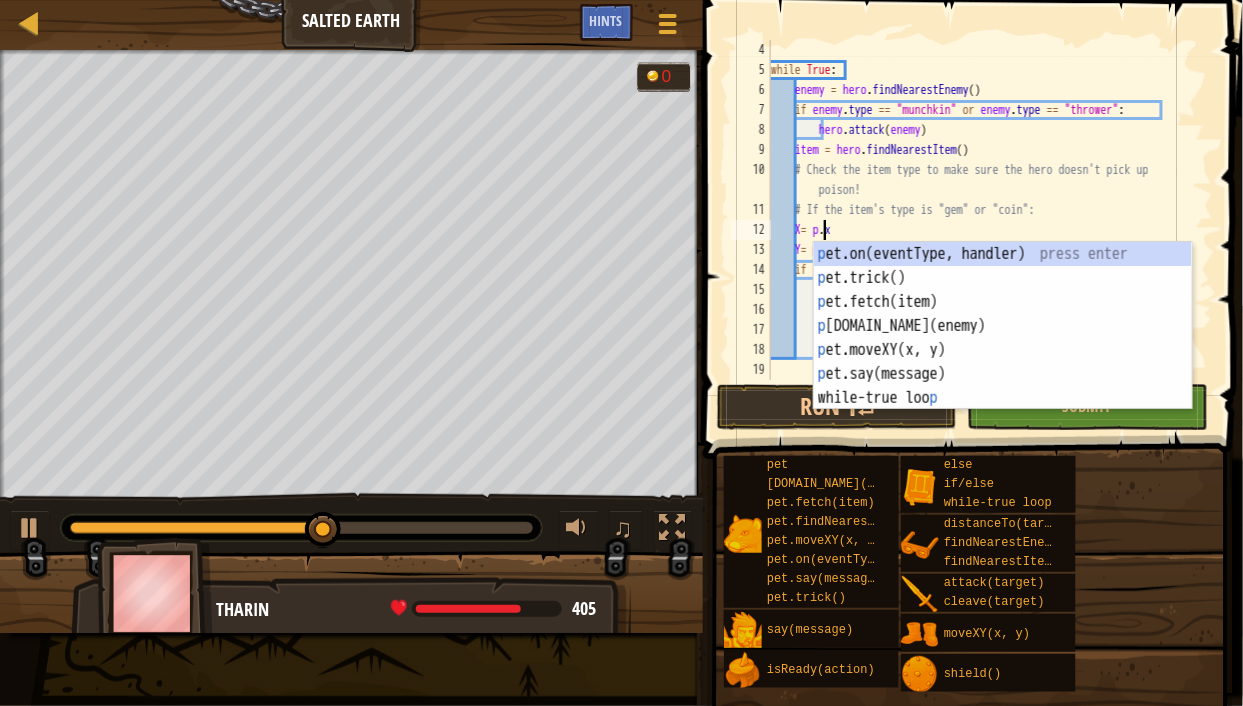 scroll, scrollTop: 9, scrollLeft: 4, axis: both 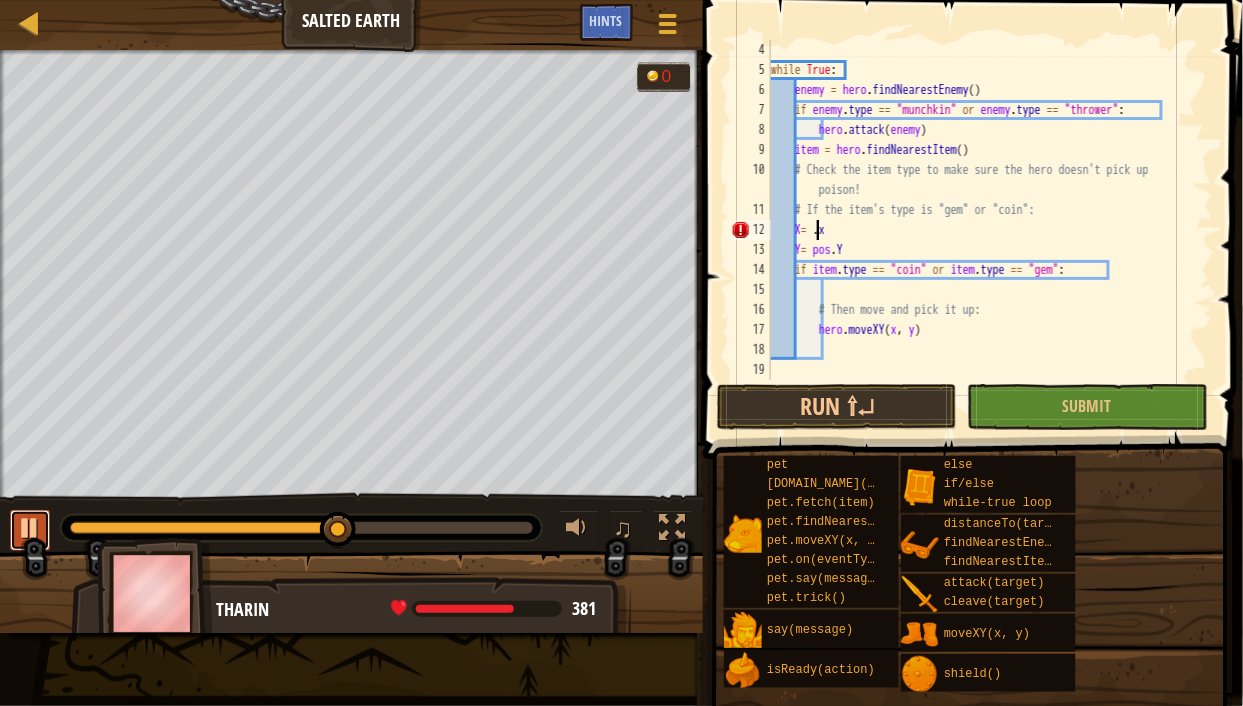 click at bounding box center [30, 528] 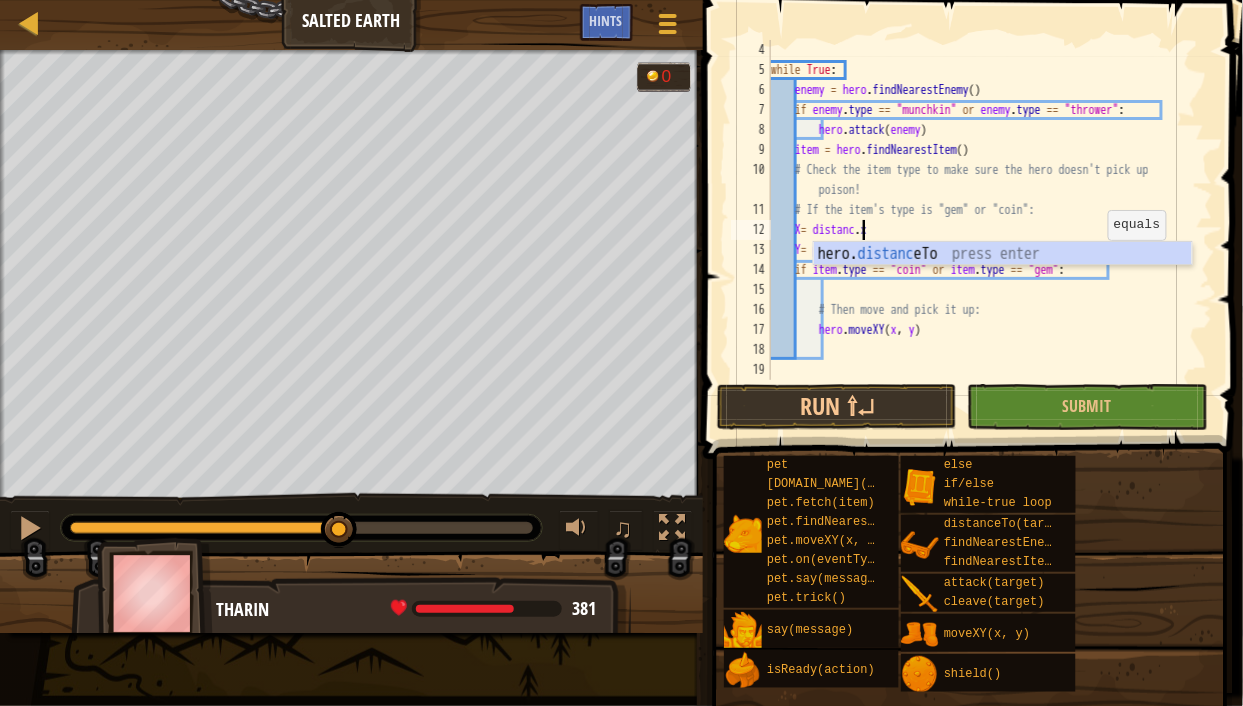 scroll, scrollTop: 9, scrollLeft: 7, axis: both 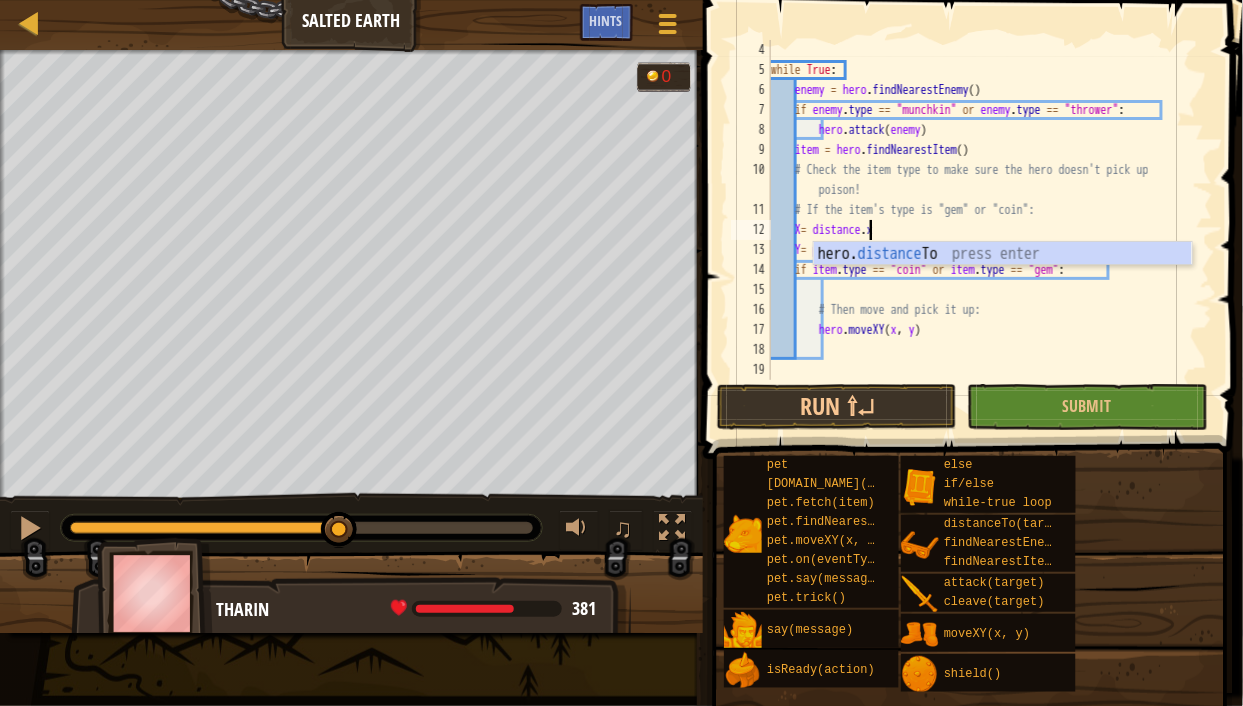 click on "while   True :      enemy   =   hero . findNearestEnemy ( )      if   enemy . type   ==   "munchkin"   or   enemy . type   ==   "thrower" :          hero . attack ( enemy )      item   =   hero . findNearestItem ( )      # Check the item type to make sure the hero doesn't pick up           poison!      # If the item's type is "gem" or "coin":      X =   distance . x      Y =   pos . Y      if   item .  type   ==   "coin"   or   item .  type   ==   "gem" :                   # Then move and pick it up:          hero . moveXY ( x ,   y )" at bounding box center [983, 230] 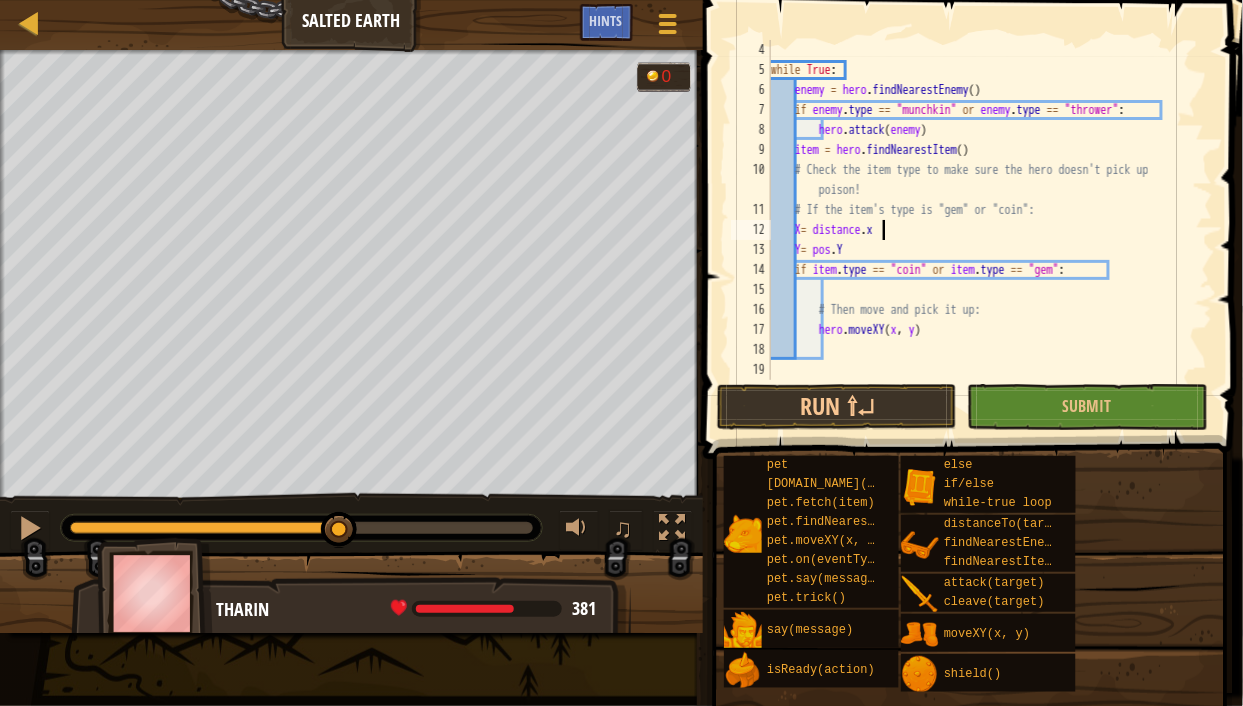click on "while   True :      enemy   =   hero . findNearestEnemy ( )      if   enemy . type   ==   "munchkin"   or   enemy . type   ==   "thrower" :          hero . attack ( enemy )      item   =   hero . findNearestItem ( )      # Check the item type to make sure the hero doesn't pick up           poison!      # If the item's type is "gem" or "coin":      X =   distance . x      Y =   pos . Y      if   item .  type   ==   "coin"   or   item .  type   ==   "gem" :                   # Then move and pick it up:          hero . moveXY ( x ,   y )" at bounding box center [983, 230] 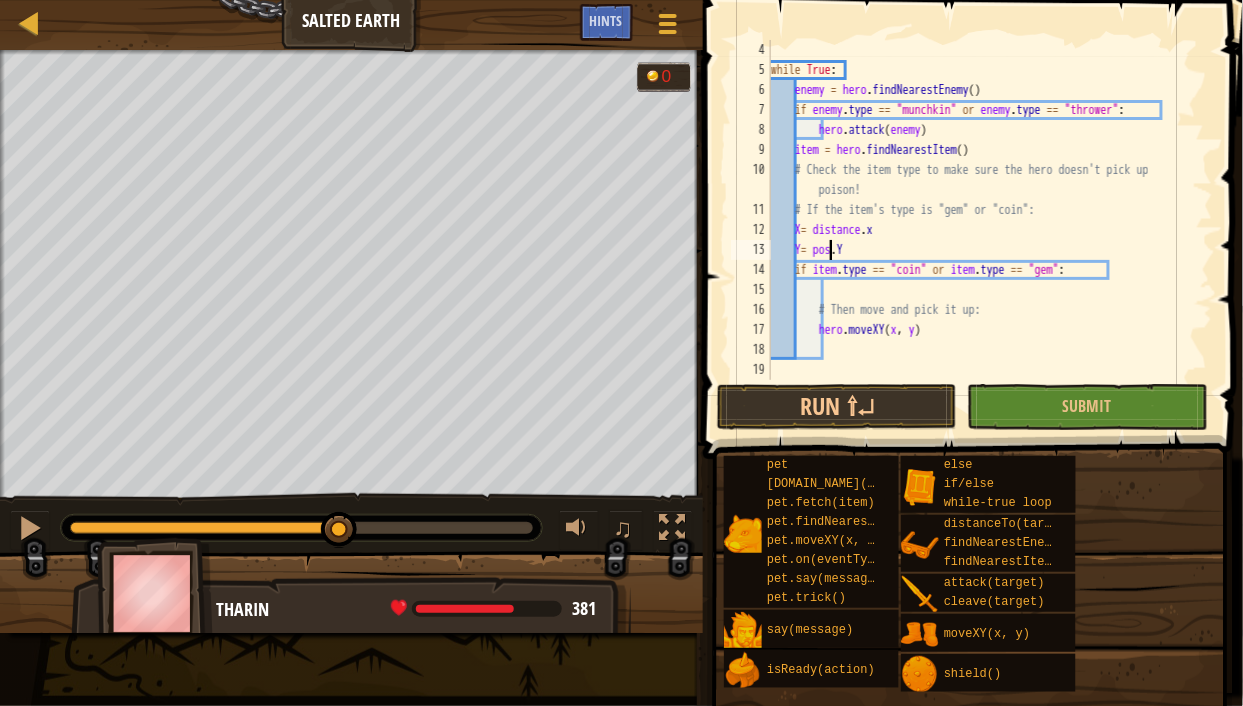 scroll, scrollTop: 9, scrollLeft: 5, axis: both 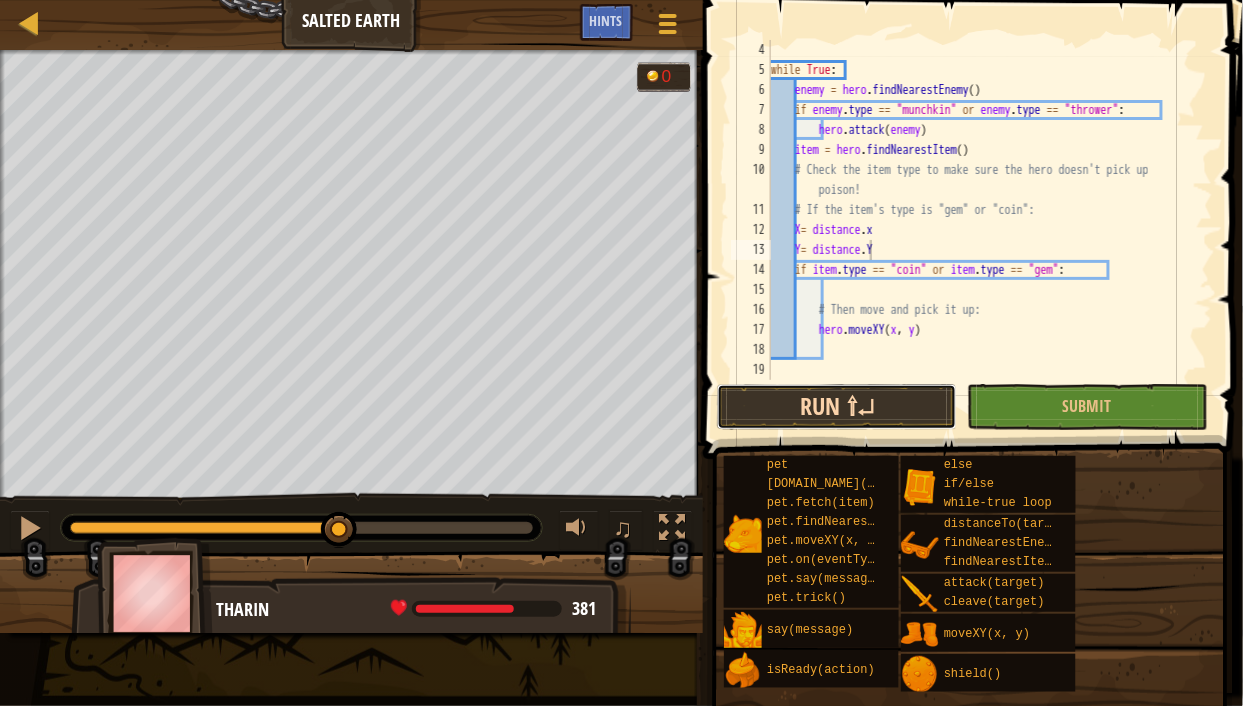 click on "Run ⇧↵" at bounding box center [837, 407] 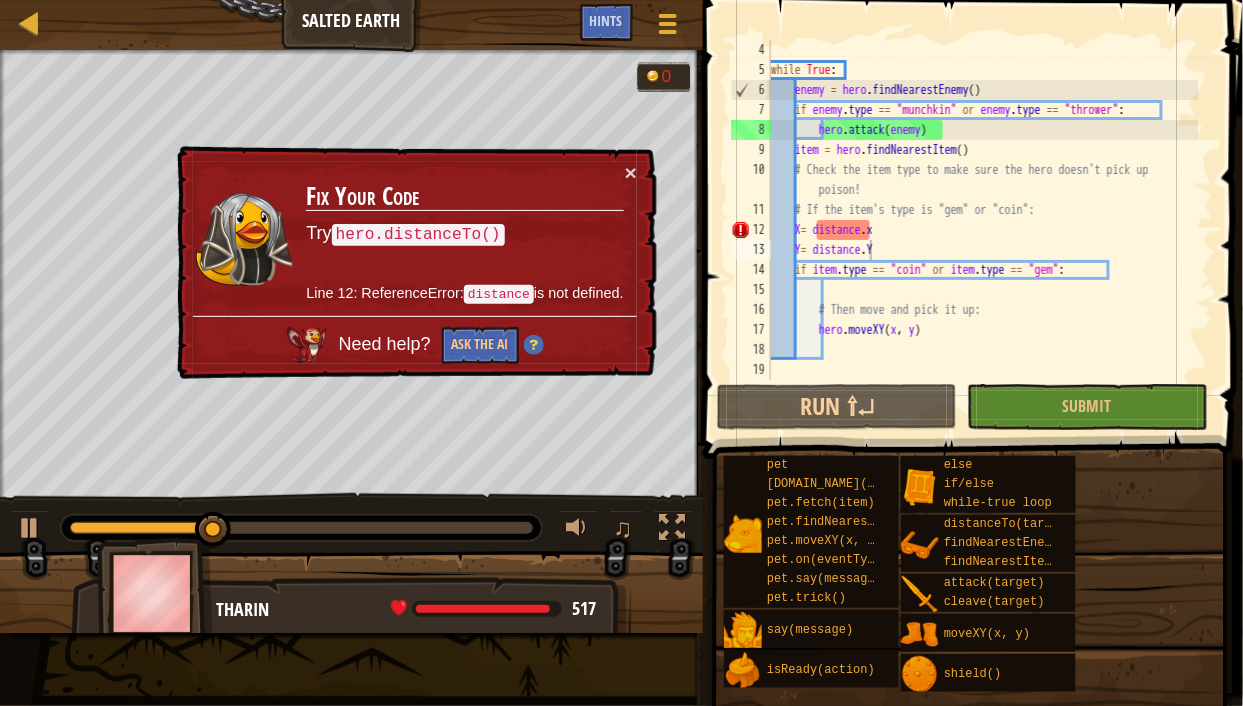 click on "× Fix Your Code Try  hero.distanceTo()
Line 12: ReferenceError:  distance  is not defined.
Need help? Ask the AI" at bounding box center (415, 262) 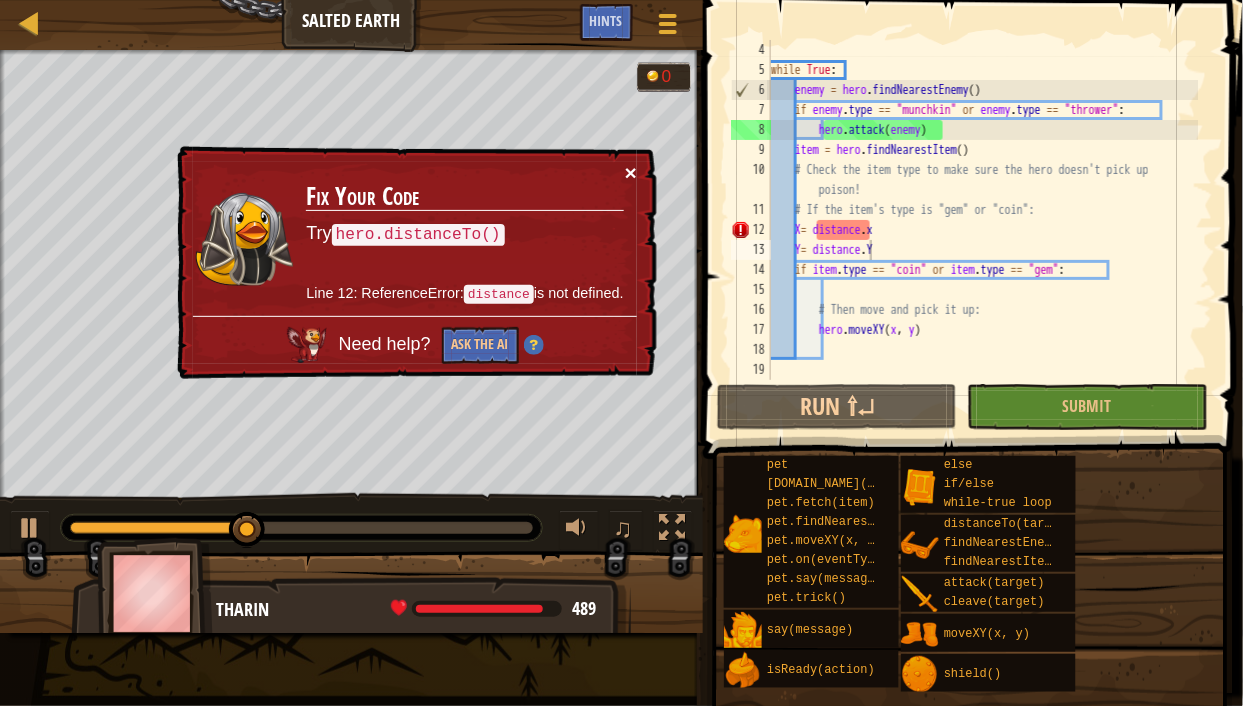 click on "×" at bounding box center [631, 172] 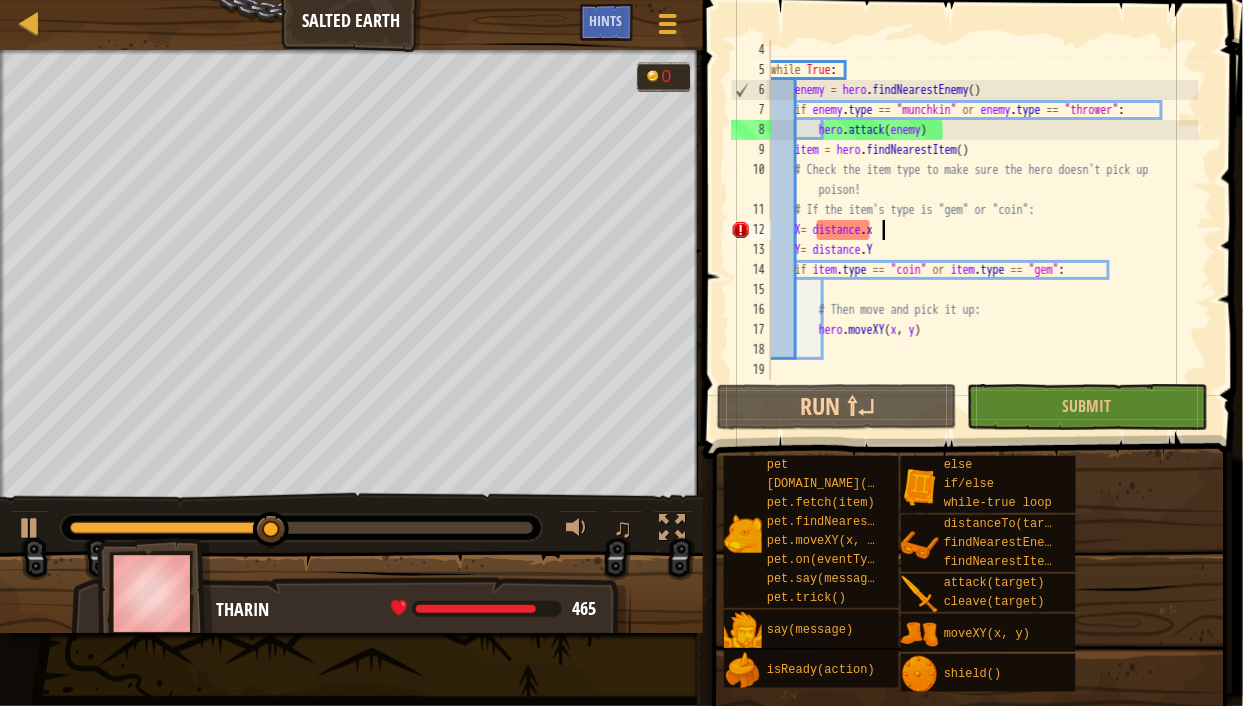 click on "while   True :      enemy   =   hero . findNearestEnemy ( )      if   enemy . type   ==   "munchkin"   or   enemy . type   ==   "thrower" :          hero . attack ( enemy )      item   =   hero . findNearestItem ( )      # Check the item type to make sure the hero doesn't pick up           poison!      # If the item's type is "gem" or "coin":      X =   distance . x      Y =   distance . Y      if   item .  type   ==   "coin"   or   item .  type   ==   "gem" :                   # Then move and pick it up:          hero . moveXY ( x ,   y )" at bounding box center [983, 230] 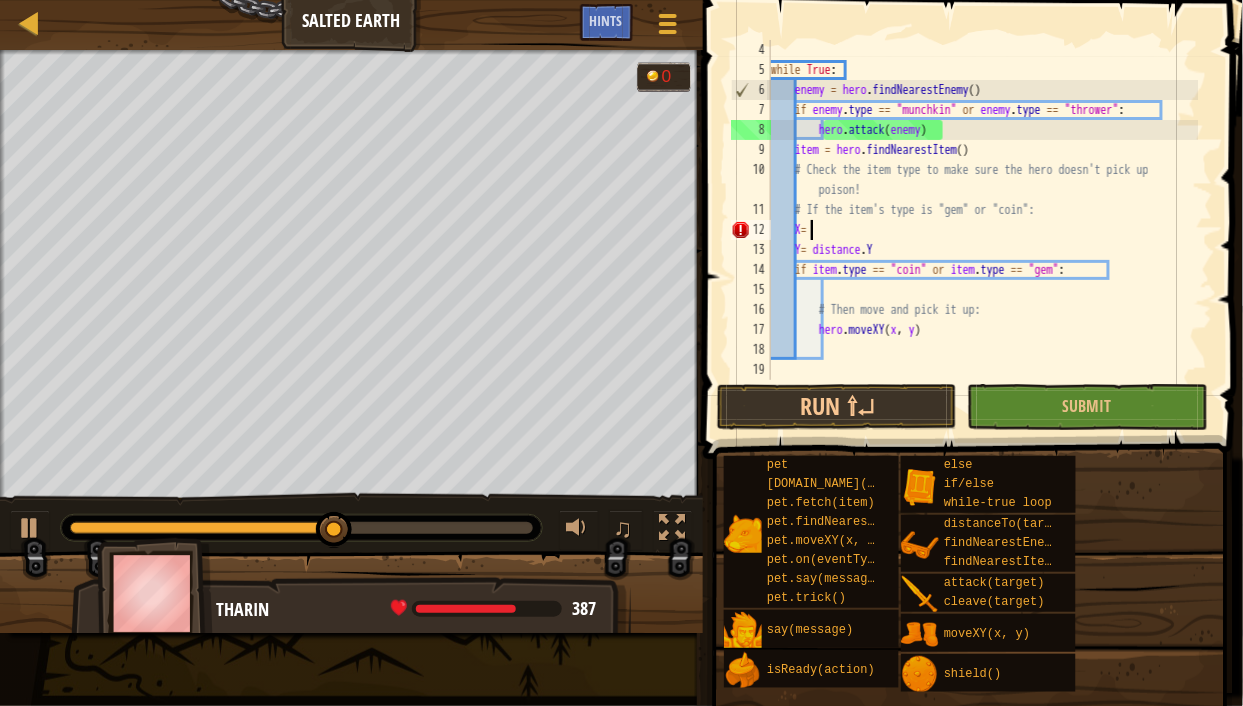 type on "X" 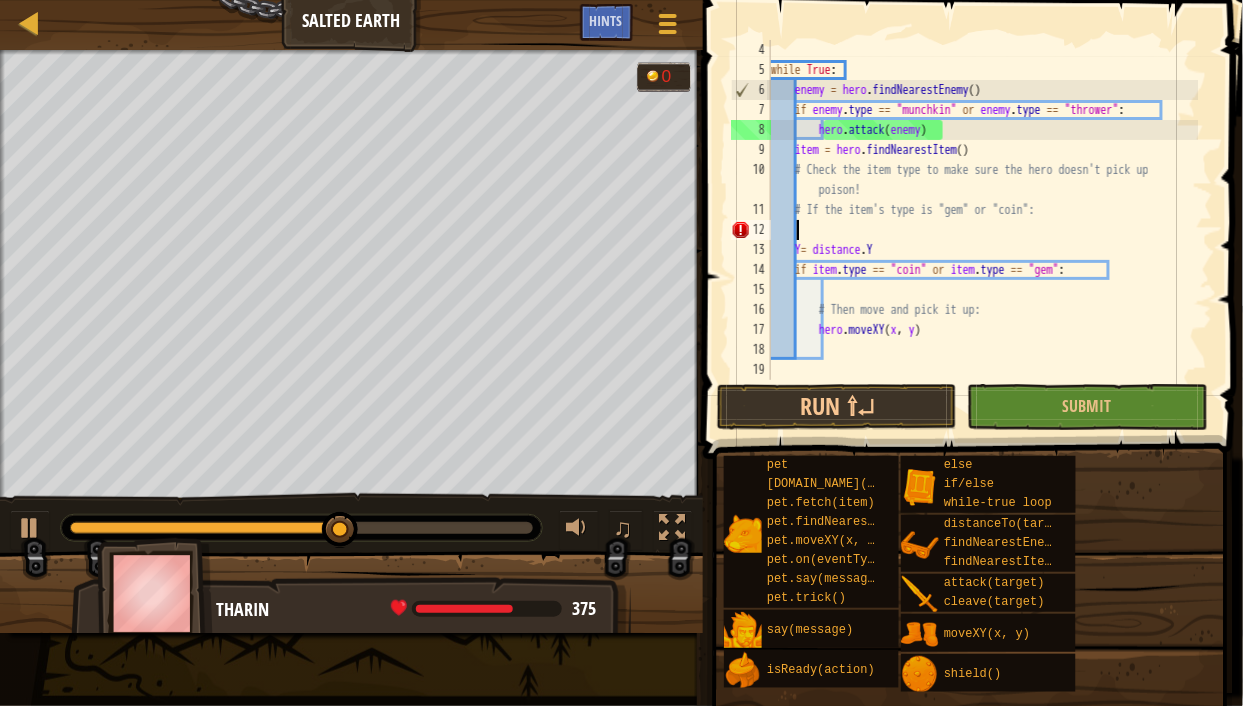 scroll, scrollTop: 9, scrollLeft: 1, axis: both 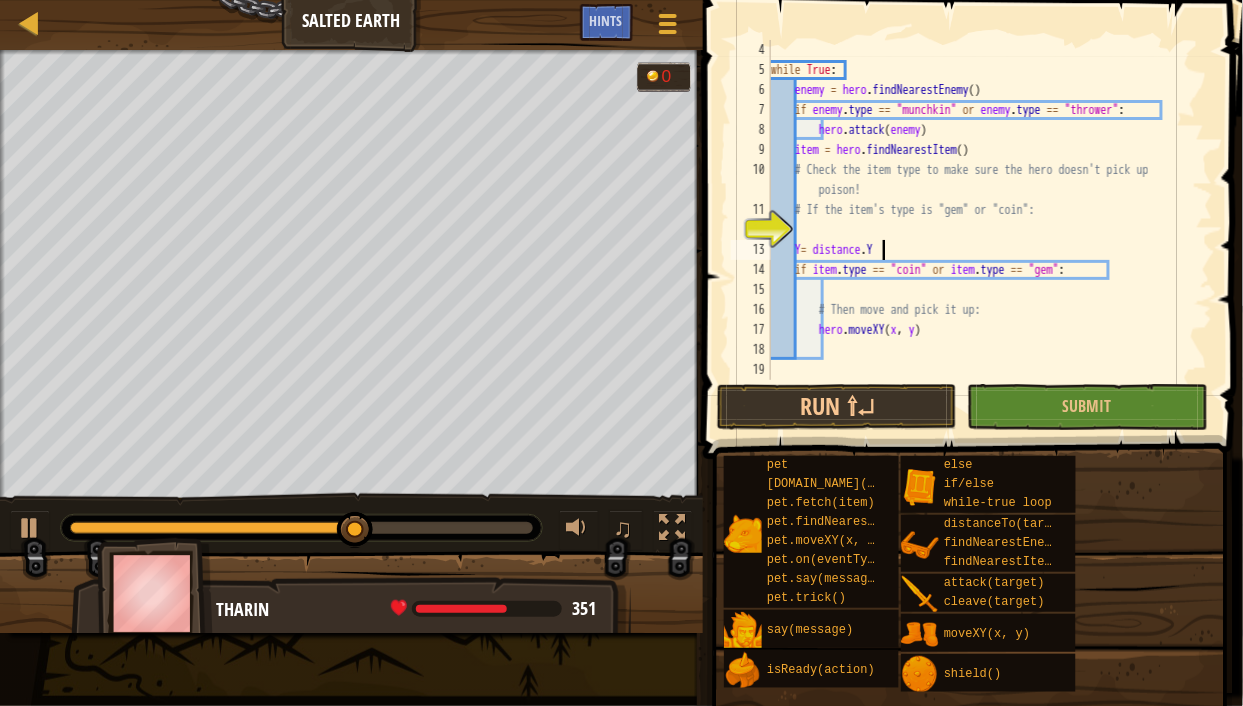 click on "while   True :      enemy   =   hero . findNearestEnemy ( )      if   enemy . type   ==   "munchkin"   or   enemy . type   ==   "thrower" :          hero . attack ( enemy )      item   =   hero . findNearestItem ( )      # Check the item type to make sure the hero doesn't pick up           poison!      # If the item's type is "gem" or "coin":           Y =   distance . Y      if   item .  type   ==   "coin"   or   item .  type   ==   "gem" :                   # Then move and pick it up:          hero . moveXY ( x ,   y )" at bounding box center (983, 230) 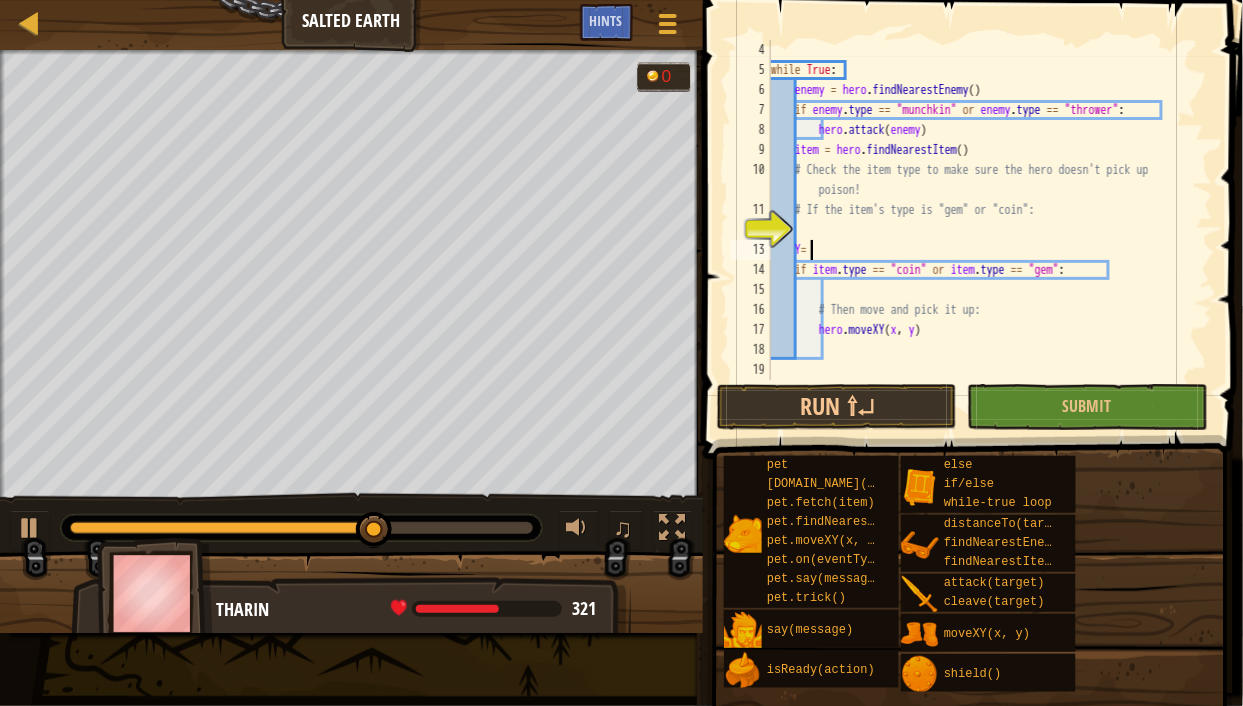 type on "Y" 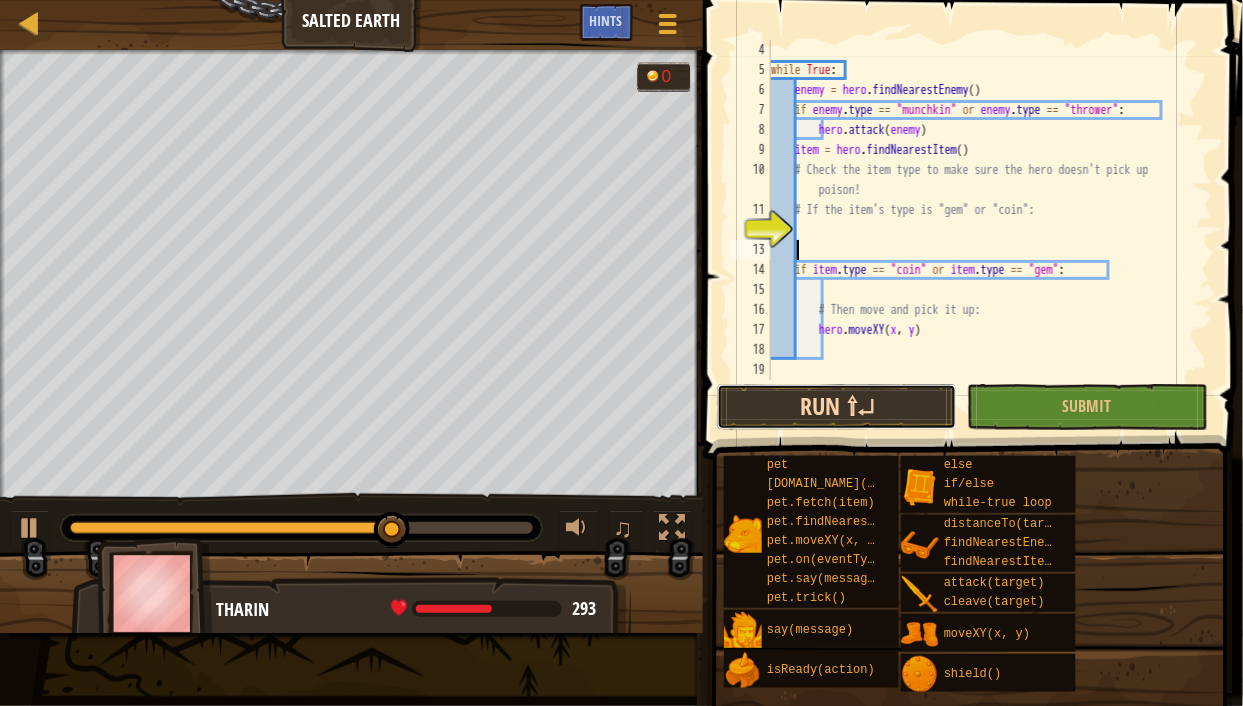 click on "Run ⇧↵" at bounding box center [837, 407] 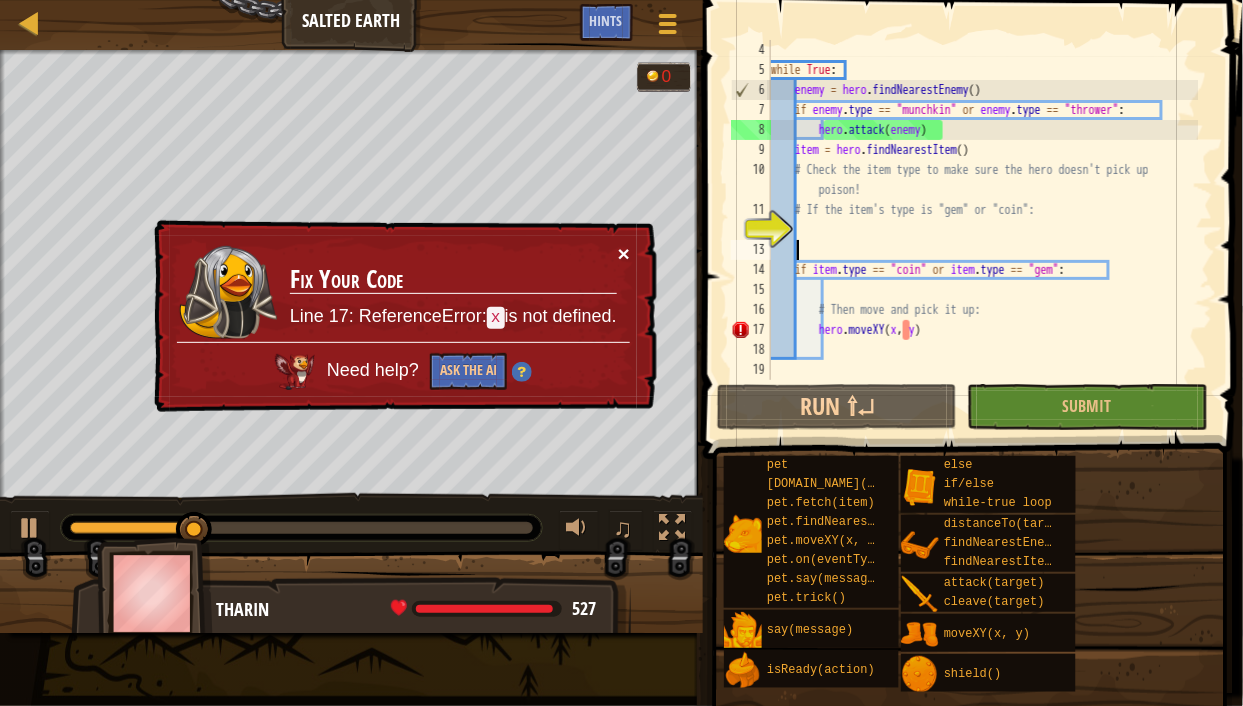 click on "×" at bounding box center [624, 253] 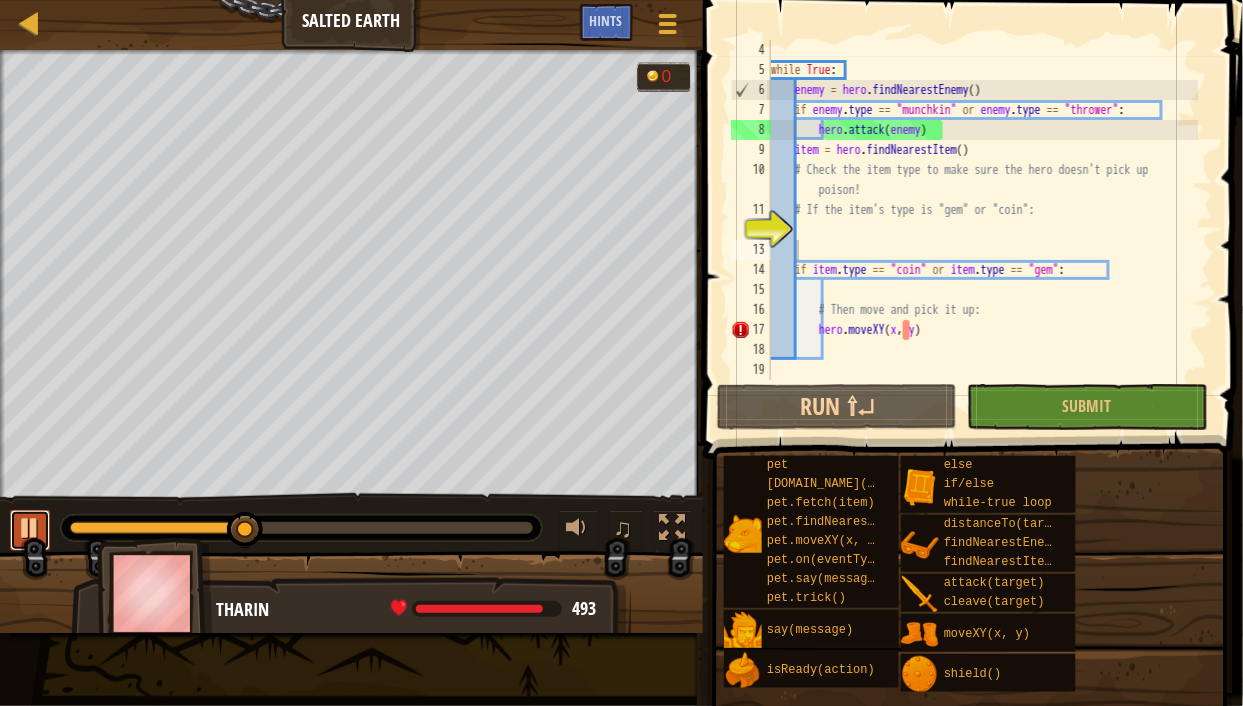 click at bounding box center [30, 530] 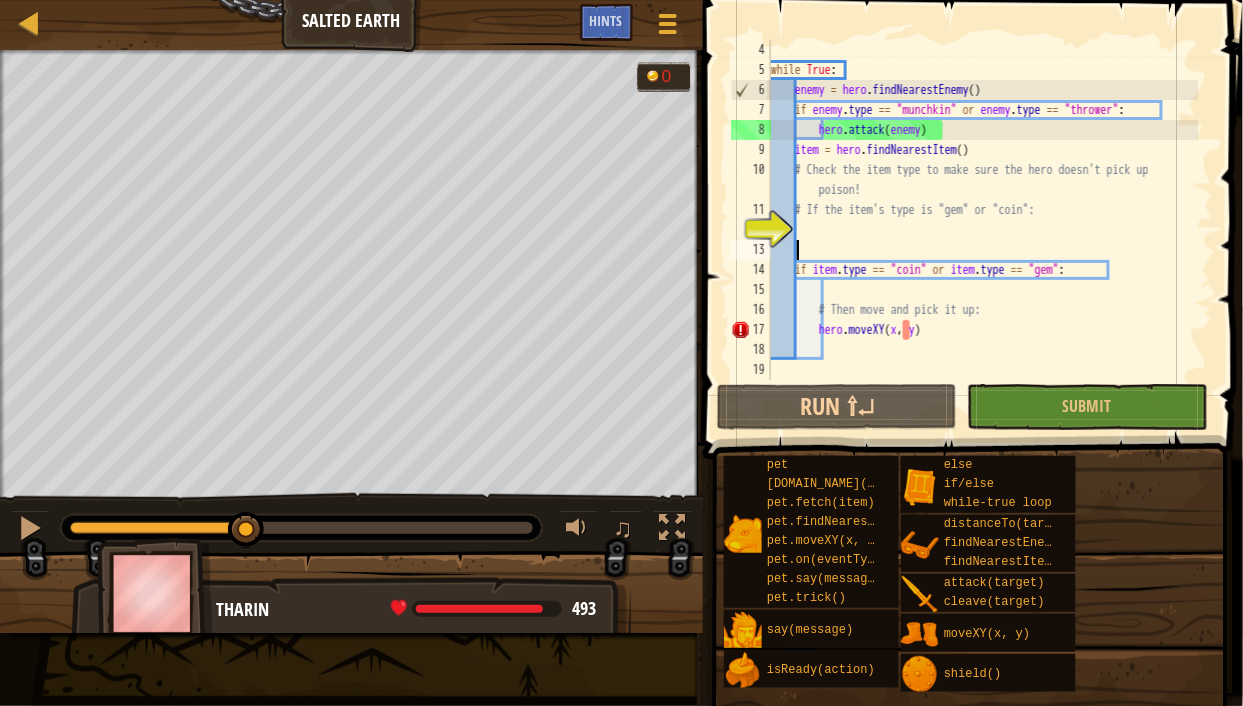 click on "while   True :      enemy   =   hero . findNearestEnemy ( )      if   enemy . type   ==   "munchkin"   or   enemy . type   ==   "thrower" :          hero . attack ( enemy )      item   =   hero . findNearestItem ( )      # Check the item type to make sure the hero doesn't pick up           poison!      # If the item's type is "gem" or "coin":                if   item .  type   ==   "coin"   or   item .  type   ==   "gem" :                   # Then move and pick it up:          hero . moveXY ( x ,   y )" at bounding box center (983, 230) 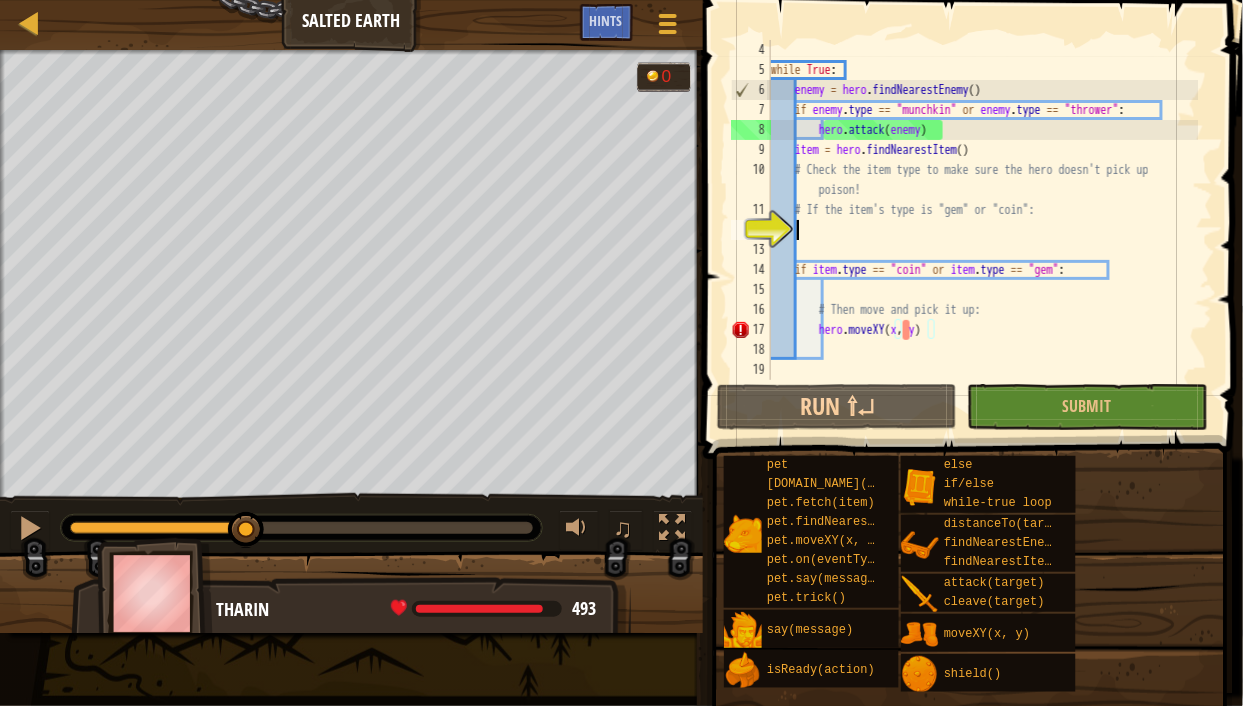 click on "while   True :      enemy   =   hero . findNearestEnemy ( )      if   enemy . type   ==   "munchkin"   or   enemy . type   ==   "thrower" :          hero . attack ( enemy )      item   =   hero . findNearestItem ( )      # Check the item type to make sure the hero doesn't pick up           poison!      # If the item's type is "gem" or "coin":                if   item .  type   ==   "coin"   or   item .  type   ==   "gem" :                   # Then move and pick it up:          hero . moveXY ( x ,   y )" at bounding box center [983, 230] 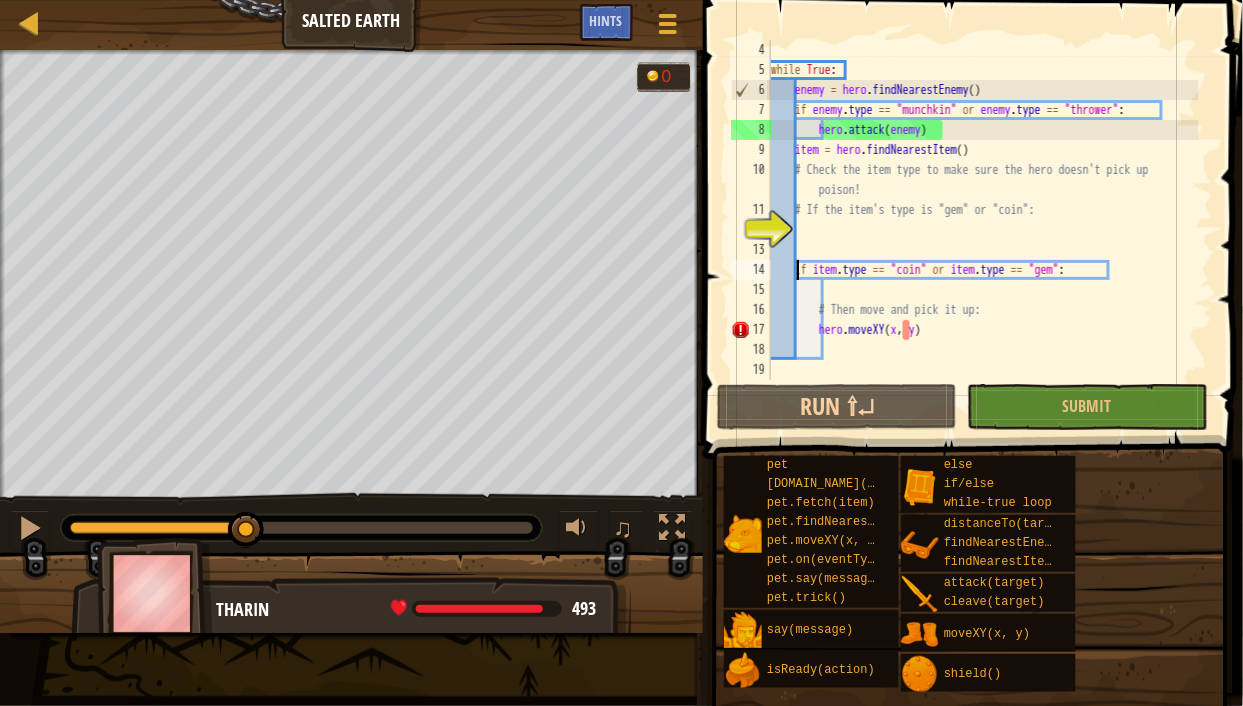 click on "while   True :      enemy   =   hero . findNearestEnemy ( )      if   enemy . type   ==   "munchkin"   or   enemy . type   ==   "thrower" :          hero . attack ( enemy )      item   =   hero . findNearestItem ( )      # Check the item type to make sure the hero doesn't pick up           poison!      # If the item's type is "gem" or "coin":                if   item .  type   ==   "coin"   or   item .  type   ==   "gem" :                   # Then move and pick it up:          hero . moveXY ( x ,   y )" at bounding box center (983, 230) 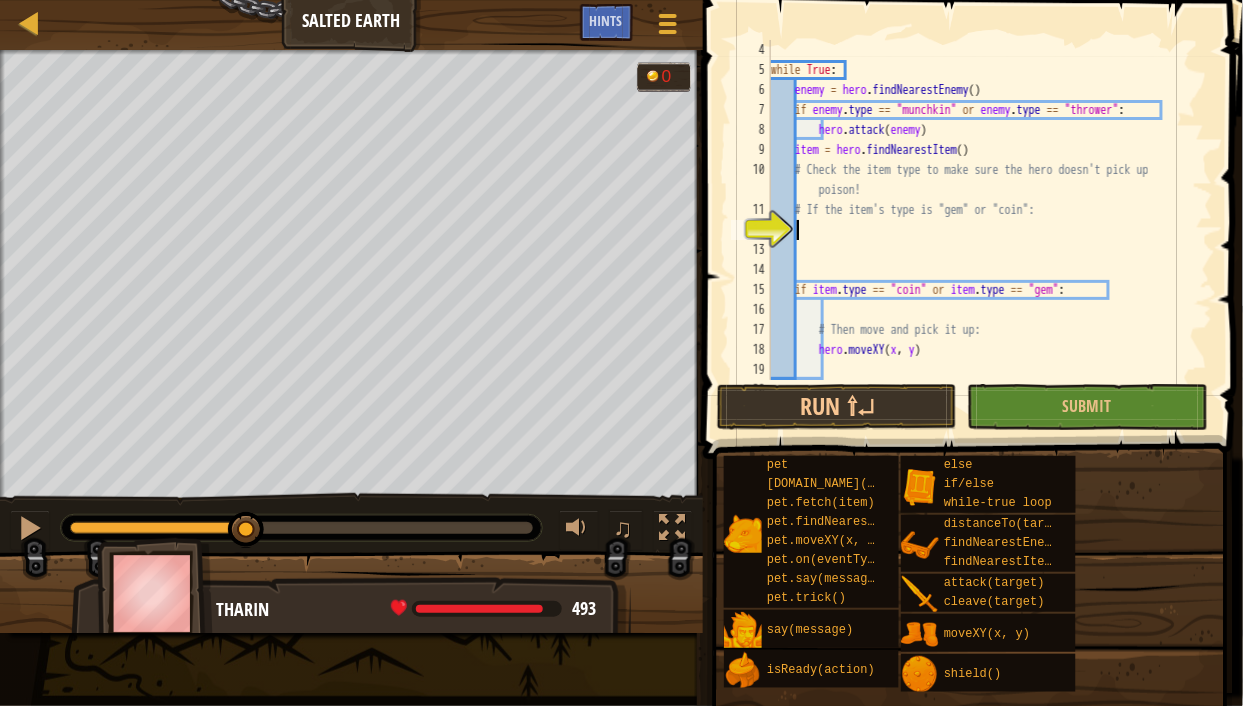 click on "while   True :      enemy   =   hero . findNearestEnemy ( )      if   enemy . type   ==   "munchkin"   or   enemy . type   ==   "thrower" :          hero . attack ( enemy )      item   =   hero . findNearestItem ( )      # Check the item type to make sure the hero doesn't pick up           poison!      # If the item's type is "gem" or "coin":                     if   item .  type   ==   "coin"   or   item .  type   ==   "gem" :                   # Then move and pick it up:          hero . moveXY ( x ,   y )" at bounding box center [983, 230] 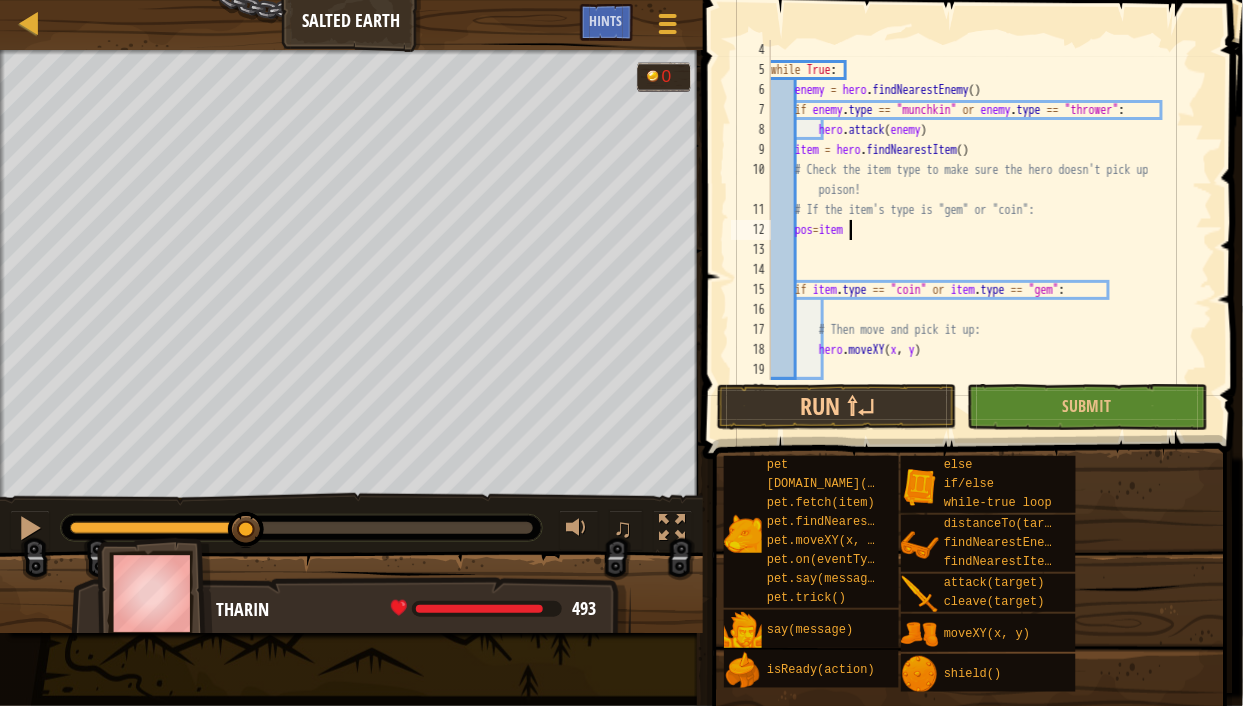 scroll, scrollTop: 9, scrollLeft: 5, axis: both 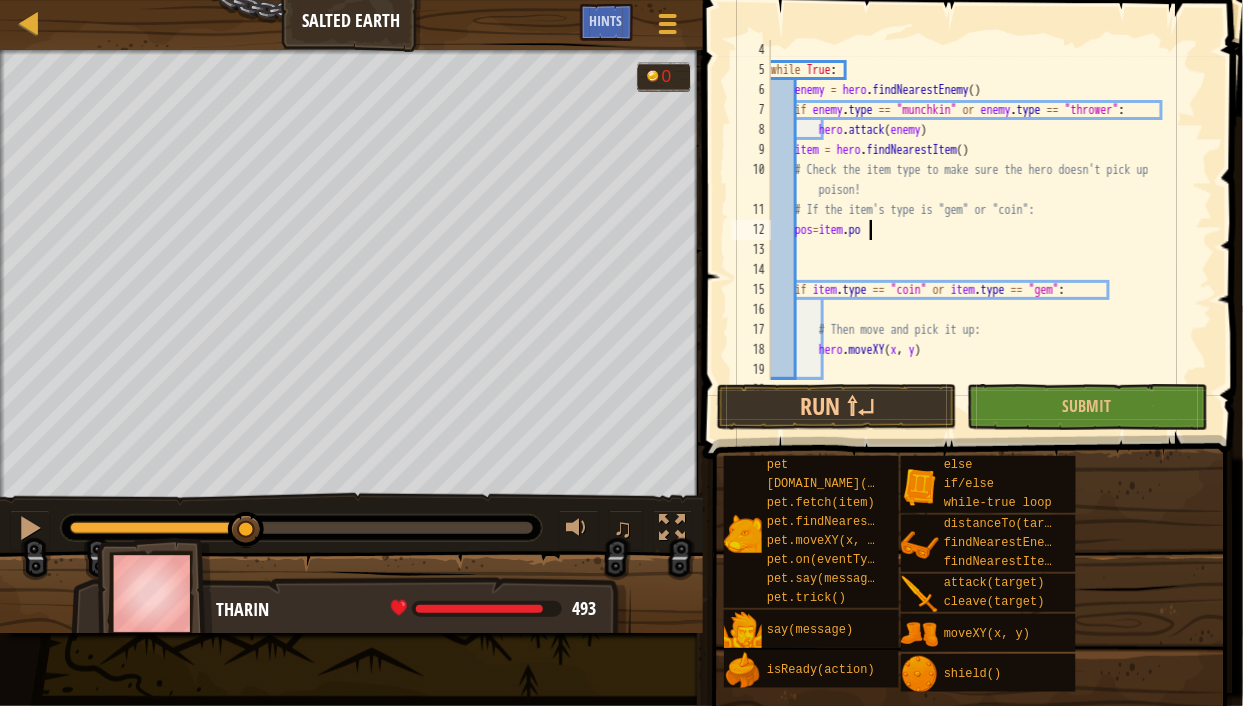 type on "pos=item.pos" 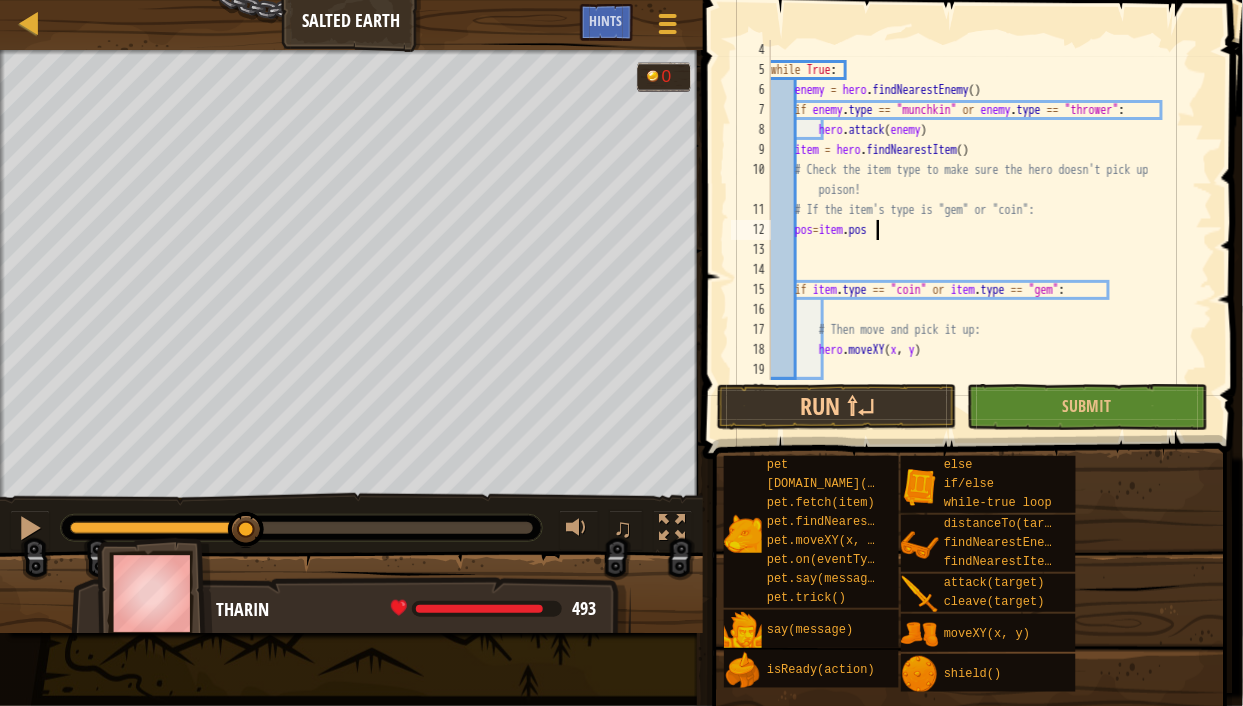 scroll, scrollTop: 9, scrollLeft: 7, axis: both 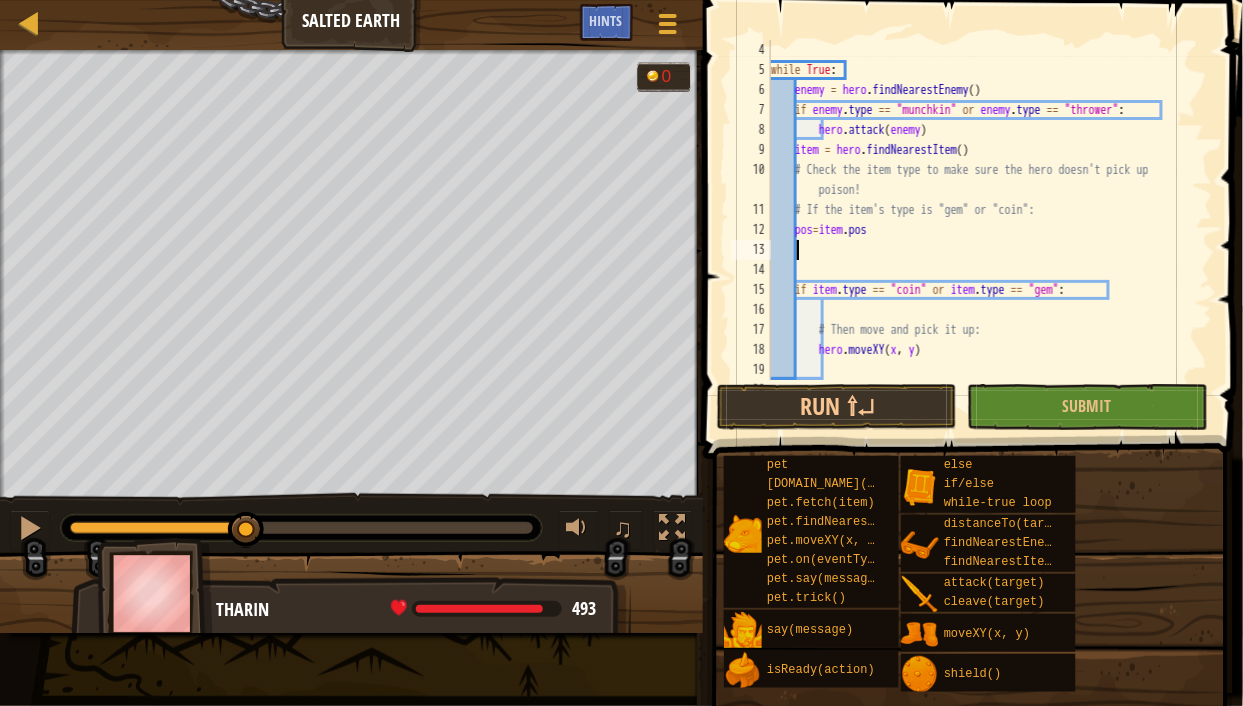 click on "while   True :      enemy   =   hero . findNearestEnemy ( )      if   enemy . type   ==   "munchkin"   or   enemy . type   ==   "thrower" :          hero . attack ( enemy )      item   =   hero . findNearestItem ( )      # Check the item type to make sure the hero doesn't pick up           poison!      # If the item's type is "gem" or "coin":      pos = item . pos                if   item .  type   ==   "coin"   or   item .  type   ==   "gem" :                   # Then move and pick it up:          hero . moveXY ( x ,   y )" at bounding box center [983, 230] 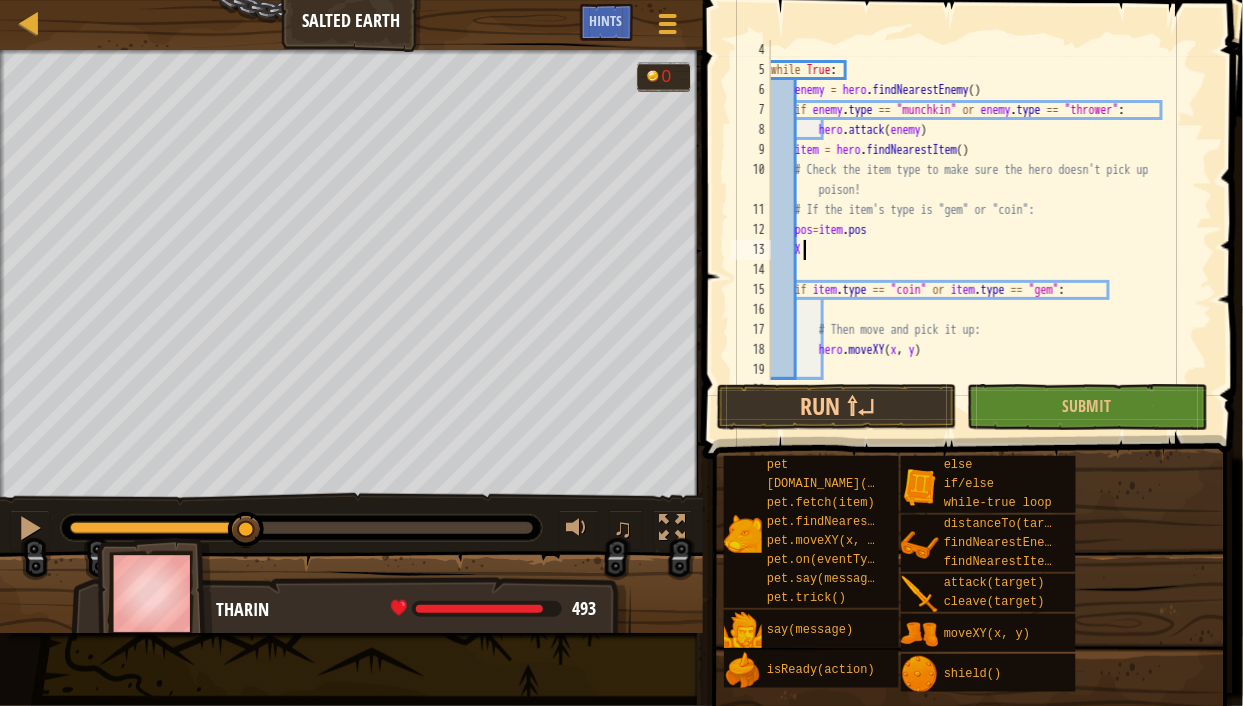 scroll, scrollTop: 9, scrollLeft: 2, axis: both 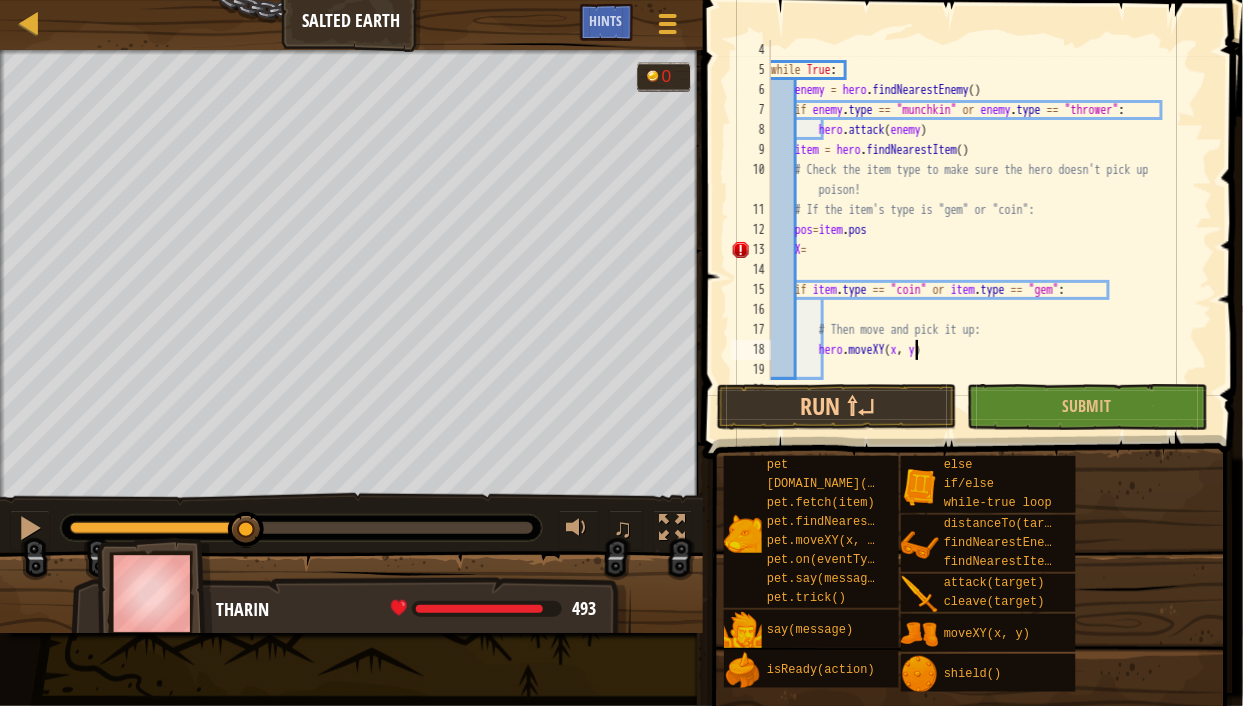 click on "while   True :      enemy   =   hero . findNearestEnemy ( )      if   enemy . type   ==   "munchkin"   or   enemy . type   ==   "thrower" :          hero . attack ( enemy )      item   =   hero . findNearestItem ( )      # Check the item type to make sure the hero doesn't pick up           poison!      # If the item's type is "gem" or "coin":      pos = item . pos      X =           if   item .  type   ==   "coin"   or   item .  type   ==   "gem" :                   # Then move and pick it up:          hero . moveXY ( x ,   y )" at bounding box center (983, 230) 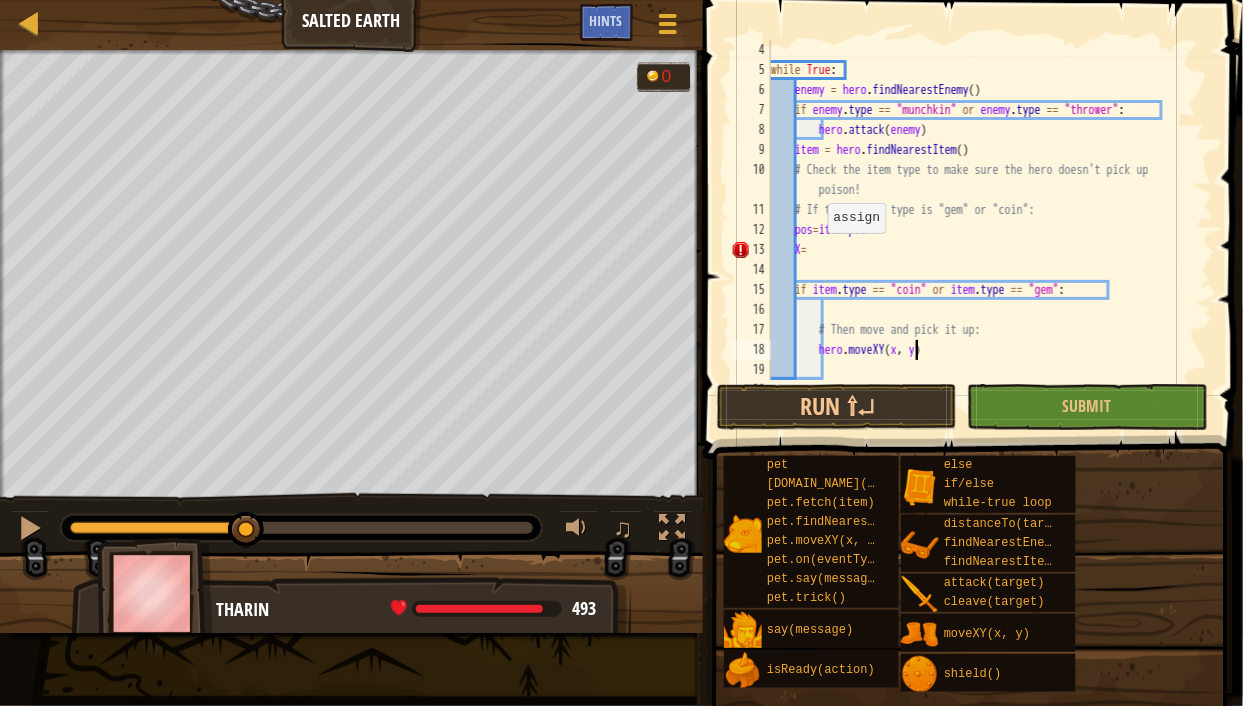 click on "while   True :      enemy   =   hero . findNearestEnemy ( )      if   enemy . type   ==   "munchkin"   or   enemy . type   ==   "thrower" :          hero . attack ( enemy )      item   =   hero . findNearestItem ( )      # Check the item type to make sure the hero doesn't pick up           poison!      # If the item's type is "gem" or "coin":      pos = item . pos      X =           if   item .  type   ==   "coin"   or   item .  type   ==   "gem" :                   # Then move and pick it up:          hero . moveXY ( x ,   y )" at bounding box center [983, 230] 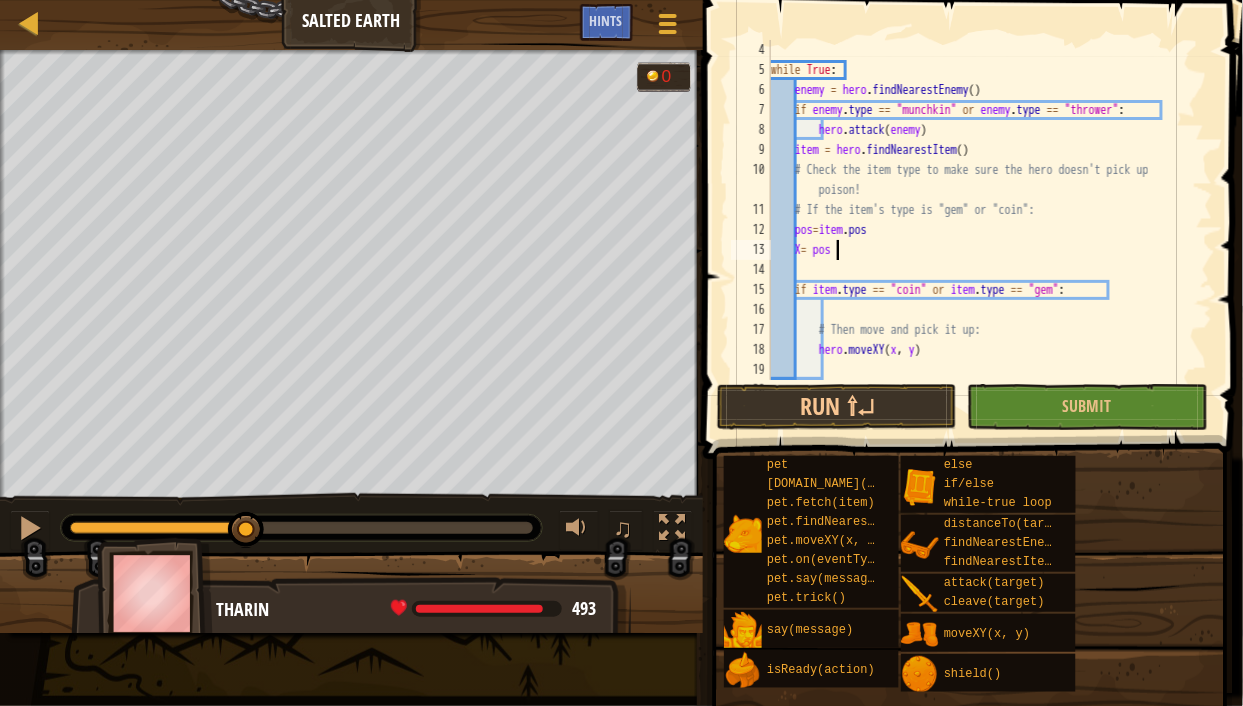 scroll, scrollTop: 9, scrollLeft: 5, axis: both 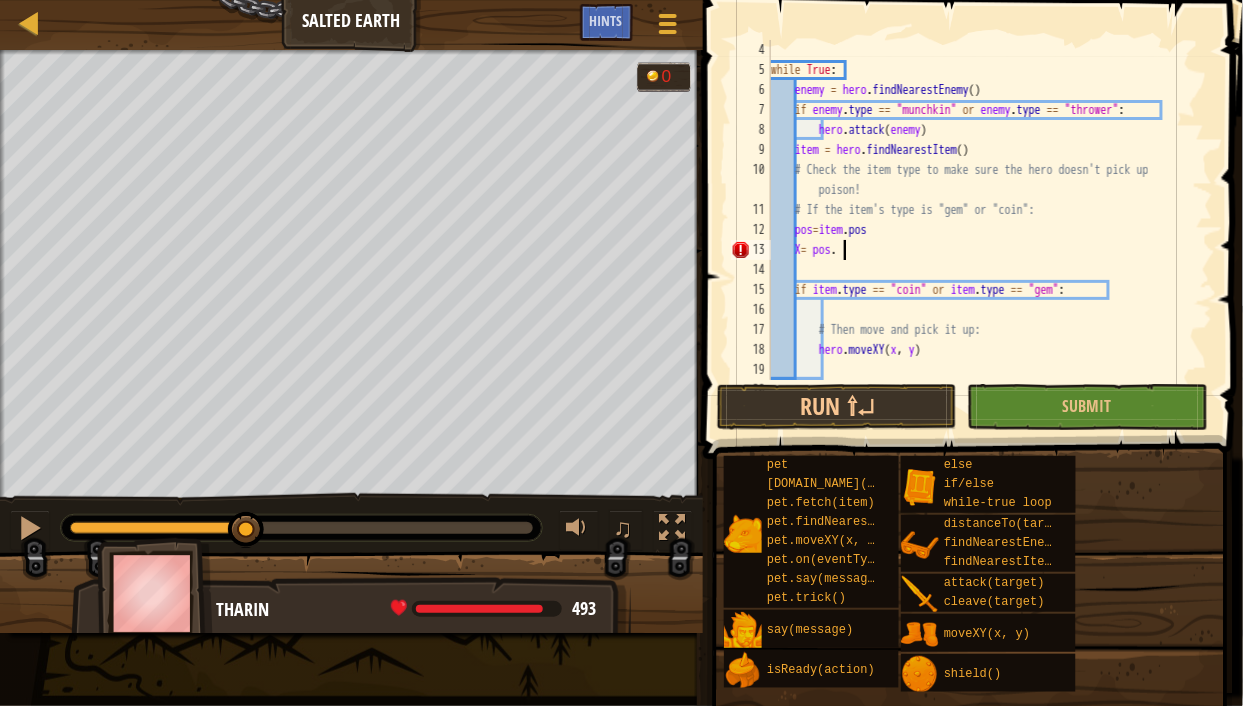type on "X= pos.x" 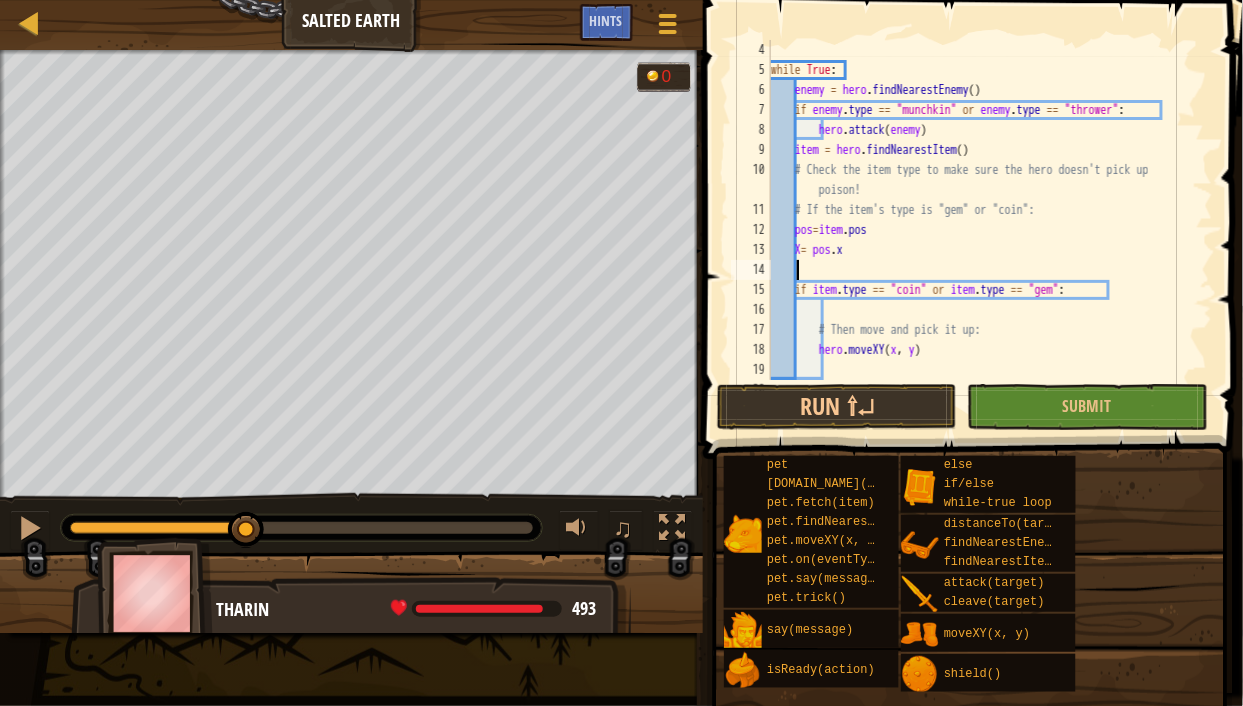 click on "while   True :      enemy   =   hero . findNearestEnemy ( )      if   enemy . type   ==   "munchkin"   or   enemy . type   ==   "thrower" :          hero . attack ( enemy )      item   =   hero . findNearestItem ( )      # Check the item type to make sure the hero doesn't pick up           poison!      # If the item's type is "gem" or "coin":      pos = item . pos      X =   pos . x           if   item .  type   ==   "coin"   or   item .  type   ==   "gem" :                   # Then move and pick it up:          hero . moveXY ( x ,   y )" at bounding box center [983, 230] 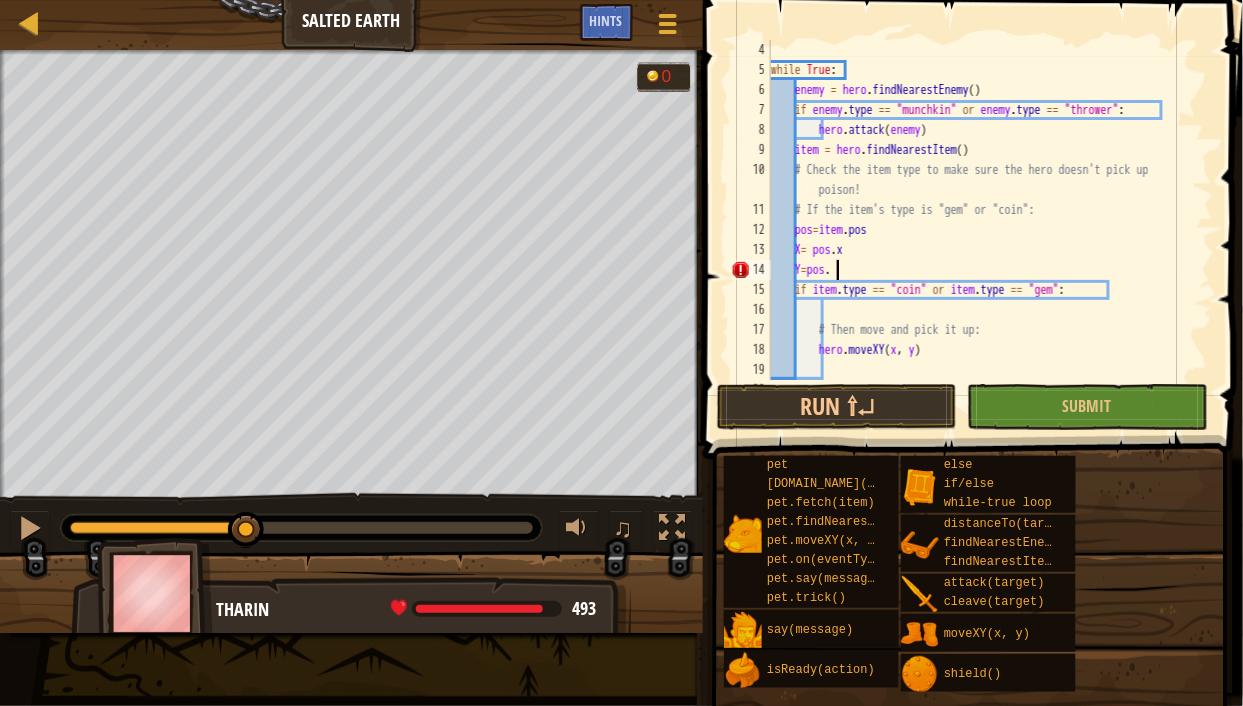 scroll, scrollTop: 9, scrollLeft: 5, axis: both 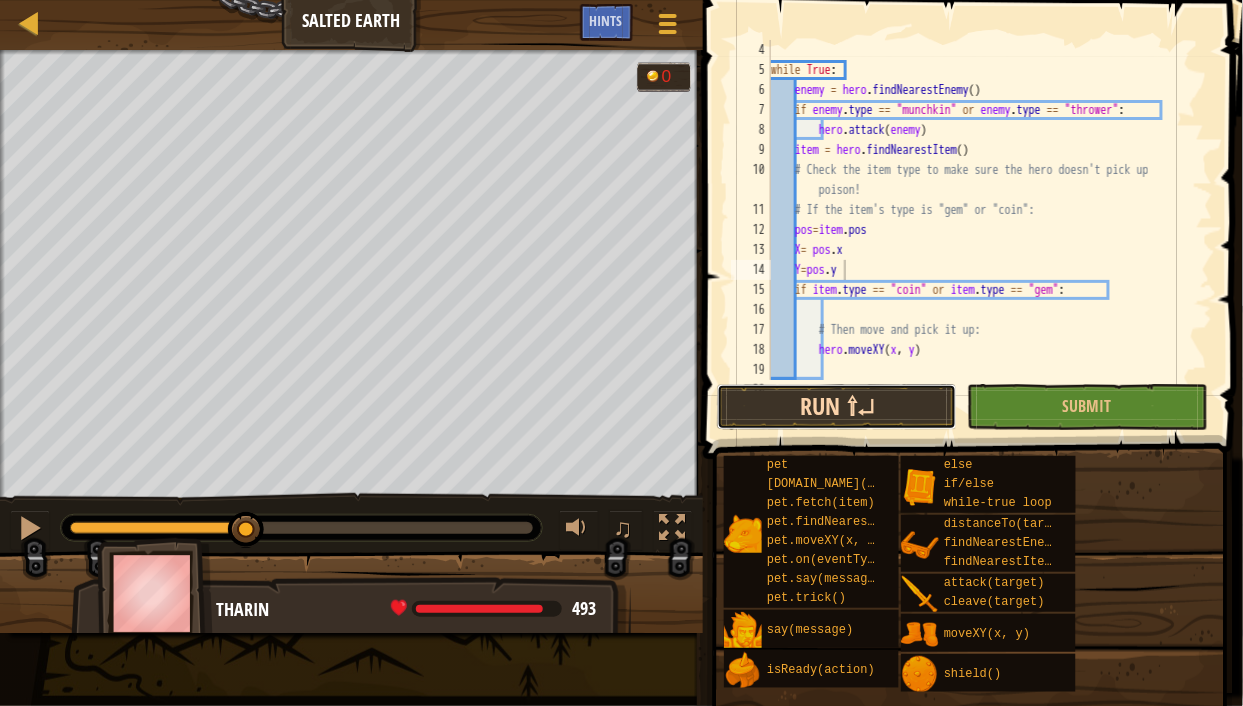 click on "Run ⇧↵" at bounding box center (837, 407) 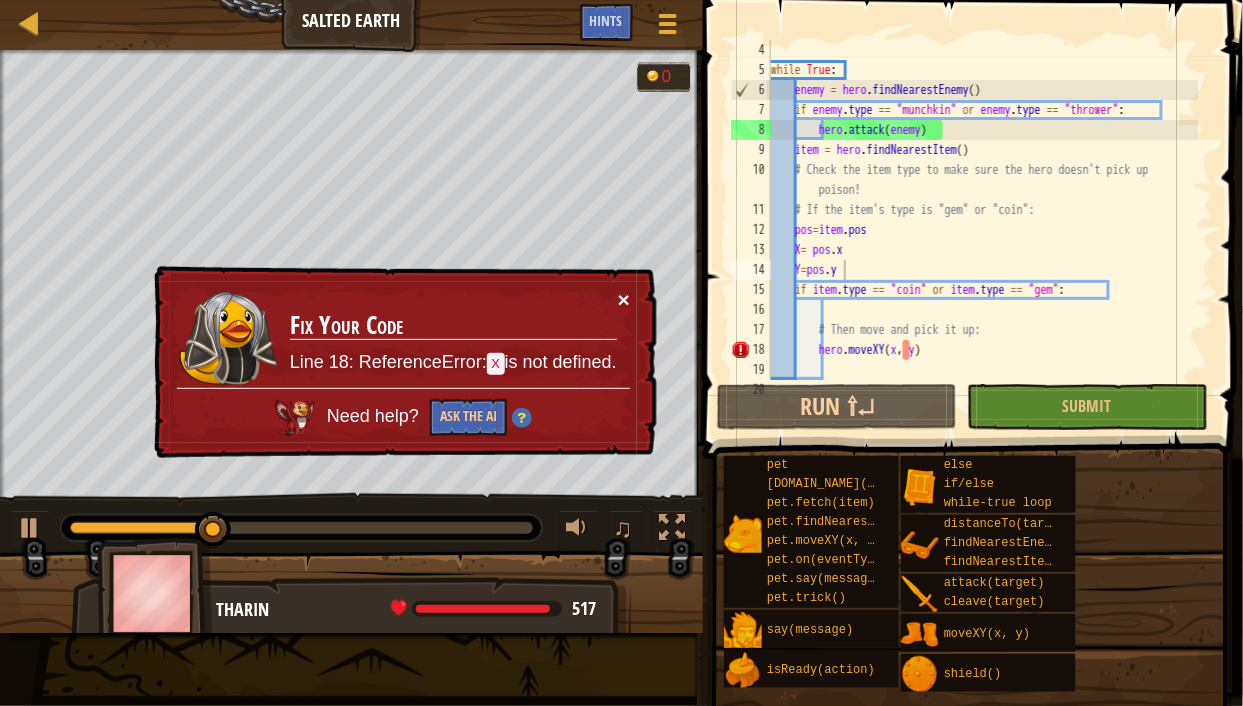 drag, startPoint x: 622, startPoint y: 296, endPoint x: 651, endPoint y: 315, distance: 34.669872 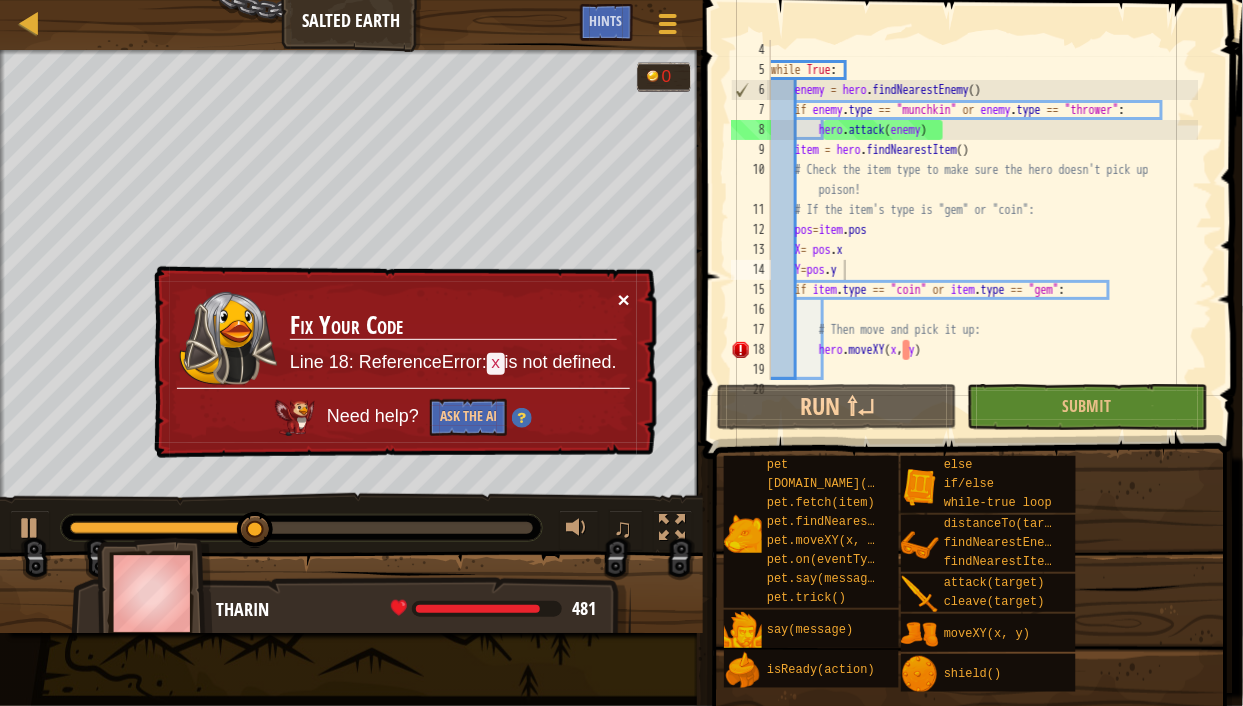 click on "×" at bounding box center [624, 299] 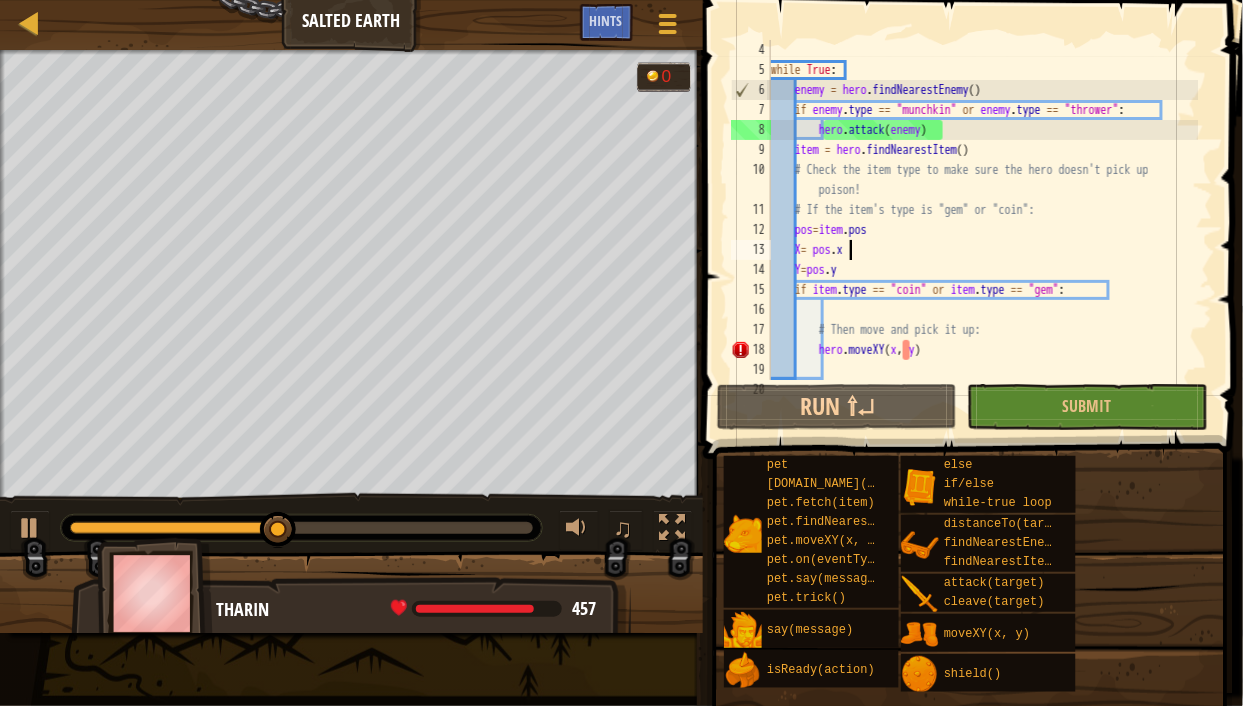 click on "while   True :      enemy   =   hero . findNearestEnemy ( )      if   enemy . type   ==   "munchkin"   or   enemy . type   ==   "thrower" :          hero . attack ( enemy )      item   =   hero . findNearestItem ( )      # Check the item type to make sure the hero doesn't pick up           poison!      # If the item's type is "gem" or "coin":      pos = item . pos      X =   pos . x      Y = pos . y      if   item .  type   ==   "coin"   or   item .  type   ==   "gem" :                   # Then move and pick it up:          hero . moveXY ( x ,   y )" at bounding box center (983, 230) 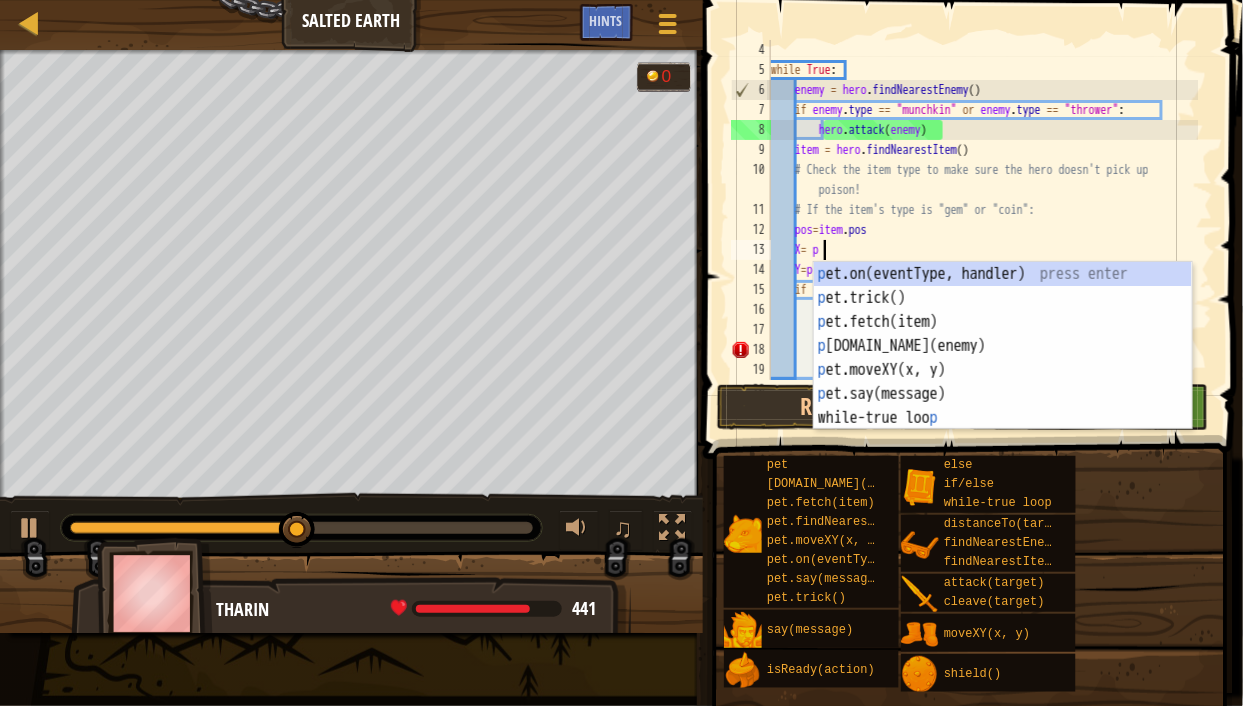 scroll, scrollTop: 9, scrollLeft: 3, axis: both 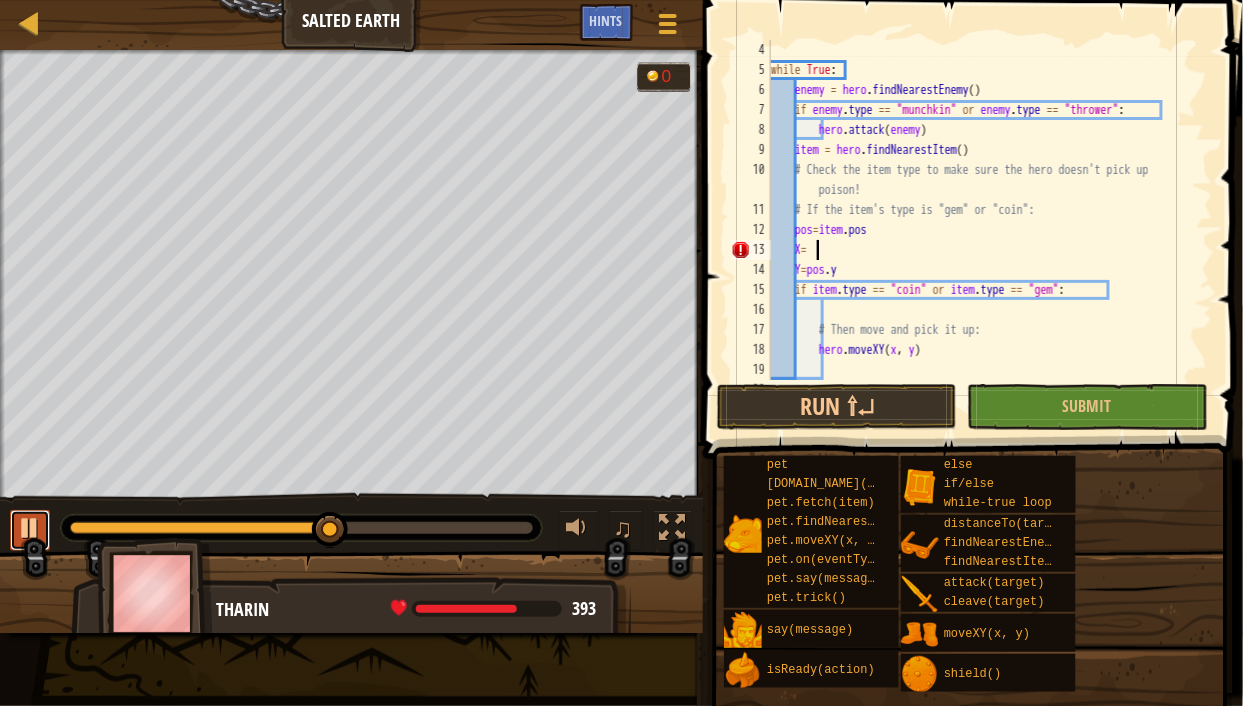 click at bounding box center (30, 528) 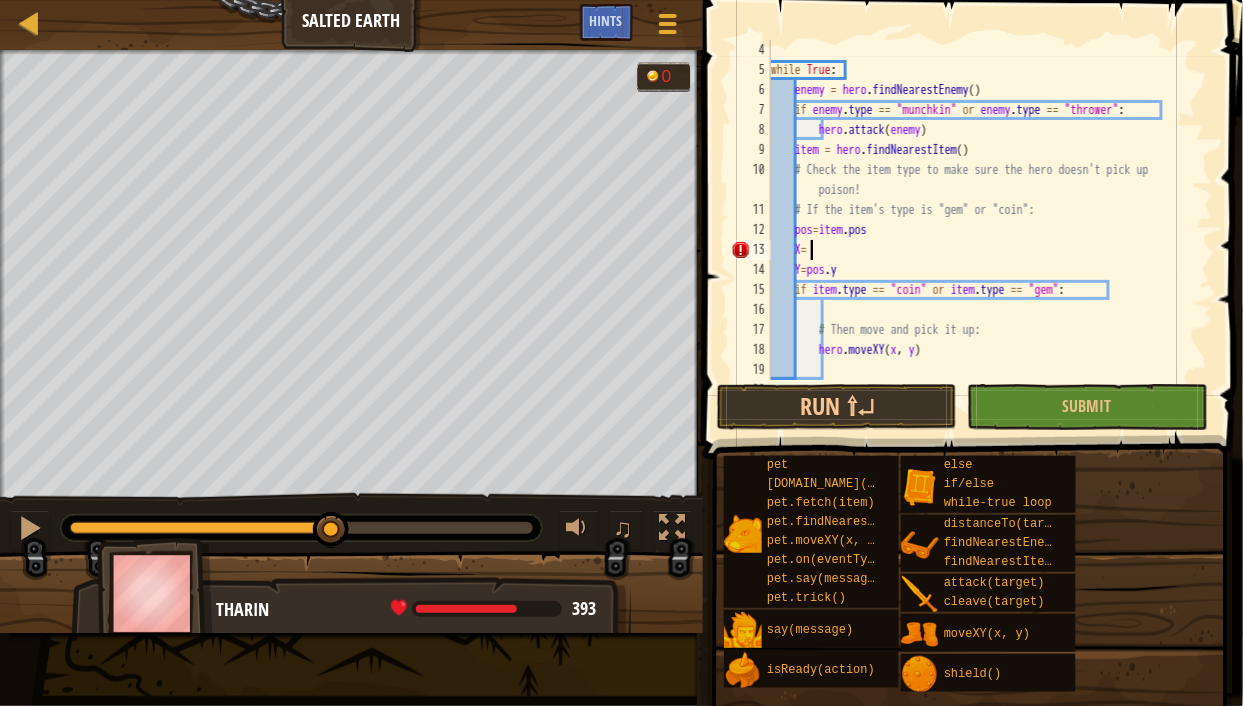 type on "X" 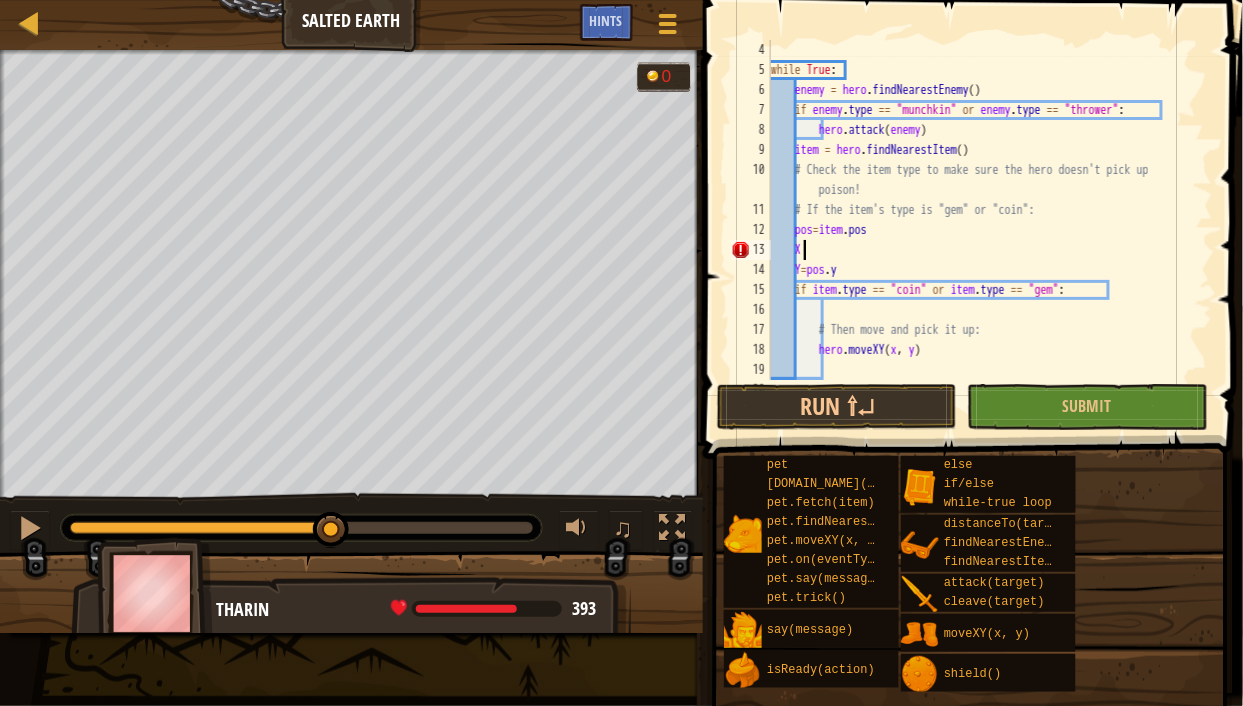 scroll, scrollTop: 9, scrollLeft: 1, axis: both 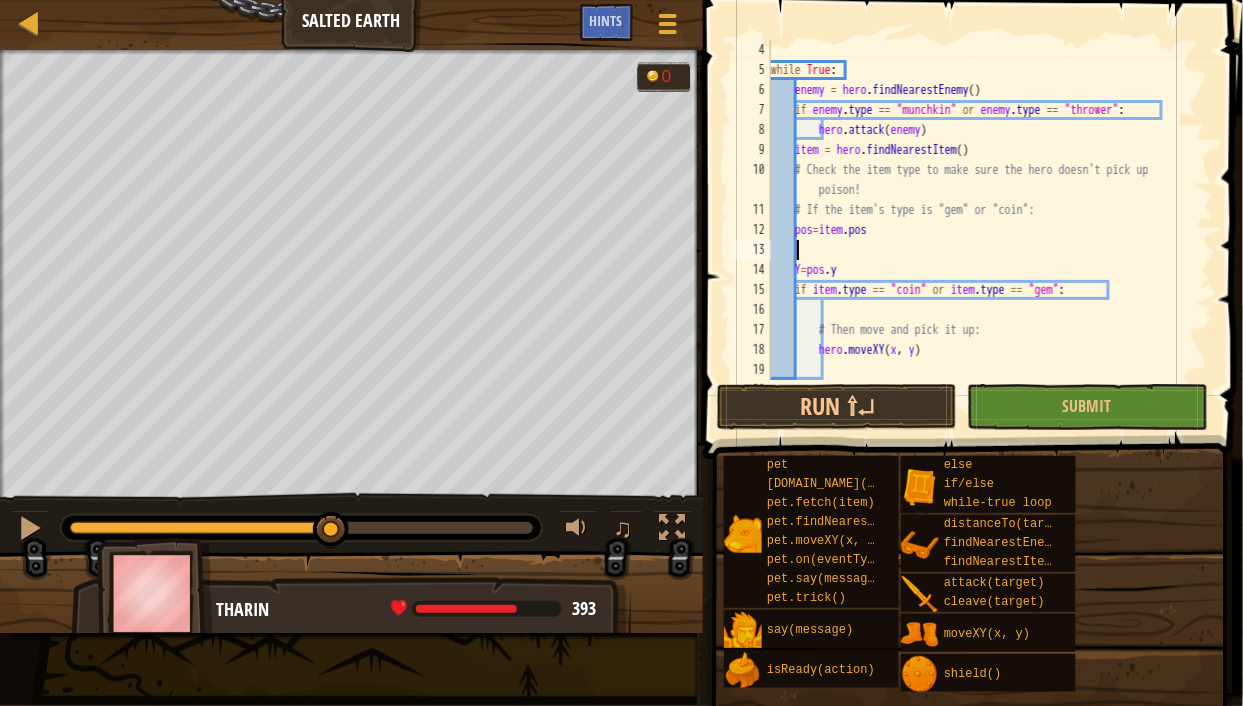 click on "while   True :      enemy   =   hero . findNearestEnemy ( )      if   enemy . type   ==   "munchkin"   or   enemy . type   ==   "thrower" :          hero . attack ( enemy )      item   =   hero . findNearestItem ( )      # Check the item type to make sure the hero doesn't pick up           poison!      # If the item's type is "gem" or "coin":      pos = item . pos           Y = pos . y      if   item .  type   ==   "coin"   or   item .  type   ==   "gem" :                   # Then move and pick it up:          hero . moveXY ( x ,   y )" at bounding box center [983, 230] 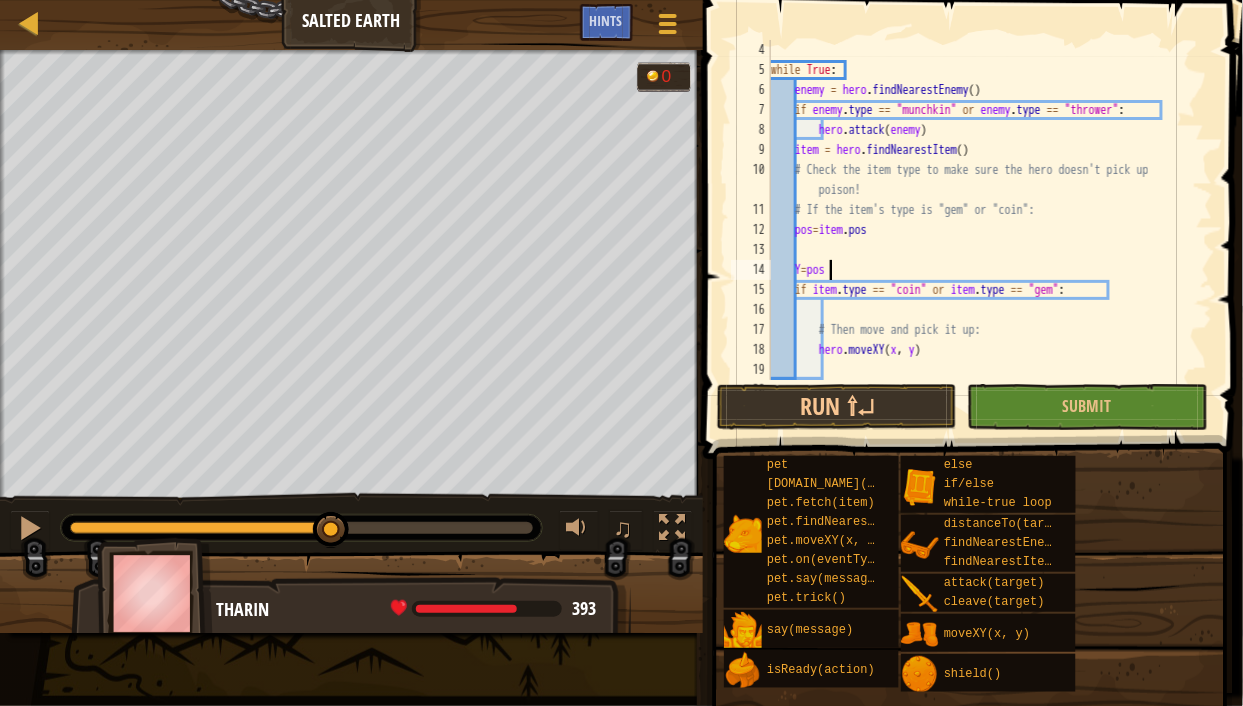 type on "Y" 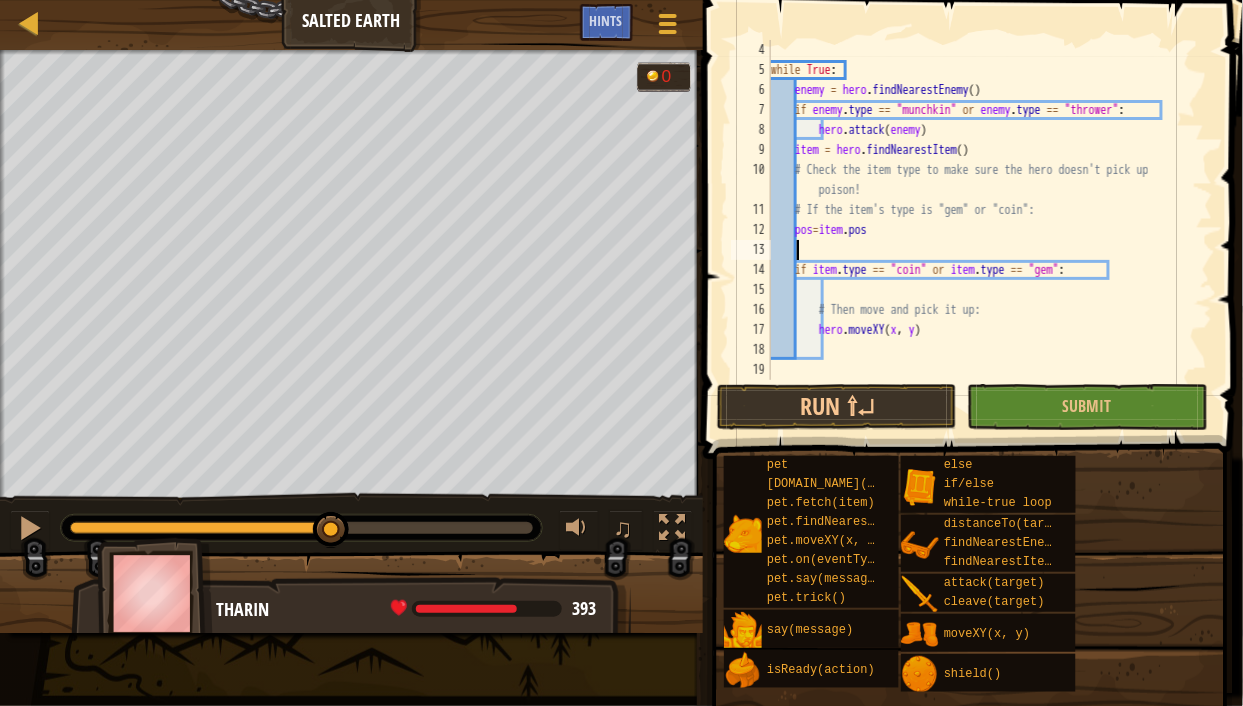 scroll, scrollTop: 9, scrollLeft: 0, axis: vertical 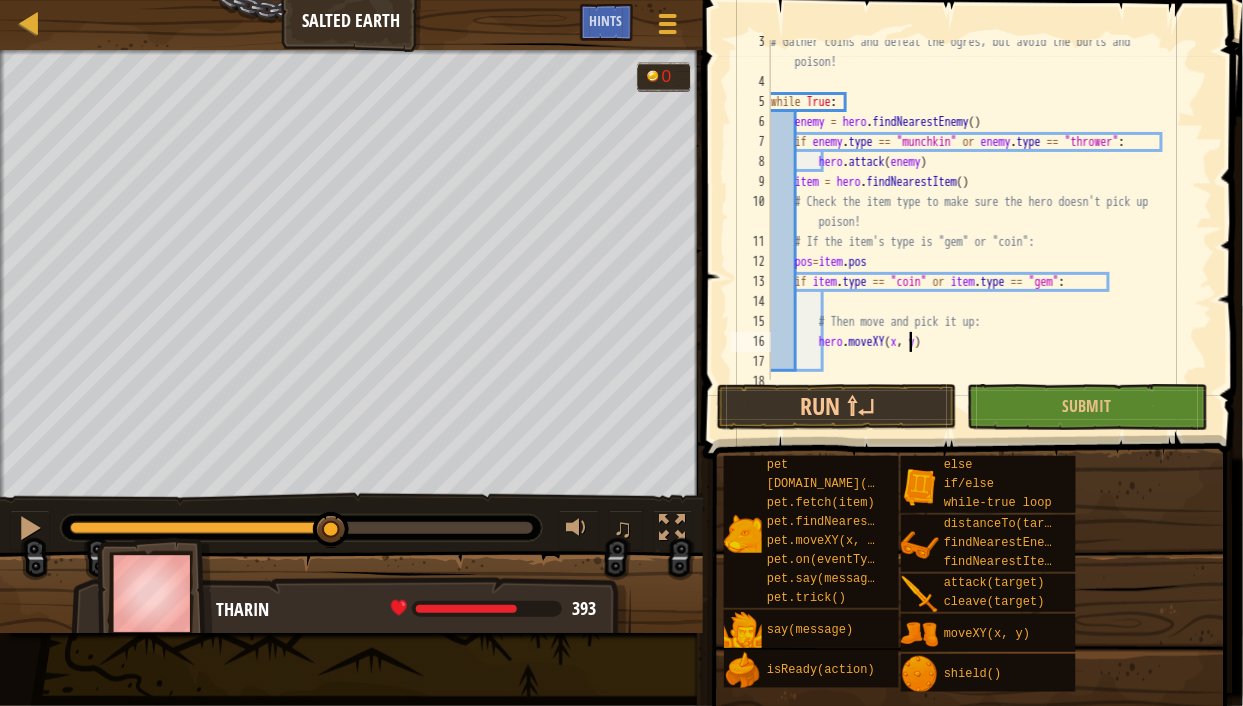 click on "# Gather coins and defeat the ogres, but avoid the burls and       poison! while   True :      enemy   =   hero . findNearestEnemy ( )      if   enemy . type   ==   "munchkin"   or   enemy . type   ==   "thrower" :          hero . attack ( enemy )      item   =   hero . findNearestItem ( )      # Check the item type to make sure the hero doesn't pick up           poison!      # If the item's type is "gem" or "coin":      pos = item . pos      if   item .  type   ==   "coin"   or   item .  type   ==   "gem" :                   # Then move and pick it up:          hero . moveXY ( x ,   y )" at bounding box center (983, 232) 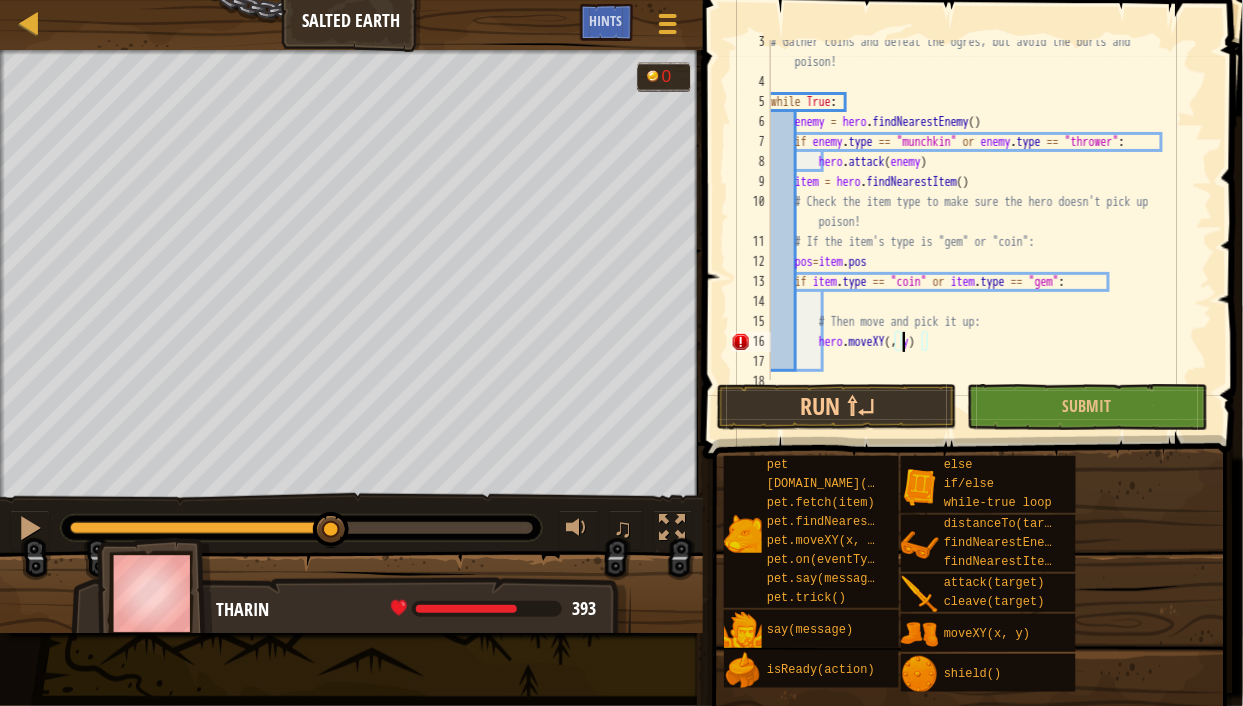 click on "# Gather coins and defeat the ogres, but avoid the burls and       poison! while   True :      enemy   =   hero . findNearestEnemy ( )      if   enemy . type   ==   "munchkin"   or   enemy . type   ==   "thrower" :          hero . attack ( enemy )      item   =   hero . findNearestItem ( )      # Check the item type to make sure the hero doesn't pick up           poison!      # If the item's type is "gem" or "coin":      pos = item . pos      if   item .  type   ==   "coin"   or   item .  type   ==   "gem" :                   # Then move and pick it up:          hero . moveXY ( ,   y )" at bounding box center [983, 232] 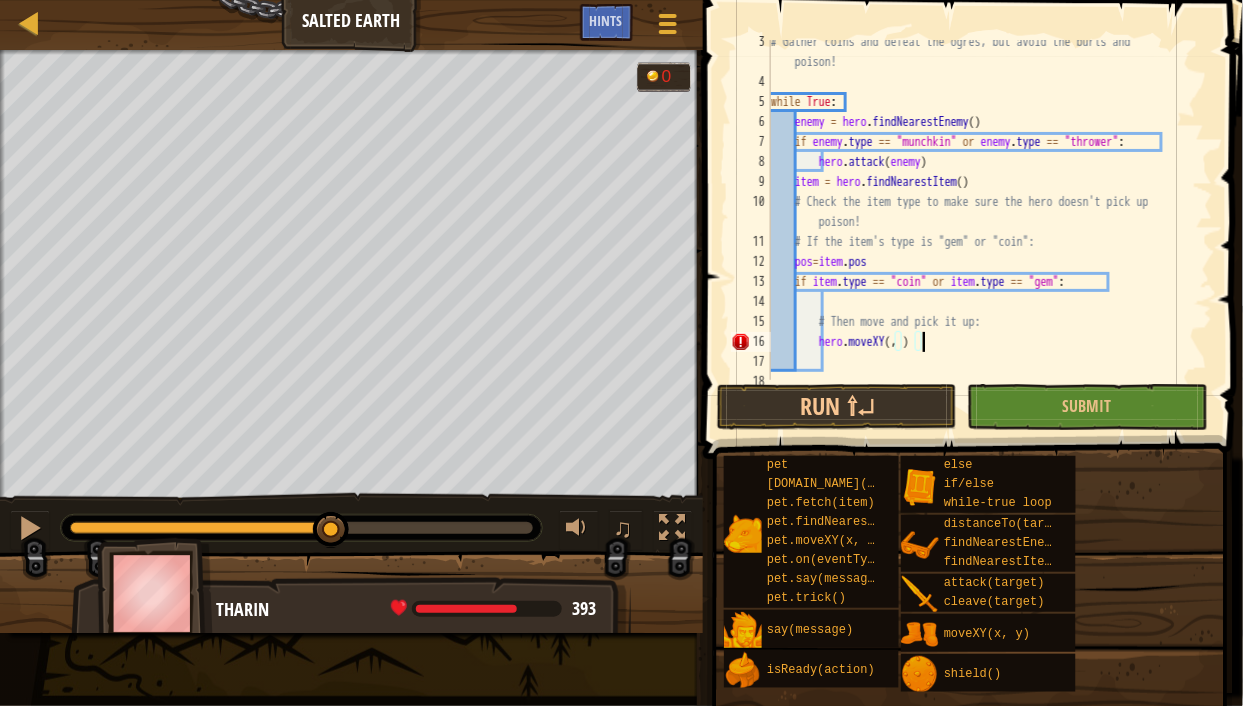 click on "# Gather coins and defeat the ogres, but avoid the burls and       poison! while   True :      enemy   =   hero . findNearestEnemy ( )      if   enemy . type   ==   "munchkin"   or   enemy . type   ==   "thrower" :          hero . attack ( enemy )      item   =   hero . findNearestItem ( )      # Check the item type to make sure the hero doesn't pick up           poison!      # If the item's type is "gem" or "coin":      pos = item . pos      if   item .  type   ==   "coin"   or   item .  type   ==   "gem" :                   # Then move and pick it up:          hero . moveXY ( ,   )" at bounding box center [983, 232] 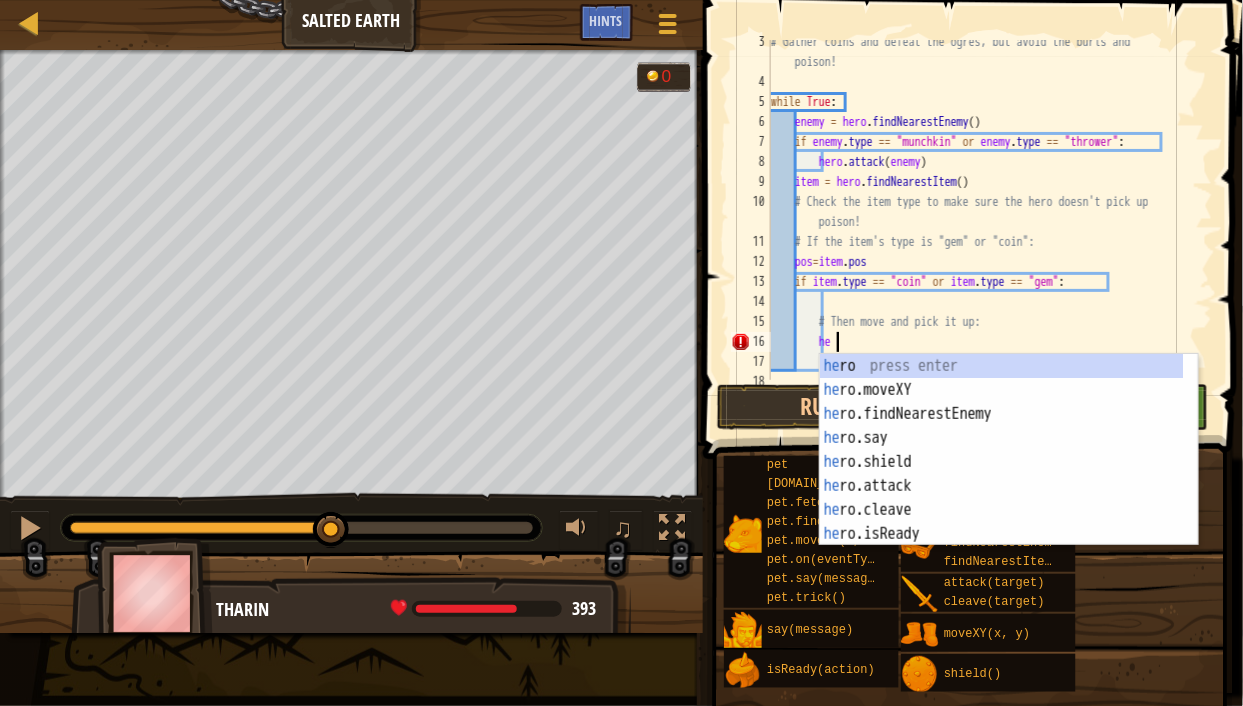 type on "h" 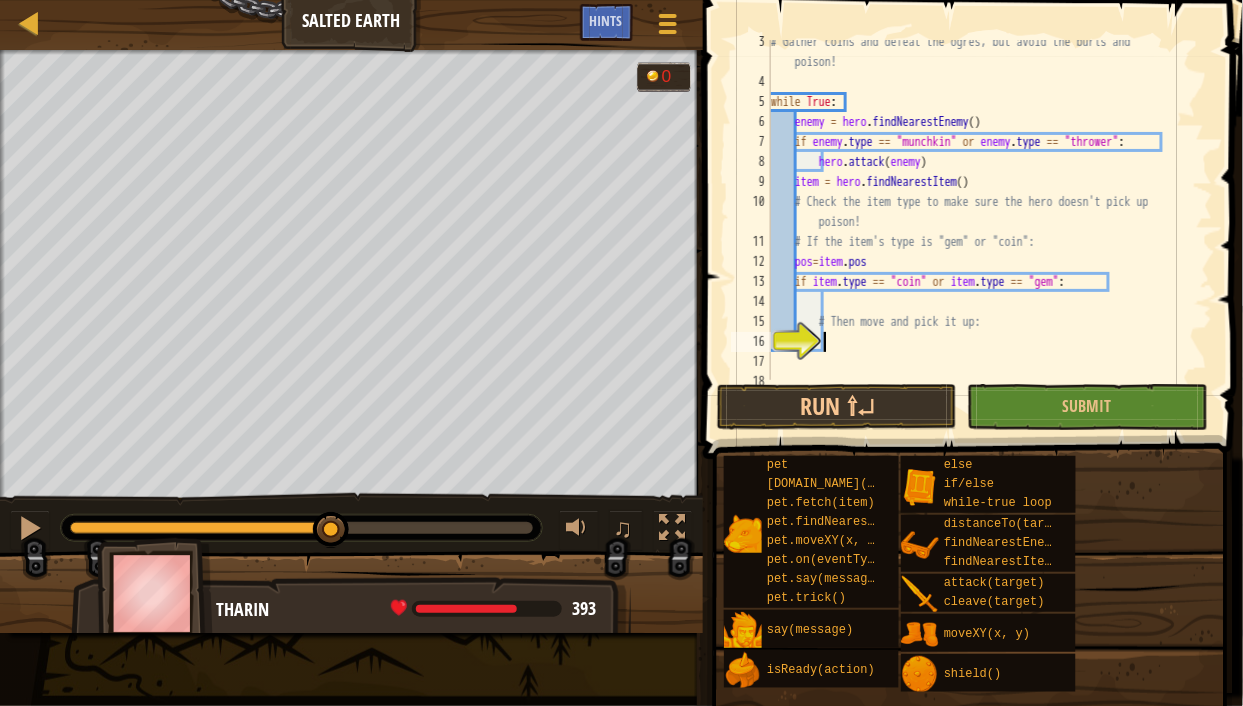 click on "# Gather coins and defeat the ogres, but avoid the burls and       poison! while   True :      enemy   =   hero . findNearestEnemy ( )      if   enemy . type   ==   "munchkin"   or   enemy . type   ==   "thrower" :          hero . attack ( enemy )      item   =   hero . findNearestItem ( )      # Check the item type to make sure the hero doesn't pick up           poison!      # If the item's type is "gem" or "coin":      pos = item . pos      if   item .  type   ==   "coin"   or   item .  type   ==   "gem" :                   # Then move and pick it up:" at bounding box center [983, 232] 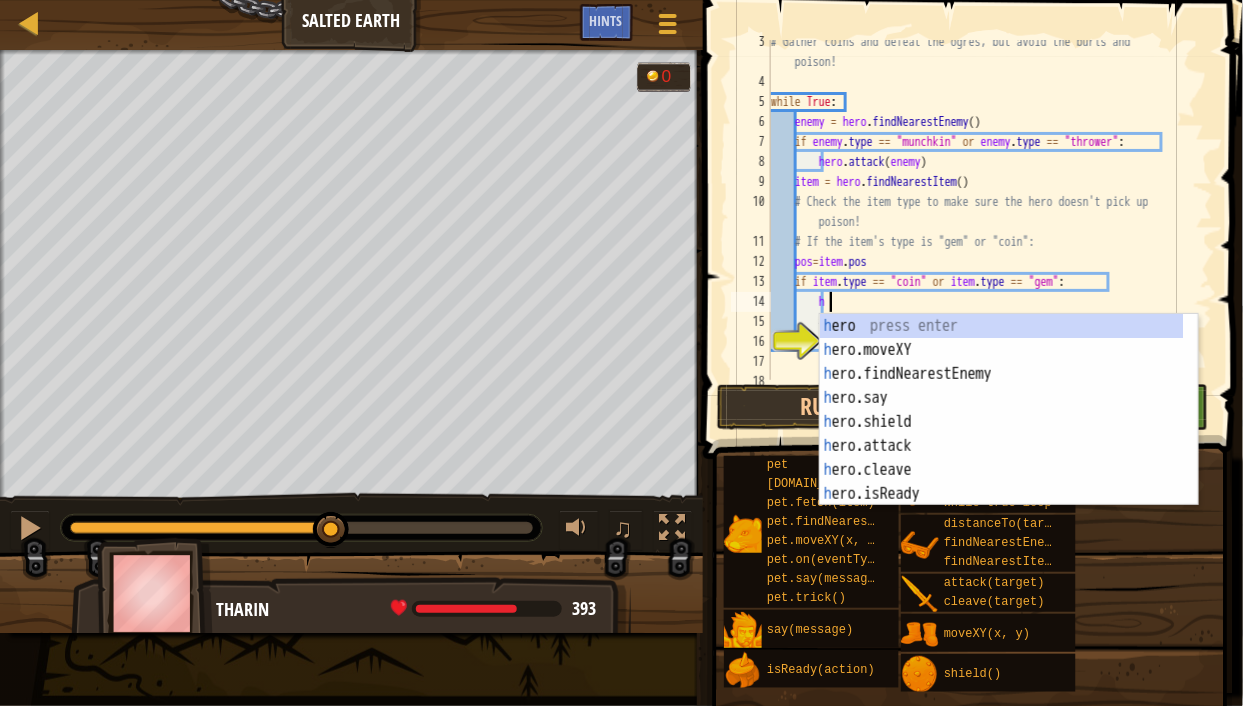 scroll, scrollTop: 9, scrollLeft: 3, axis: both 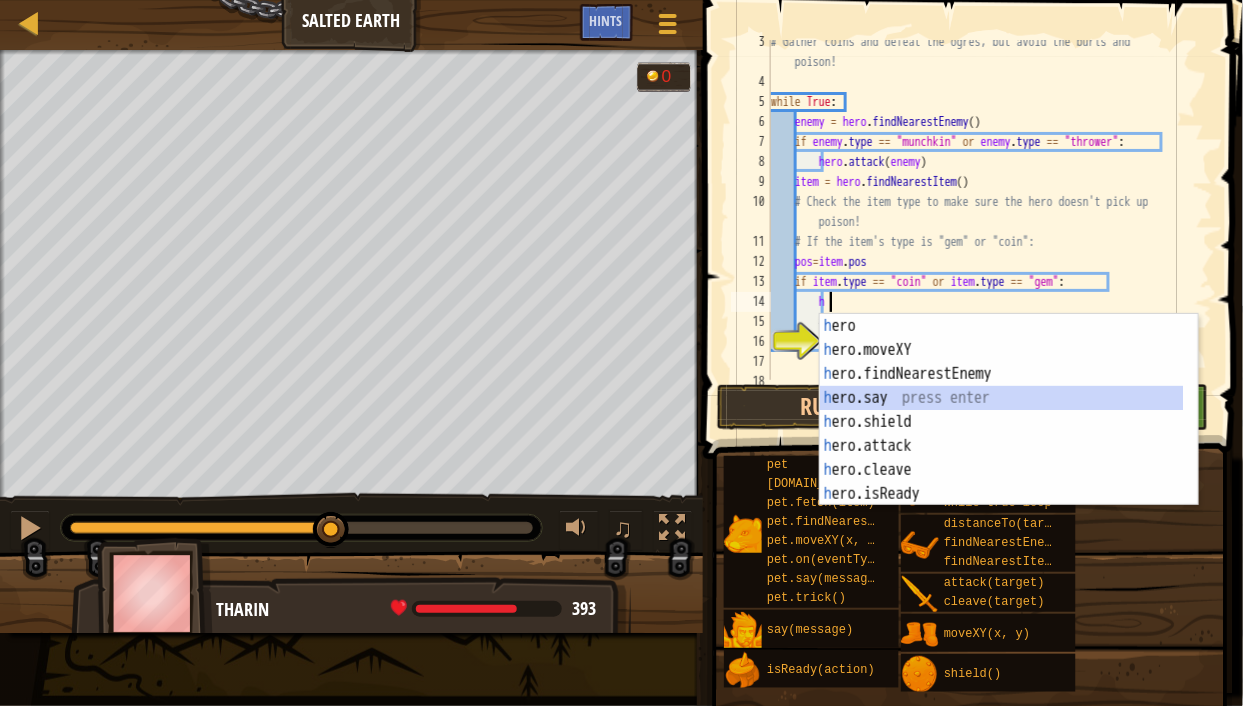 click on "h ero press enter h ero.moveXY press enter h ero.findNearestEnemy press enter h ero.say press enter h ero.shield press enter h ero.attack press enter h ero.cleave press enter h ero.isReady press enter h ero.distanceTo press enter" at bounding box center [1002, 434] 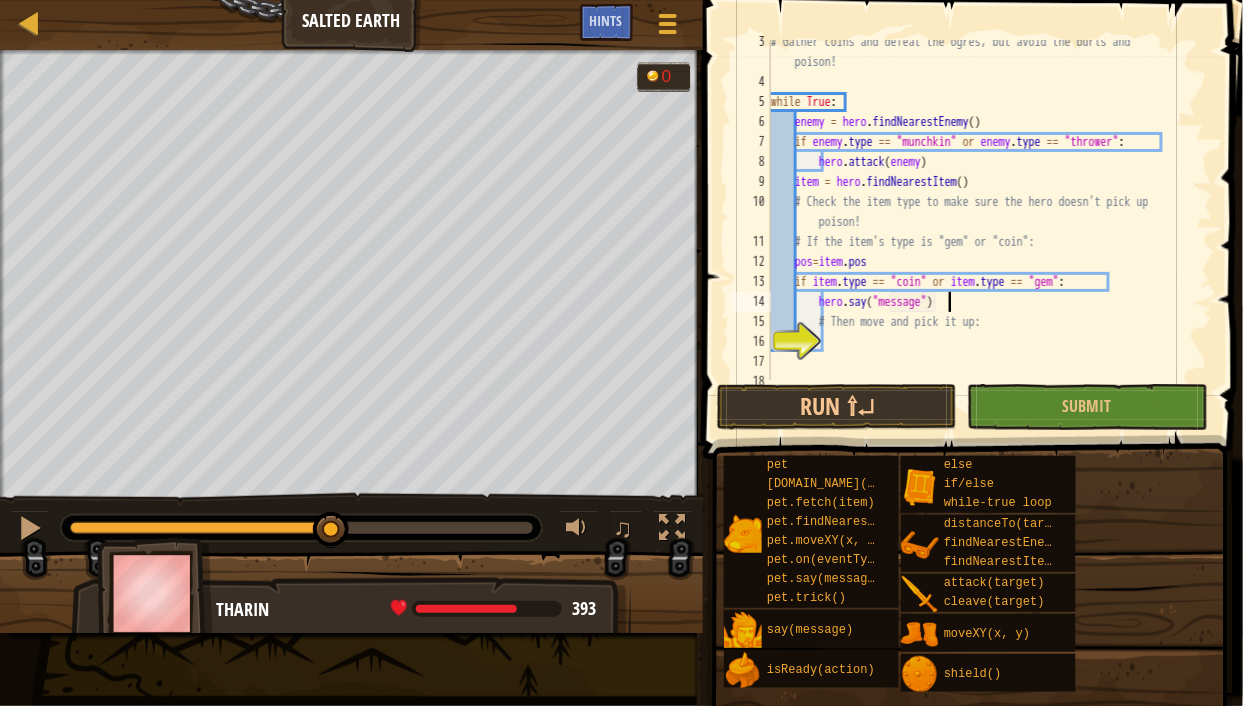 click on "# Gather coins and defeat the ogres, but avoid the burls and       poison! while   True :      enemy   =   hero . findNearestEnemy ( )      if   enemy . type   ==   "munchkin"   or   enemy . type   ==   "thrower" :          hero . attack ( enemy )      item   =   hero . findNearestItem ( )      # Check the item type to make sure the hero doesn't pick up           poison!      # If the item's type is "gem" or "coin":      pos = item . pos      if   item .  type   ==   "coin"   or   item .  type   ==   "gem" :          hero . say ( "message" )          # Then move and pick it up:" at bounding box center (983, 232) 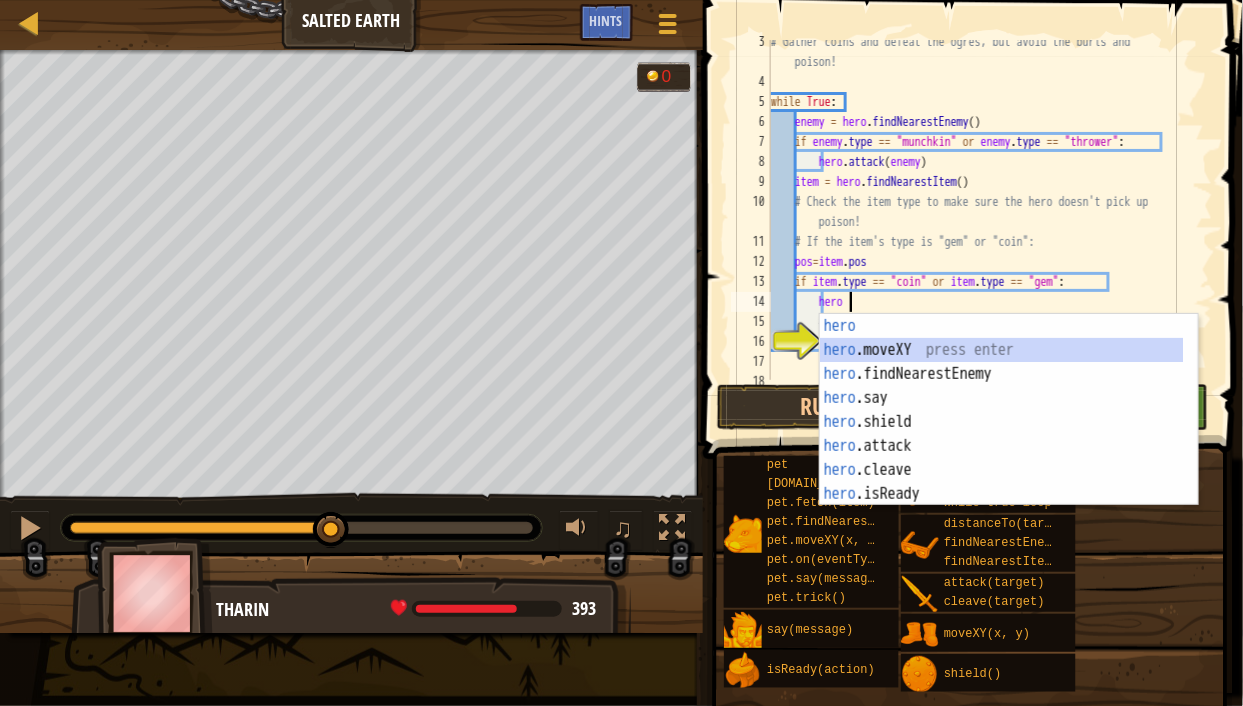 click on "hero press enter hero .moveXY press enter hero .findNearestEnemy press enter hero .say press enter hero .shield press enter hero .attack press enter hero .cleave press enter hero .isReady press enter hero .distanceTo press enter" at bounding box center [1002, 434] 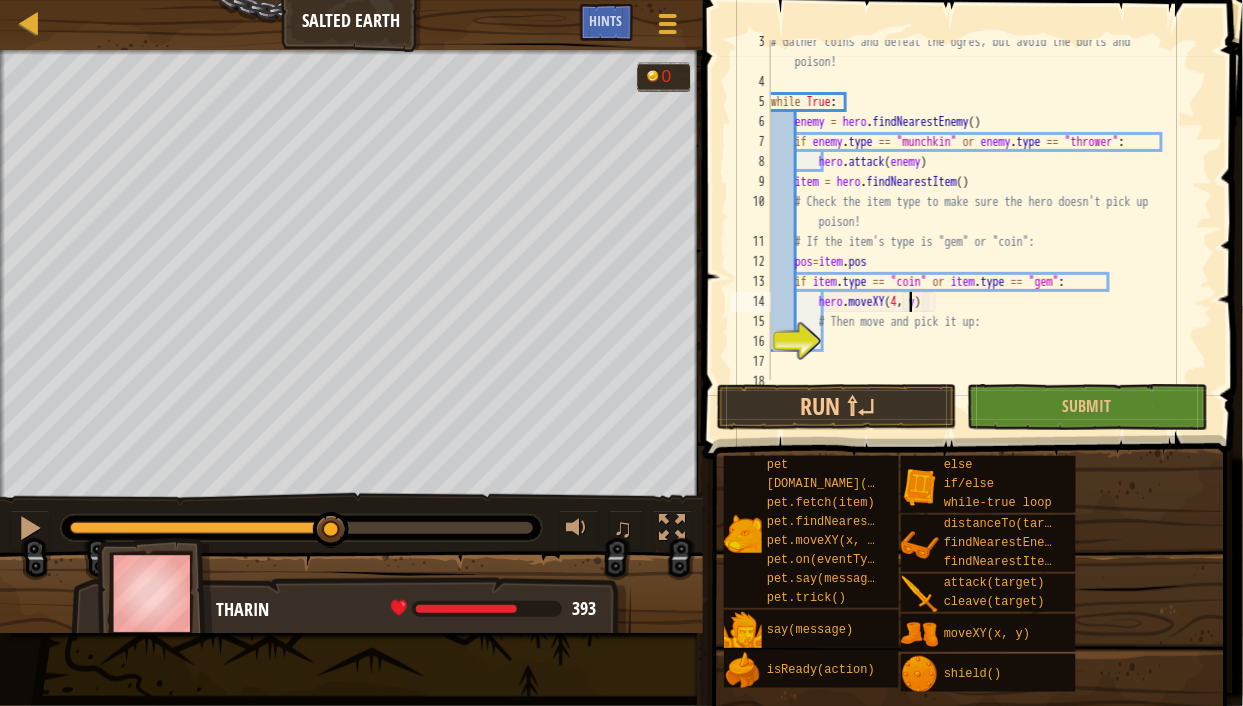 scroll, scrollTop: 9, scrollLeft: 11, axis: both 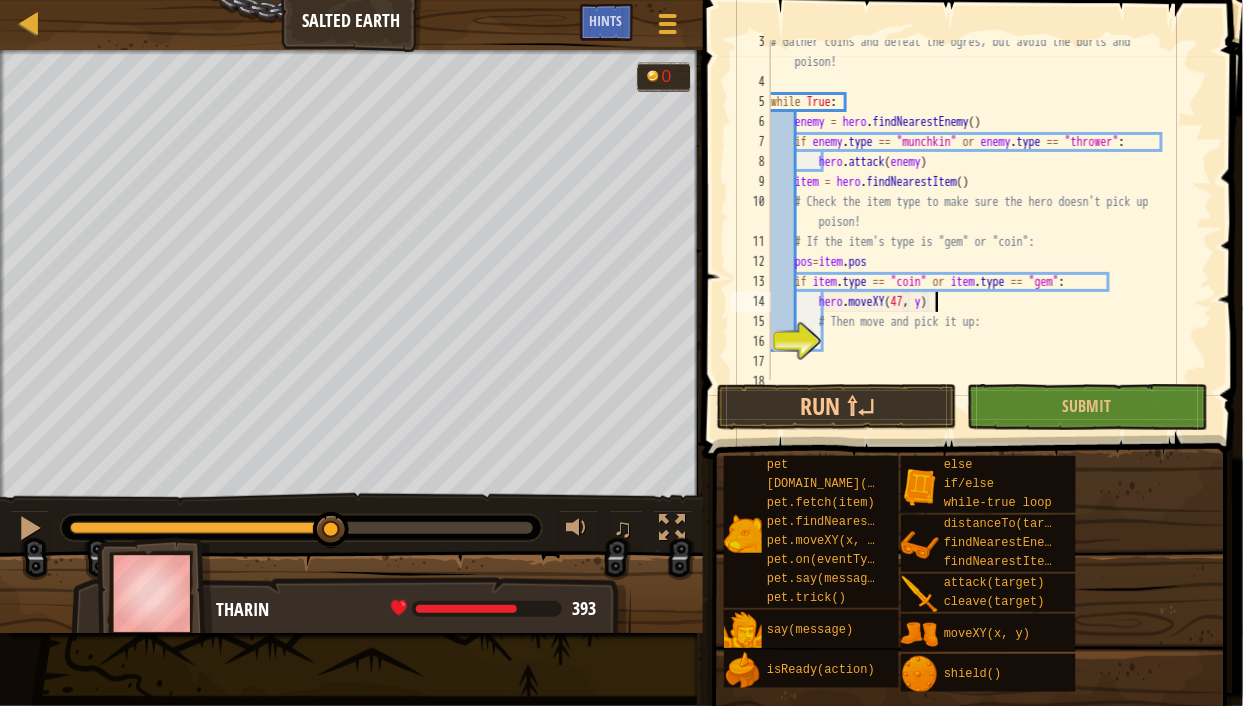 click on "# Gather coins and defeat the ogres, but avoid the burls and       poison! while   True :      enemy   =   hero . findNearestEnemy ( )      if   enemy . type   ==   "munchkin"   or   enemy . type   ==   "thrower" :          hero . attack ( enemy )      item   =   hero . findNearestItem ( )      # Check the item type to make sure the hero doesn't pick up           poison!      # If the item's type is "gem" or "coin":      pos = item . pos      if   item .  type   ==   "coin"   or   item .  type   ==   "gem" :          hero . moveXY ( 47 ,   y )          # Then move and pick it up:" at bounding box center [983, 232] 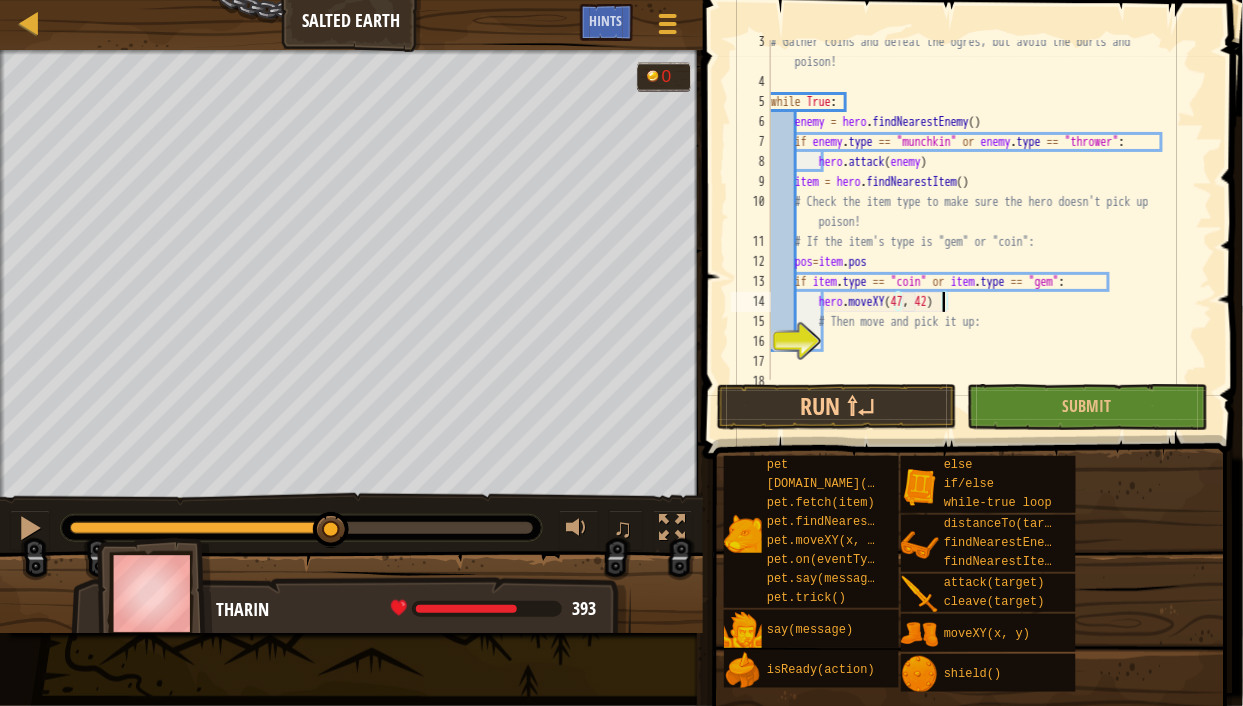 scroll, scrollTop: 9, scrollLeft: 14, axis: both 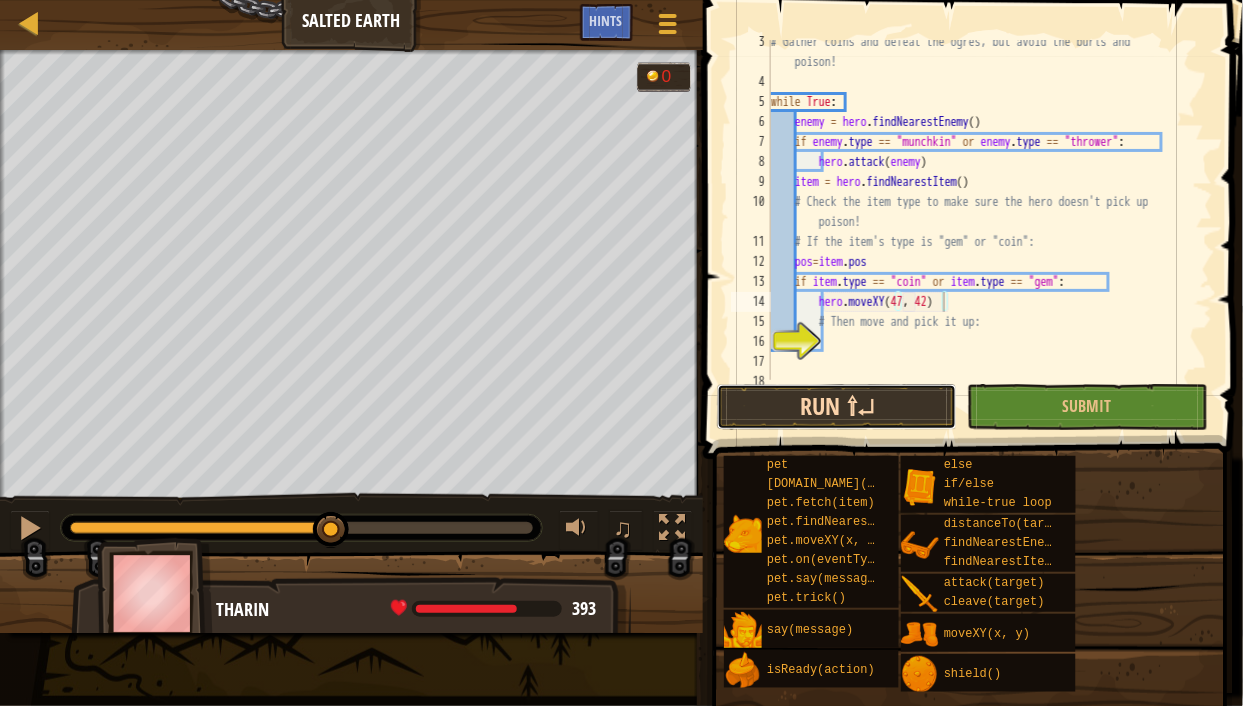click on "Run ⇧↵" at bounding box center [837, 407] 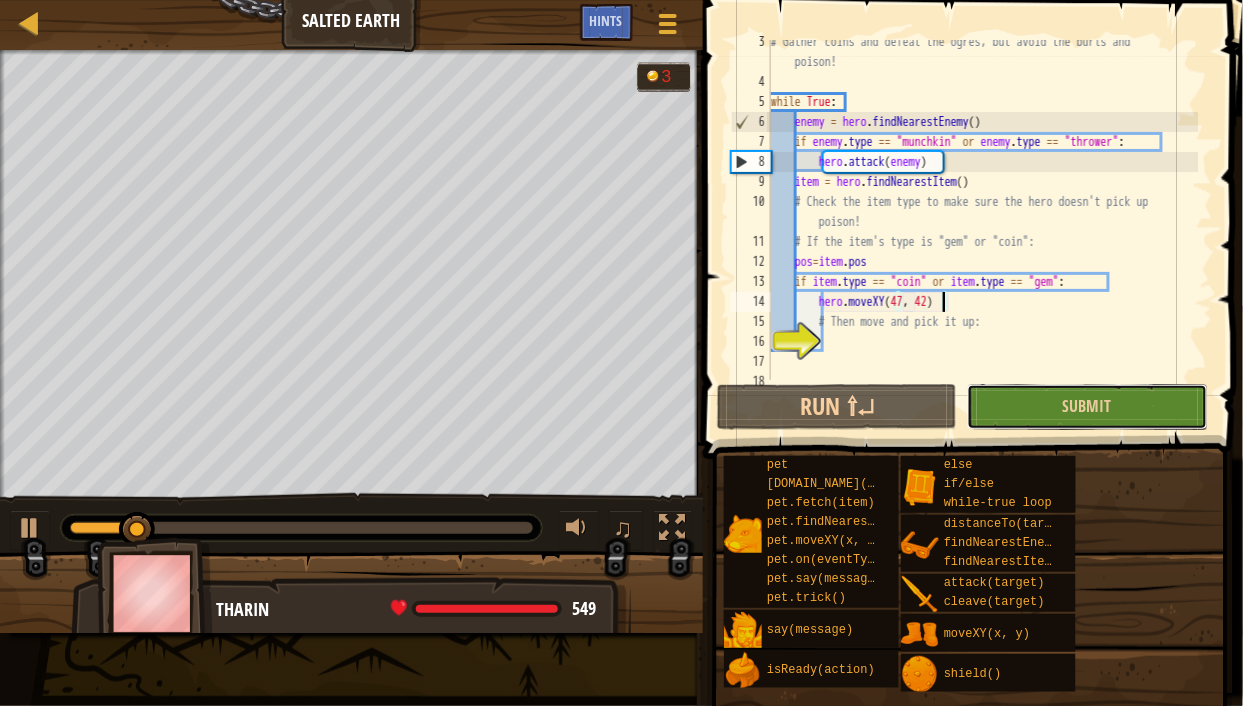 click on "Submit" at bounding box center [1087, 407] 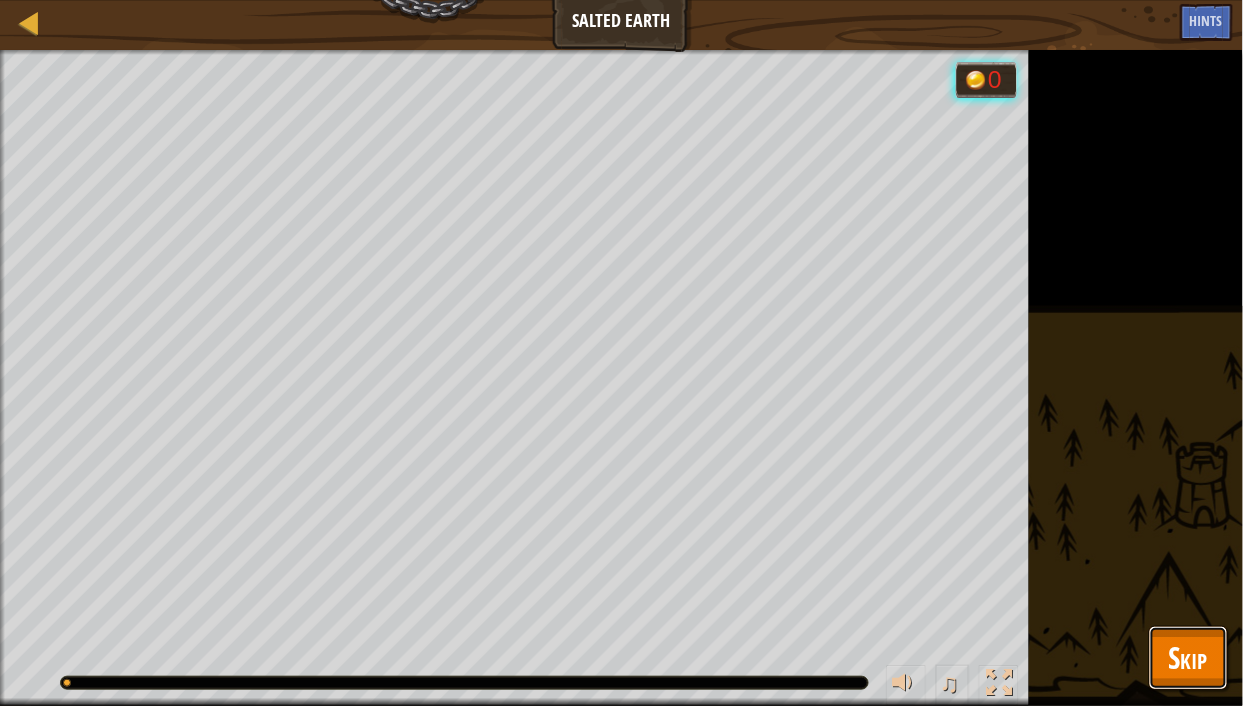 click on "Skip" at bounding box center (1188, 658) 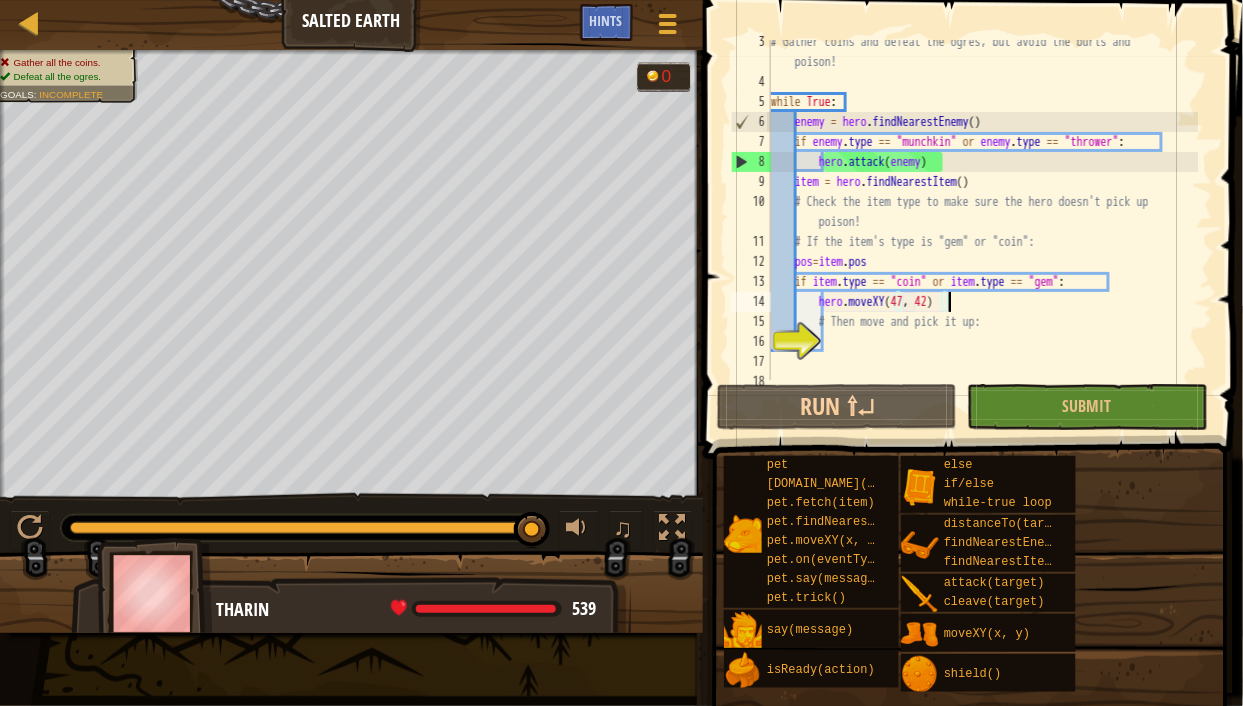 click on "# Gather coins and defeat the ogres, but avoid the burls and       poison! while   True :      enemy   =   hero . findNearestEnemy ( )      if   enemy . type   ==   "munchkin"   or   enemy . type   ==   "thrower" :          hero . attack ( enemy )      item   =   hero . findNearestItem ( )      # Check the item type to make sure the hero doesn't pick up           poison!      # If the item's type is "gem" or "coin":      pos = item . pos      if   item .  type   ==   "coin"   or   item .  type   ==   "gem" :          hero . moveXY ( 47 ,   42 )          # Then move and pick it up:" at bounding box center [983, 232] 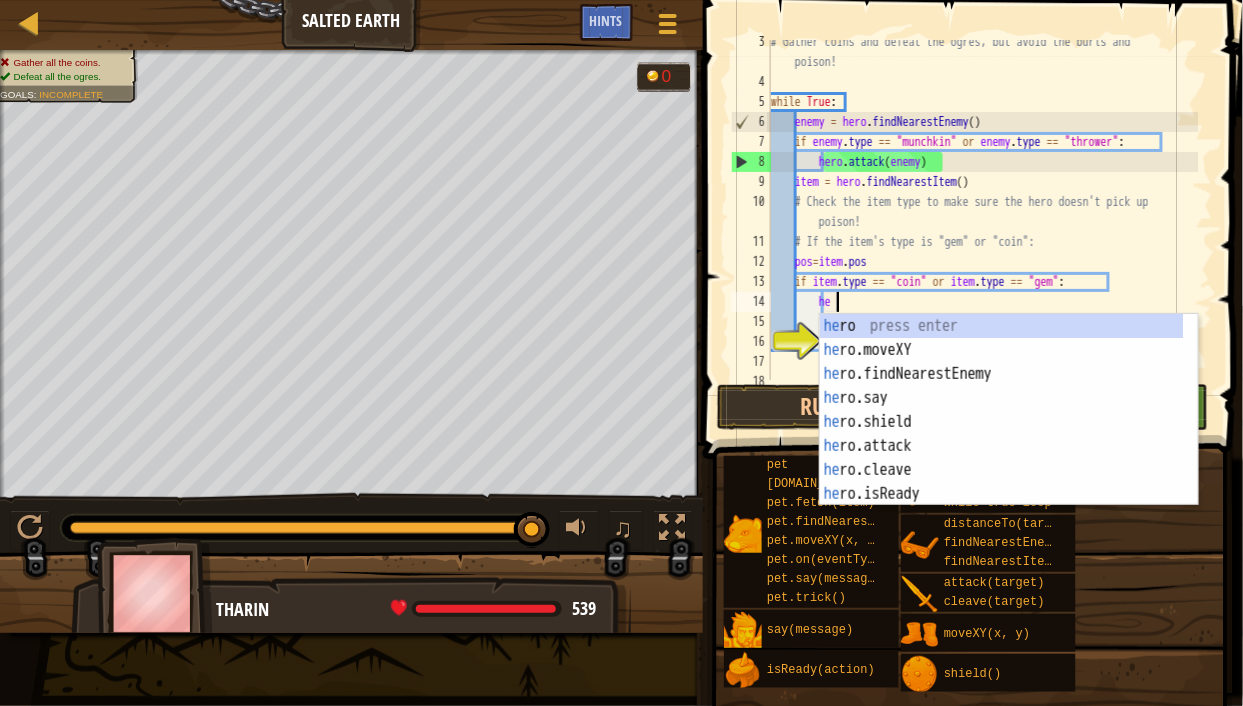 type on "h" 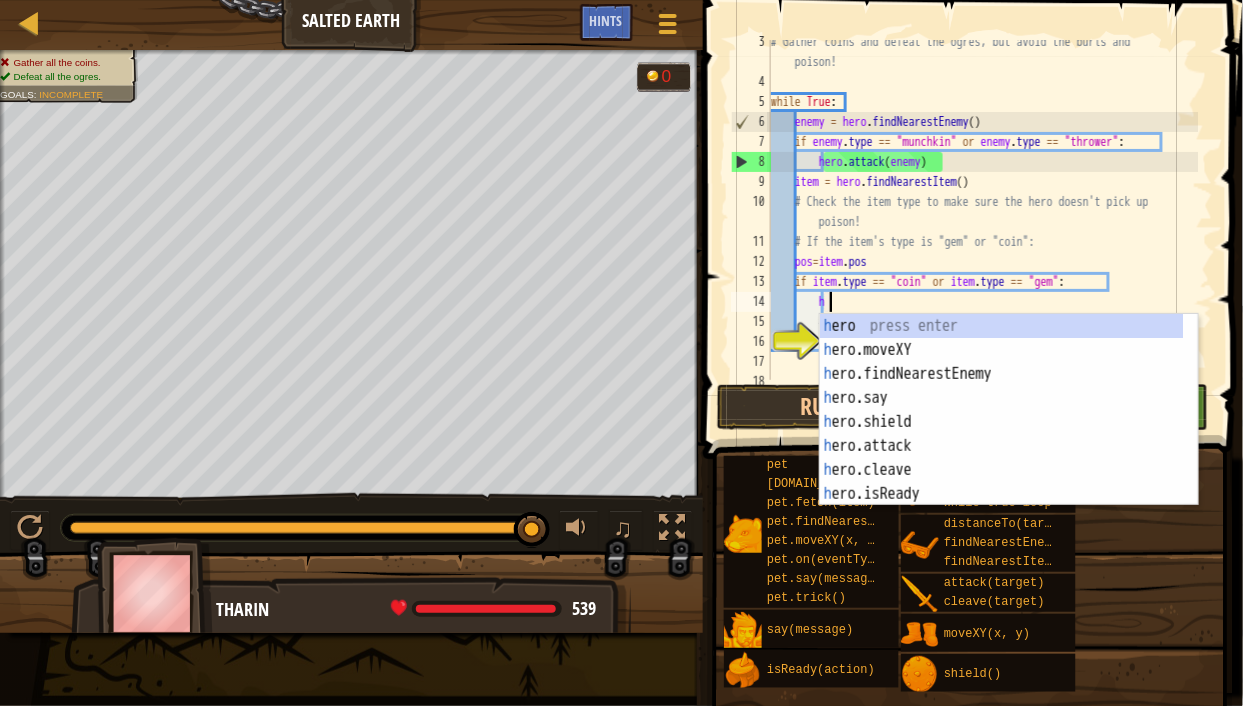 scroll, scrollTop: 9, scrollLeft: 3, axis: both 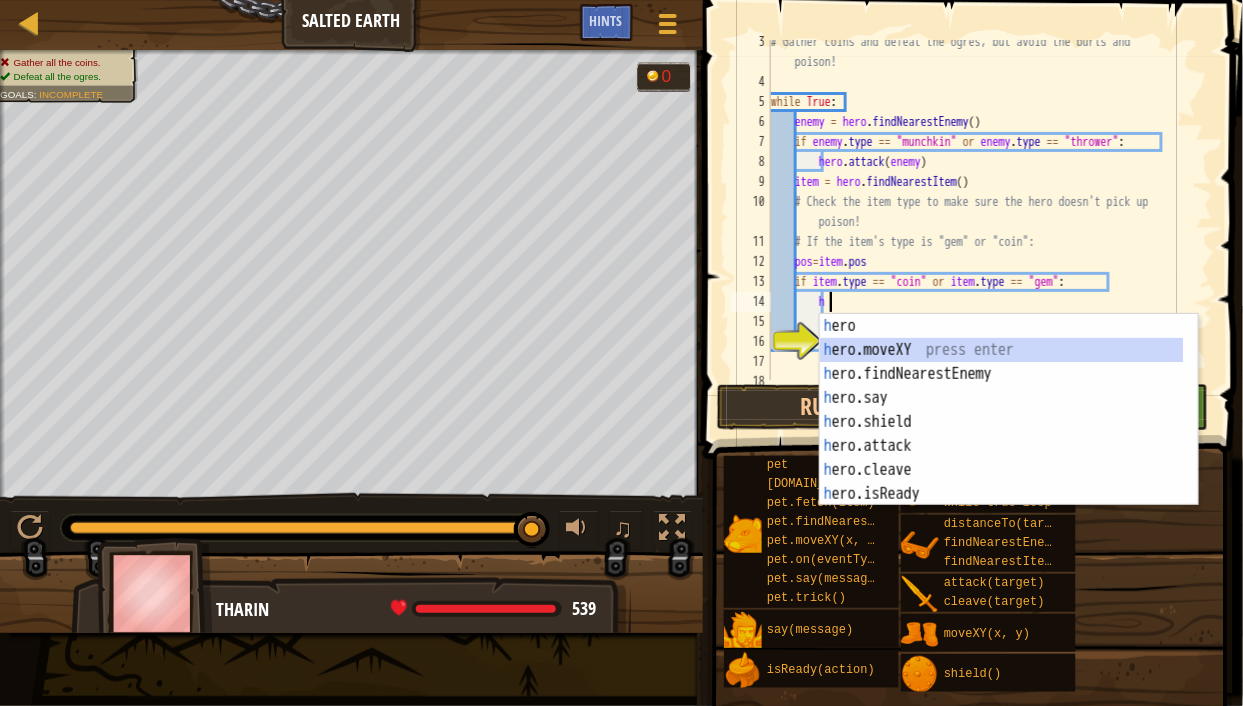 click on "h ero press enter h ero.moveXY press enter h ero.findNearestEnemy press enter h ero.say press enter h ero.shield press enter h ero.attack press enter h ero.cleave press enter h ero.isReady press enter h ero.distanceTo press enter" at bounding box center [1002, 434] 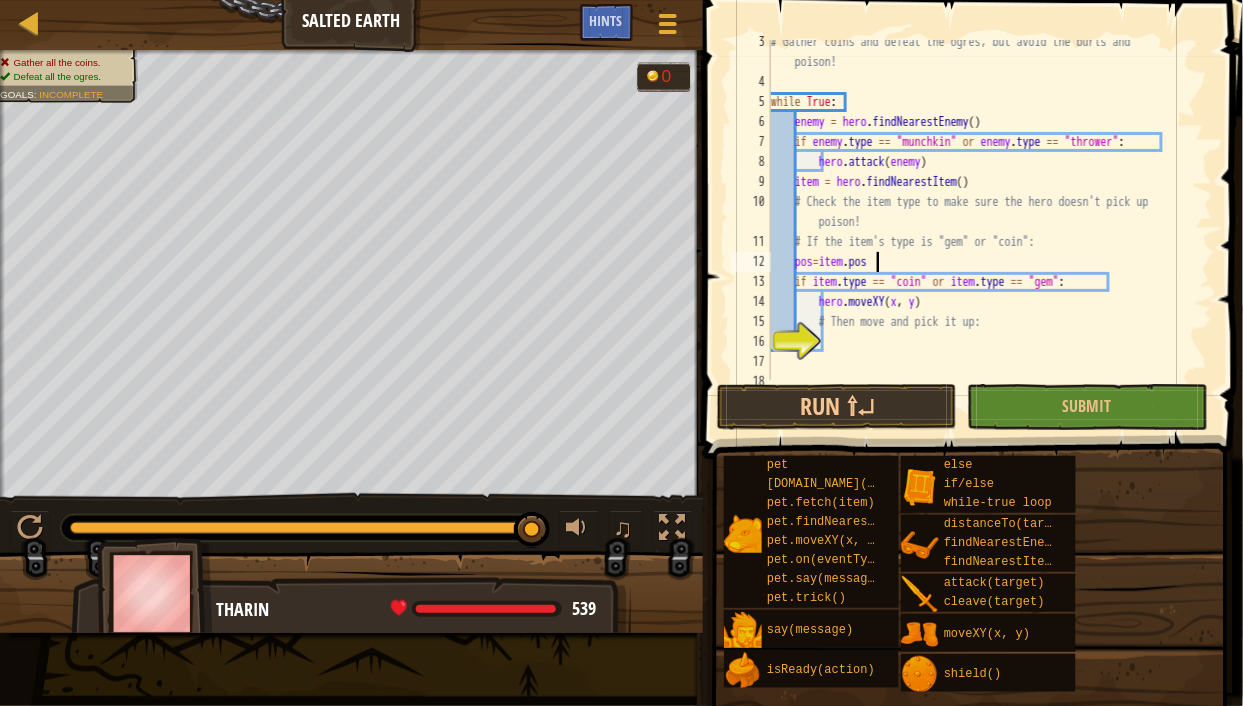 click on "# Gather coins and defeat the ogres, but avoid the burls and       poison! while   True :      enemy   =   hero . findNearestEnemy ( )      if   enemy . type   ==   "munchkin"   or   enemy . type   ==   "thrower" :          hero . attack ( enemy )      item   =   hero . findNearestItem ( )      # Check the item type to make sure the hero doesn't pick up           poison!      # If the item's type is "gem" or "coin":      pos = item . pos      if   item .  type   ==   "coin"   or   item .  type   ==   "gem" :          hero . moveXY ( x ,   y )          # Then move and pick it up:" at bounding box center [983, 232] 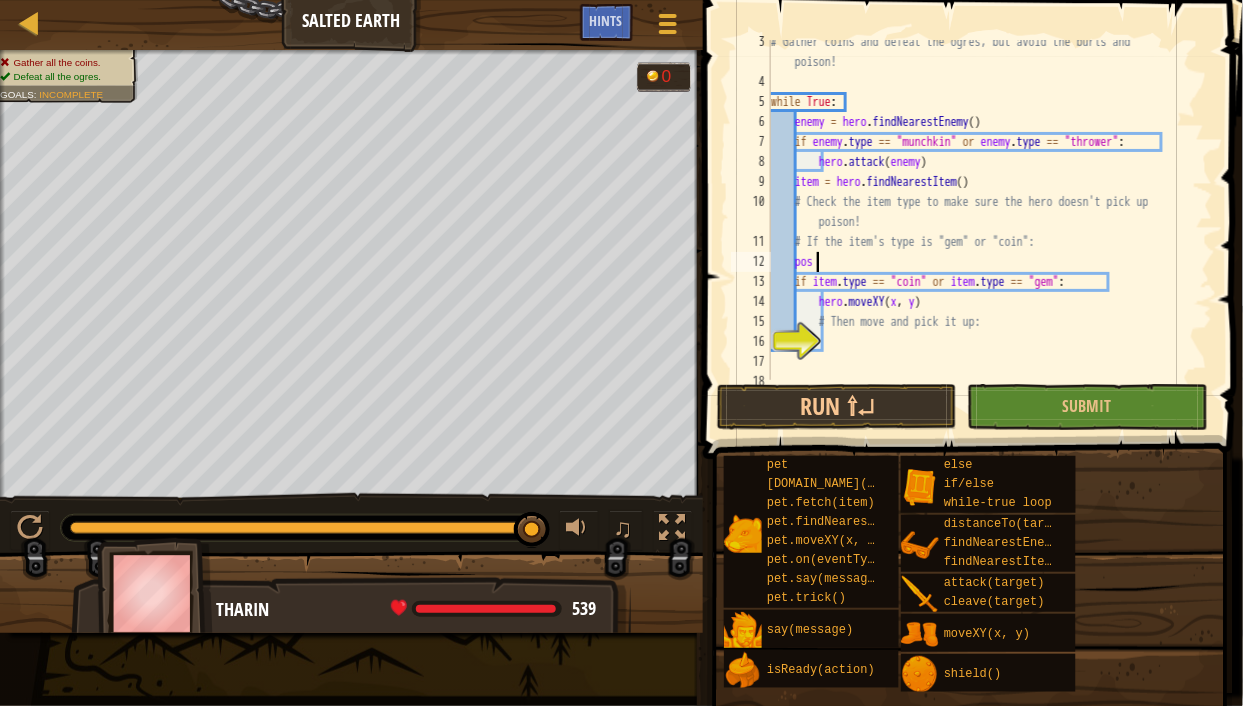 type on "p" 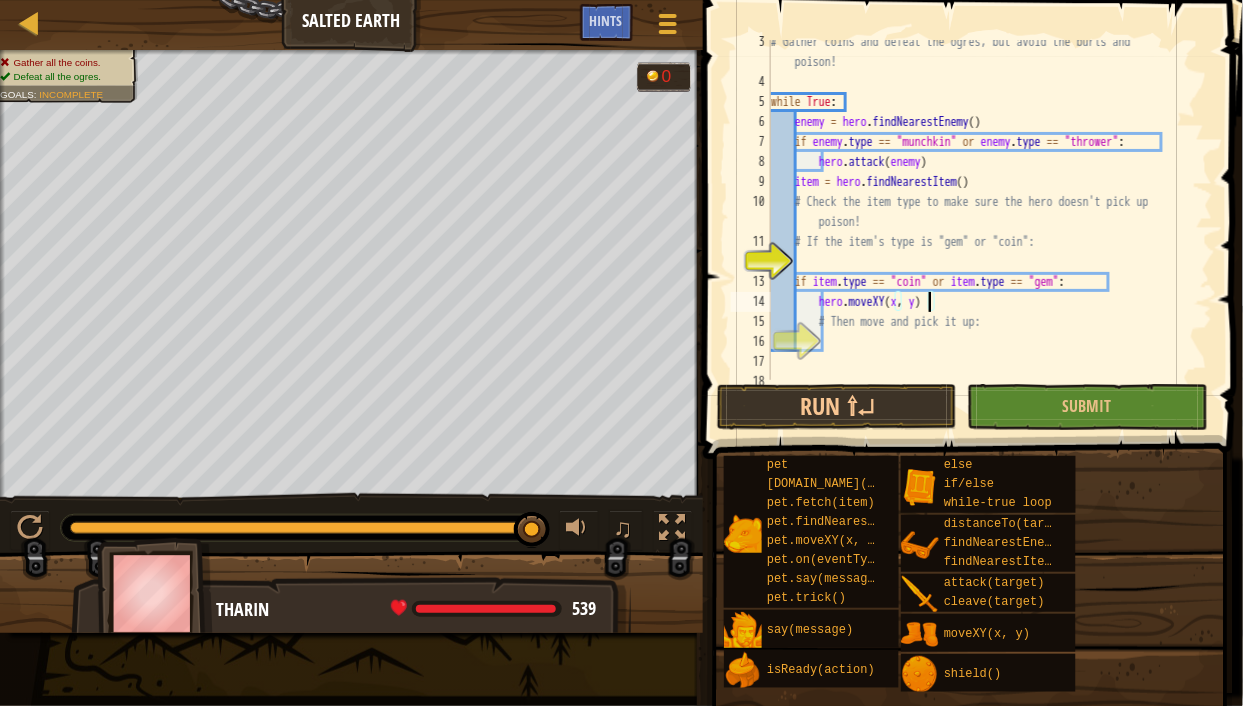click on "# Gather coins and defeat the ogres, but avoid the burls and       poison! while   True :      enemy   =   hero . findNearestEnemy ( )      if   enemy . type   ==   "munchkin"   or   enemy . type   ==   "thrower" :          hero . attack ( enemy )      item   =   hero . findNearestItem ( )      # Check the item type to make sure the hero doesn't pick up           poison!      # If the item's type is "gem" or "coin":           if   item .  type   ==   "coin"   or   item .  type   ==   "gem" :          hero . moveXY ( x ,   y )          # Then move and pick it up:" at bounding box center (983, 232) 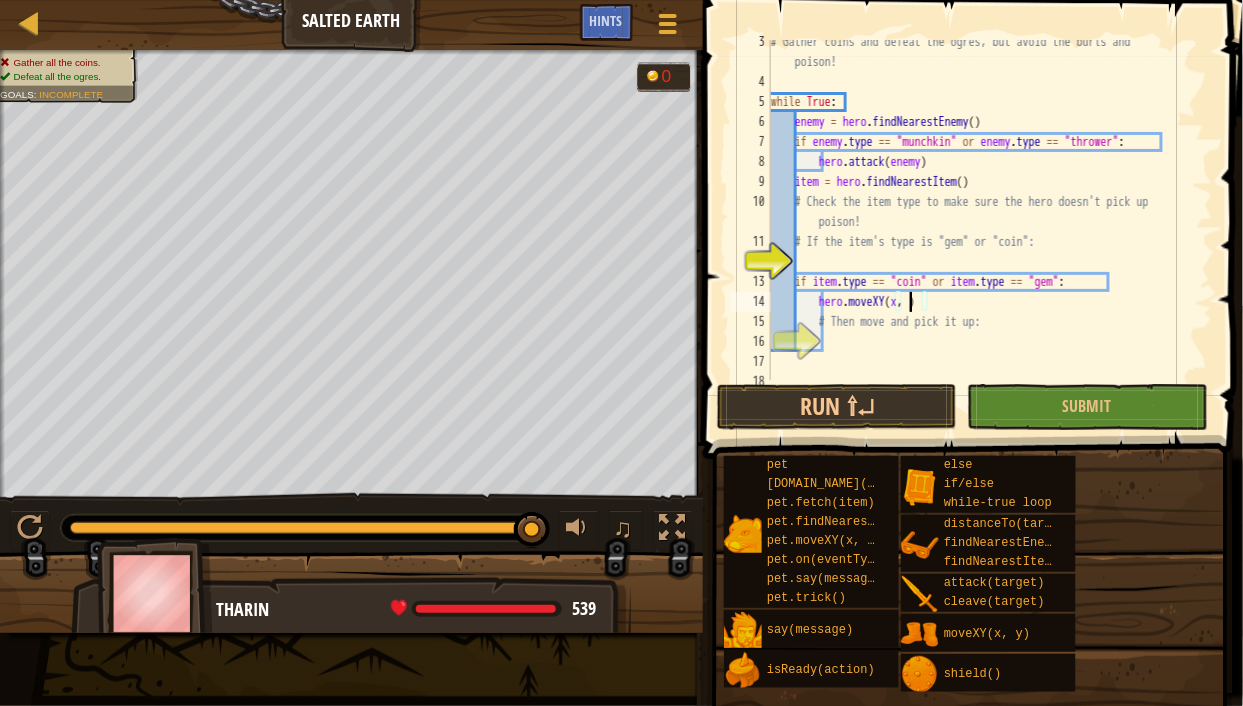 click on "# Gather coins and defeat the ogres, but avoid the burls and       poison! while   True :      enemy   =   hero . findNearestEnemy ( )      if   enemy . type   ==   "munchkin"   or   enemy . type   ==   "thrower" :          hero . attack ( enemy )      item   =   hero . findNearestItem ( )      # Check the item type to make sure the hero doesn't pick up           poison!      # If the item's type is "gem" or "coin":           if   item .  type   ==   "coin"   or   item .  type   ==   "gem" :          hero . moveXY ( x ,   )          # Then move and pick it up:" at bounding box center (983, 232) 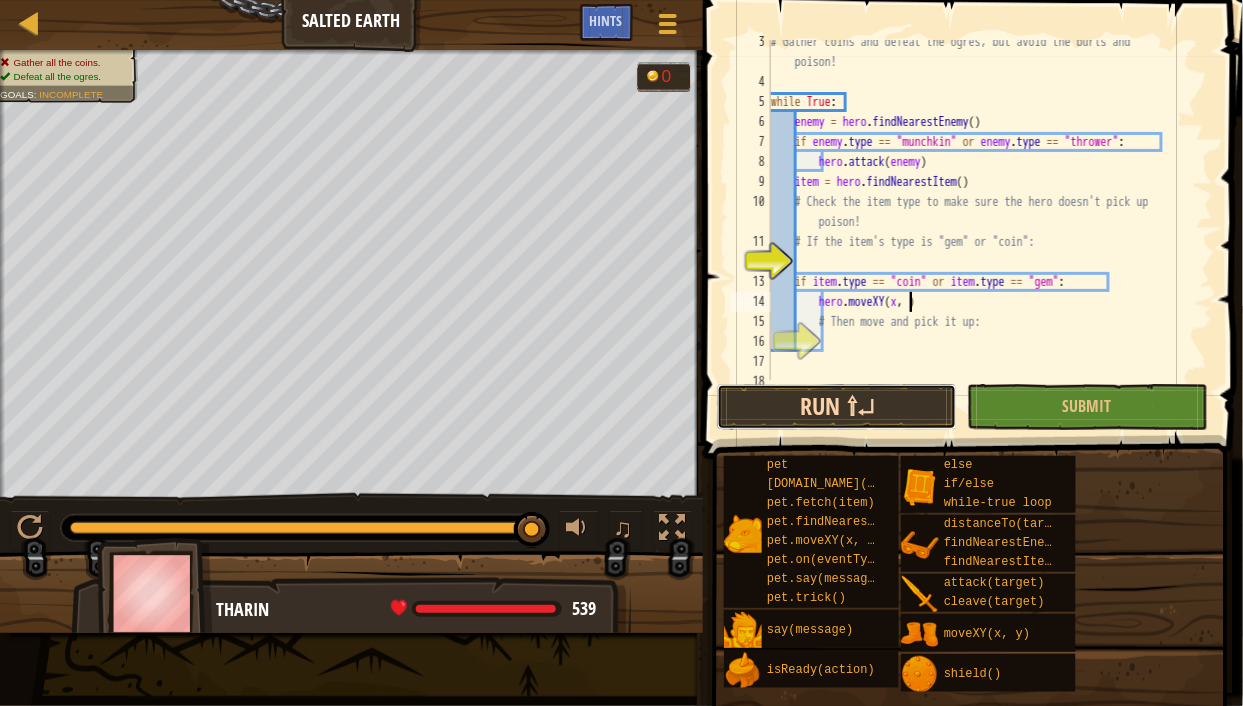 click on "Run ⇧↵" at bounding box center [837, 407] 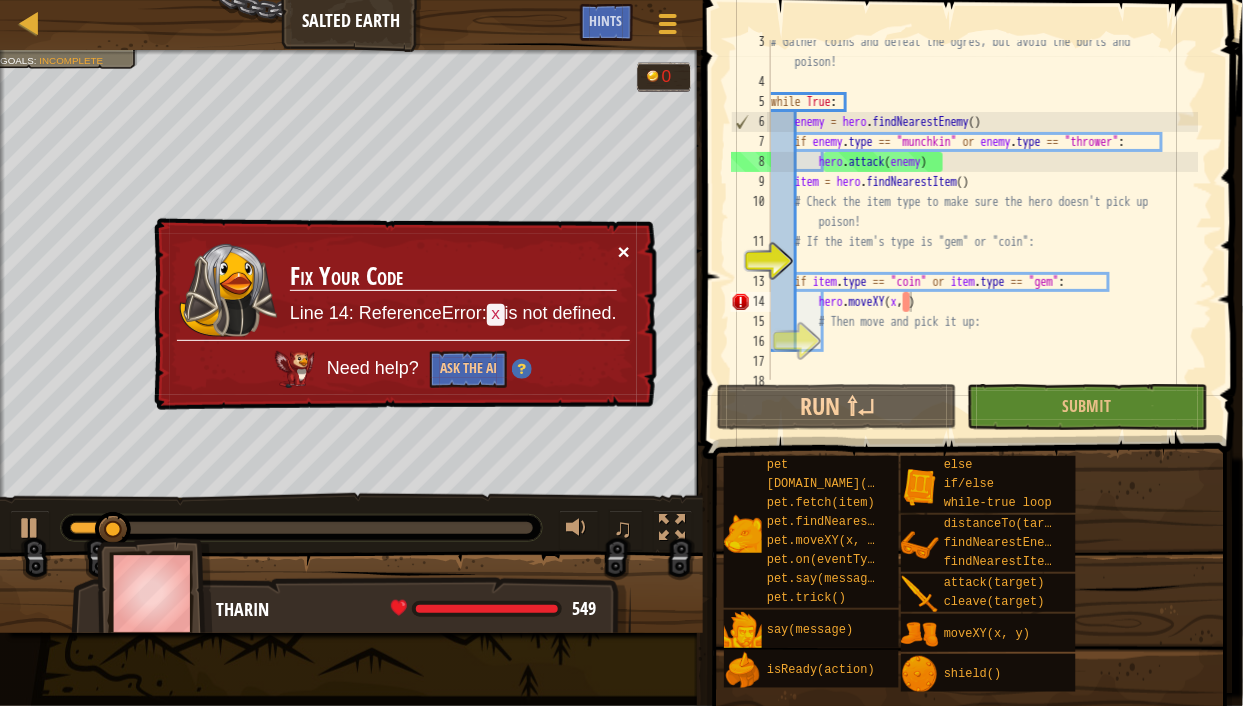 click on "×" at bounding box center (624, 251) 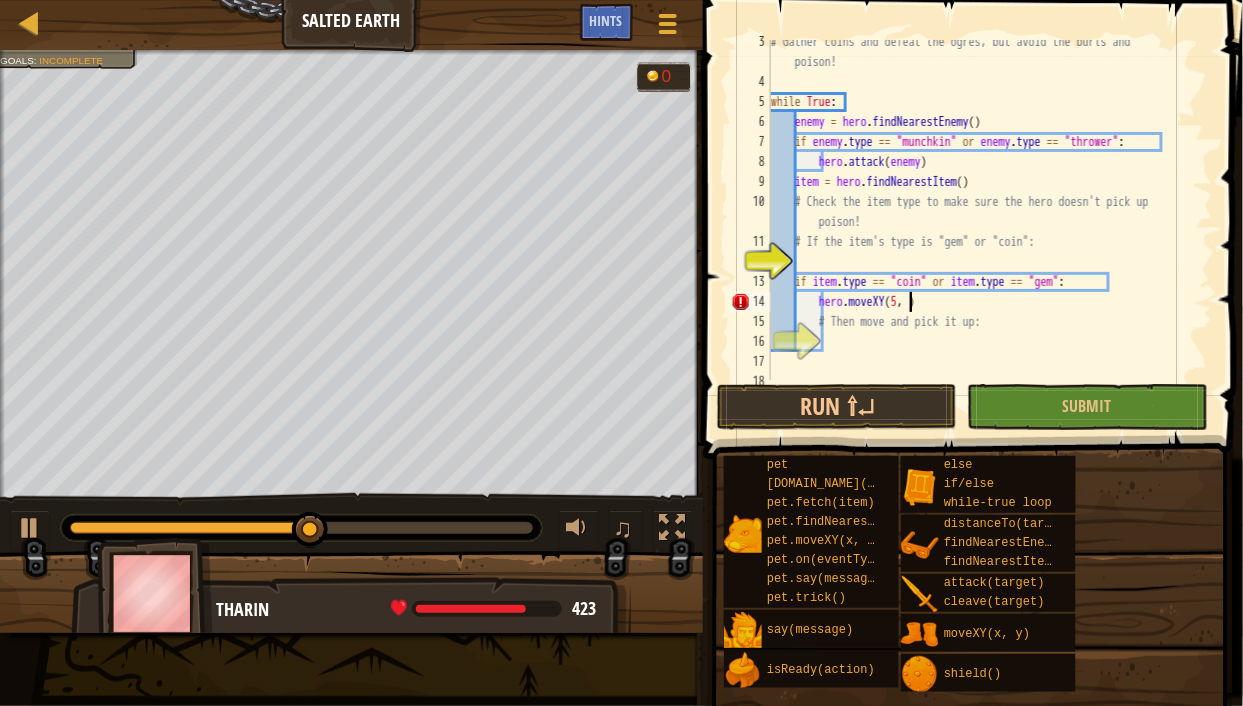 scroll, scrollTop: 9, scrollLeft: 11, axis: both 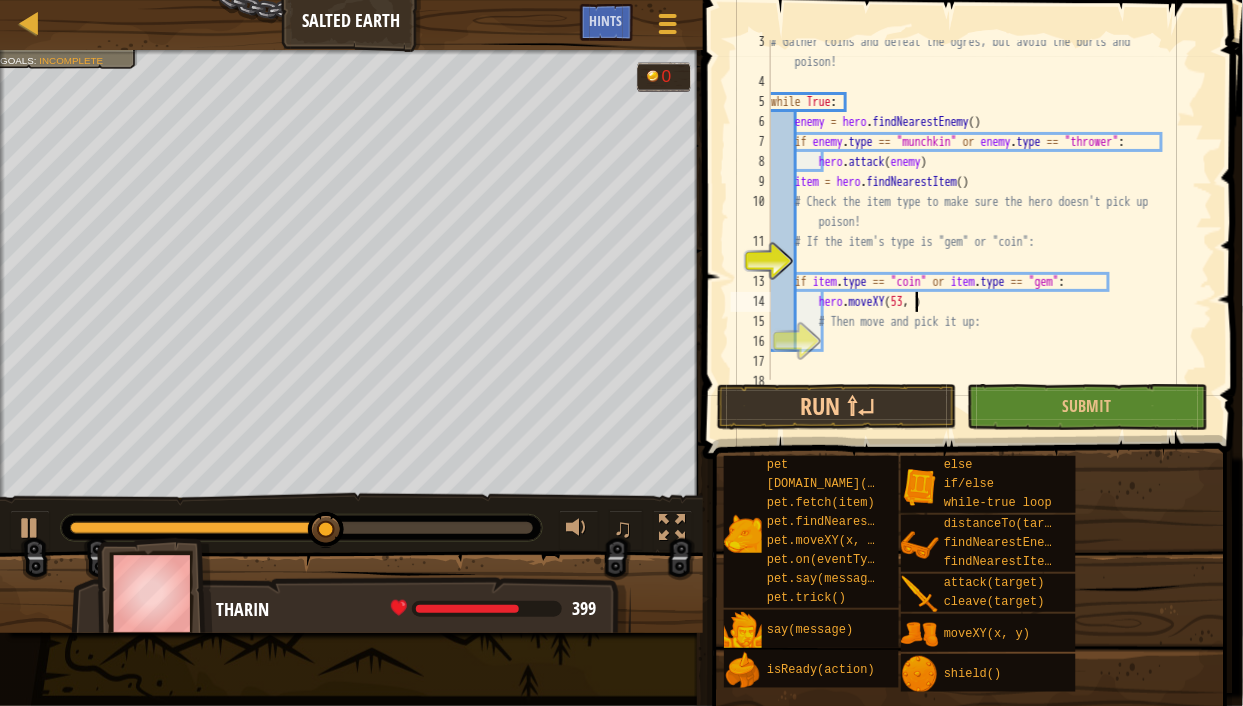 click on "# Gather coins and defeat the ogres, but avoid the burls and       poison! while   True :      enemy   =   hero . findNearestEnemy ( )      if   enemy . type   ==   "munchkin"   or   enemy . type   ==   "thrower" :          hero . attack ( enemy )      item   =   hero . findNearestItem ( )      # Check the item type to make sure the hero doesn't pick up           poison!      # If the item's type is "gem" or "coin":           if   item .  type   ==   "coin"   or   item .  type   ==   "gem" :          hero . moveXY ( 53 ,   )          # Then move and pick it up:" at bounding box center [983, 232] 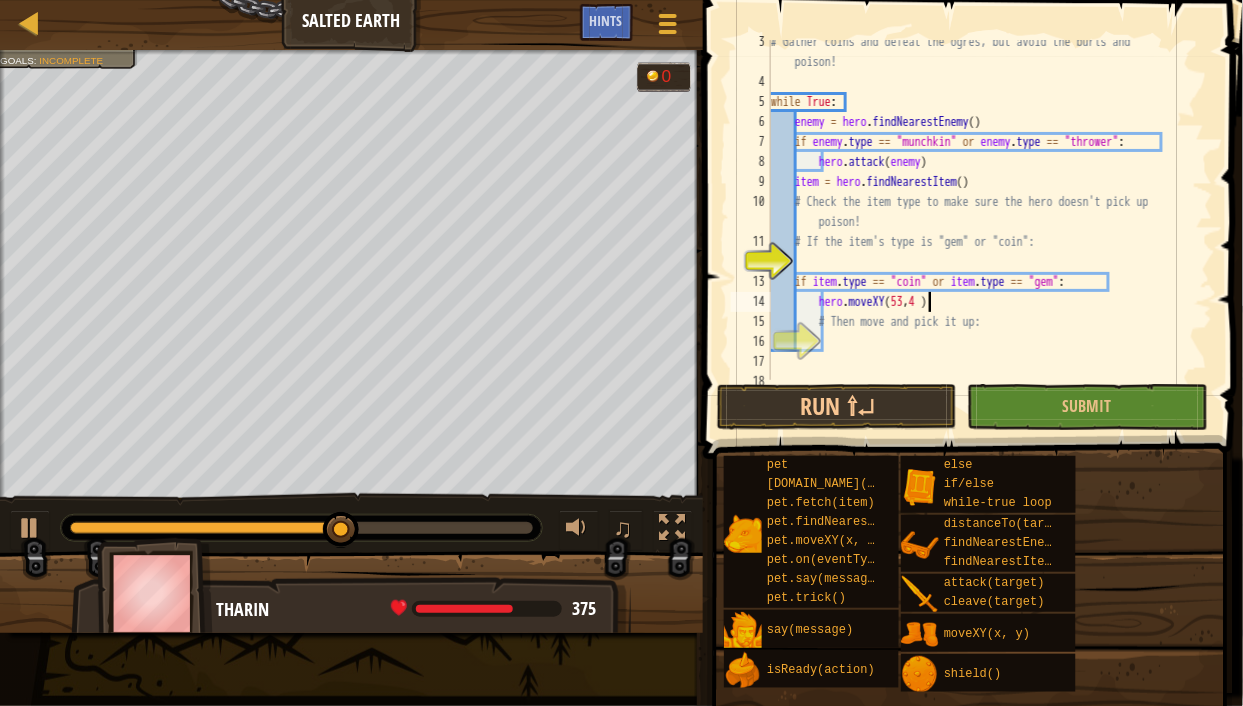 scroll, scrollTop: 9, scrollLeft: 13, axis: both 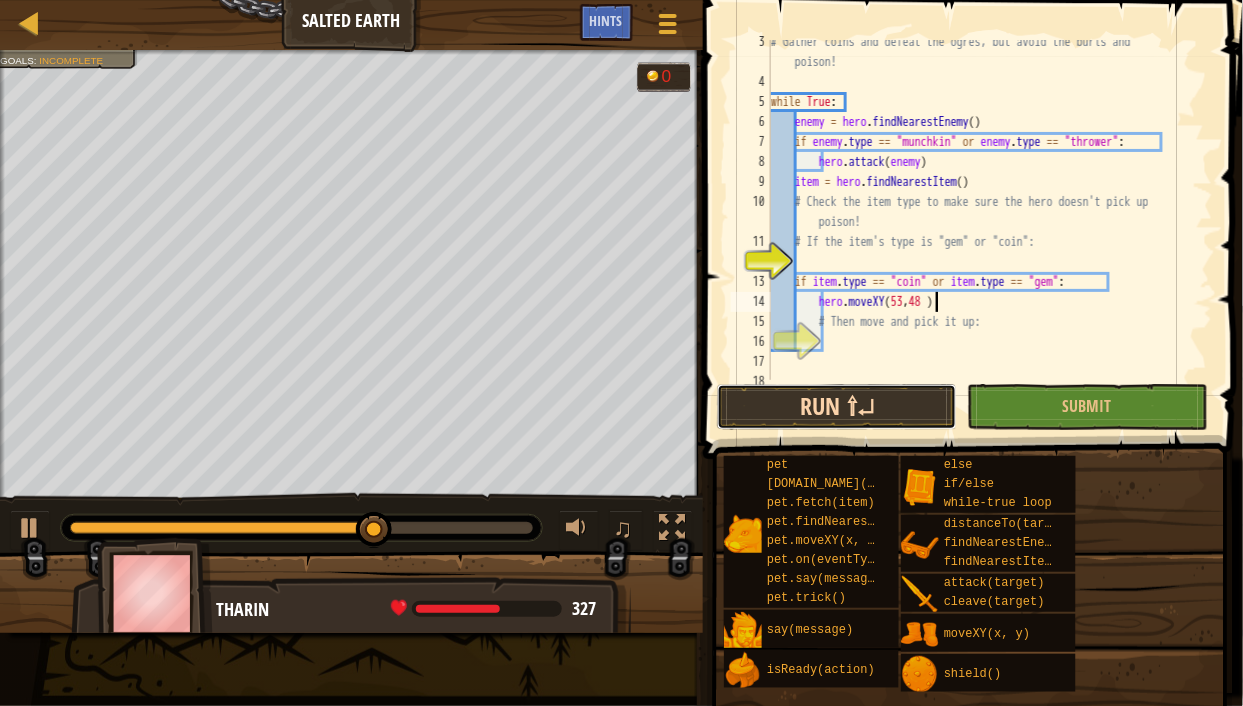 click on "Run ⇧↵" at bounding box center [837, 407] 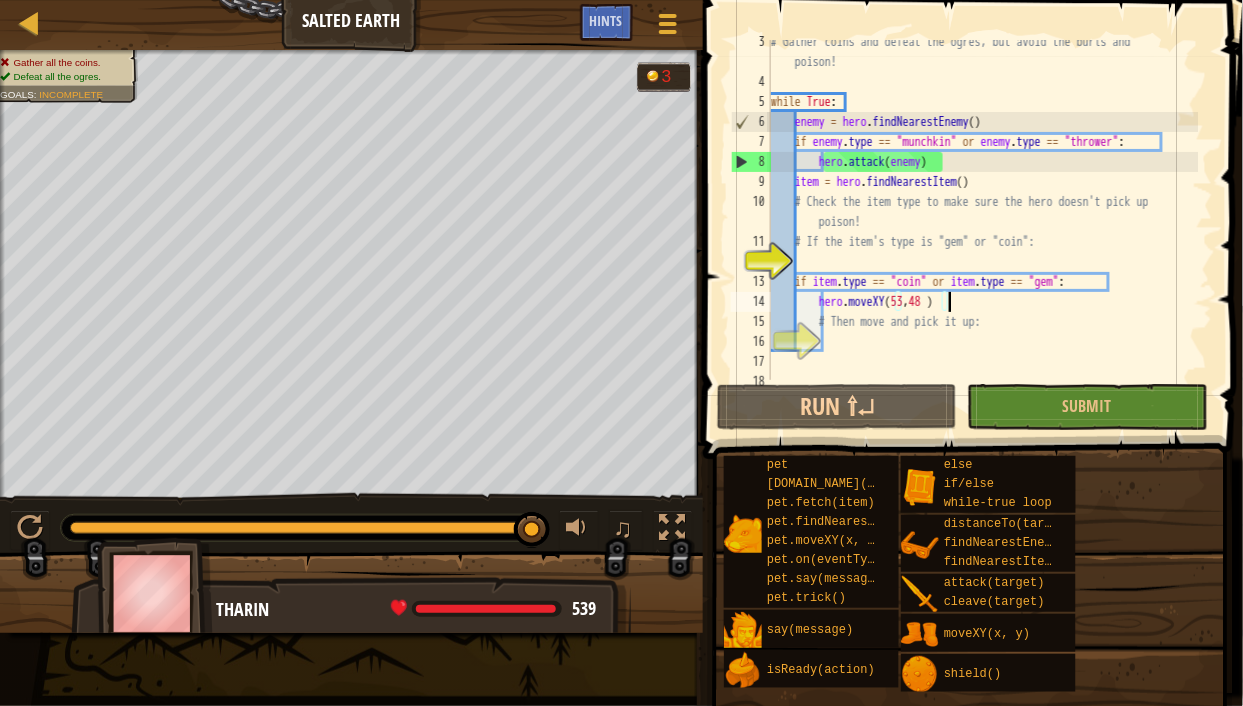 click on "# Gather coins and defeat the ogres, but avoid the burls and       poison! while   True :      enemy   =   hero . findNearestEnemy ( )      if   enemy . type   ==   "munchkin"   or   enemy . type   ==   "thrower" :          hero . attack ( enemy )      item   =   hero . findNearestItem ( )      # Check the item type to make sure the hero doesn't pick up           poison!      # If the item's type is "gem" or "coin":           if   item .  type   ==   "coin"   or   item .  type   ==   "gem" :          hero . moveXY ( 53 , 48   )          # Then move and pick it up:" at bounding box center [983, 232] 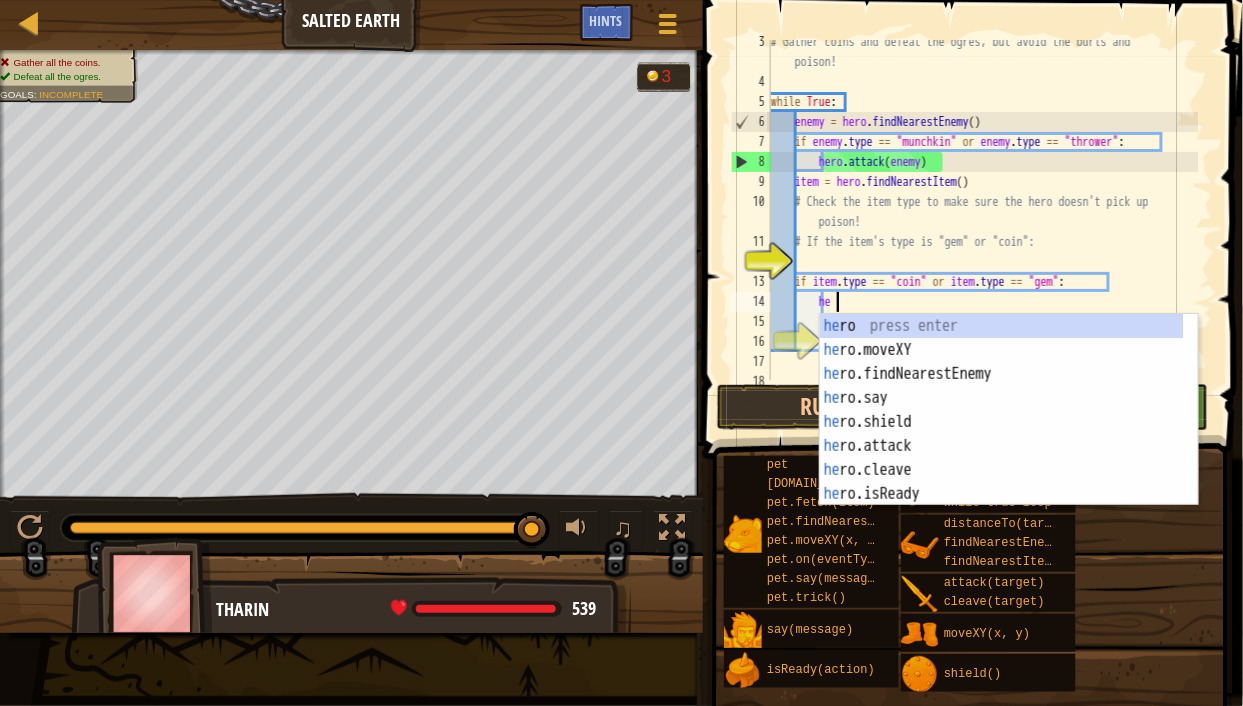 type on "h" 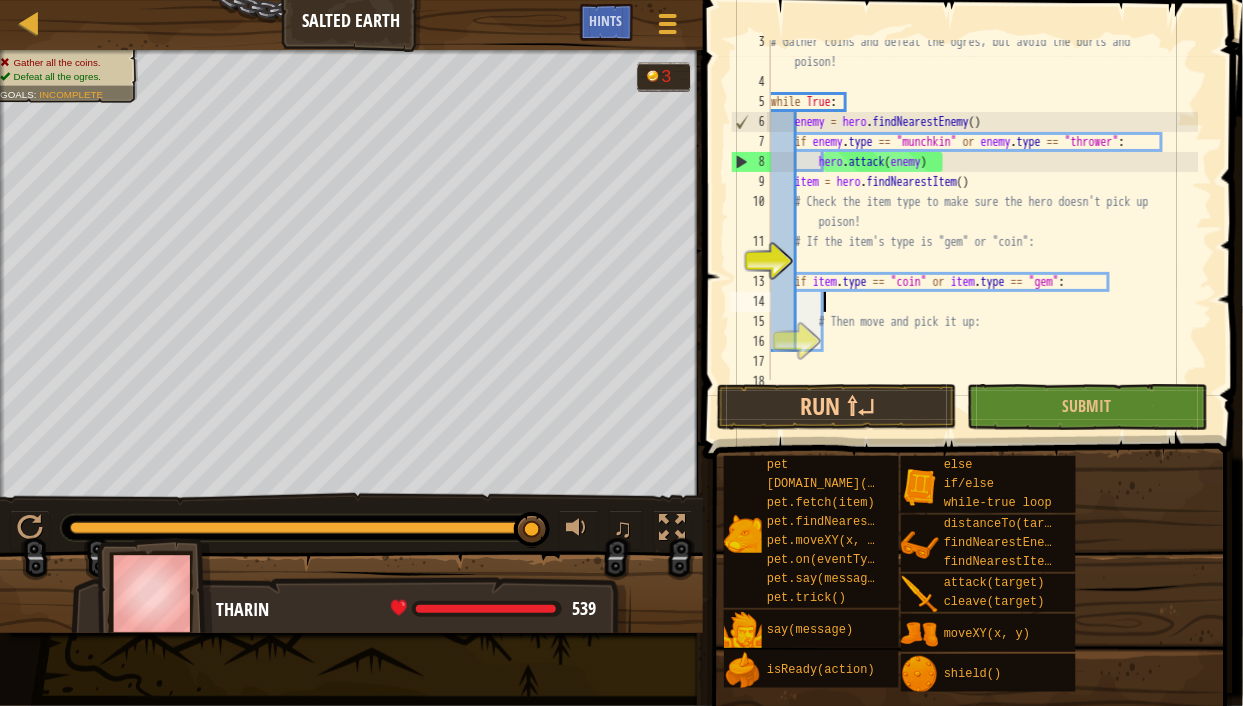 scroll, scrollTop: 9, scrollLeft: 3, axis: both 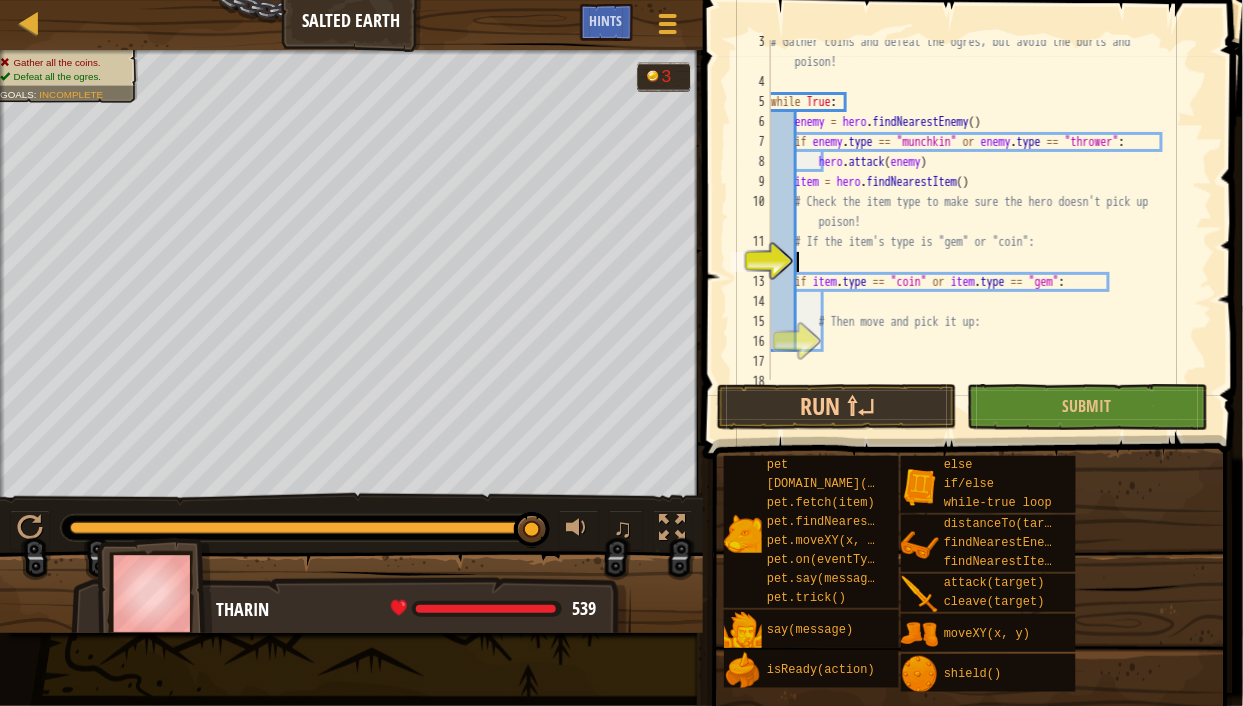 click on "# Gather coins and defeat the ogres, but avoid the burls and       poison! while   True :      enemy   =   hero . findNearestEnemy ( )      if   enemy . type   ==   "munchkin"   or   enemy . type   ==   "thrower" :          hero . attack ( enemy )      item   =   hero . findNearestItem ( )      # Check the item type to make sure the hero doesn't pick up           poison!      # If the item's type is "gem" or "coin":           if   item .  type   ==   "coin"   or   item .  type   ==   "gem" :                   # Then move and pick it up:" at bounding box center [983, 232] 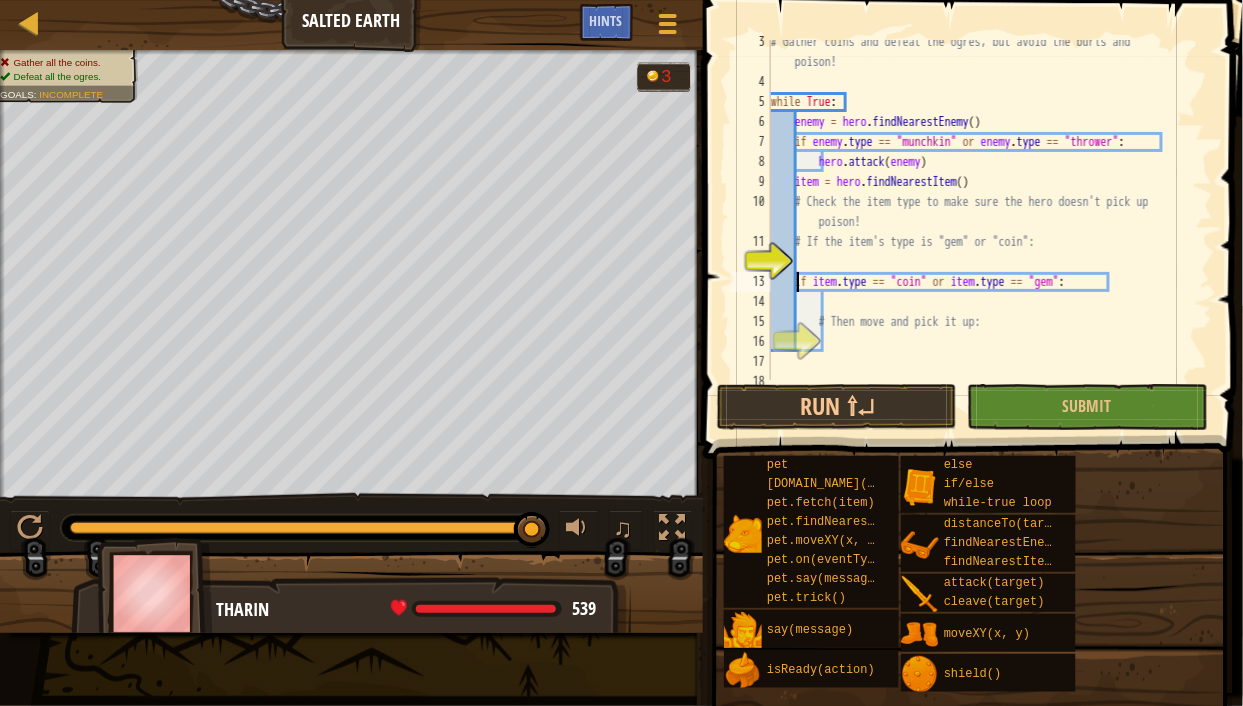 click on "# Gather coins and defeat the ogres, but avoid the burls and       poison! while   True :      enemy   =   hero . findNearestEnemy ( )      if   enemy . type   ==   "munchkin"   or   enemy . type   ==   "thrower" :          hero . attack ( enemy )      item   =   hero . findNearestItem ( )      # Check the item type to make sure the hero doesn't pick up           poison!      # If the item's type is "gem" or "coin":           if   item .  type   ==   "coin"   or   item .  type   ==   "gem" :                   # Then move and pick it up:" at bounding box center (983, 232) 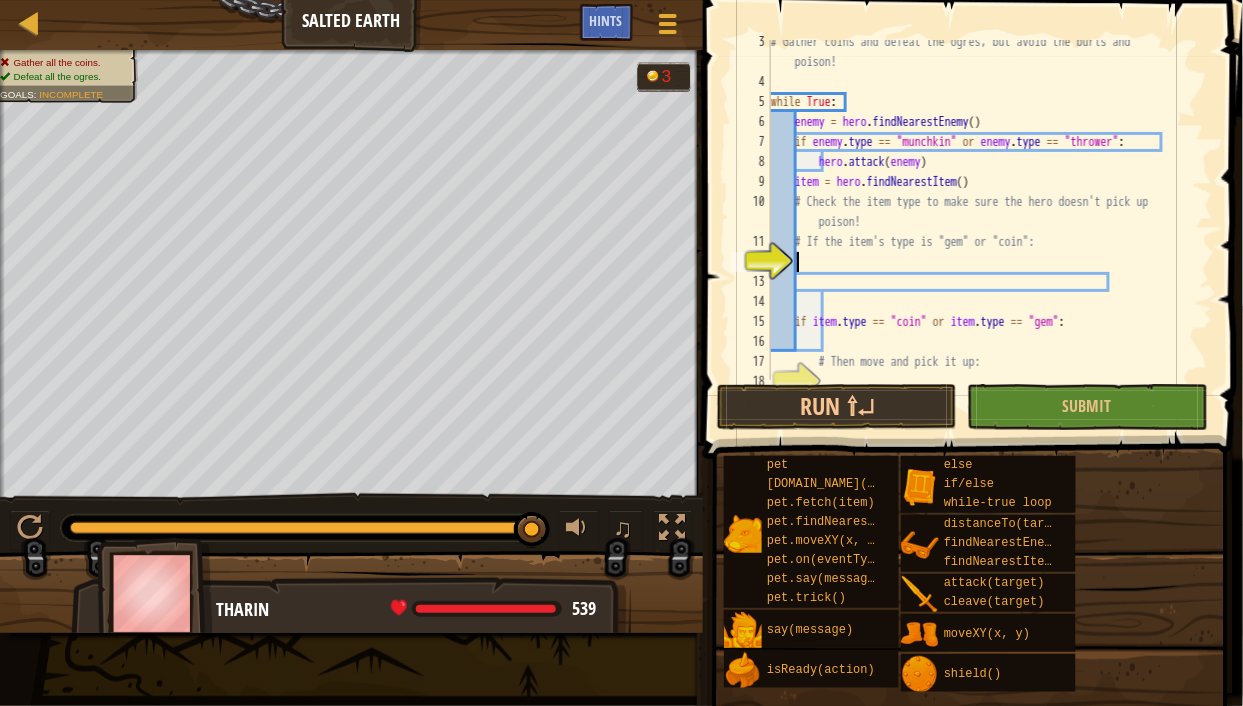 click on "# Gather coins and defeat the ogres, but avoid the burls and       poison! while   True :      enemy   =   hero . findNearestEnemy ( )      if   enemy . type   ==   "munchkin"   or   enemy . type   ==   "thrower" :          hero . attack ( enemy )      item   =   hero . findNearestItem ( )      # Check the item type to make sure the hero doesn't pick up           poison!      # If the item's type is "gem" or "coin":                     if   item .  type   ==   "coin"   or   item .  type   ==   "gem" :                   # Then move and pick it up:" at bounding box center [983, 232] 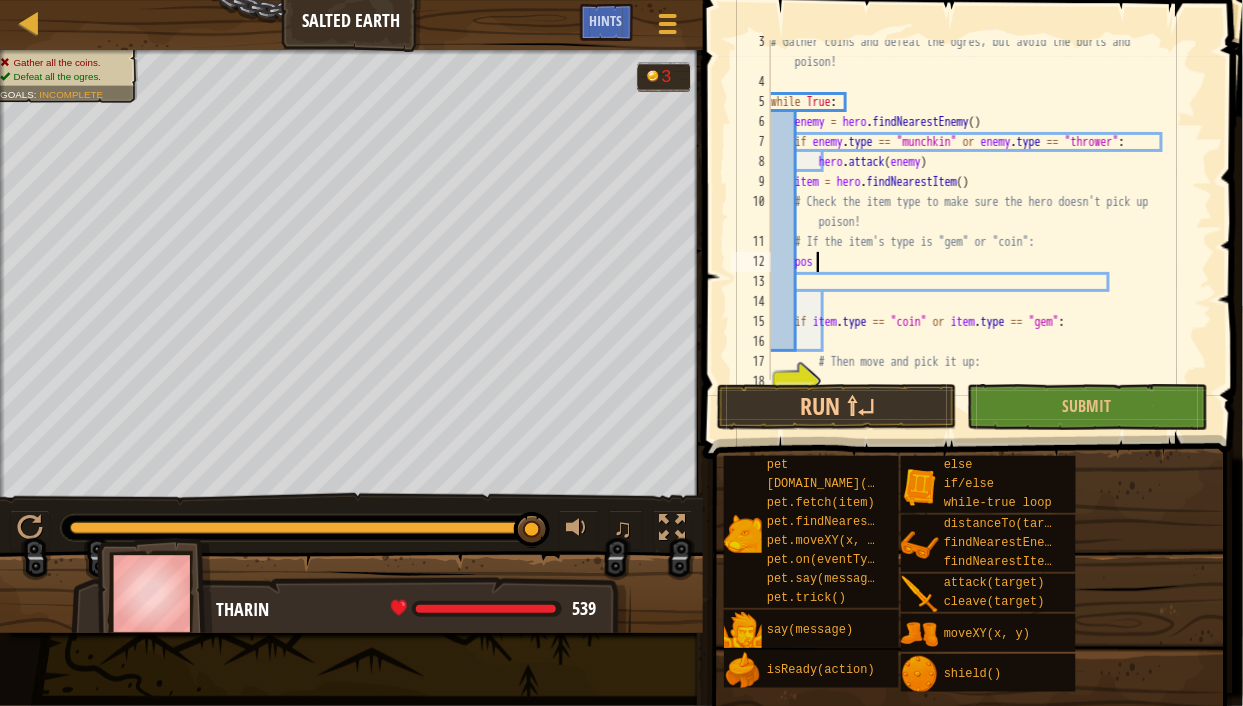 scroll, scrollTop: 9, scrollLeft: 3, axis: both 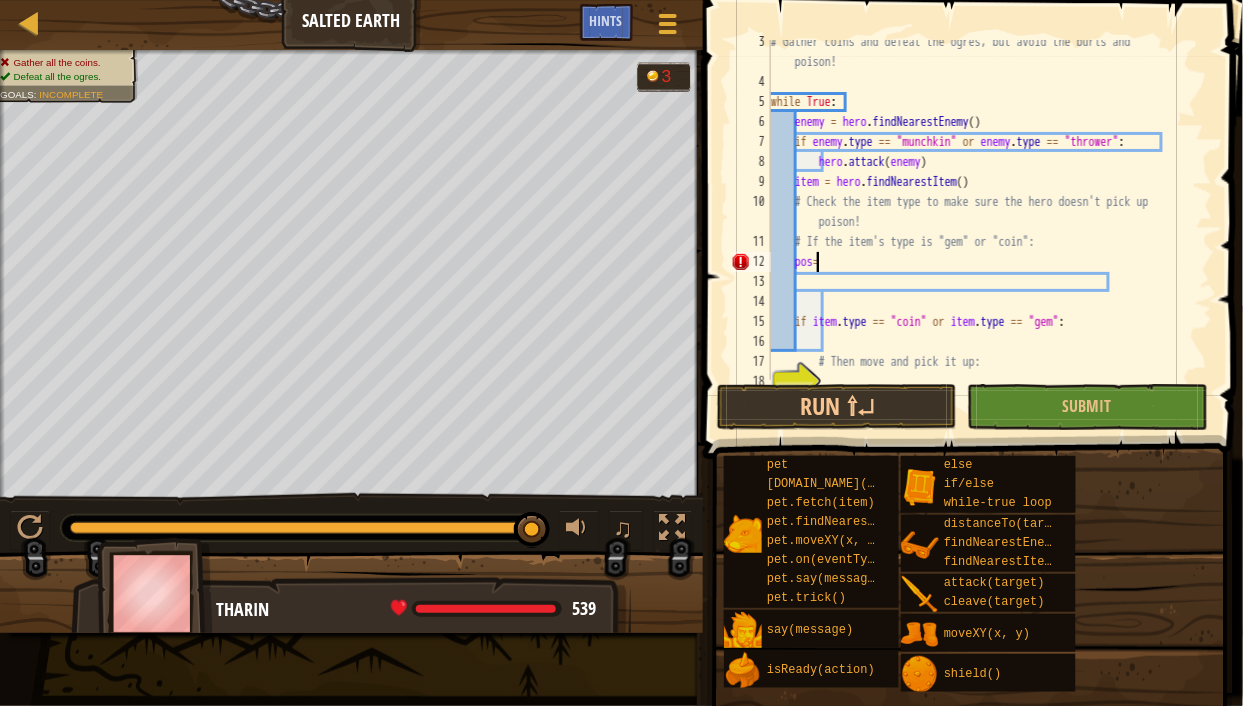 click on "# Gather coins and defeat the ogres, but avoid the burls and       poison! while   True :      enemy   =   hero . findNearestEnemy ( )      if   enemy . type   ==   "munchkin"   or   enemy . type   ==   "thrower" :          hero . attack ( enemy )      item   =   hero . findNearestItem ( )      # Check the item type to make sure the hero doesn't pick up           poison!      # If the item's type is "gem" or "coin":      pos =                if   item .  type   ==   "coin"   or   item .  type   ==   "gem" :                   # Then move and pick it up:" at bounding box center [983, 232] 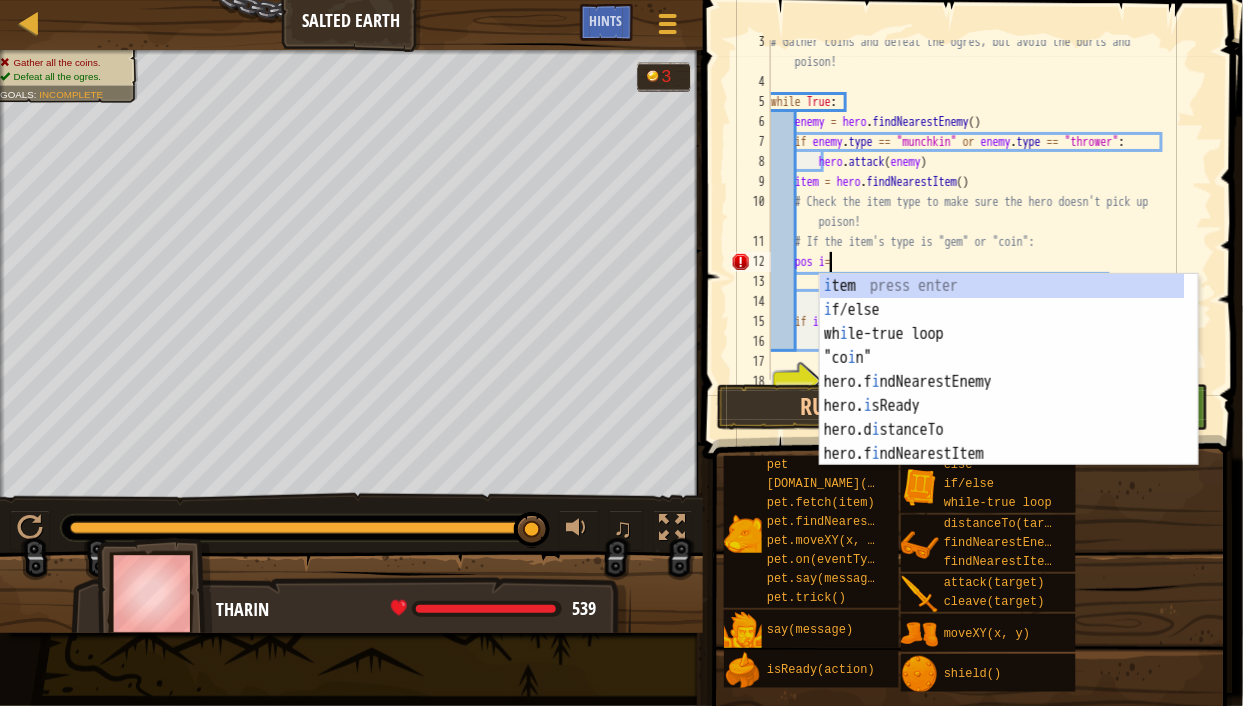 scroll, scrollTop: 9, scrollLeft: 4, axis: both 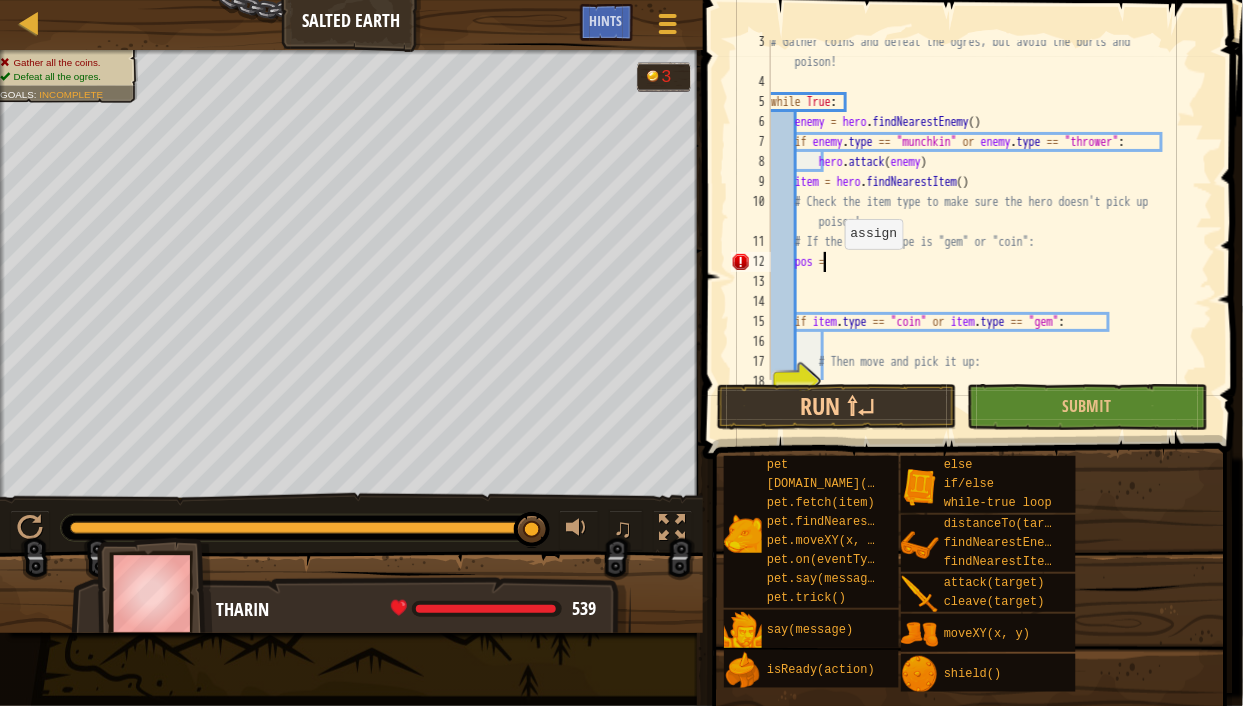 click on "# Gather coins and defeat the ogres, but avoid the burls and       poison! while   True :      enemy   =   hero . findNearestEnemy ( )      if   enemy . type   ==   "munchkin"   or   enemy . type   ==   "thrower" :          hero . attack ( enemy )      item   =   hero . findNearestItem ( )      # Check the item type to make sure the hero doesn't pick up           poison!      # If the item's type is "gem" or "coin":      pos   =                if   item .  type   ==   "coin"   or   item .  type   ==   "gem" :                   # Then move and pick it up:" at bounding box center (983, 232) 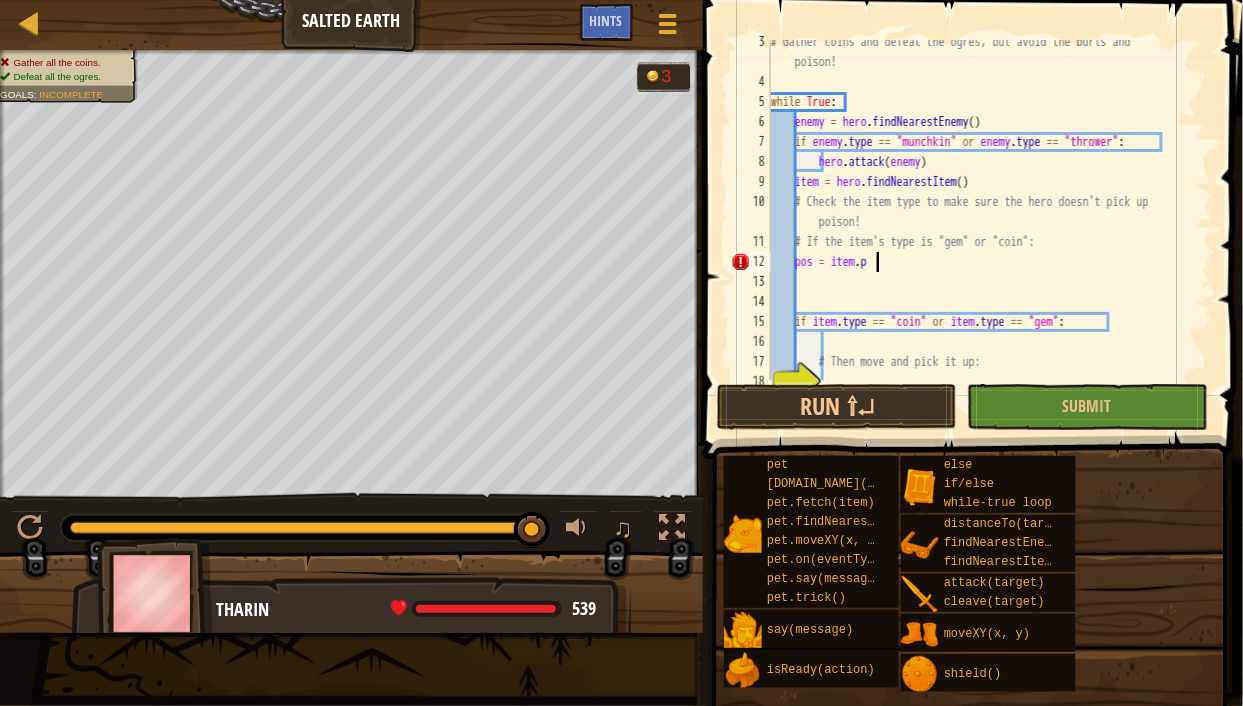 scroll, scrollTop: 9, scrollLeft: 8, axis: both 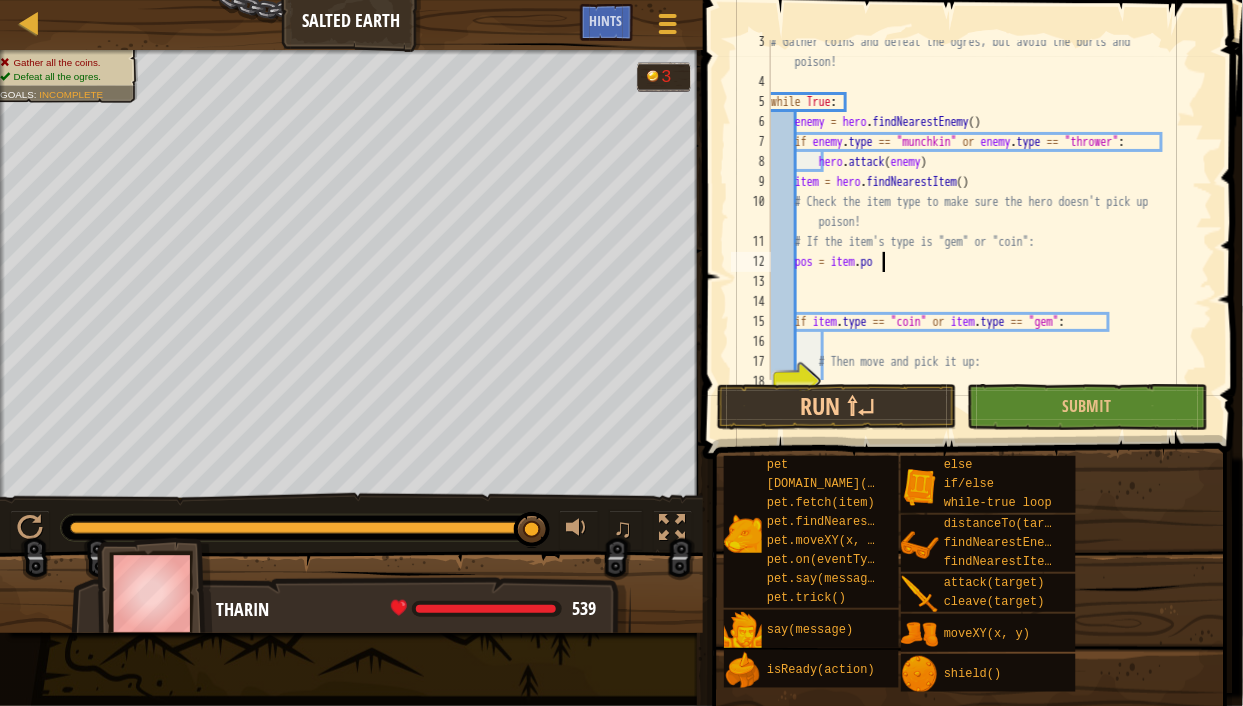 type on "pos = item.pos" 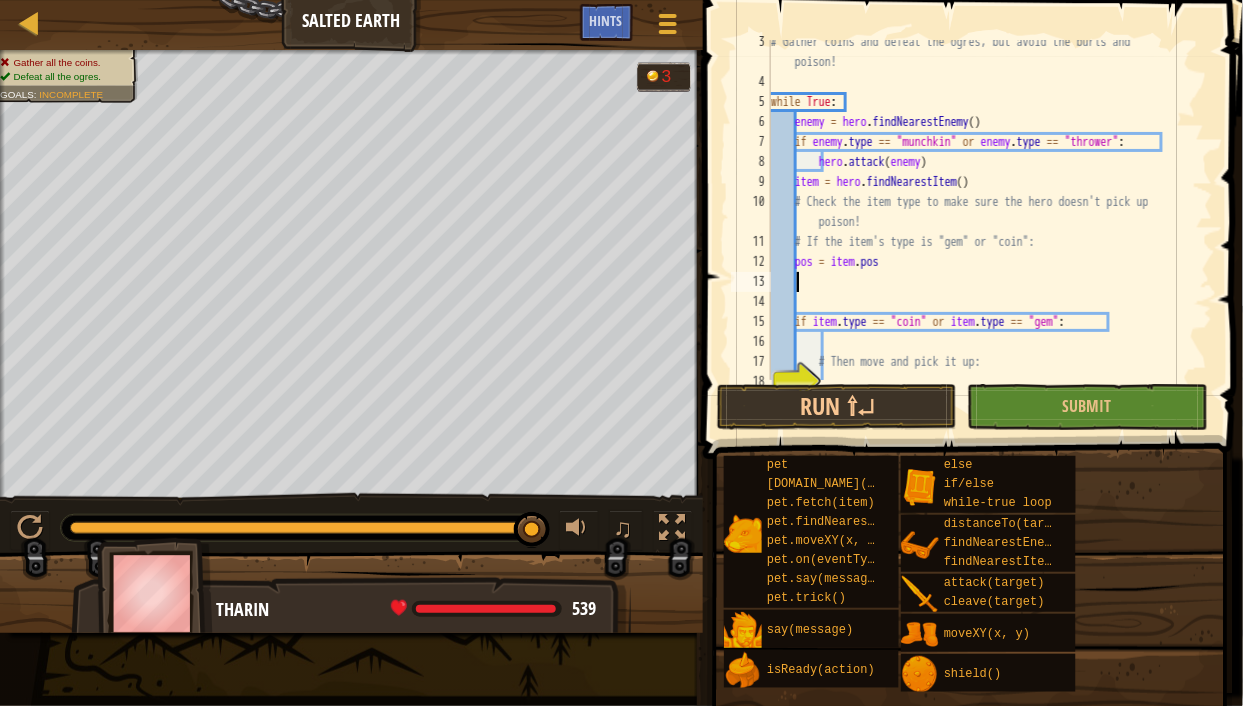 click on "# Gather coins and defeat the ogres, but avoid the burls and       poison! while   True :      enemy   =   hero . findNearestEnemy ( )      if   enemy . type   ==   "munchkin"   or   enemy . type   ==   "thrower" :          hero . attack ( enemy )      item   =   hero . findNearestItem ( )      # Check the item type to make sure the hero doesn't pick up           poison!      # If the item's type is "gem" or "coin":      pos   =   item . pos                if   item .  type   ==   "coin"   or   item .  type   ==   "gem" :                   # Then move and pick it up:" at bounding box center [983, 232] 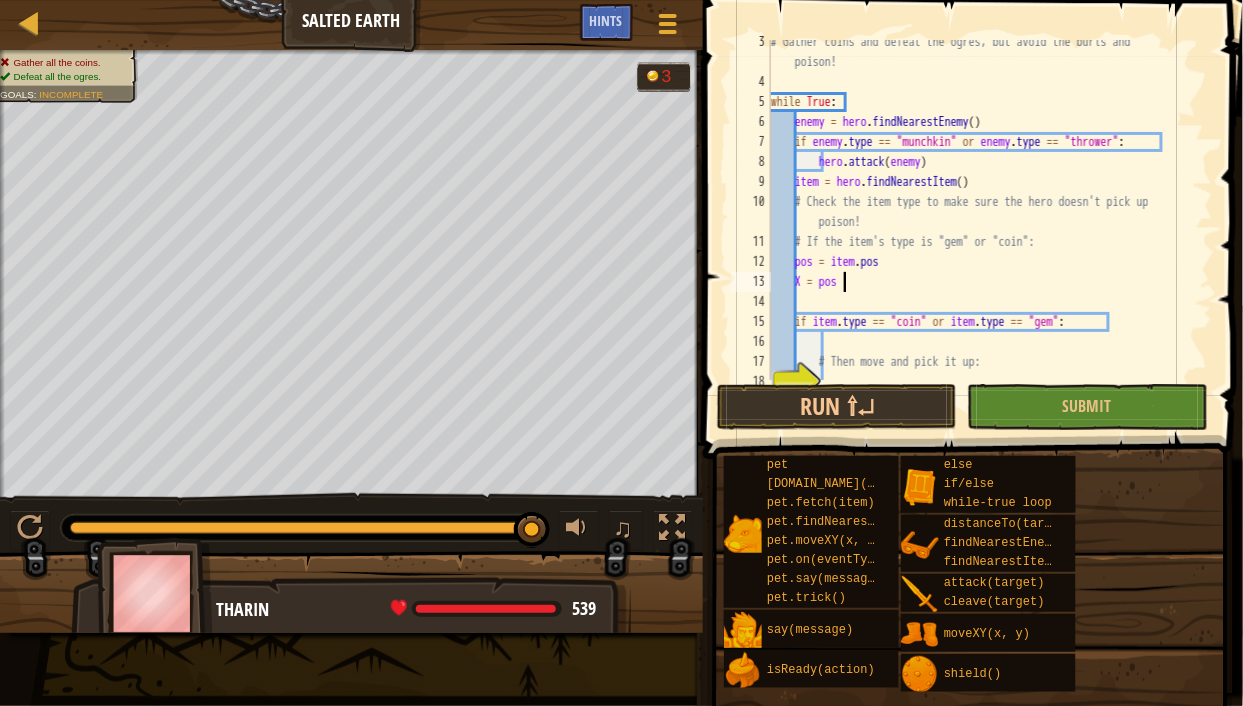 scroll, scrollTop: 9, scrollLeft: 5, axis: both 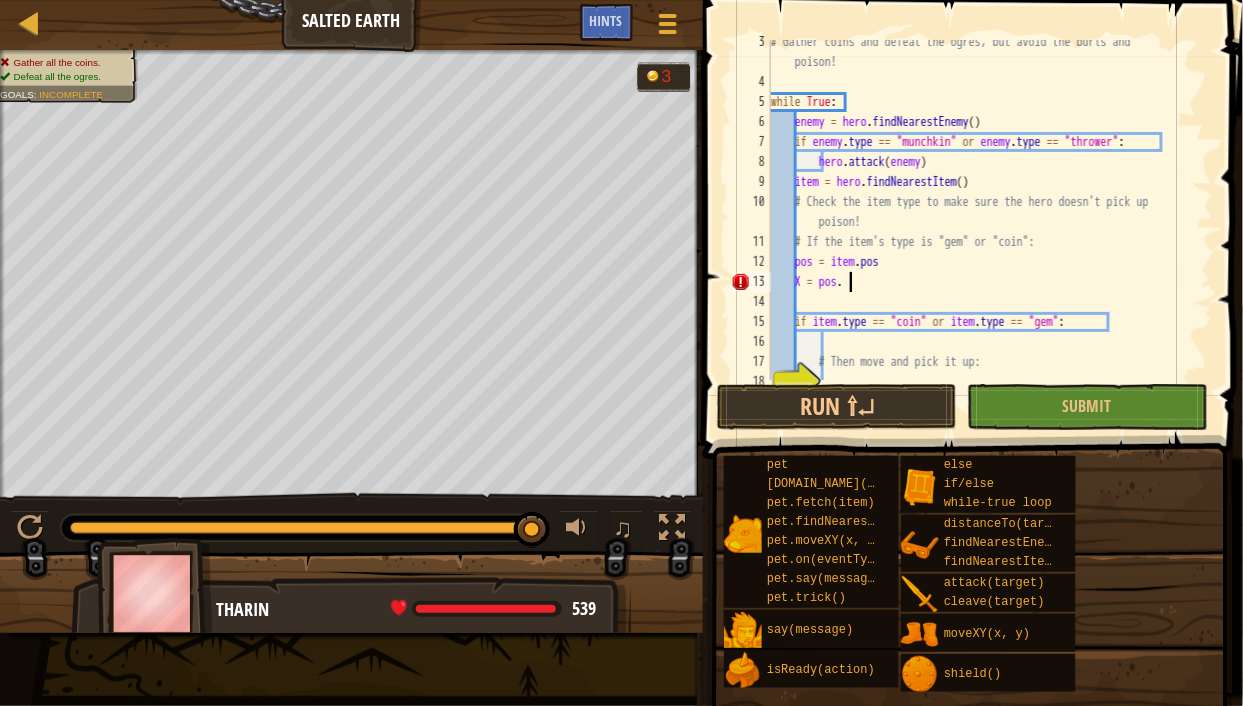 type on "X = pos.x" 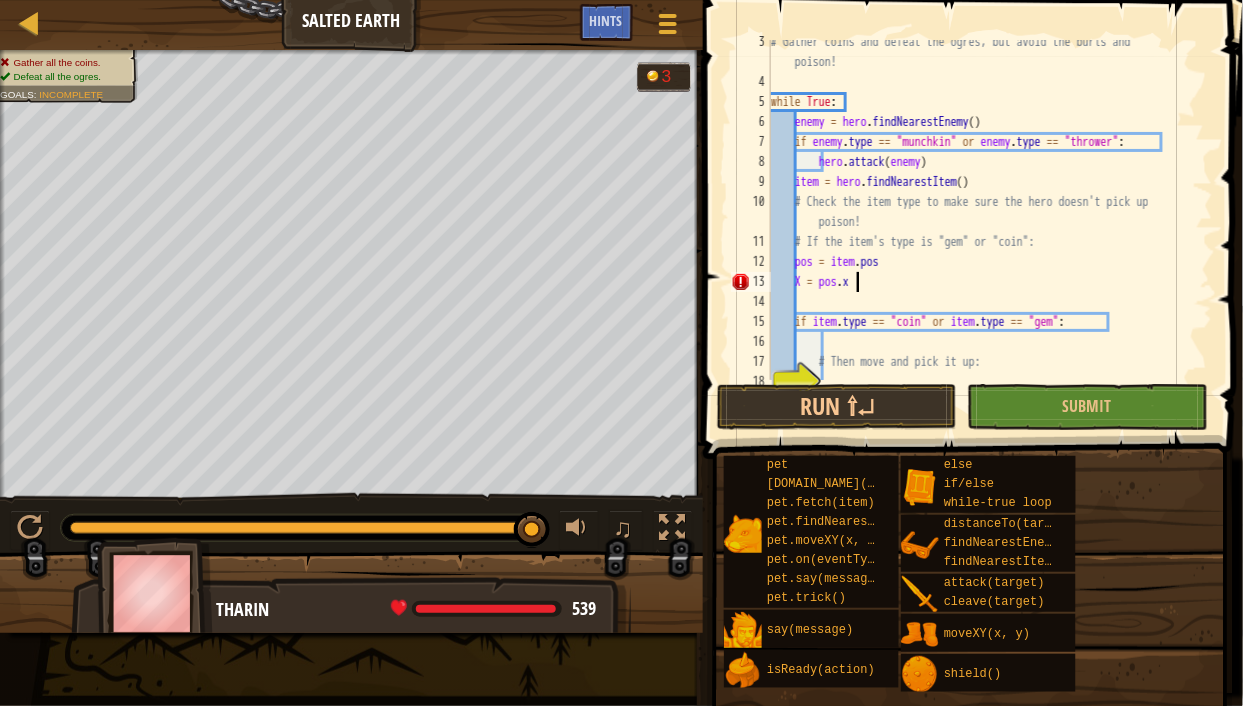 scroll, scrollTop: 9, scrollLeft: 5, axis: both 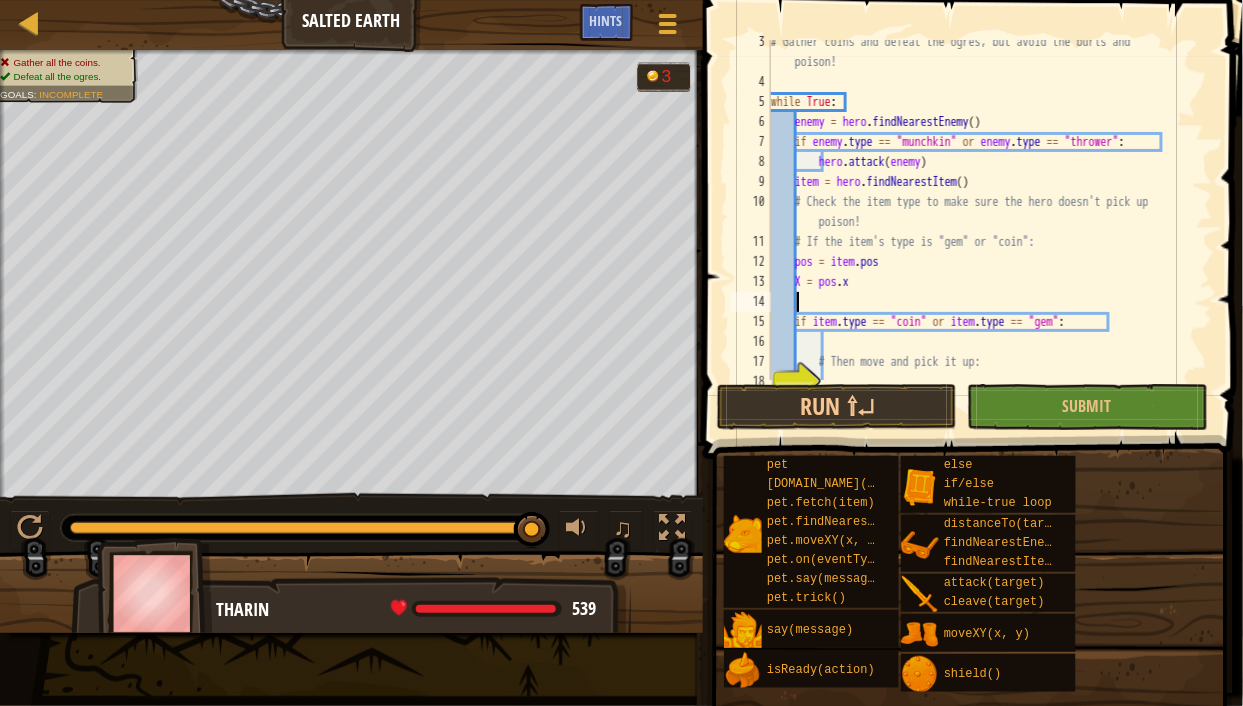 click on "# Gather coins and defeat the ogres, but avoid the burls and       poison! while   True :      enemy   =   hero . findNearestEnemy ( )      if   enemy . type   ==   "munchkin"   or   enemy . type   ==   "thrower" :          hero . attack ( enemy )      item   =   hero . findNearestItem ( )      # Check the item type to make sure the hero doesn't pick up           poison!      # If the item's type is "gem" or "coin":      pos   =   item . pos      X   =   pos . x           if   item .  type   ==   "coin"   or   item .  type   ==   "gem" :                   # Then move and pick it up:" at bounding box center (983, 232) 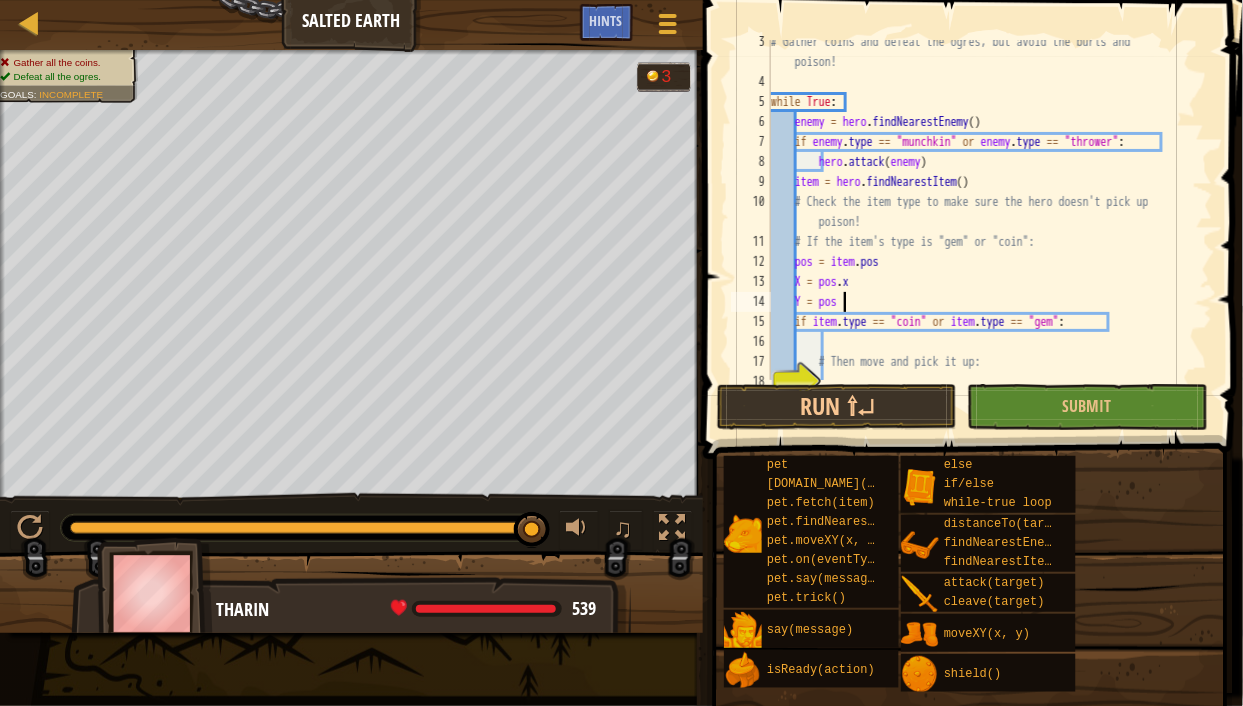 scroll, scrollTop: 9, scrollLeft: 5, axis: both 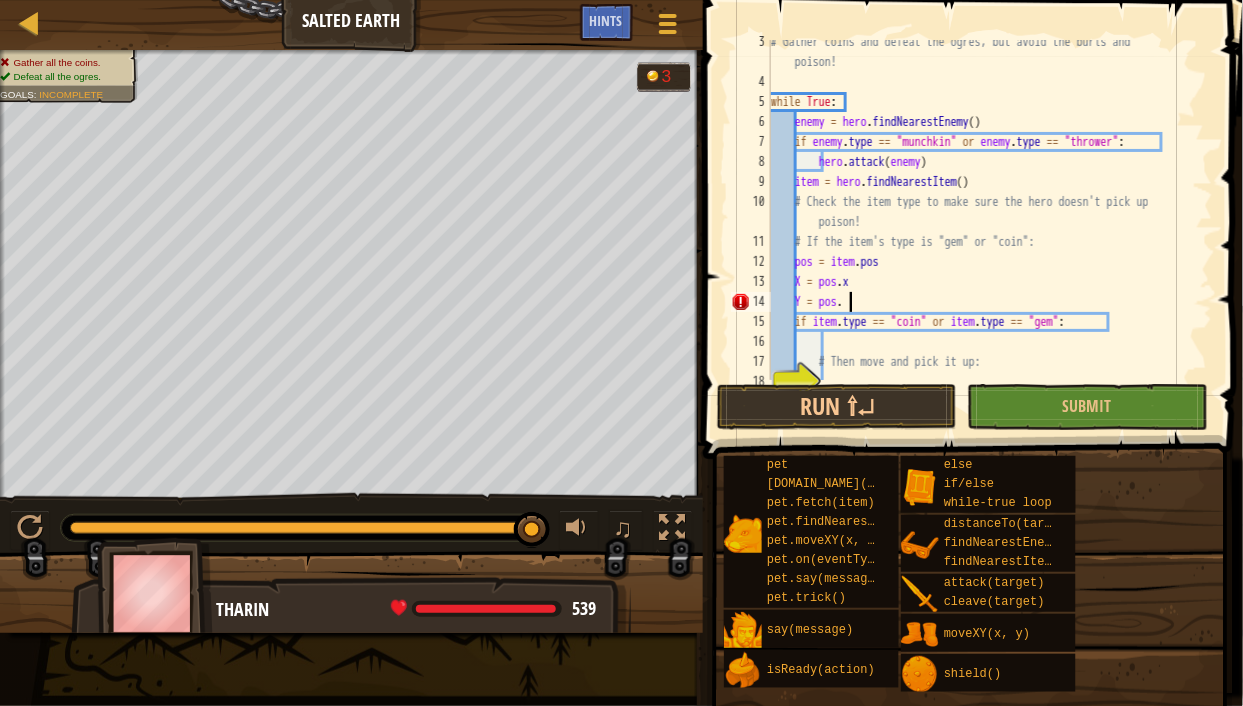 type on "Y = pos.y" 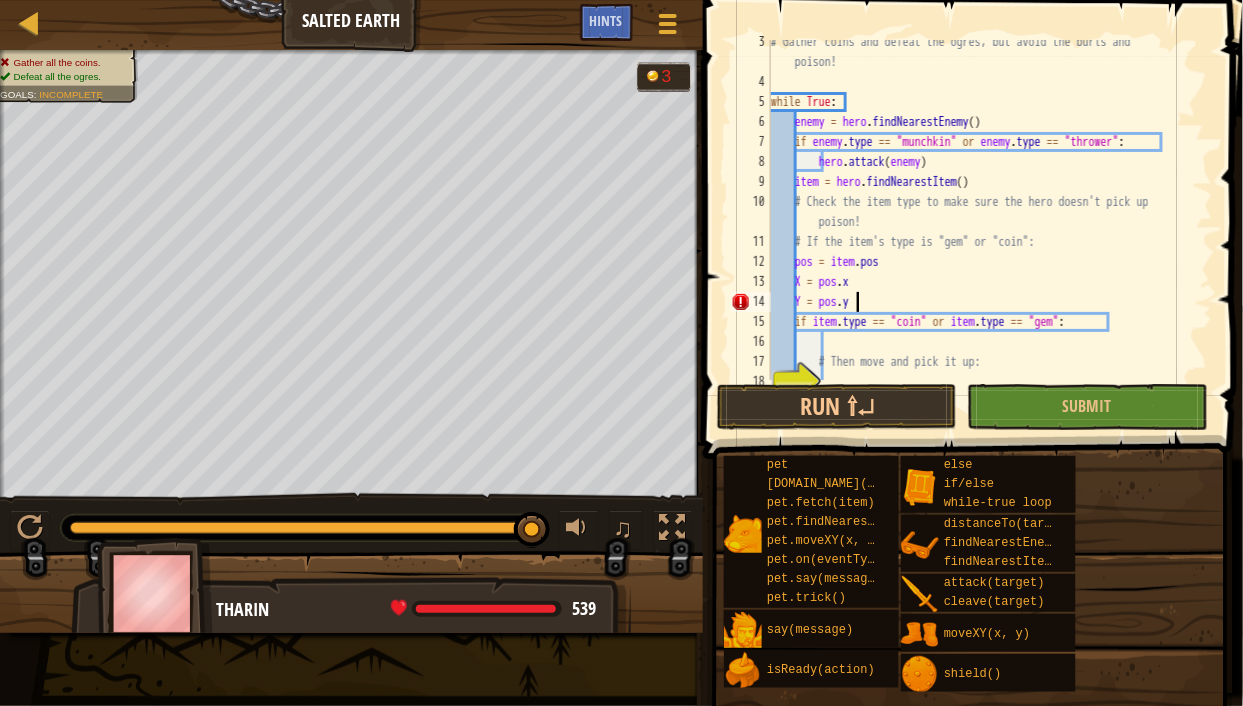 scroll, scrollTop: 9, scrollLeft: 5, axis: both 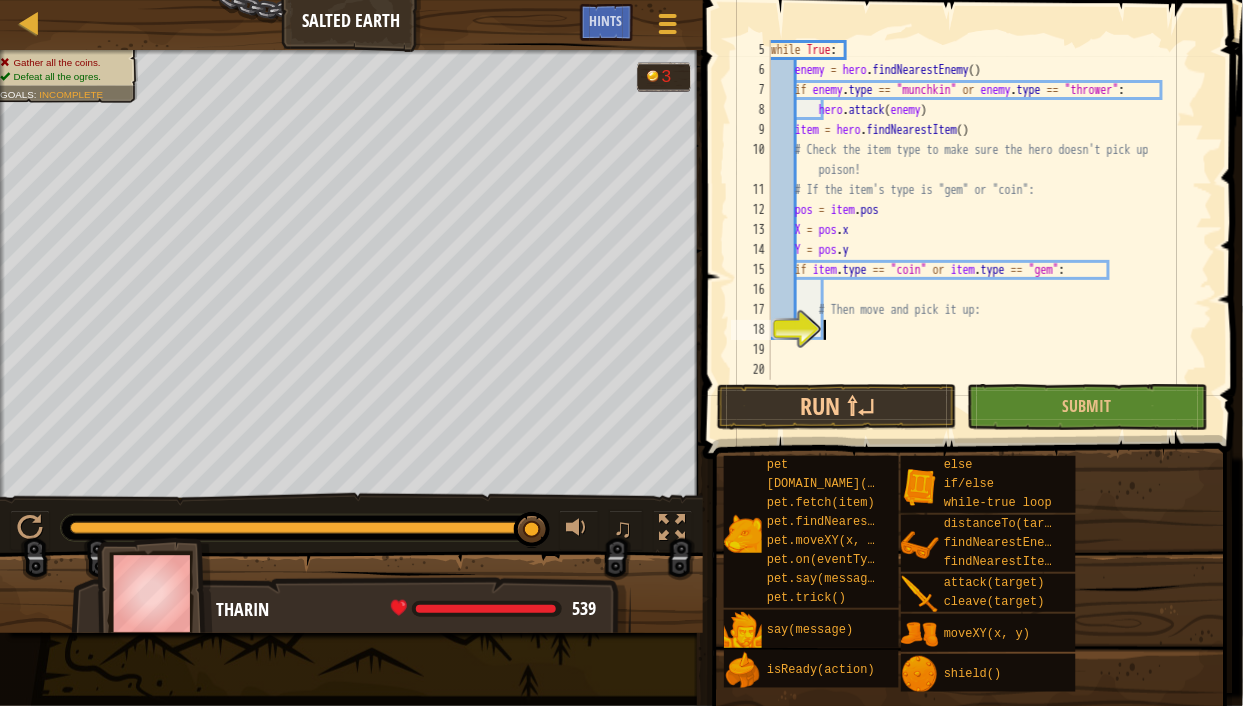 drag, startPoint x: 824, startPoint y: 324, endPoint x: 1067, endPoint y: 315, distance: 243.16661 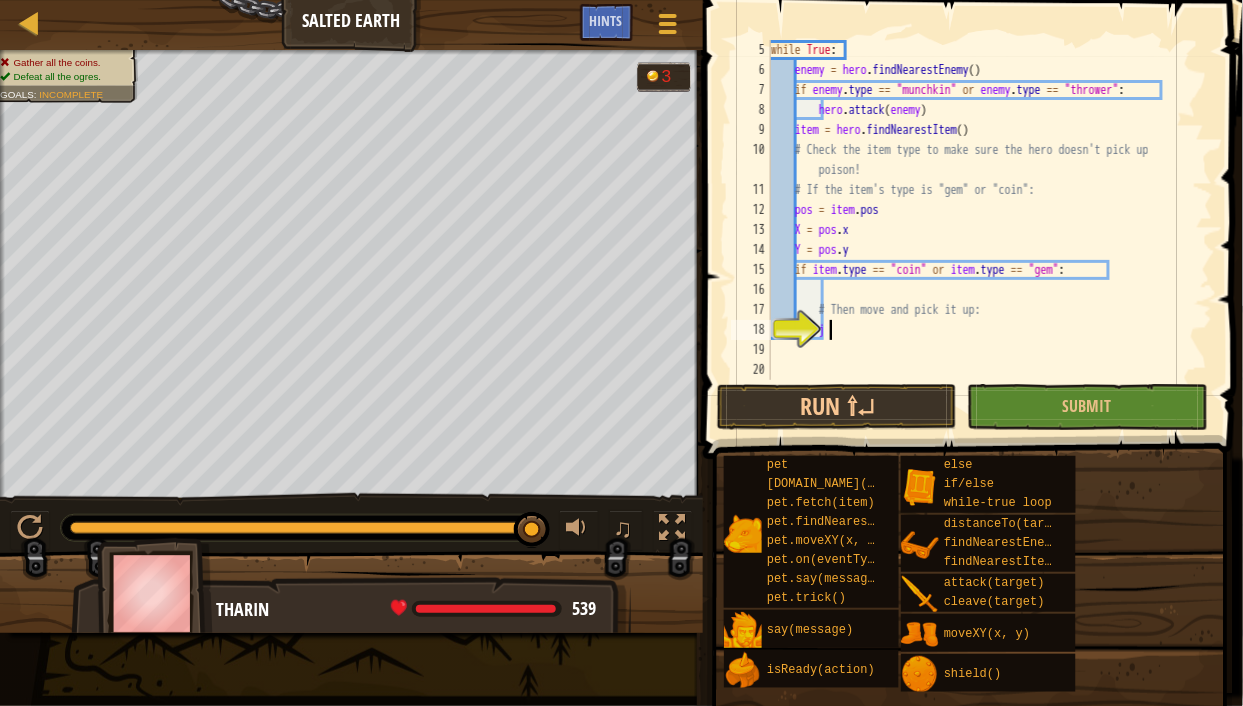 scroll, scrollTop: 9, scrollLeft: 4, axis: both 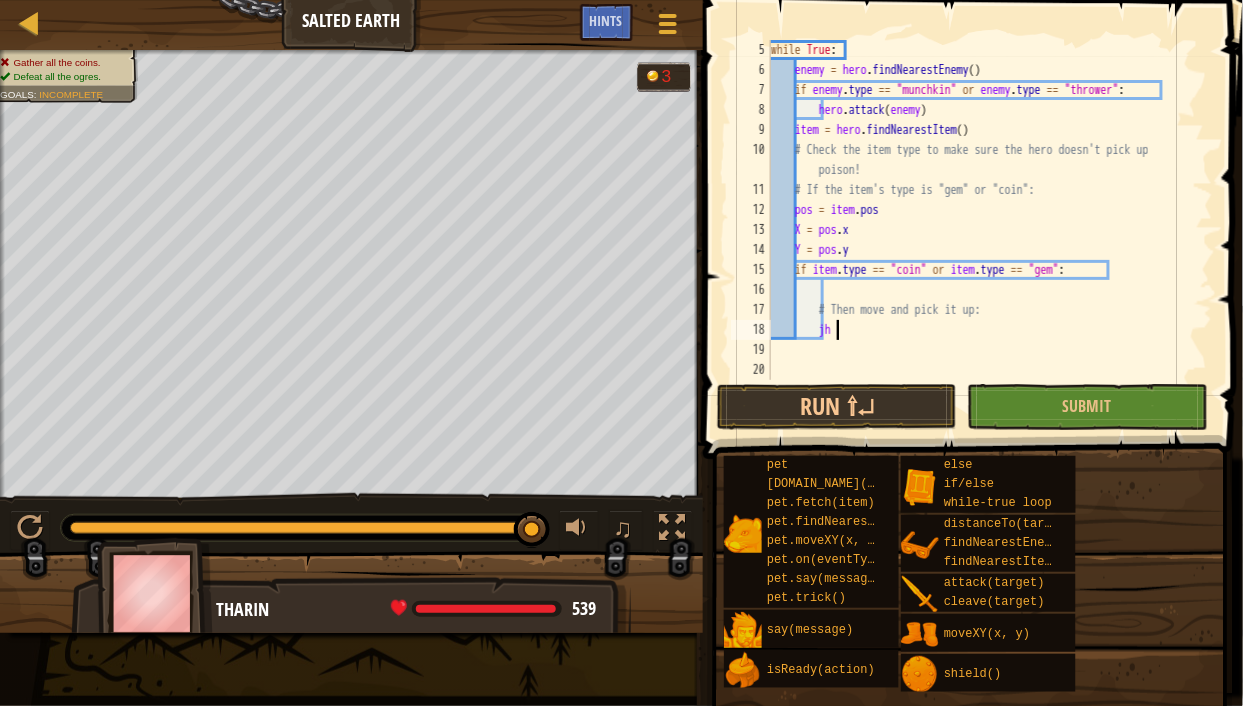 type on "j" 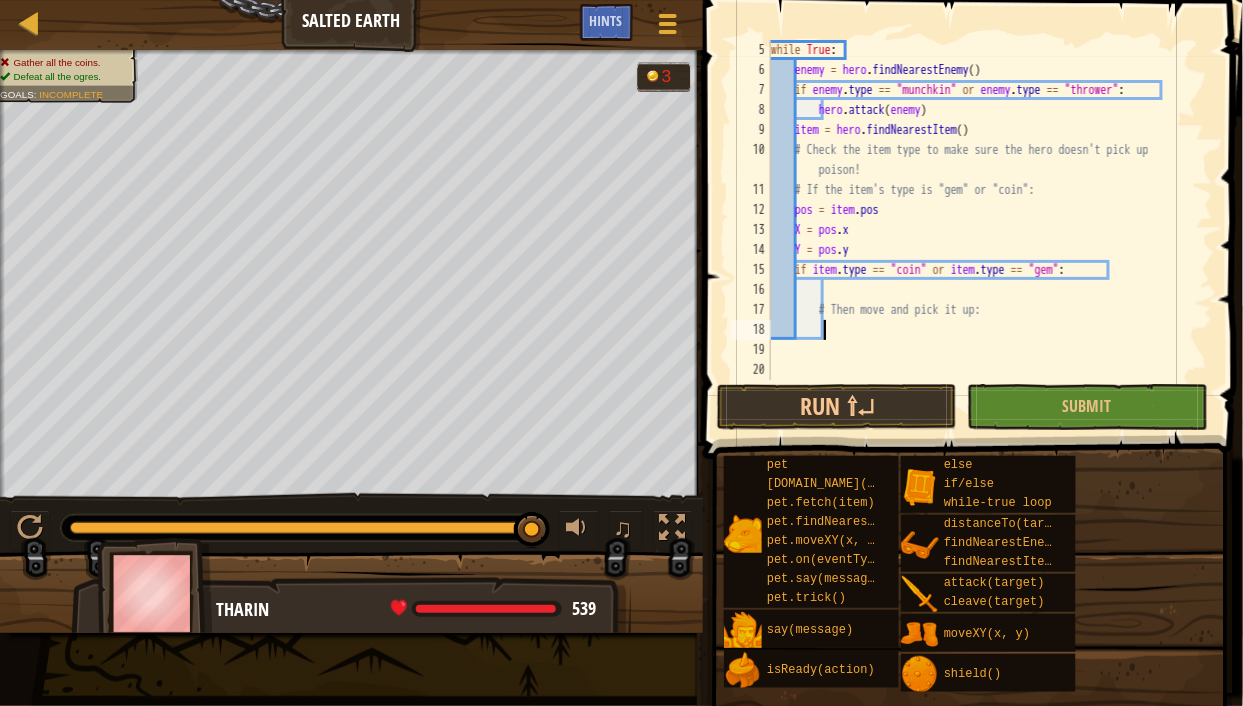 scroll, scrollTop: 9, scrollLeft: 3, axis: both 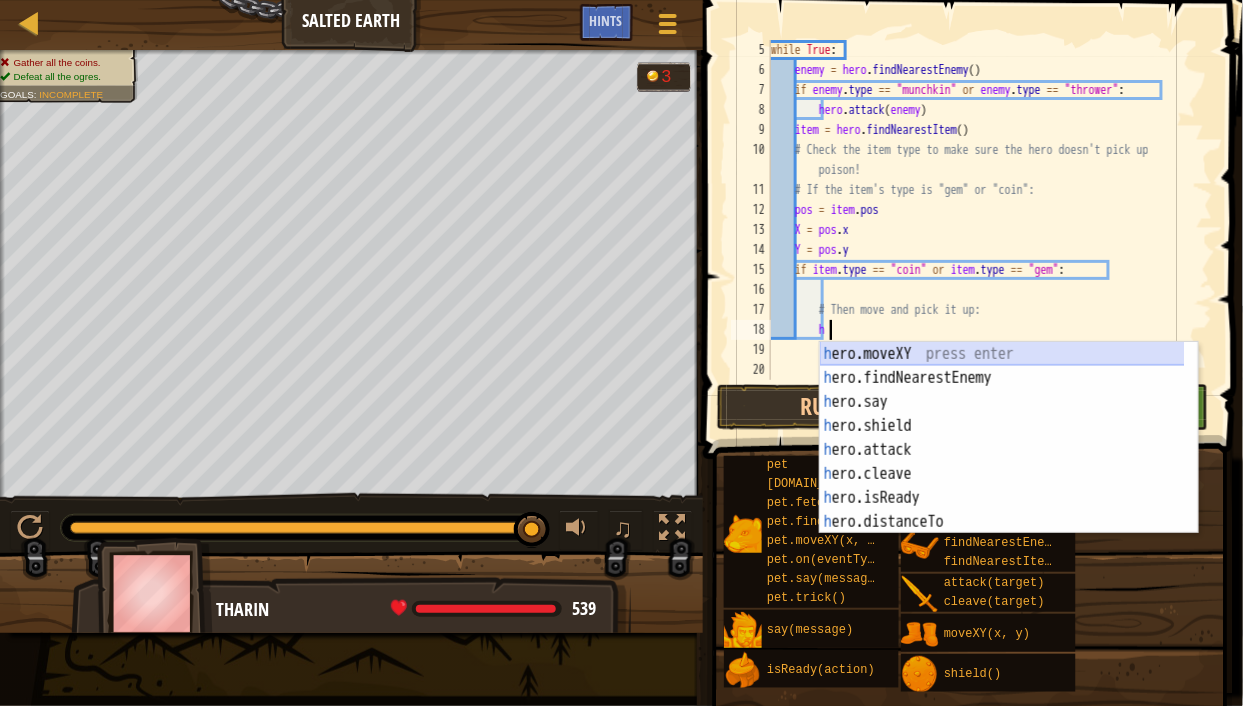 click on "h ero.moveXY press enter h ero.findNearestEnemy press enter h ero.say press enter h ero.shield press enter h ero.attack press enter h ero.cleave press enter h ero.isReady press enter h ero.distanceTo press enter h ero.findNearestItem press enter" at bounding box center [1009, 462] 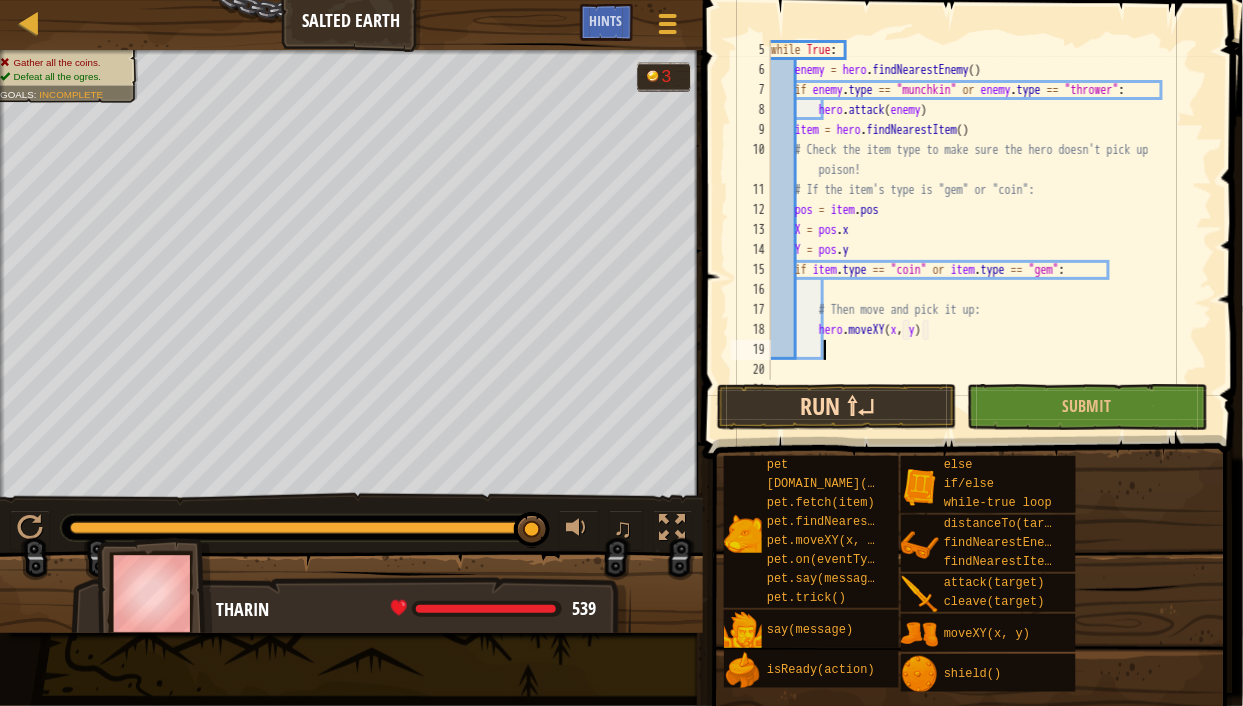 type on "hero.moveXY(x, y)" 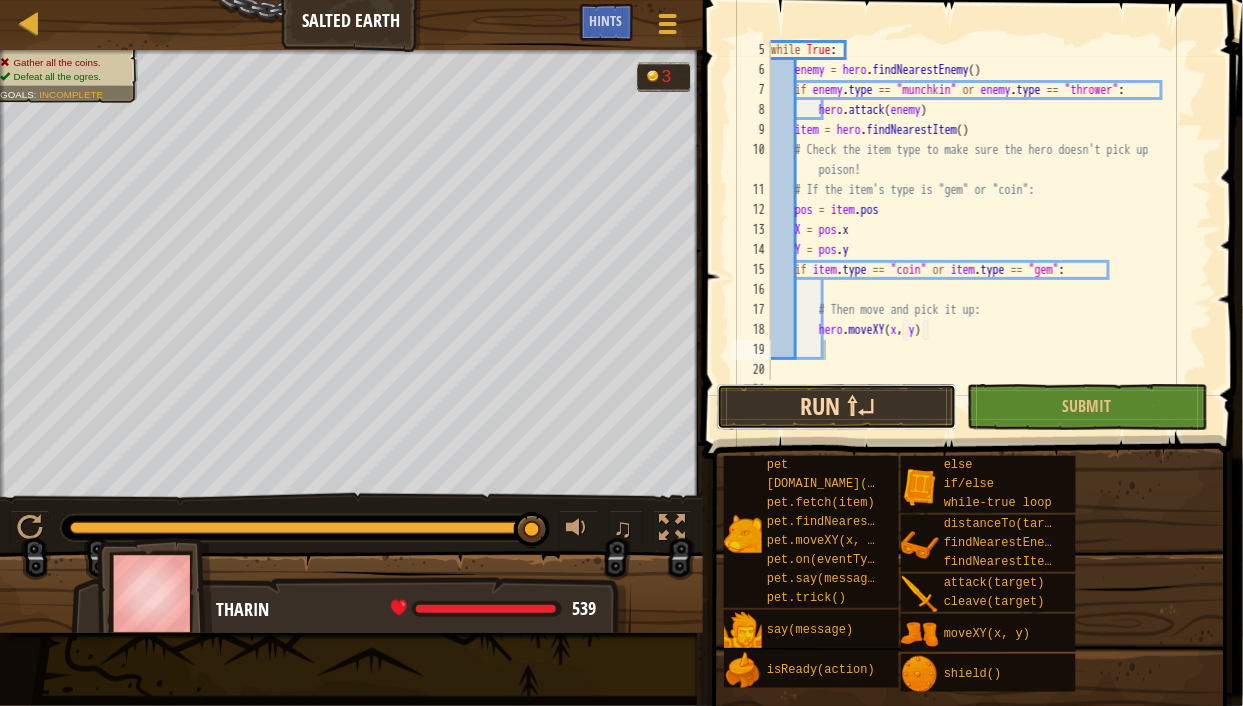 click on "Run ⇧↵" at bounding box center [837, 407] 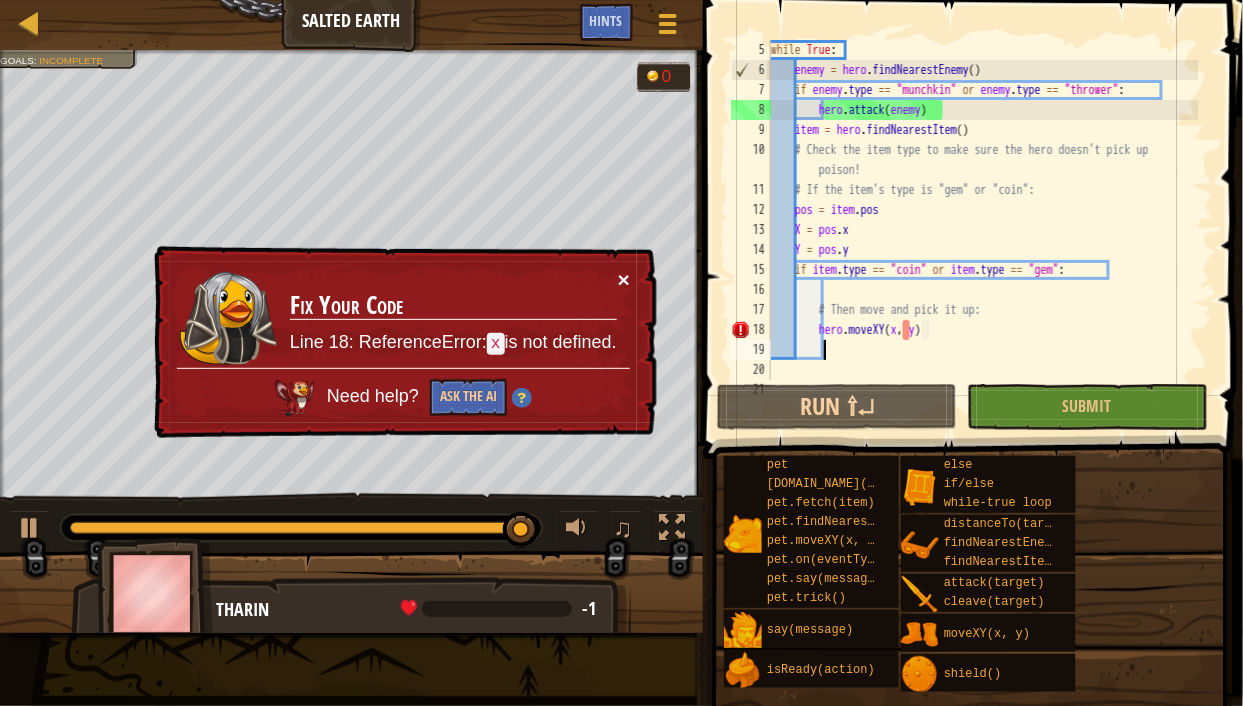 click on "×" at bounding box center [624, 279] 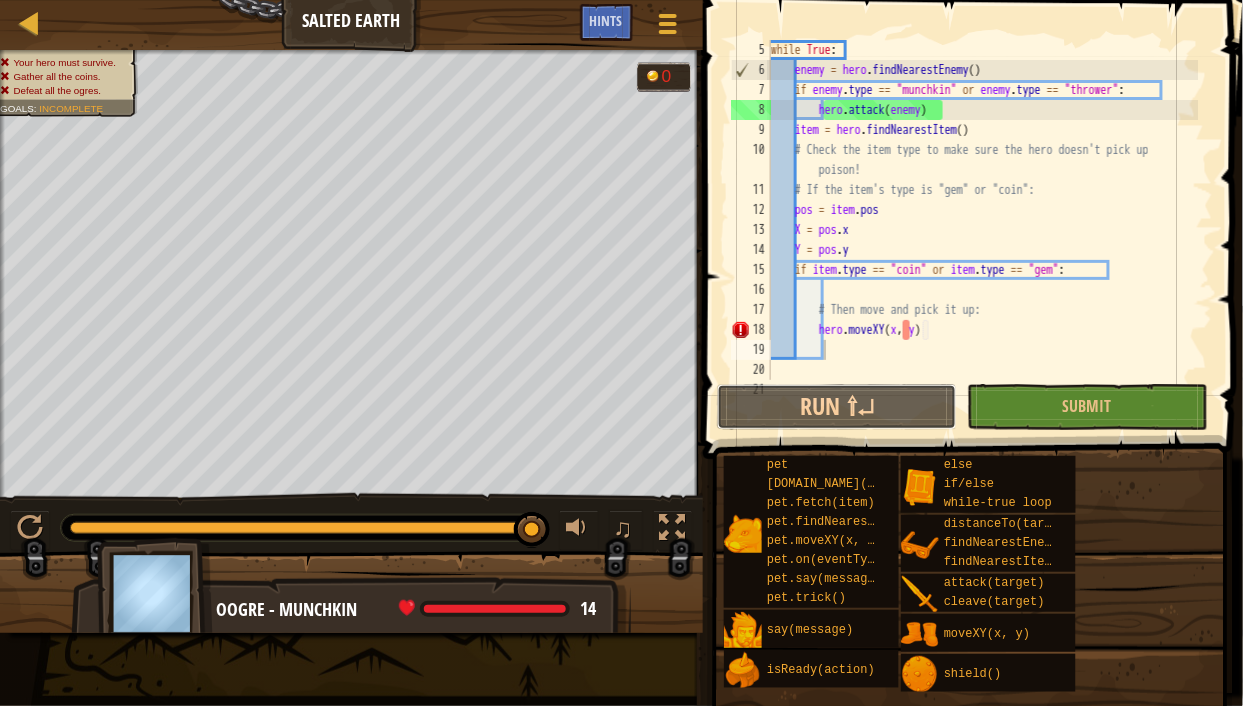drag, startPoint x: 625, startPoint y: 284, endPoint x: 925, endPoint y: 280, distance: 300.02667 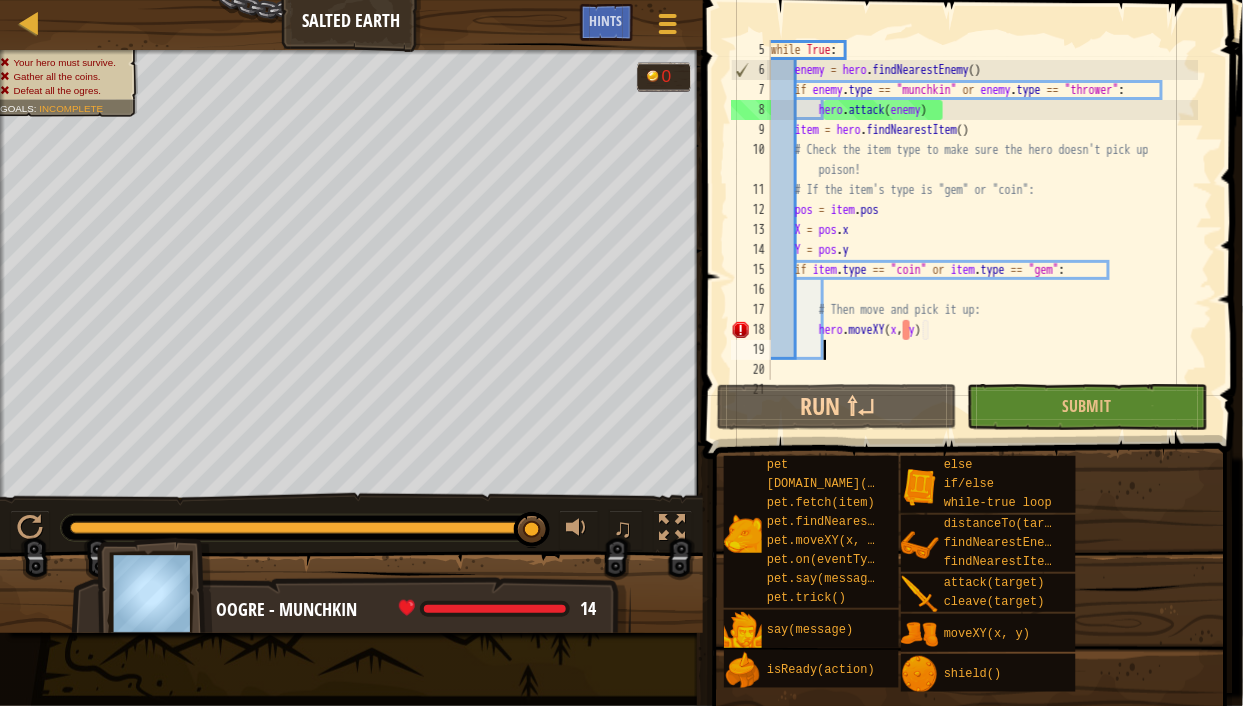 click on "while   True :      enemy   =   hero . findNearestEnemy ( )      if   enemy . type   ==   "munchkin"   or   enemy . type   ==   "thrower" :          hero . attack ( enemy )      item   =   hero . findNearestItem ( )      # Check the item type to make sure the hero doesn't pick up           poison!      # If the item's type is "gem" or "coin":      pos   =   item . pos      X   =   pos . x      Y   =   pos . y      if   item .  type   ==   "coin"   or   item .  type   ==   "gem" :                   # Then move and pick it up:          hero . moveXY ( x ,   y )" at bounding box center [983, 230] 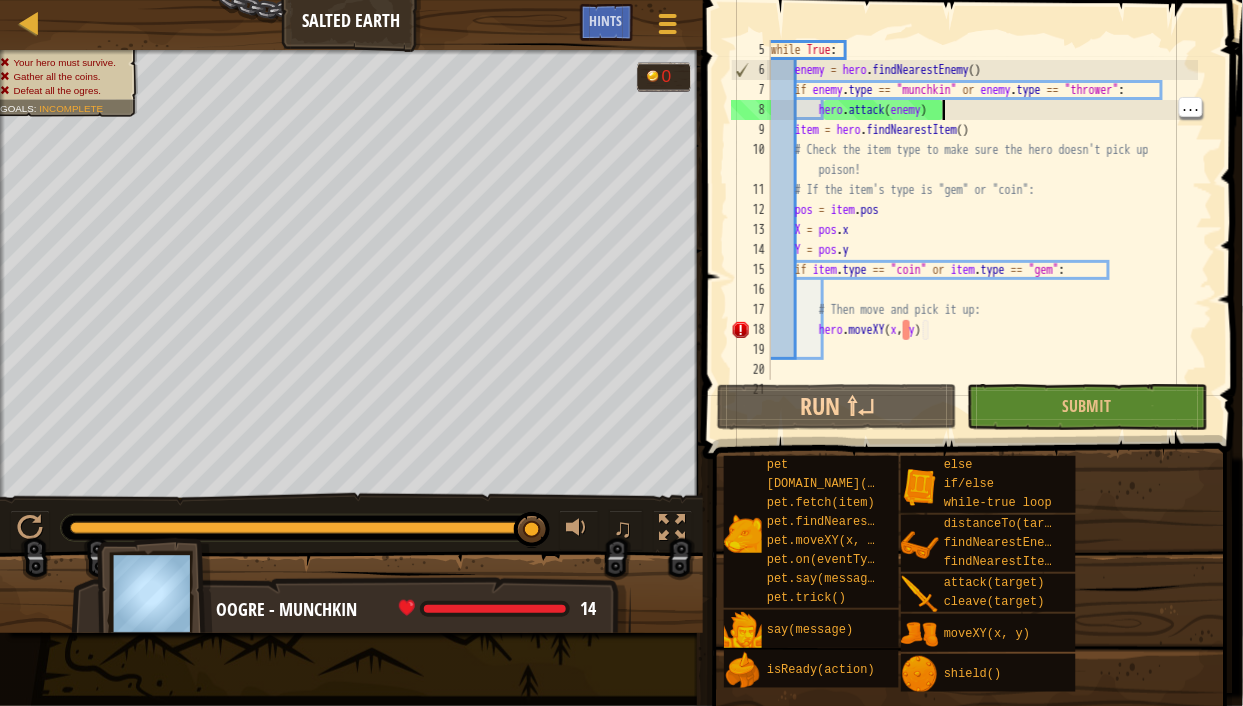 type on "hero.attack(enemy)" 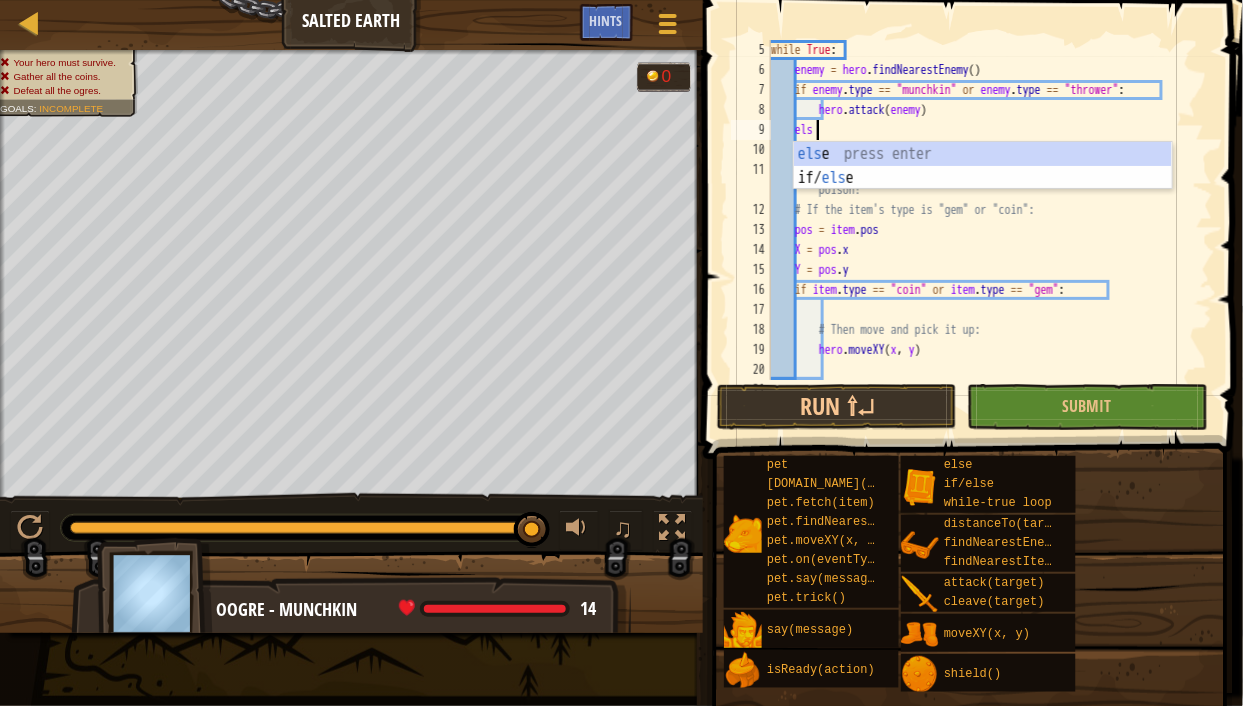 scroll, scrollTop: 9, scrollLeft: 3, axis: both 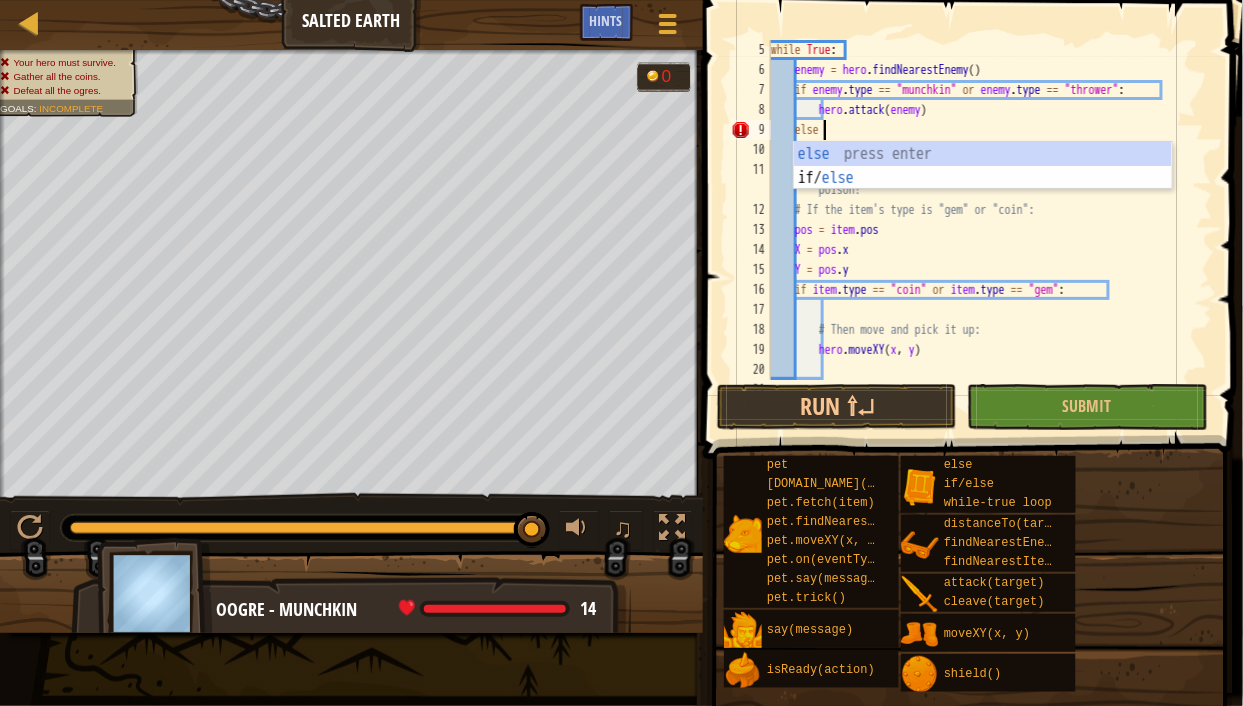 click on "while   True :      enemy   =   hero . findNearestEnemy ( )      if   enemy . type   ==   "munchkin"   or   enemy . type   ==   "thrower" :          hero . attack ( enemy )      else      item   =   hero . findNearestItem ( )      # Check the item type to make sure the hero doesn't pick up           poison!      # If the item's type is "gem" or "coin":      pos   =   item . pos      X   =   pos . x      Y   =   pos . y      if   item .  type   ==   "coin"   or   item .  type   ==   "gem" :                   # Then move and pick it up:          hero . moveXY ( x ,   y )" at bounding box center (983, 230) 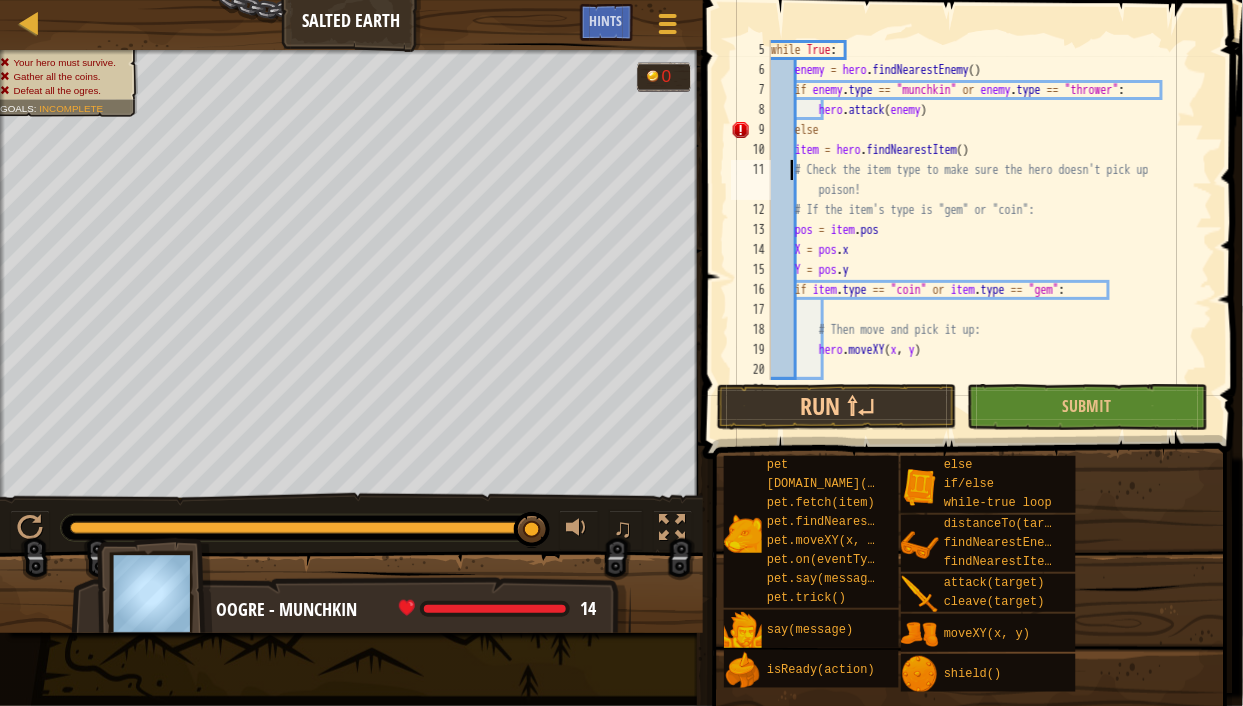 click on "while   True :      enemy   =   hero . findNearestEnemy ( )      if   enemy . type   ==   "munchkin"   or   enemy . type   ==   "thrower" :          hero . attack ( enemy )      else      item   =   hero . findNearestItem ( )      # Check the item type to make sure the hero doesn't pick up           poison!      # If the item's type is "gem" or "coin":      pos   =   item . pos      X   =   pos . x      Y   =   pos . y      if   item .  type   ==   "coin"   or   item .  type   ==   "gem" :                   # Then move and pick it up:          hero . moveXY ( x ,   y )" at bounding box center [983, 230] 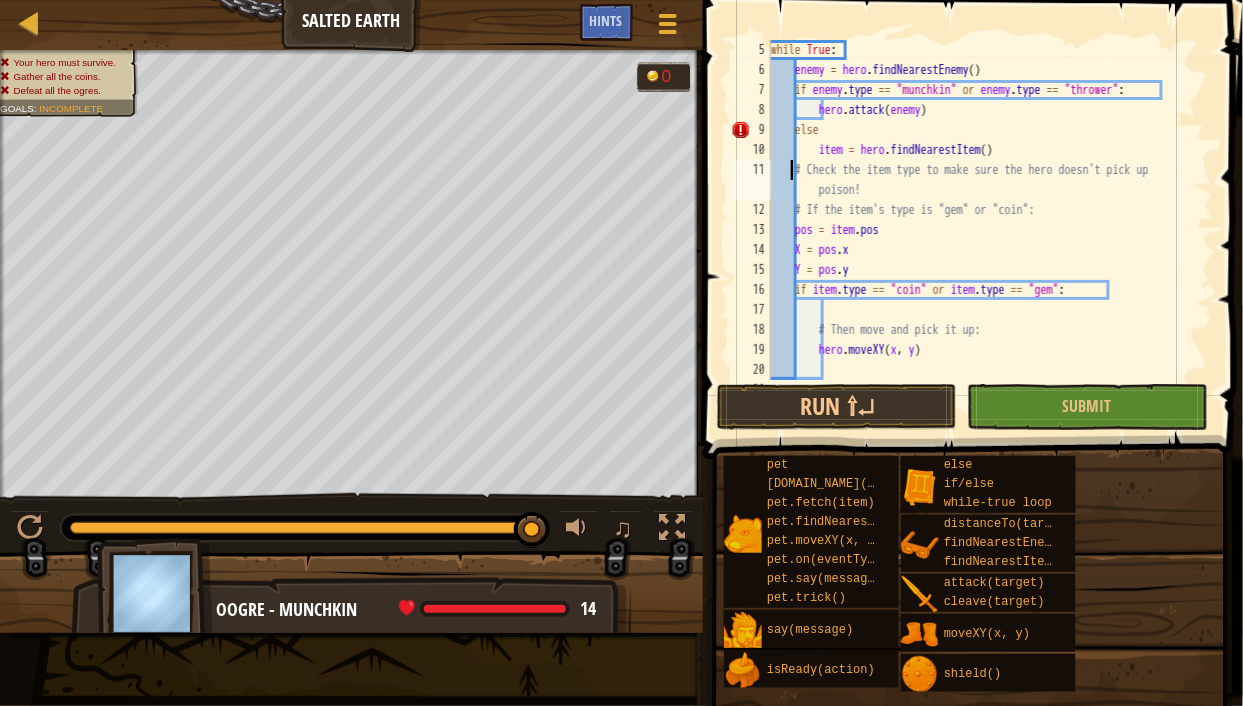 click on "while   True :      enemy   =   hero . findNearestEnemy ( )      if   enemy . type   ==   "munchkin"   or   enemy . type   ==   "thrower" :          hero . attack ( enemy )      else          item   =   hero . findNearestItem ( )      # Check the item type to make sure the hero doesn't pick up           poison!      # If the item's type is "gem" or "coin":      pos   =   item . pos      X   =   pos . x      Y   =   pos . y      if   item .  type   ==   "coin"   or   item .  type   ==   "gem" :                   # Then move and pick it up:          hero . moveXY ( x ,   y )" at bounding box center (983, 230) 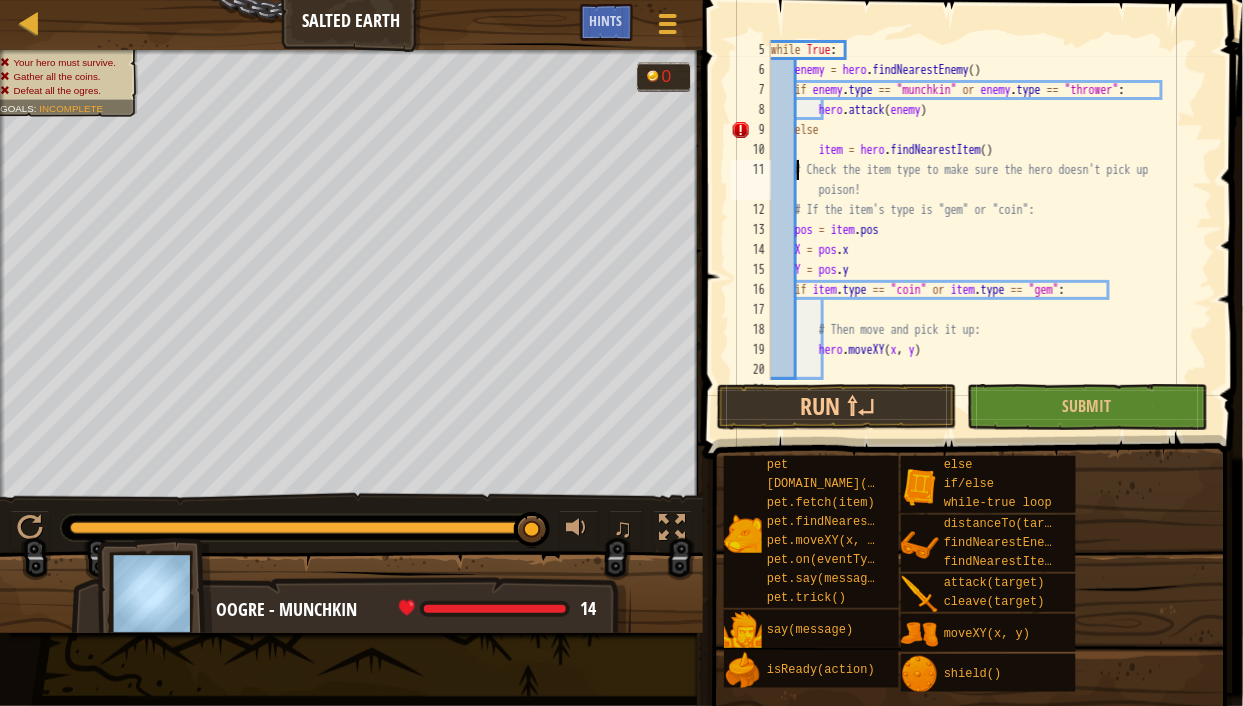 click on "while   True :      enemy   =   hero . findNearestEnemy ( )      if   enemy . type   ==   "munchkin"   or   enemy . type   ==   "thrower" :          hero . attack ( enemy )      else          item   =   hero . findNearestItem ( )      # Check the item type to make sure the hero doesn't pick up           poison!      # If the item's type is "gem" or "coin":      pos   =   item . pos      X   =   pos . x      Y   =   pos . y      if   item .  type   ==   "coin"   or   item .  type   ==   "gem" :                   # Then move and pick it up:          hero . moveXY ( x ,   y )" at bounding box center [983, 230] 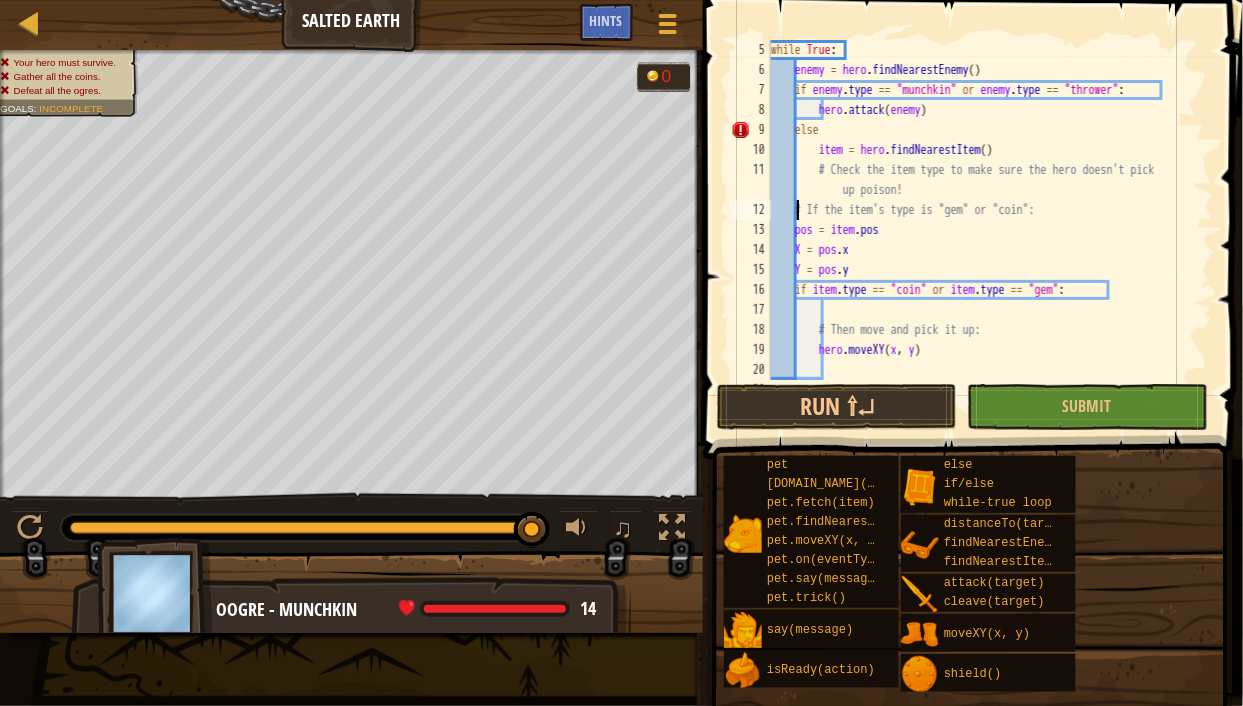 click on "while   True :      enemy   =   hero . findNearestEnemy ( )      if   enemy . type   ==   "munchkin"   or   enemy . type   ==   "thrower" :          hero . attack ( enemy )      else          item   =   hero . findNearestItem ( )          # Check the item type to make sure the hero doesn't pick               up poison!      # If the item's type is "gem" or "coin":      pos   =   item . pos      X   =   pos . x      Y   =   pos . y      if   item .  type   ==   "coin"   or   item .  type   ==   "gem" :                   # Then move and pick it up:          hero . moveXY ( x ,   y )" at bounding box center [983, 230] 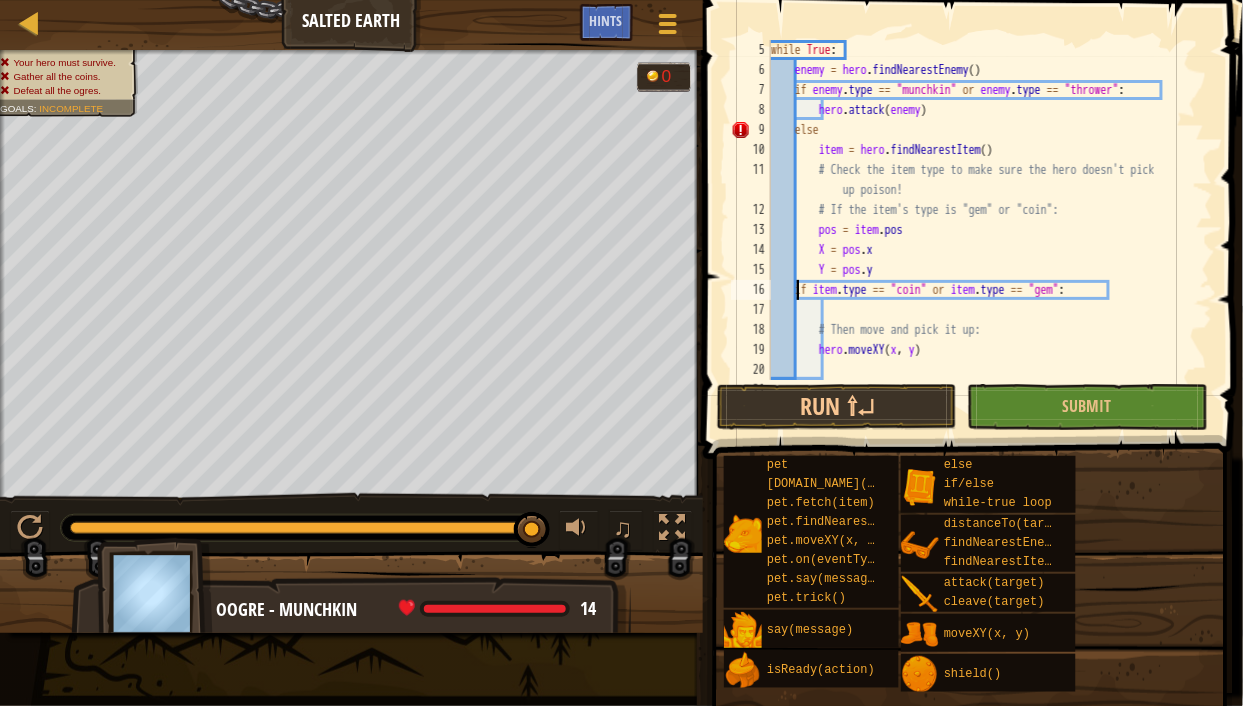 type on "if item. type == "coin" or item. type == "gem":" 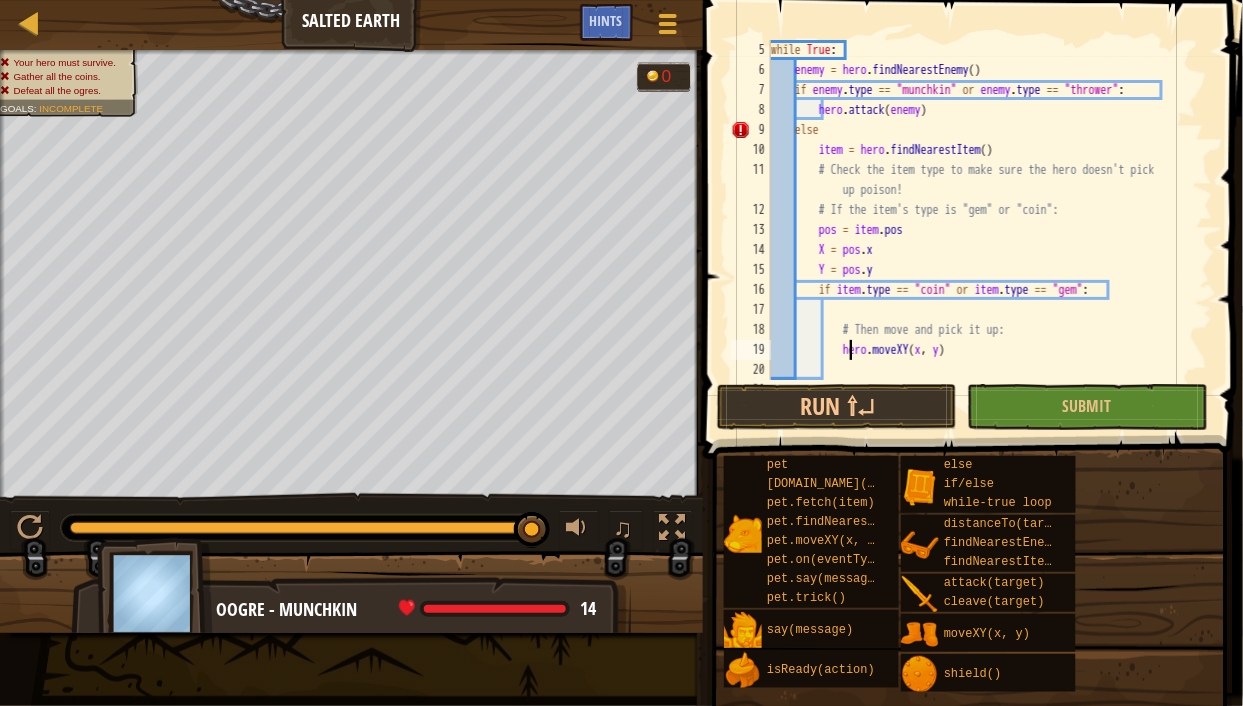 type on "# Then move and pick it up:" 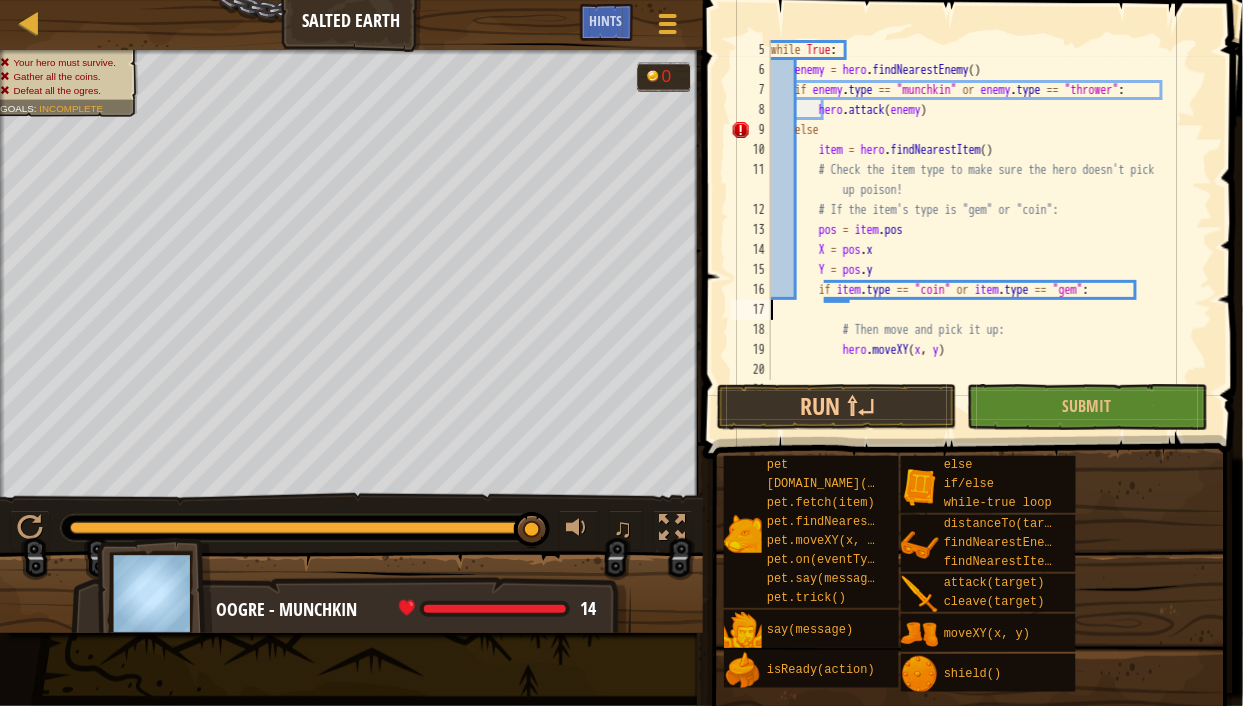 scroll, scrollTop: 9, scrollLeft: 0, axis: vertical 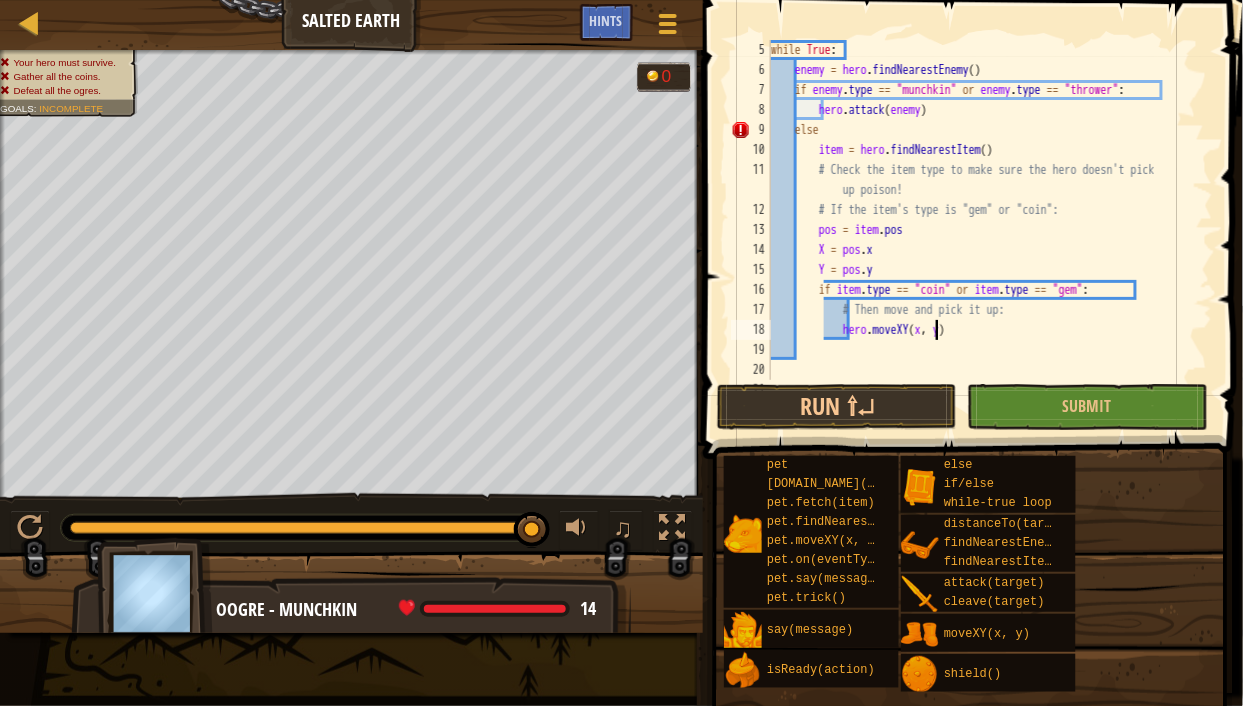 click on "while   True :      enemy   =   hero . findNearestEnemy ( )      if   enemy . type   ==   "munchkin"   or   enemy . type   ==   "thrower" :          hero . attack ( enemy )      else          item   =   hero . findNearestItem ( )          # Check the item type to make sure the hero doesn't pick               up poison!          # If the item's type is "gem" or "coin":          pos   =   item . pos          X   =   pos . x          Y   =   pos . y          if   item .  type   ==   "coin"   or   item .  type   ==   "gem" :              # Then move and pick it up:              hero . moveXY ( x ,   y )" at bounding box center [983, 230] 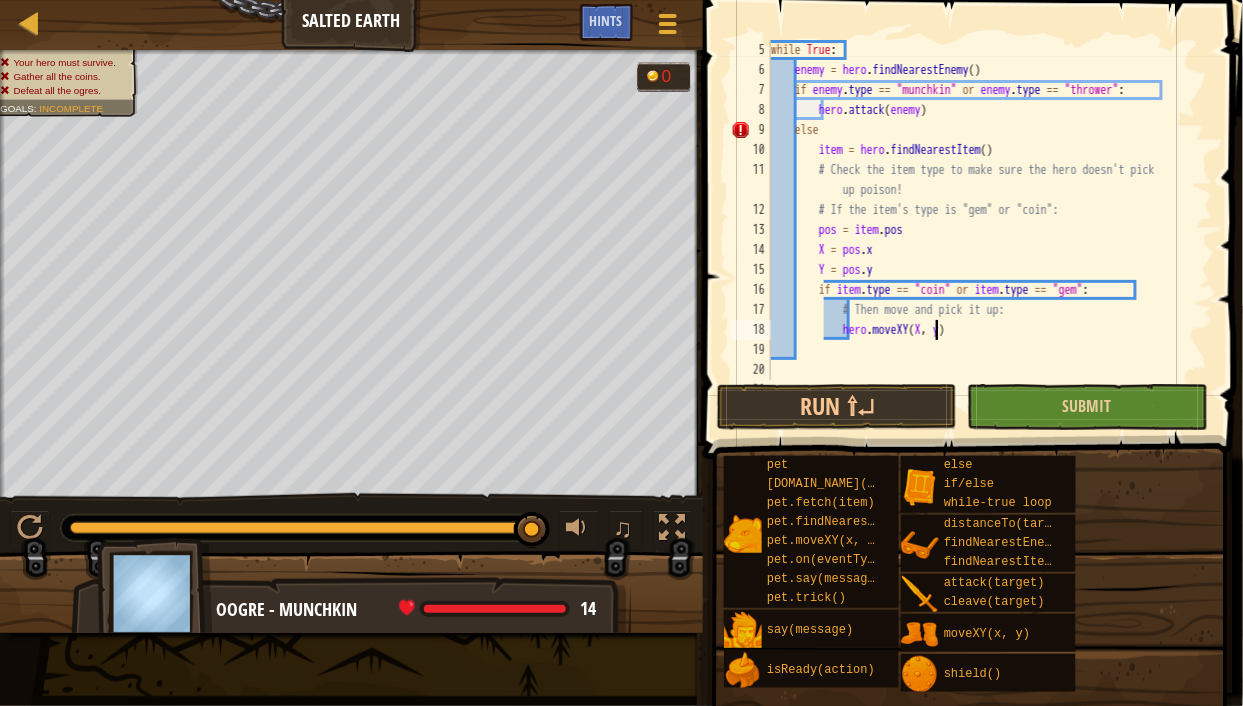 scroll, scrollTop: 9, scrollLeft: 13, axis: both 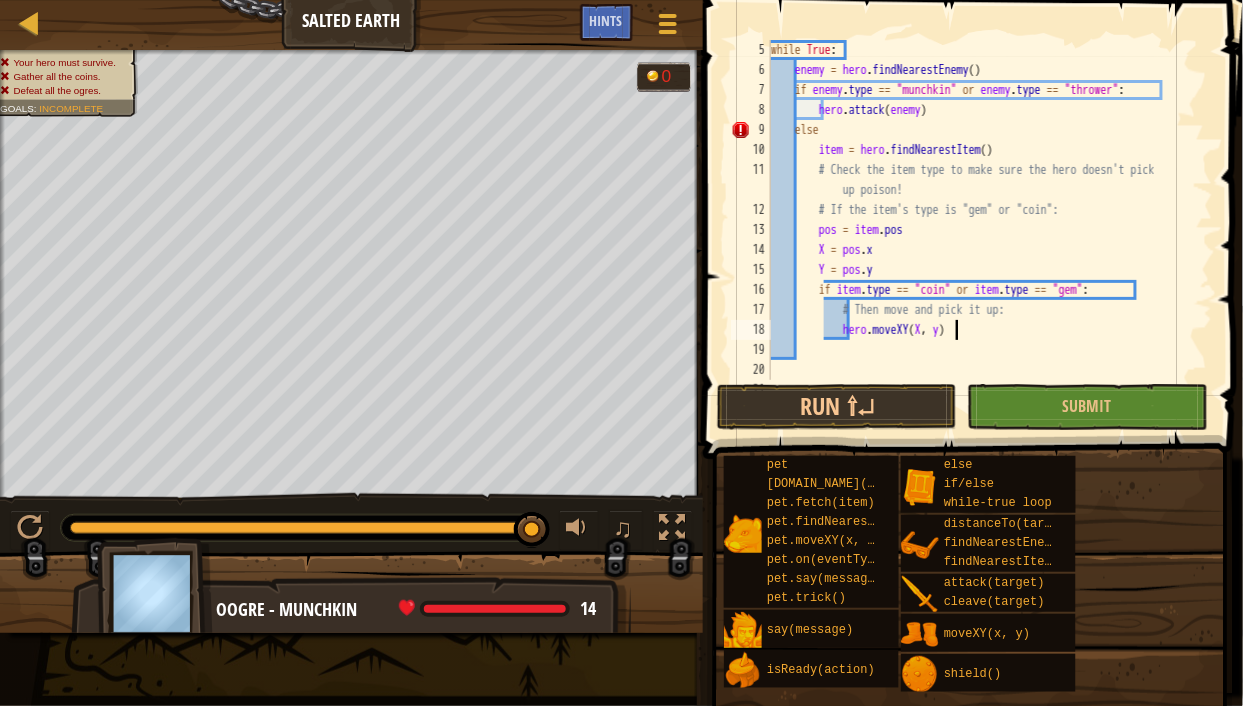 click on "while   True :      enemy   =   hero . findNearestEnemy ( )      if   enemy . type   ==   "munchkin"   or   enemy . type   ==   "thrower" :          hero . attack ( enemy )      else          item   =   hero . findNearestItem ( )          # Check the item type to make sure the hero doesn't pick               up poison!          # If the item's type is "gem" or "coin":          pos   =   item . pos          X   =   pos . x          Y   =   pos . y          if   item .  type   ==   "coin"   or   item .  type   ==   "gem" :              # Then move and pick it up:              hero . moveXY ( X ,   y )" at bounding box center (983, 230) 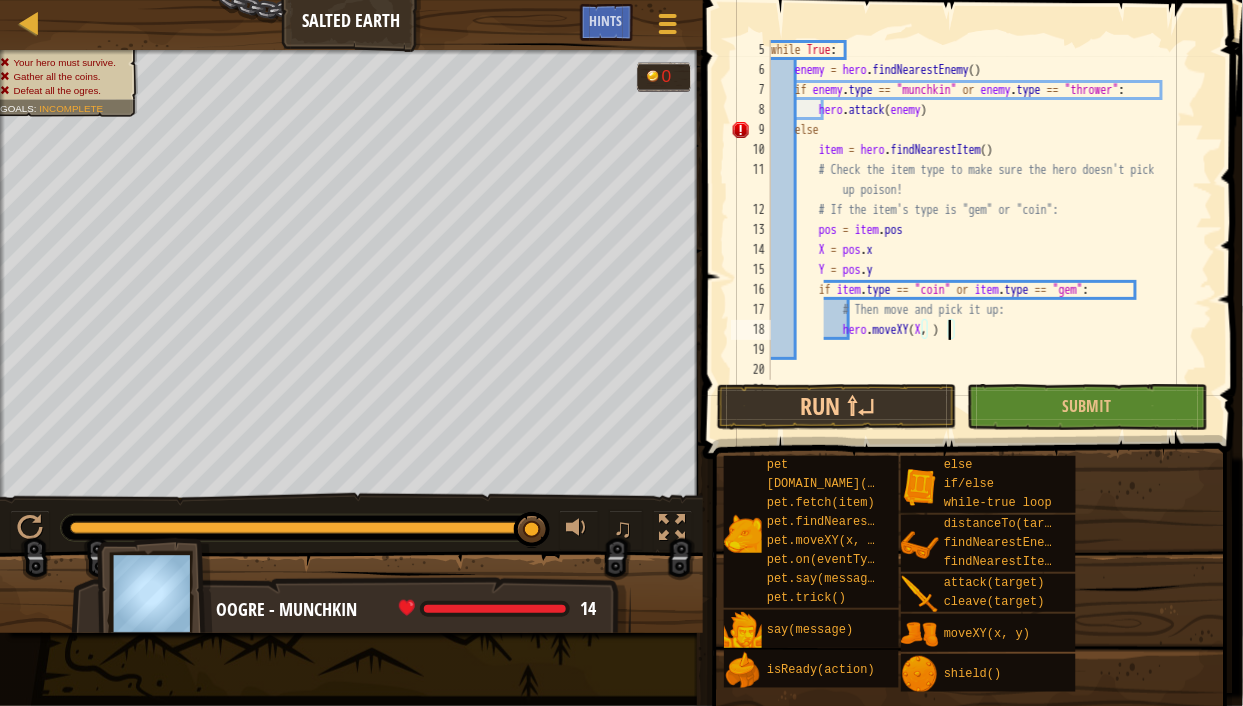 scroll, scrollTop: 9, scrollLeft: 15, axis: both 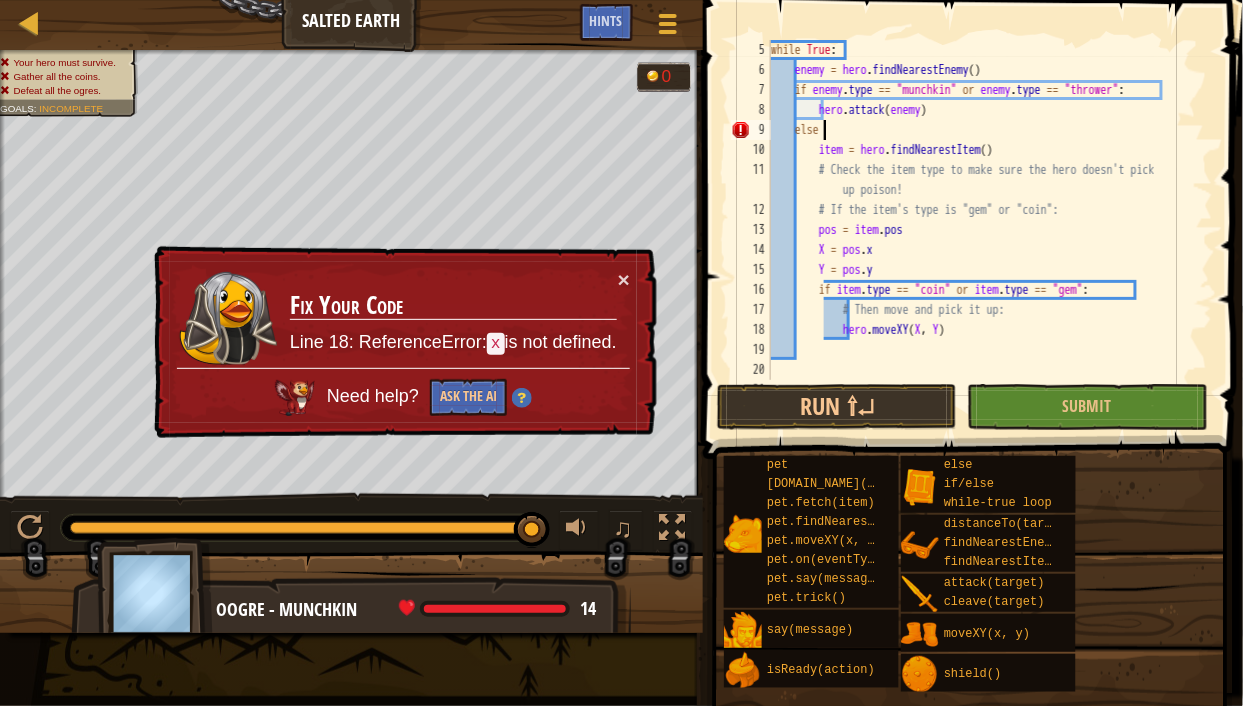 click on "while   True :      enemy   =   hero . findNearestEnemy ( )      if   enemy . type   ==   "munchkin"   or   enemy . type   ==   "thrower" :          hero . attack ( enemy )      else          item   =   hero . findNearestItem ( )          # Check the item type to make sure the hero doesn't pick               up poison!          # If the item's type is "gem" or "coin":          pos   =   item . pos          X   =   pos . x          Y   =   pos . y          if   item .  type   ==   "coin"   or   item .  type   ==   "gem" :              # Then move and pick it up:              hero . moveXY ( X ,   Y )" at bounding box center (983, 230) 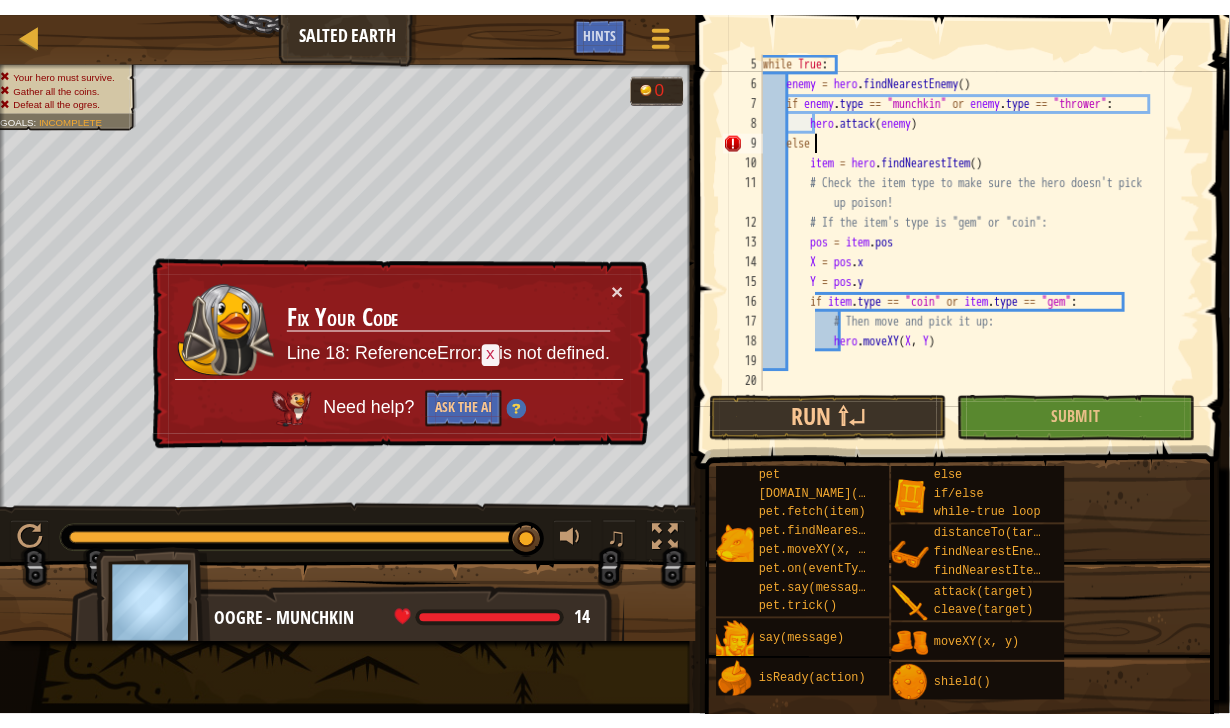 scroll, scrollTop: 9, scrollLeft: 3, axis: both 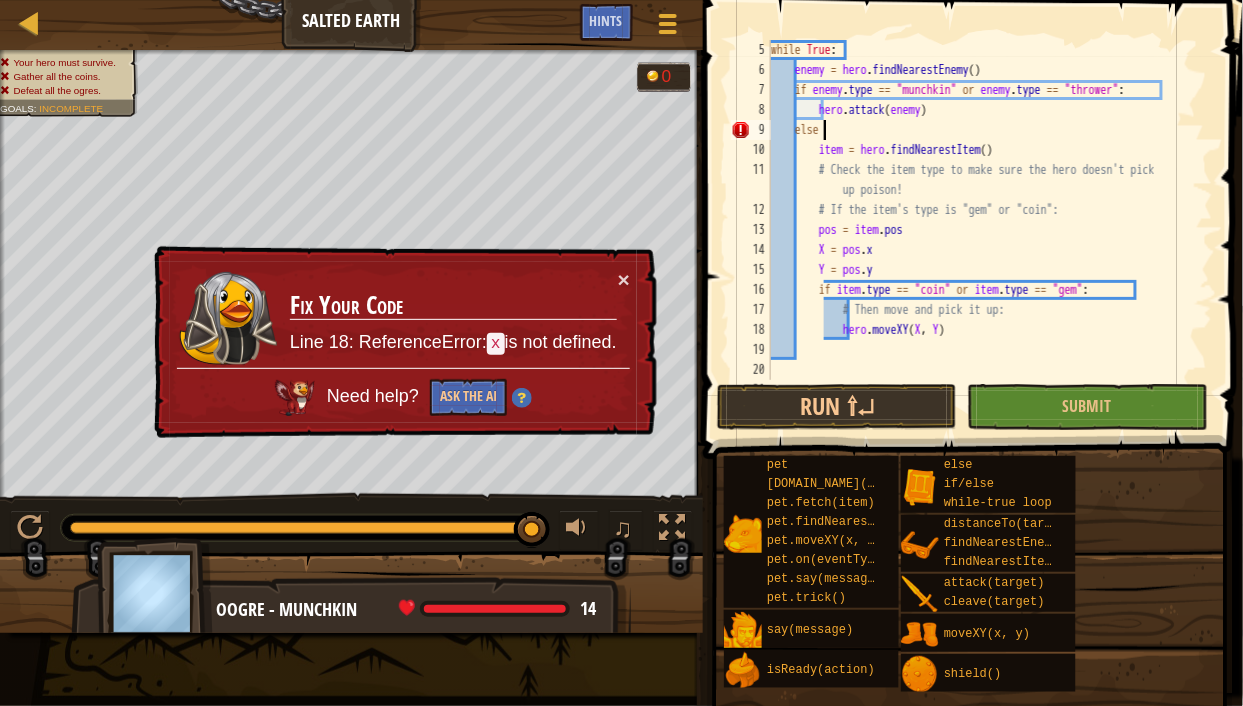 type on "else:" 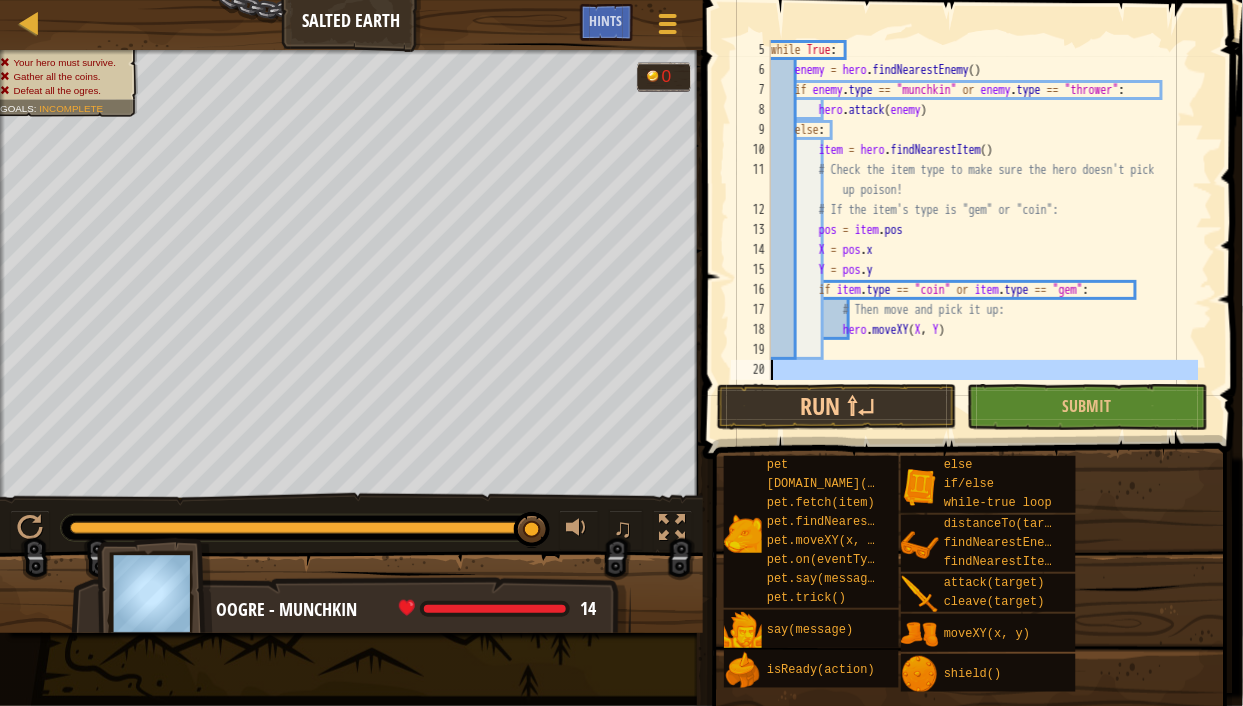 click on "20" at bounding box center [751, 370] 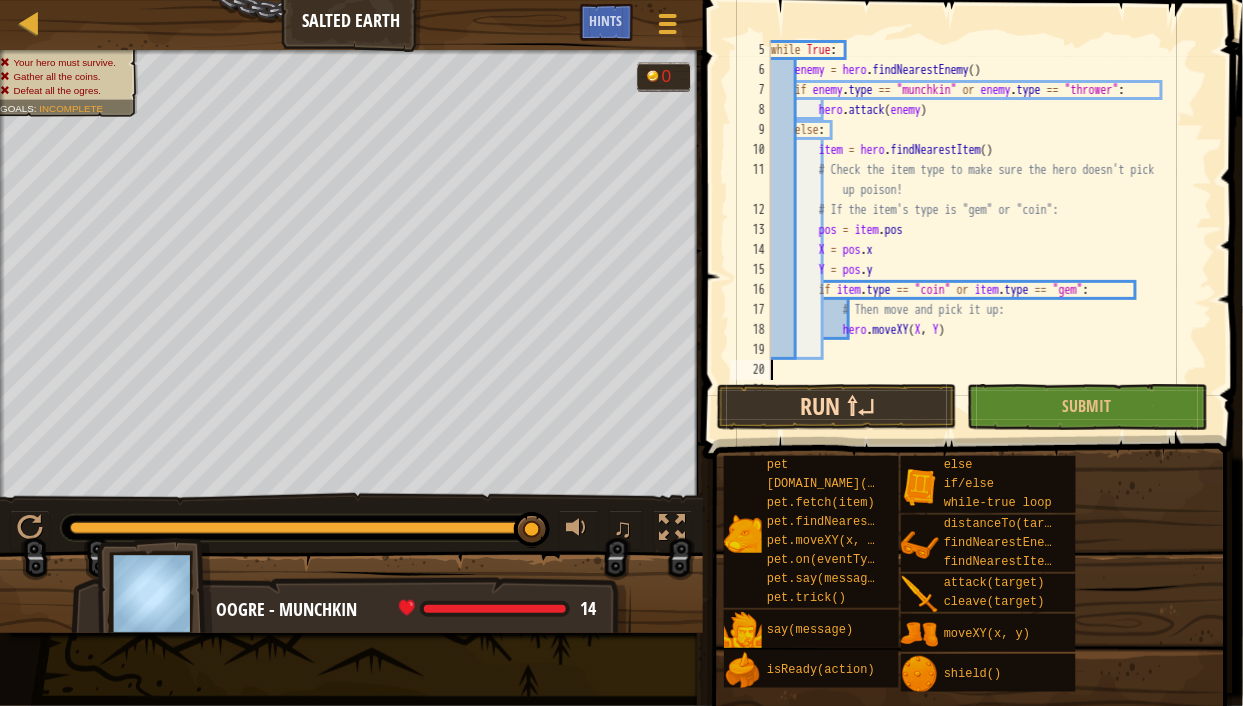 type 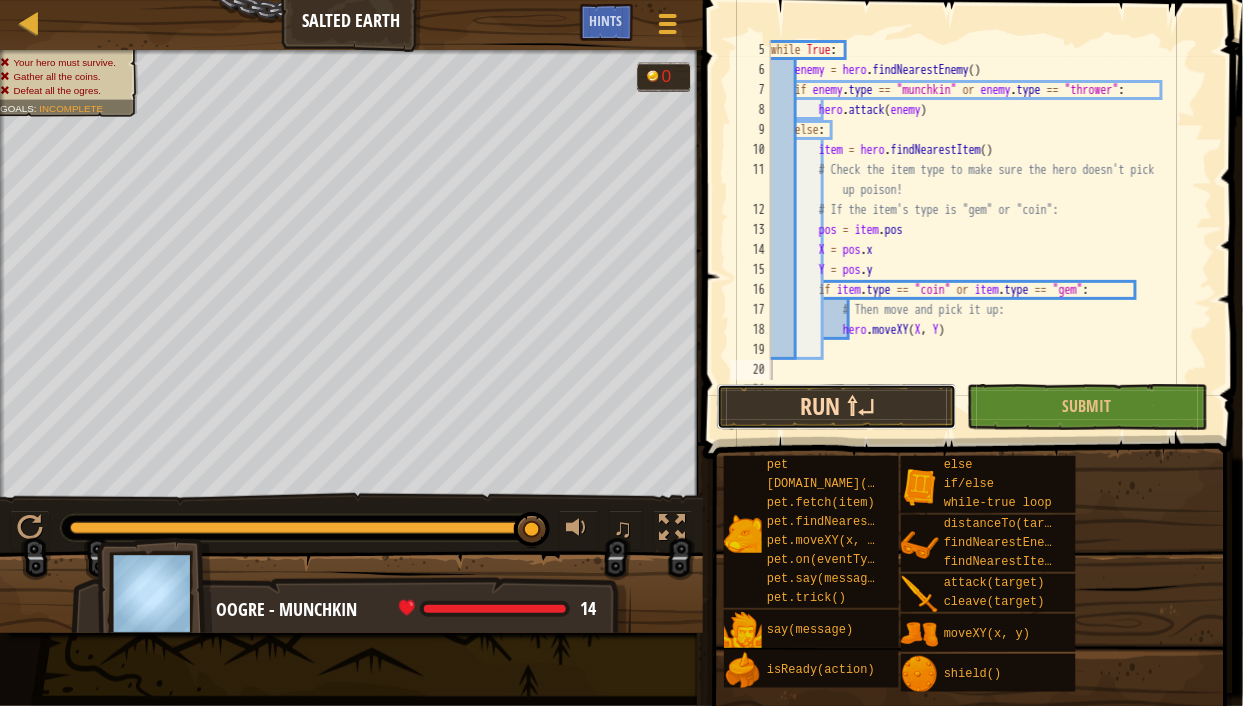 click on "Run ⇧↵" at bounding box center (837, 407) 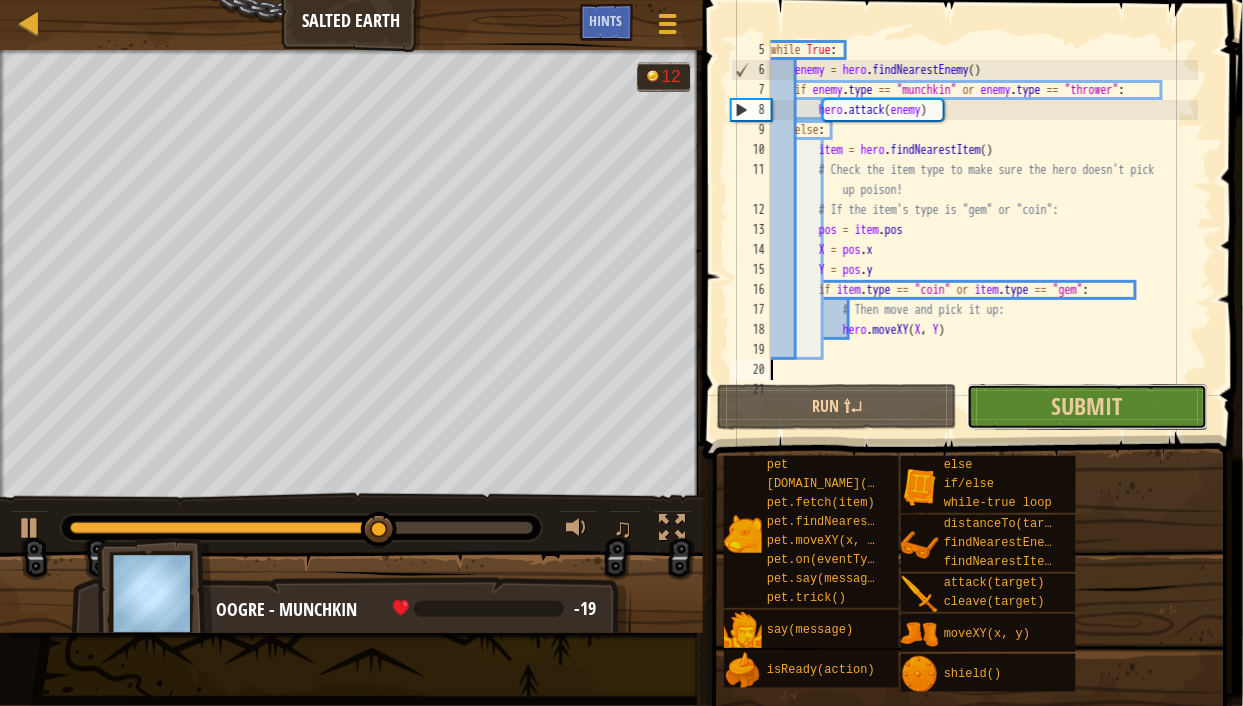 click on "Submit" at bounding box center [1087, 407] 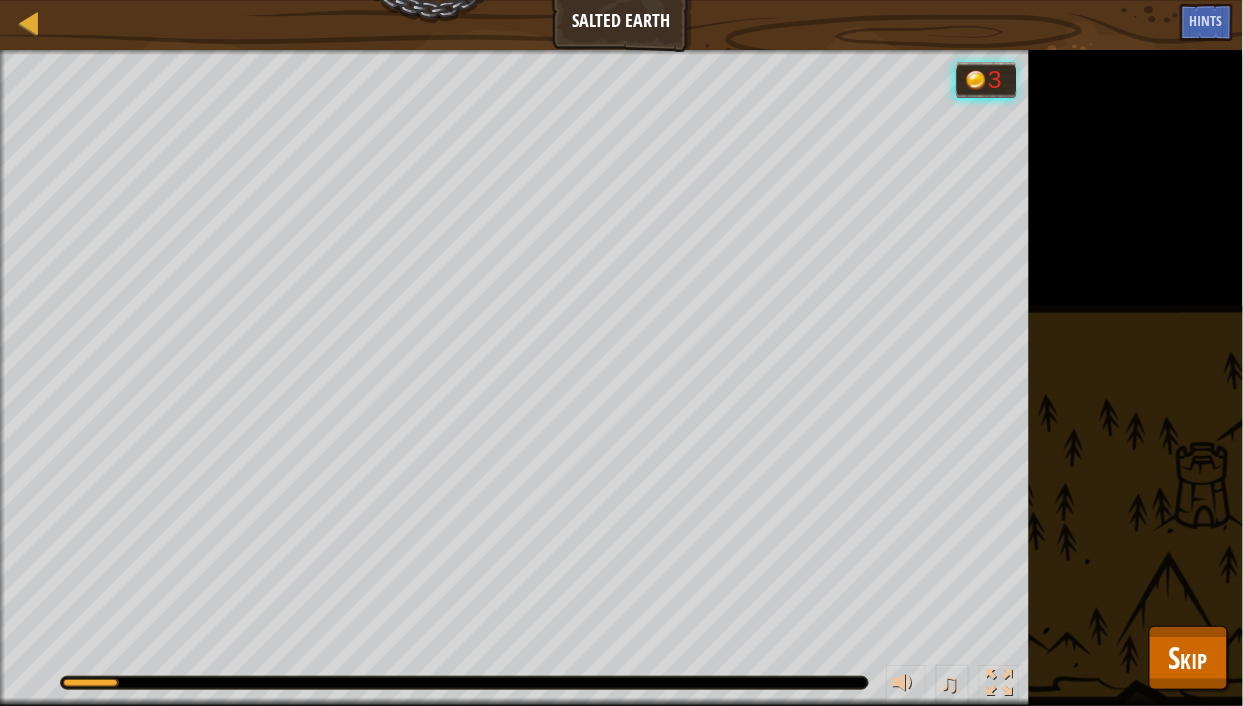 click on "Gather all the coins. Defeat all the ogres. Goals : Running... 3 ♫ Oogre - munchkin -19 x: 45 y: 40 Hero Placeholder action: die" at bounding box center [621, 378] 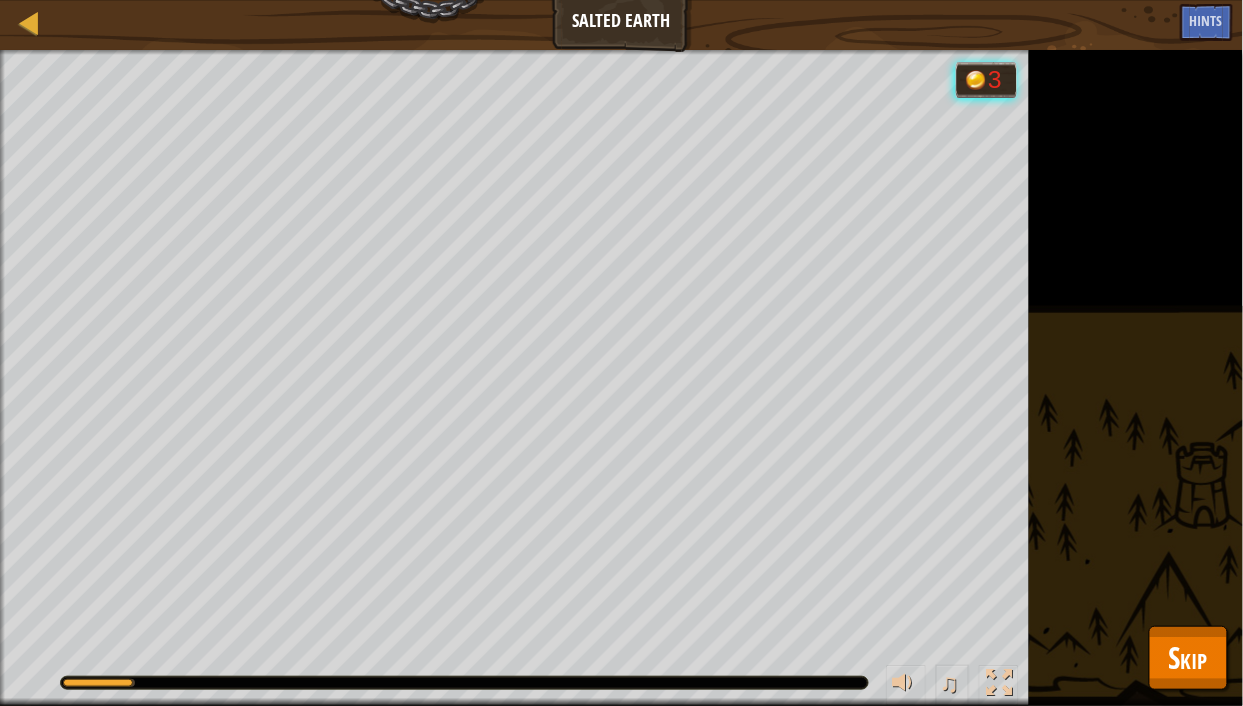 click on "Skip" at bounding box center (1188, 658) 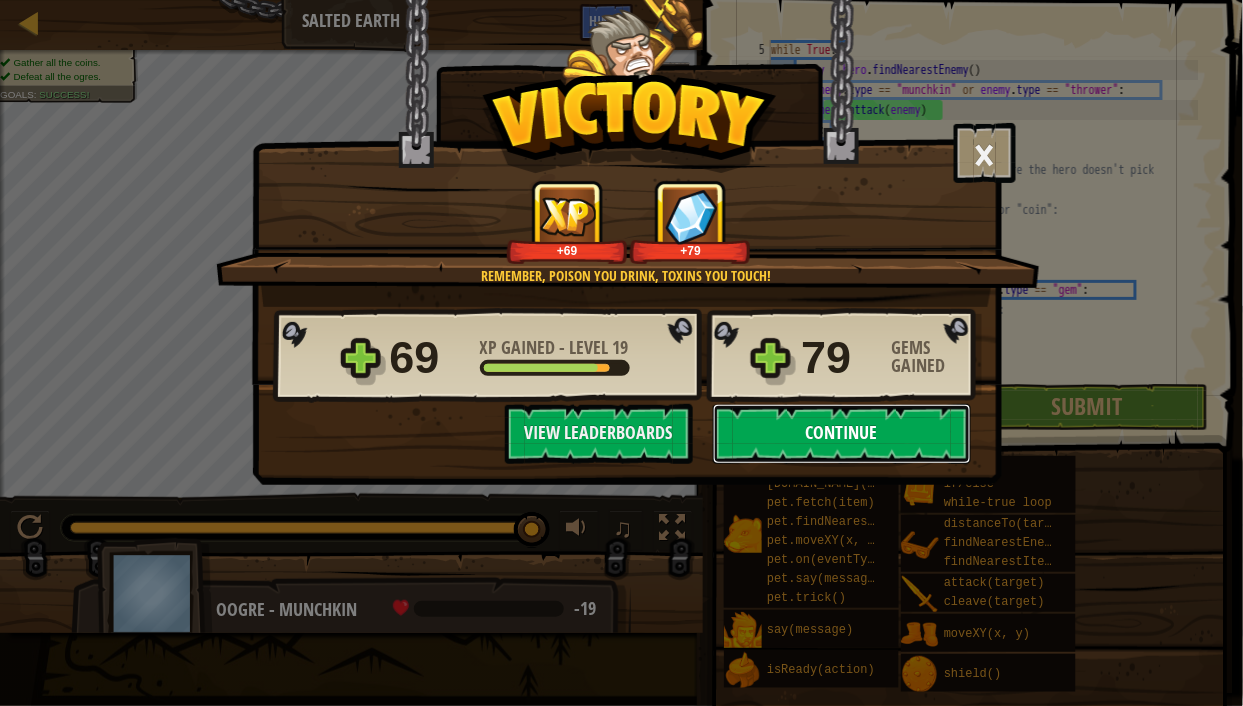 click on "Continue" at bounding box center (842, 434) 